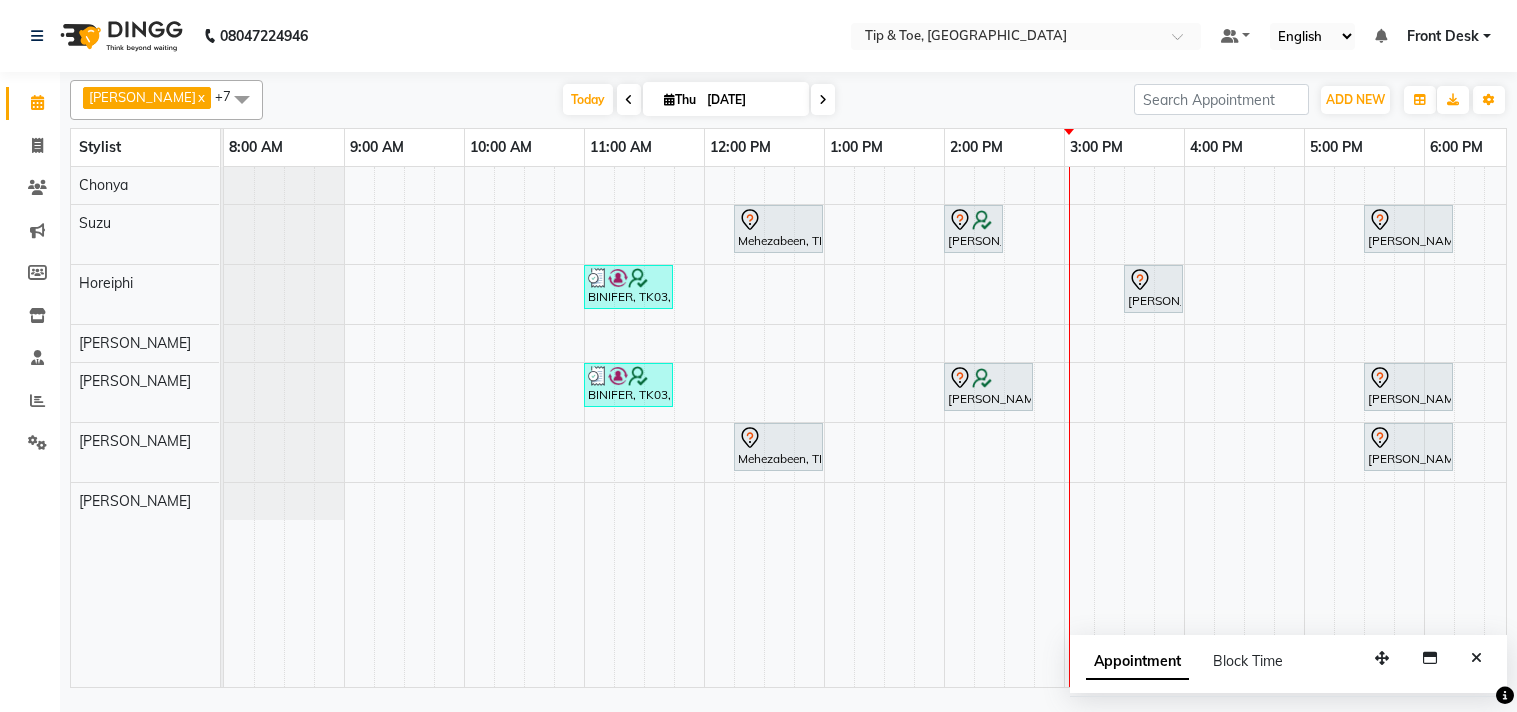 scroll, scrollTop: 0, scrollLeft: 0, axis: both 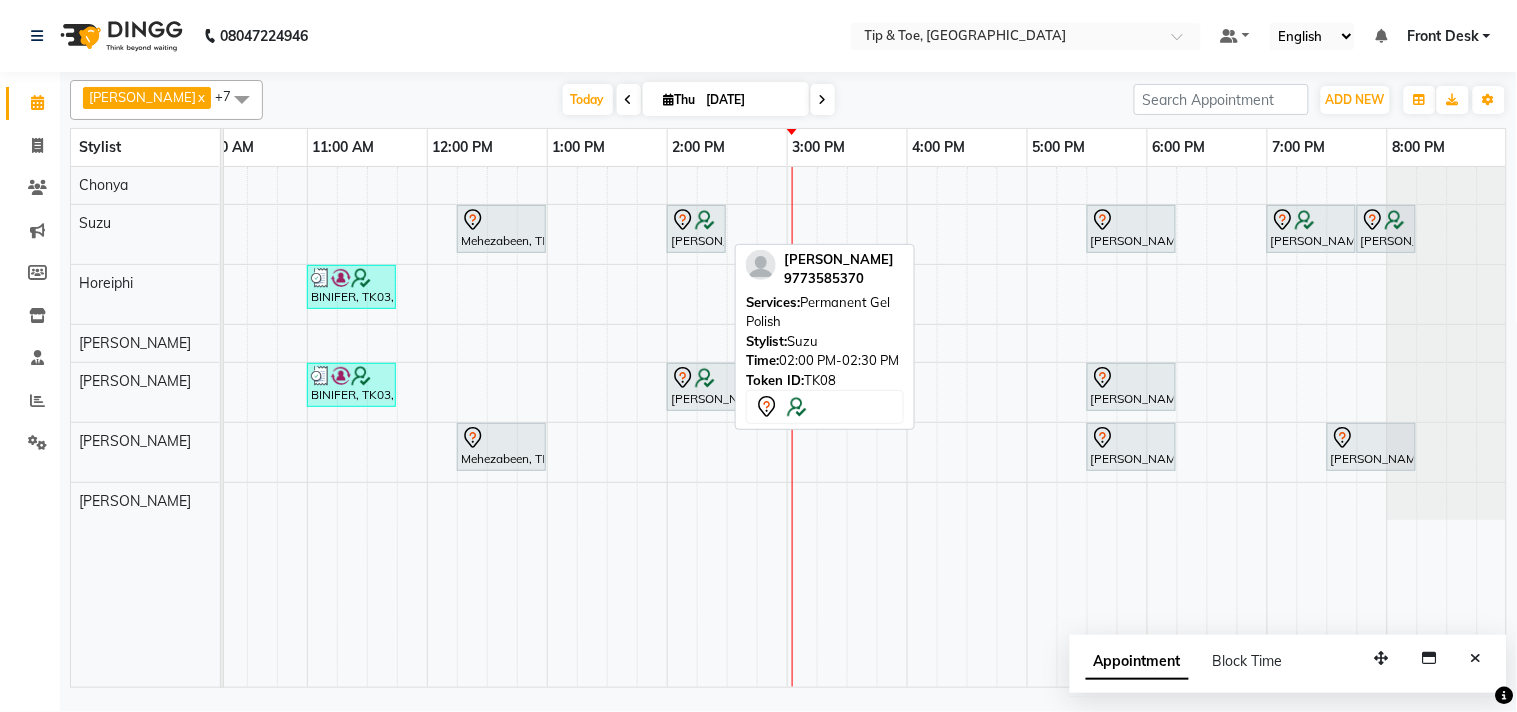 click on "[PERSON_NAME], TK08, 02:00 PM-02:30 PM, Permanent Gel Polish" at bounding box center (696, 229) 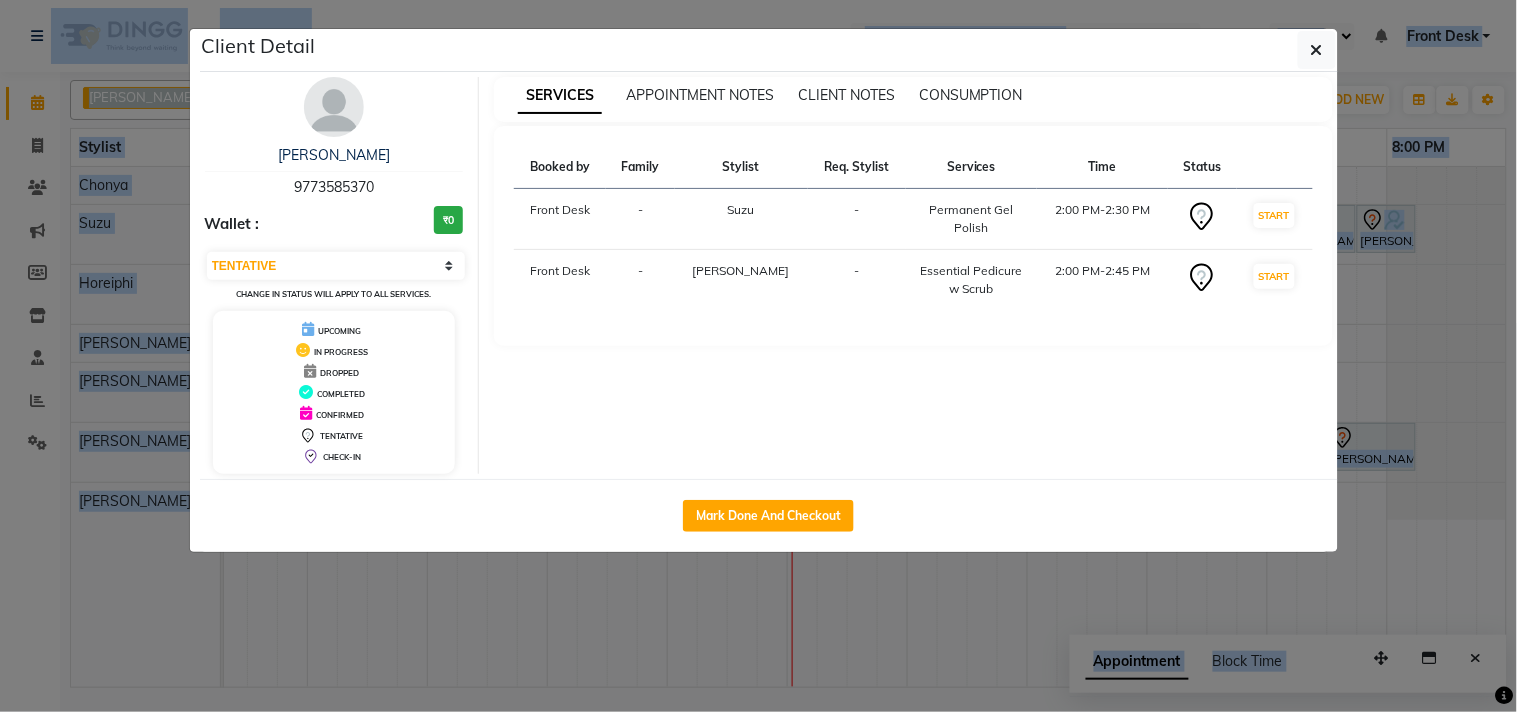 click on "Booked by Family Stylist Req. Stylist Services Time Status  Front Desk  - Suzu -  Permanent Gel Polish   2:00 PM-2:30 PM   START   Front Desk  - [PERSON_NAME] -  Essential Pedicure w Scrub   2:00 PM-2:45 PM   START" at bounding box center (913, 236) 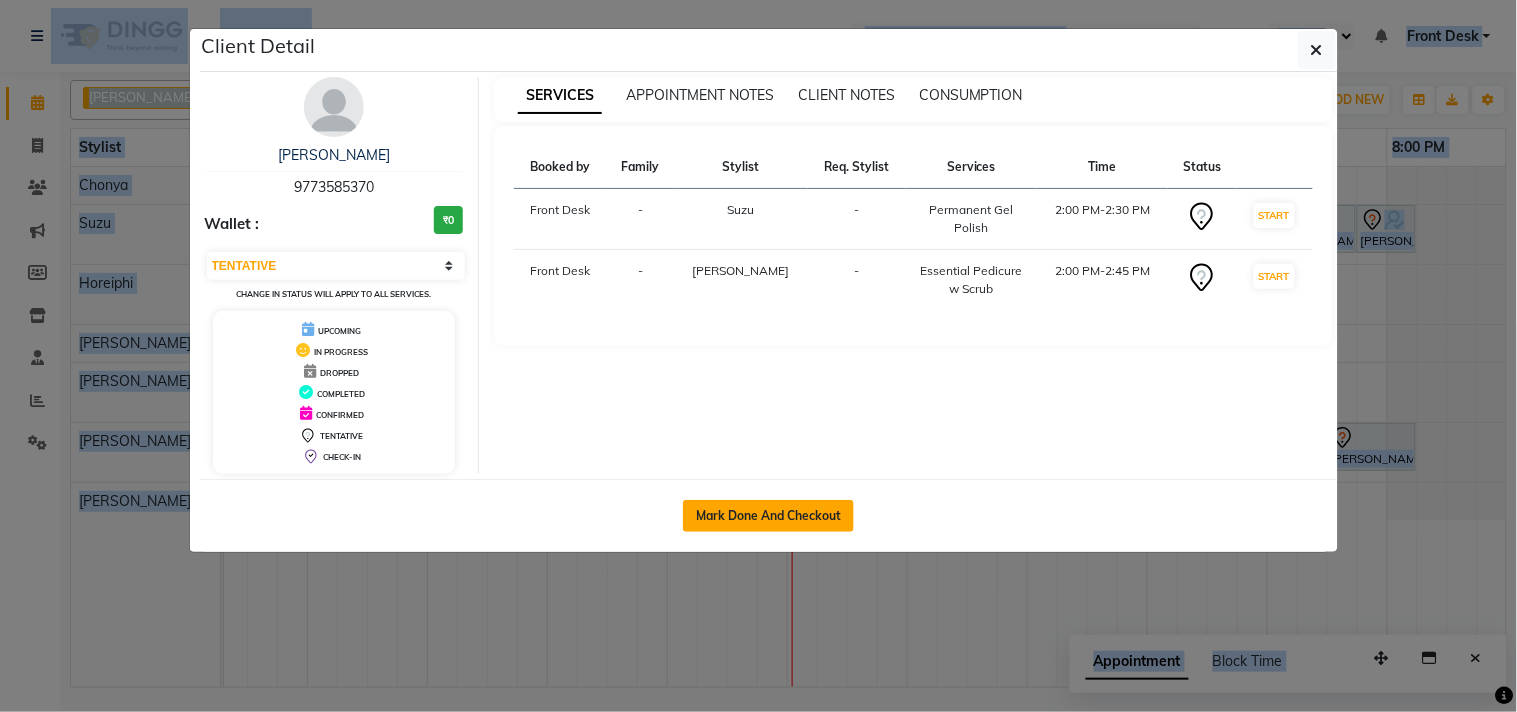 click on "Mark Done And Checkout" 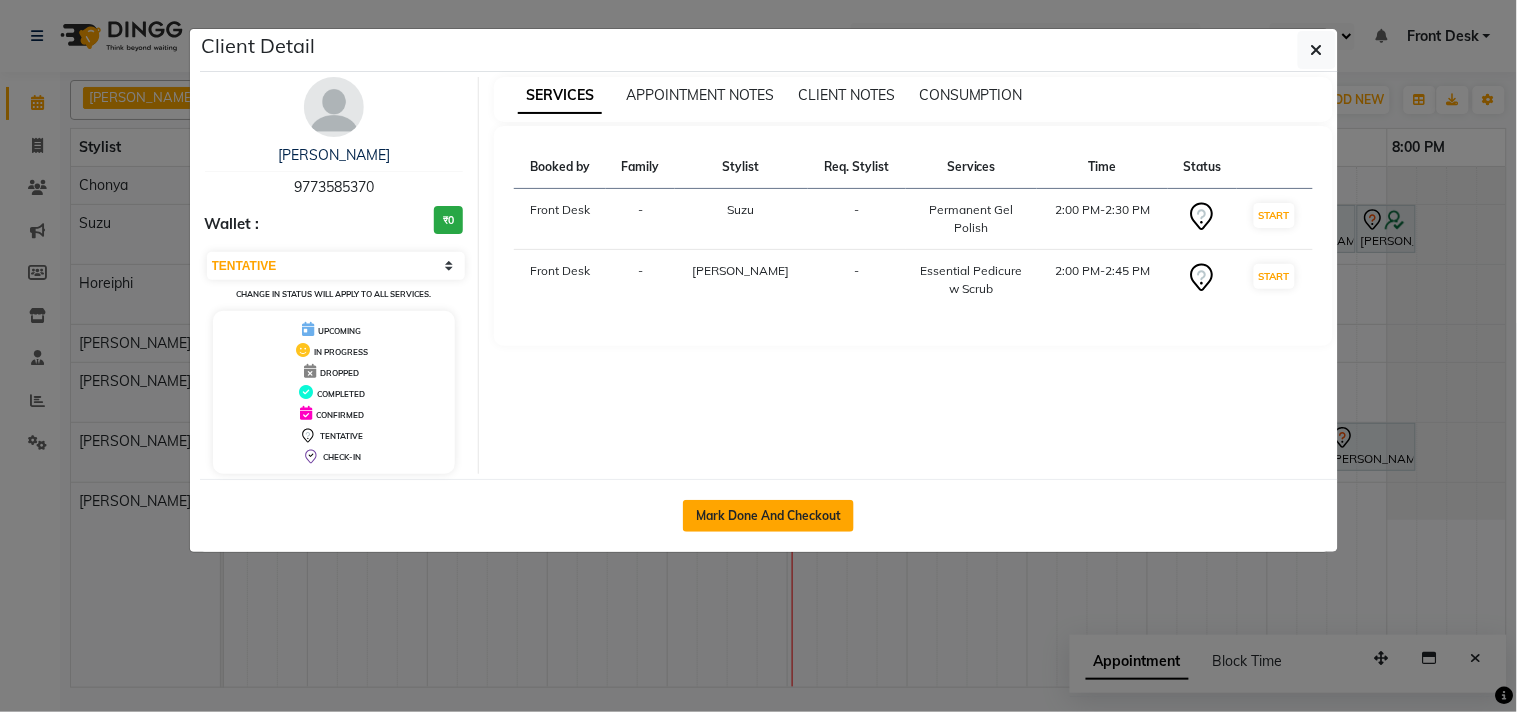 select on "5655" 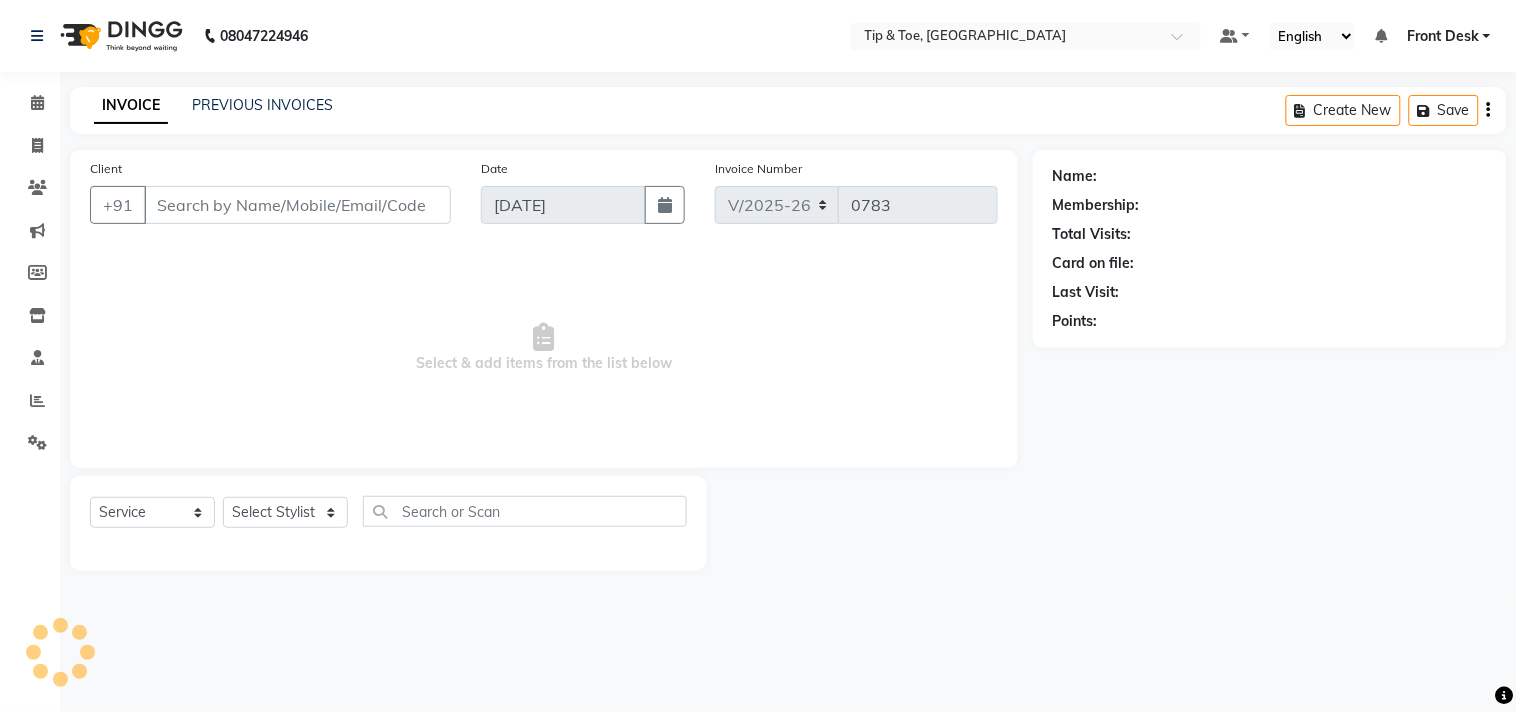 select on "3" 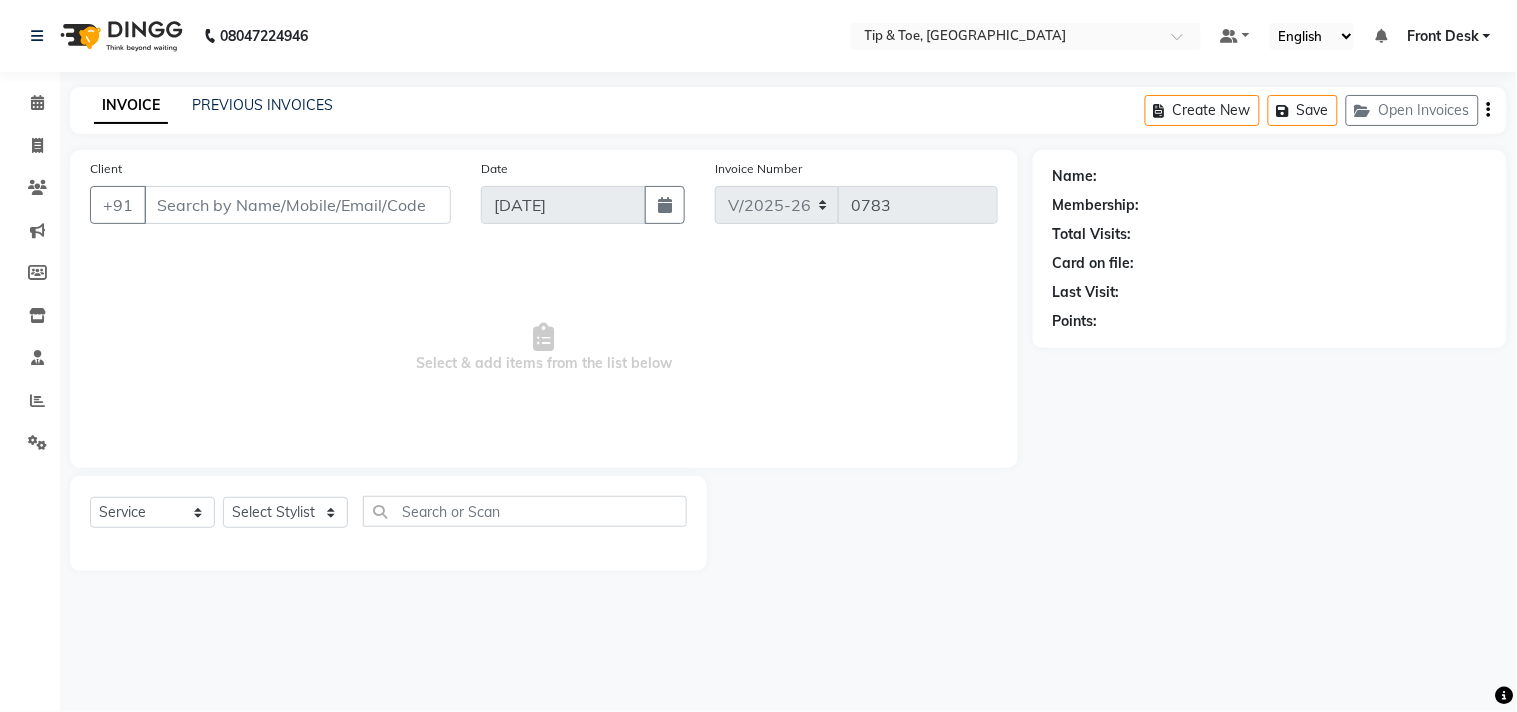 type on "9773585370" 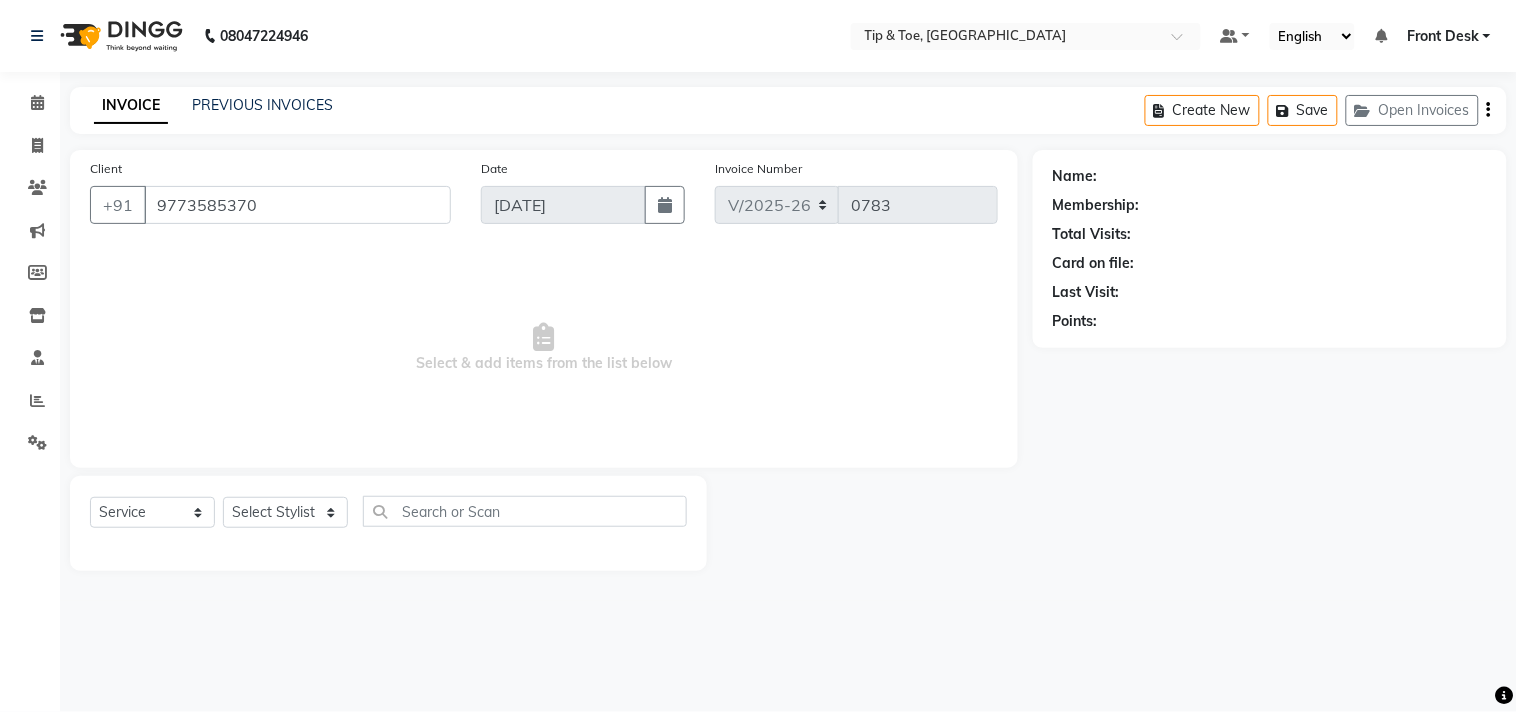select on "38742" 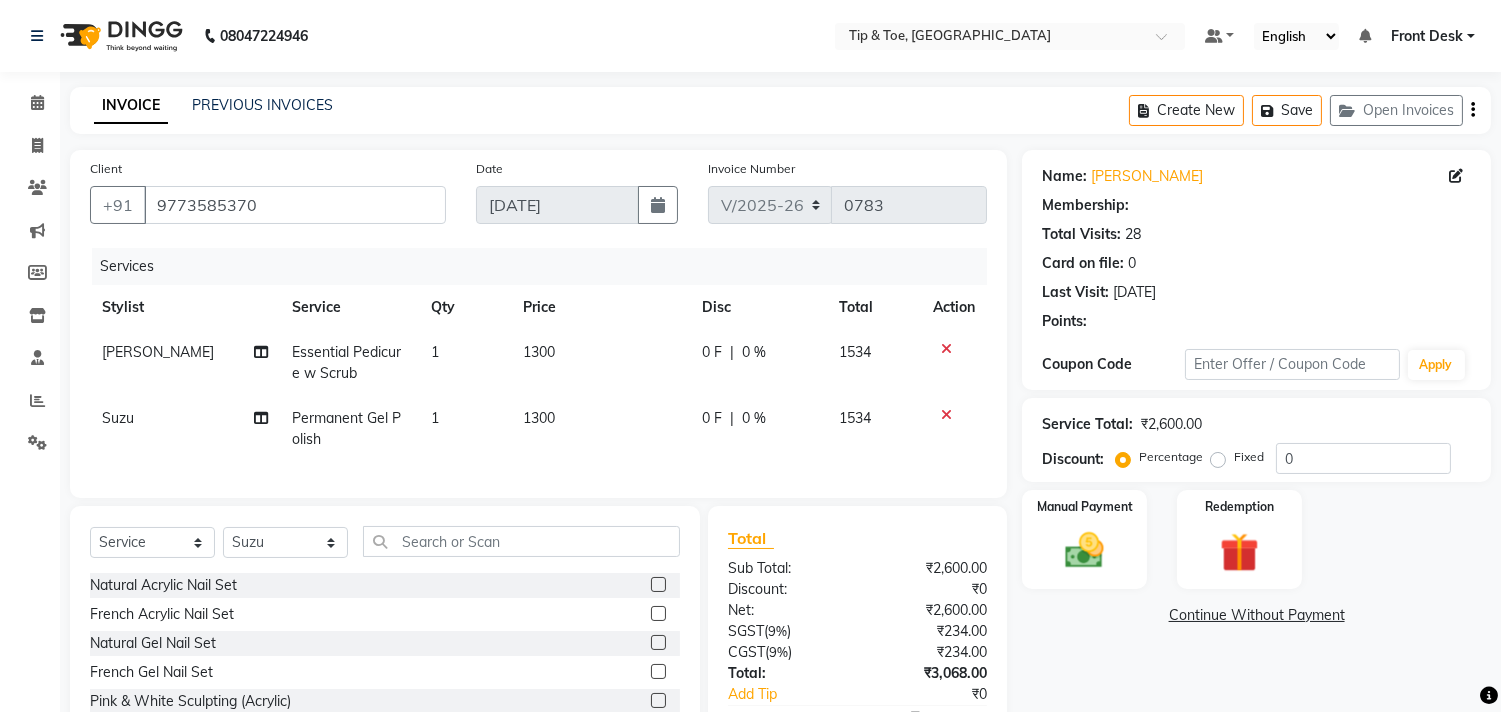 type on "20" 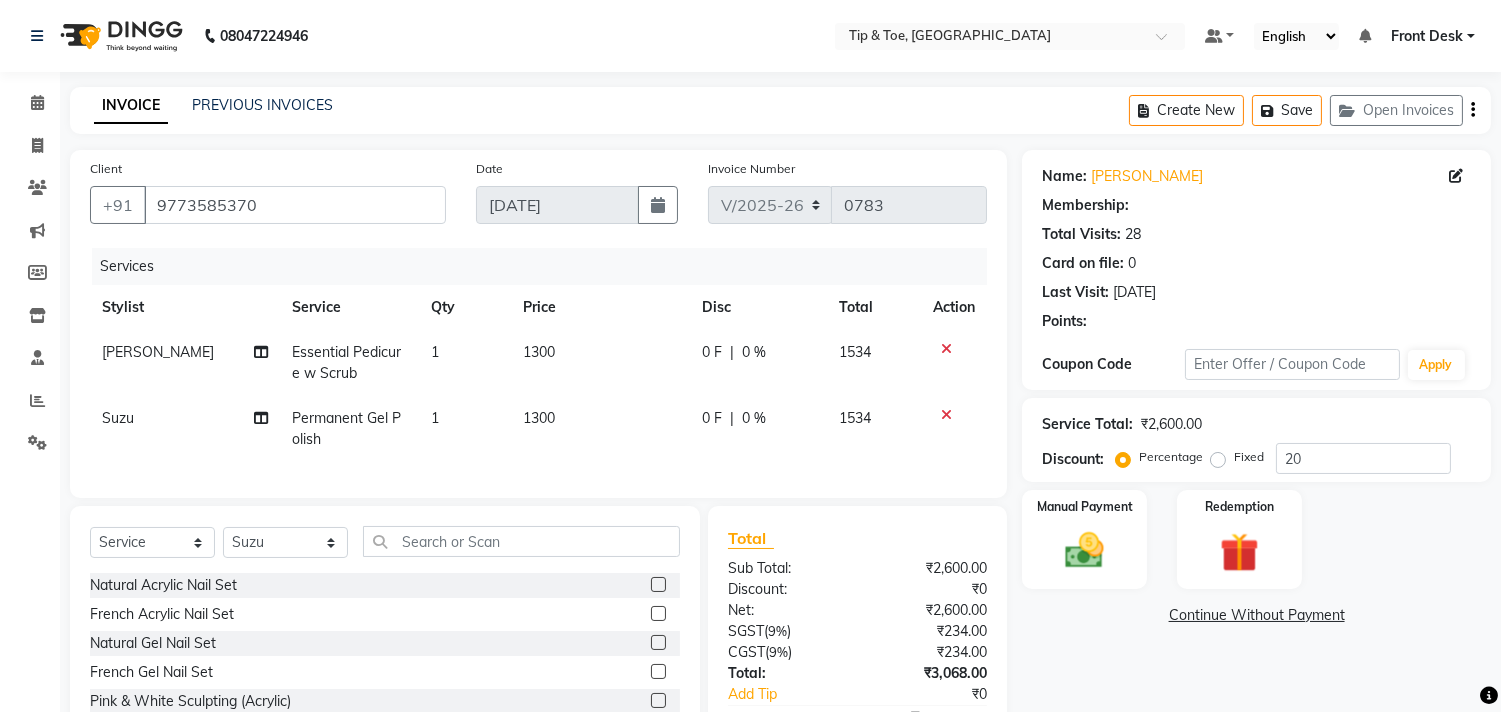 select on "1: Object" 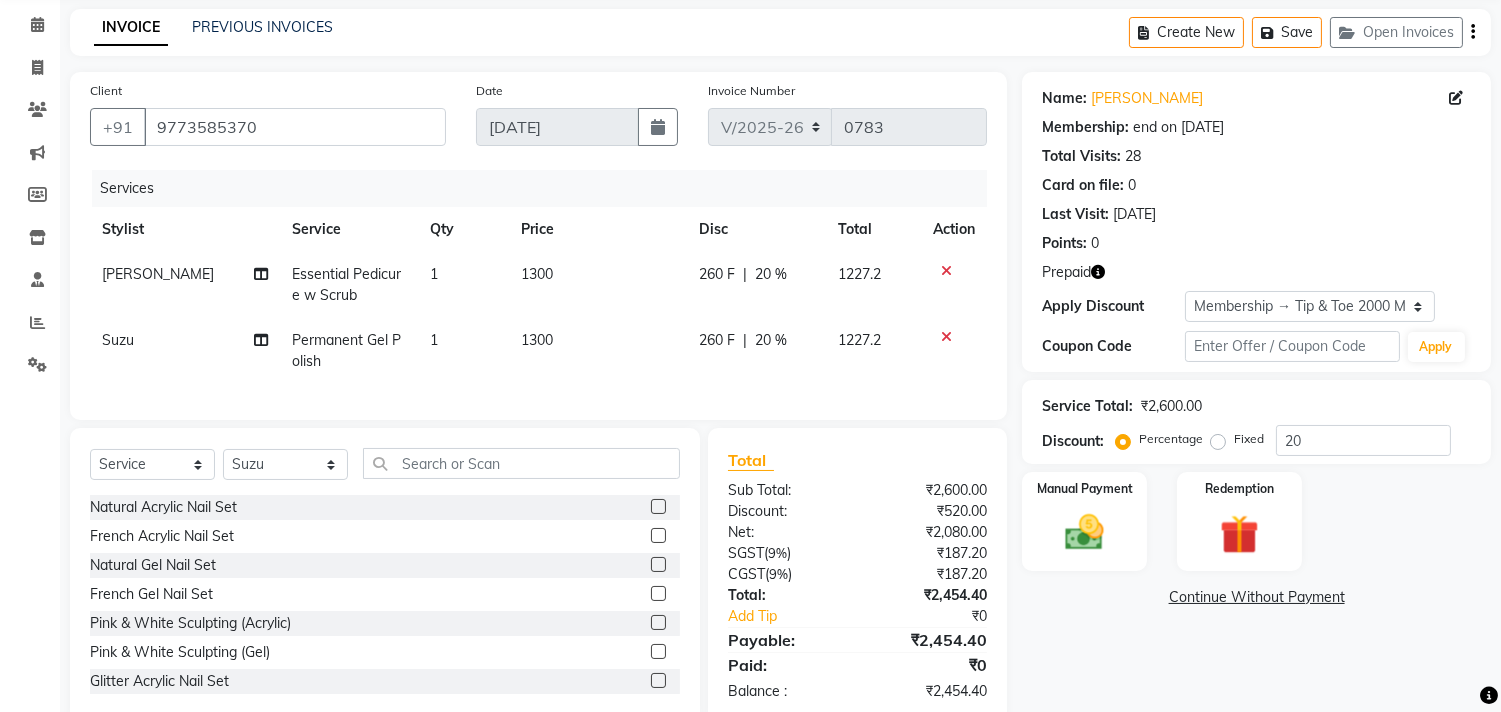 scroll, scrollTop: 135, scrollLeft: 0, axis: vertical 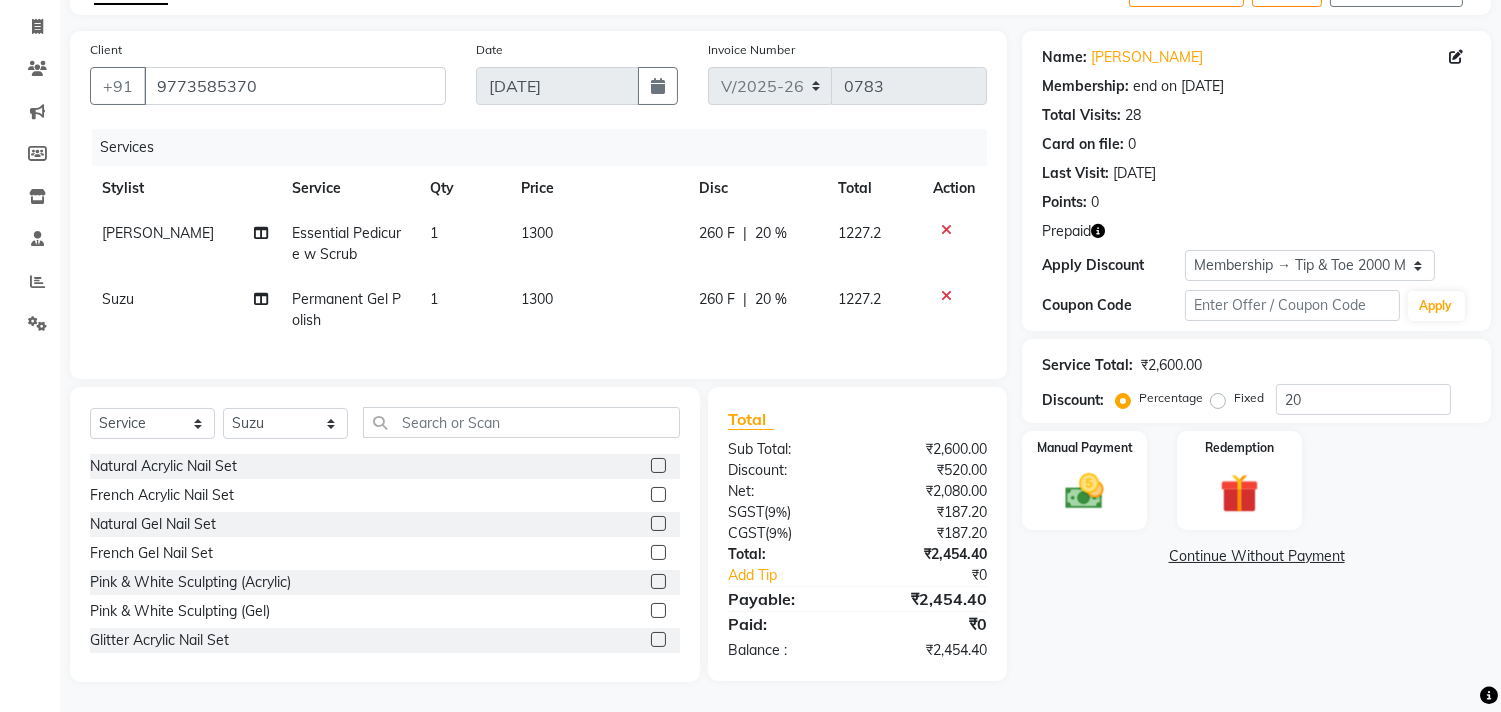 click on "Suzu" 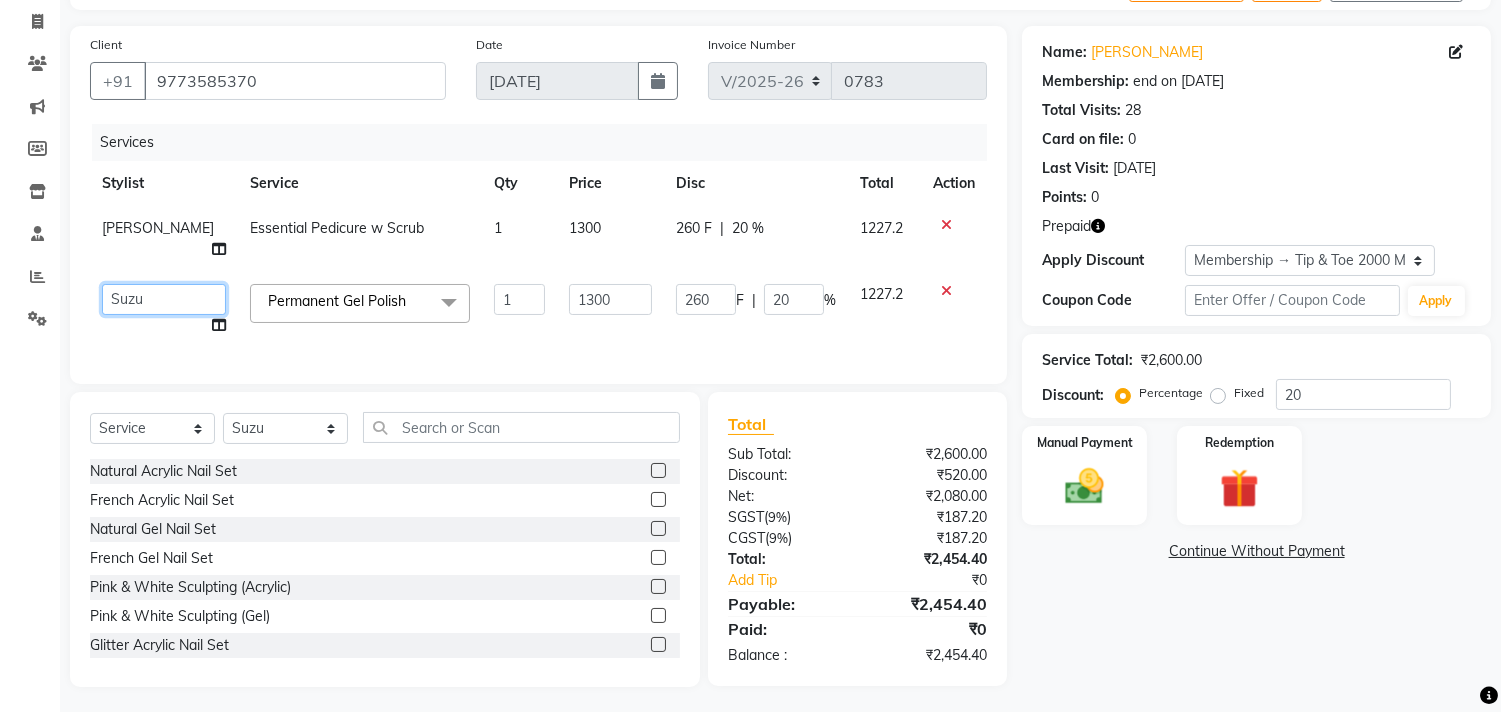 click on "Aditya   Admin   ARSHAD   Bhavna   Chonya   Front Desk   Hajra Sayed   Horeiphi   Jai Randeria   Jiten   Jyoti Singh   Keishing   Kumar   MADHURA   Nikhil   Shailesh Maheshker   Suzu" 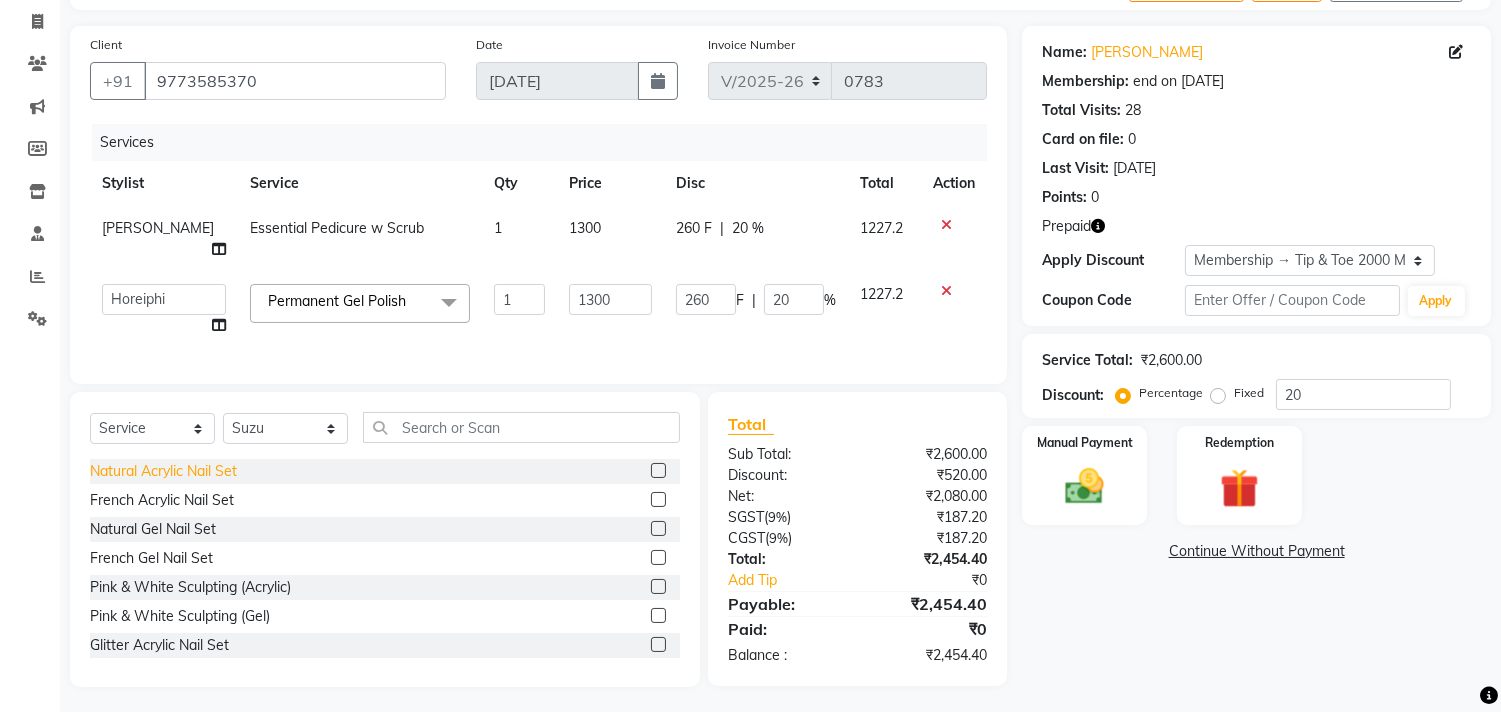 select on "38767" 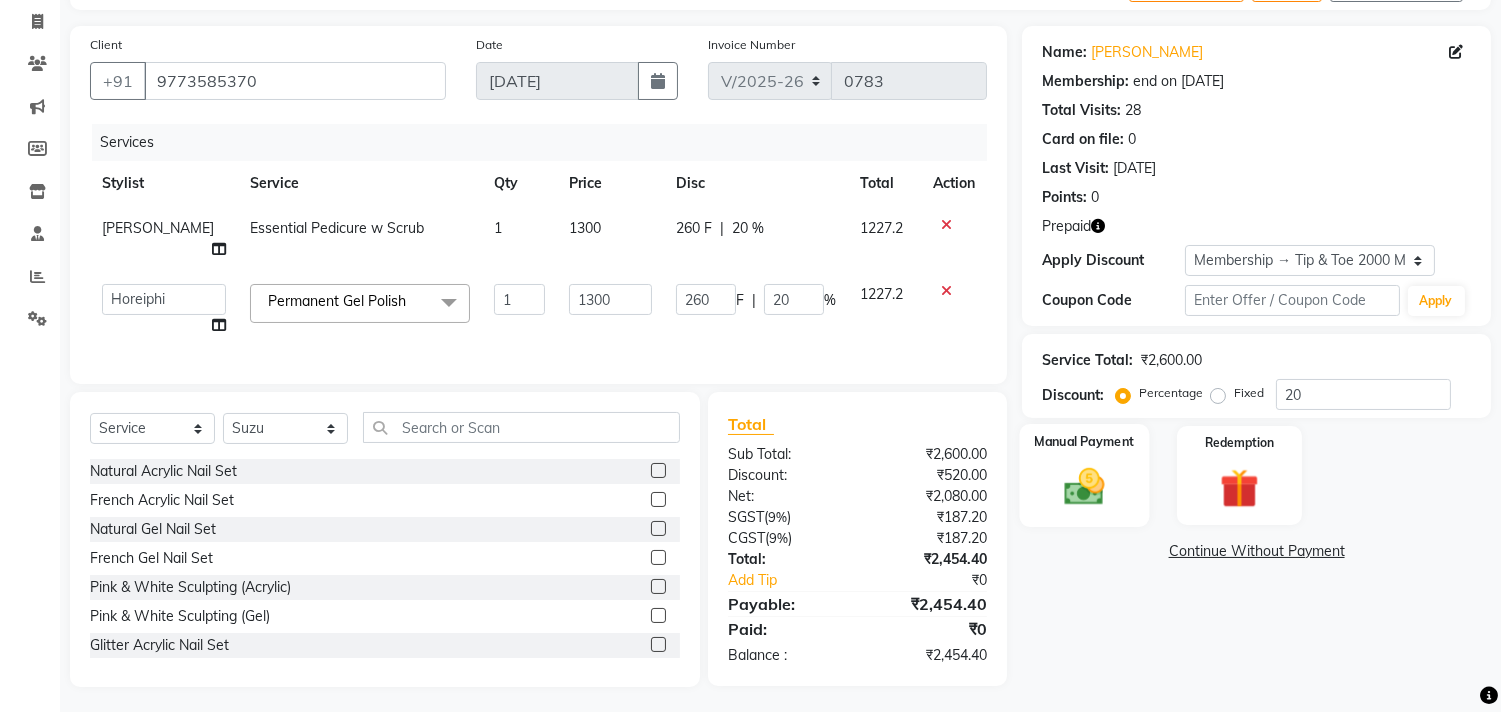 click on "Manual Payment" 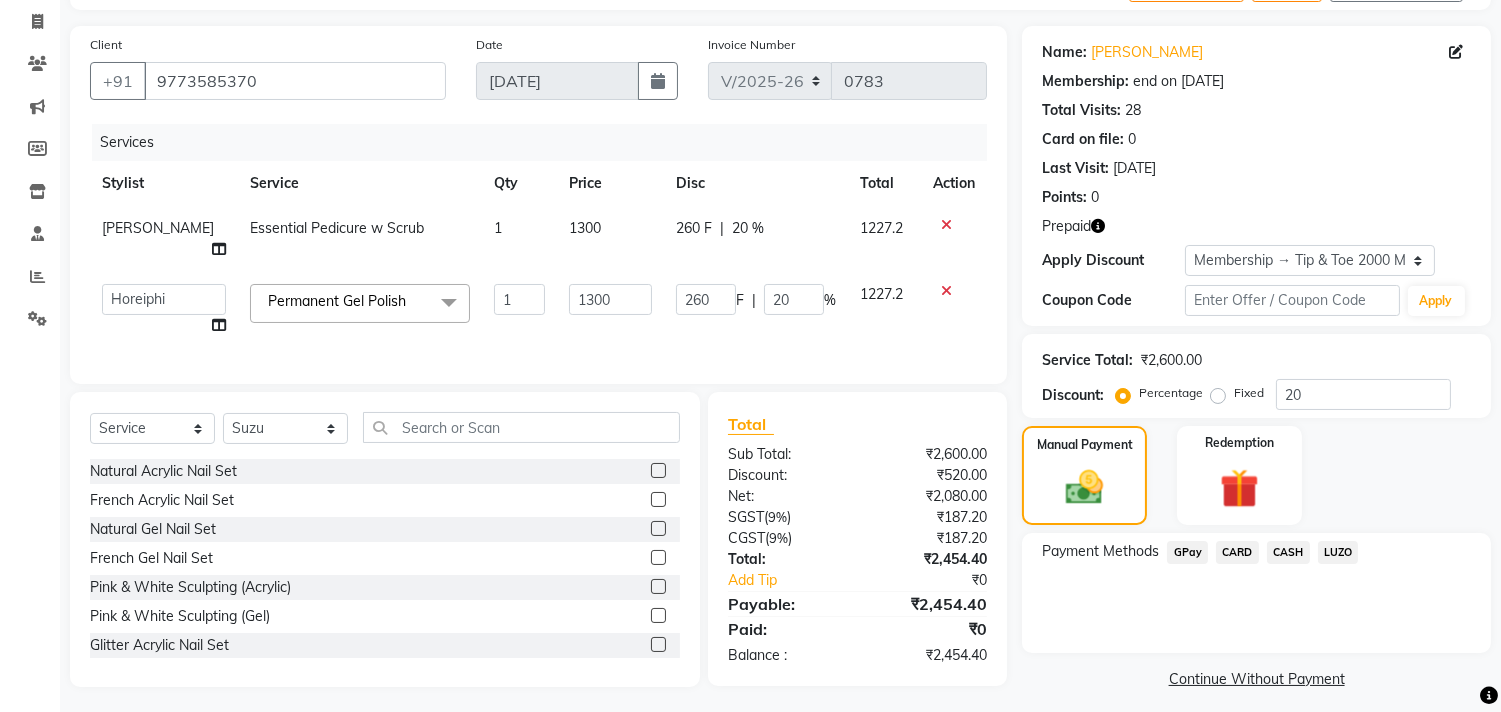 click on "CARD" 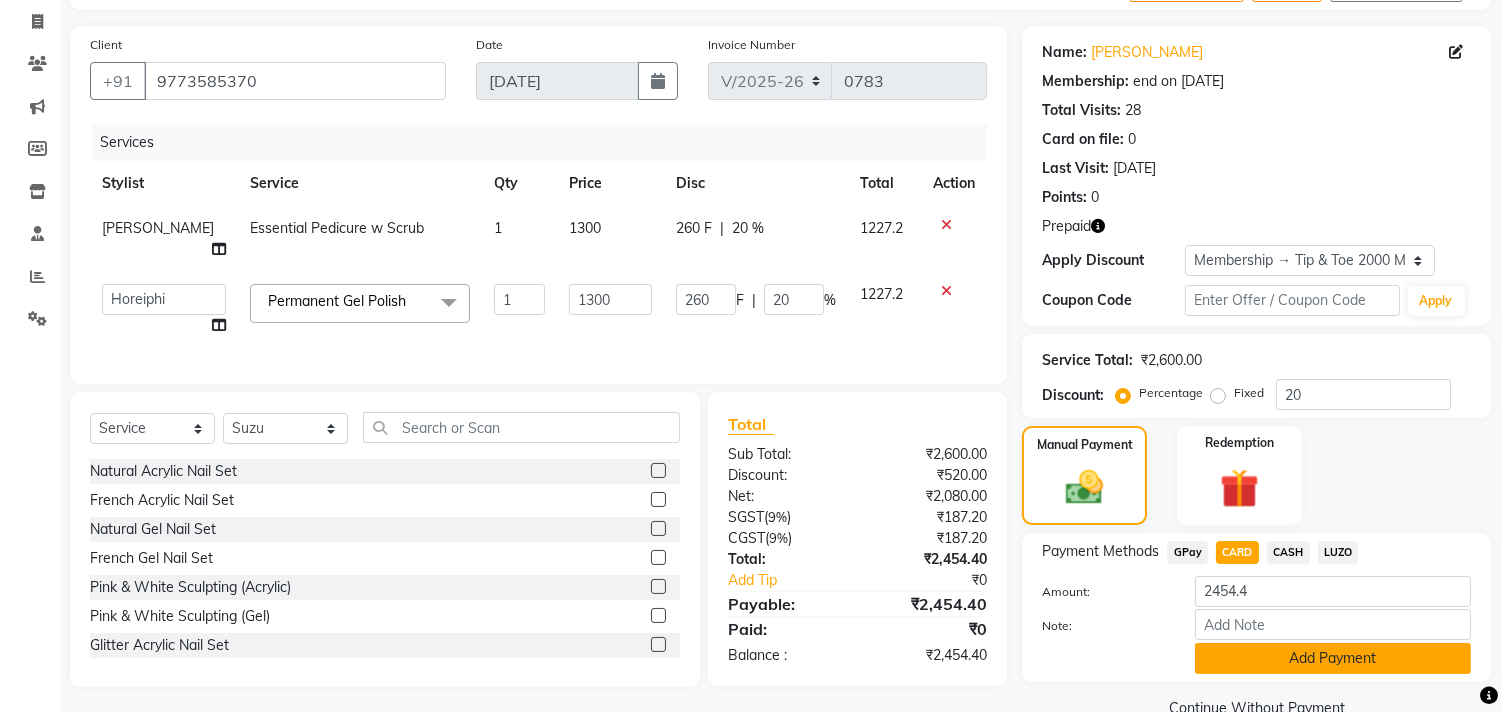 click on "Add Payment" 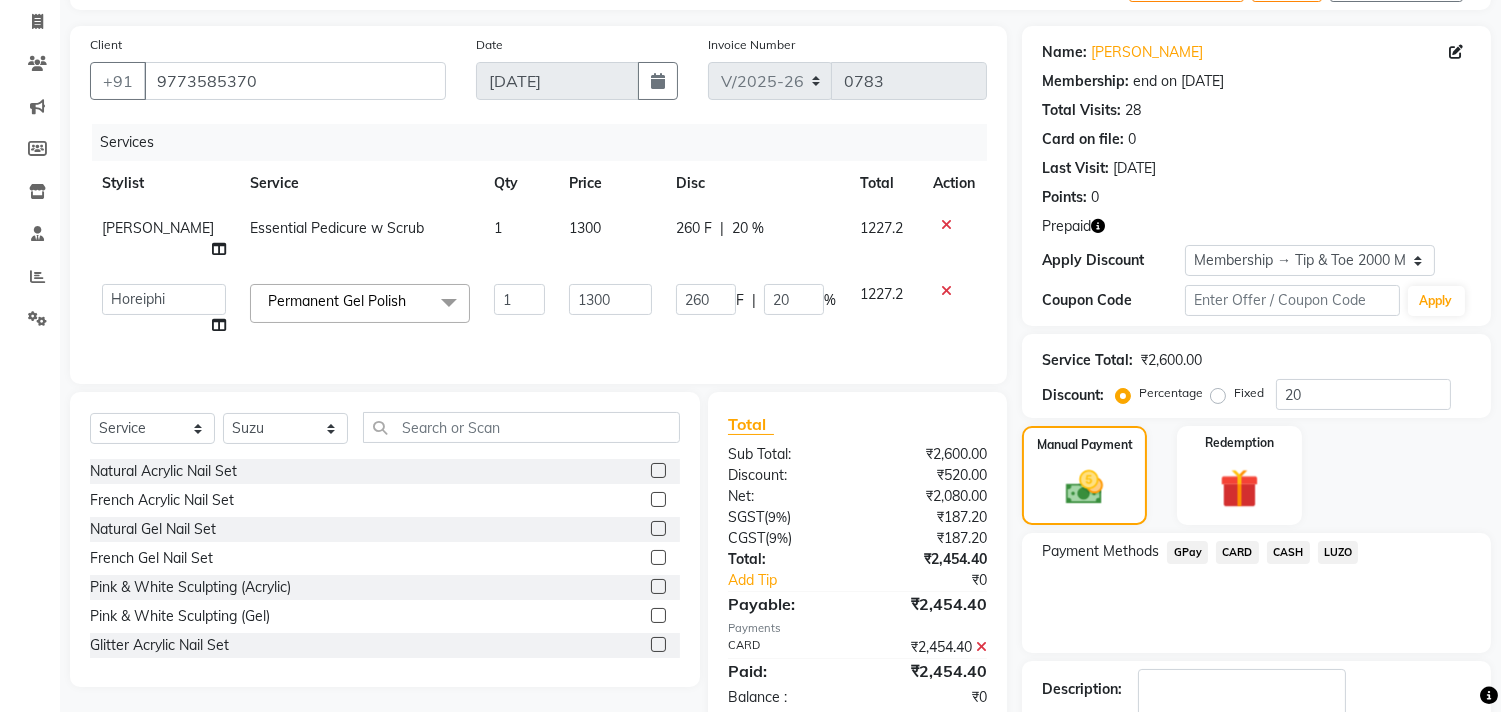 scroll, scrollTop: 247, scrollLeft: 0, axis: vertical 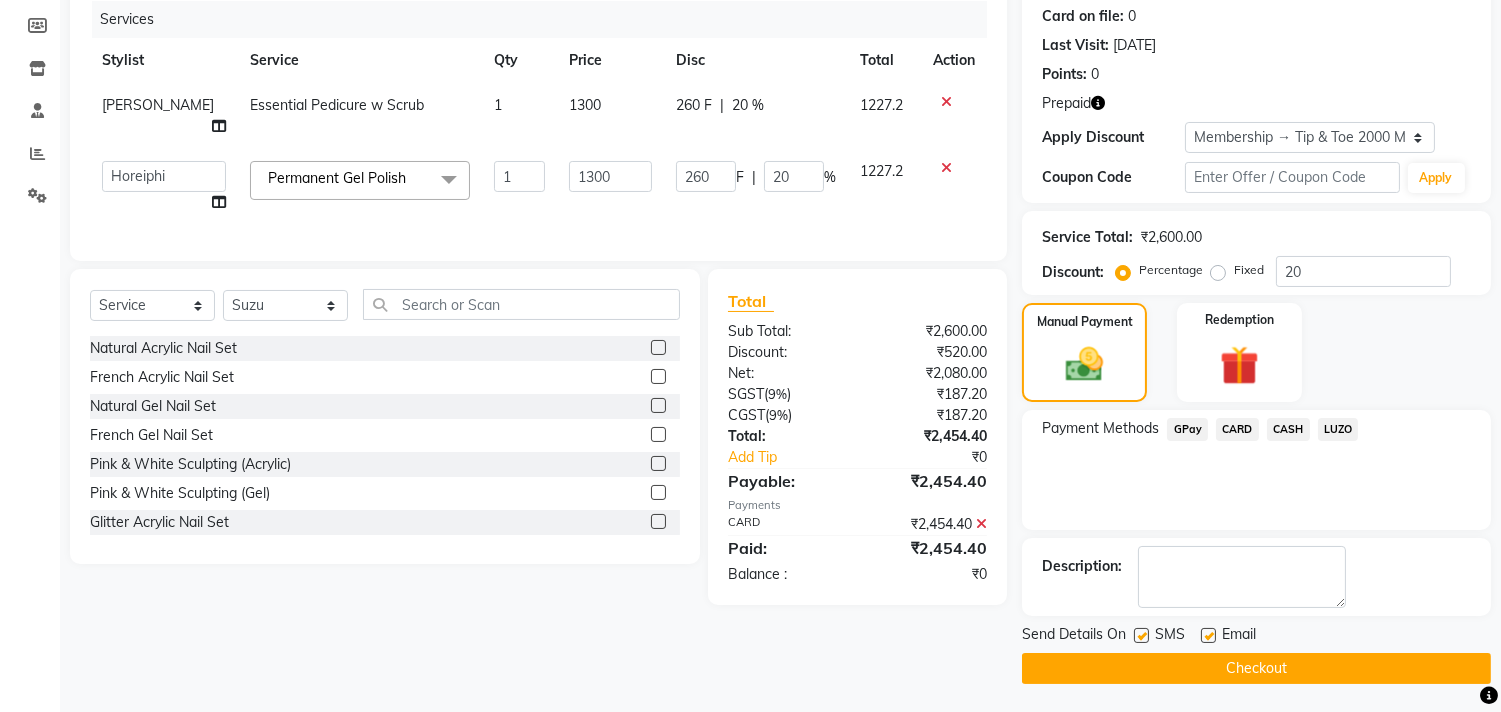 click on "Checkout" 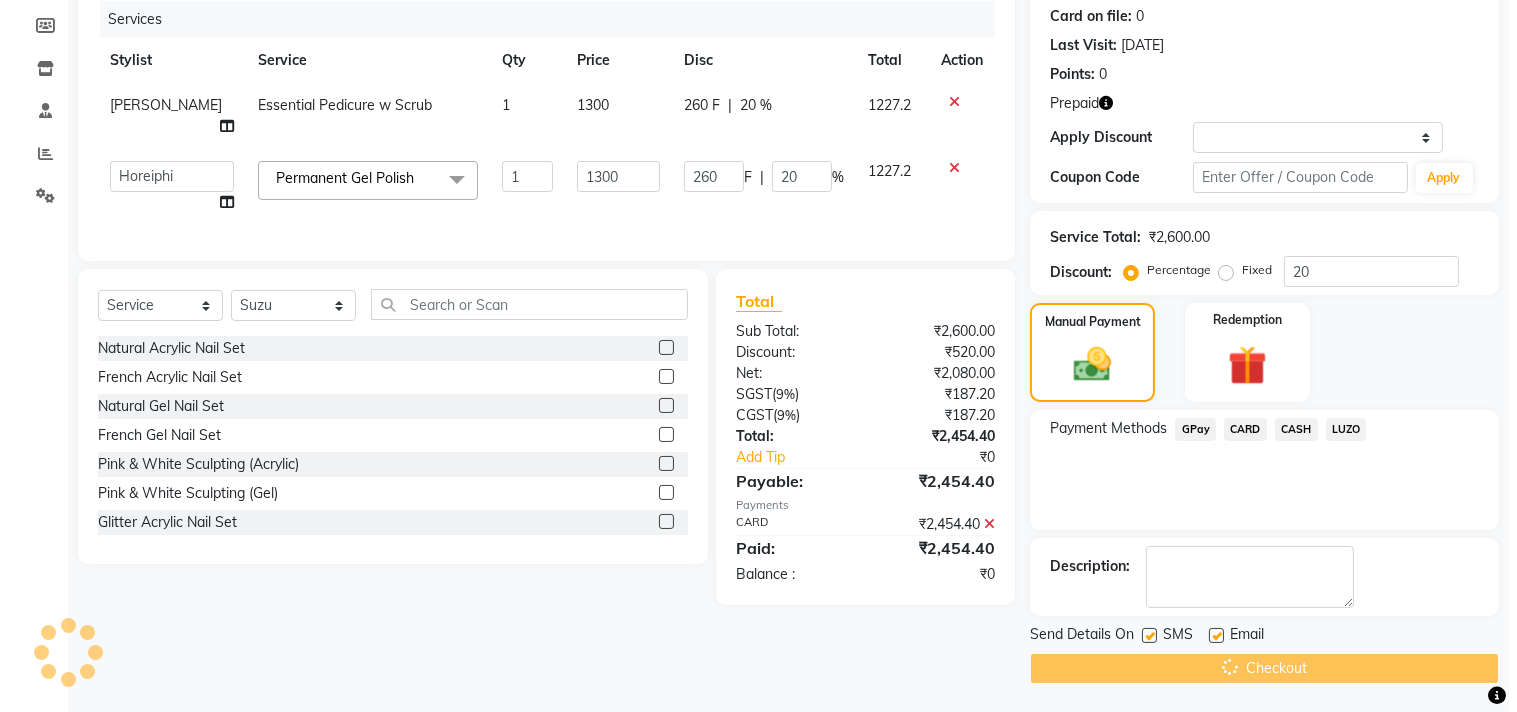 scroll, scrollTop: 0, scrollLeft: 0, axis: both 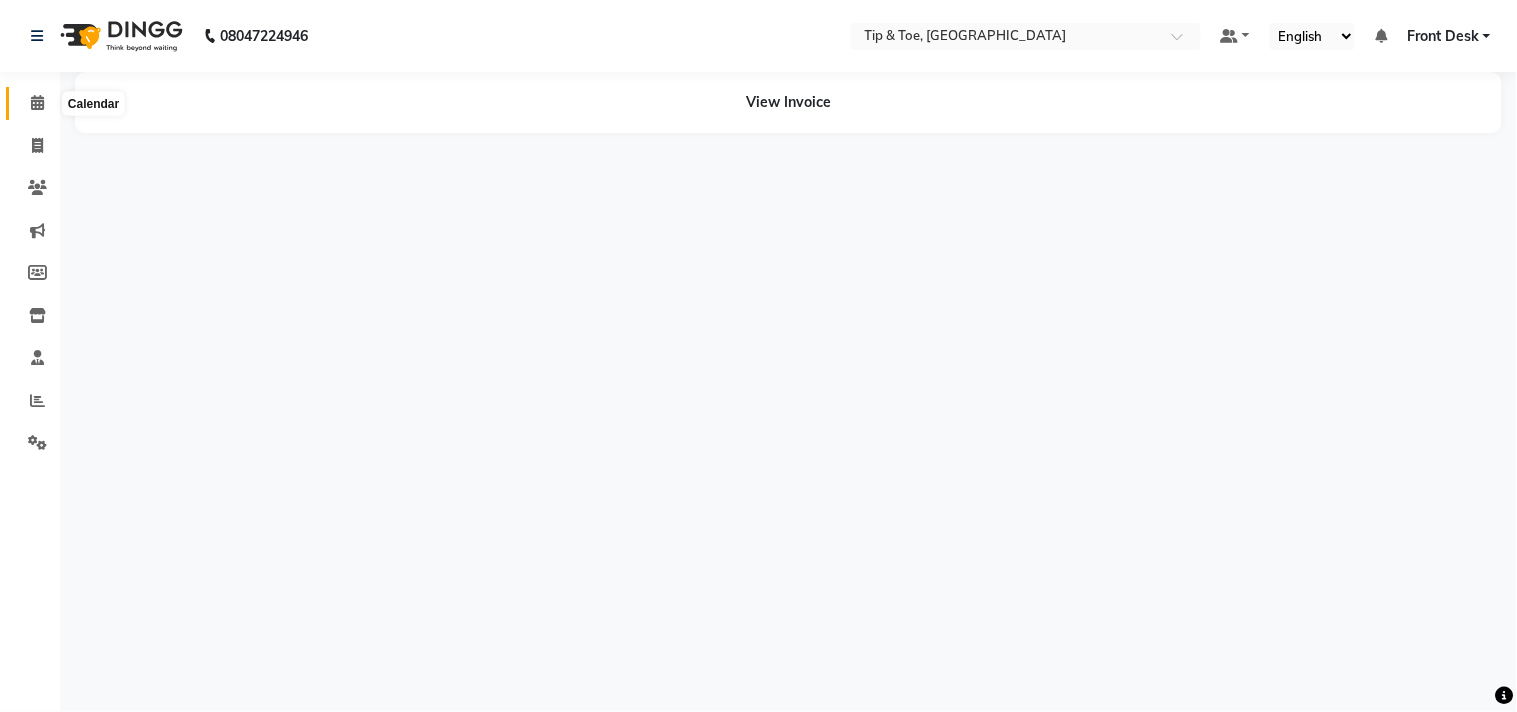 click 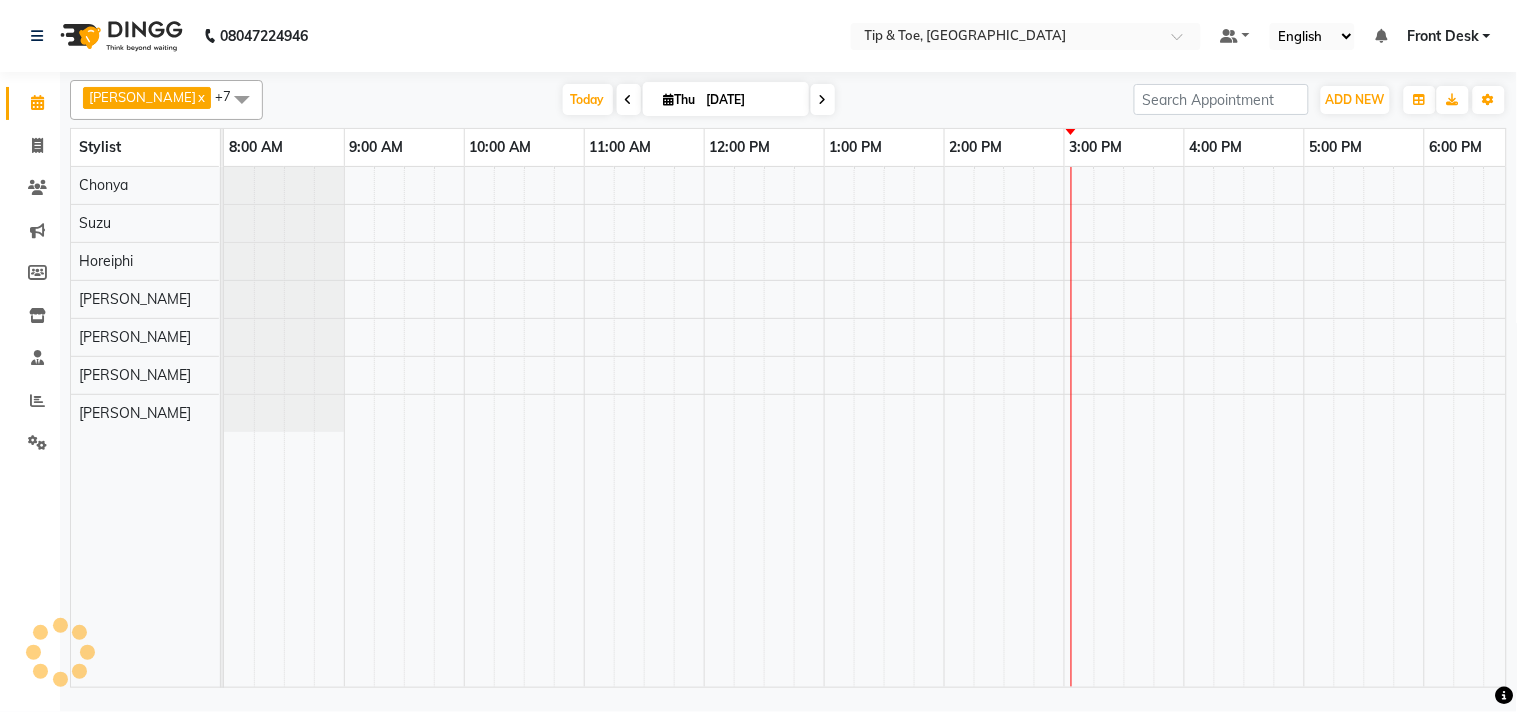 scroll, scrollTop: 0, scrollLeft: 277, axis: horizontal 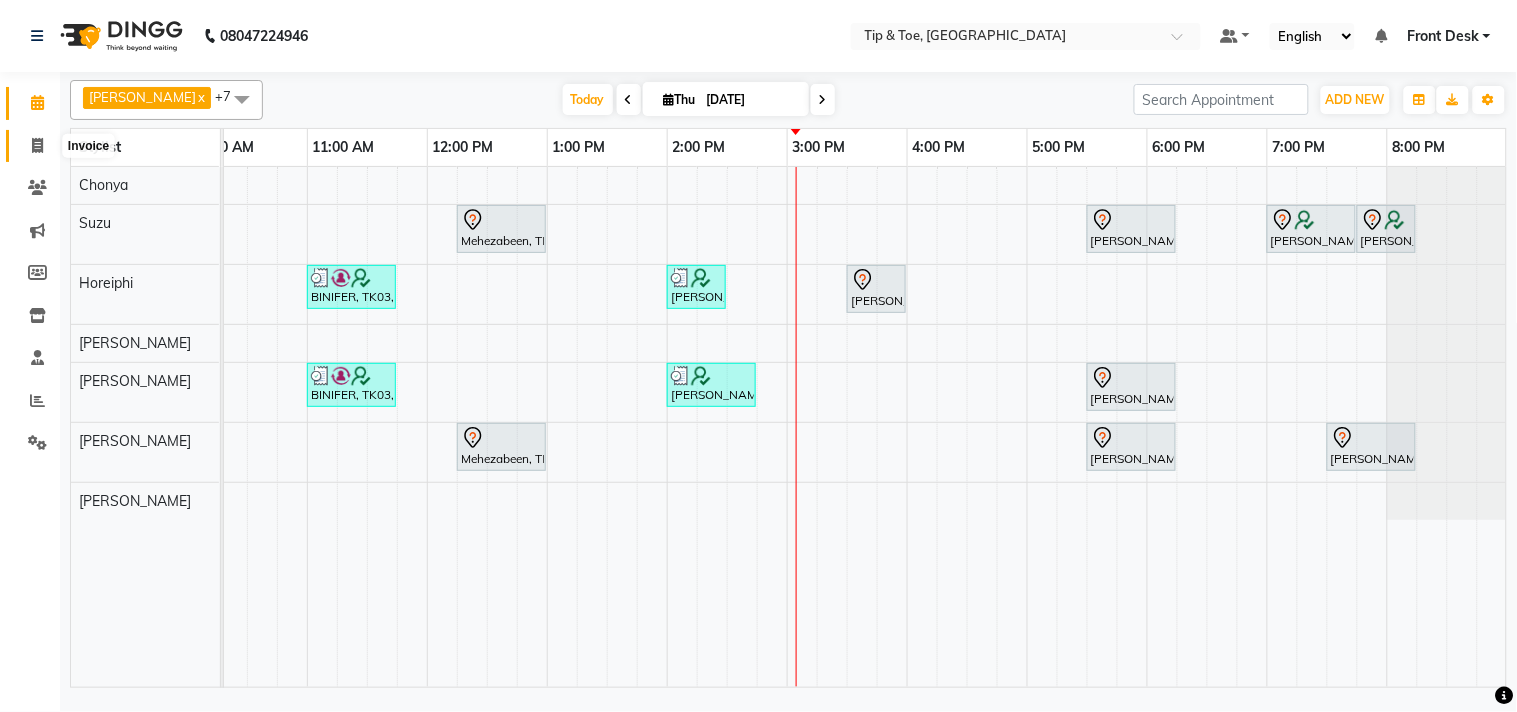 click 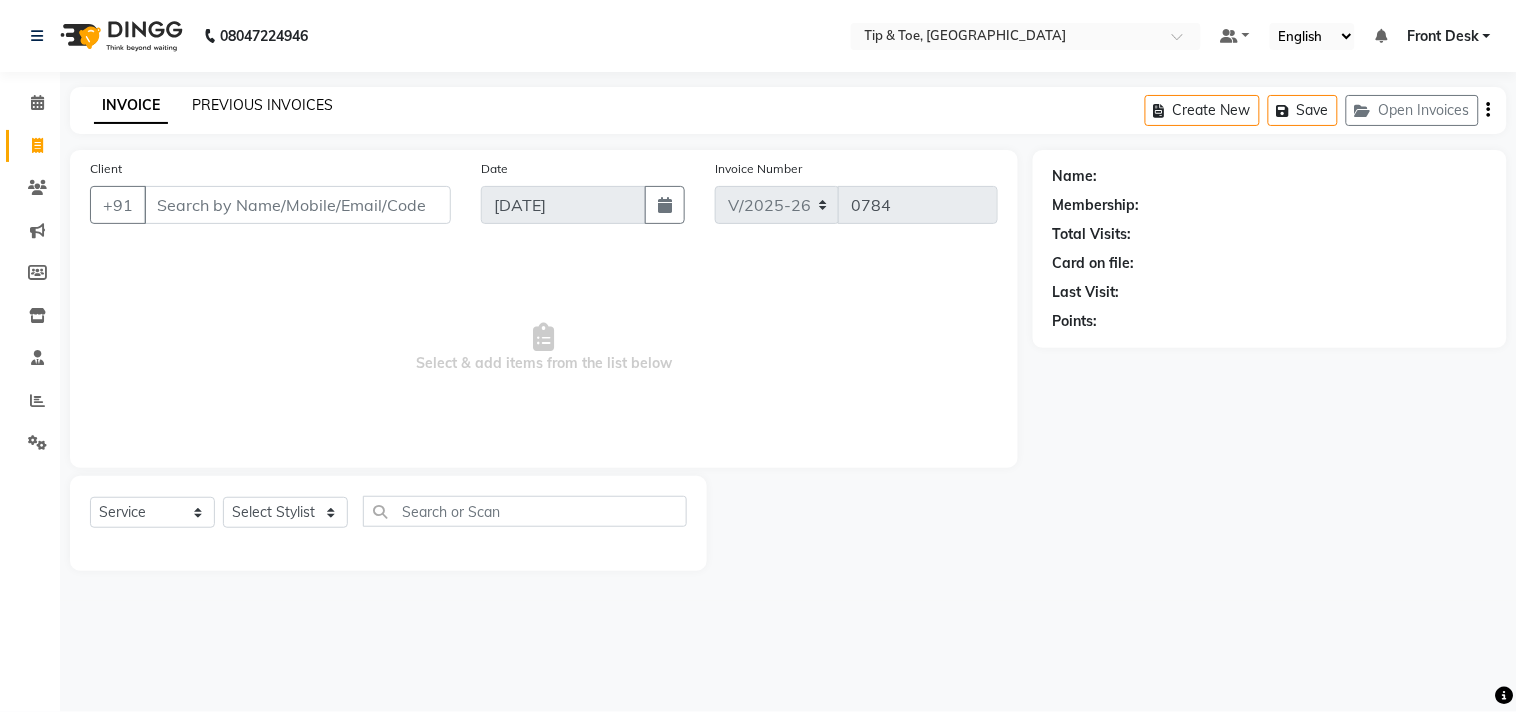 click on "PREVIOUS INVOICES" 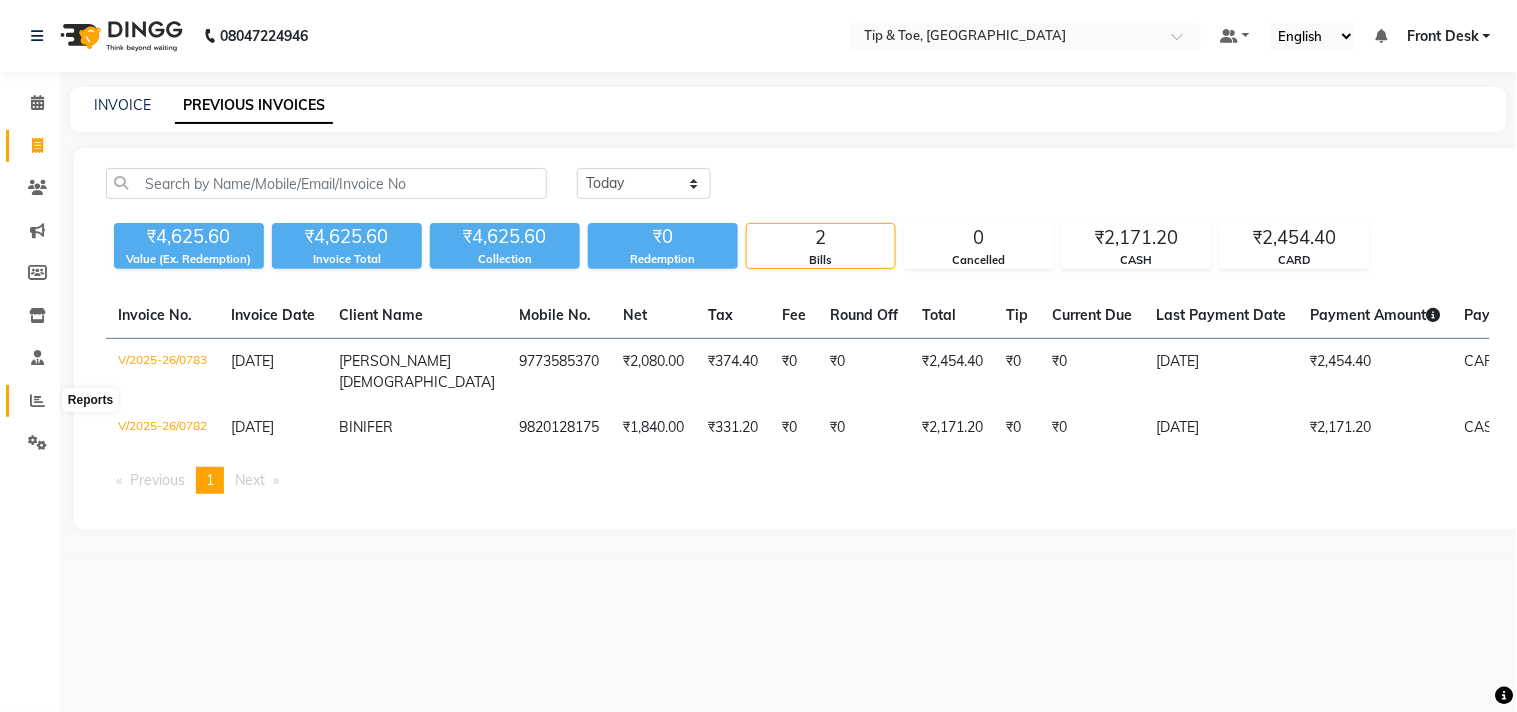 click 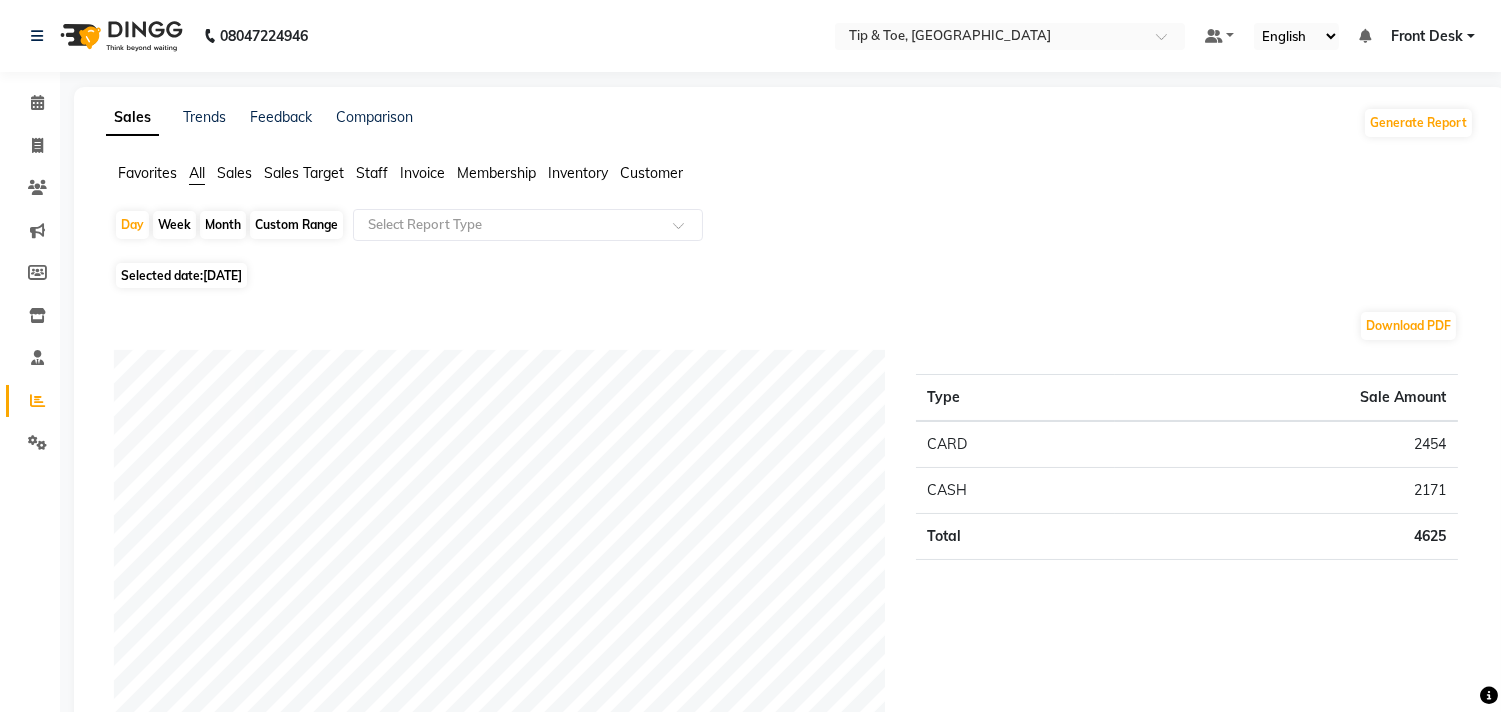 click on "Inventory" 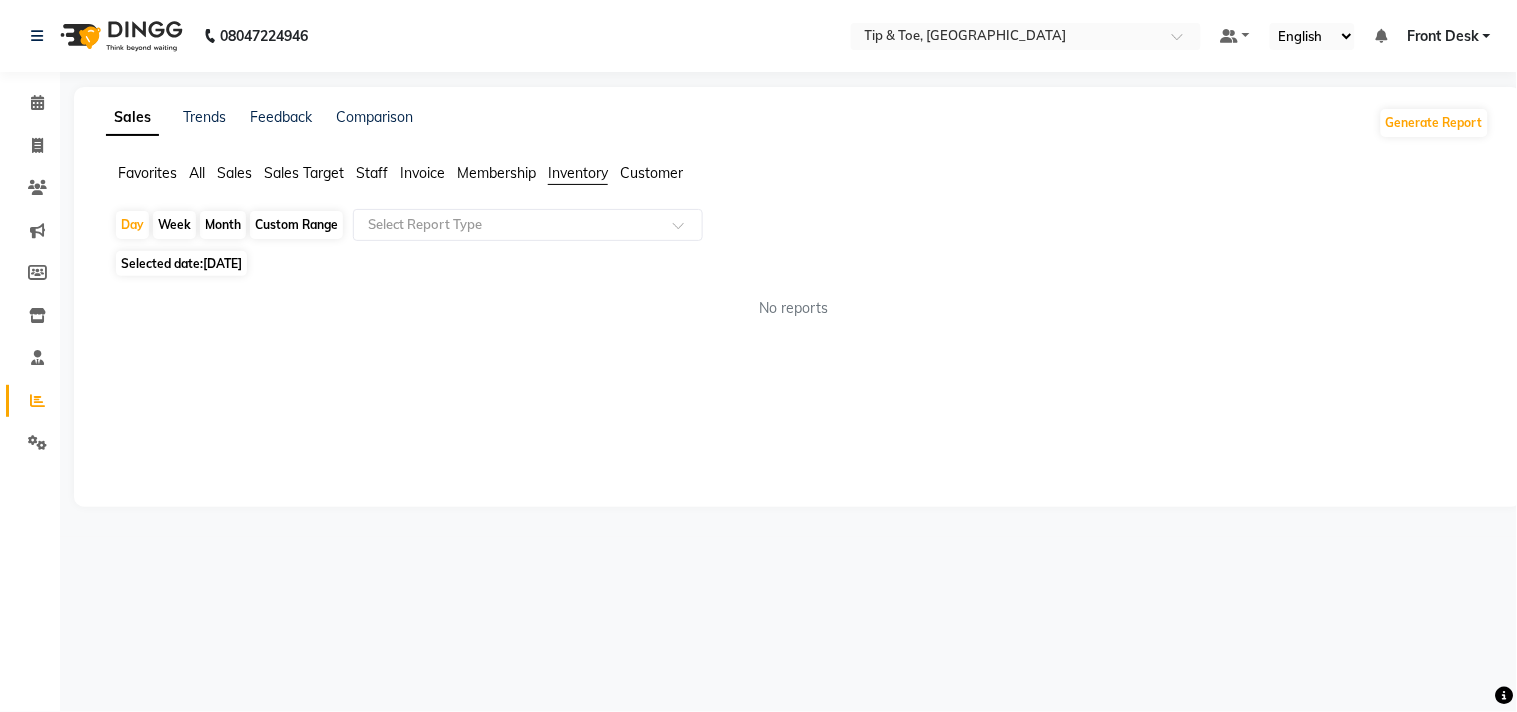 click on "Customer" 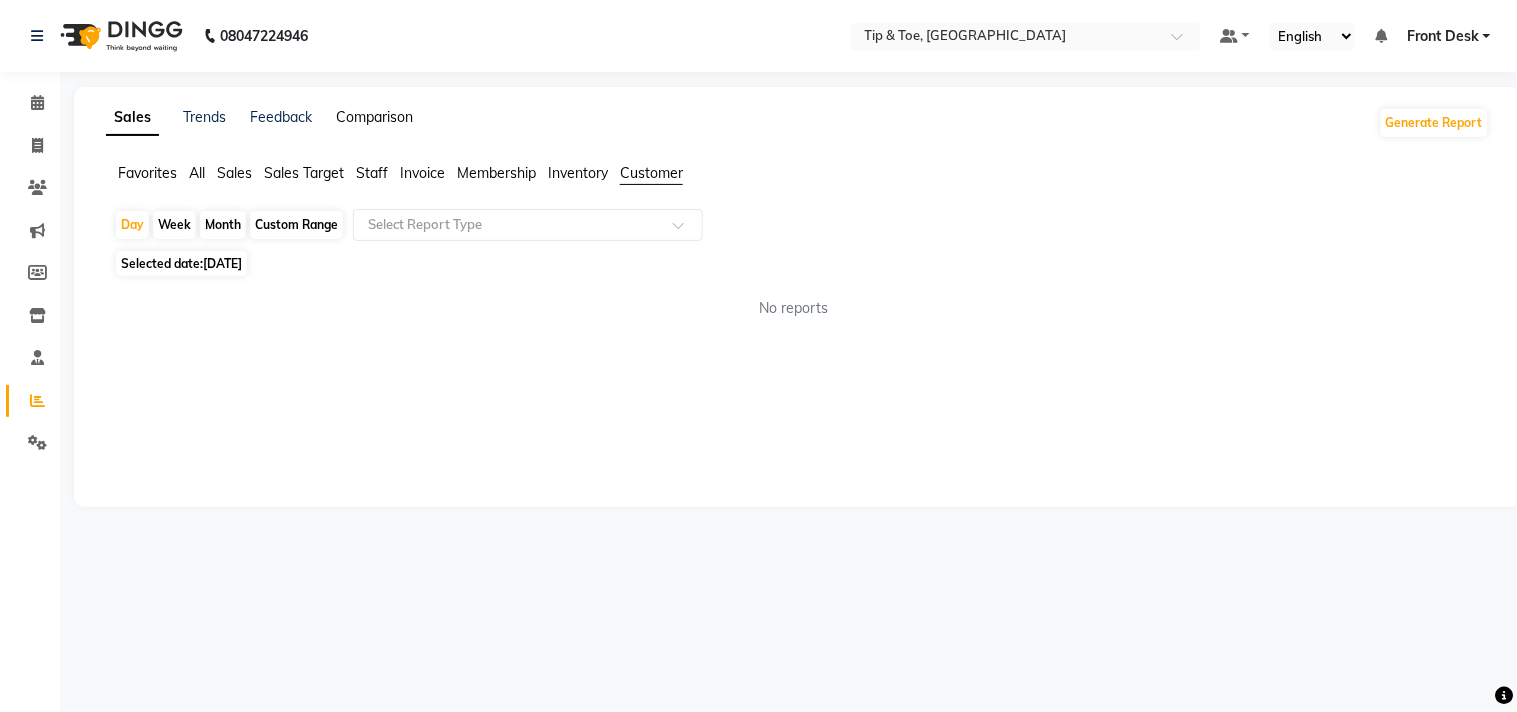 click on "Comparison" 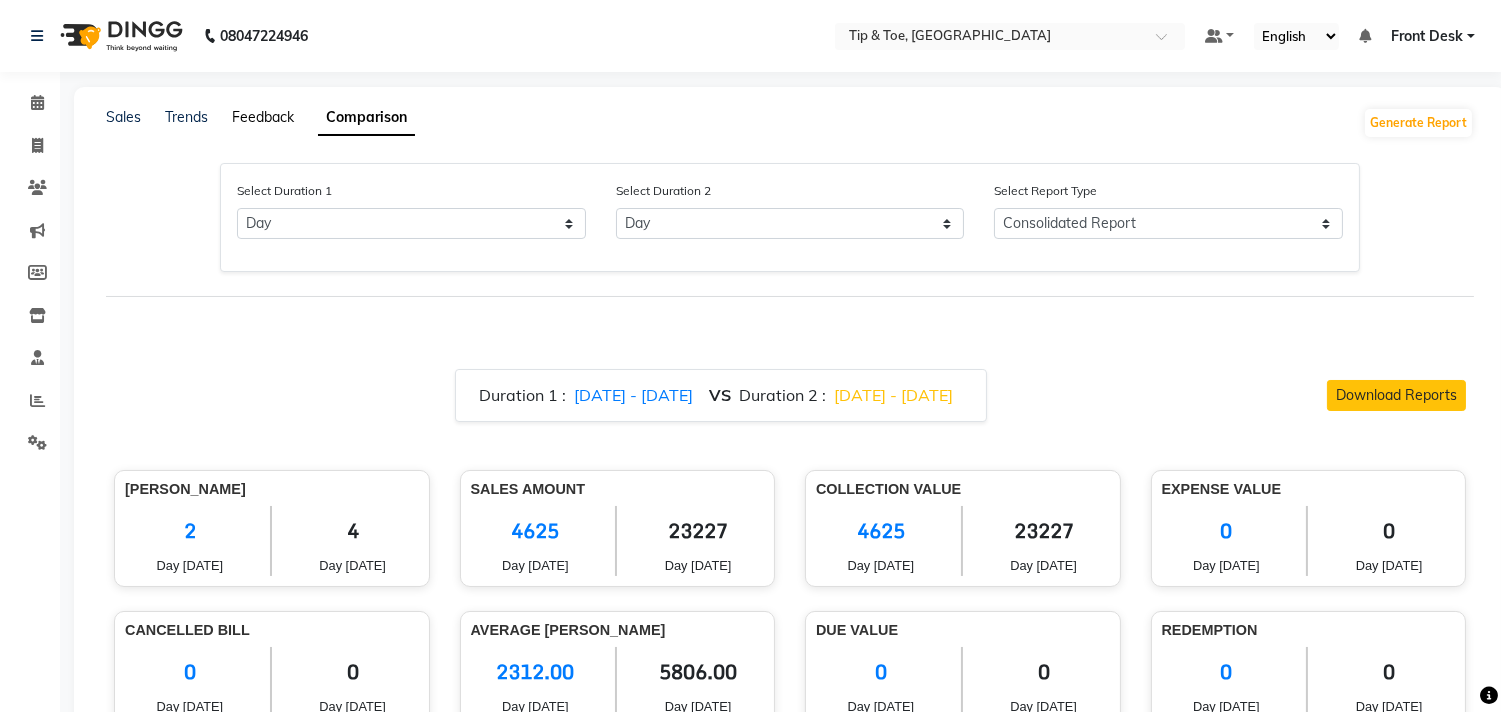 click on "Feedback" 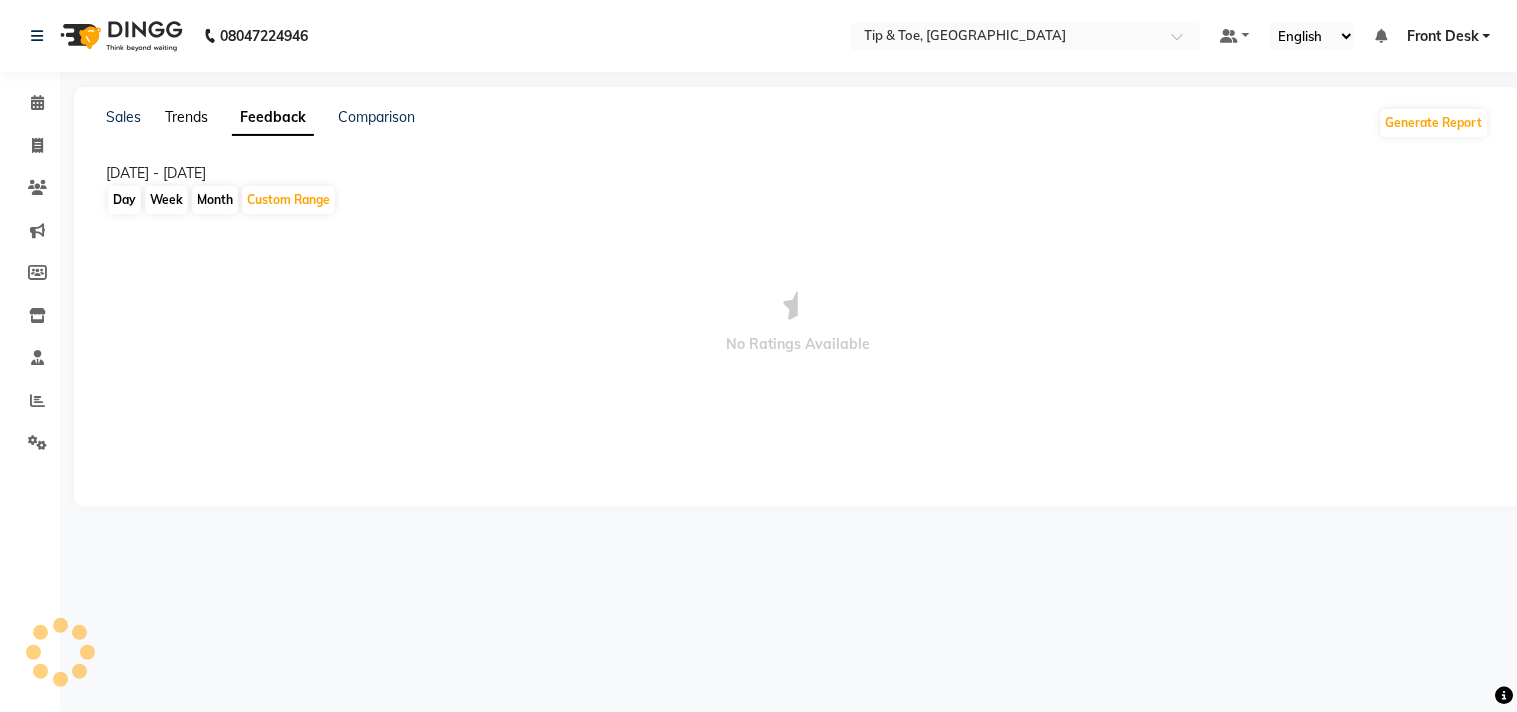 click on "Trends" 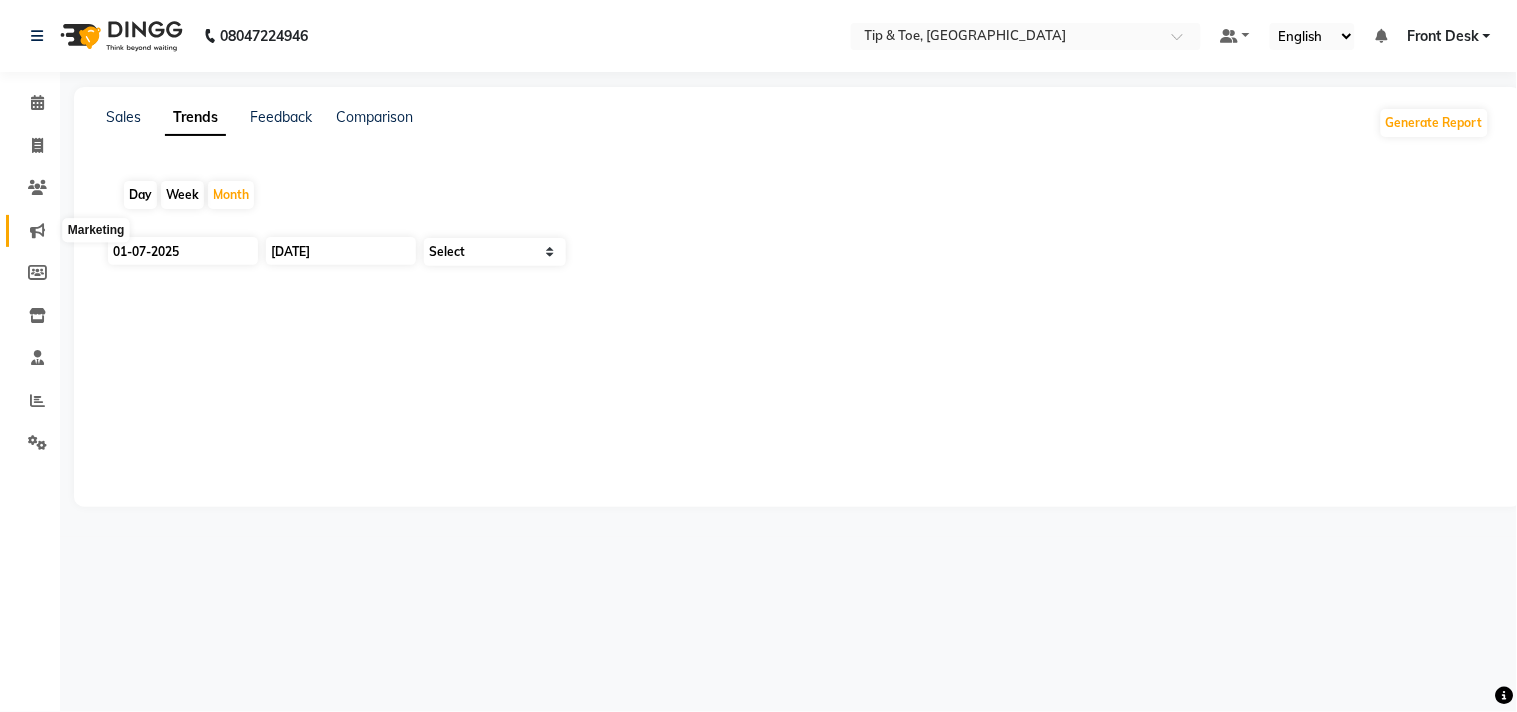 click 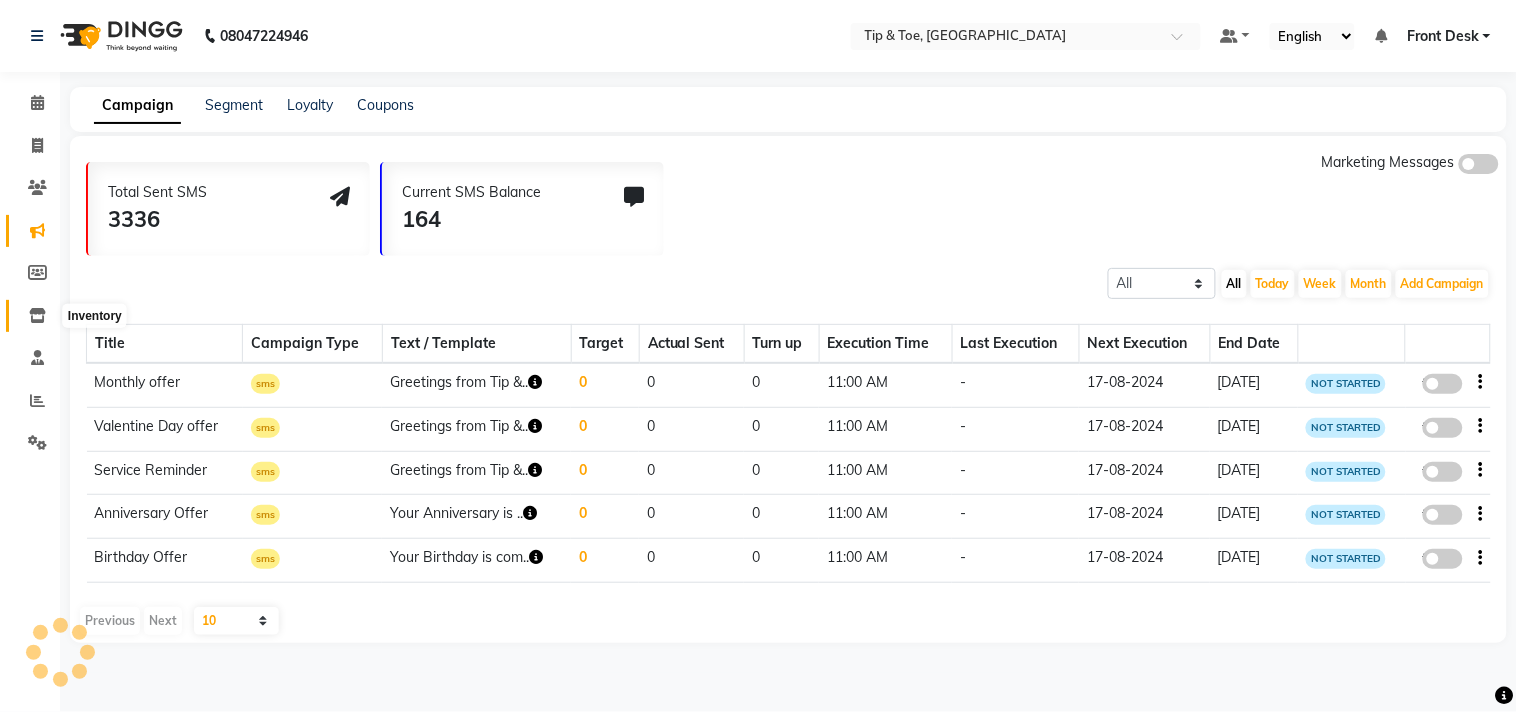 click 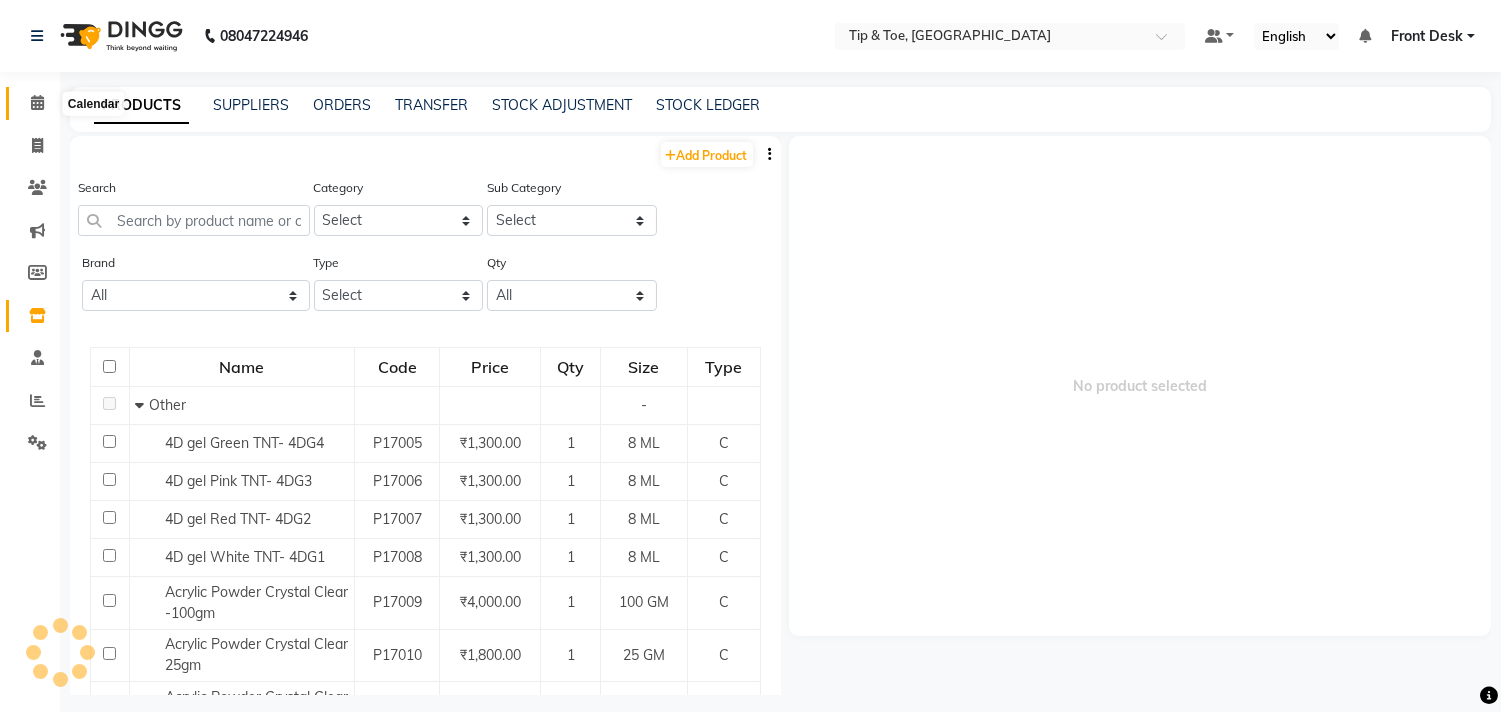 click 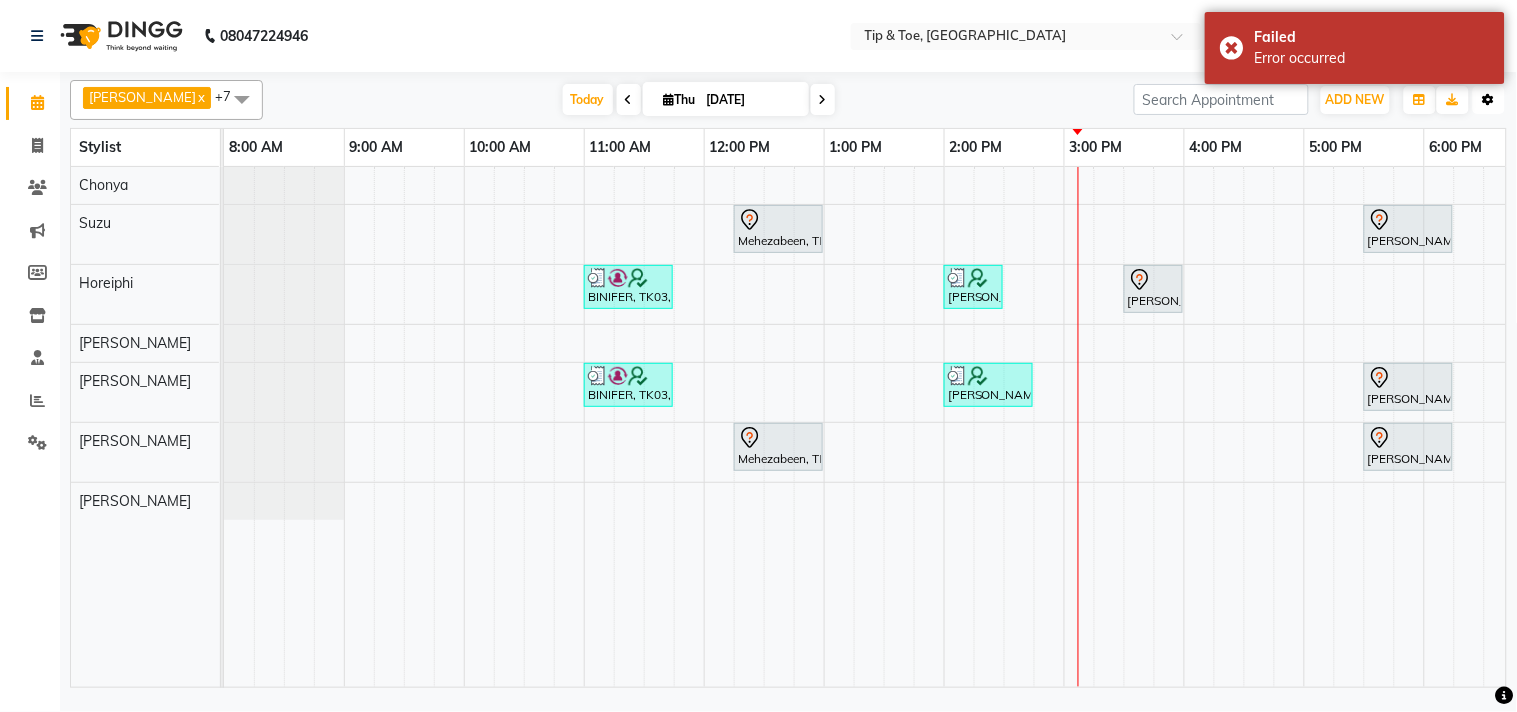click on "Toggle Dropdown" at bounding box center (1489, 100) 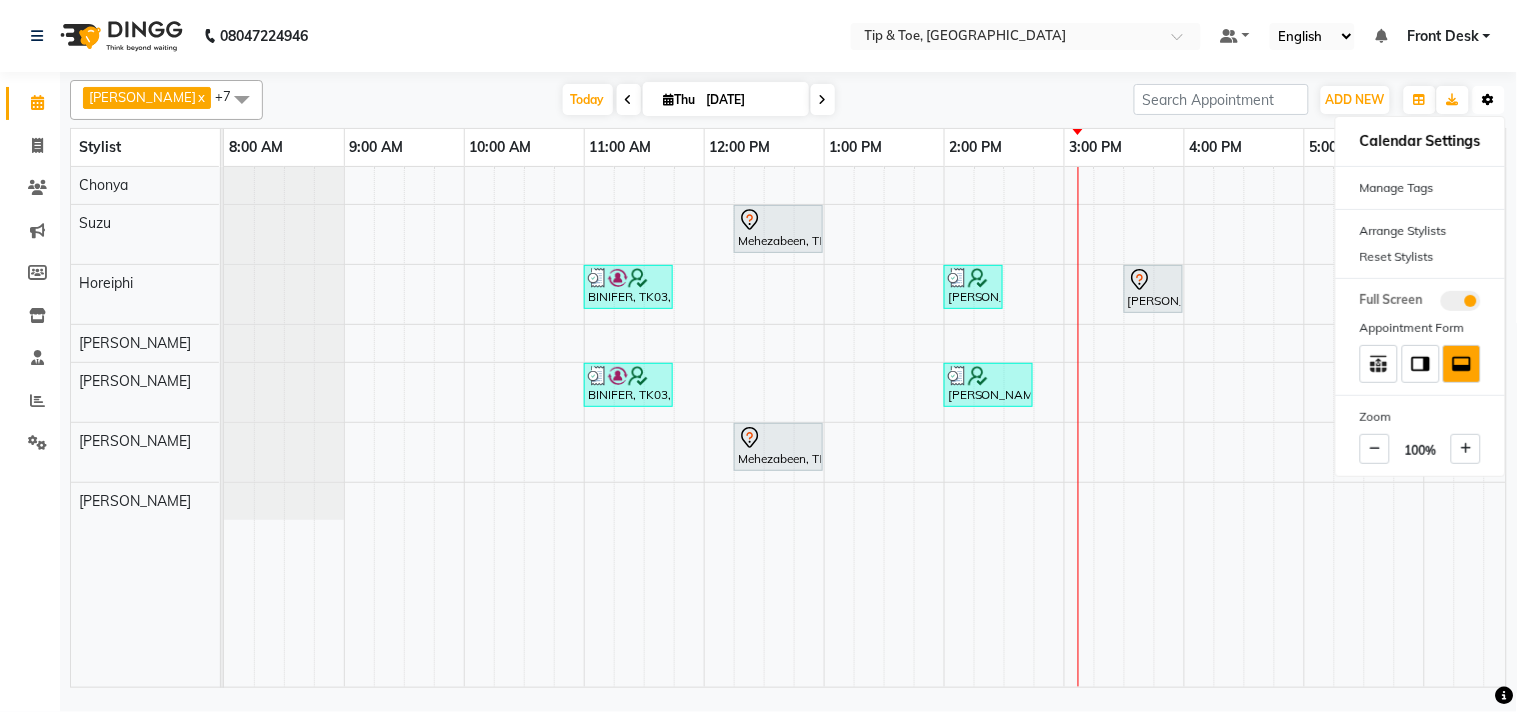 click on "Toggle Dropdown" at bounding box center (1489, 100) 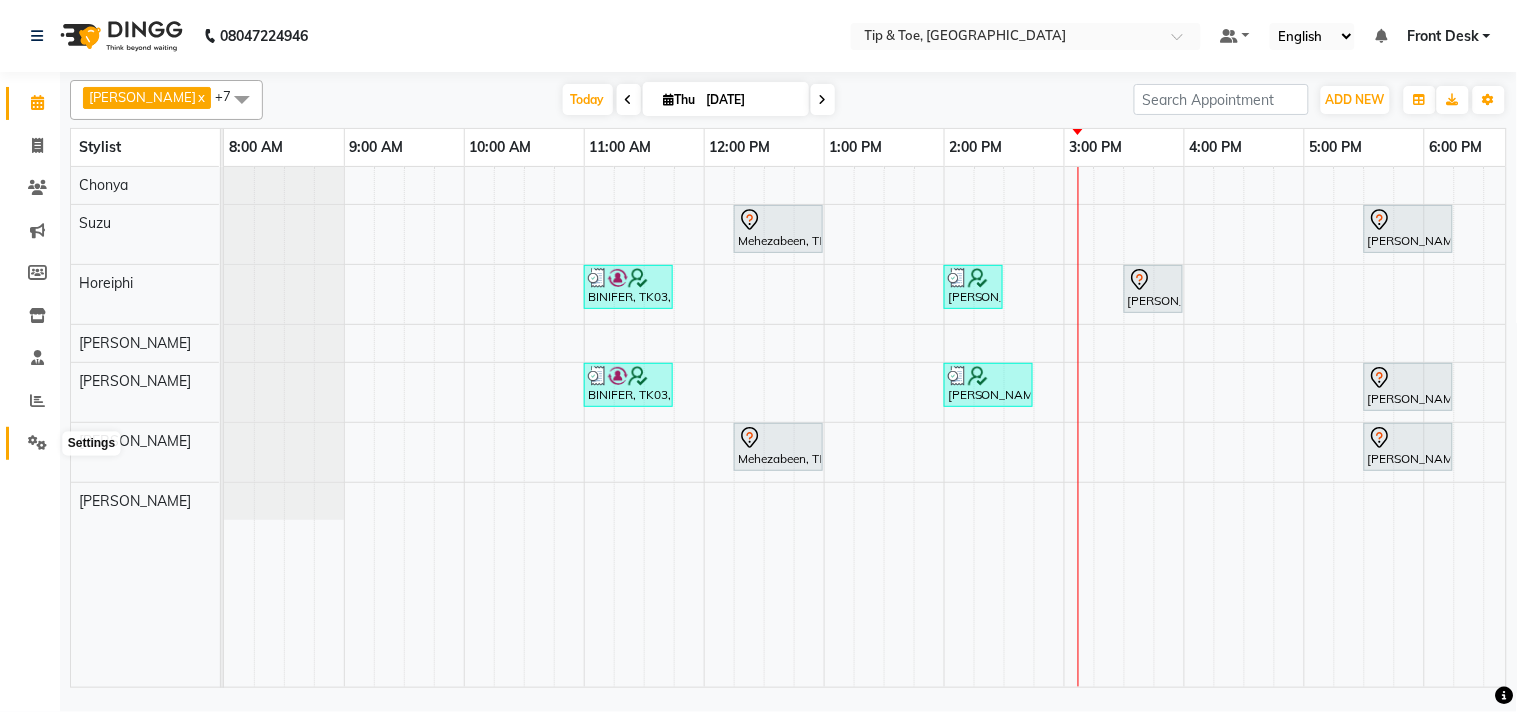 click 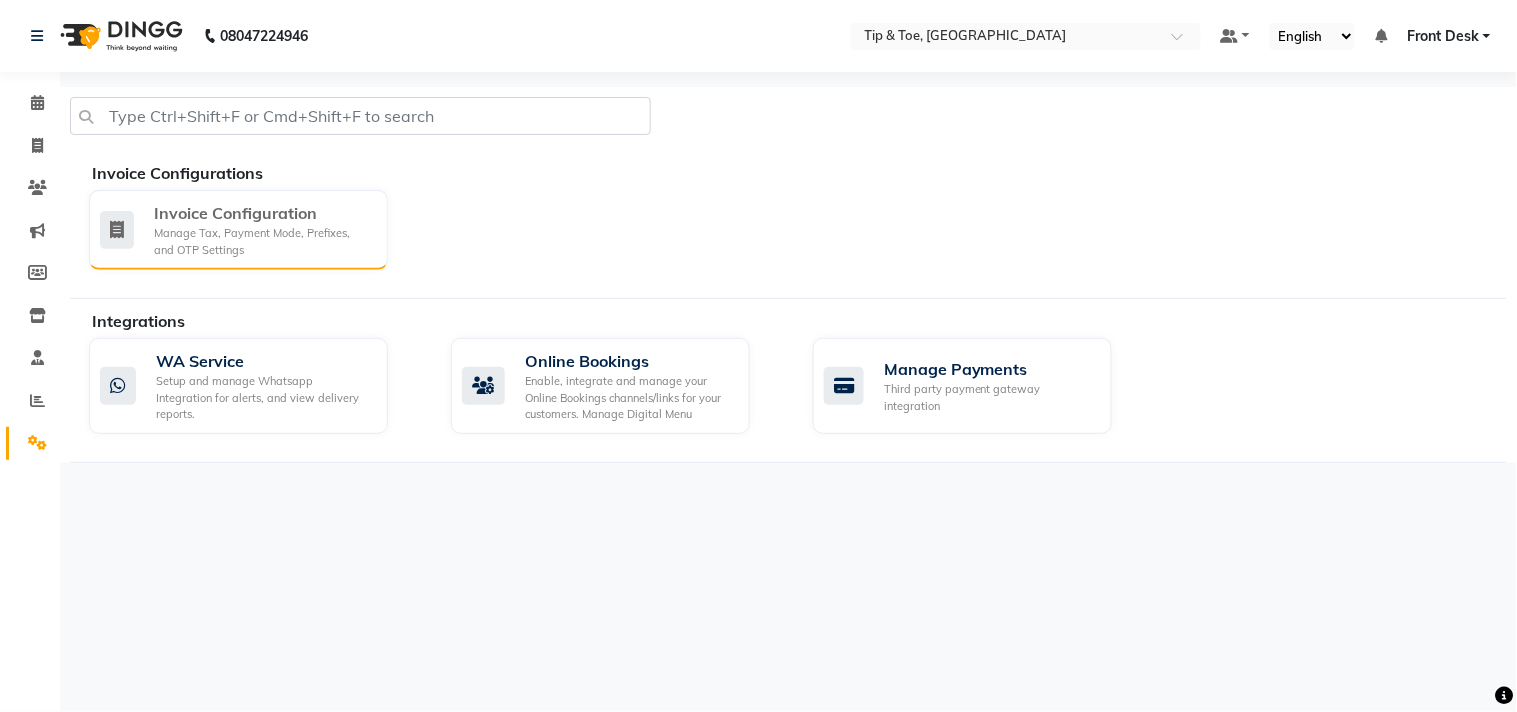 click on "Invoice Configuration" 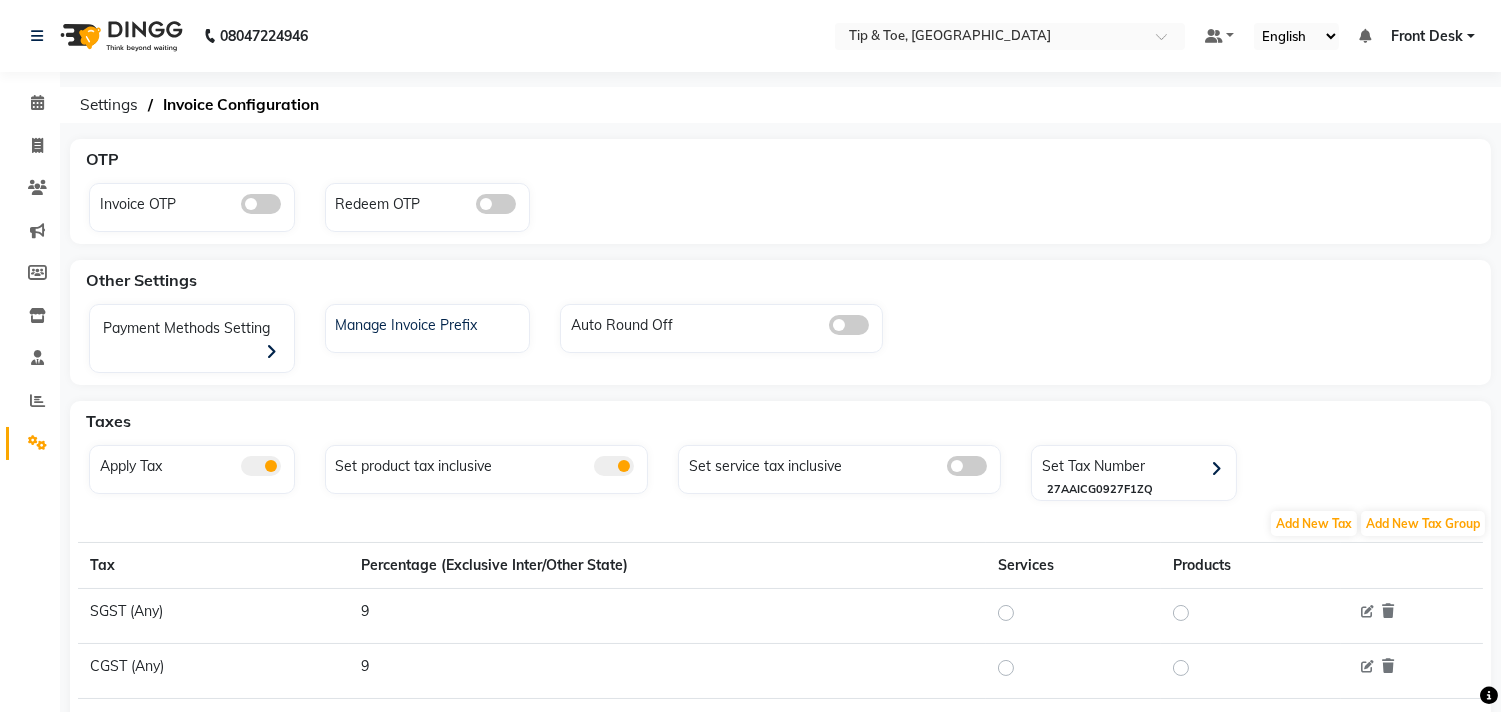 scroll, scrollTop: 130, scrollLeft: 0, axis: vertical 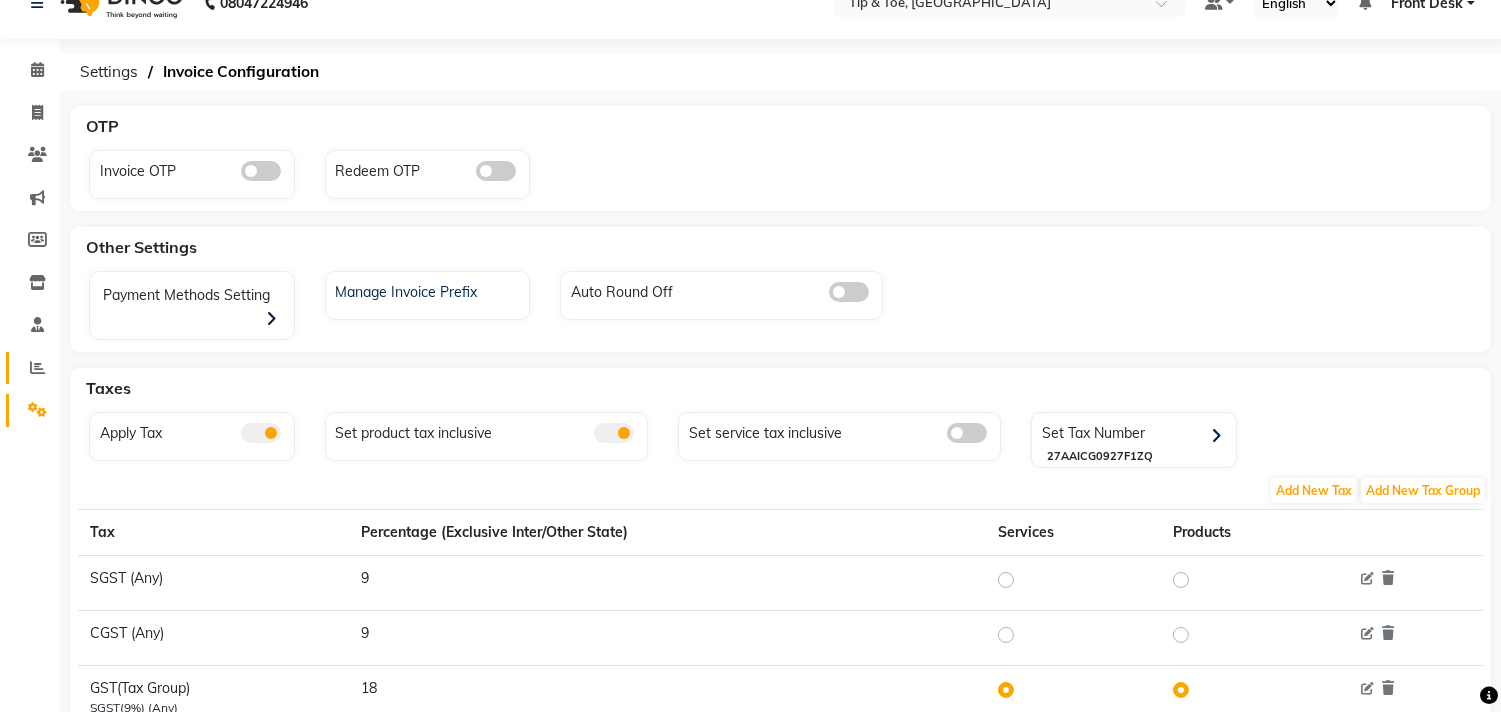 click on "Reports" 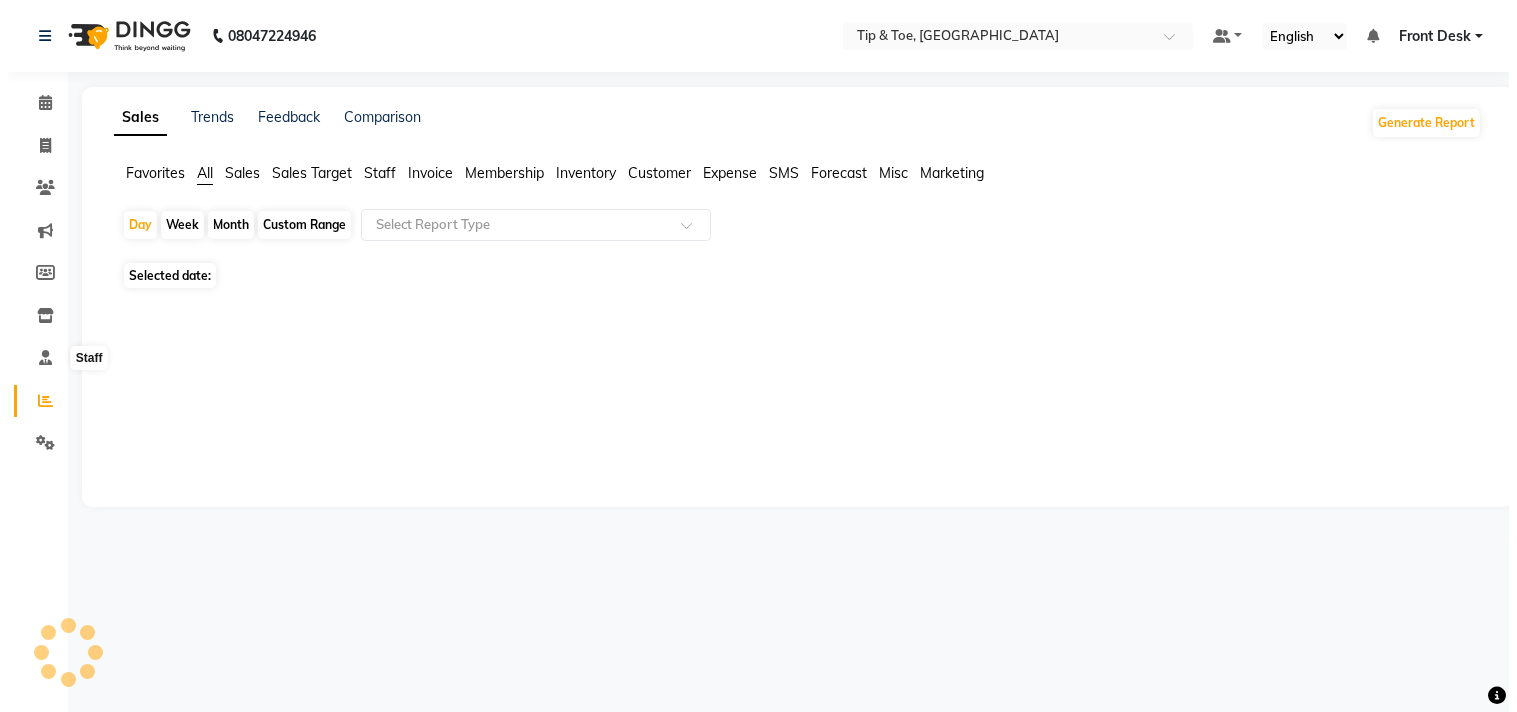 scroll, scrollTop: 0, scrollLeft: 0, axis: both 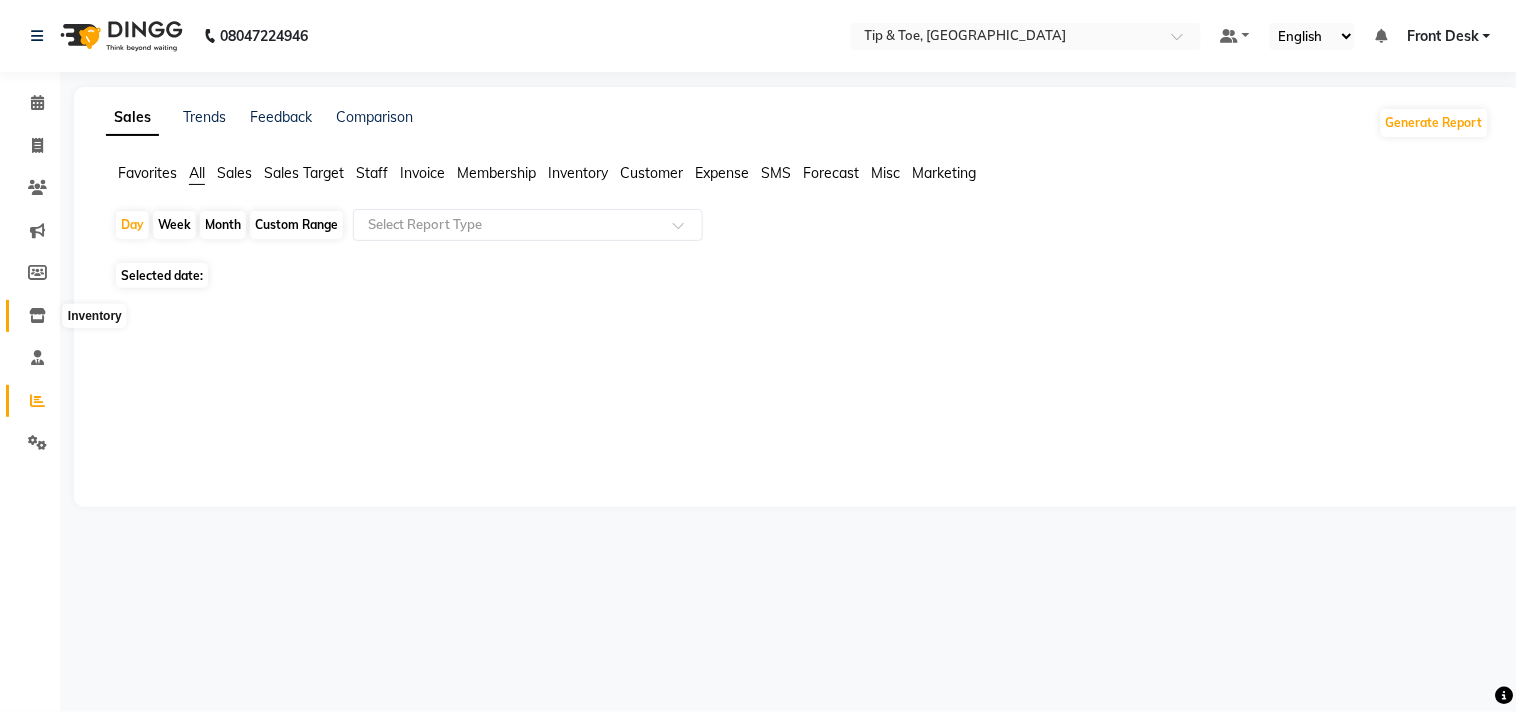 click 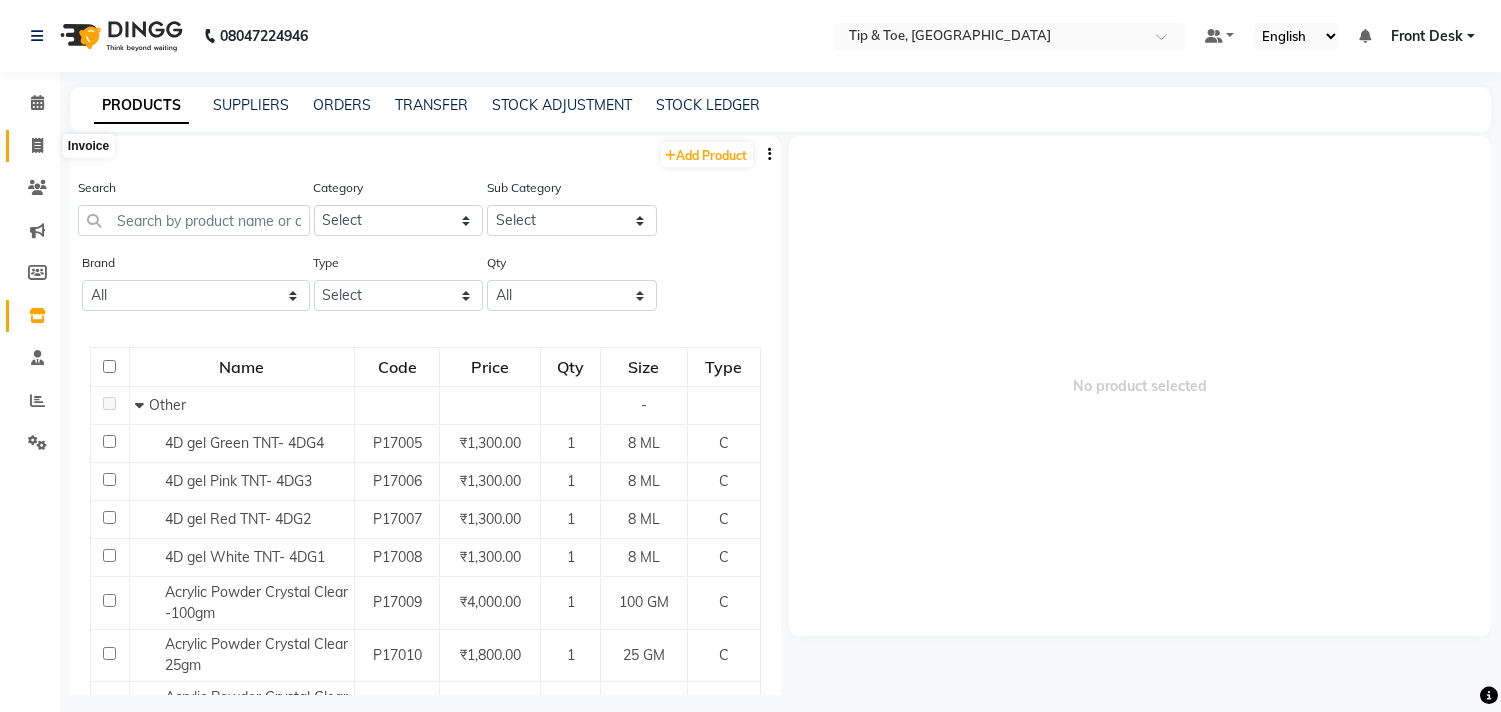 click 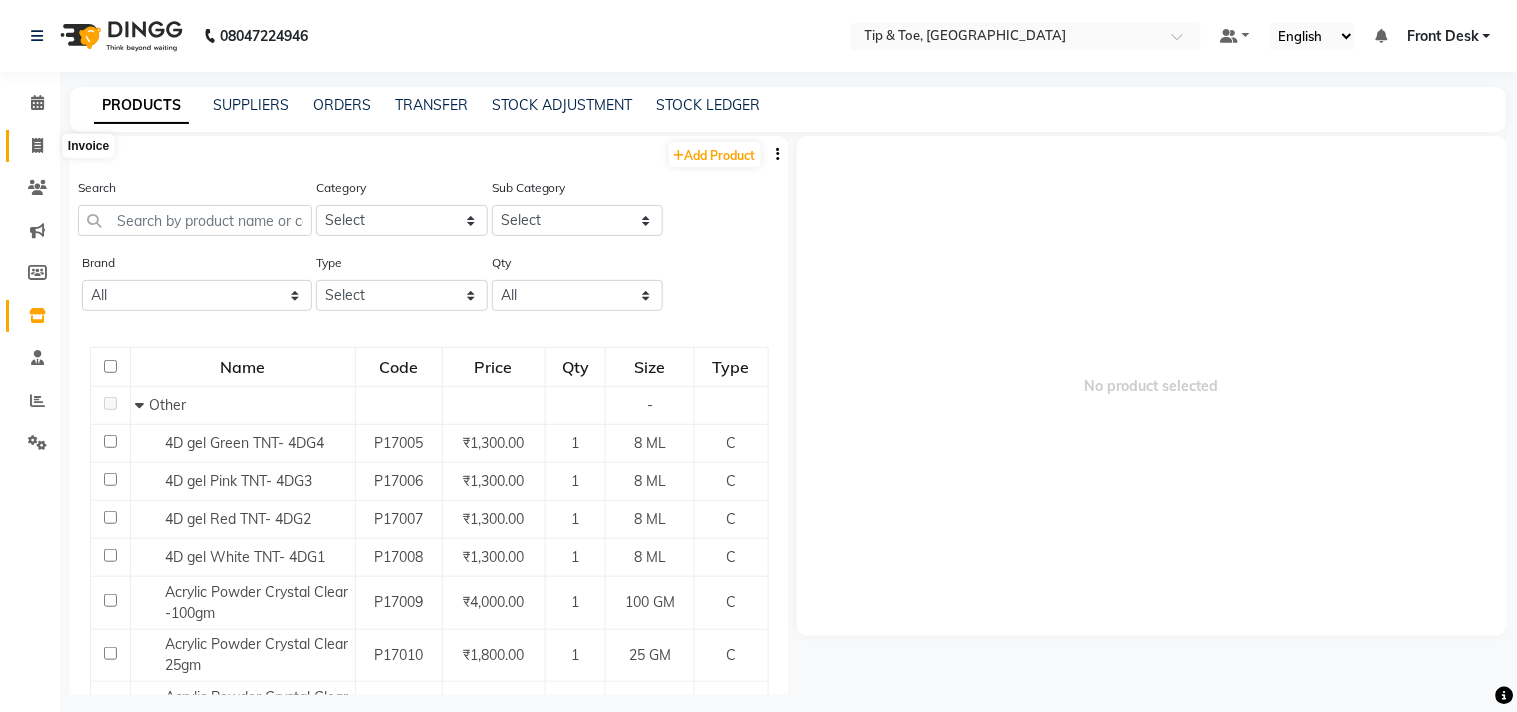 select on "5655" 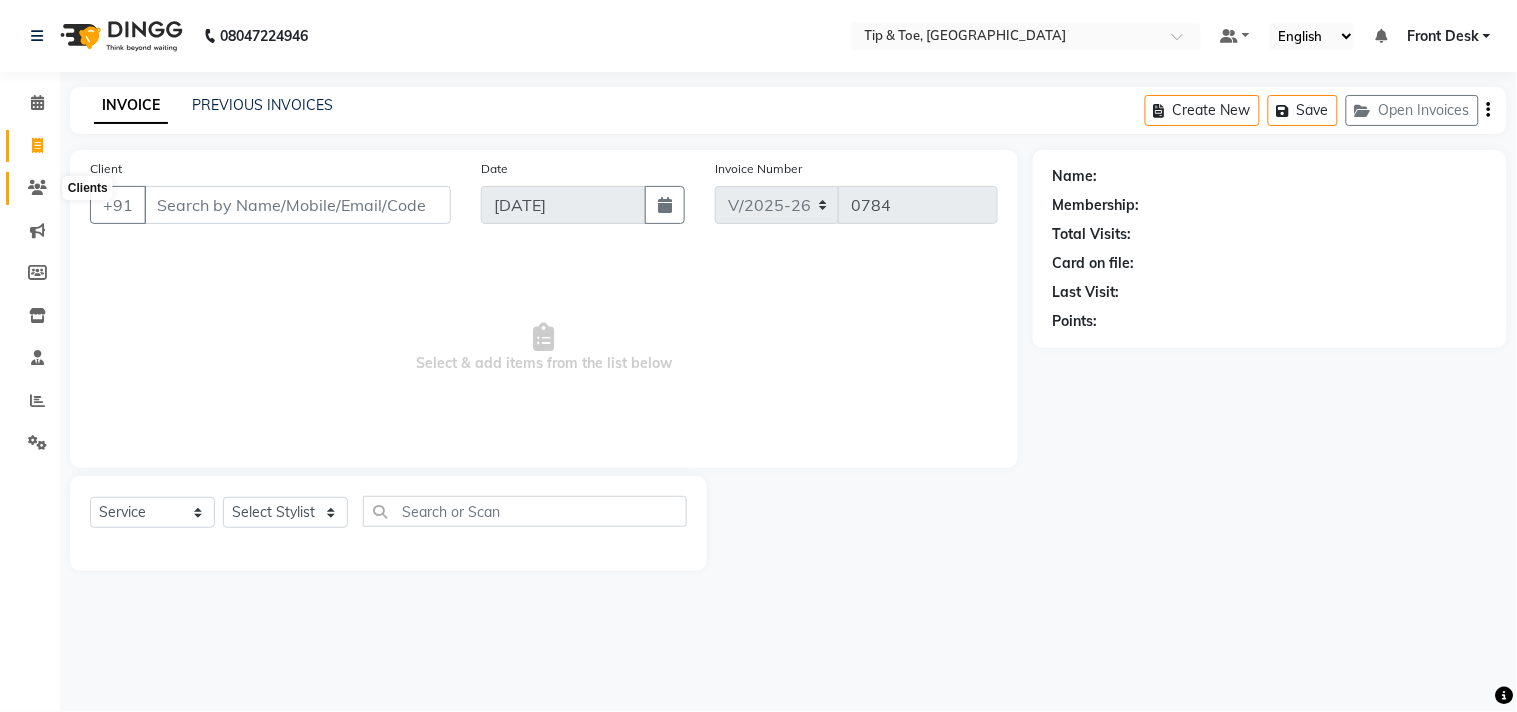 click 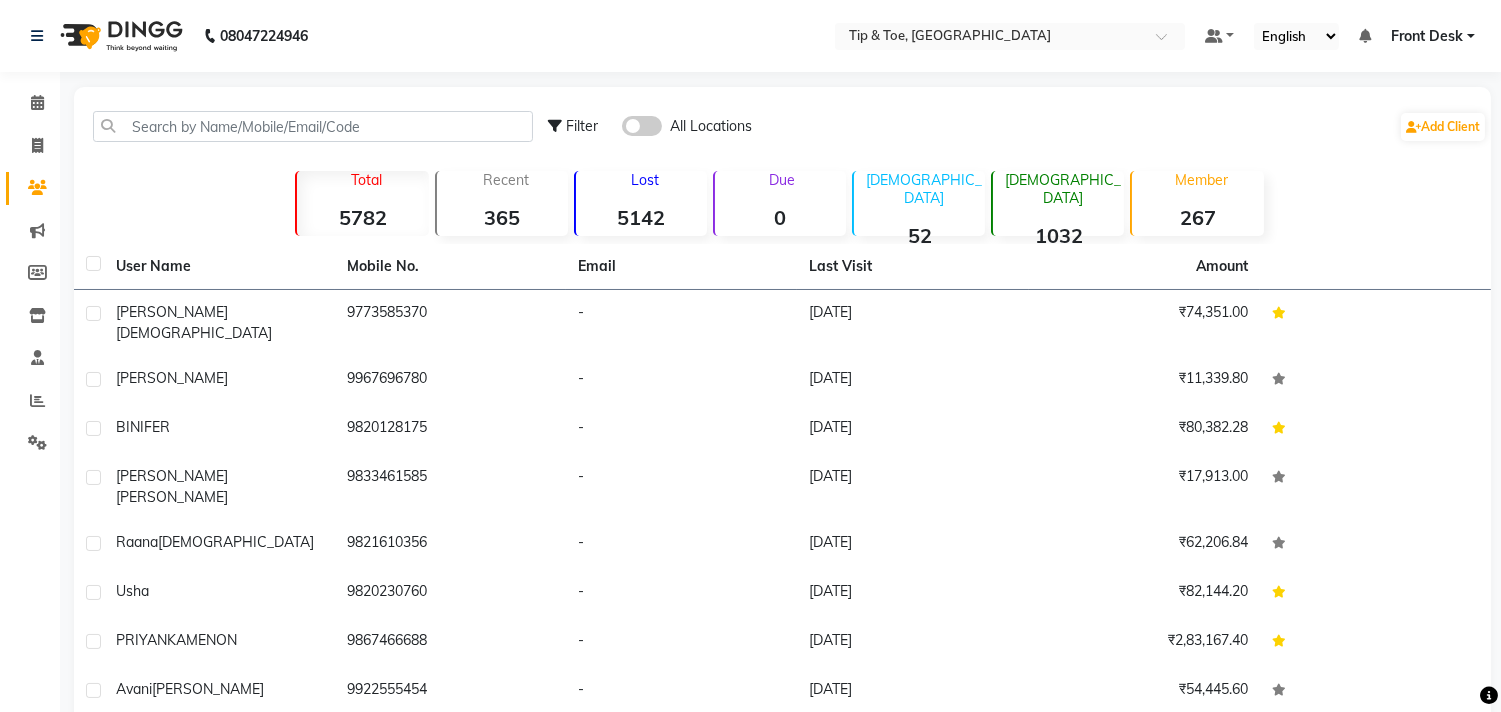 click on "5782" 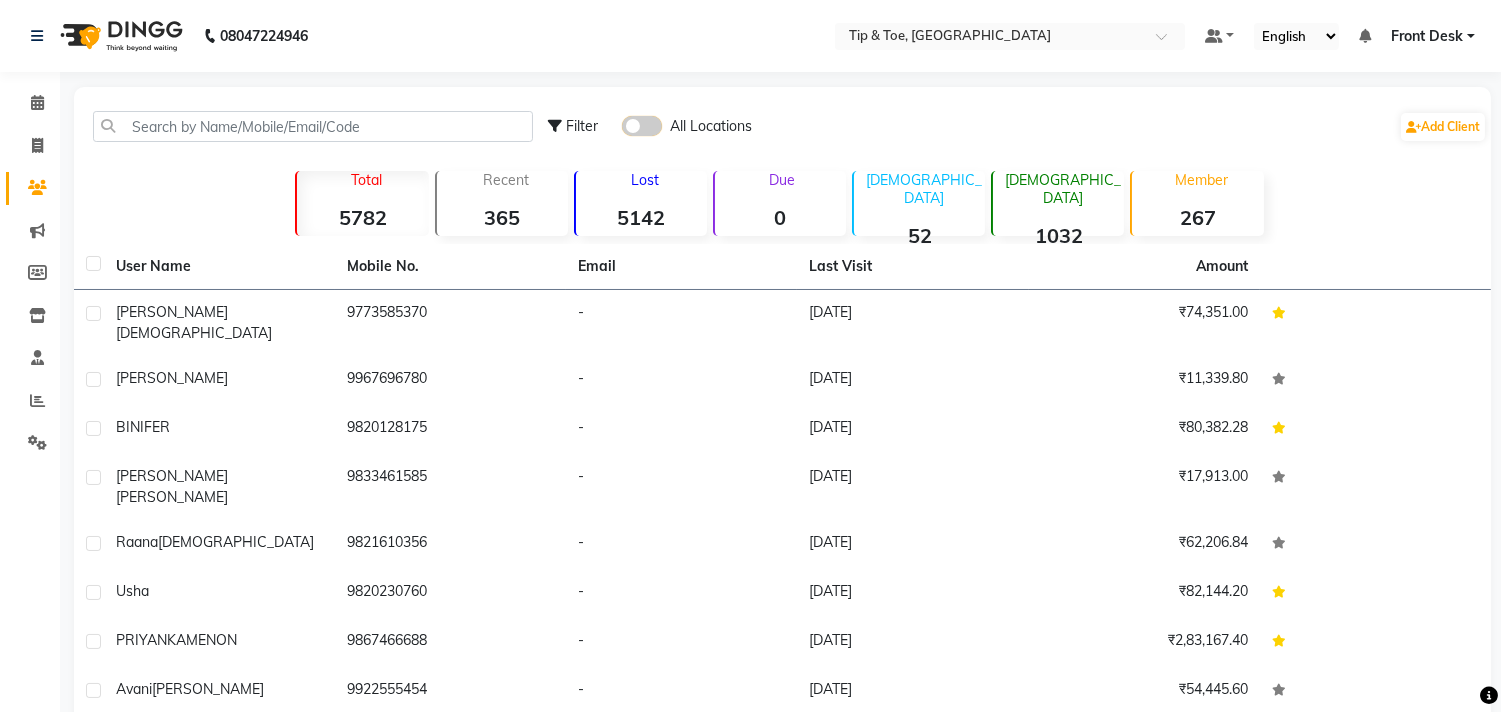 click 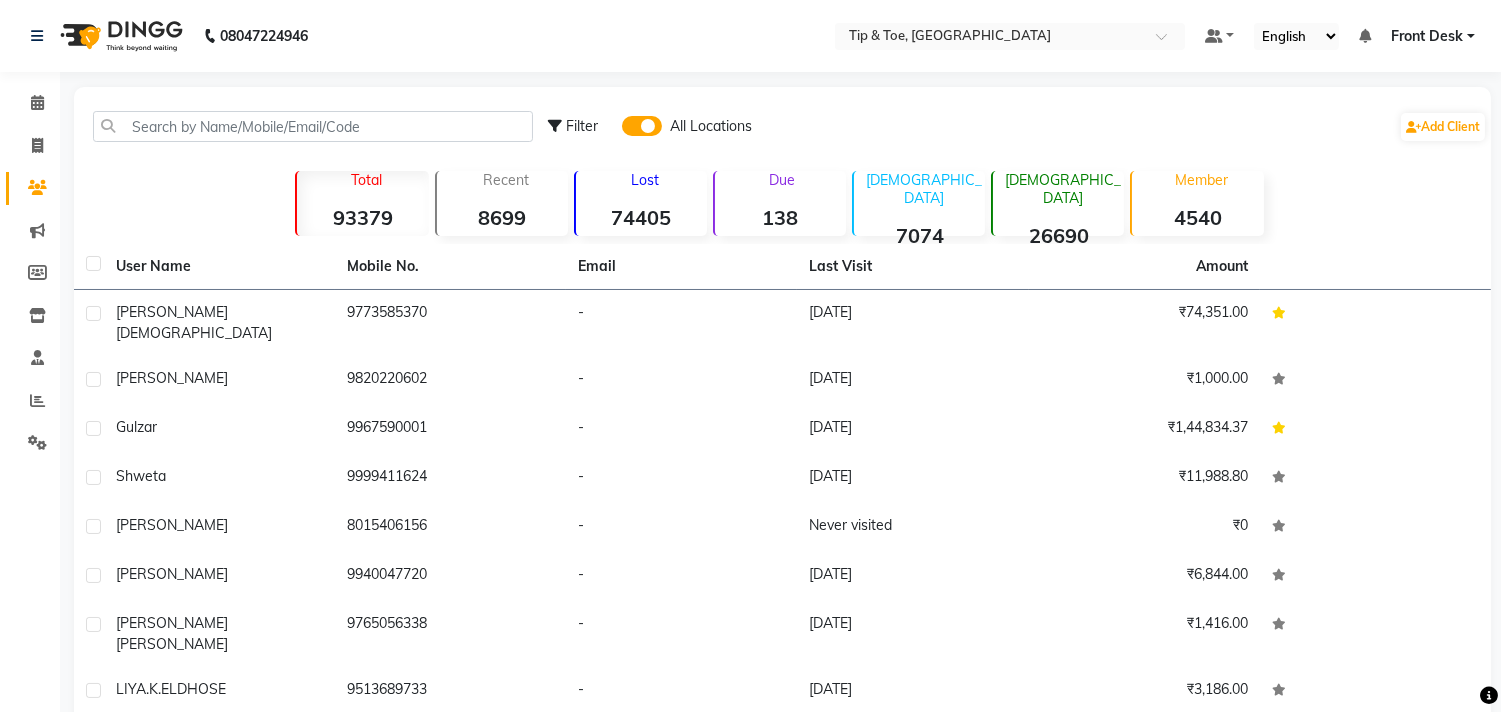 click 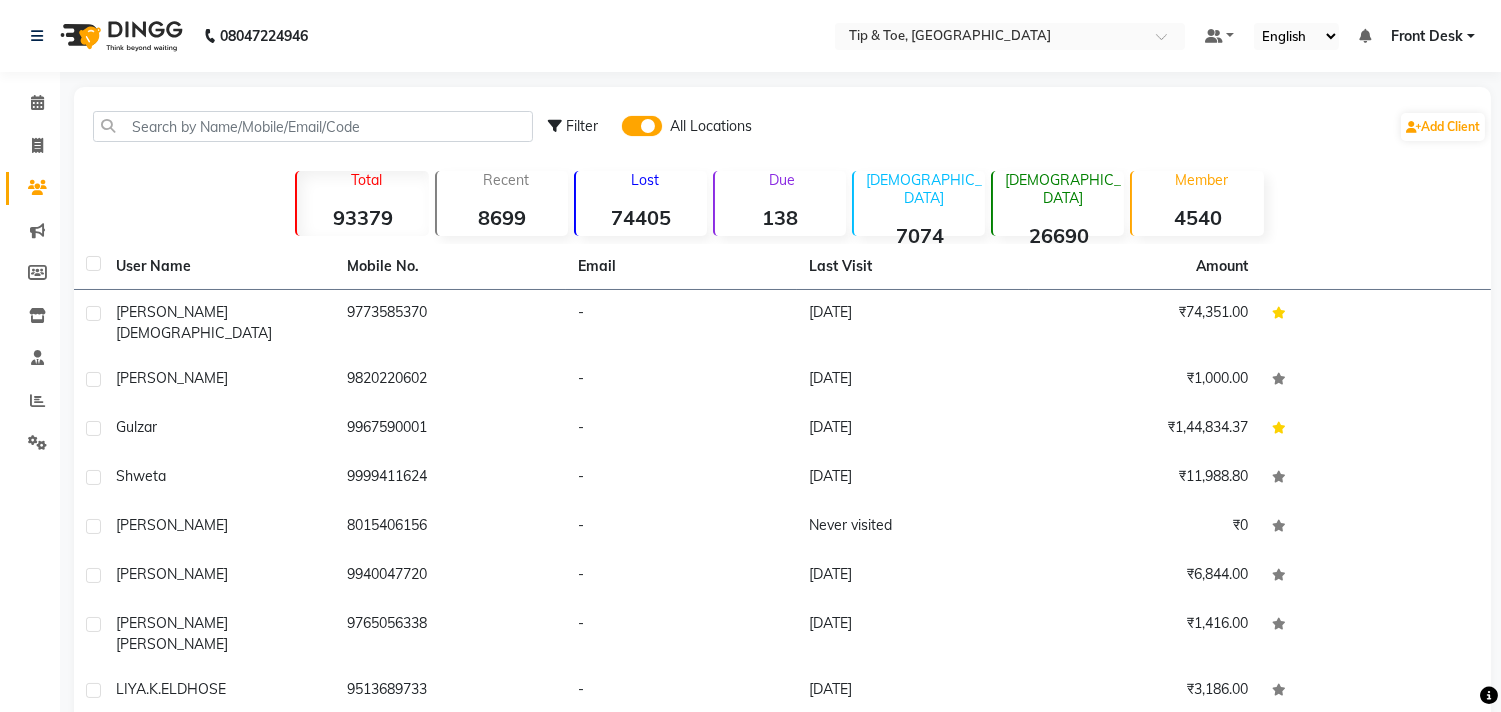 click 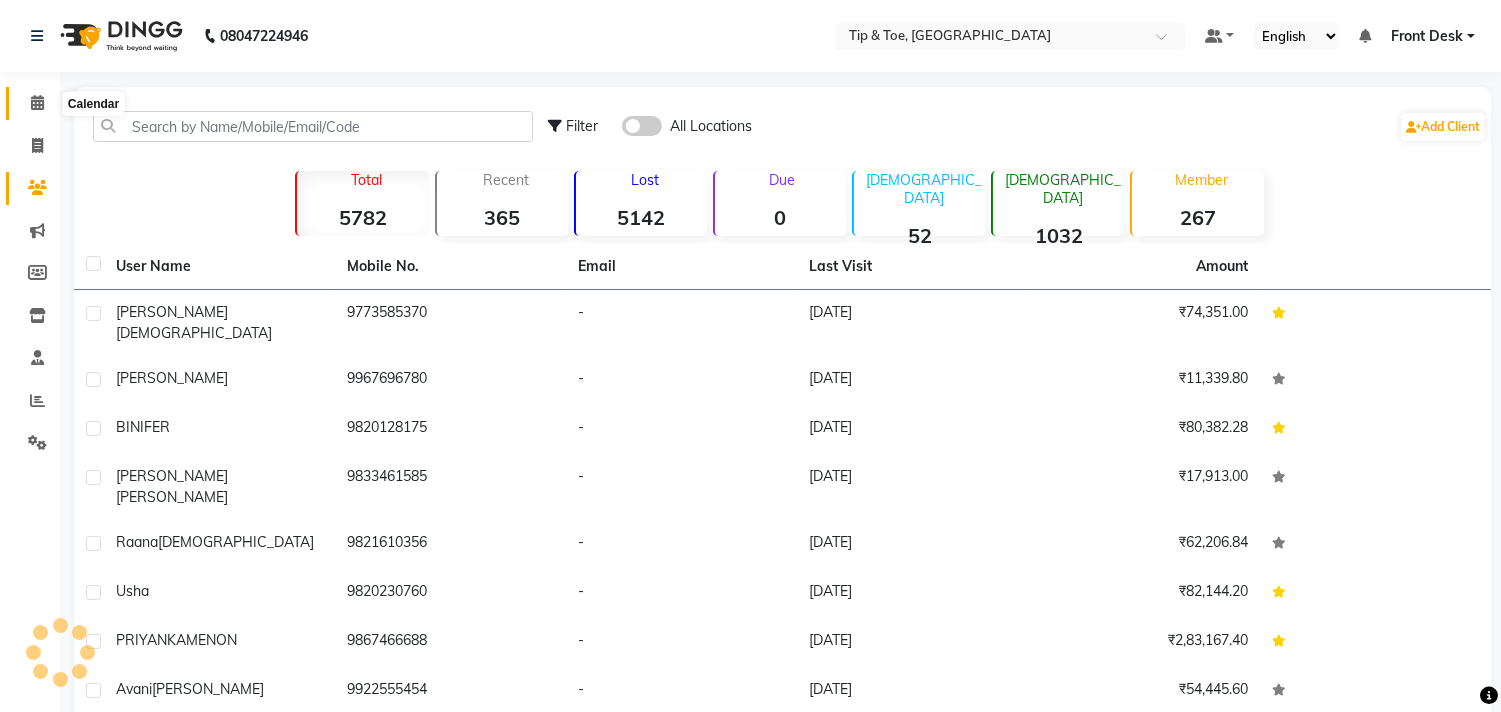 click 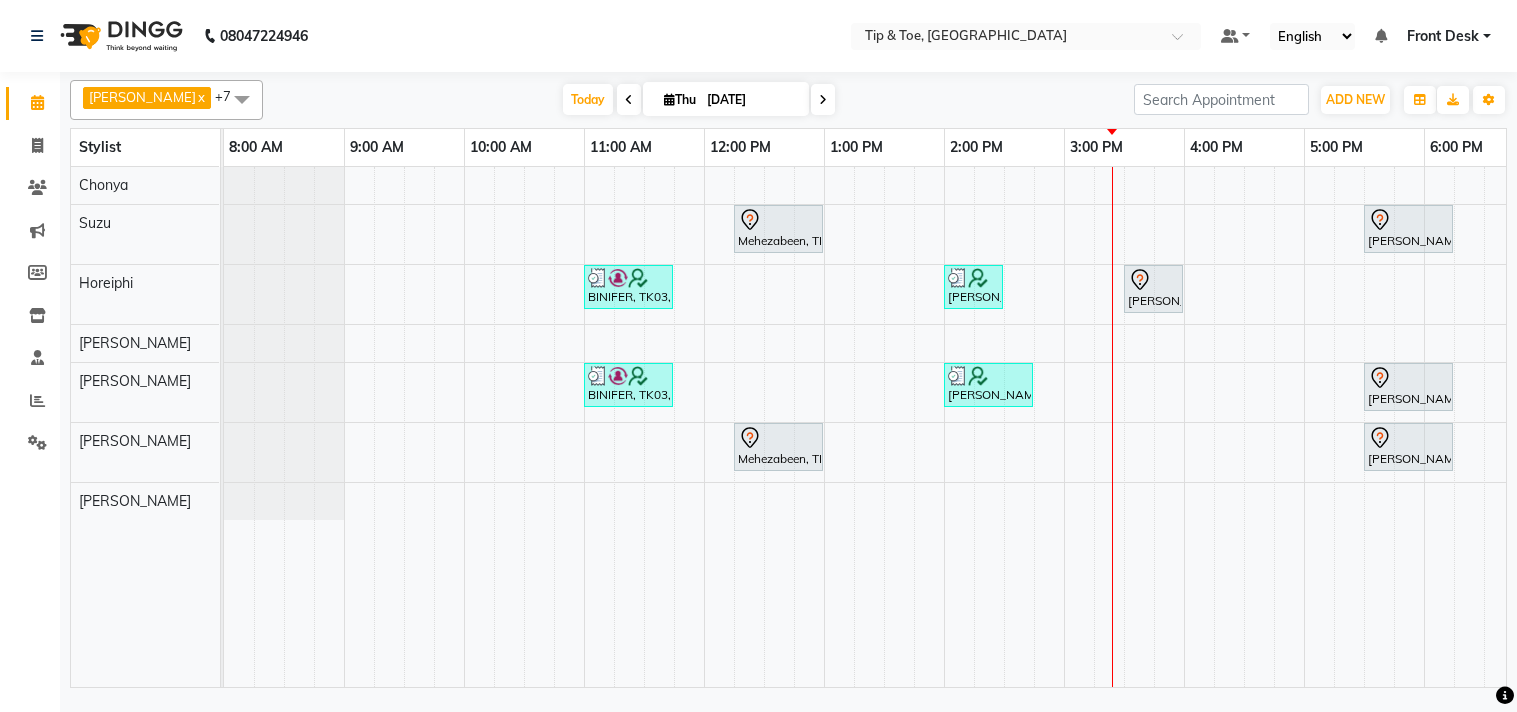 scroll, scrollTop: 0, scrollLeft: 0, axis: both 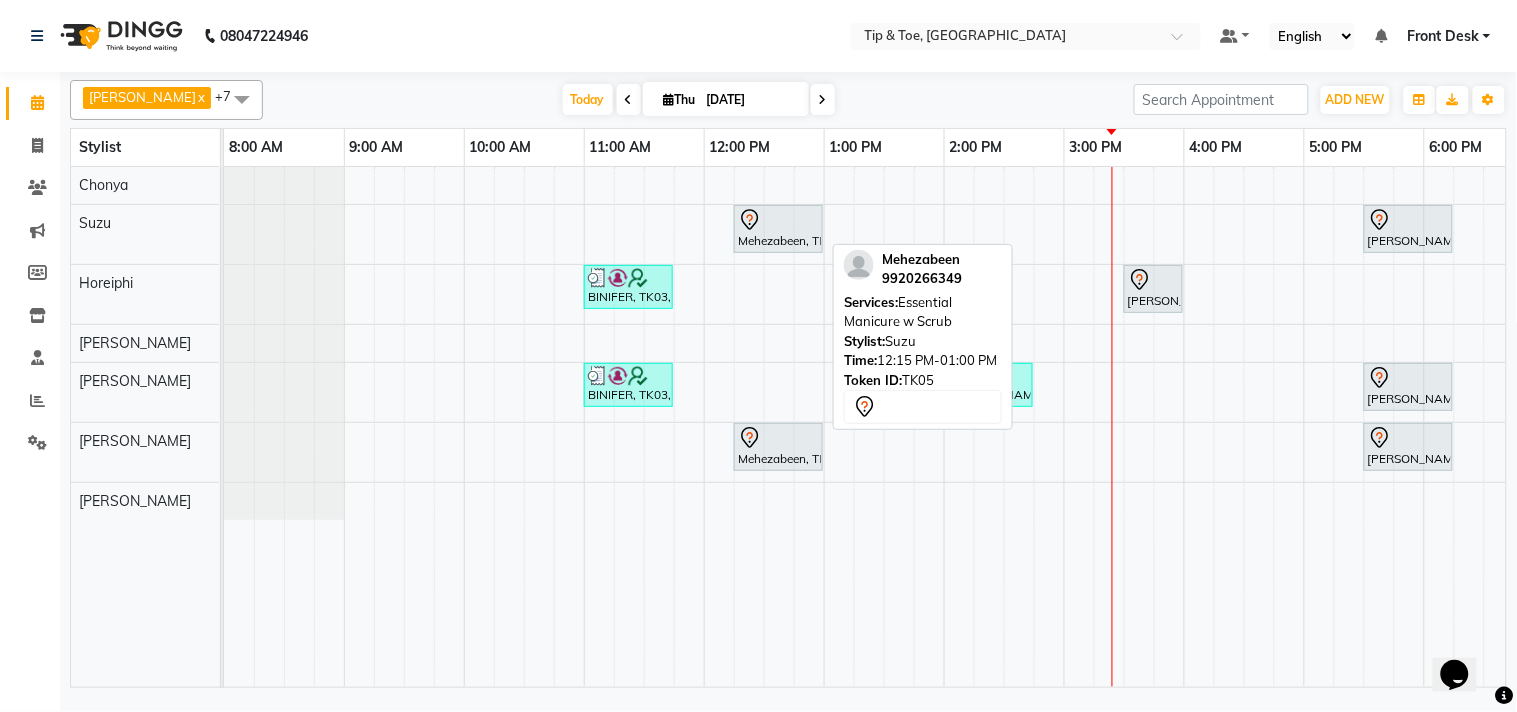 click 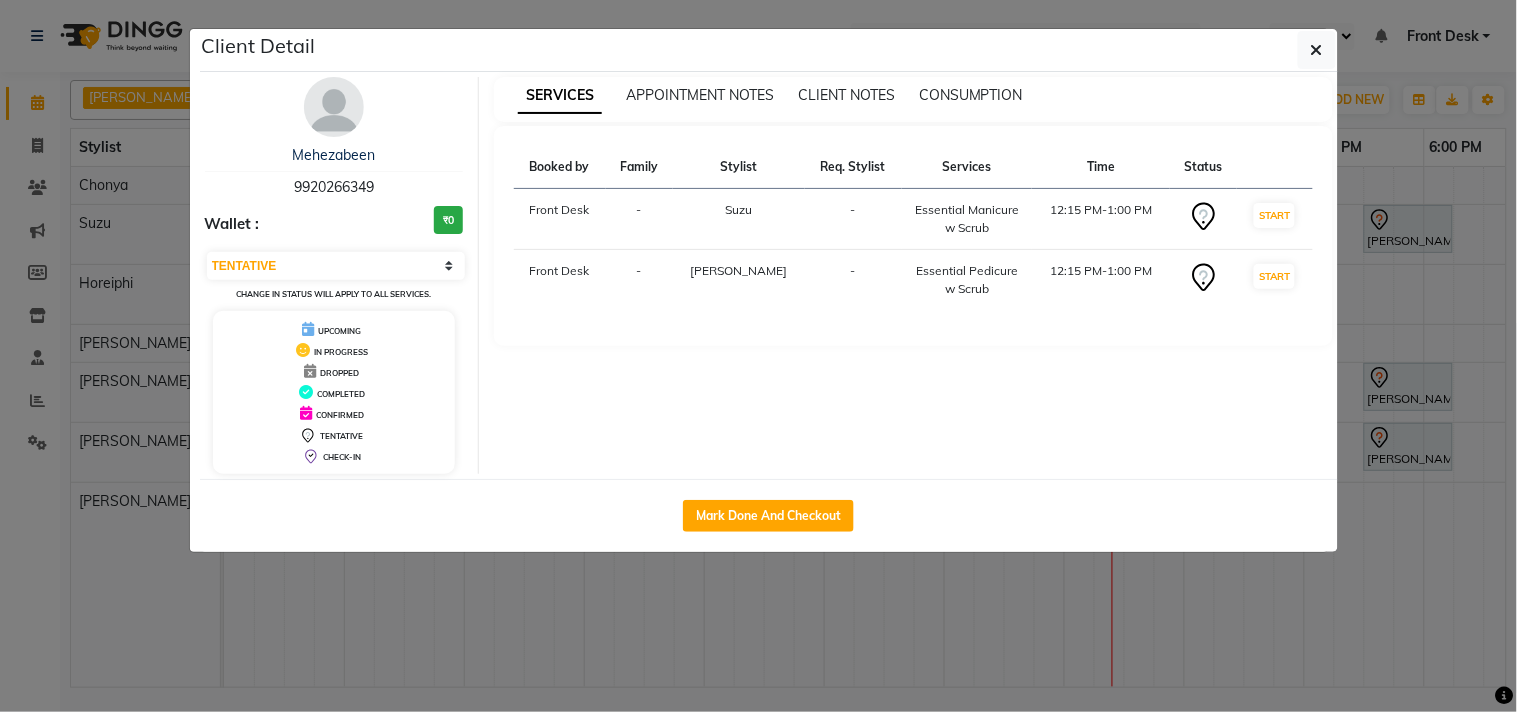 click at bounding box center [334, 107] 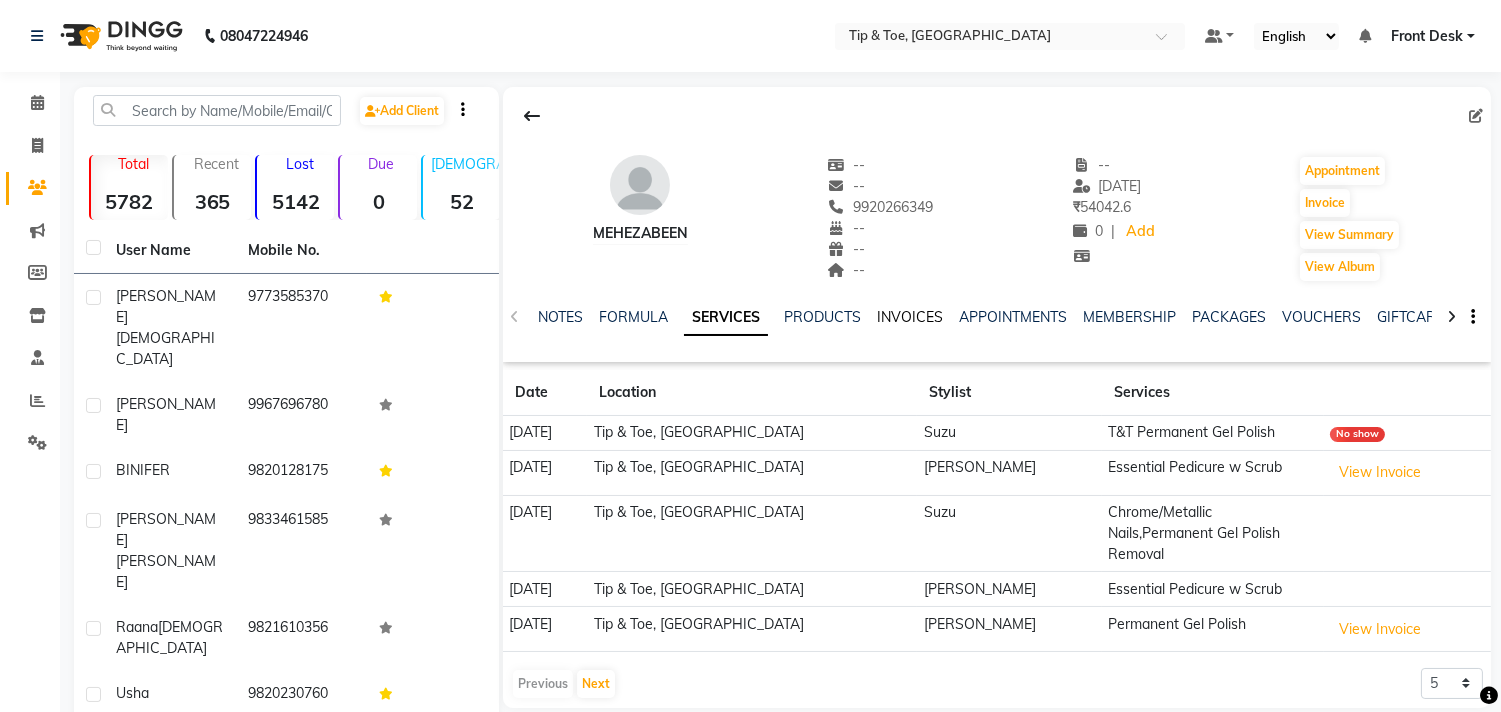click on "INVOICES" 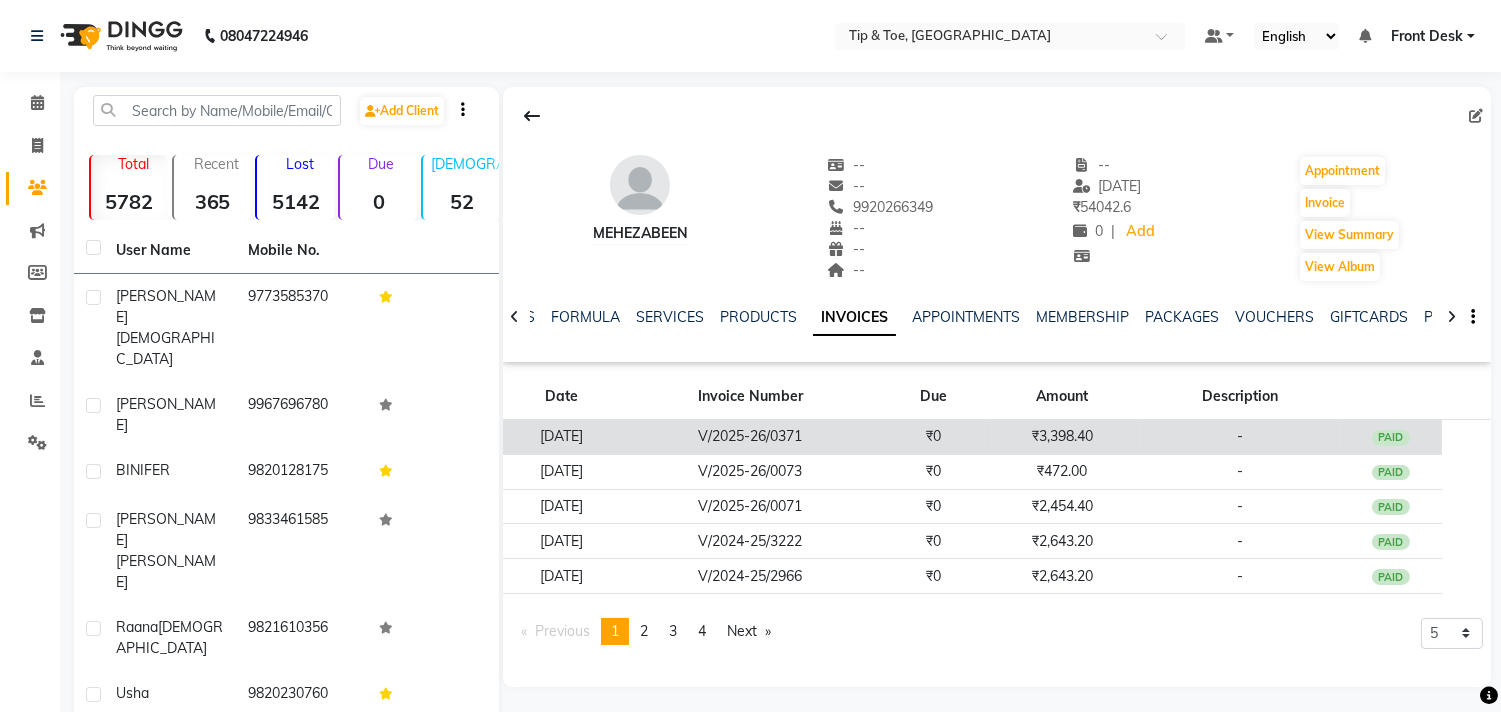 click on "₹3,398.40" 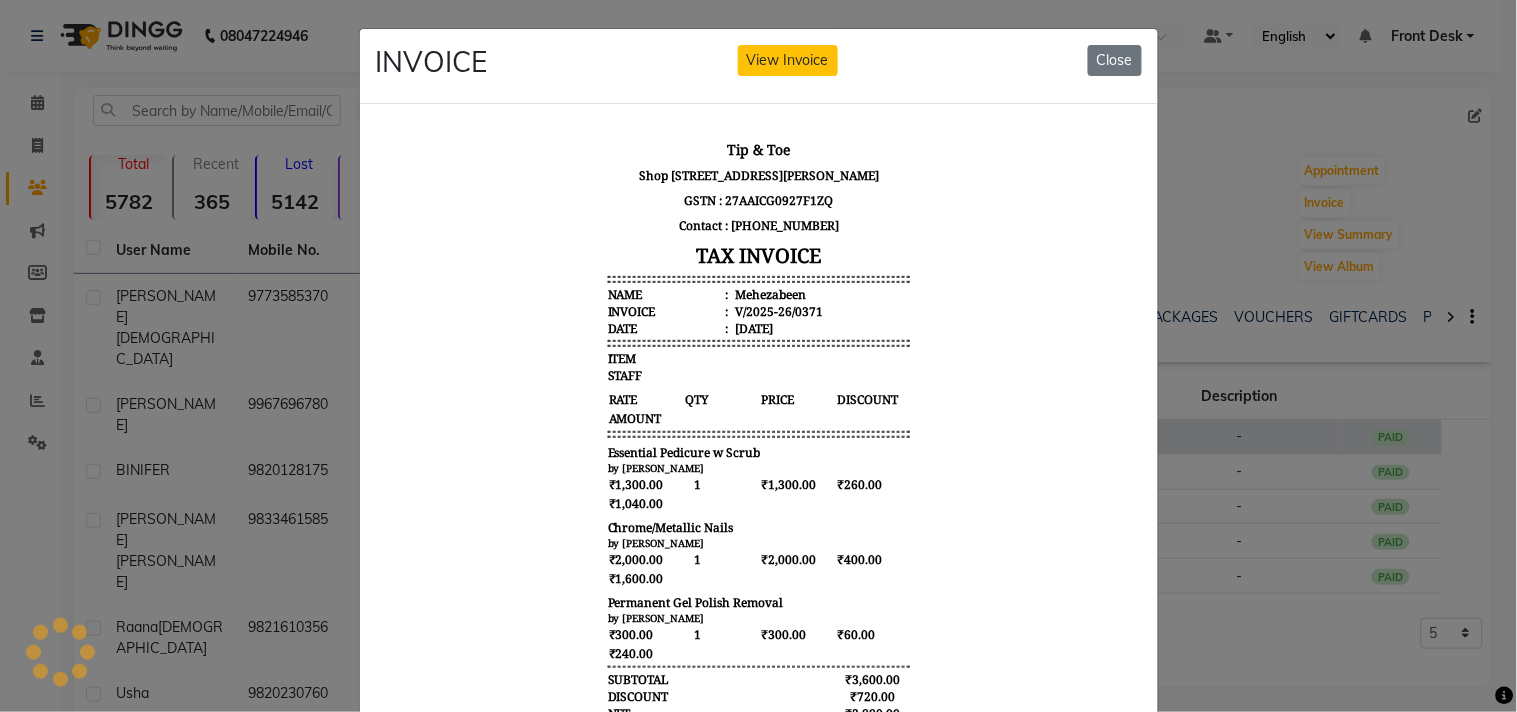scroll, scrollTop: 0, scrollLeft: 0, axis: both 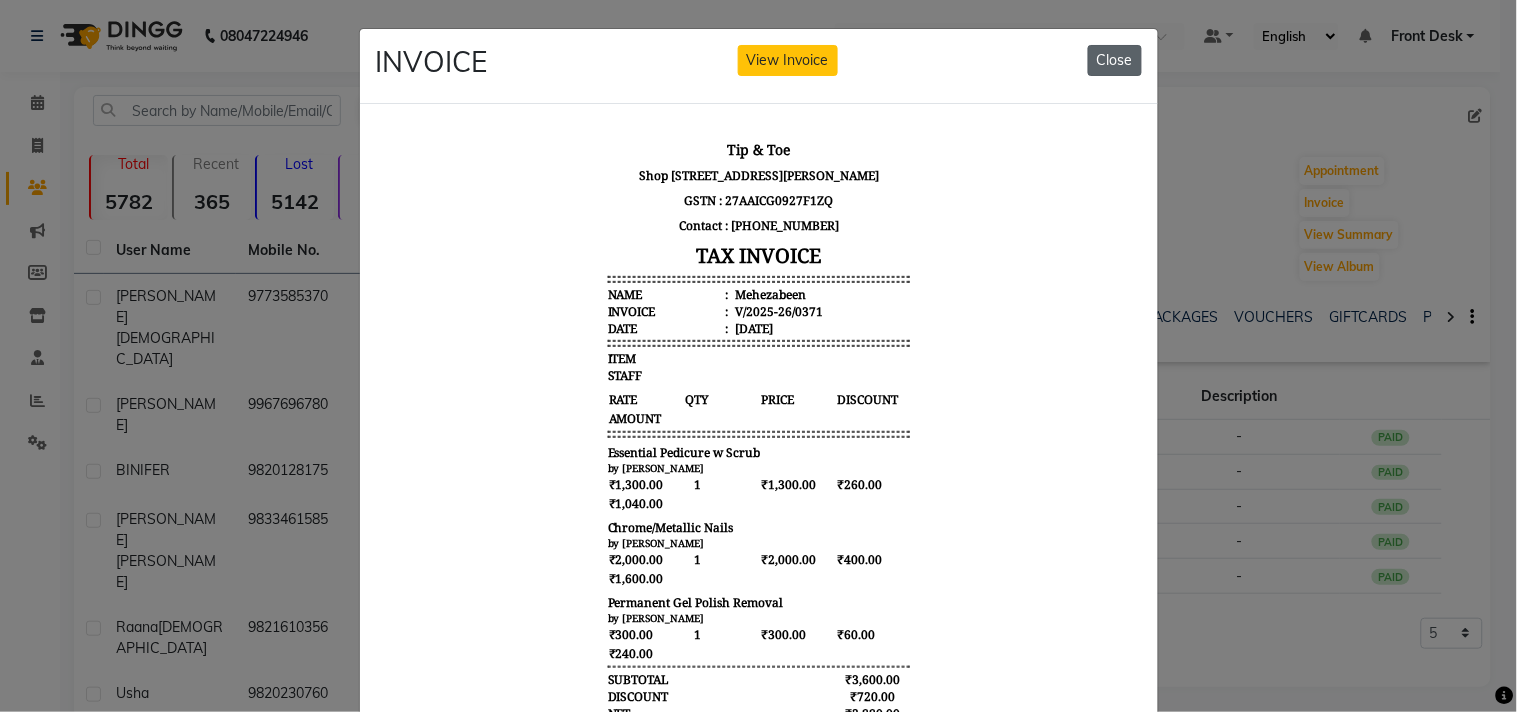 click on "Close" 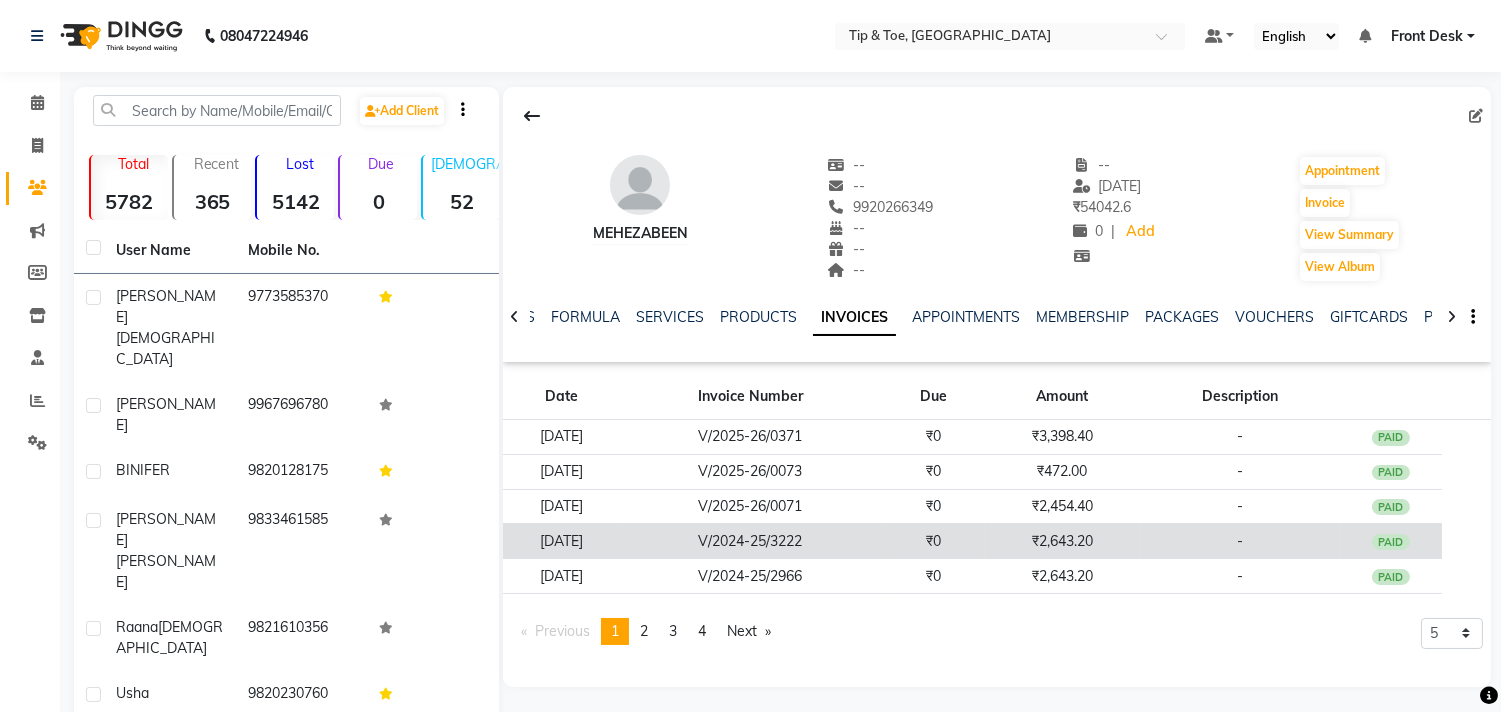 click on "₹2,643.20" 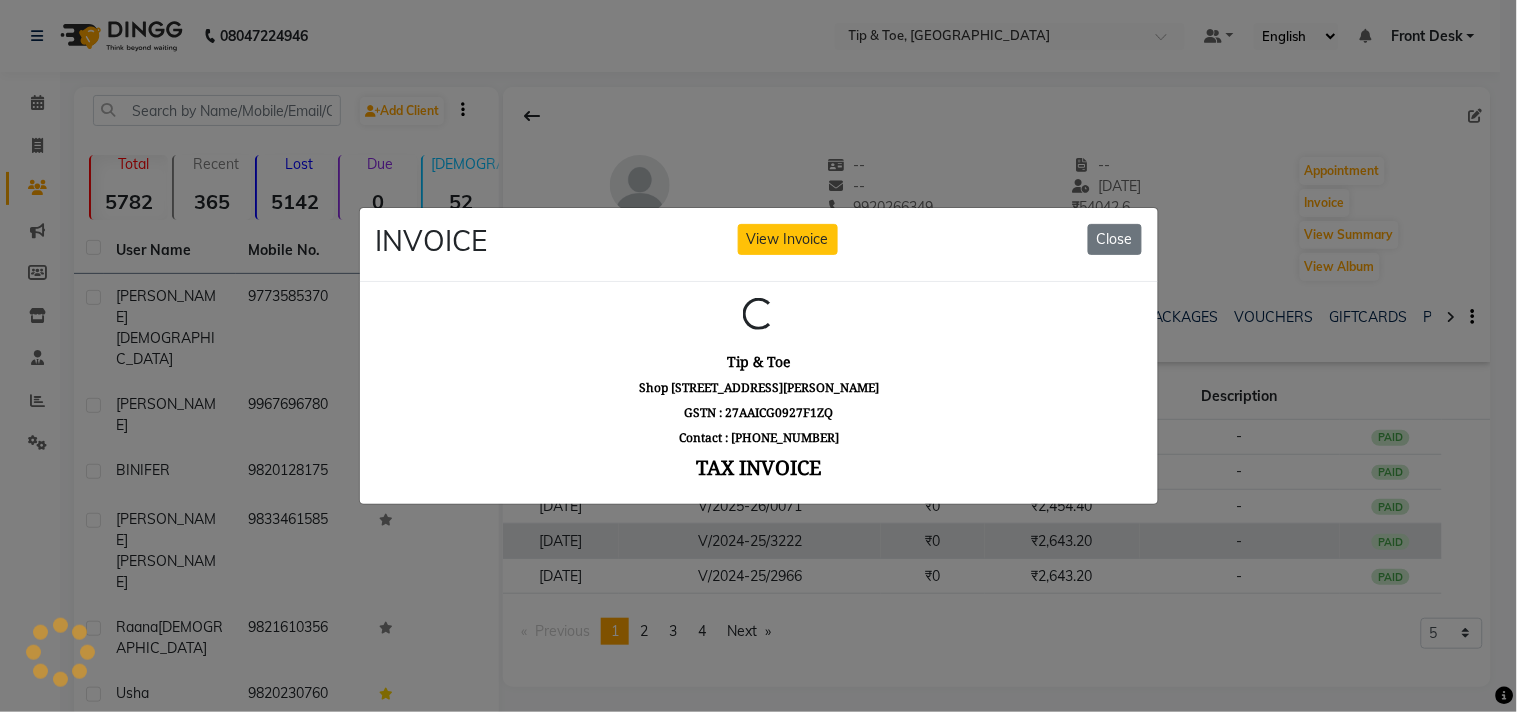 scroll, scrollTop: 0, scrollLeft: 0, axis: both 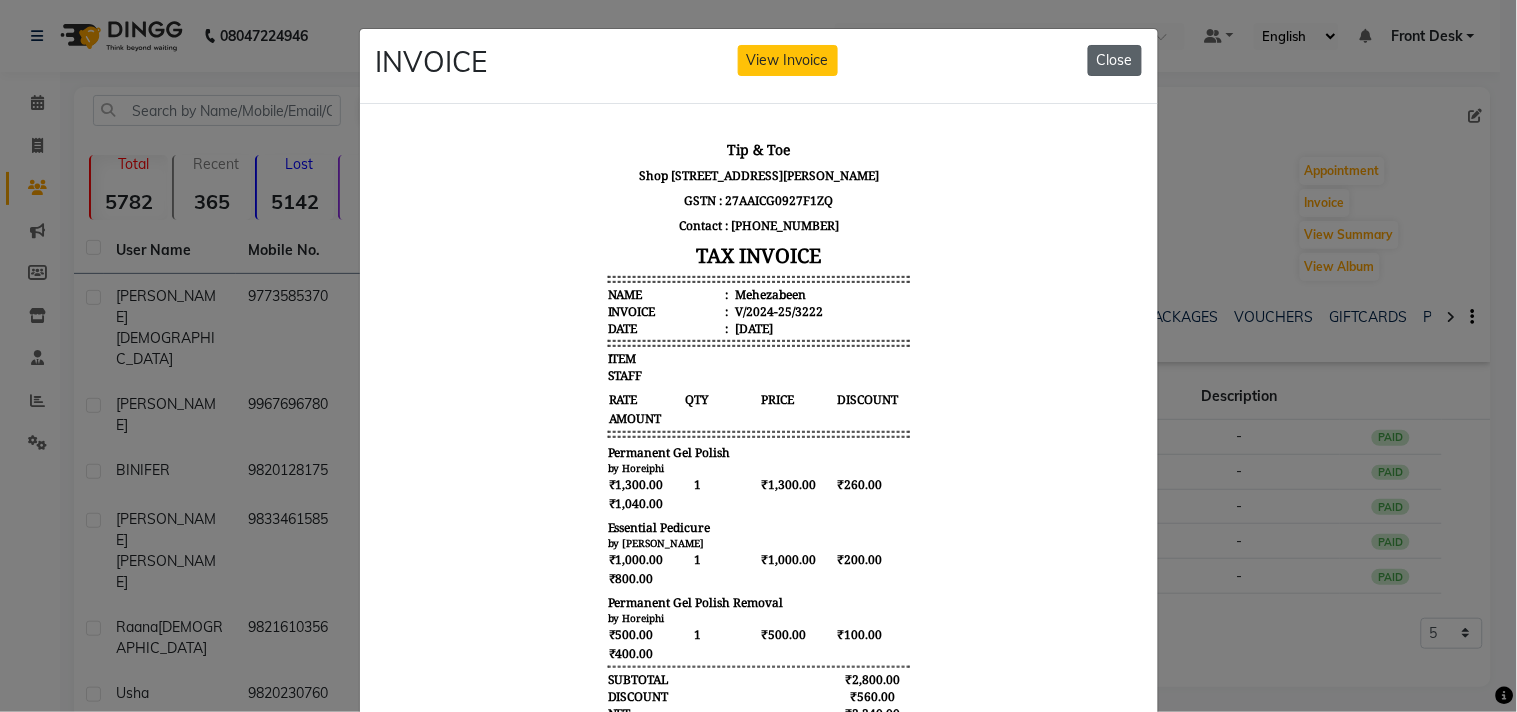 click on "Close" 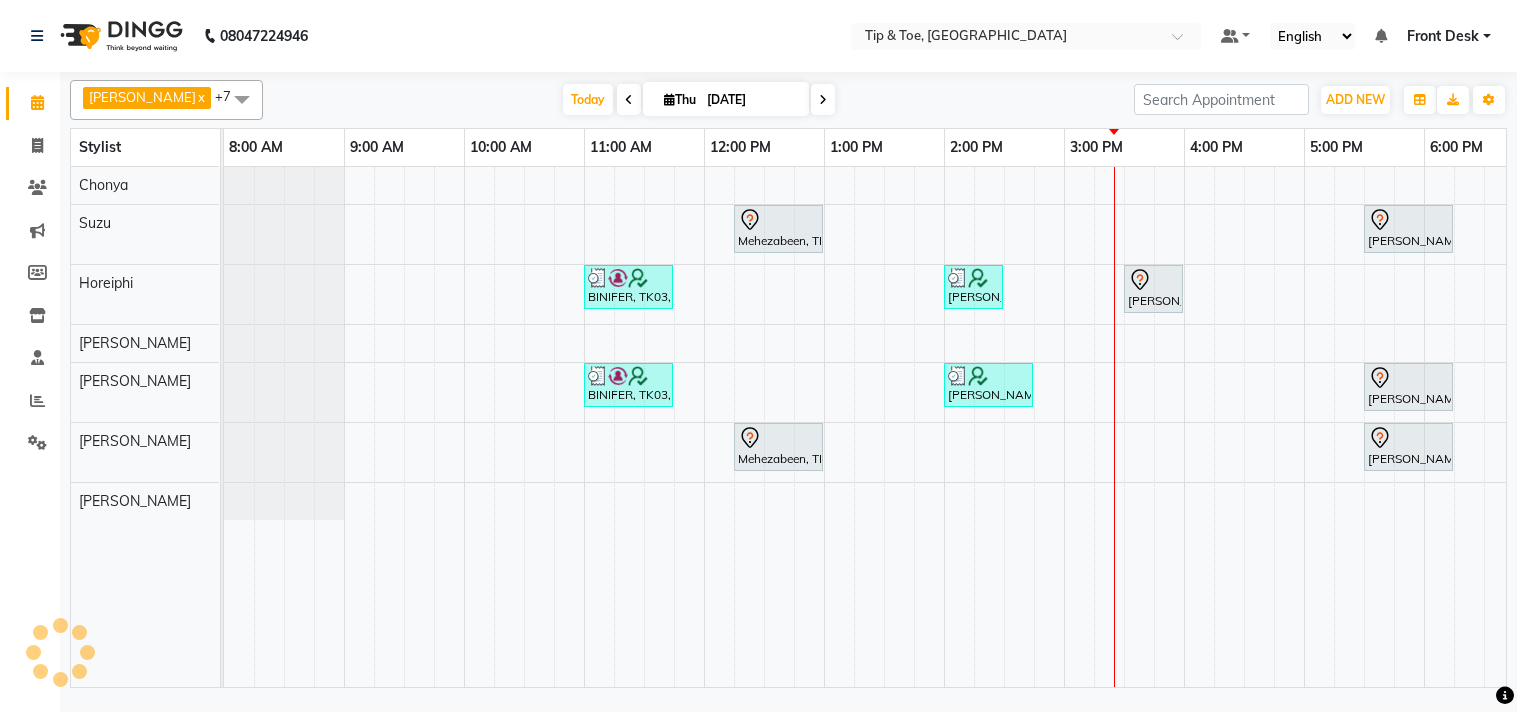 scroll, scrollTop: 0, scrollLeft: 0, axis: both 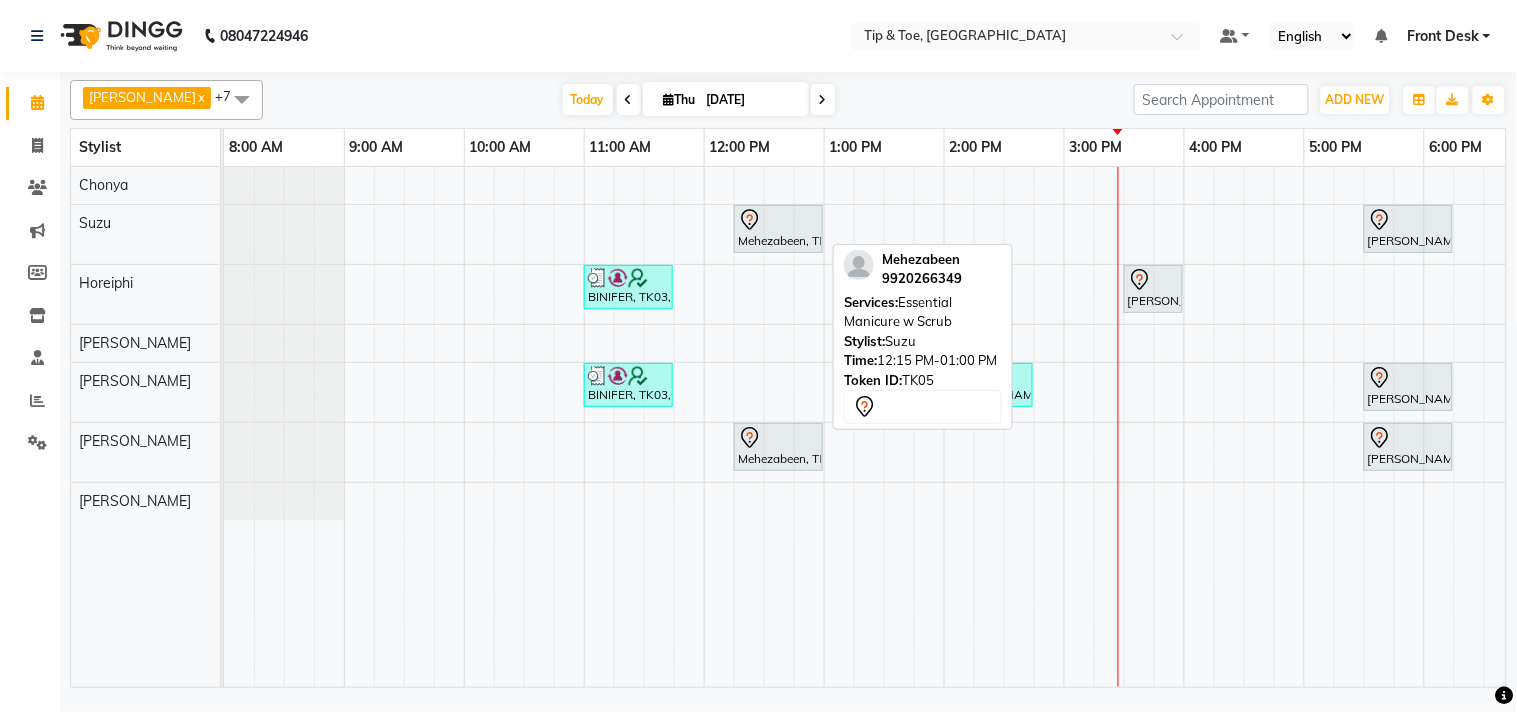 click at bounding box center (778, 220) 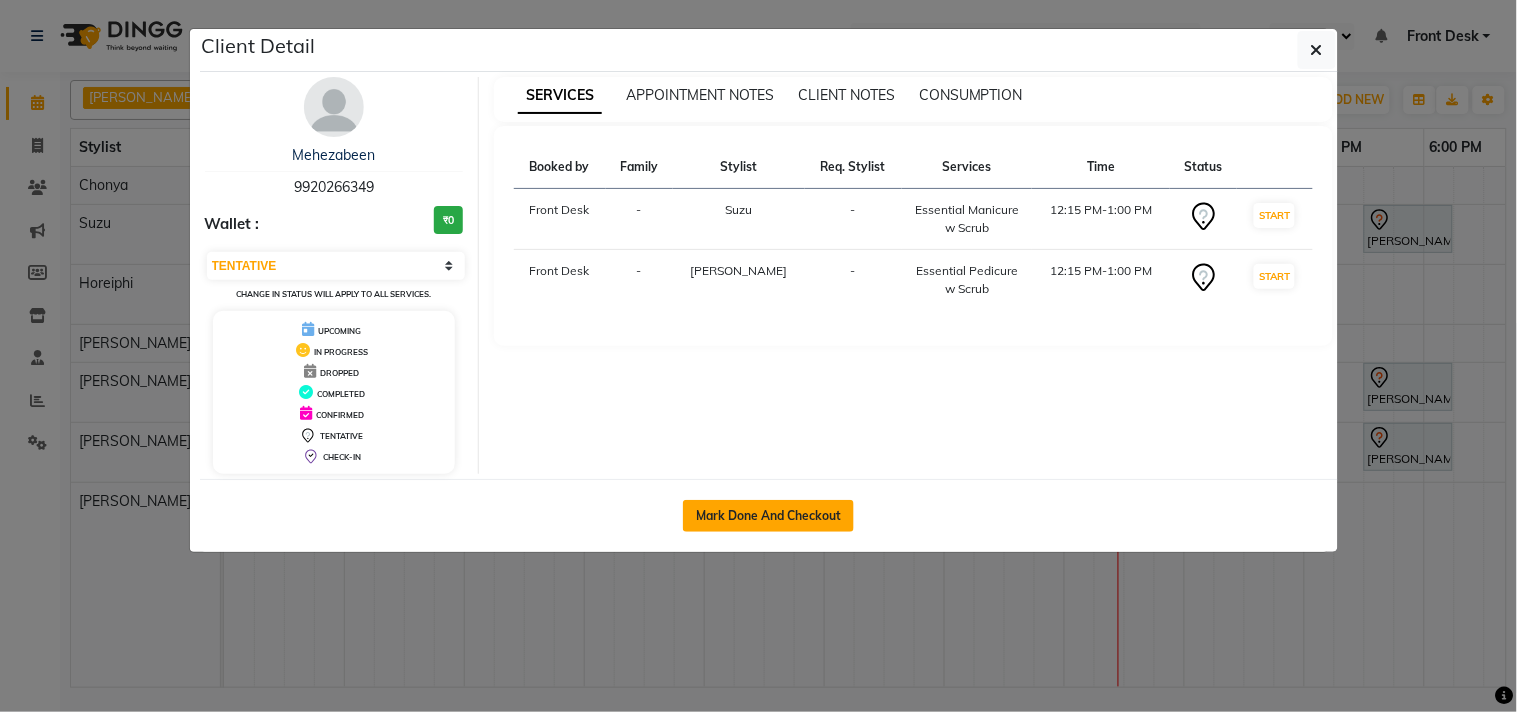 click on "Mark Done And Checkout" 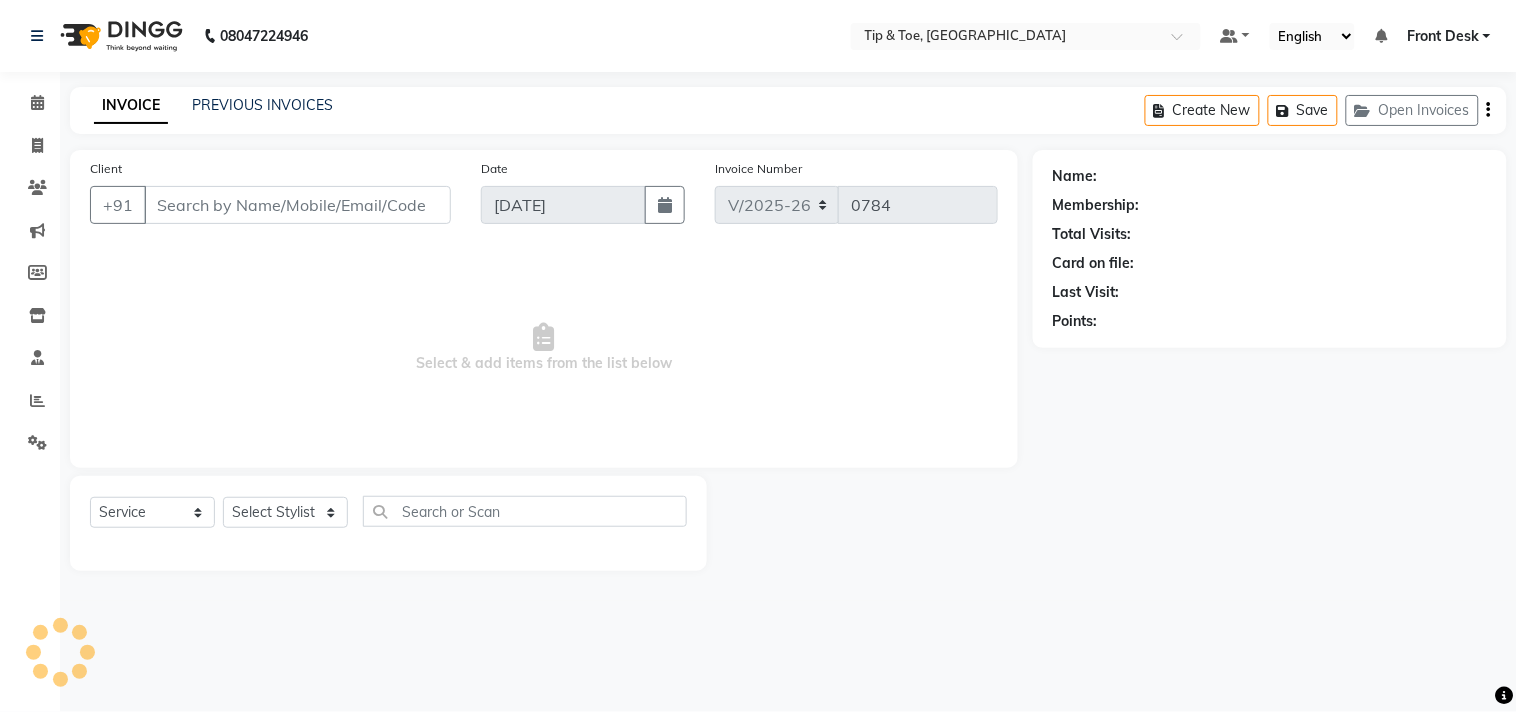 type on "9920266349" 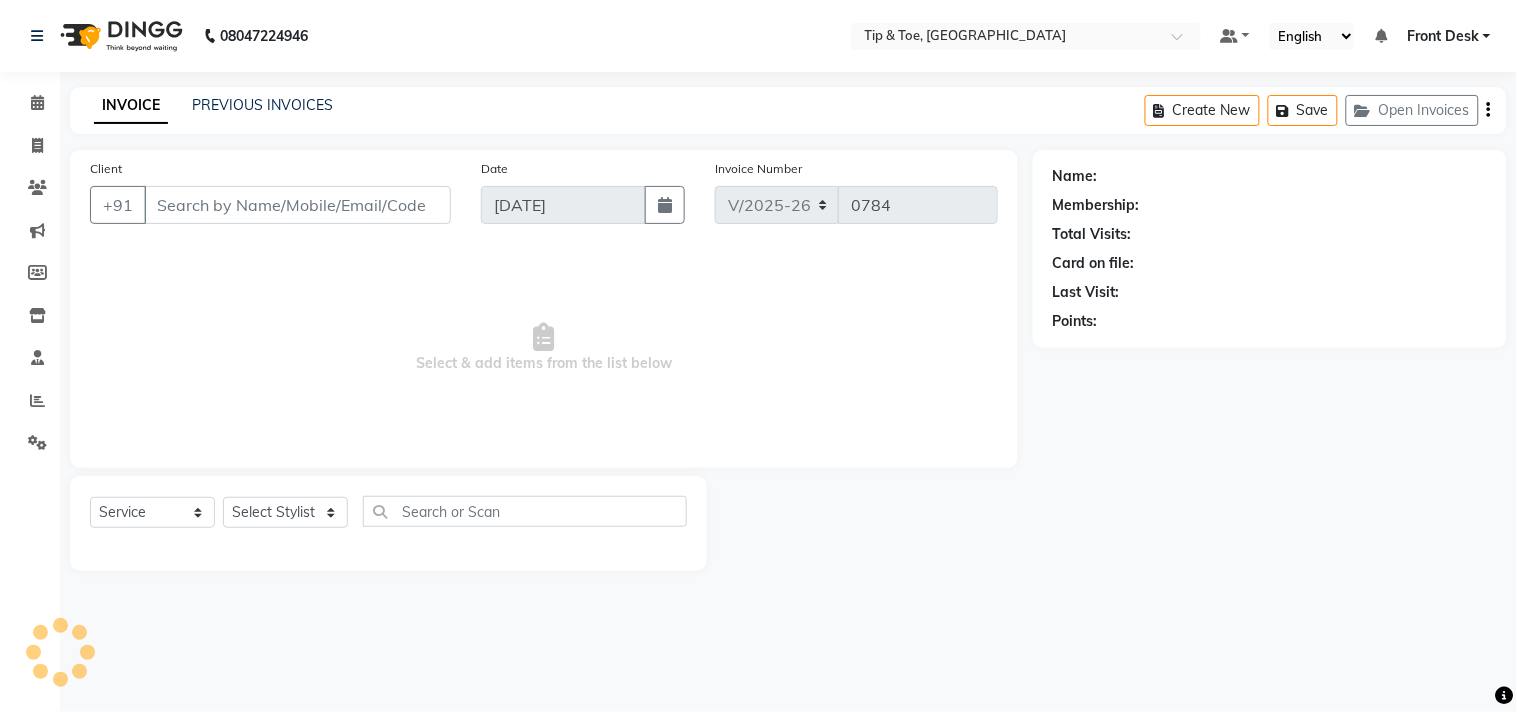 select on "38742" 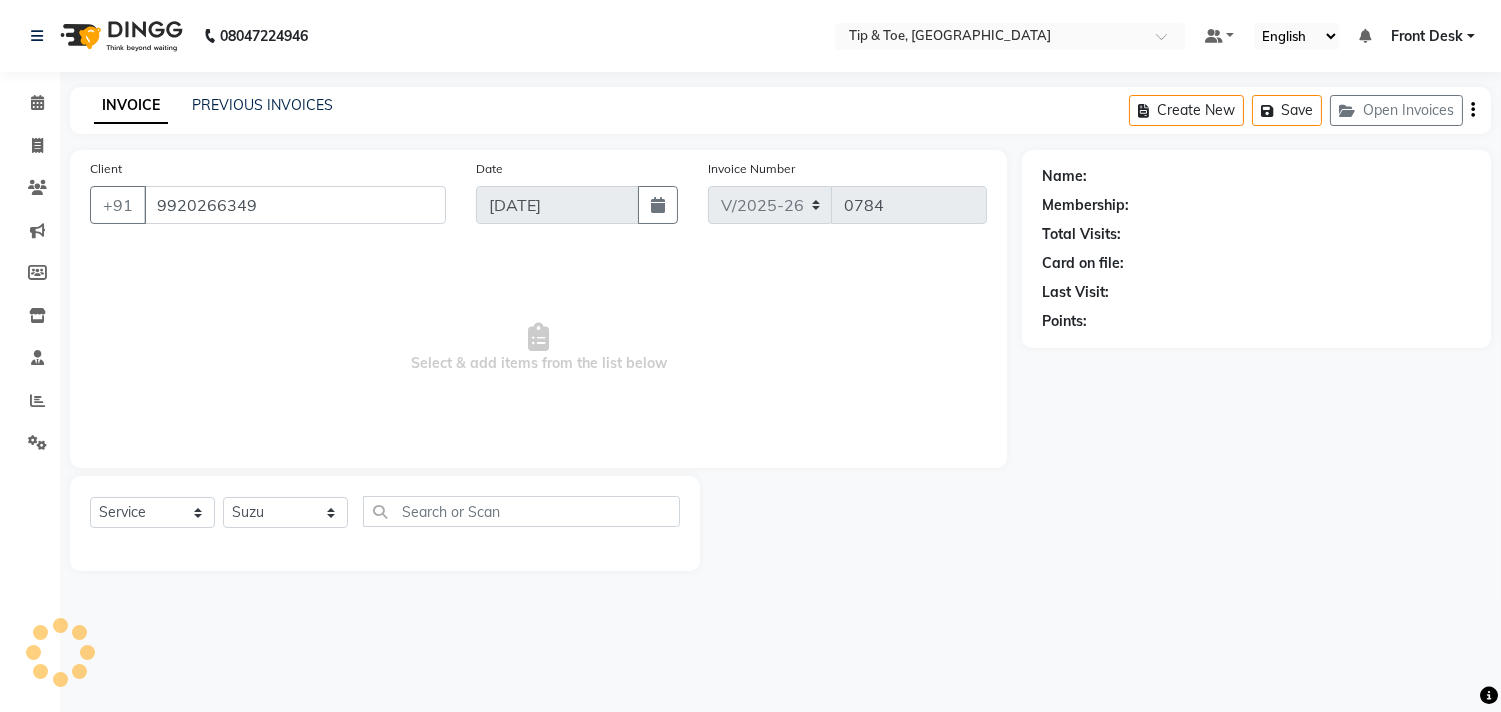 select on "1: Object" 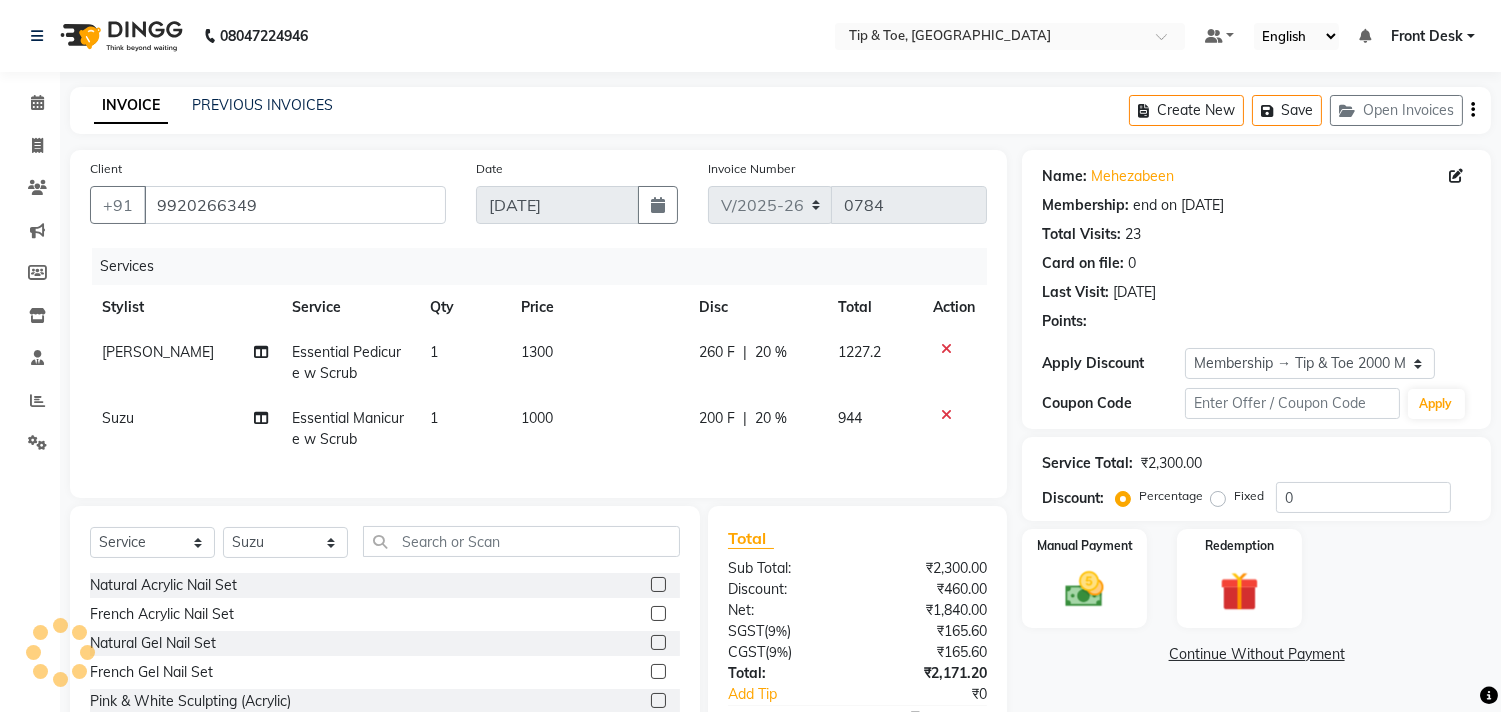 type on "20" 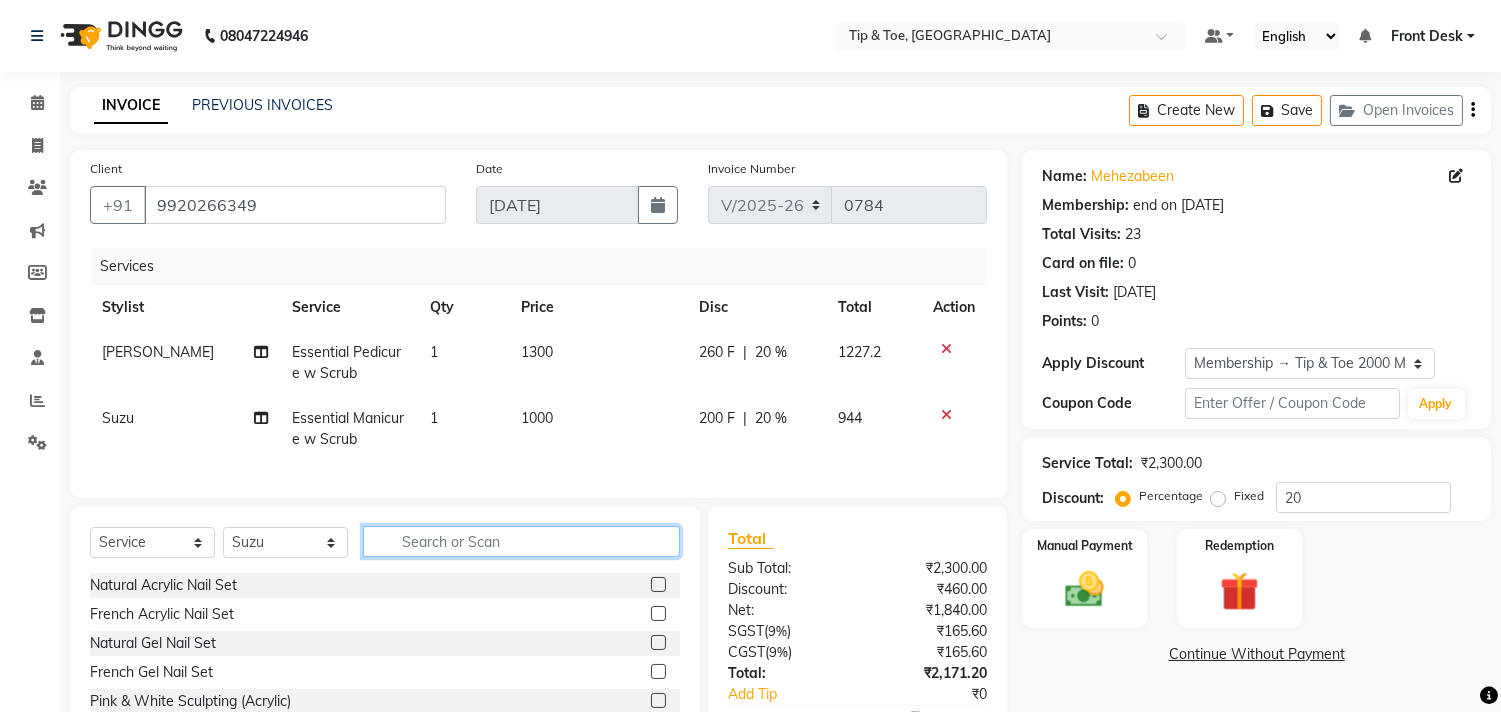 click 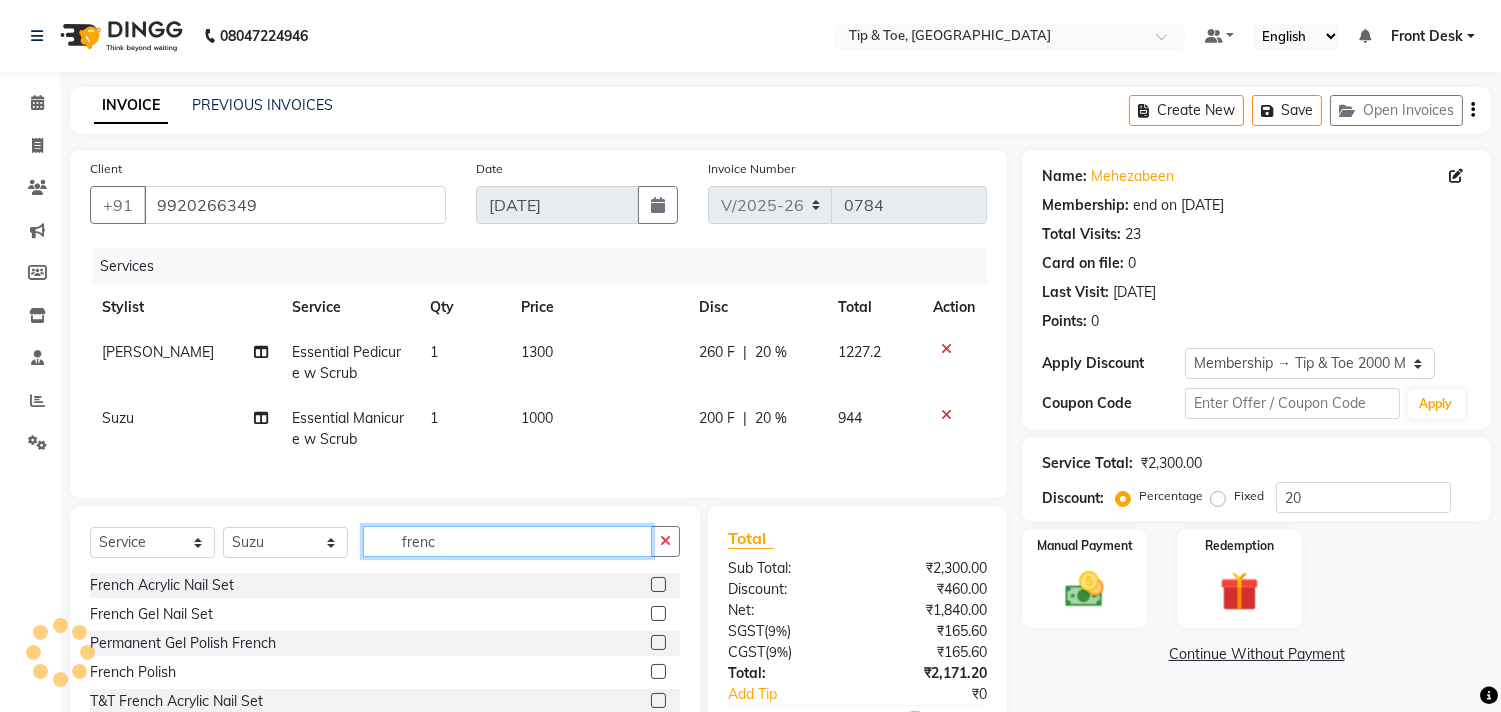 type on "frenc" 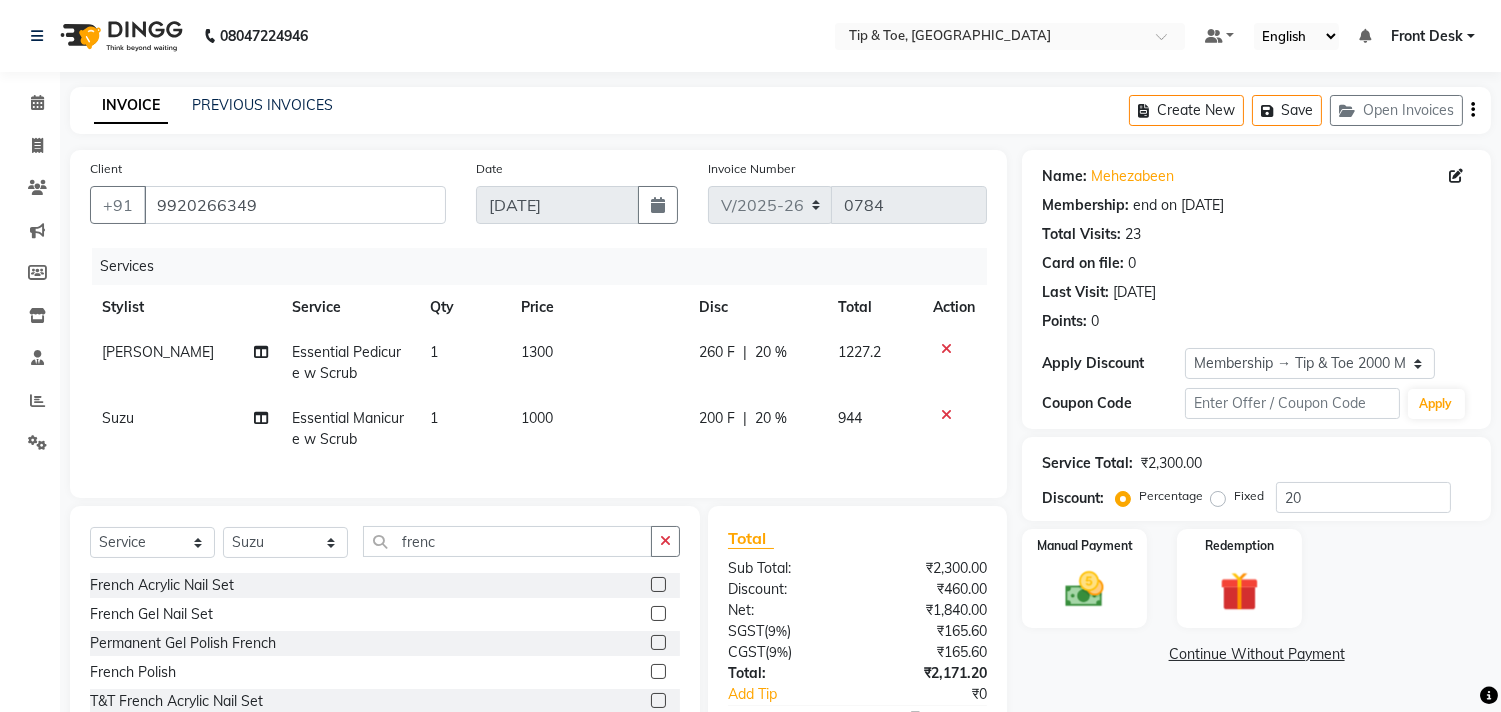 click 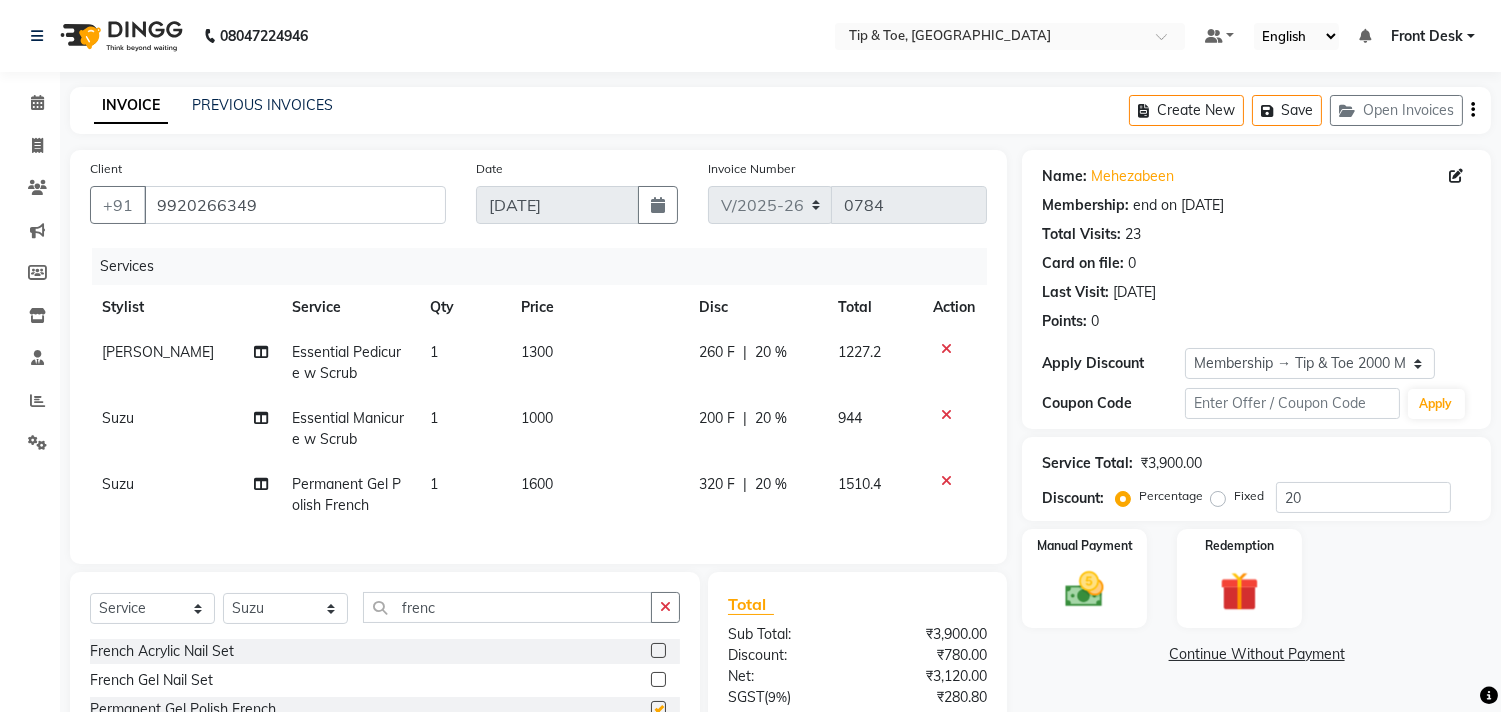 checkbox on "false" 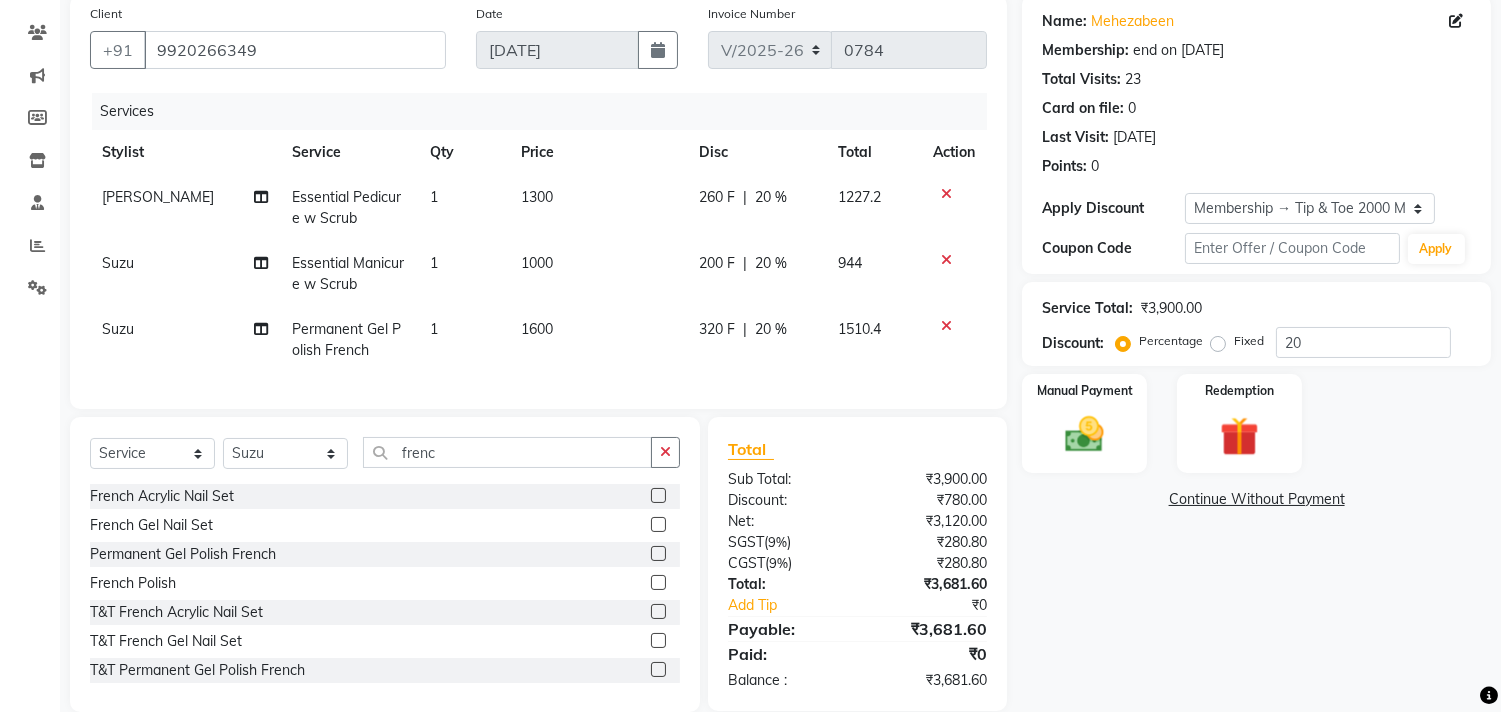 scroll, scrollTop: 202, scrollLeft: 0, axis: vertical 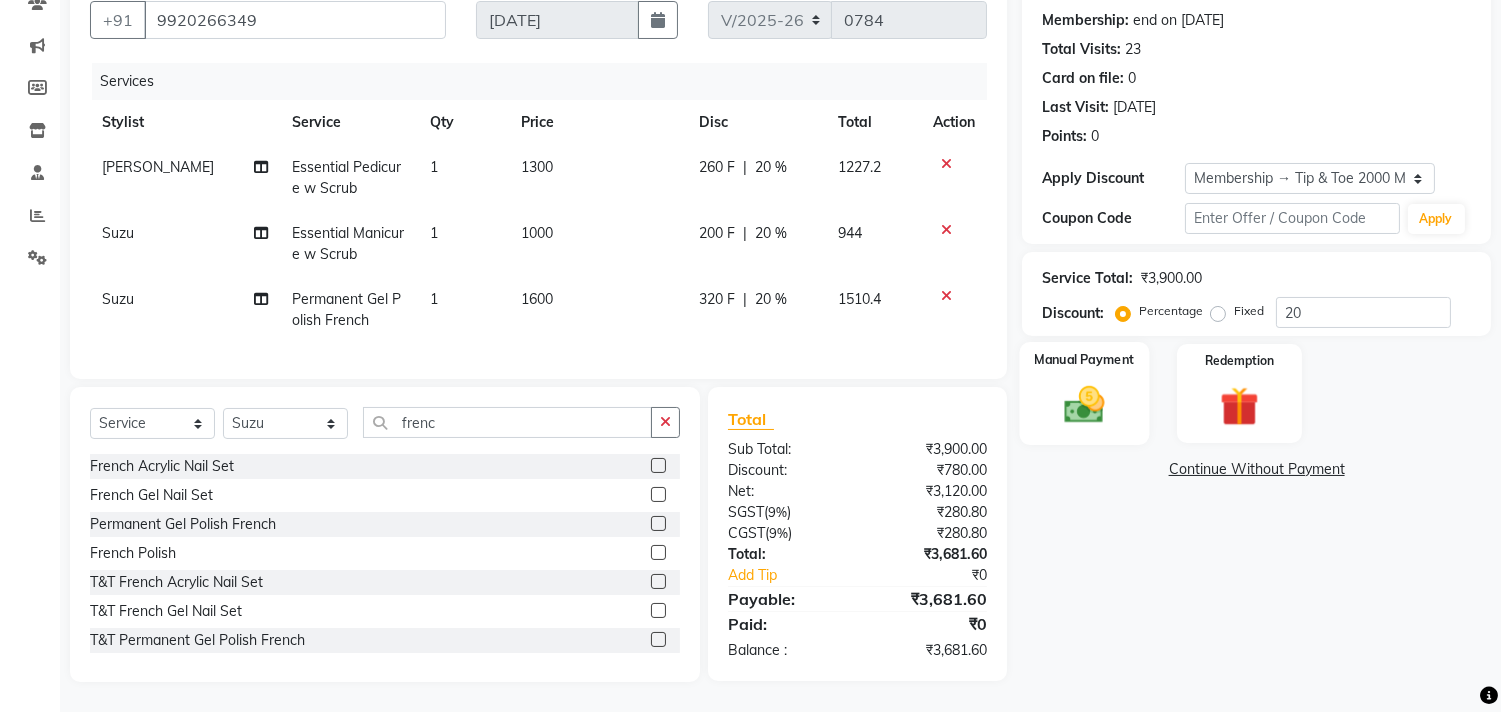 click 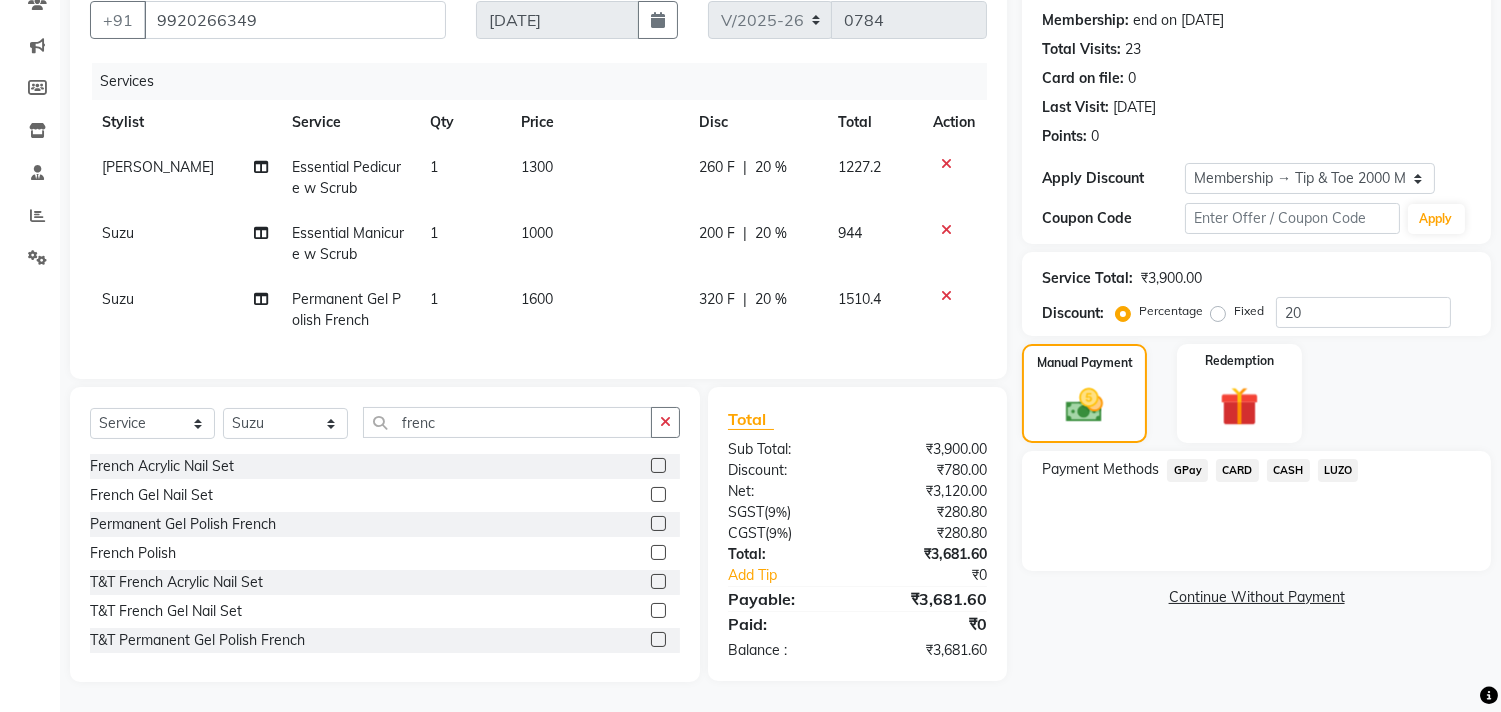 click on "CARD" 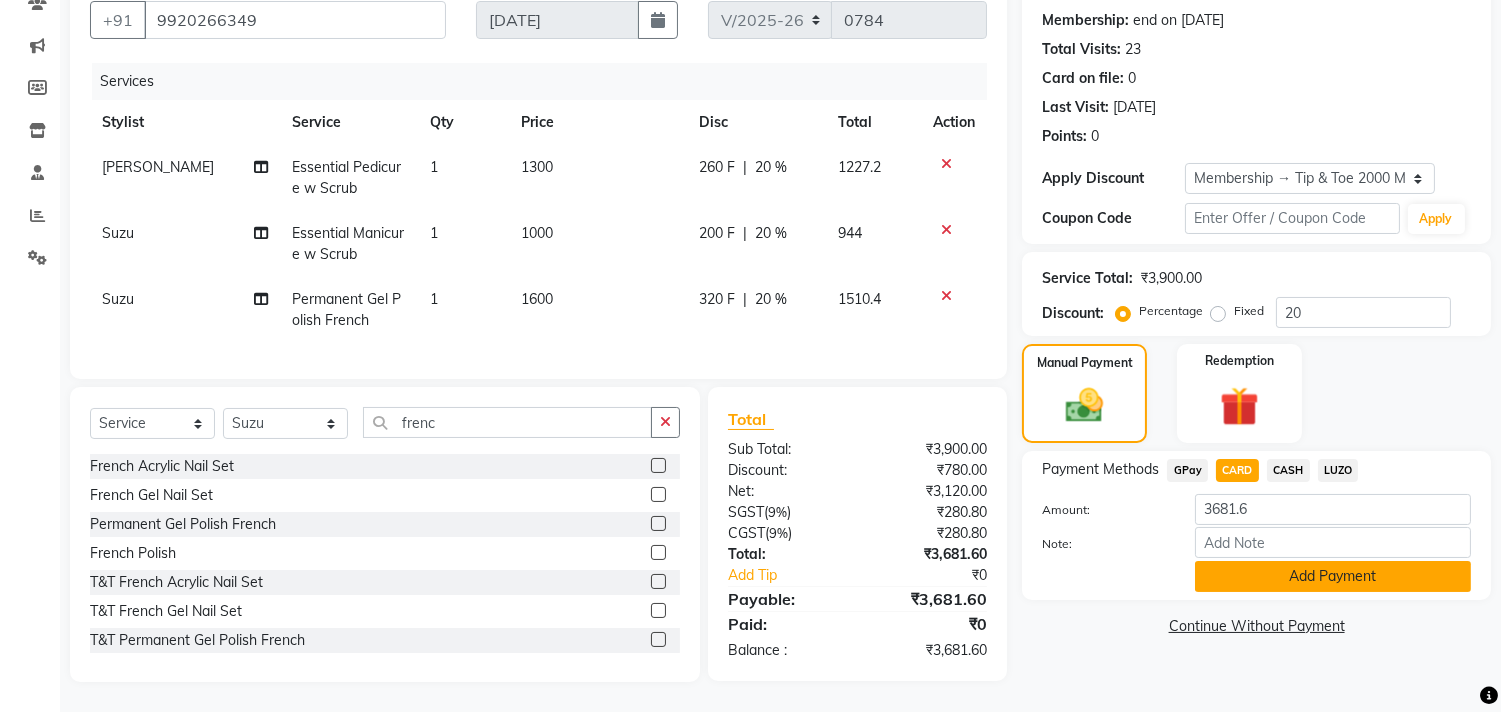 click on "Add Payment" 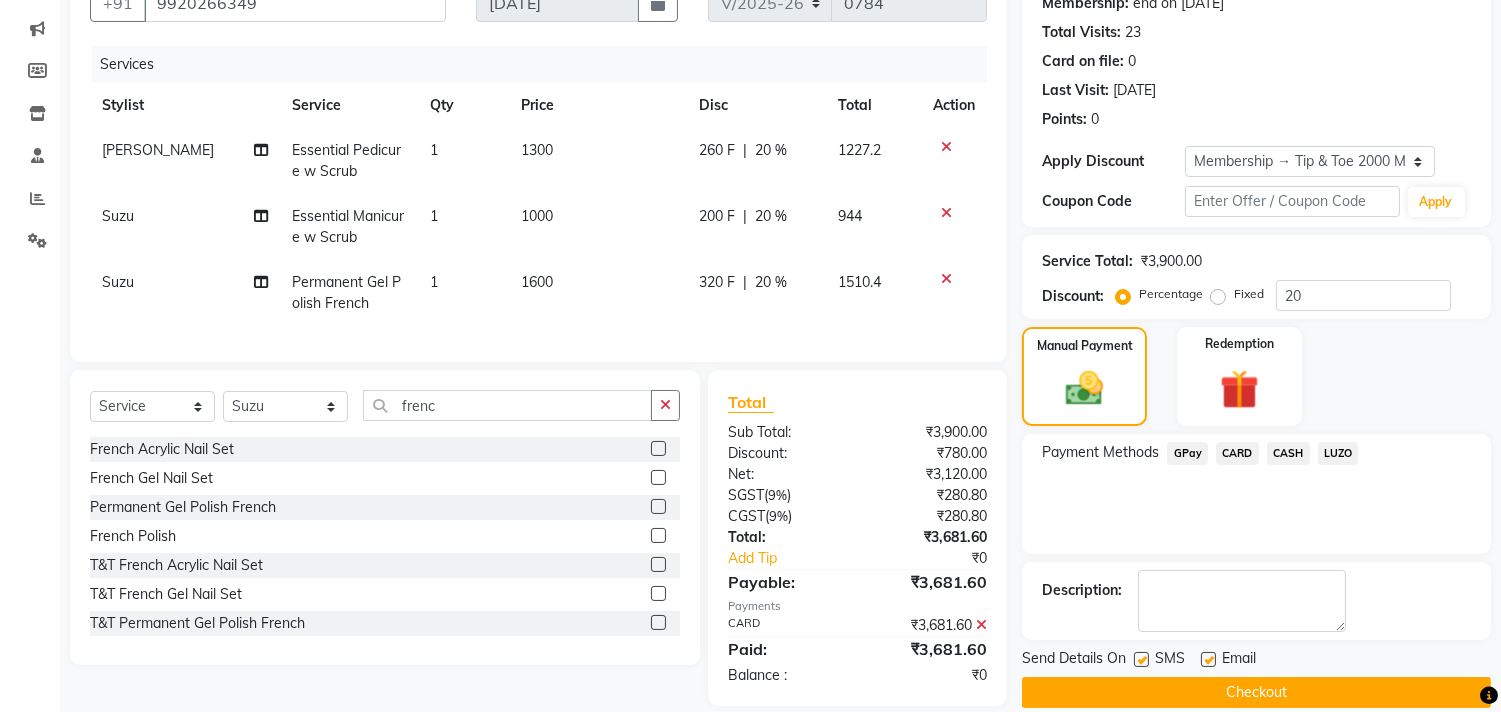 click on "Checkout" 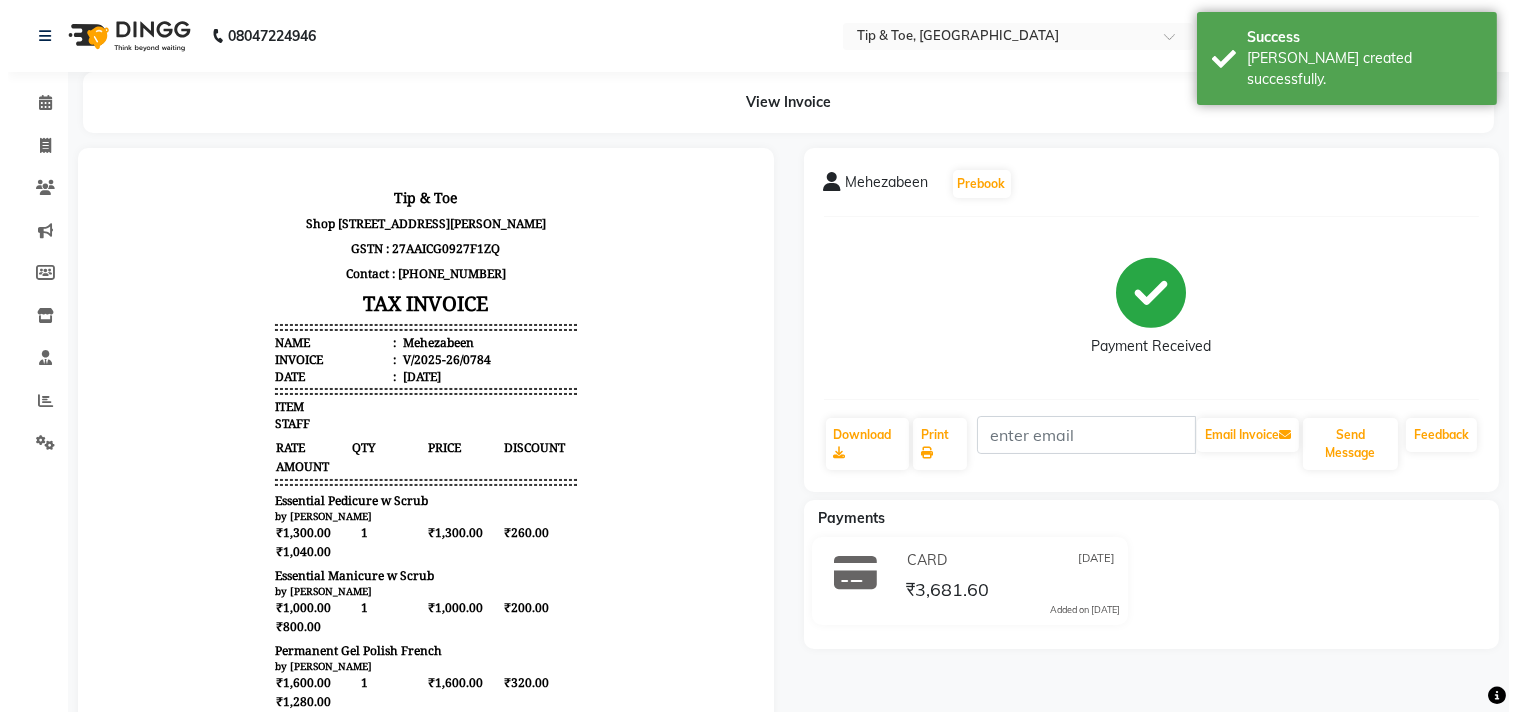 scroll, scrollTop: 0, scrollLeft: 0, axis: both 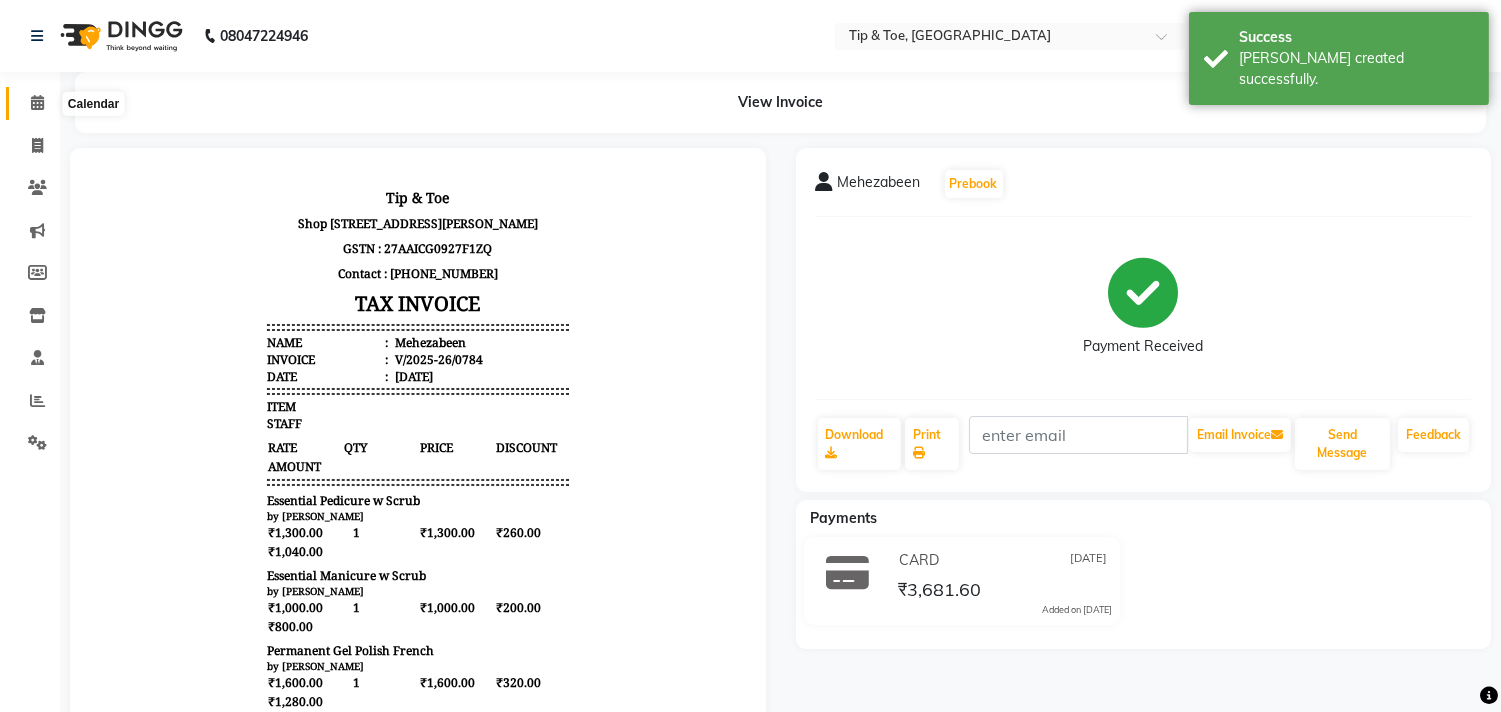 click 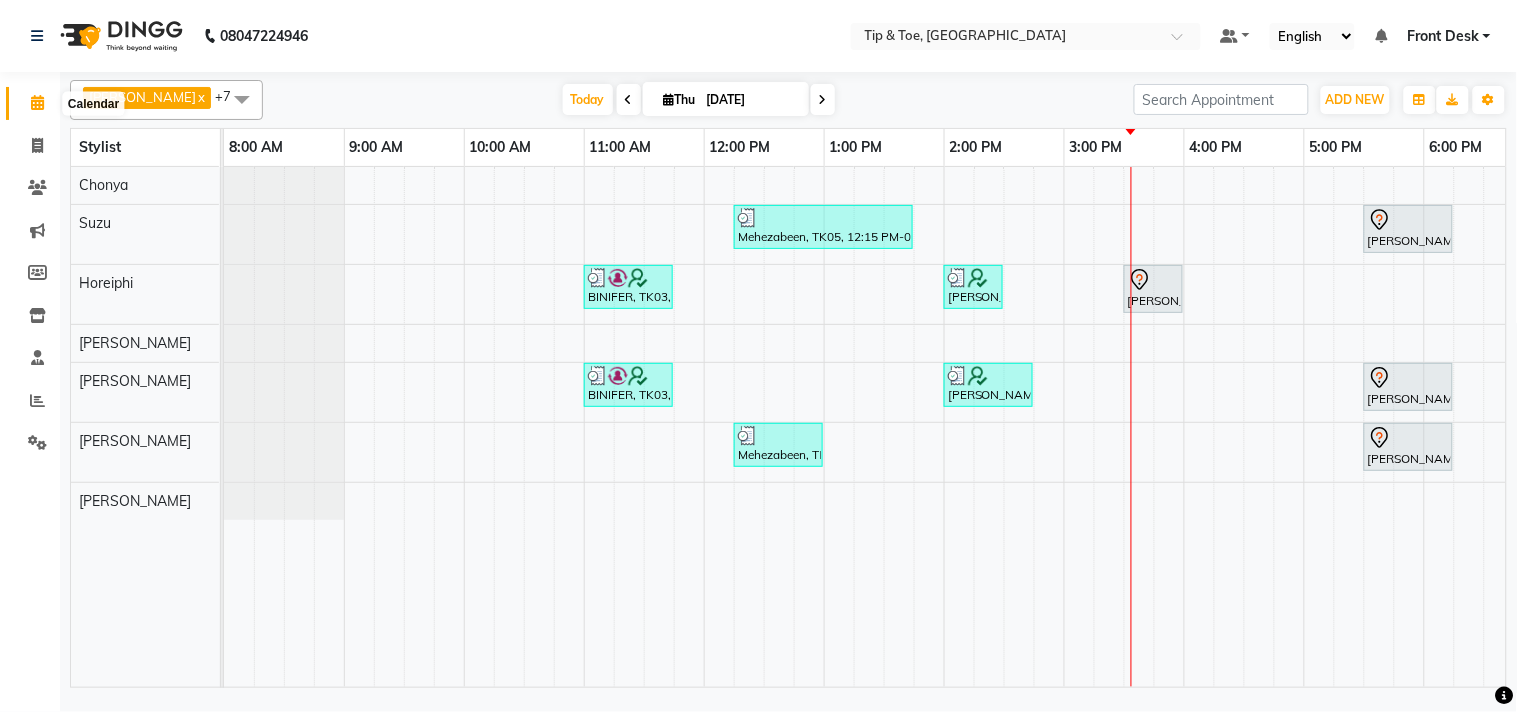 click 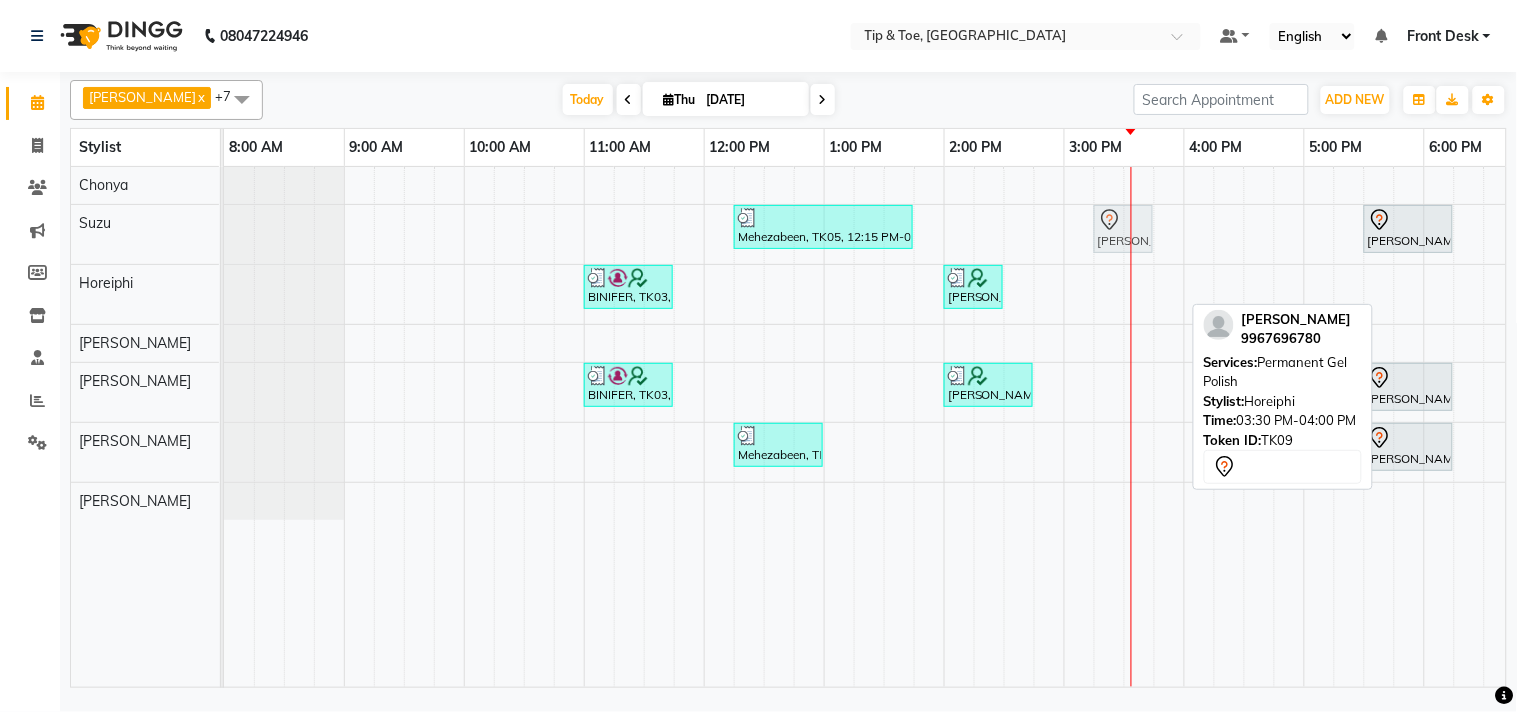 drag, startPoint x: 1147, startPoint y: 280, endPoint x: 1128, endPoint y: 232, distance: 51.62364 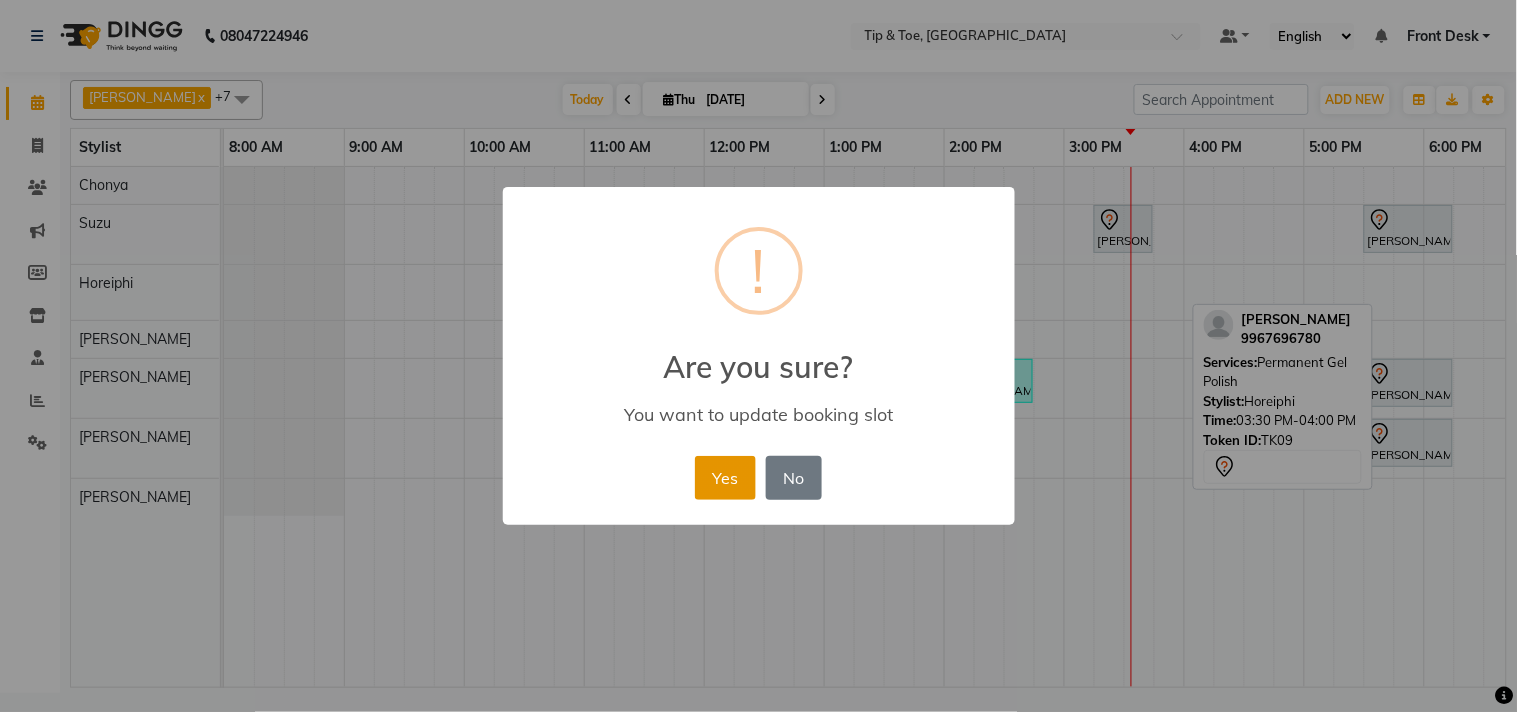 click on "Yes" at bounding box center [725, 478] 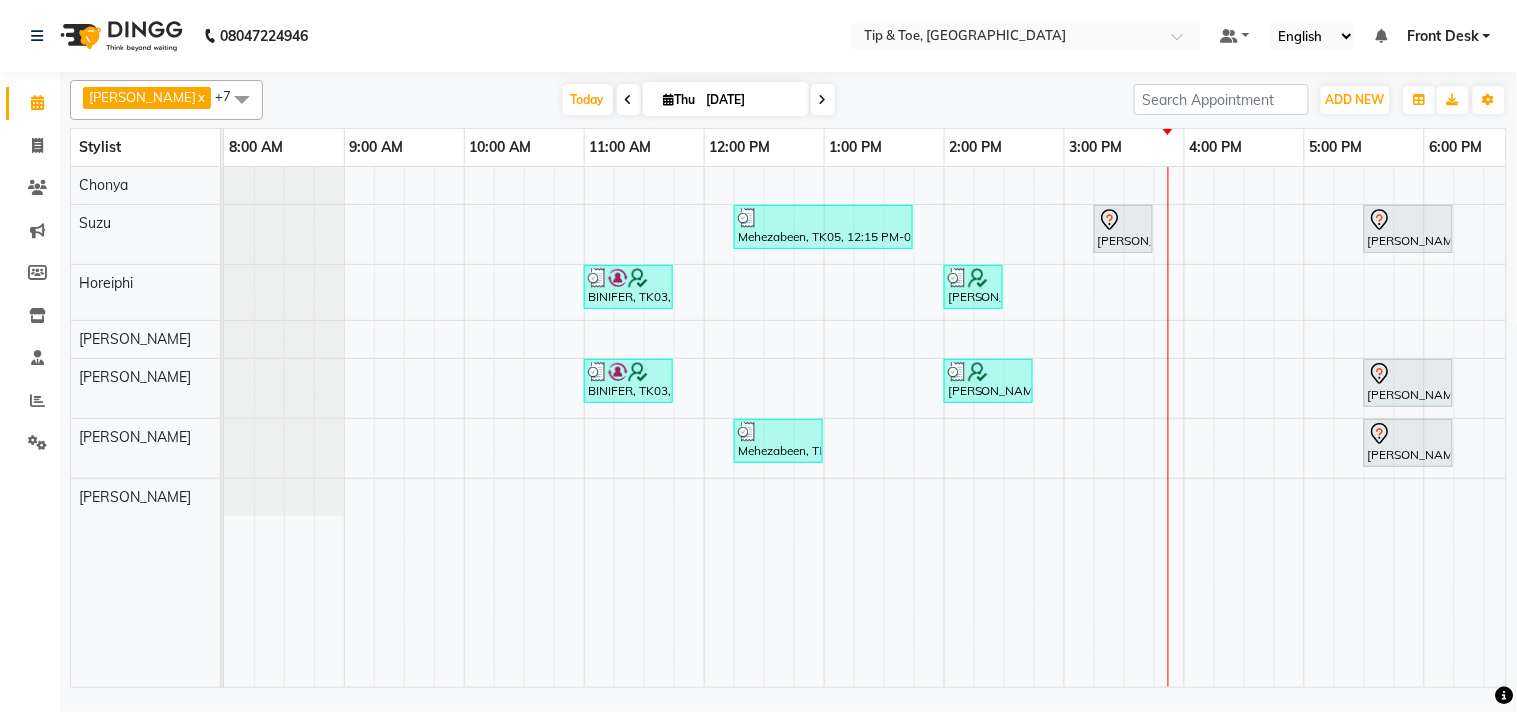 scroll, scrollTop: 0, scrollLeft: 277, axis: horizontal 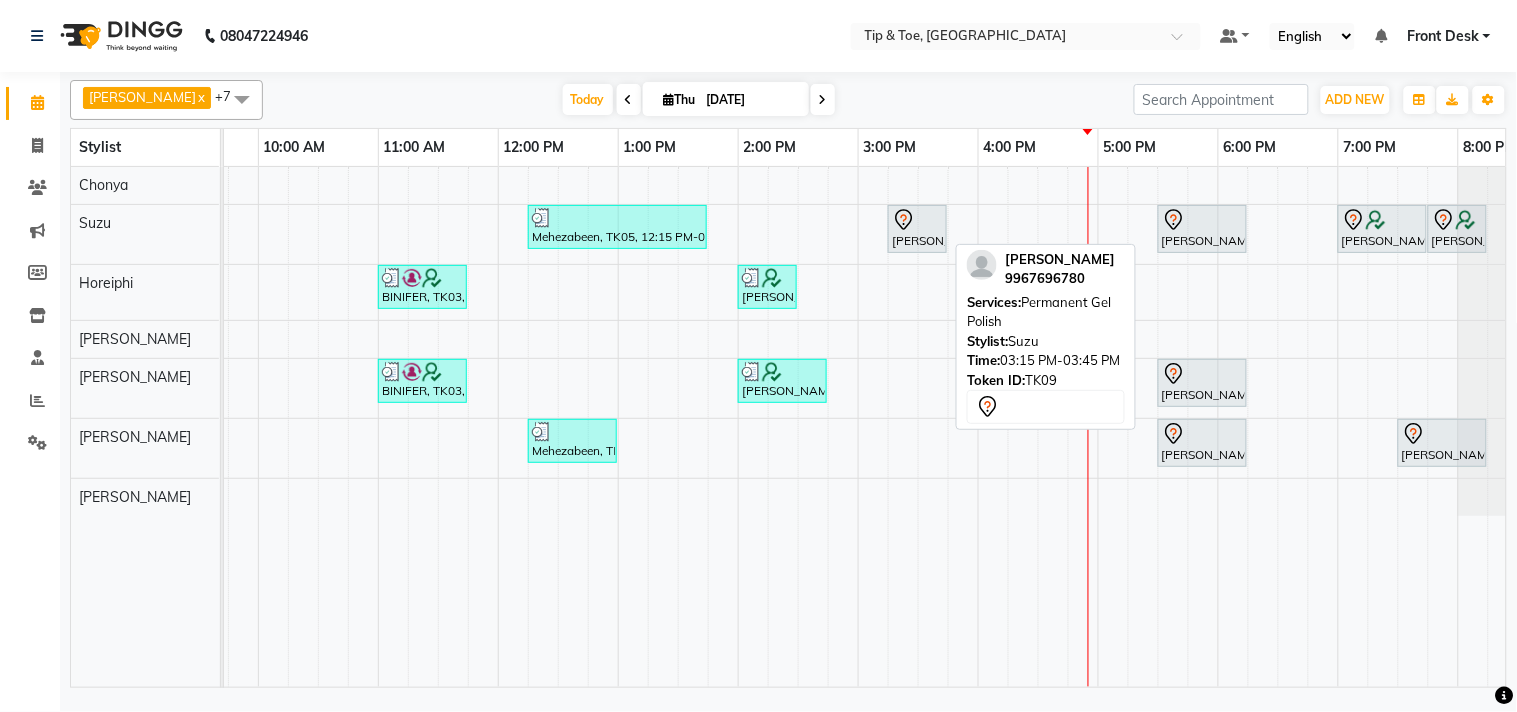 click at bounding box center (917, 220) 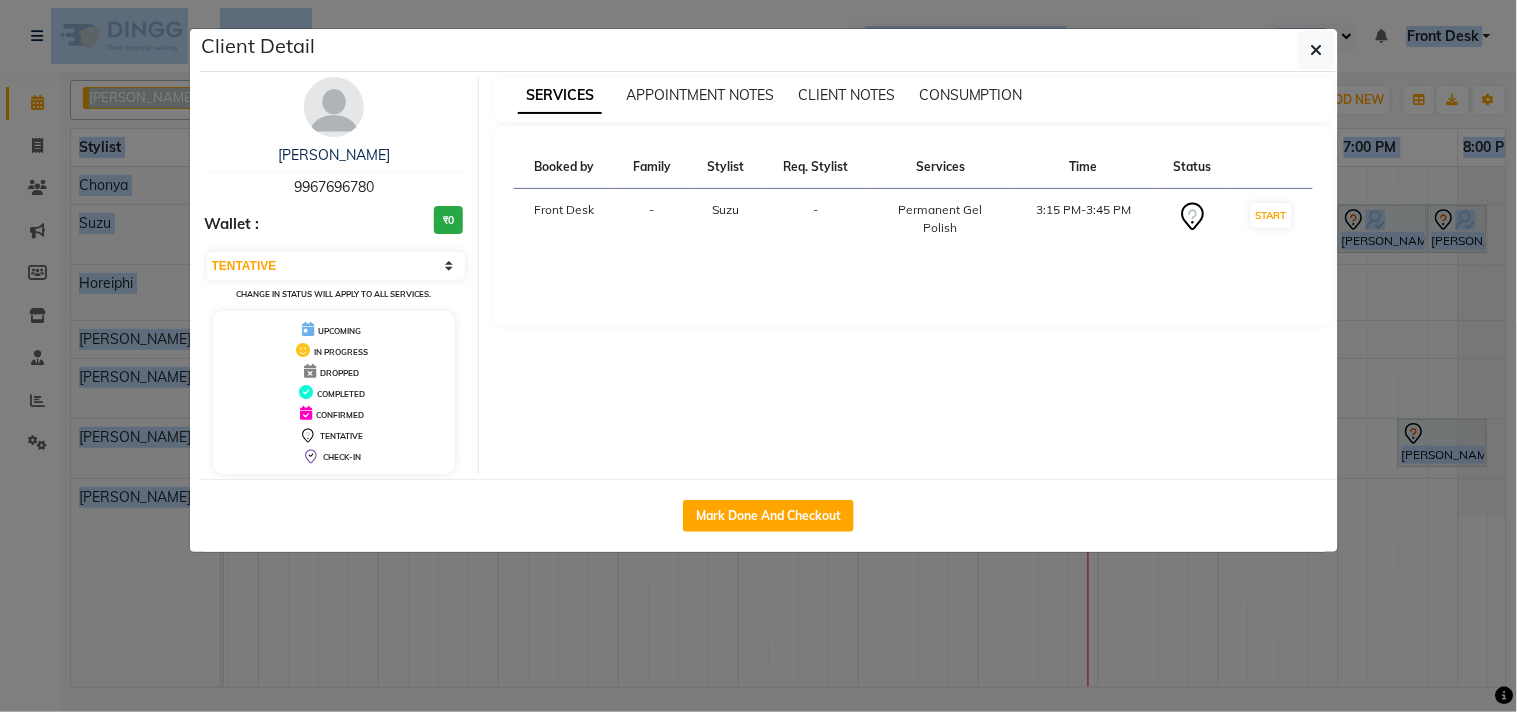 click on "Booked by Family Stylist Req. Stylist Services Time Status  Front Desk  - Suzu -  Permanent Gel Polish   3:15 PM-3:45 PM   START" at bounding box center (913, 226) 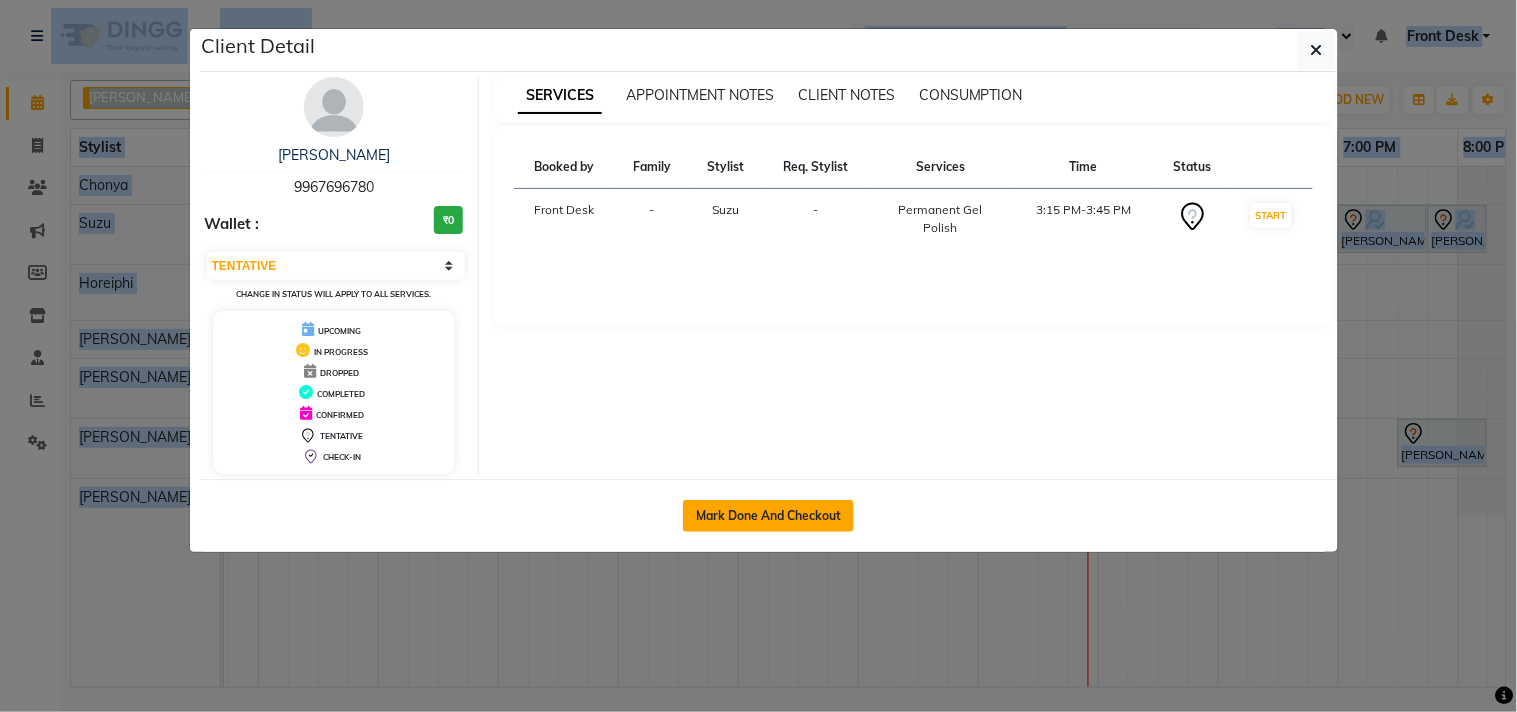 click on "Mark Done And Checkout" 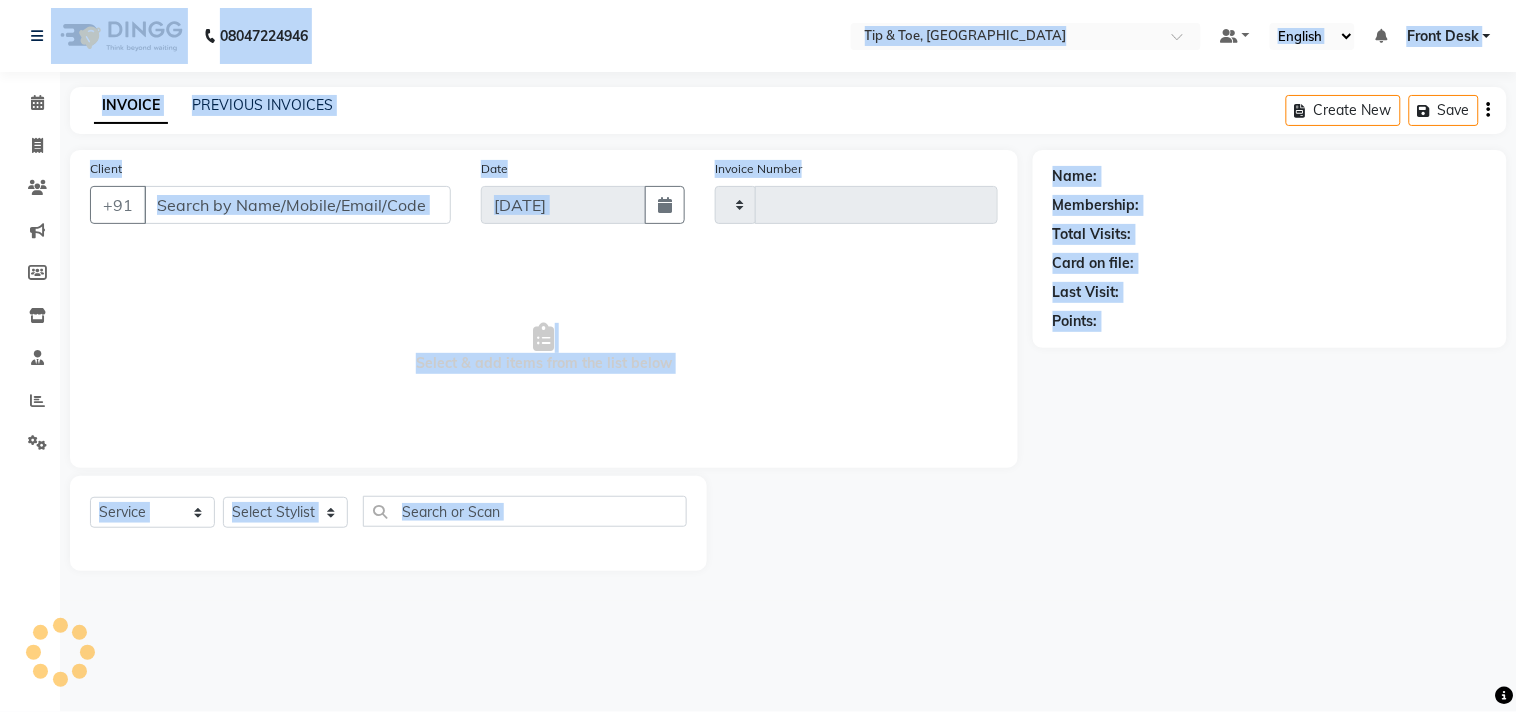 type on "0785" 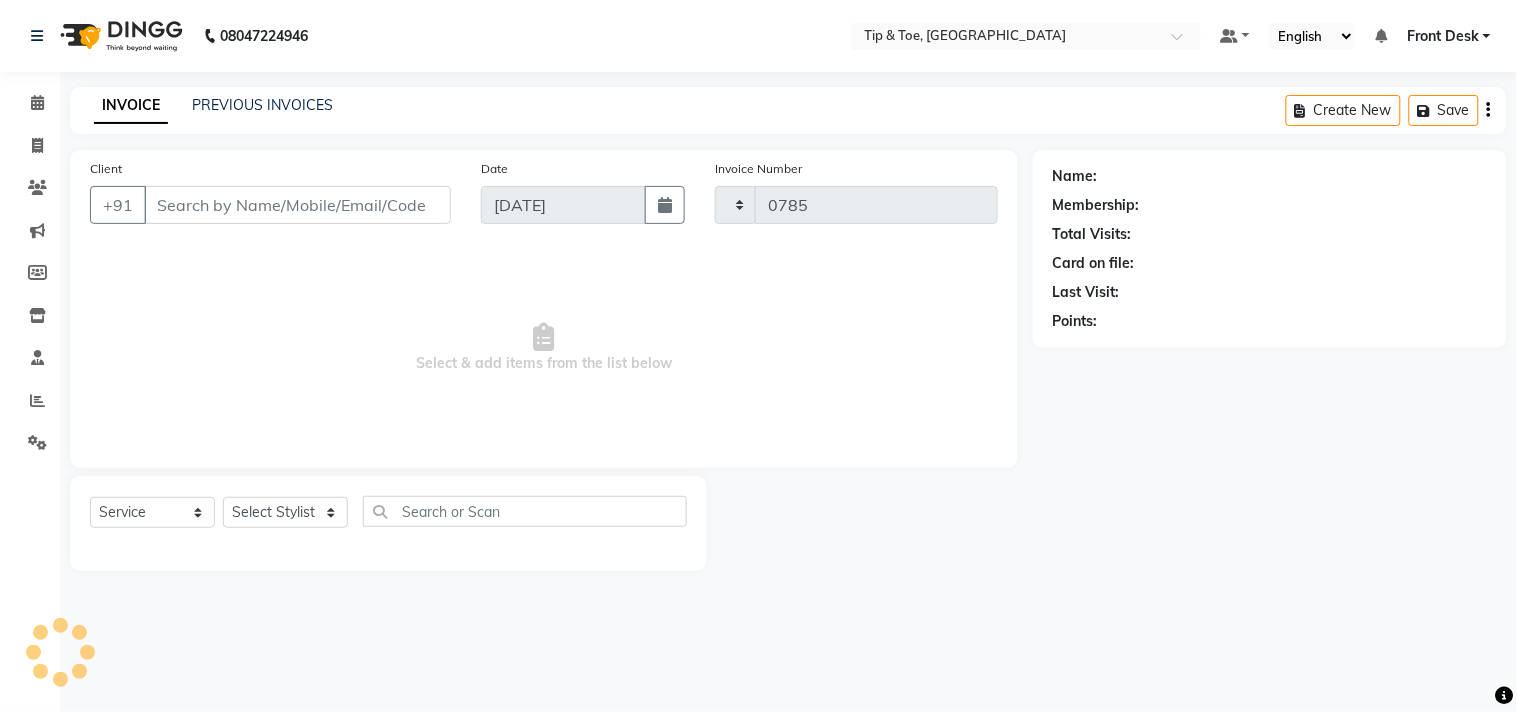 select on "5655" 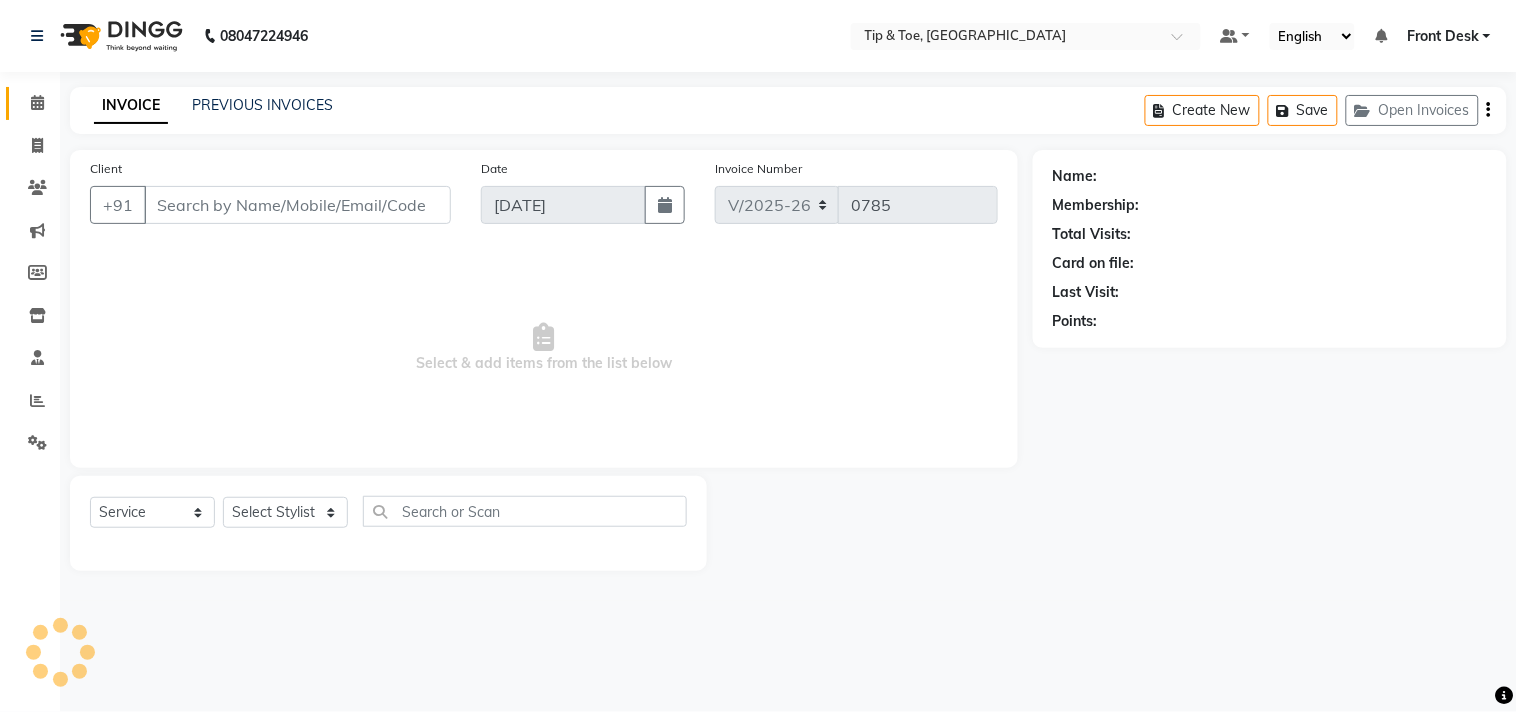 type on "9967696780" 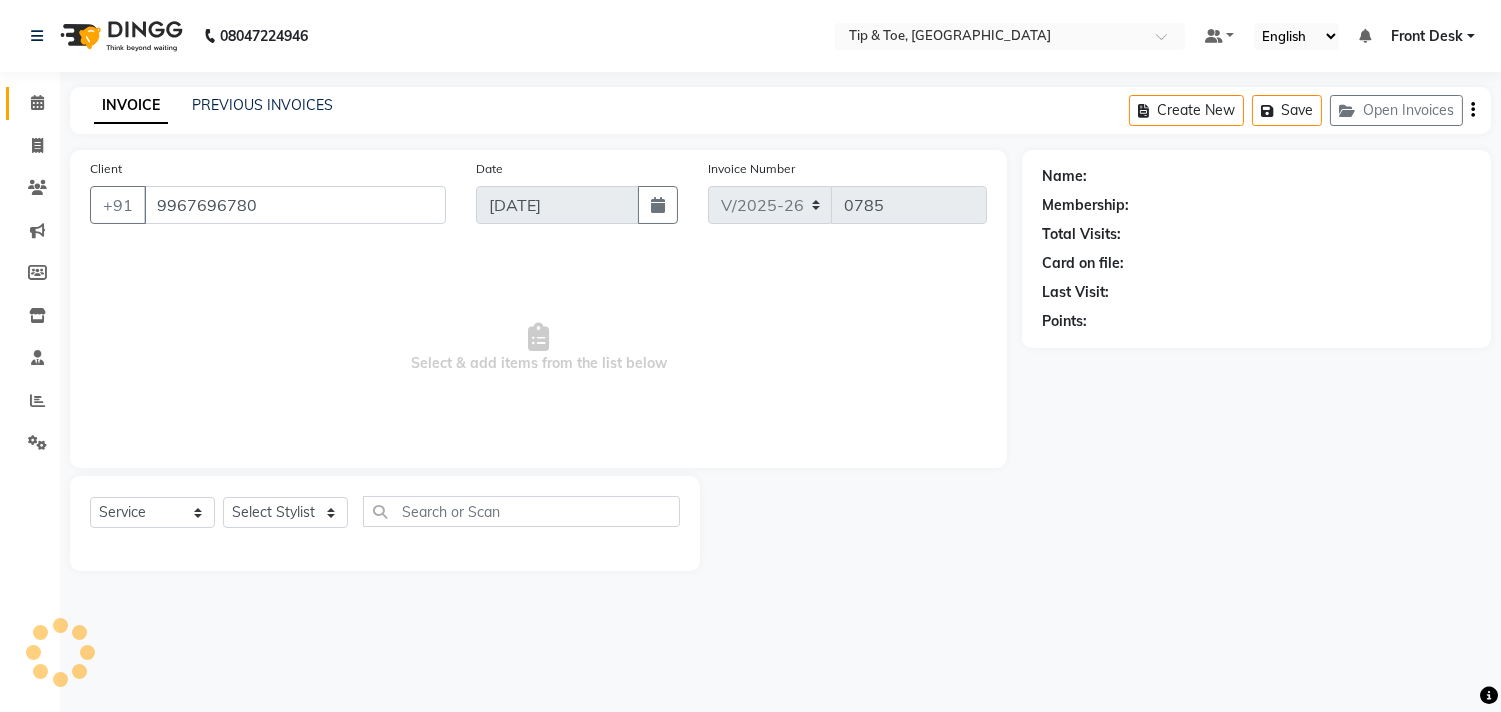 select on "38742" 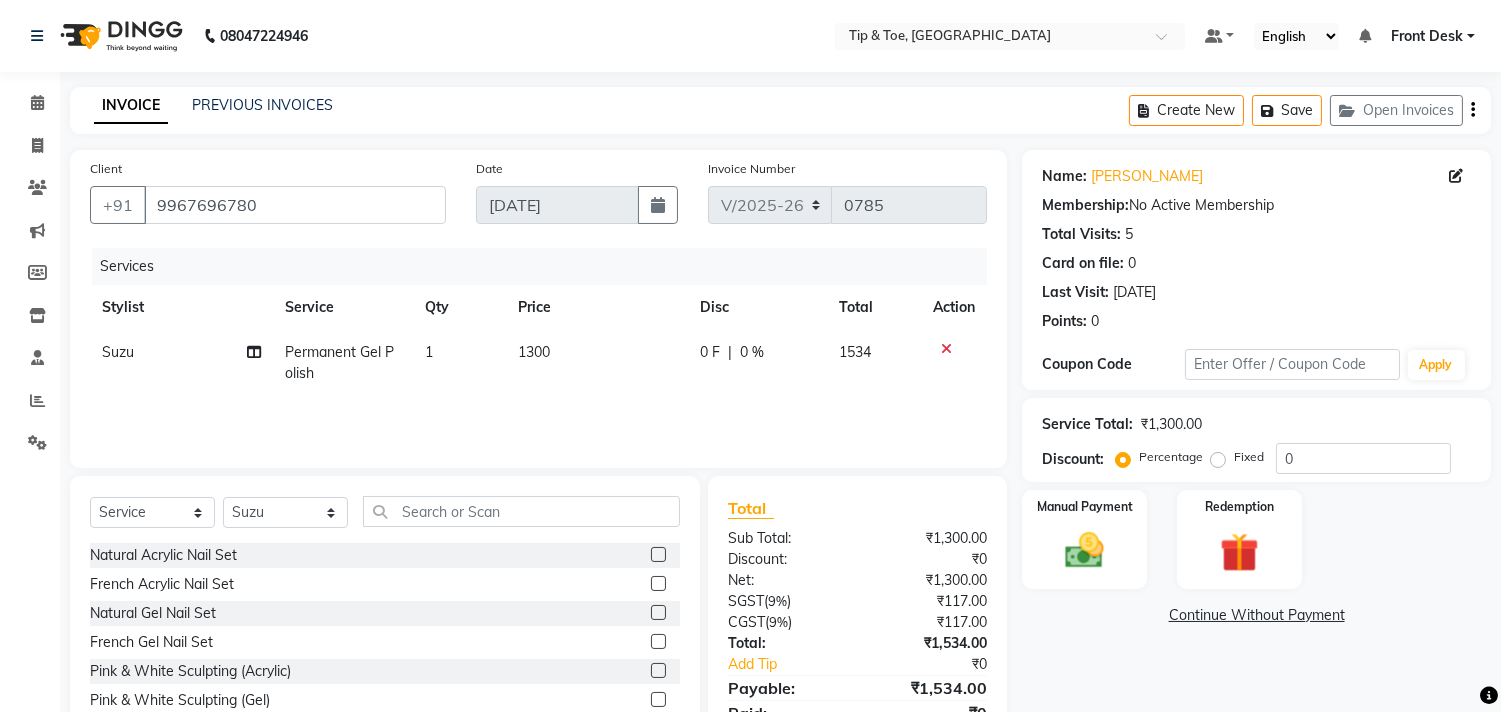 click on "Permanent Gel Polish" 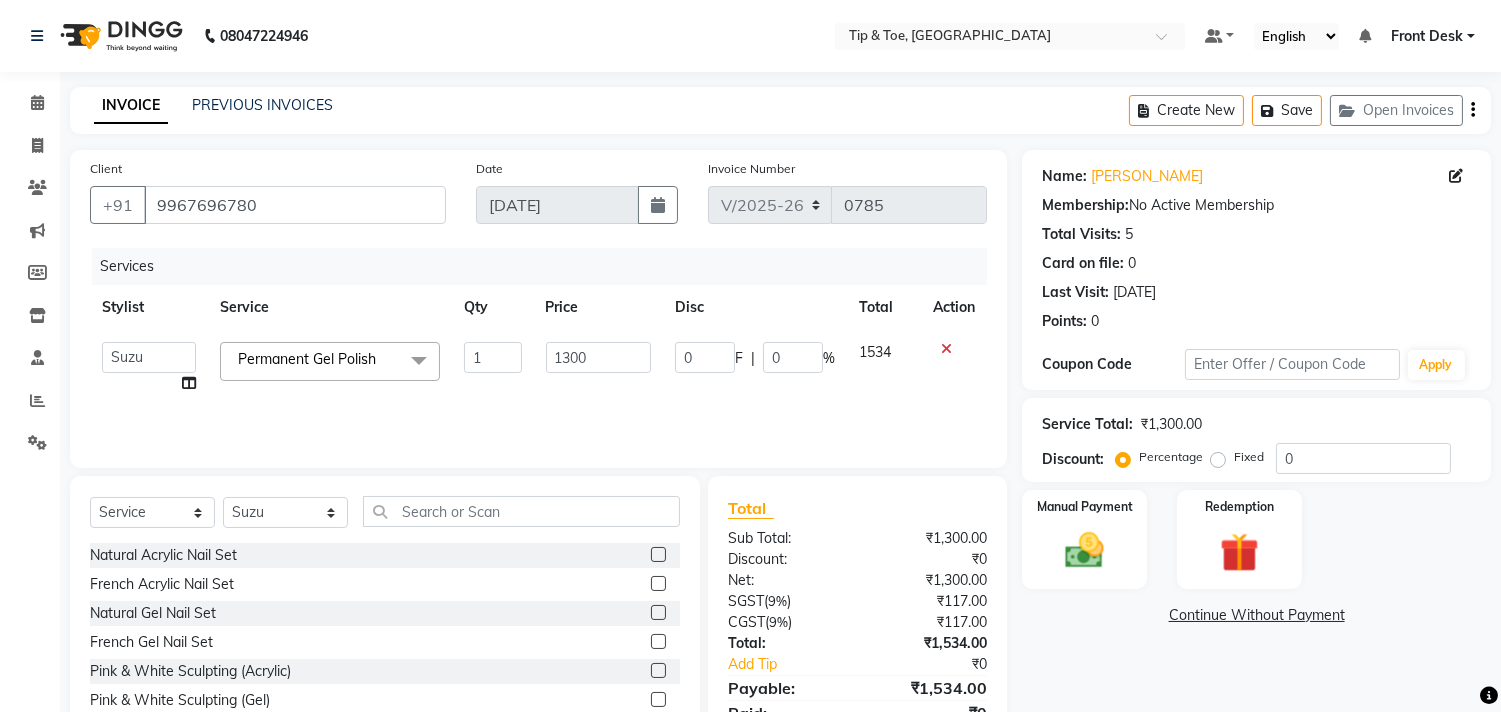click on "Permanent Gel Polish" 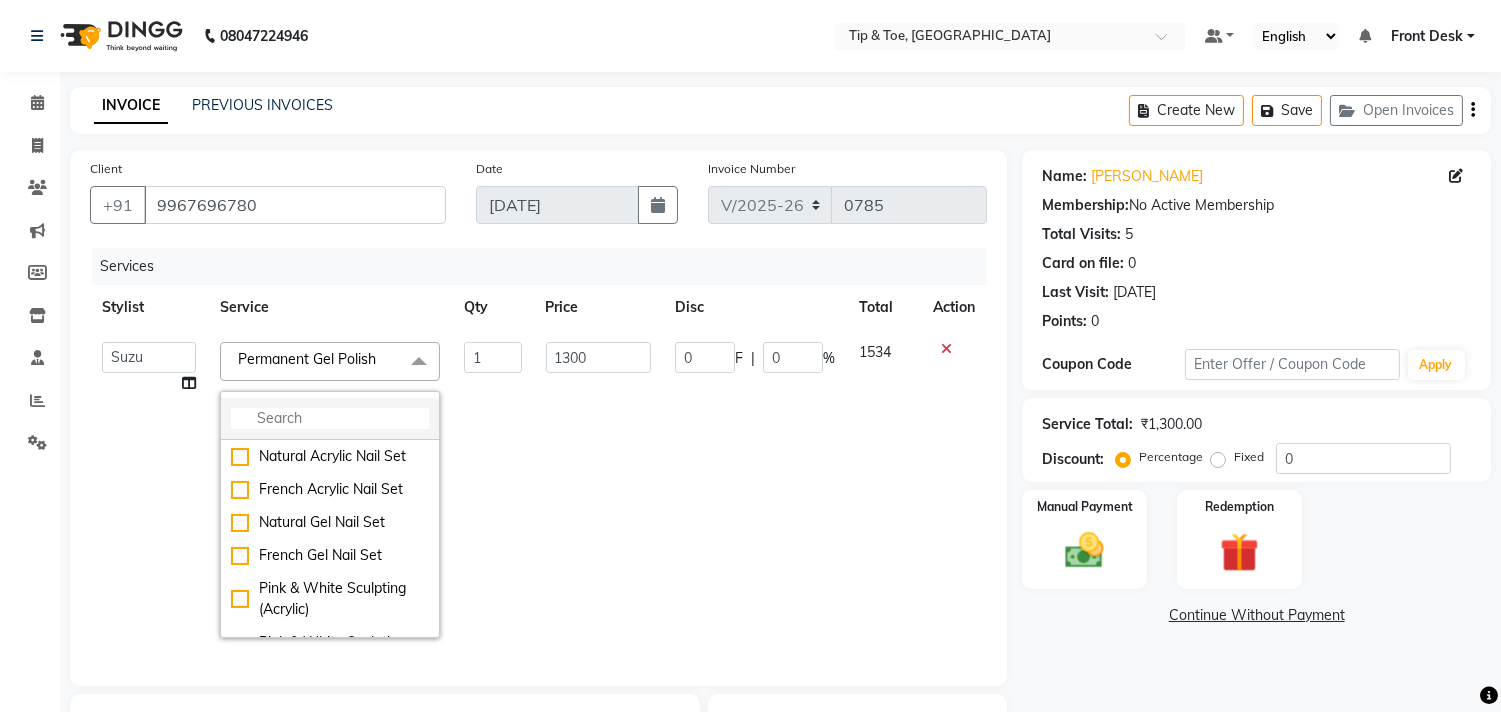 click 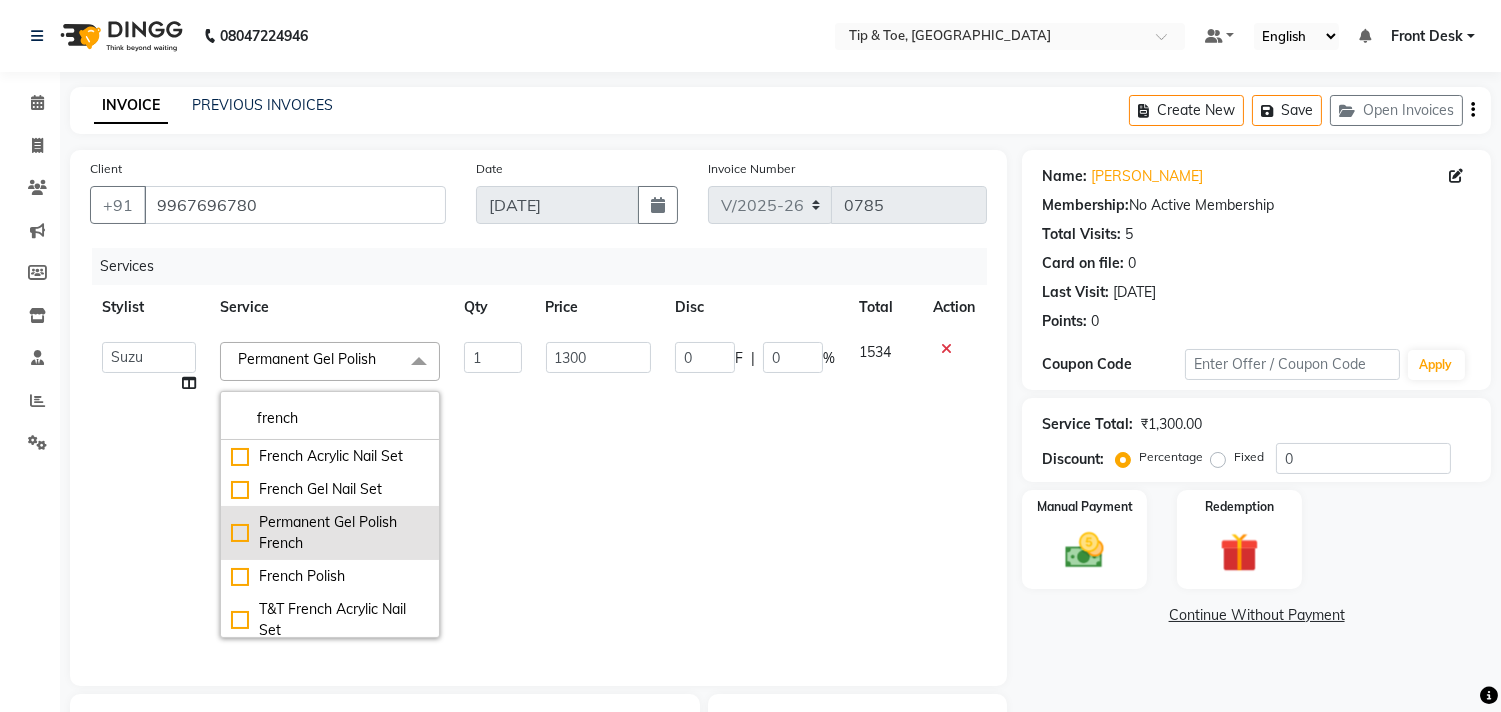 type on "french" 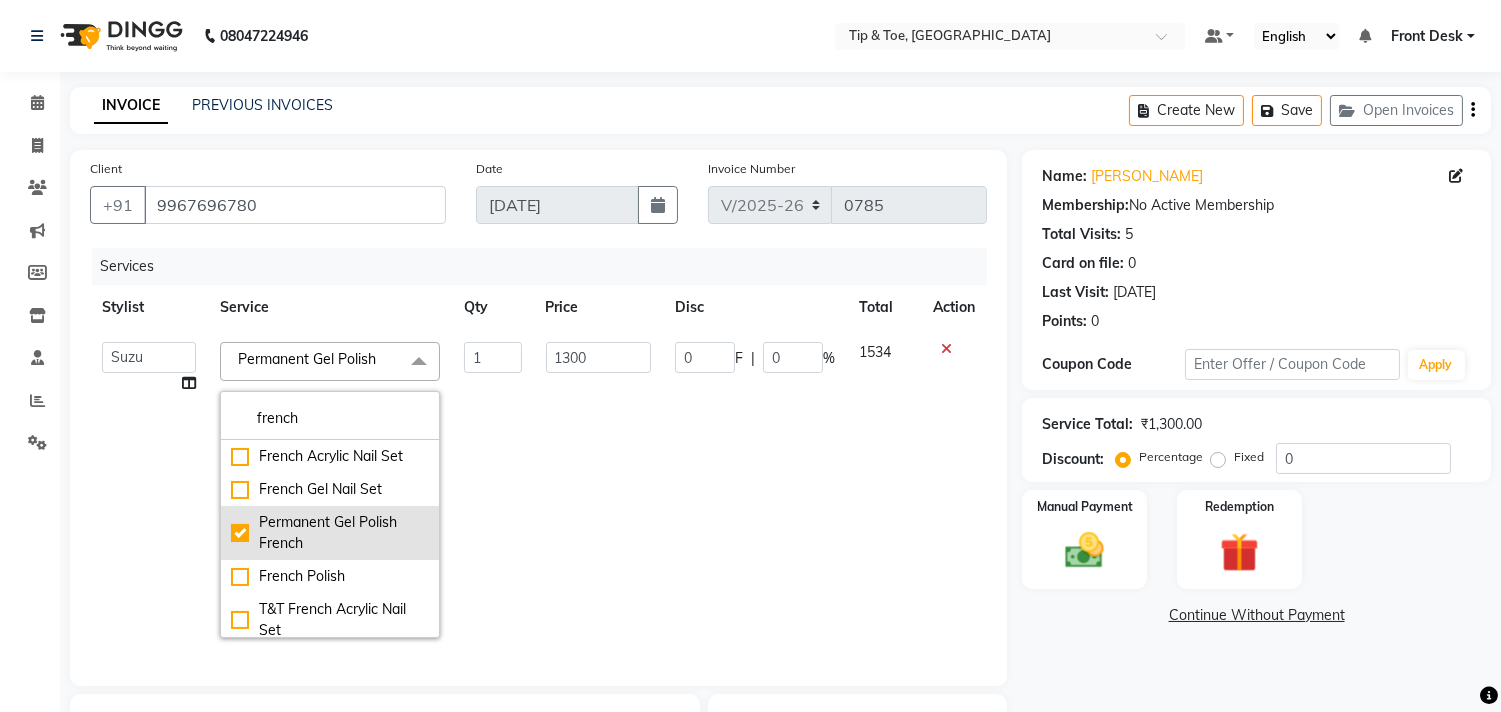 checkbox on "true" 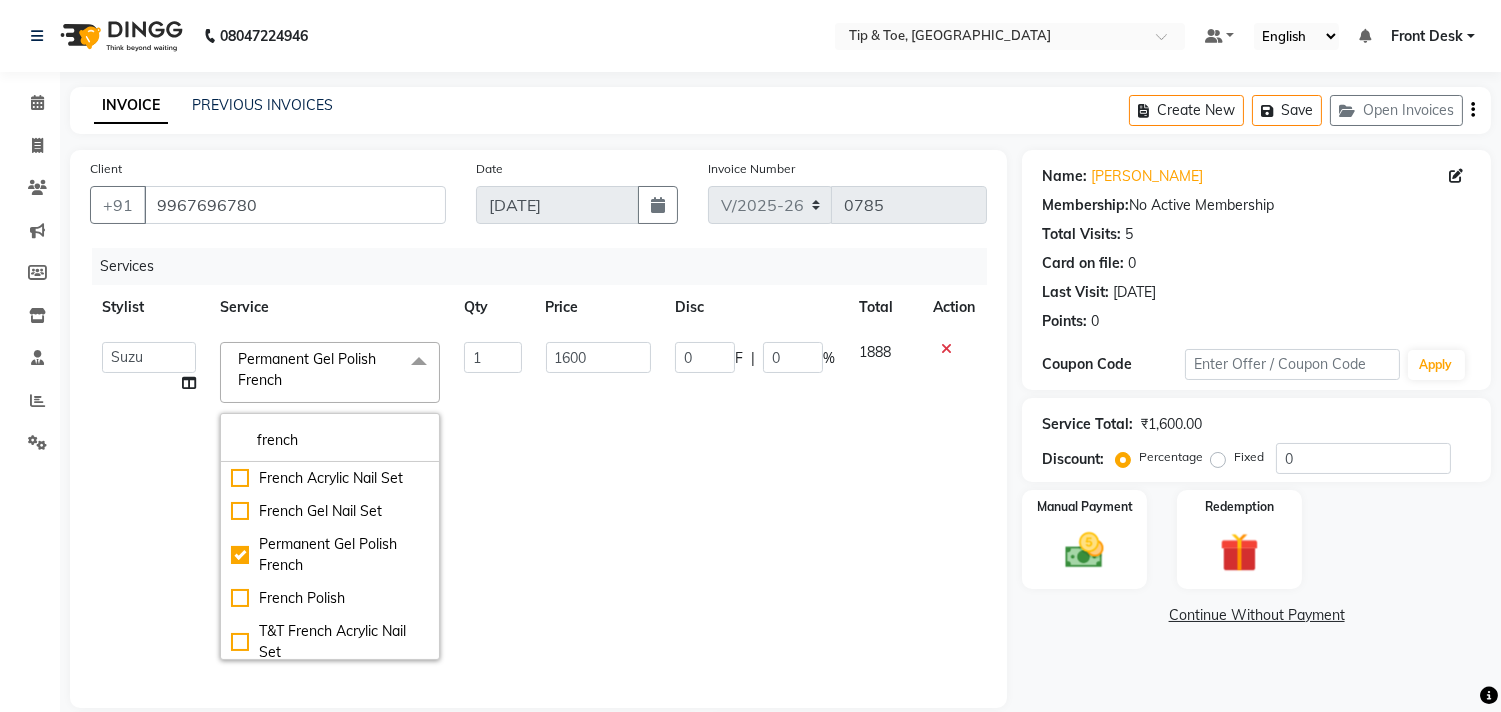 click on "1" 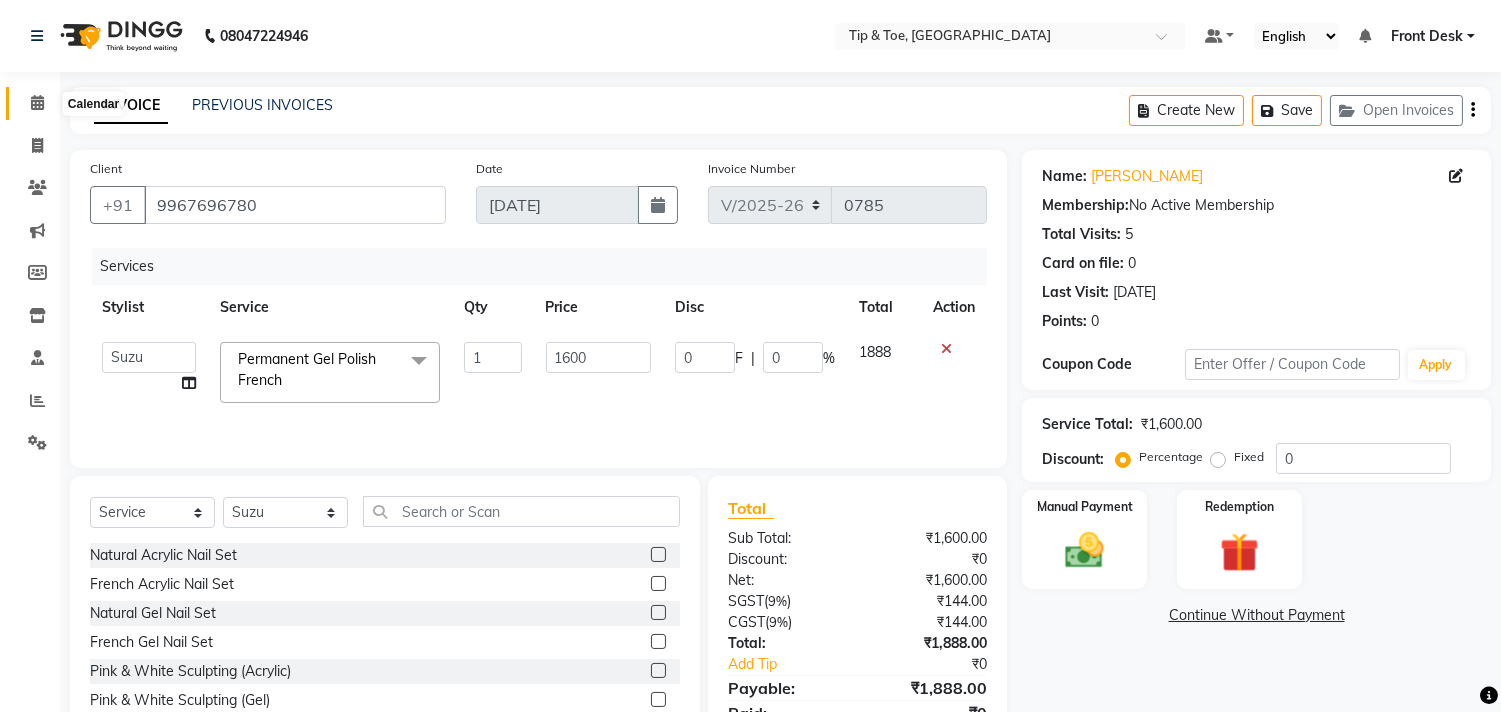 click 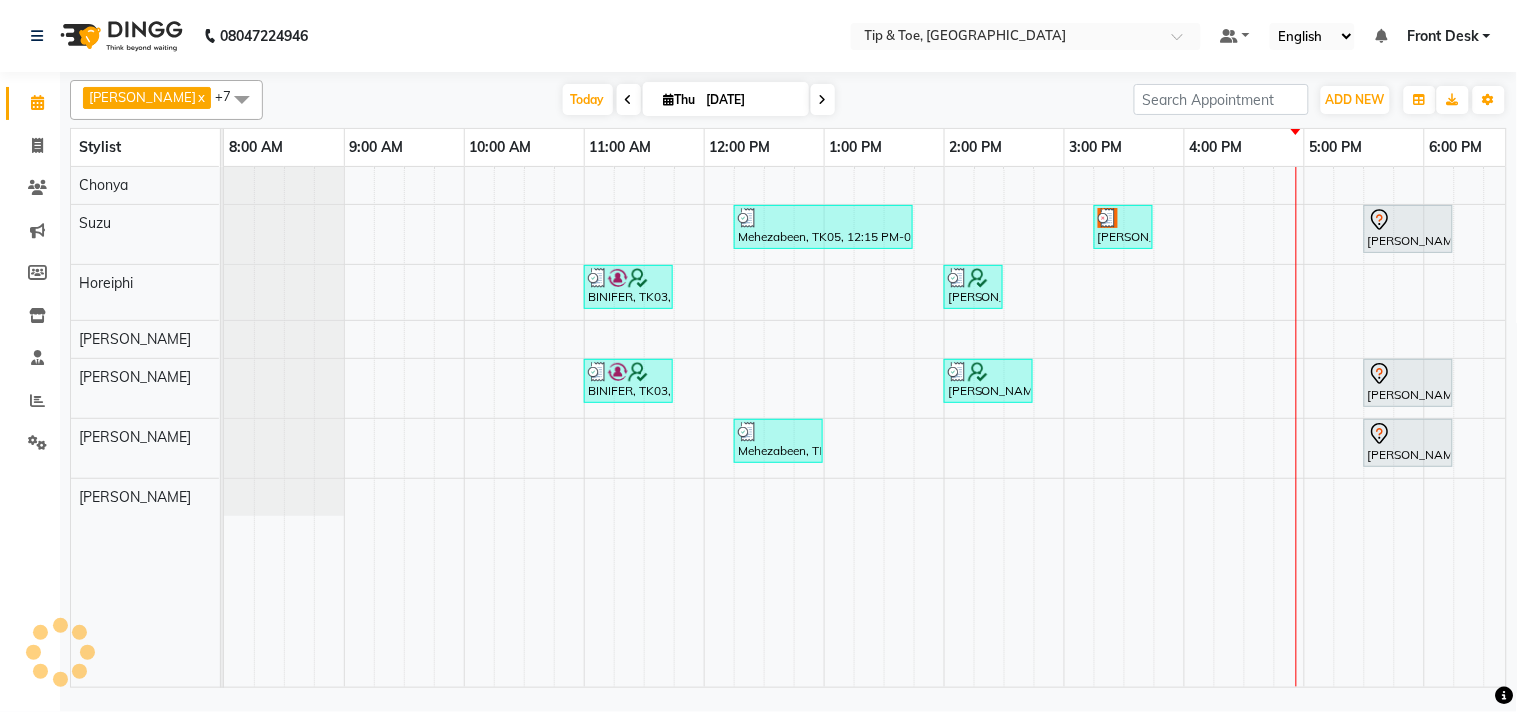 scroll, scrollTop: 0, scrollLeft: 0, axis: both 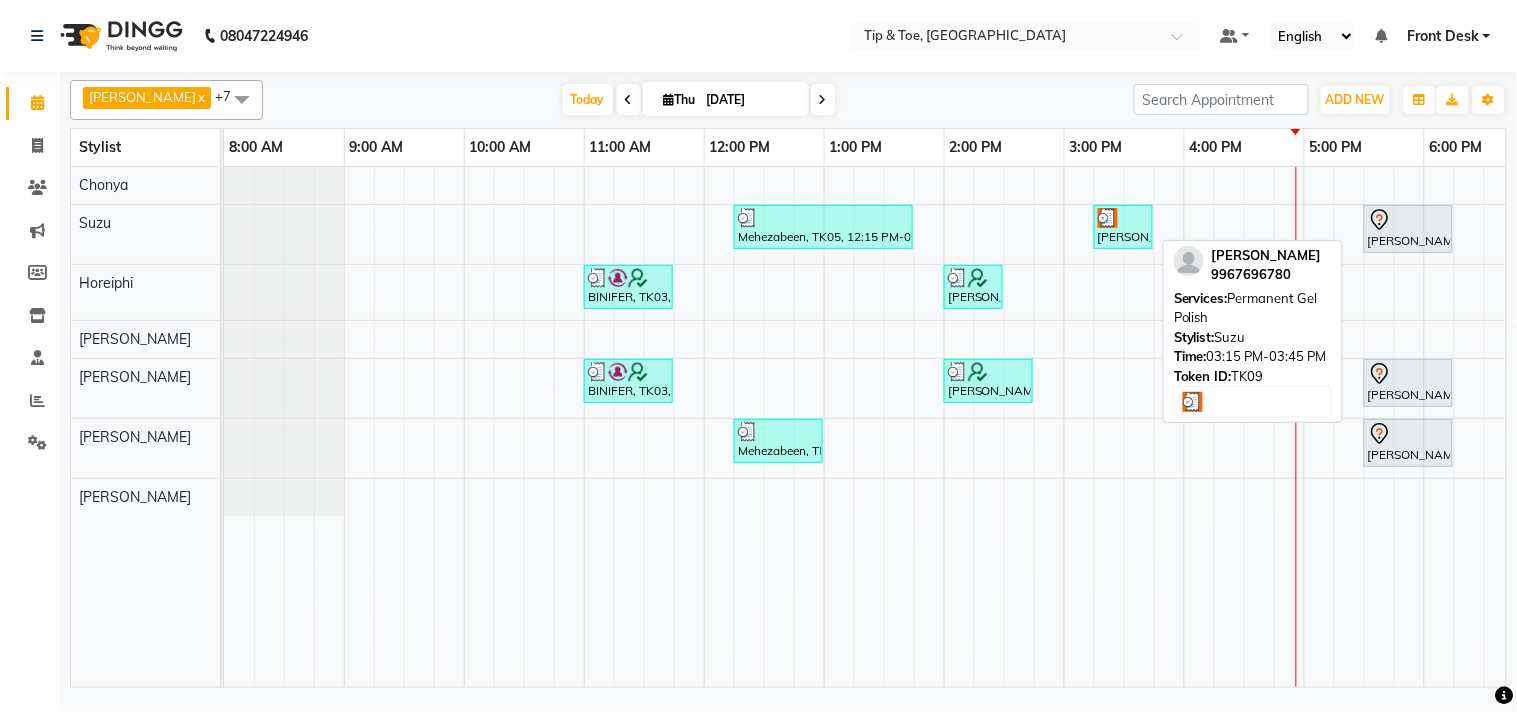 click at bounding box center [1108, 218] 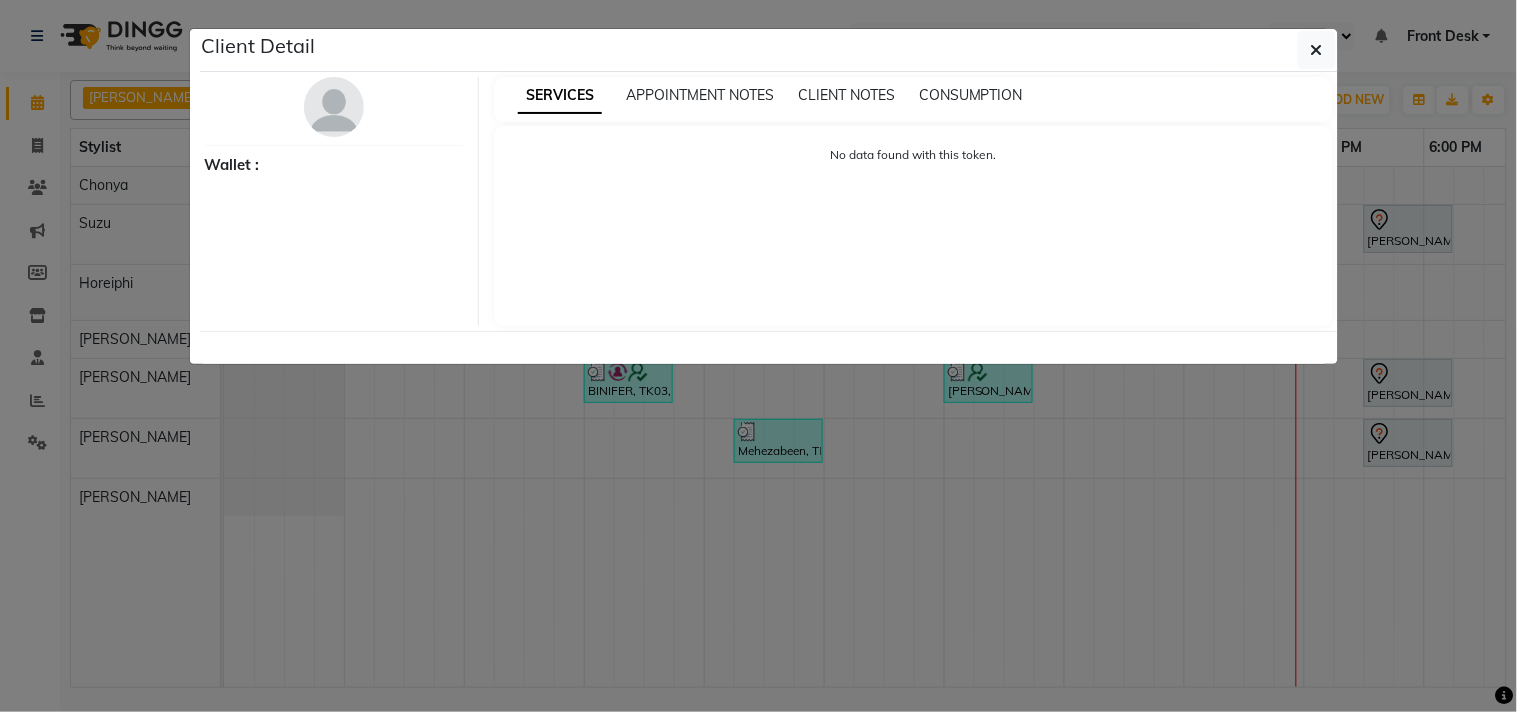 select on "3" 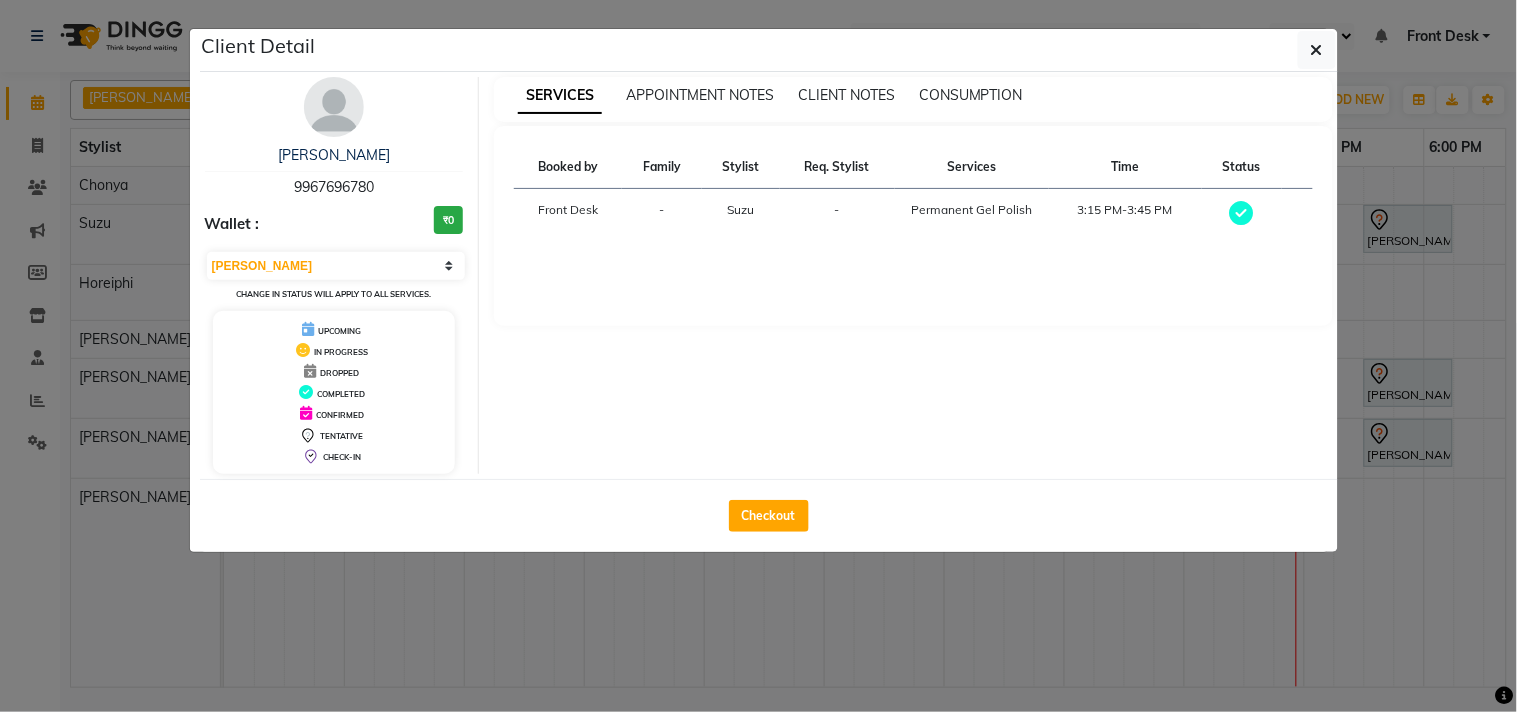 click at bounding box center [334, 107] 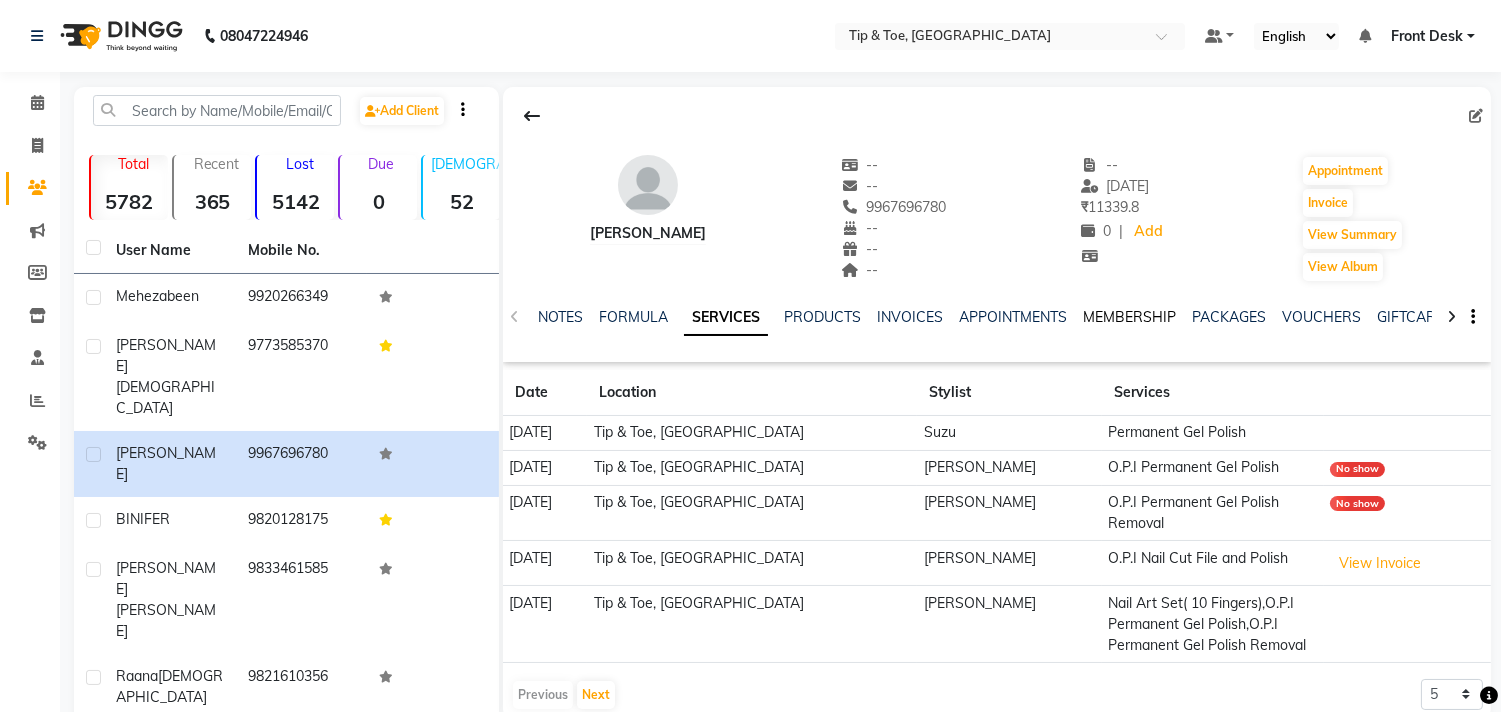 click on "MEMBERSHIP" 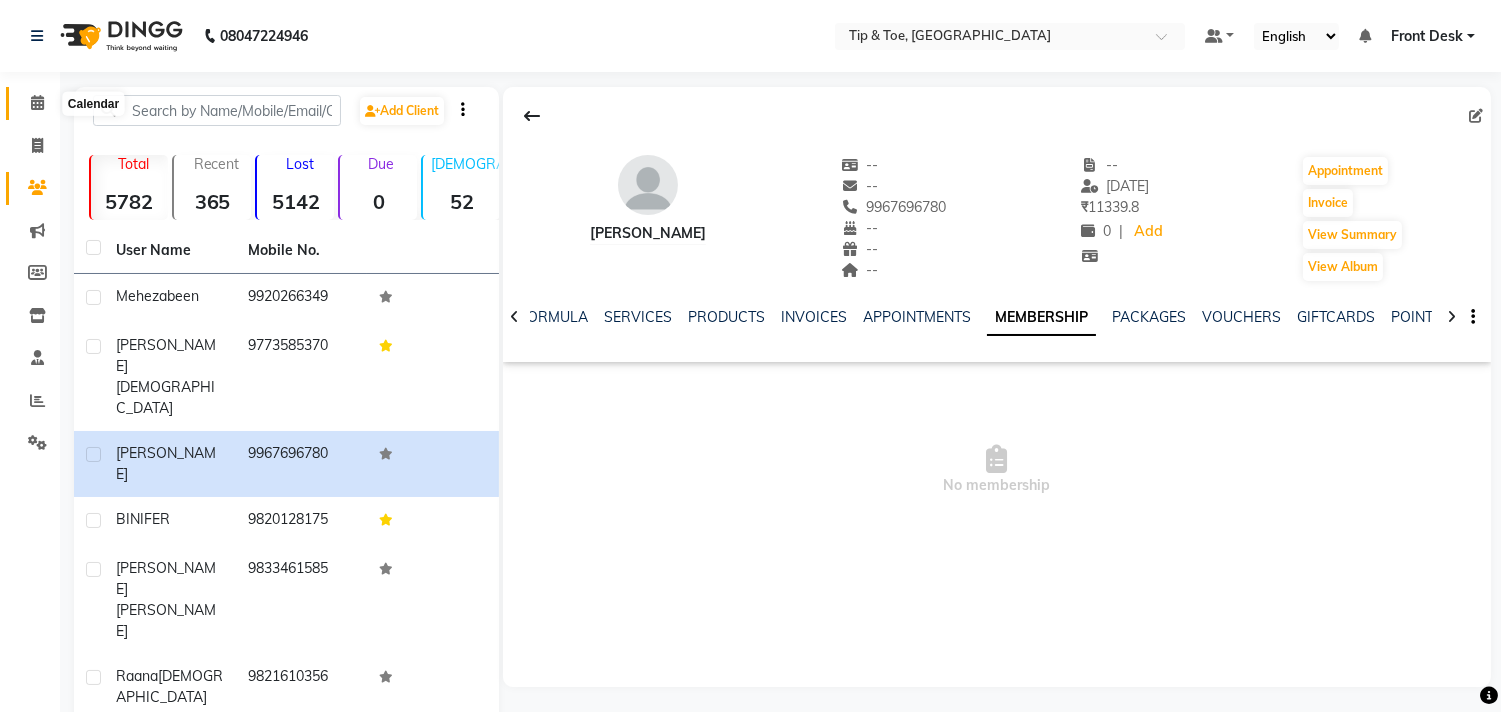 click 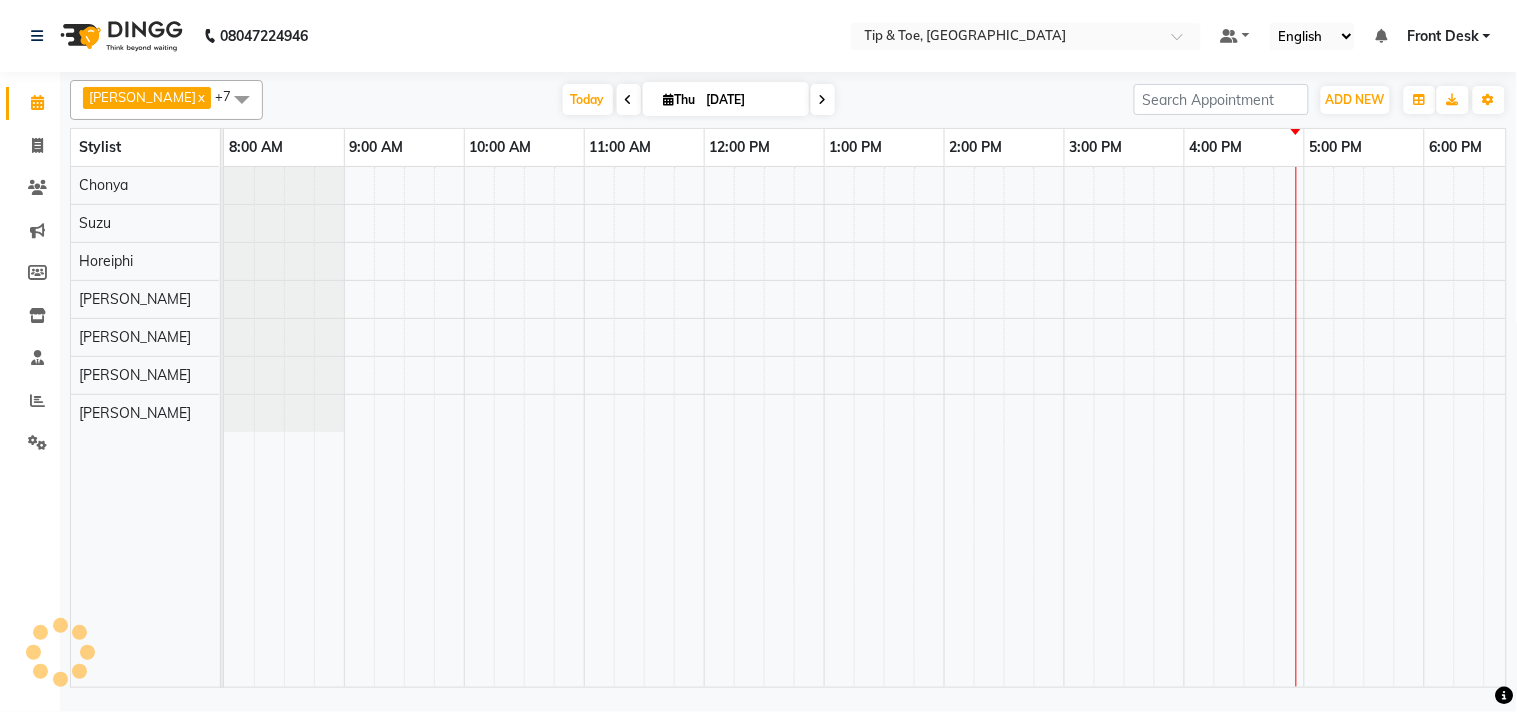 scroll, scrollTop: 0, scrollLeft: 277, axis: horizontal 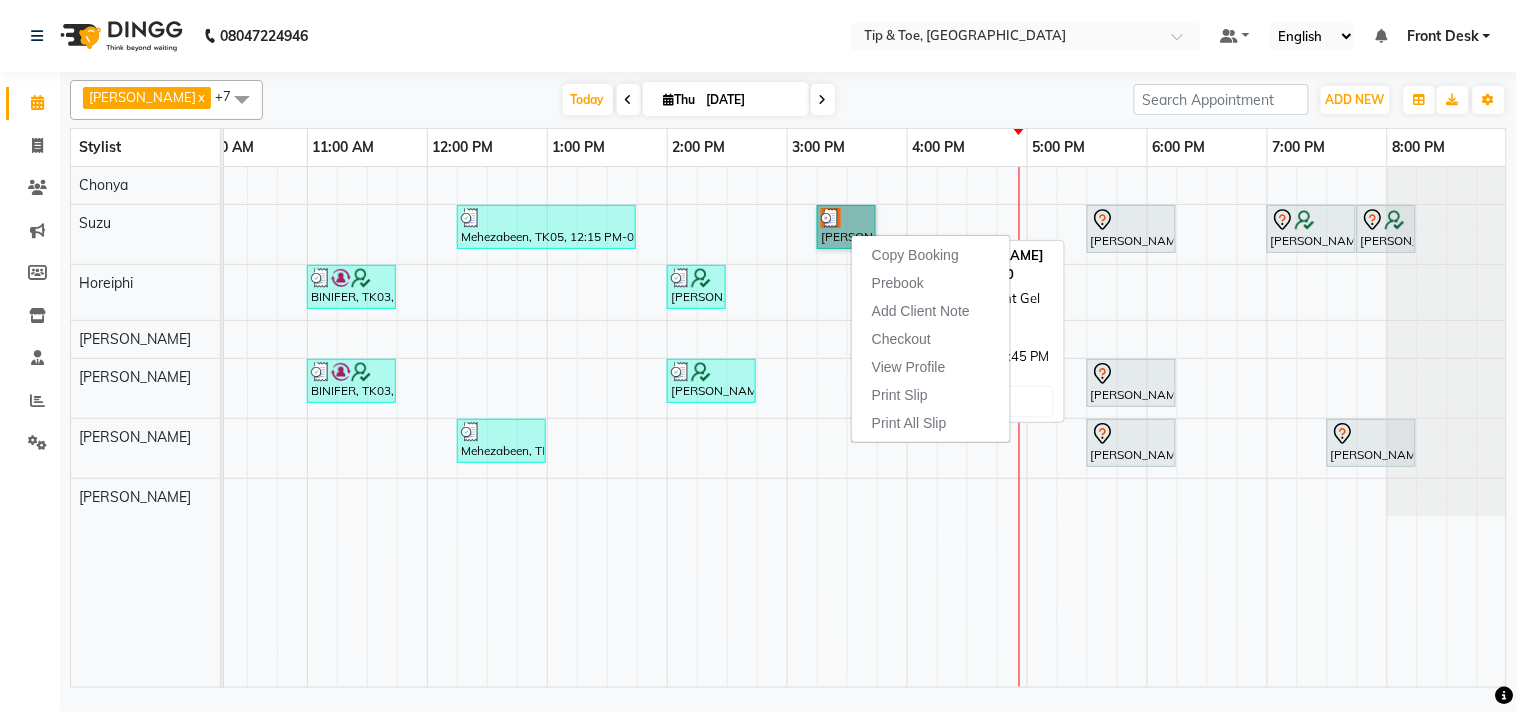 click on "Mokshada, TK09, 03:15 PM-03:45 PM, Permanent Gel Polish" at bounding box center (846, 227) 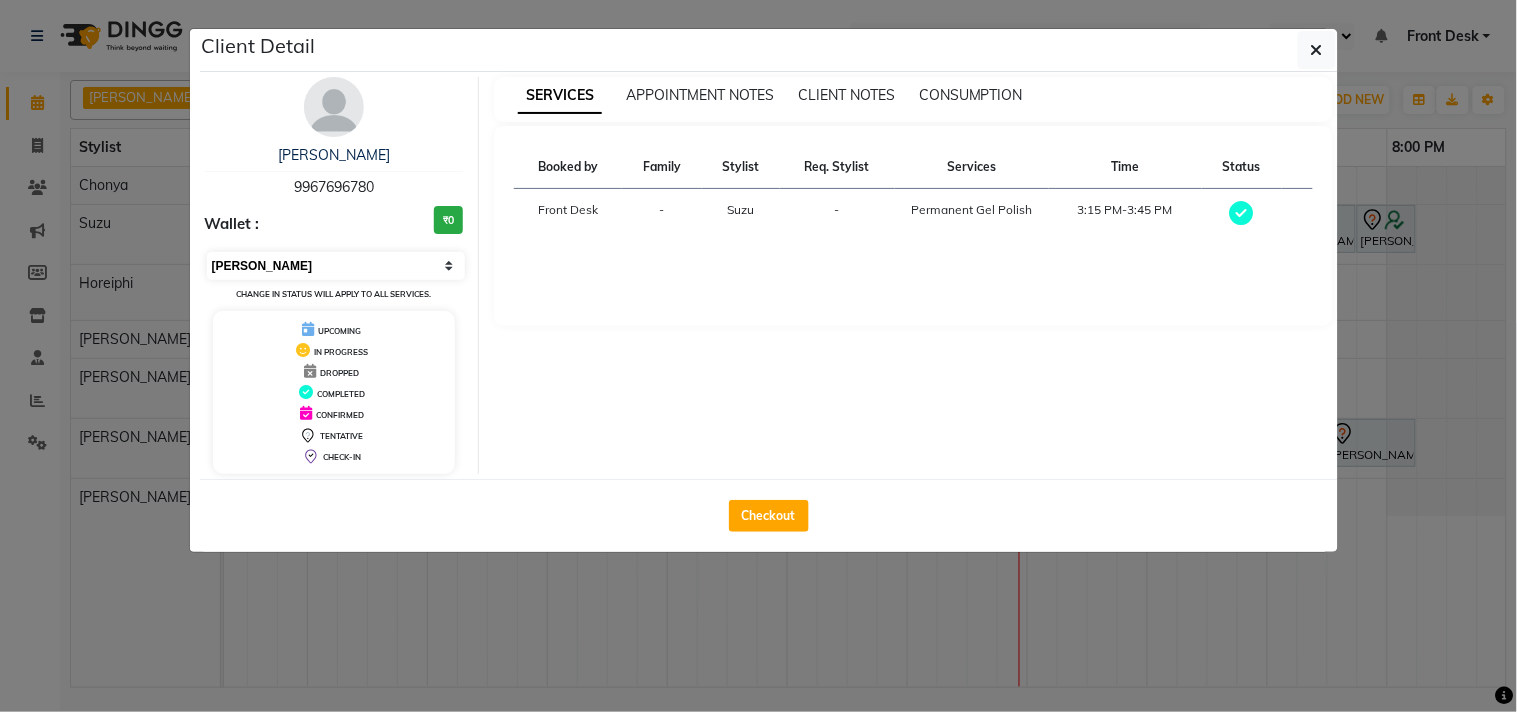 click on "Select MARK DONE UPCOMING" at bounding box center (336, 266) 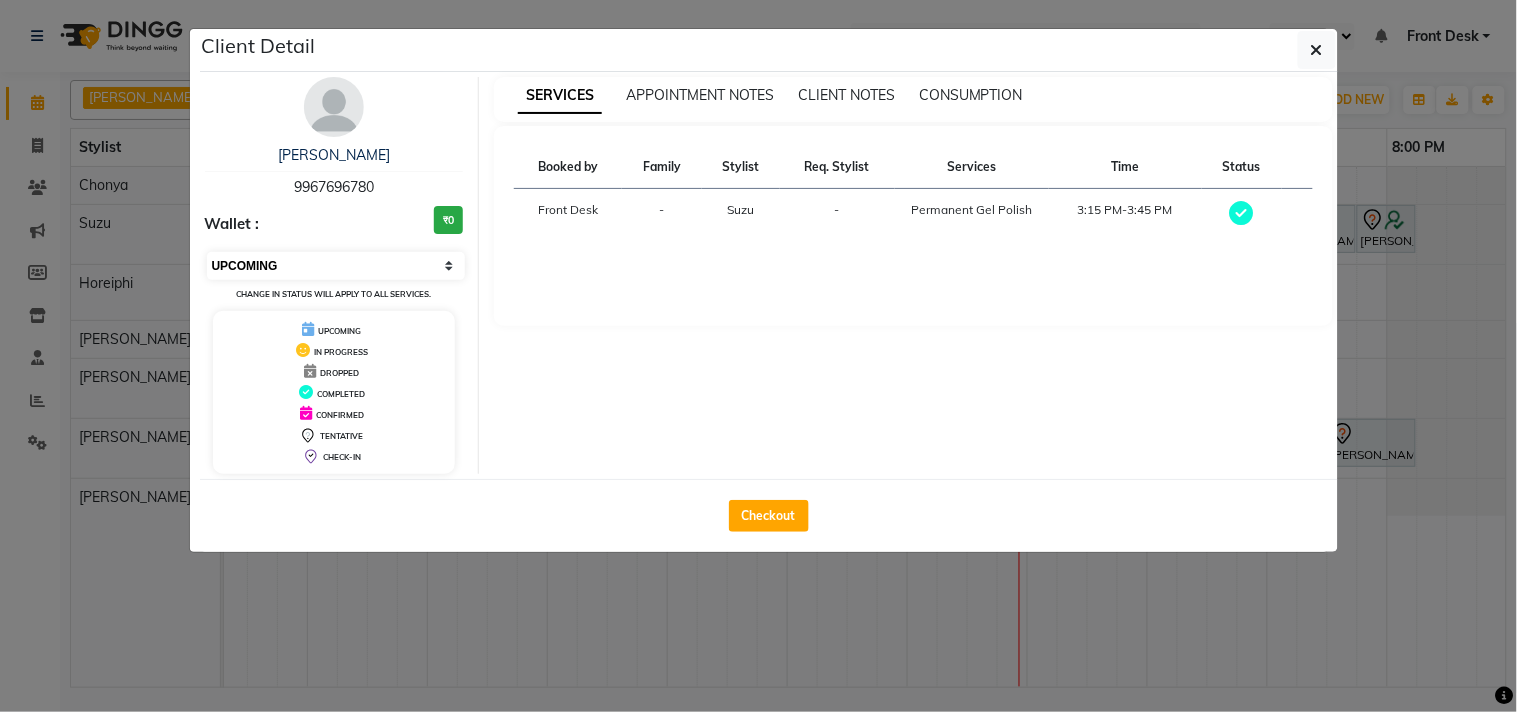 click on "Select MARK DONE UPCOMING" at bounding box center [336, 266] 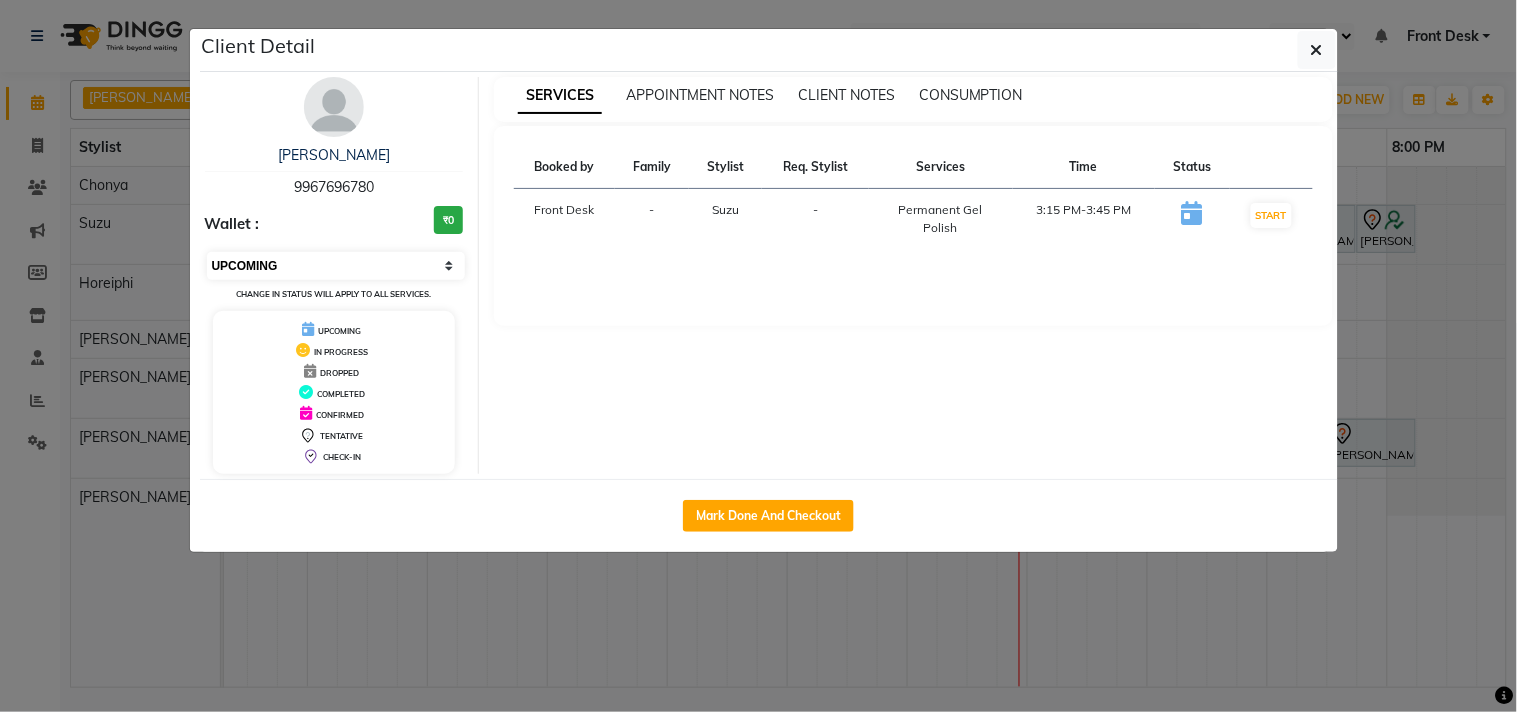 click on "Select IN SERVICE CONFIRMED TENTATIVE CHECK IN MARK DONE DROPPED UPCOMING" at bounding box center (336, 266) 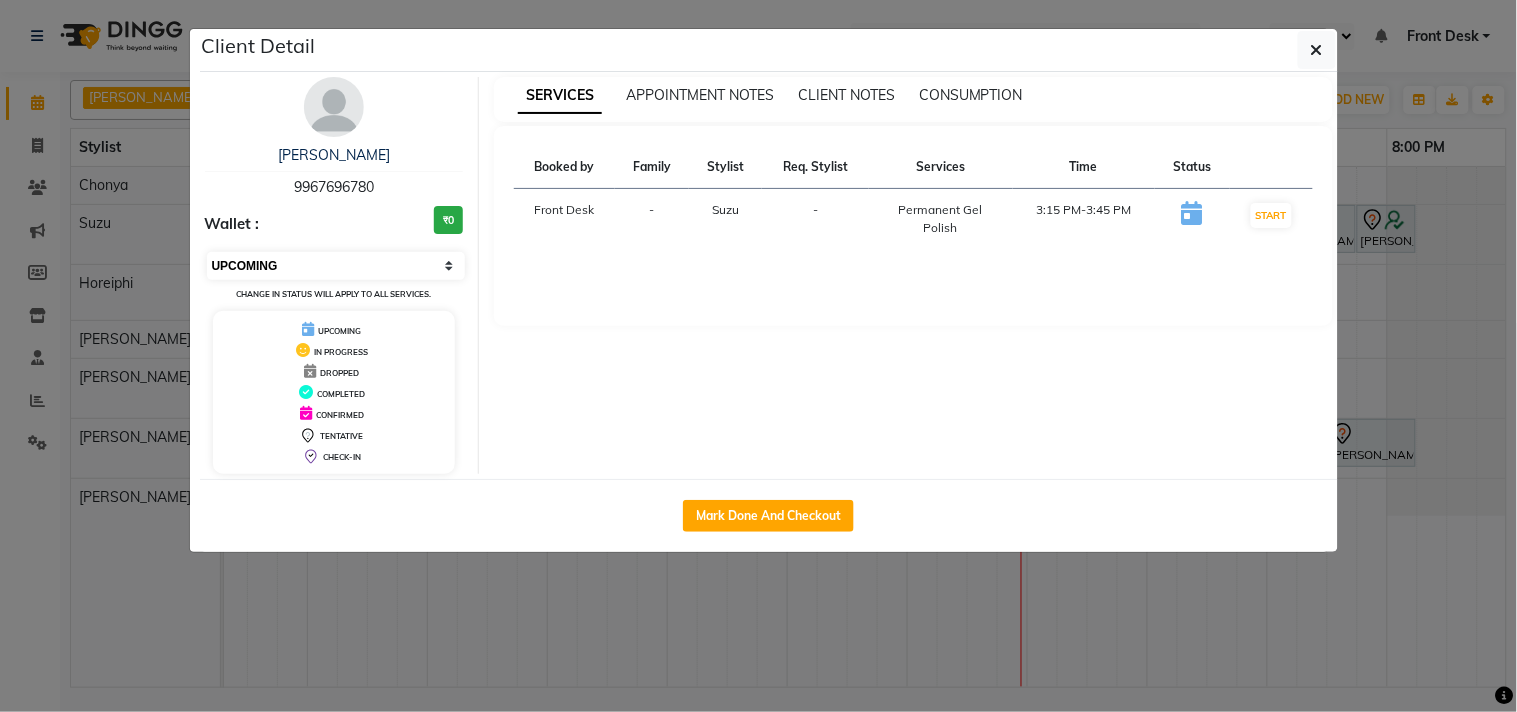 select on "2" 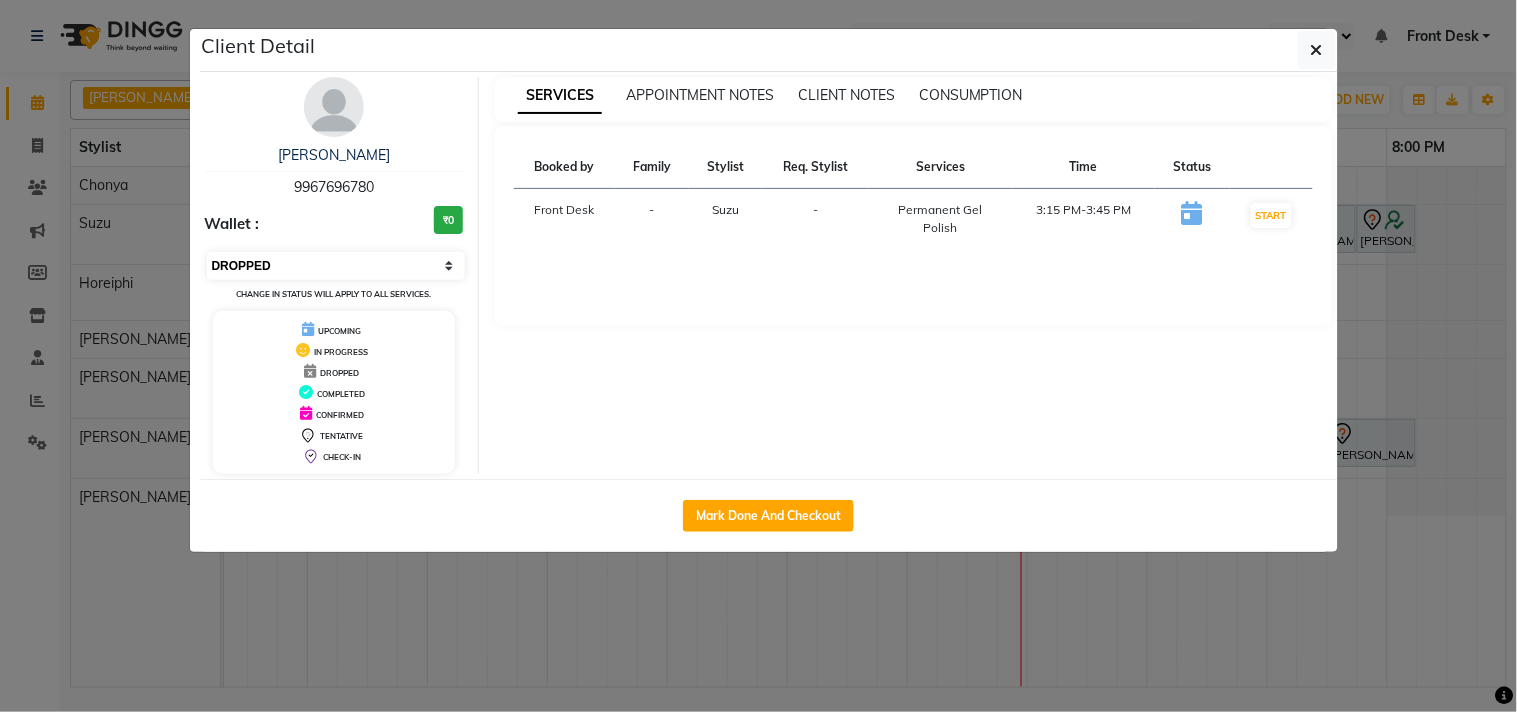 click on "Select IN SERVICE CONFIRMED TENTATIVE CHECK IN MARK DONE DROPPED UPCOMING" at bounding box center [336, 266] 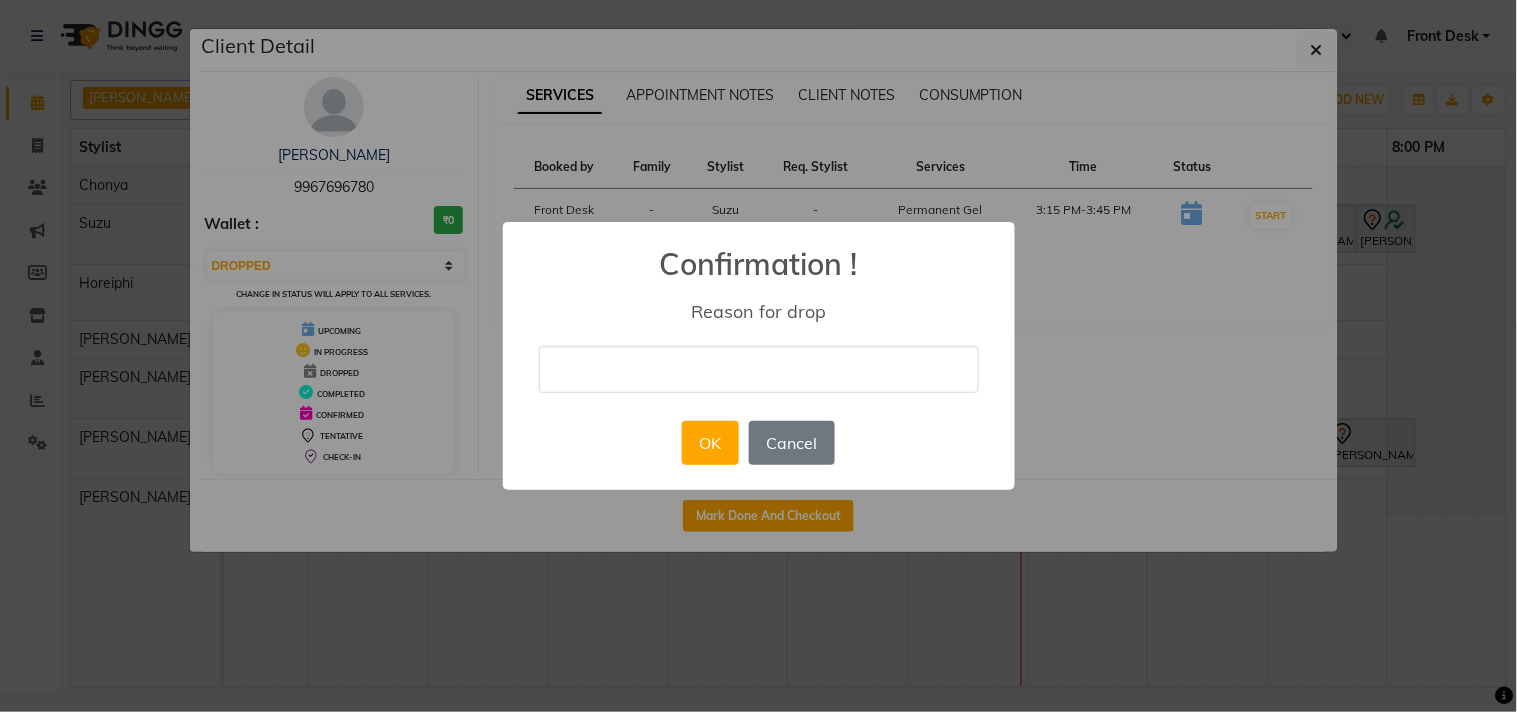 click at bounding box center (759, 369) 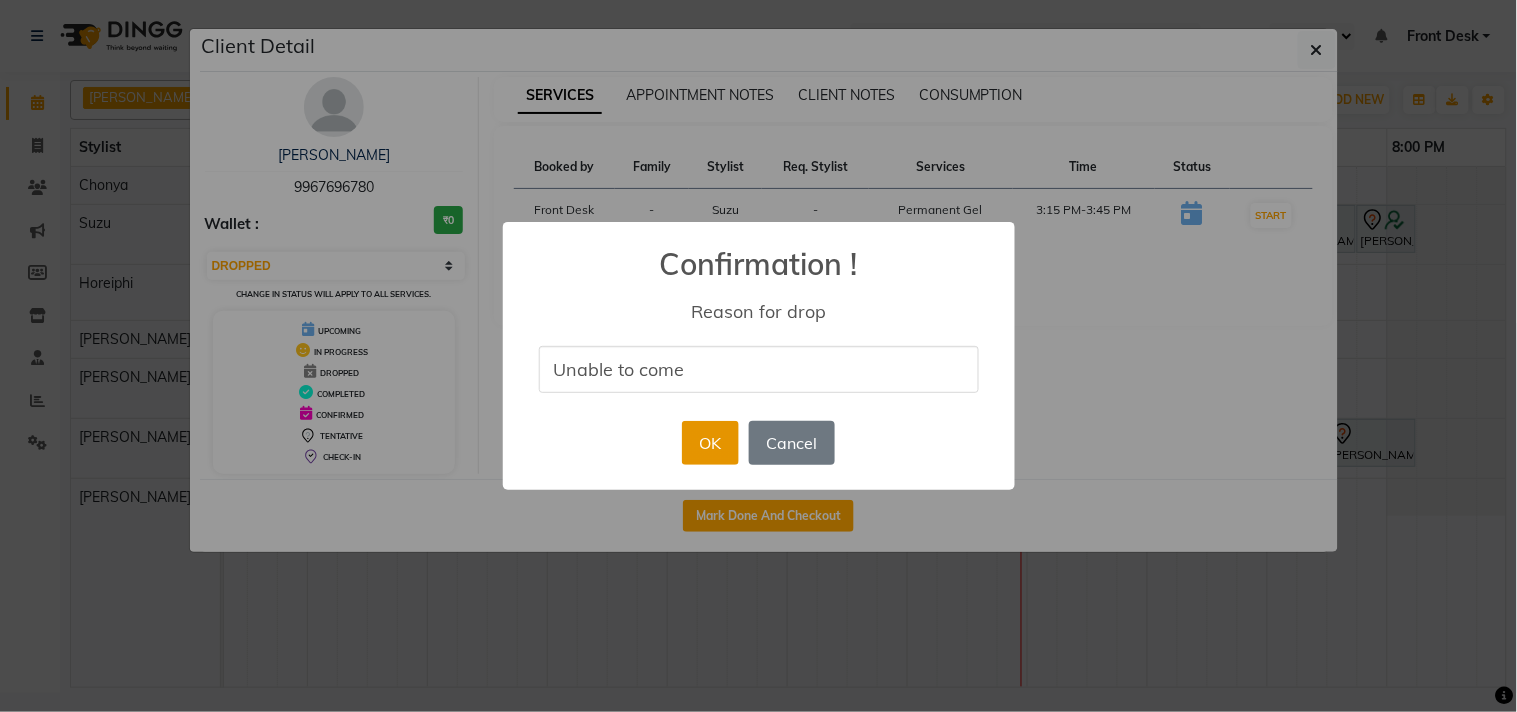 click on "OK" at bounding box center [710, 443] 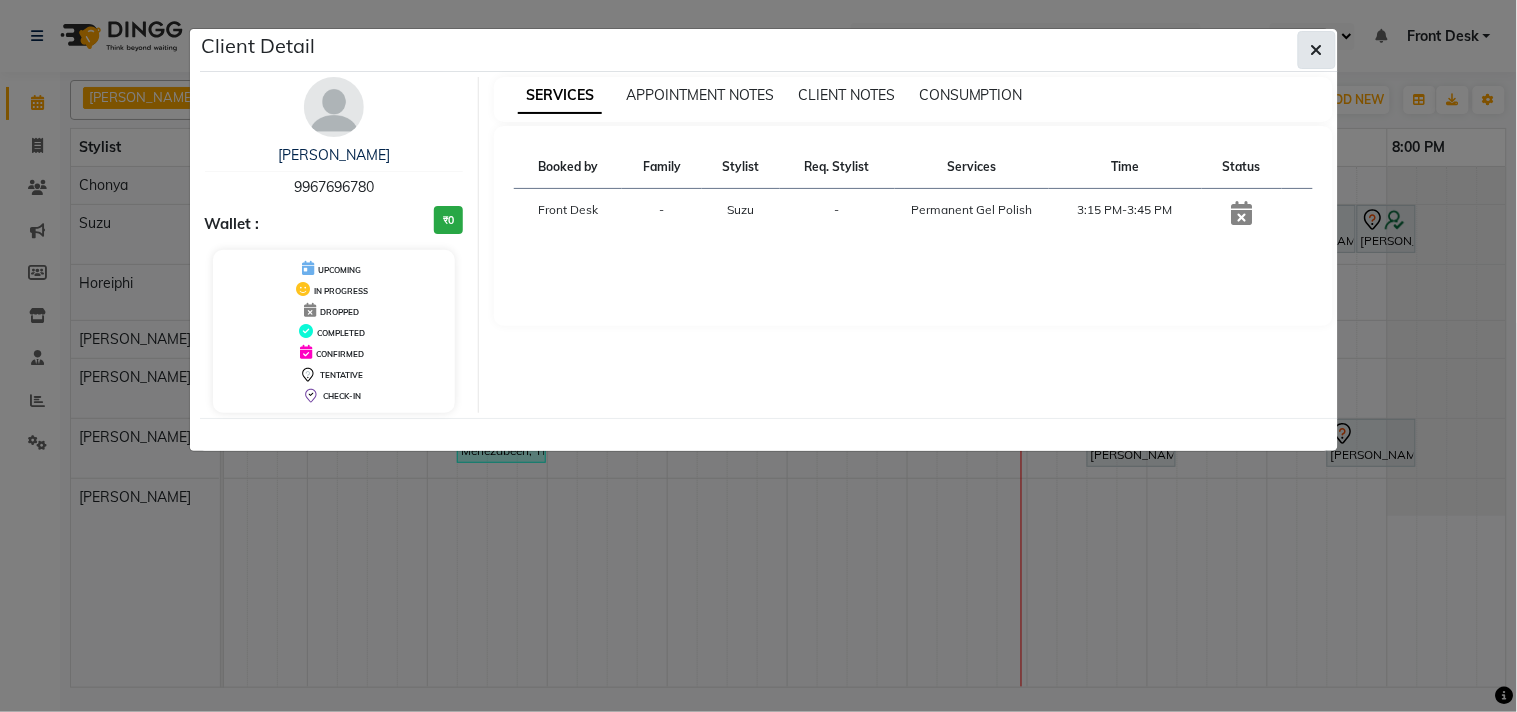 click 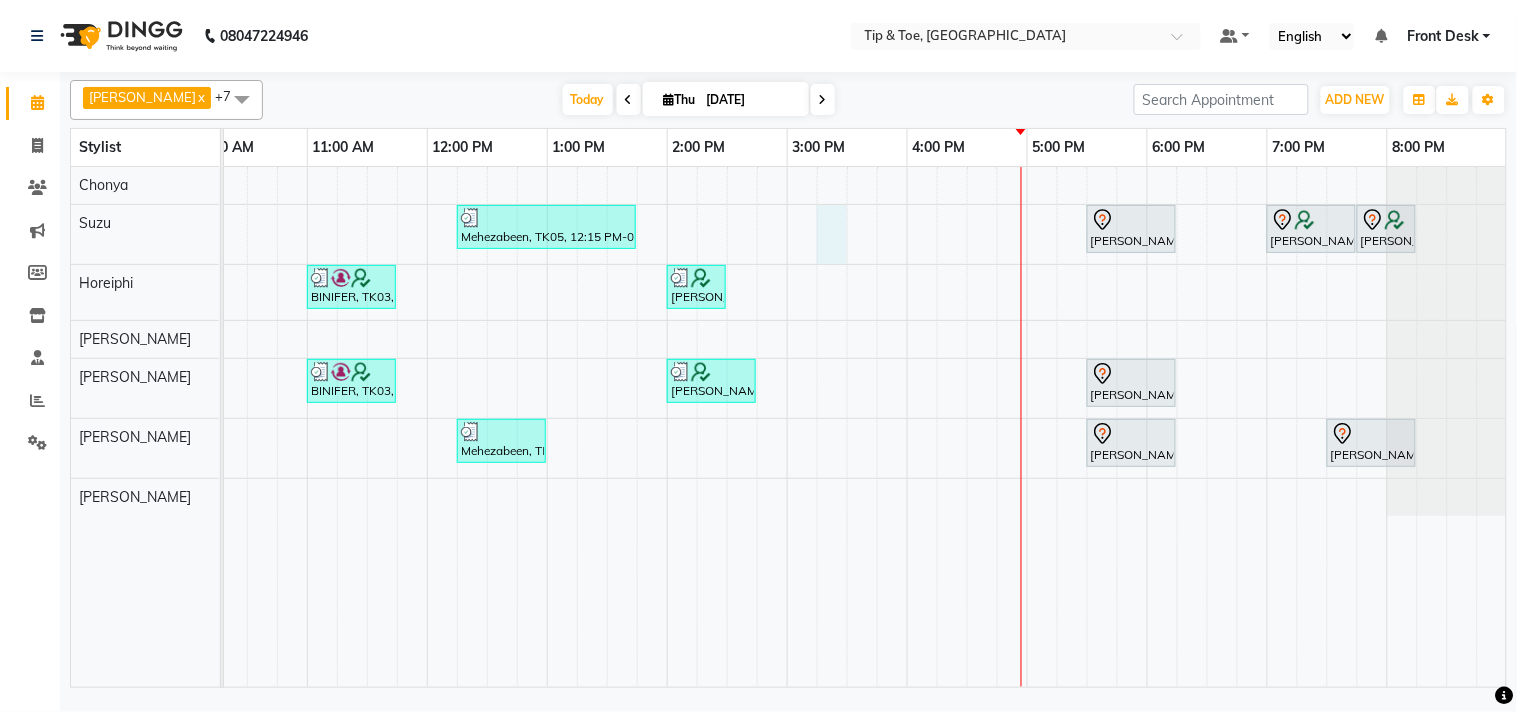 click on "Mehezabeen, TK05, 12:15 PM-01:45 PM, Essential Manicure w Scrub,Permanent Gel Polish French             Raana Zahid, TK07, 05:30 PM-06:15 PM, Essential Manicure w Scrub             Priya Aga, TK04, 07:00 PM-07:45 PM, Essential Manicure w Scrub             Priya Aga, TK04, 07:45 PM-08:15 PM, T&T Permanent Gel Polish     BINIFER, TK03, 11:00 AM-11:45 AM, Essential Pedicure w Scrub     Ritika Jain, TK08, 02:00 PM-02:30 PM, Permanent Gel Polish     BINIFER, TK03, 11:00 AM-11:45 AM, Essential Manicure w Scrub     Ritika Jain, TK08, 02:00 PM-02:45 PM, Essential Pedicure w Scrub             Raana Zahid, TK07, 05:30 PM-06:15 PM, Essential Pedicure w Scrub     Mehezabeen, TK05, 12:15 PM-01:00 PM, Essential Pedicure w Scrub             Raana Zahid, TK07, 05:30 PM-06:15 PM, Essential Pedicure w Scrub             Shikha, TK02, 07:30 PM-08:15 PM, Essential Pedicure w Scrub" at bounding box center (727, 427) 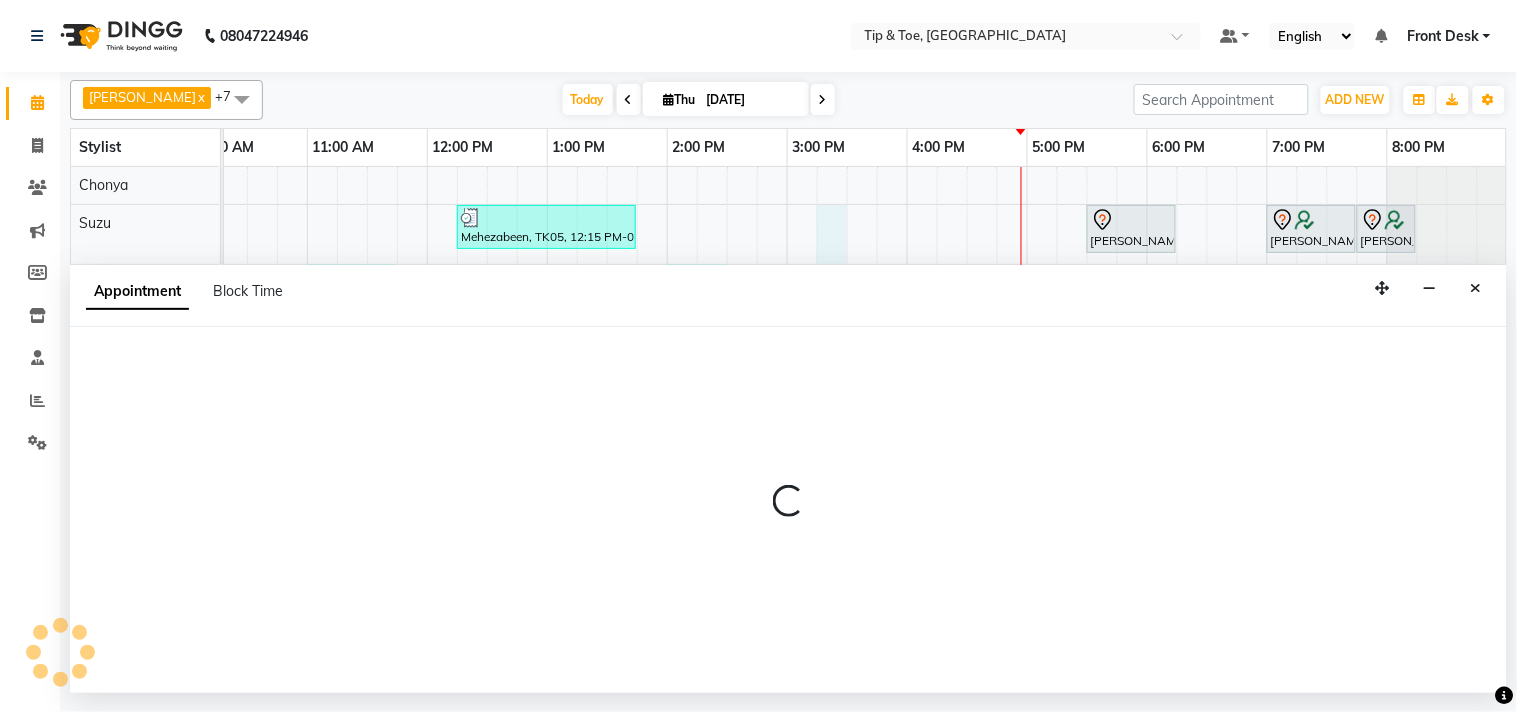 select on "38742" 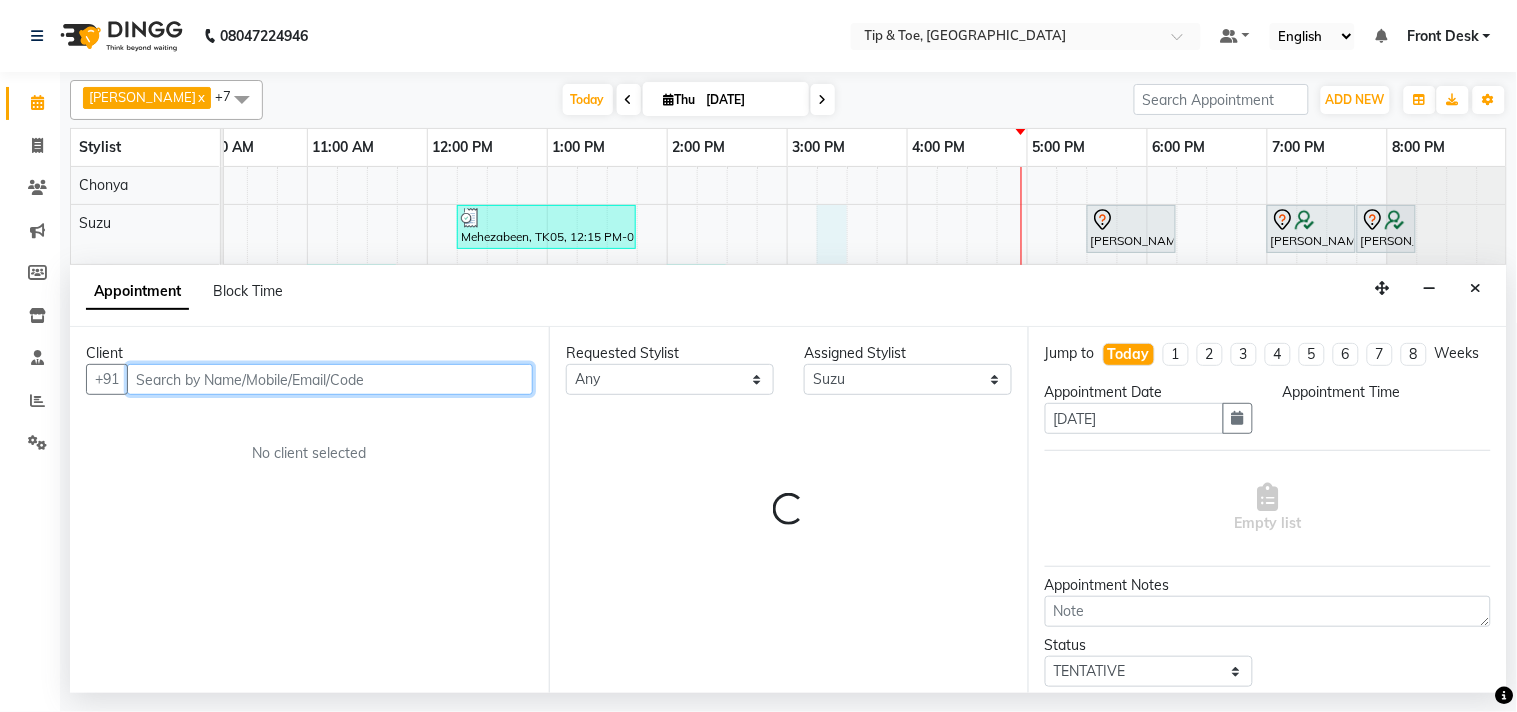 select on "915" 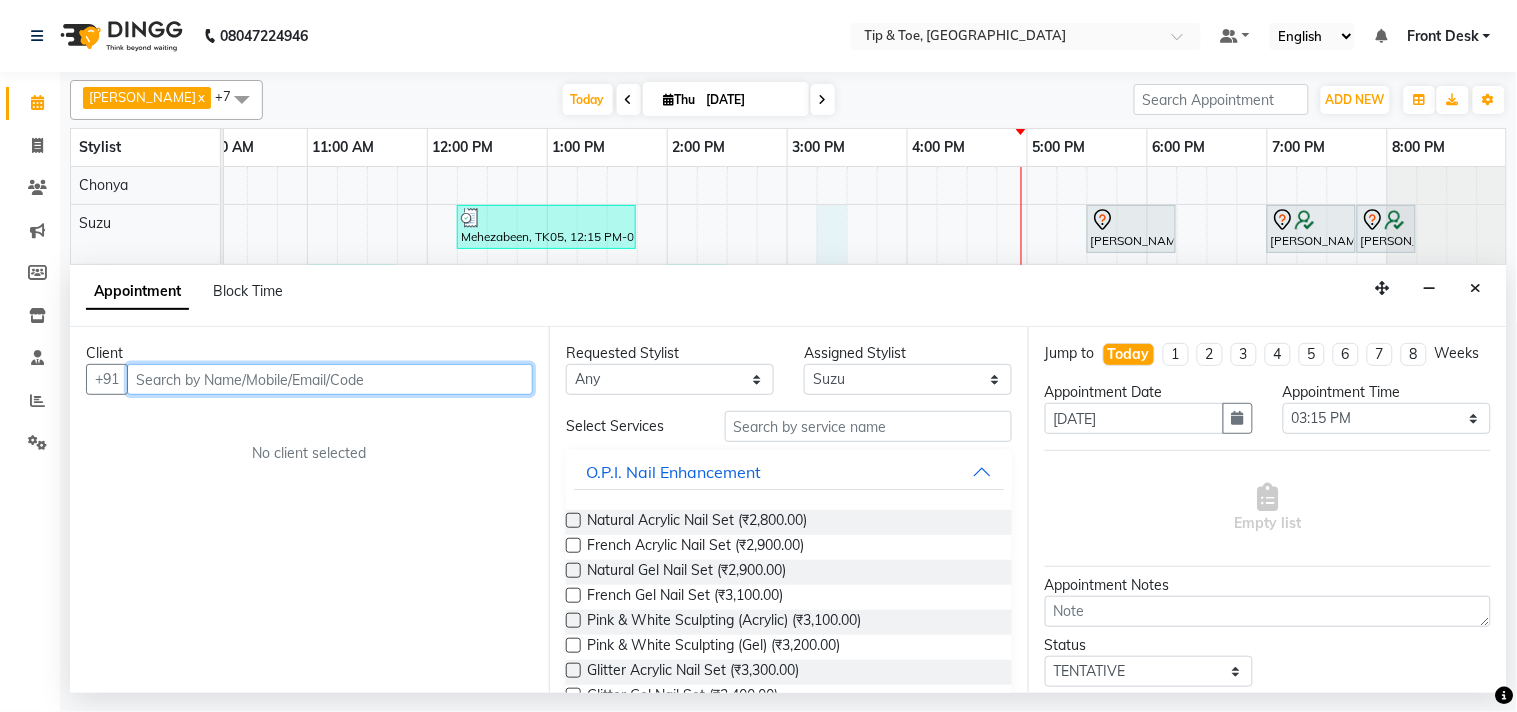 click at bounding box center (330, 379) 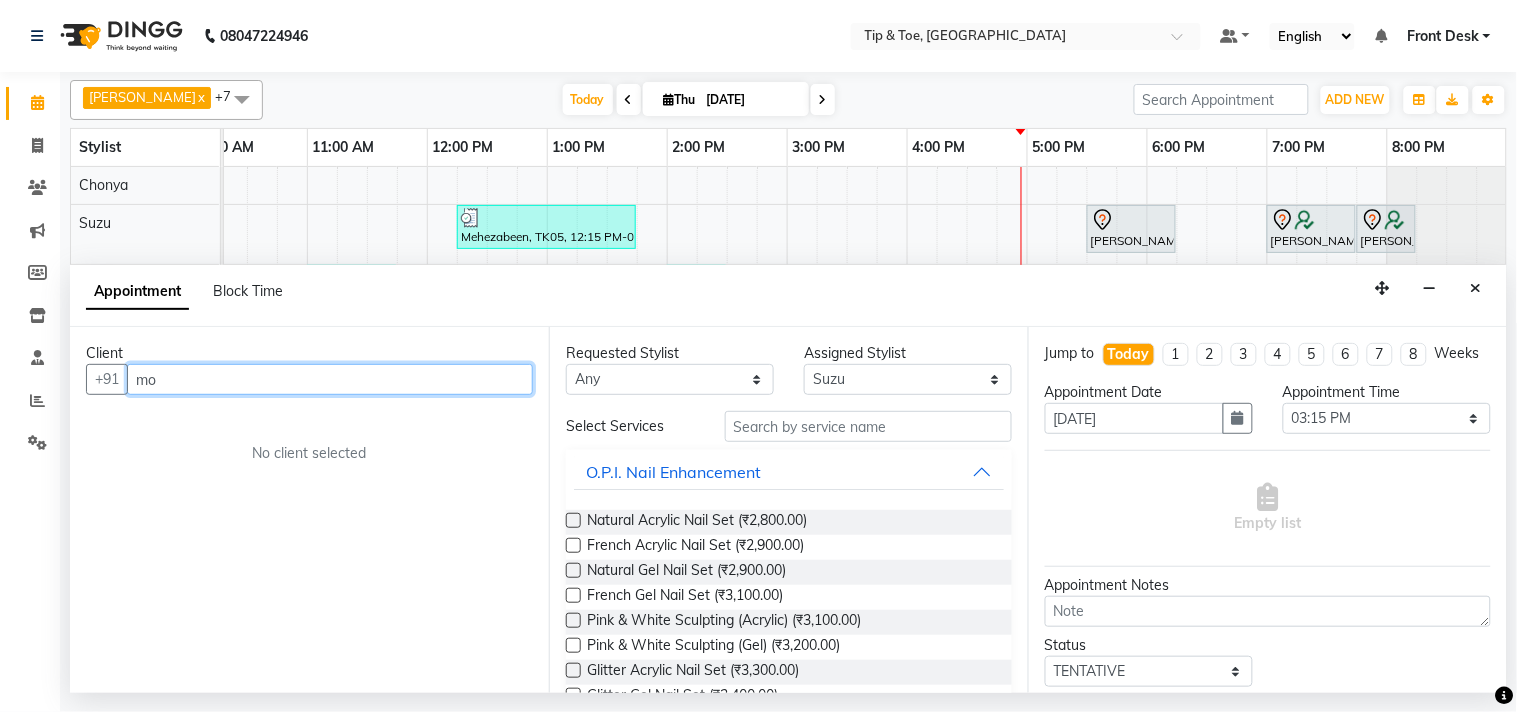 type on "m" 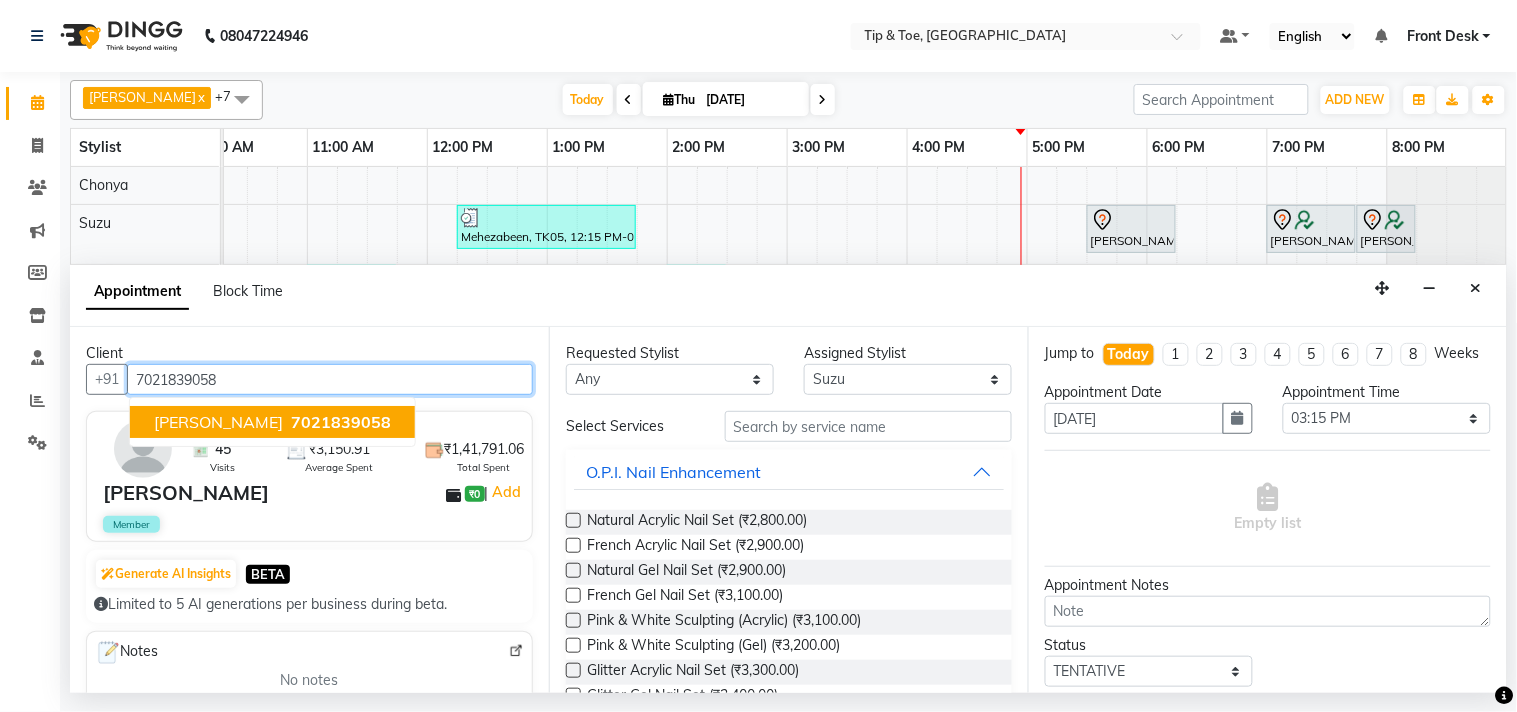 click on "7021839058" at bounding box center (341, 422) 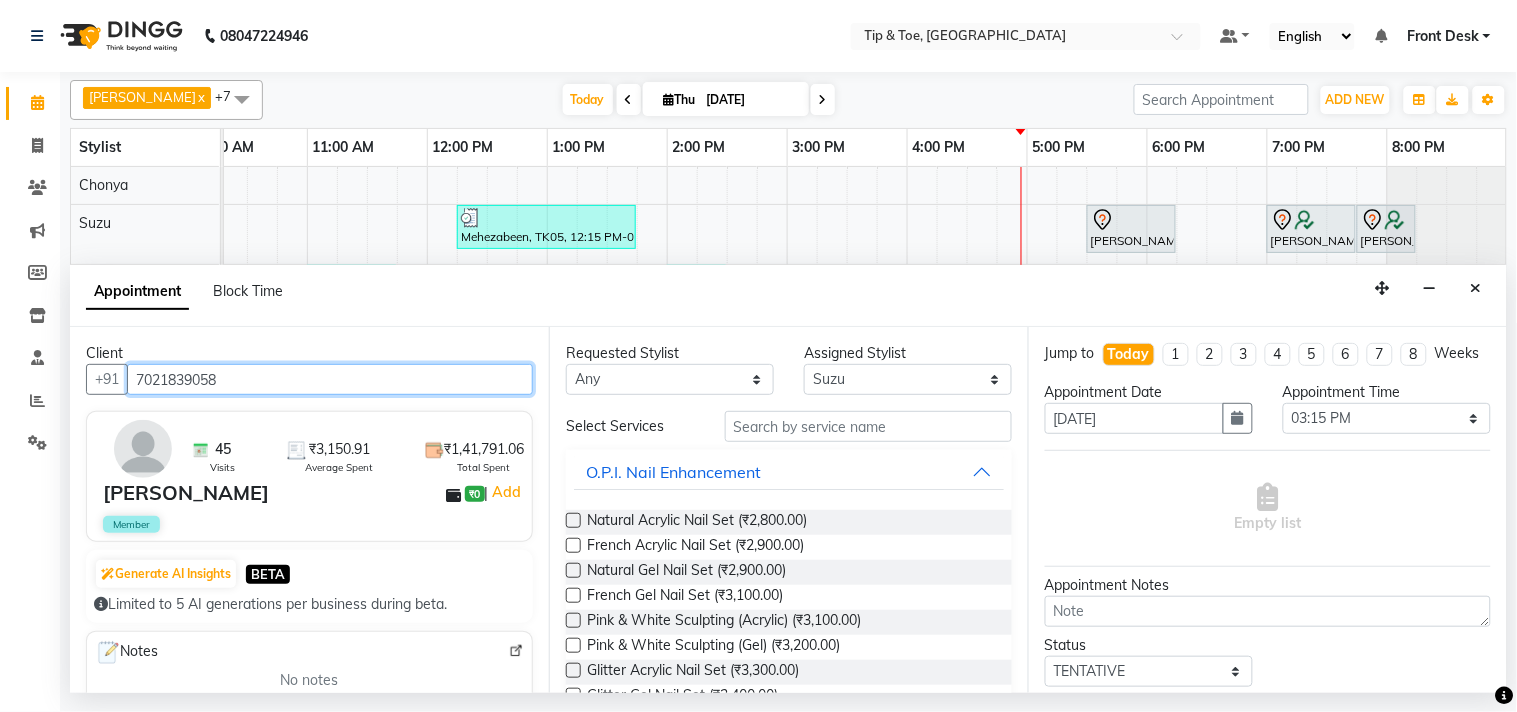 type on "7021839058" 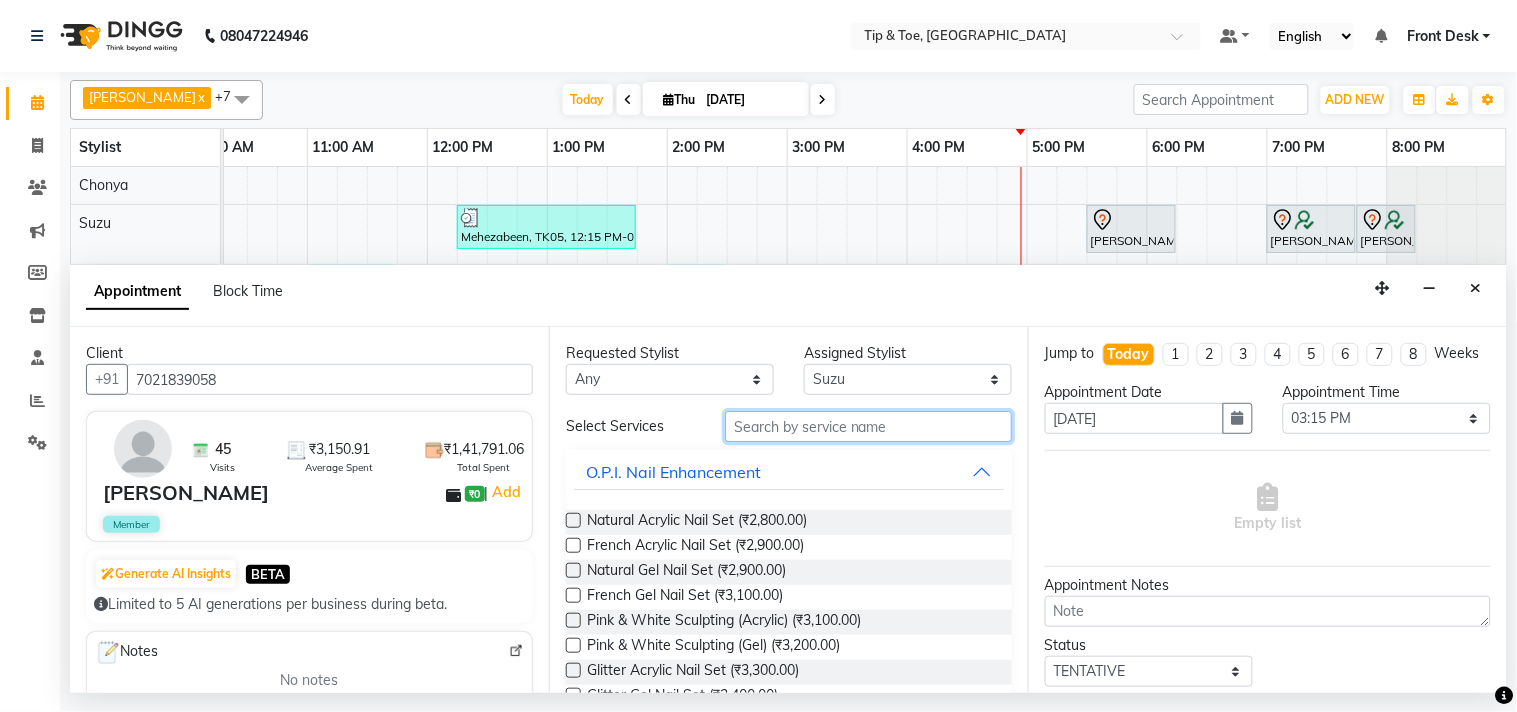 click at bounding box center [868, 426] 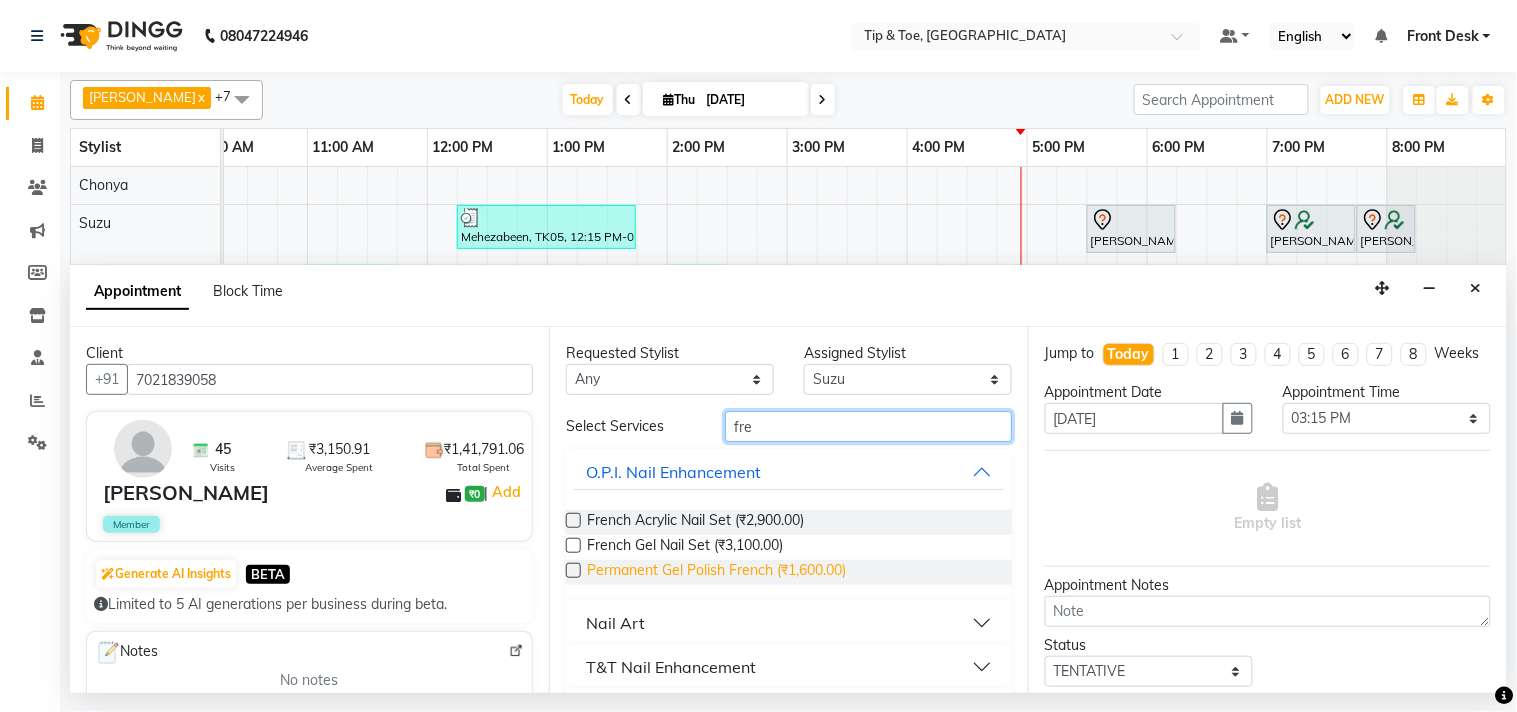 type on "fre" 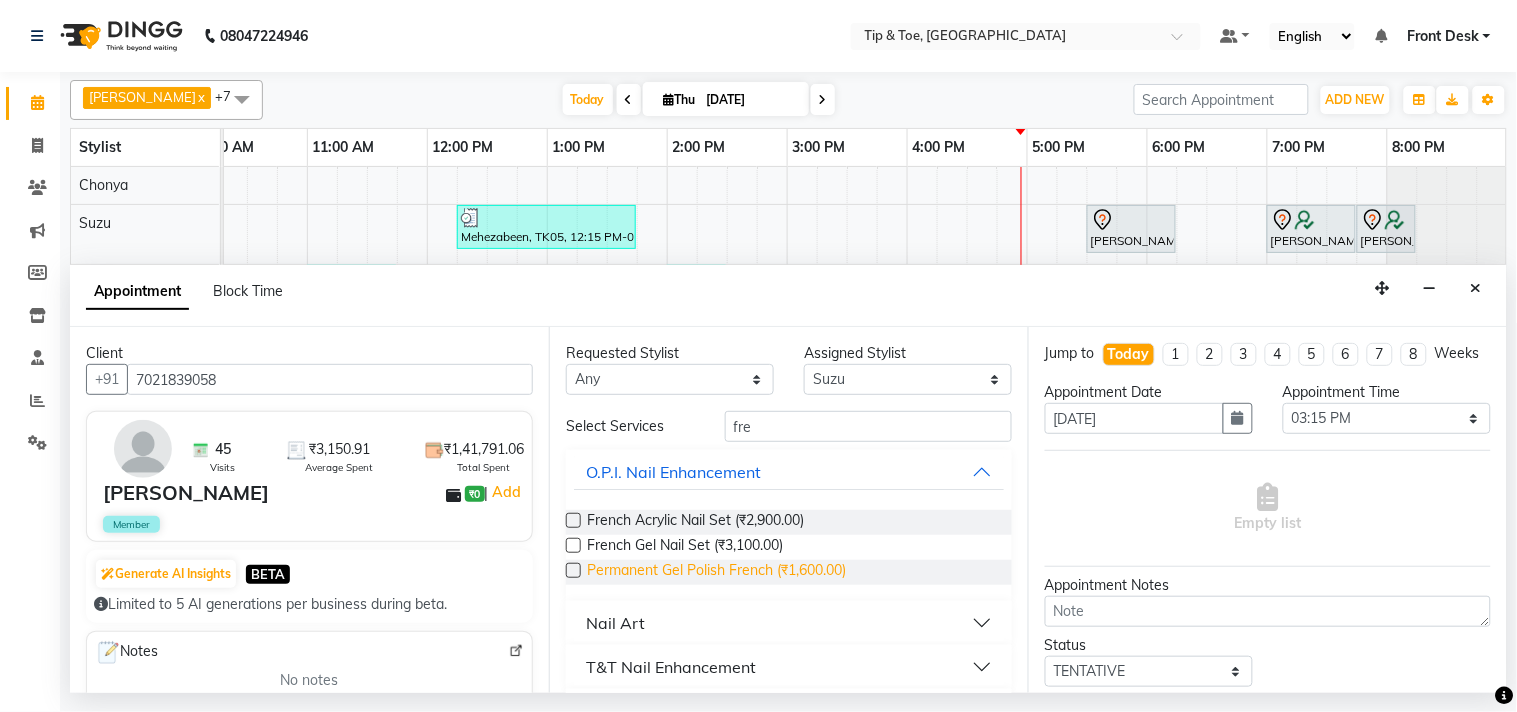 click on "Permanent Gel Polish French (₹1,600.00)" at bounding box center (716, 572) 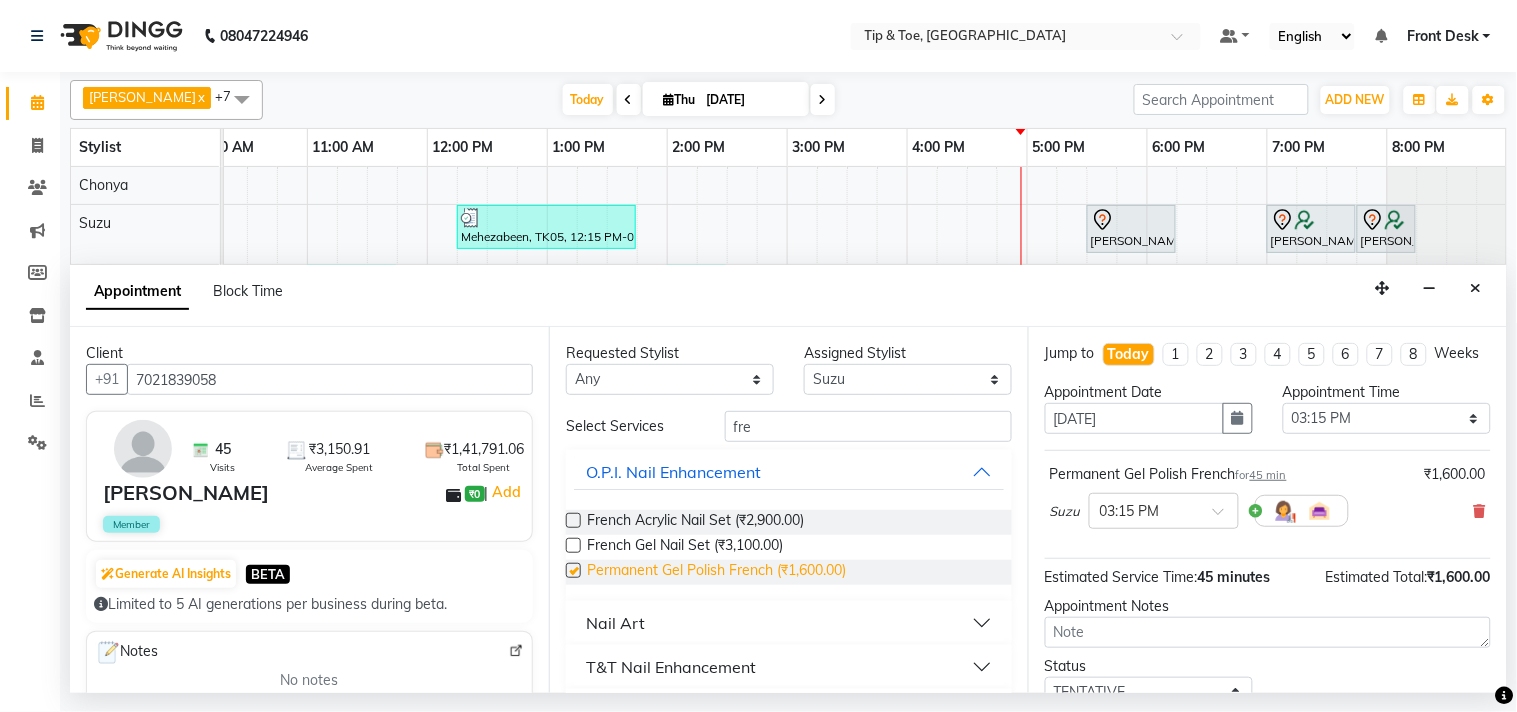 checkbox on "false" 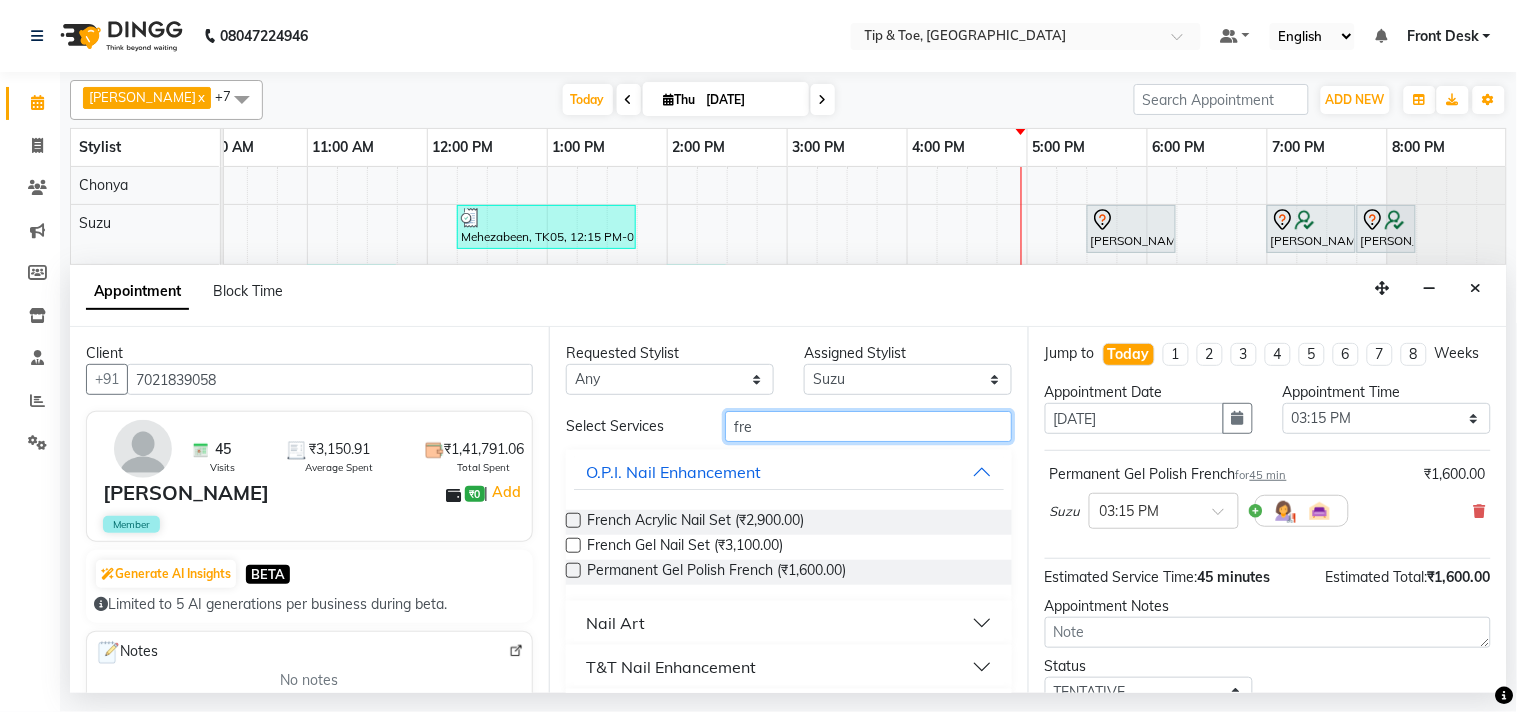 click on "fre" at bounding box center [868, 426] 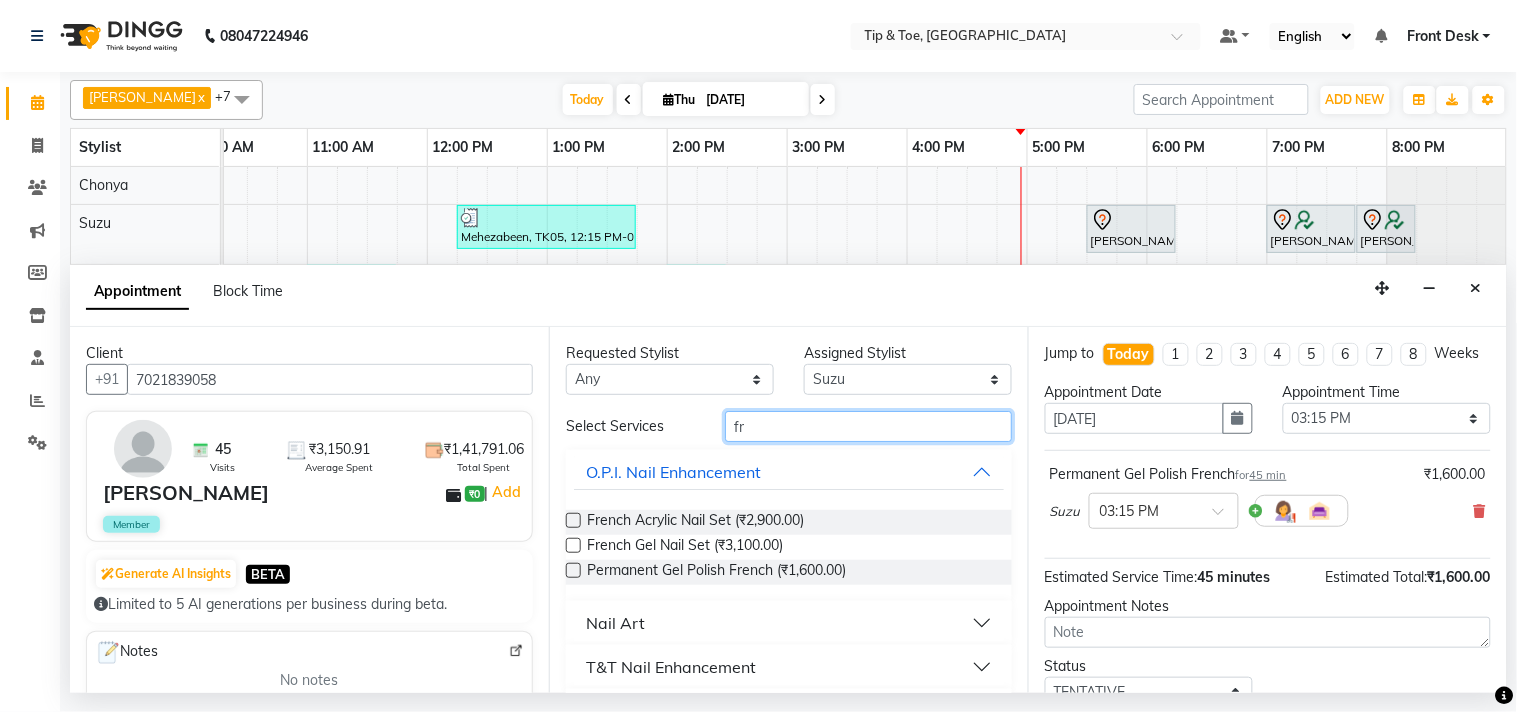 type on "f" 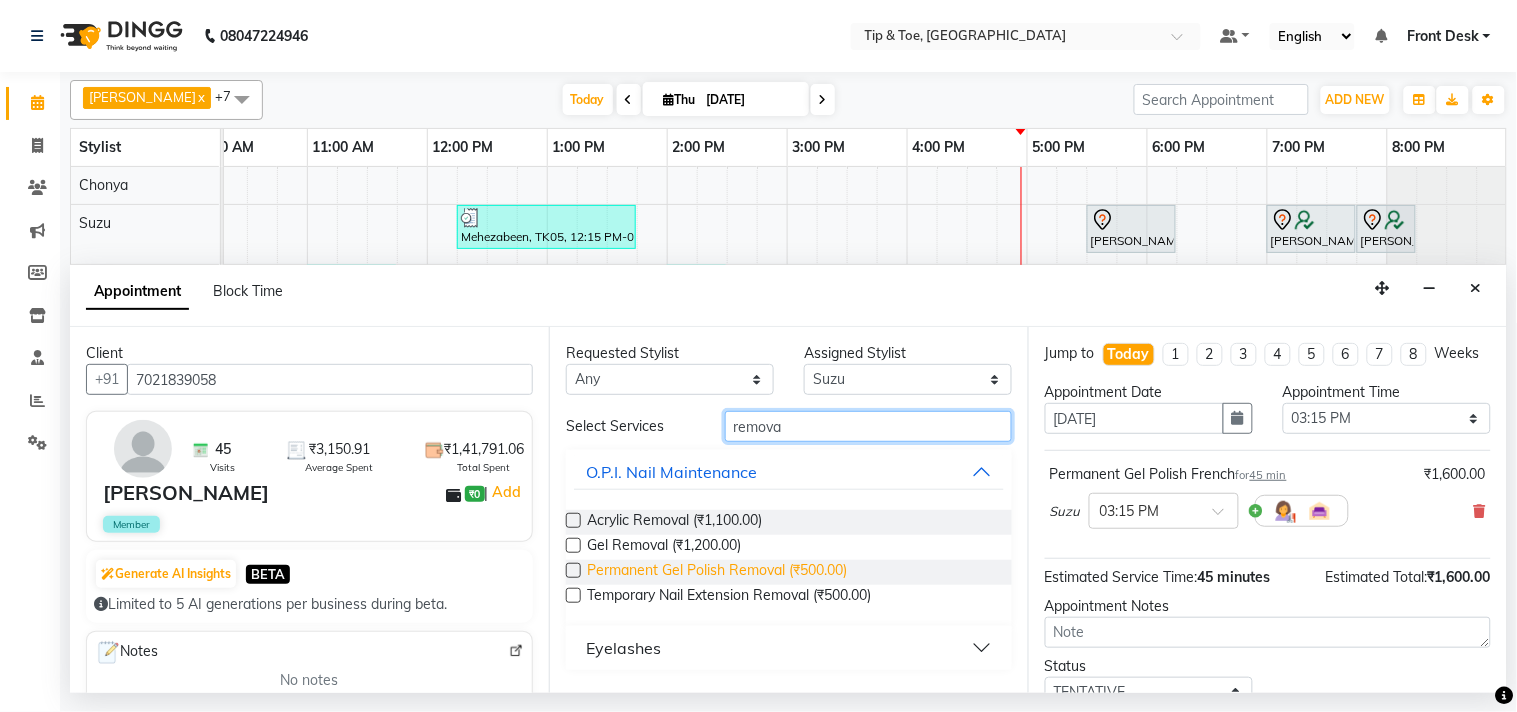 type on "remova" 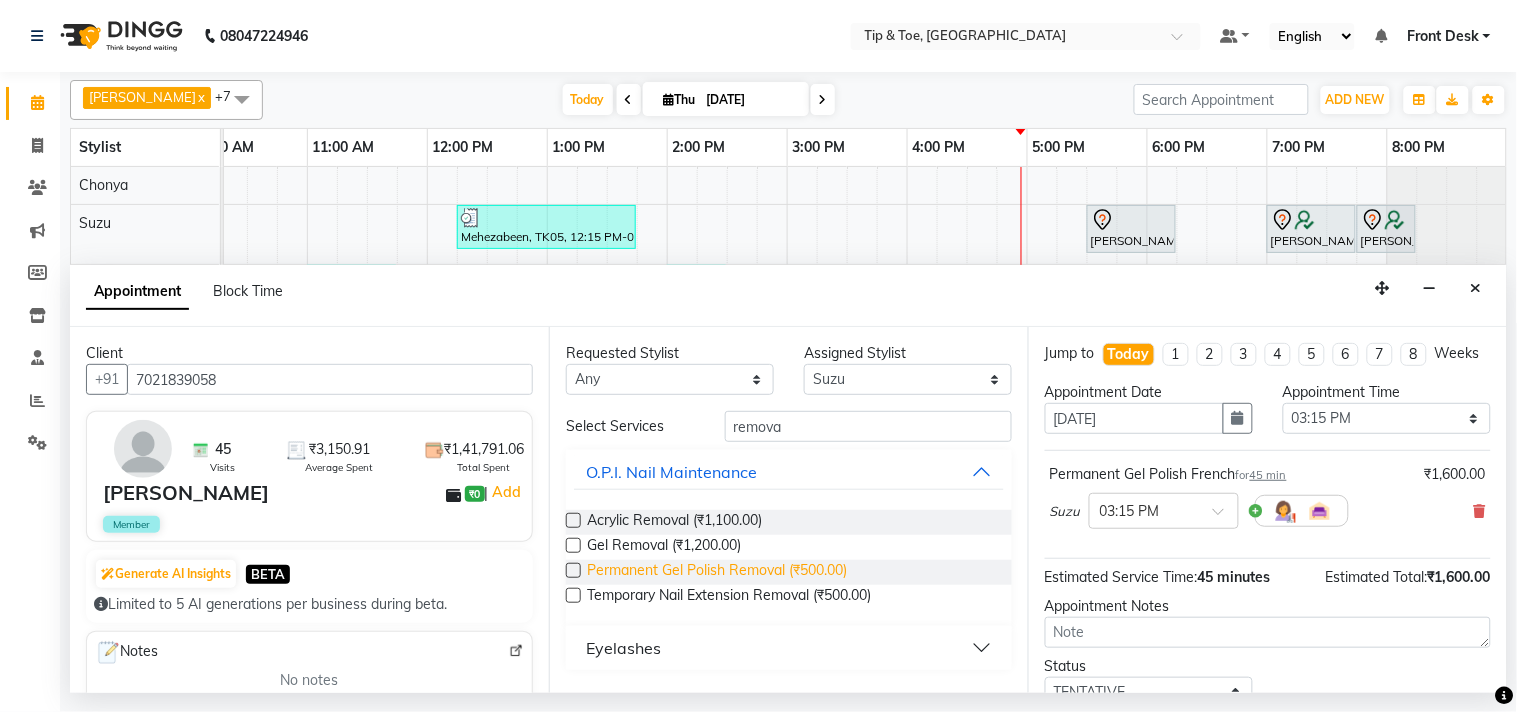 click on "Permanent Gel Polish Removal (₹500.00)" at bounding box center (717, 572) 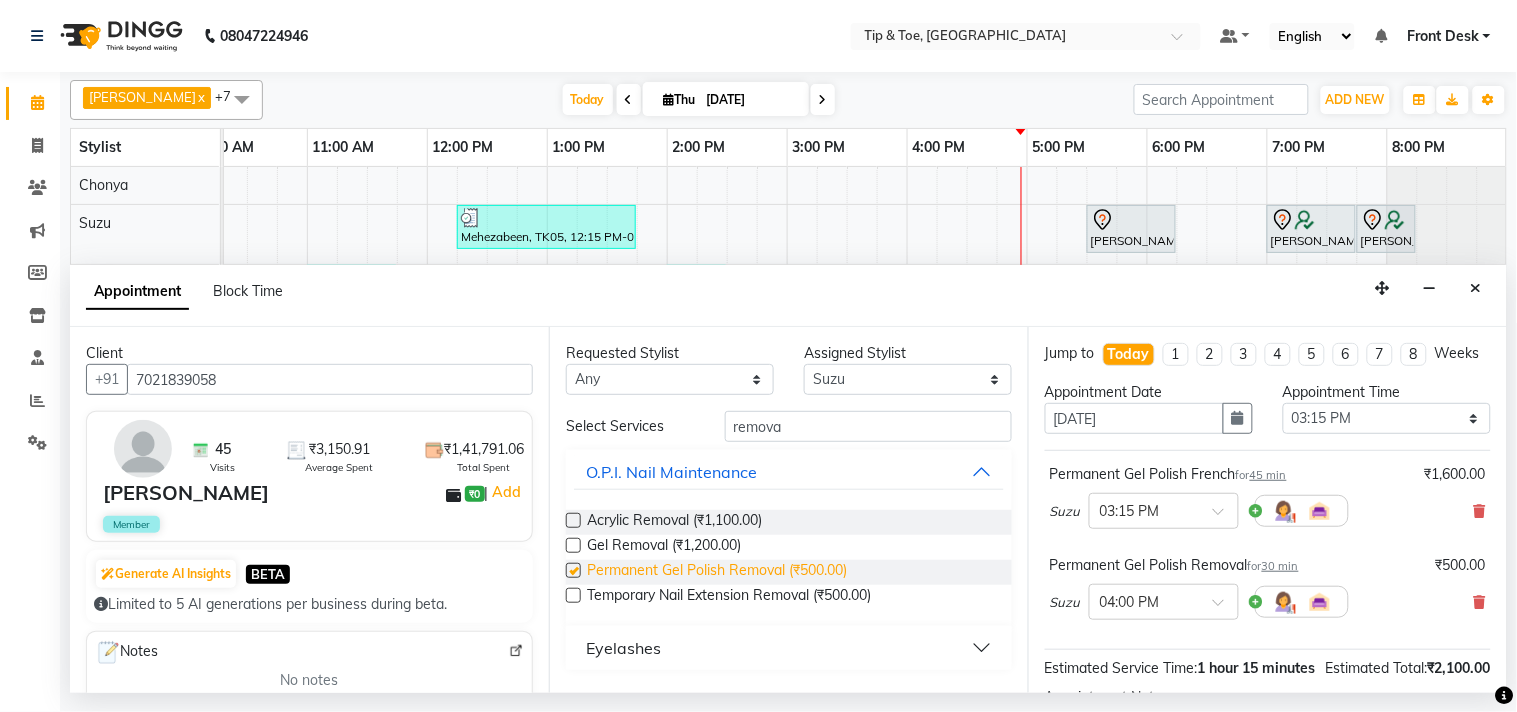 checkbox on "false" 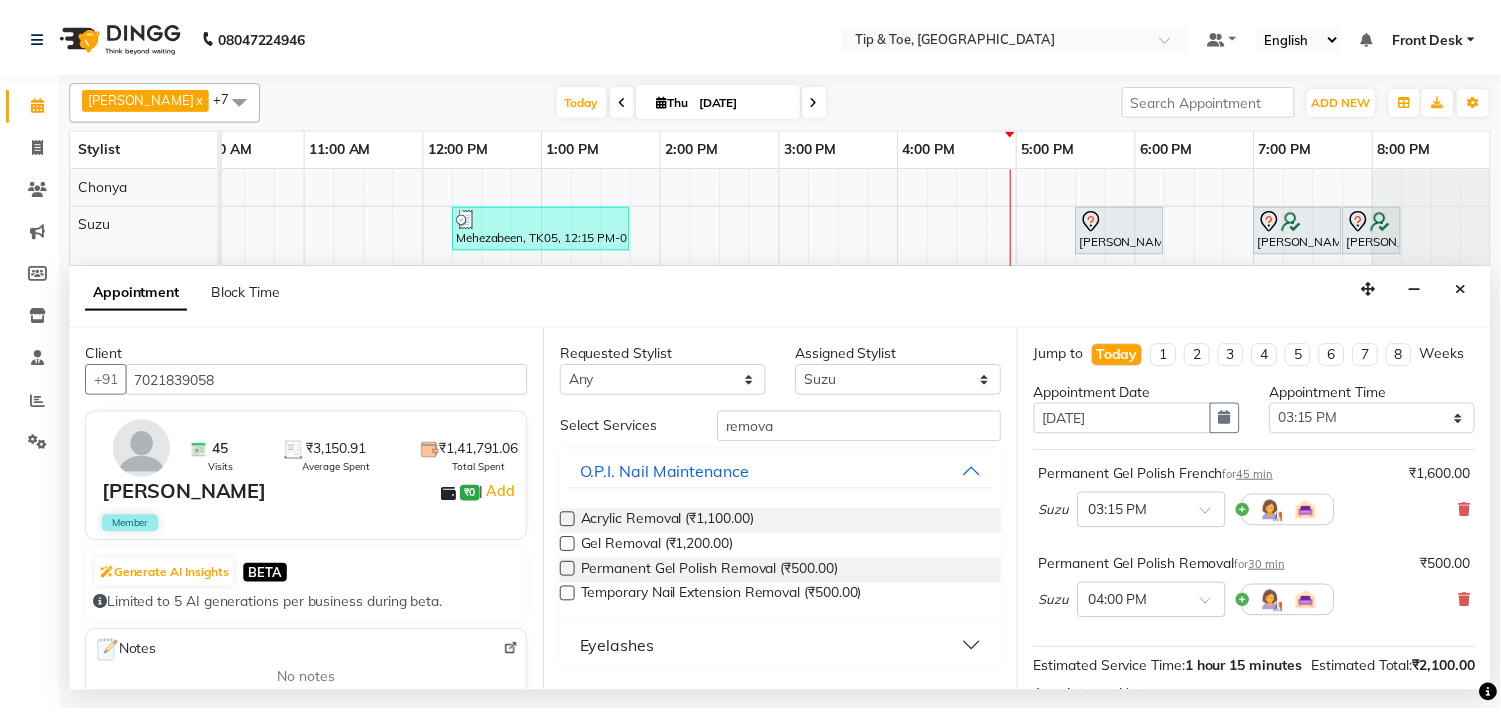 scroll, scrollTop: 272, scrollLeft: 0, axis: vertical 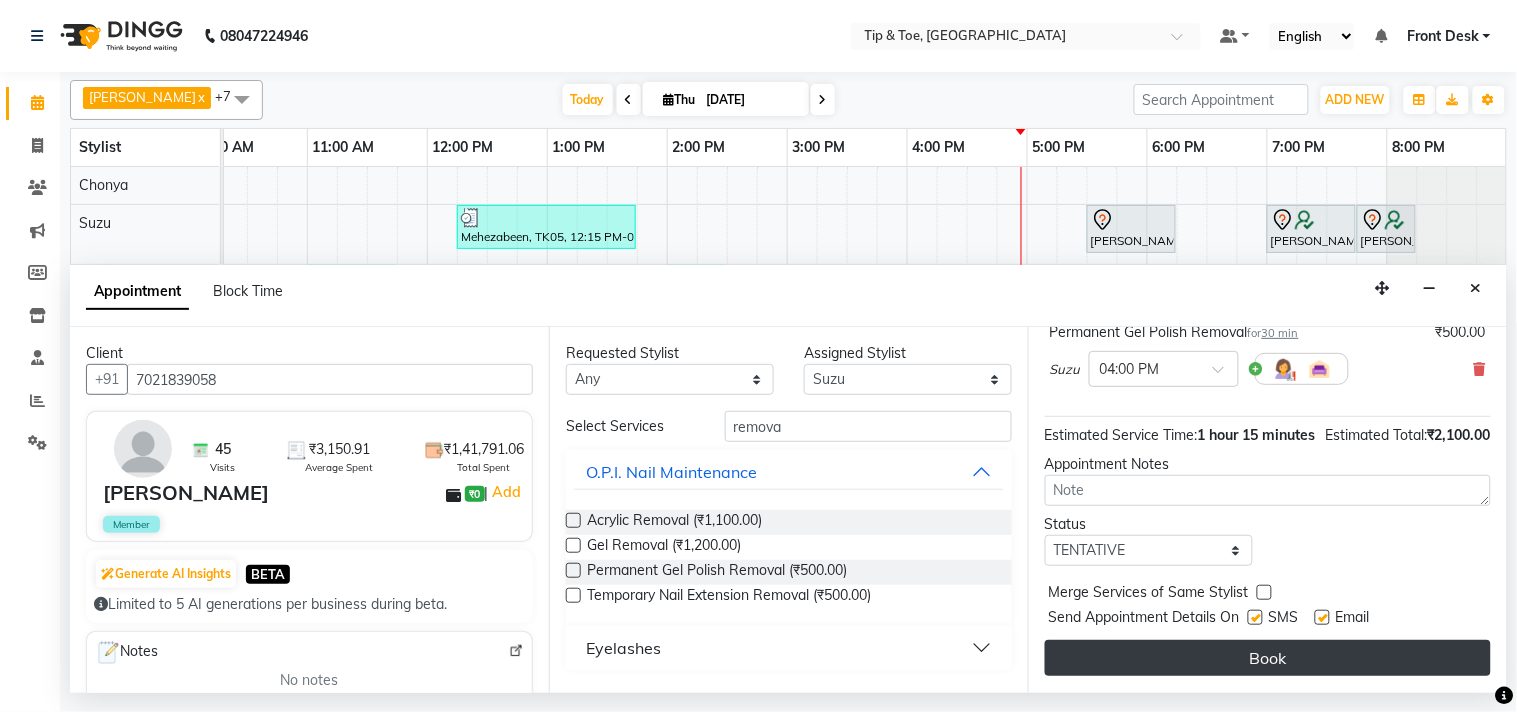 click on "Book" at bounding box center (1268, 658) 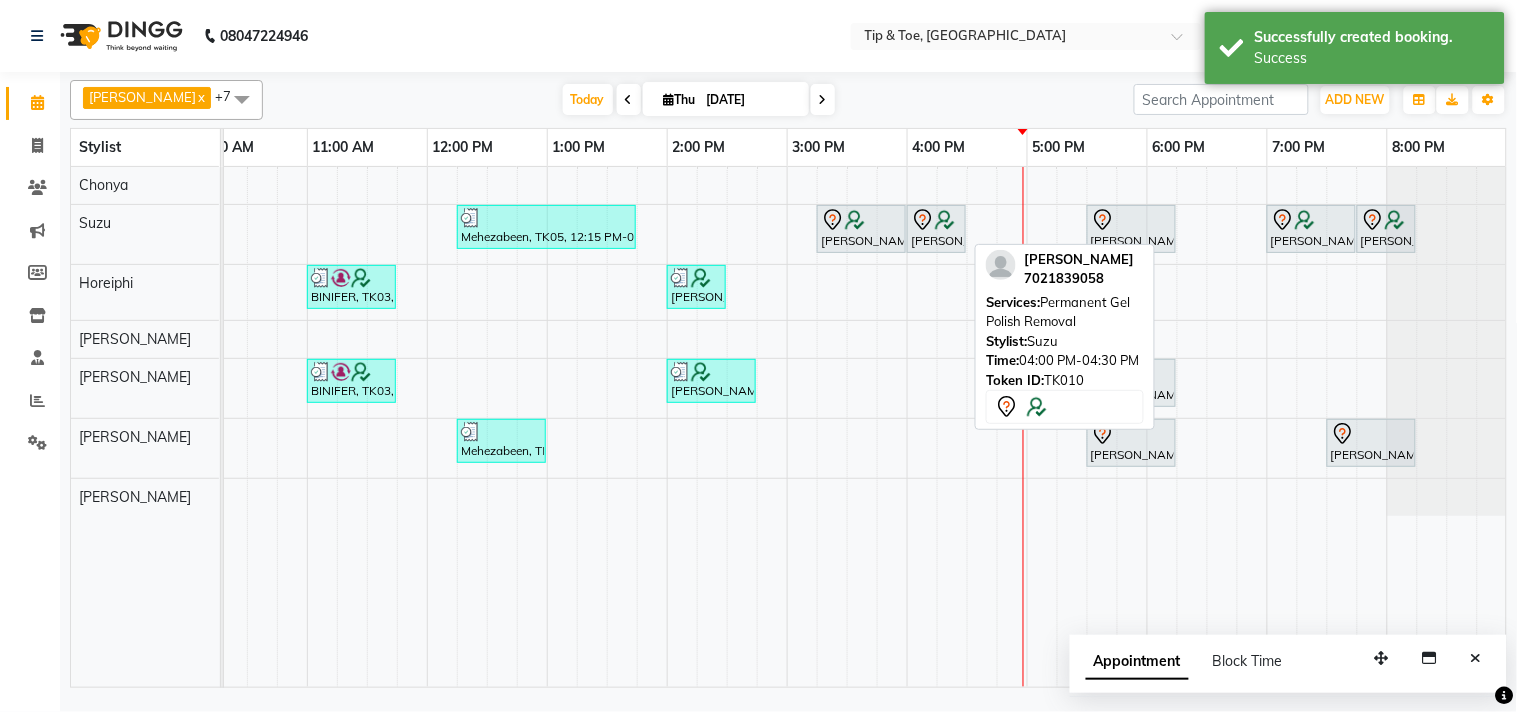 click at bounding box center (945, 220) 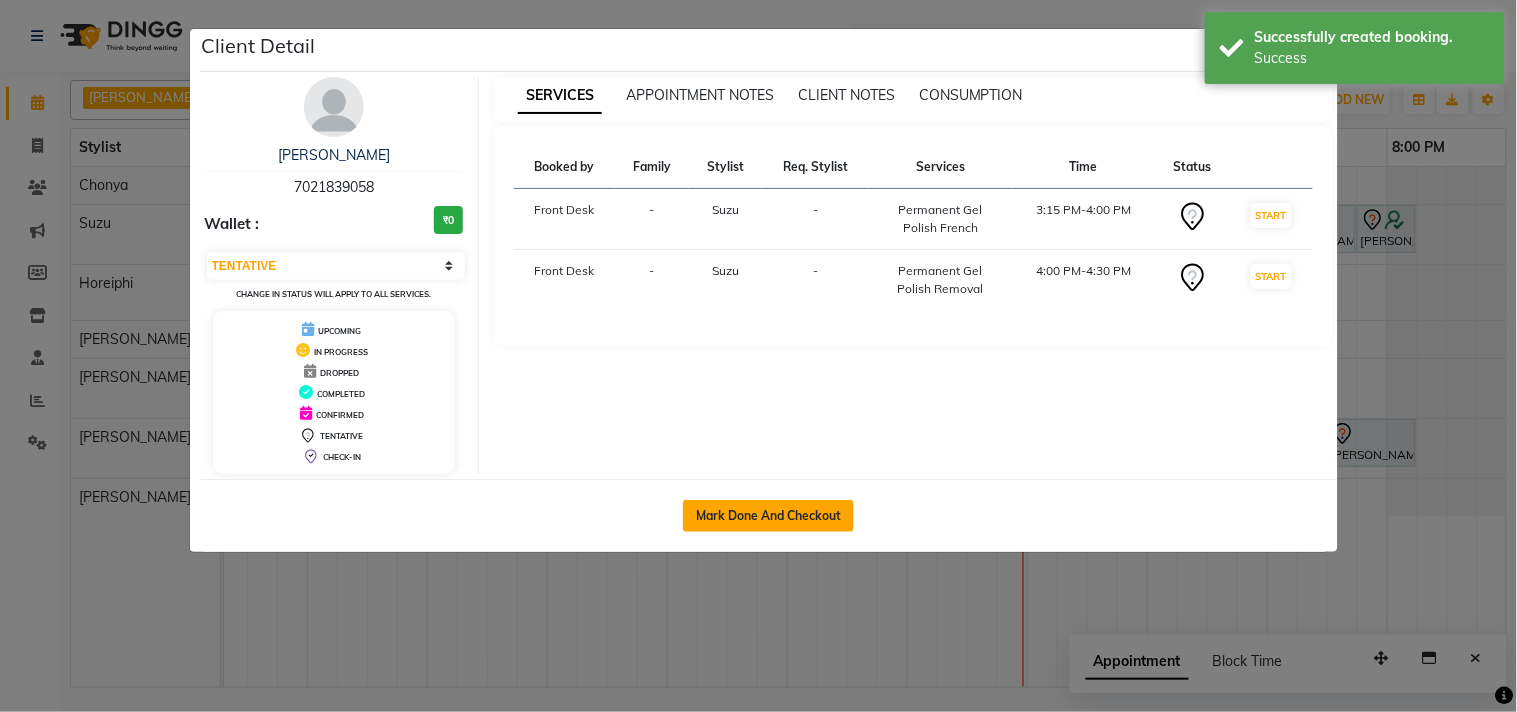 click on "Mark Done And Checkout" 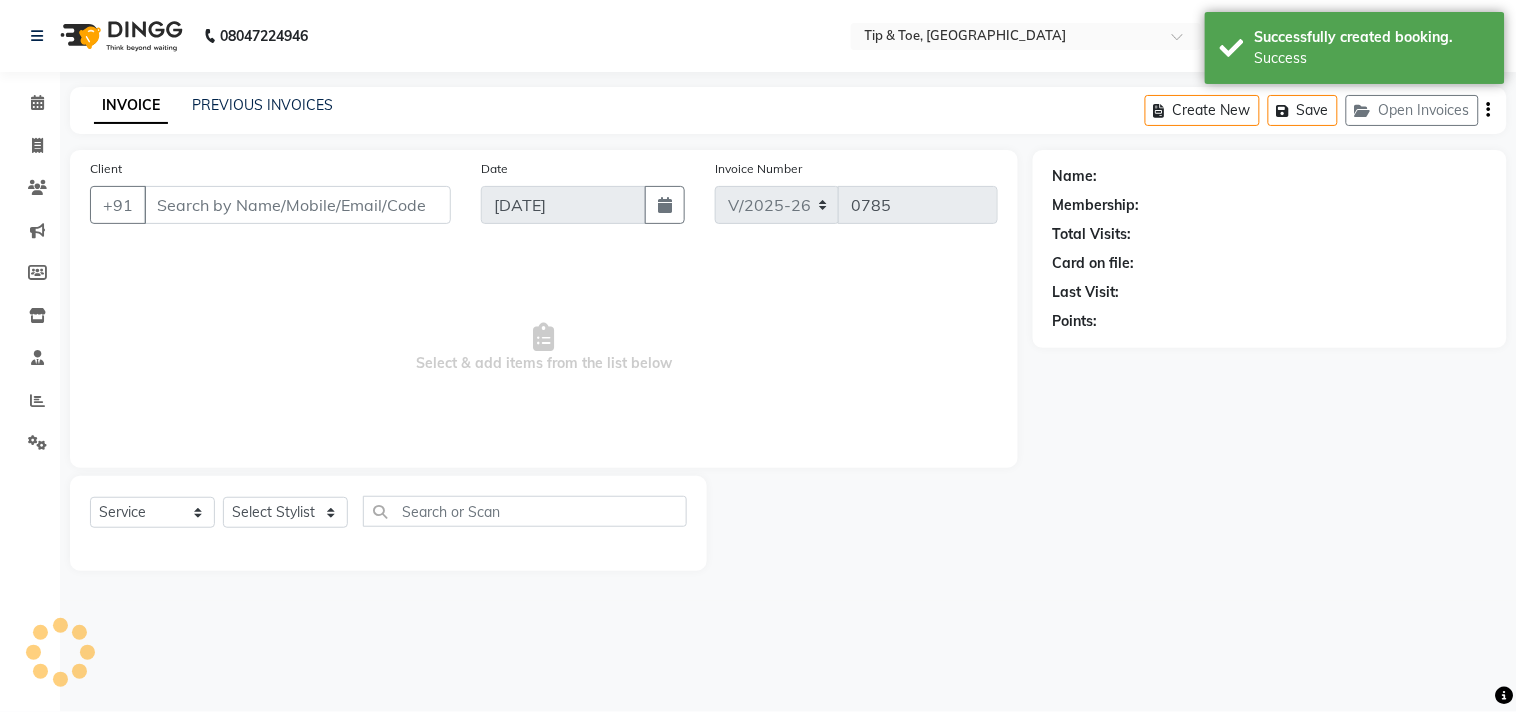 select on "3" 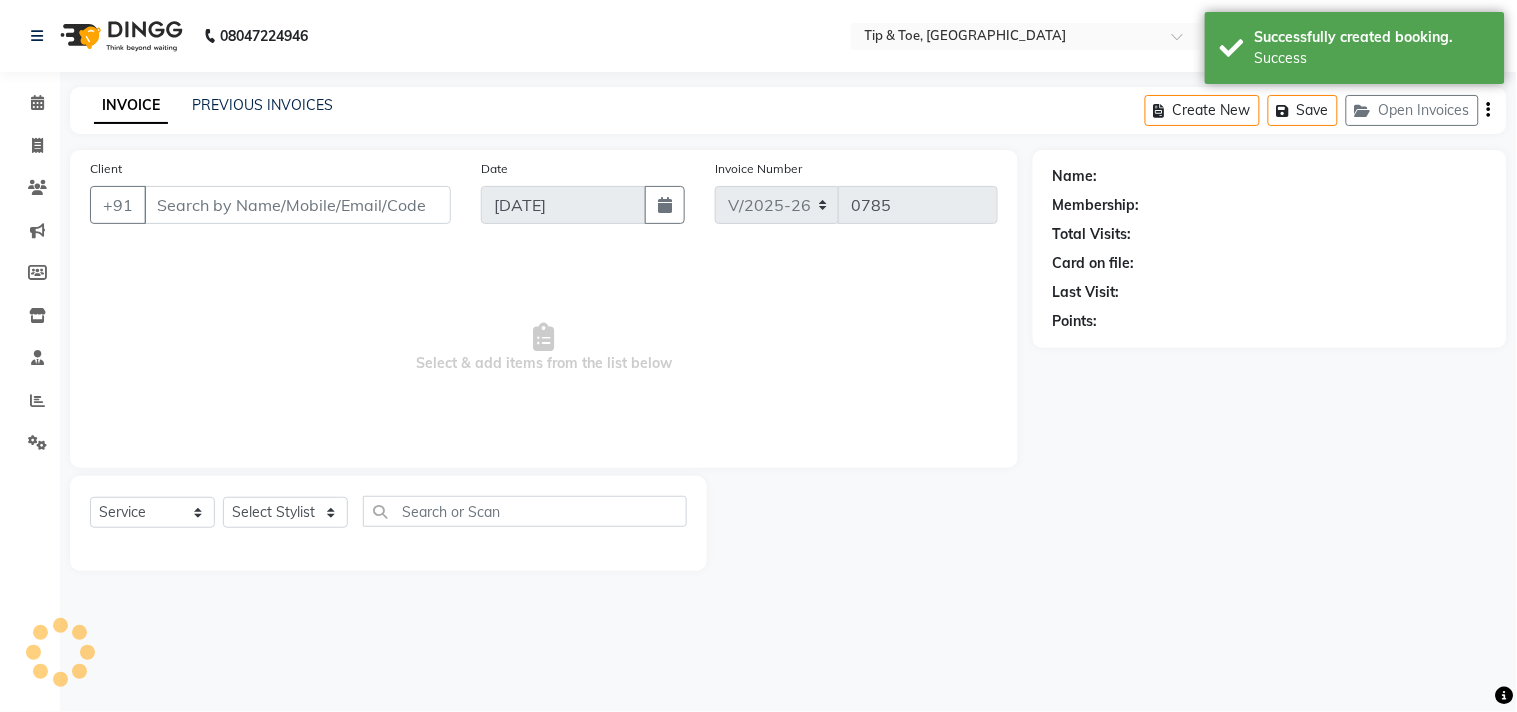 type on "7021839058" 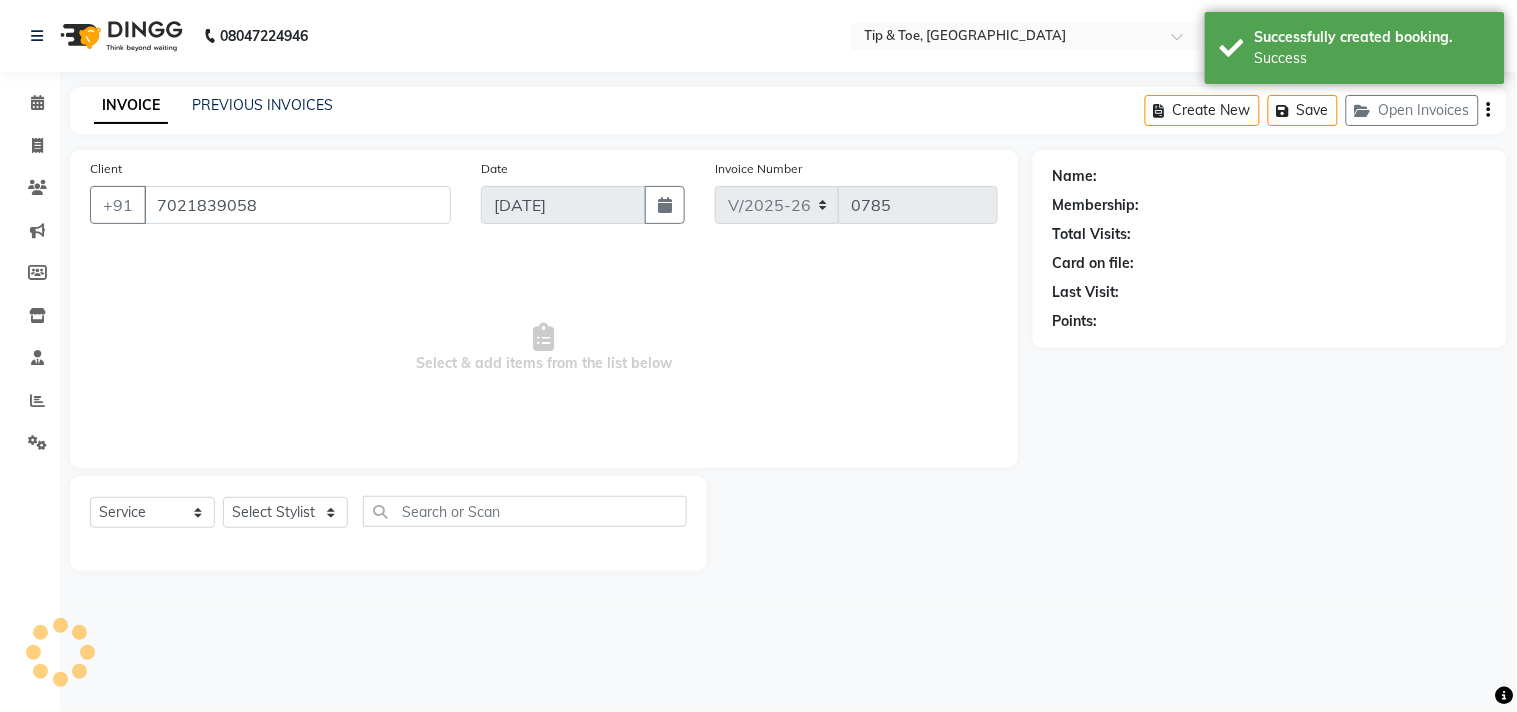 select on "38742" 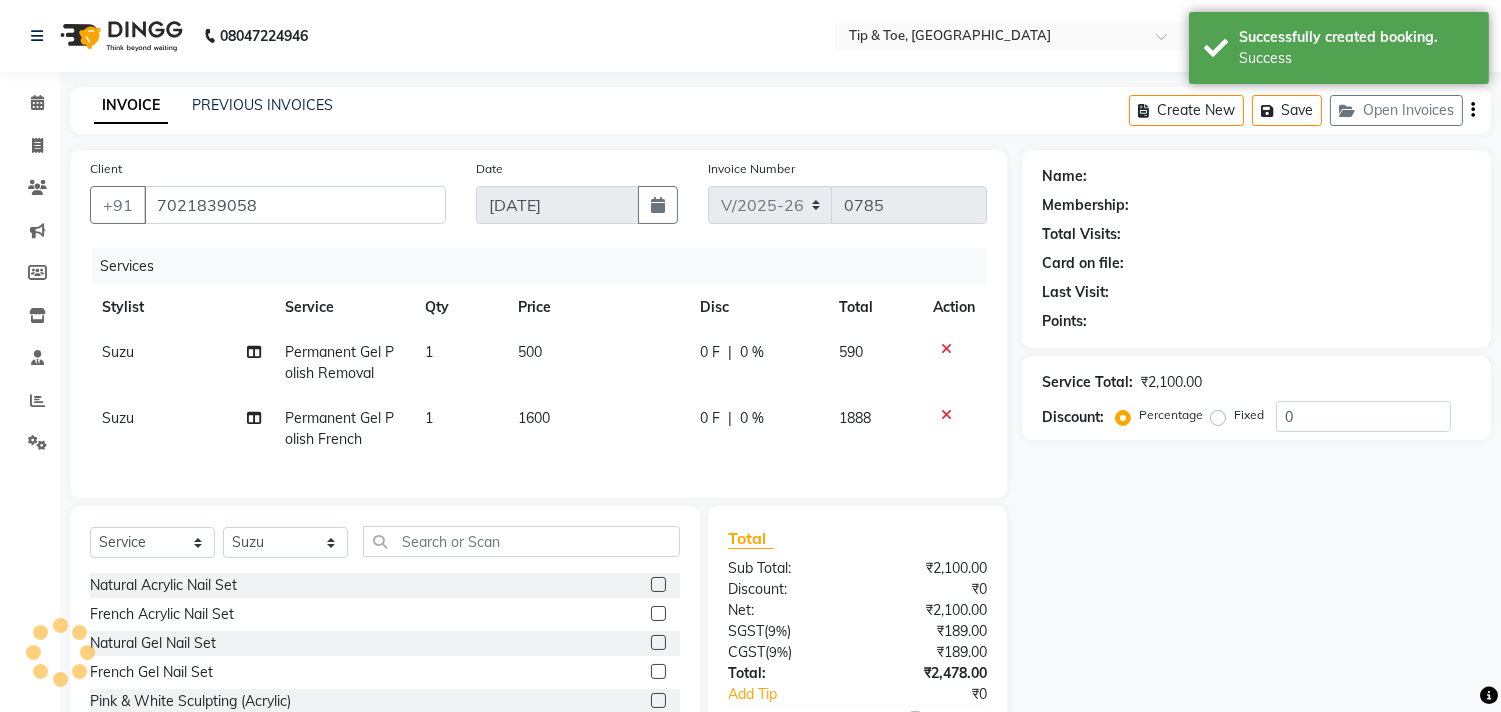type on "20" 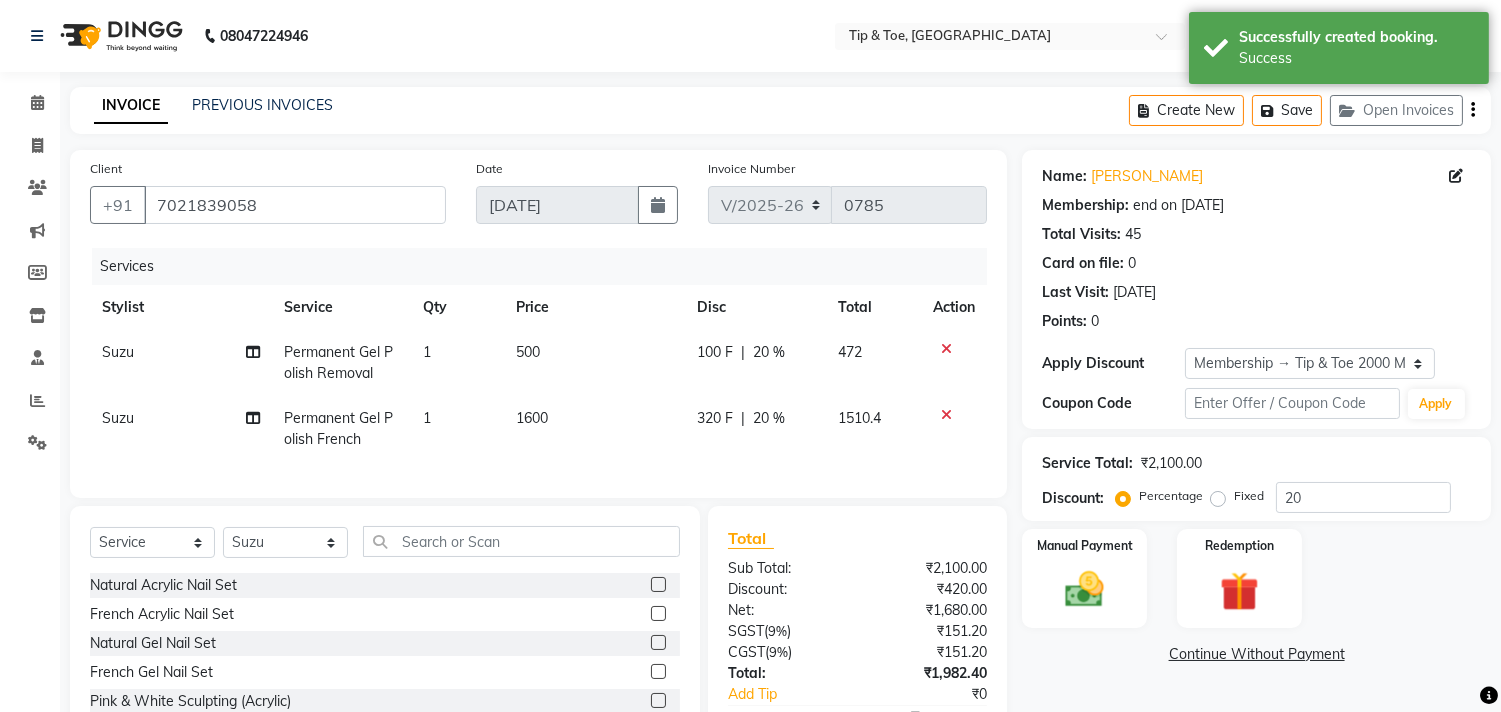 click on "500" 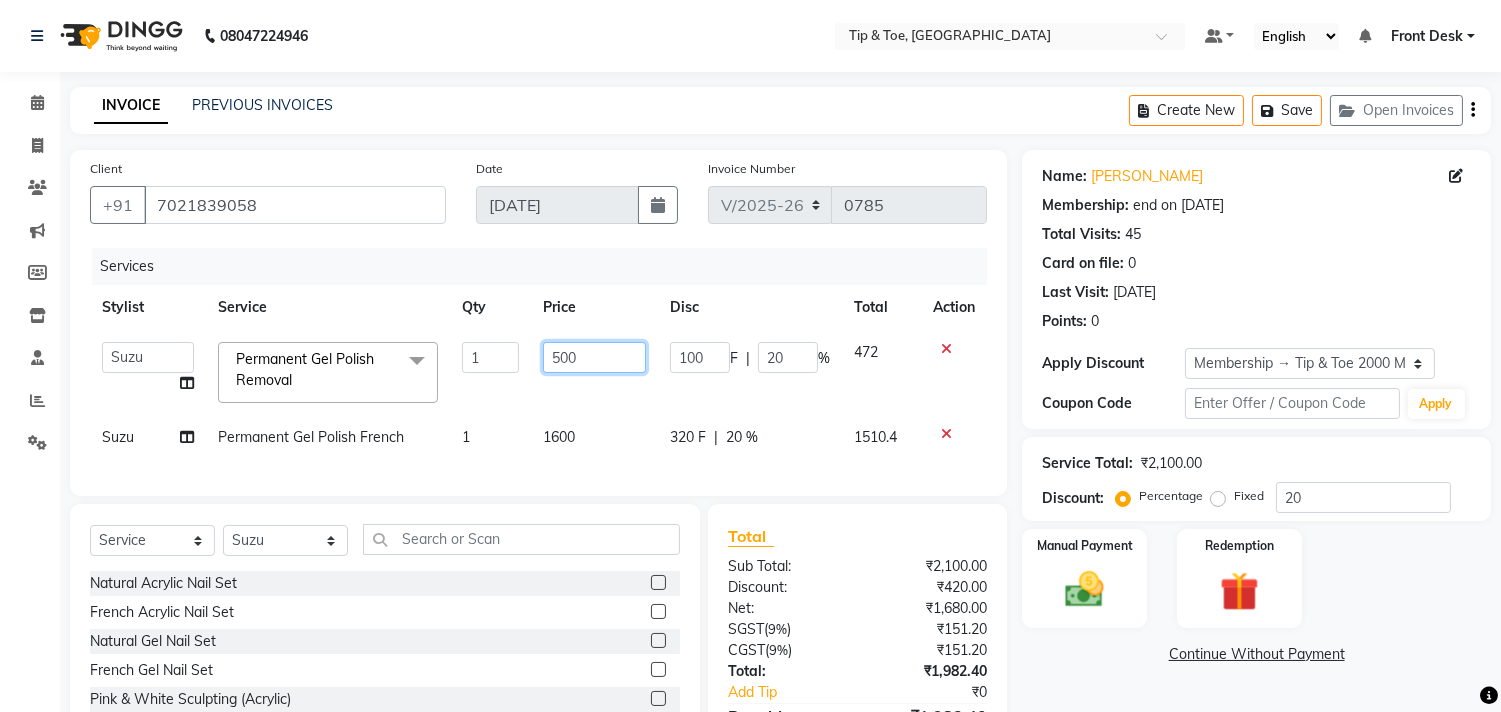 click on "500" 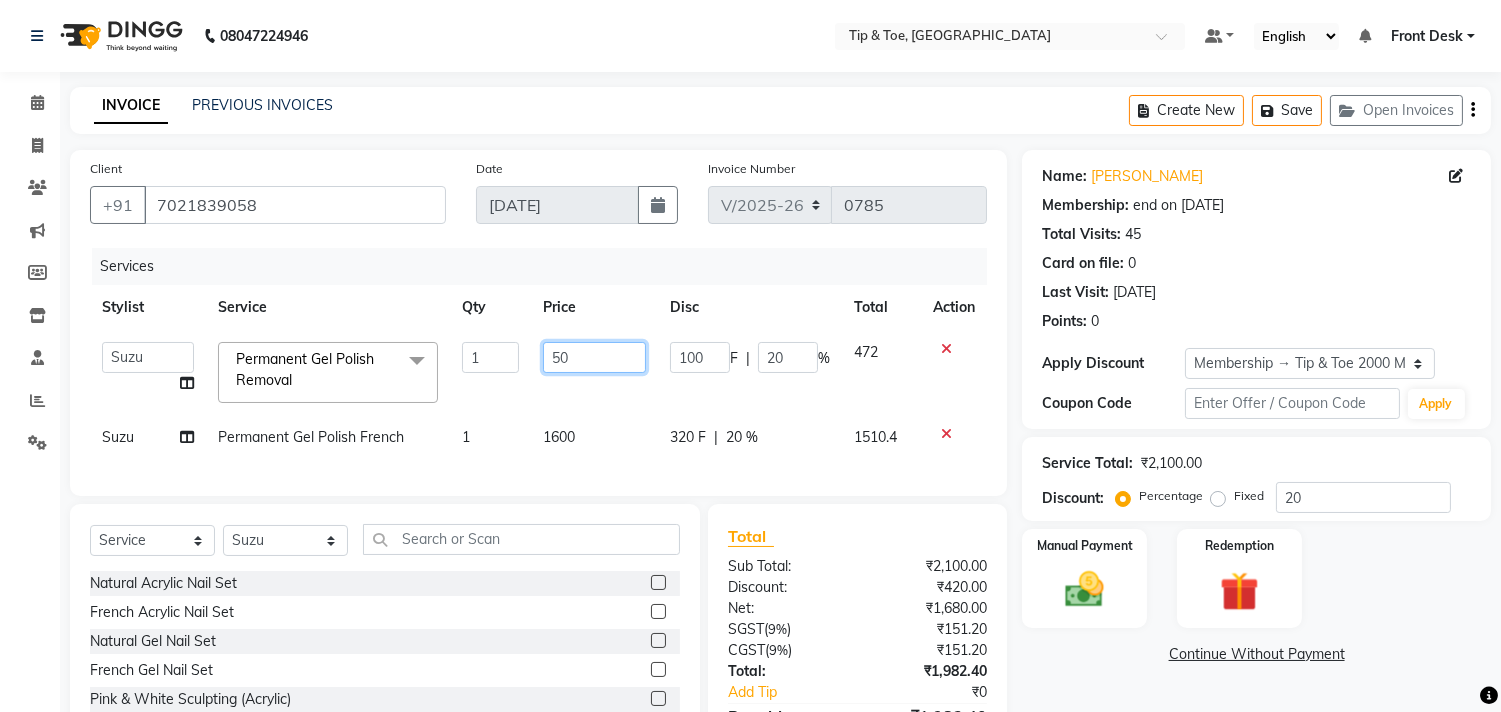 type on "5" 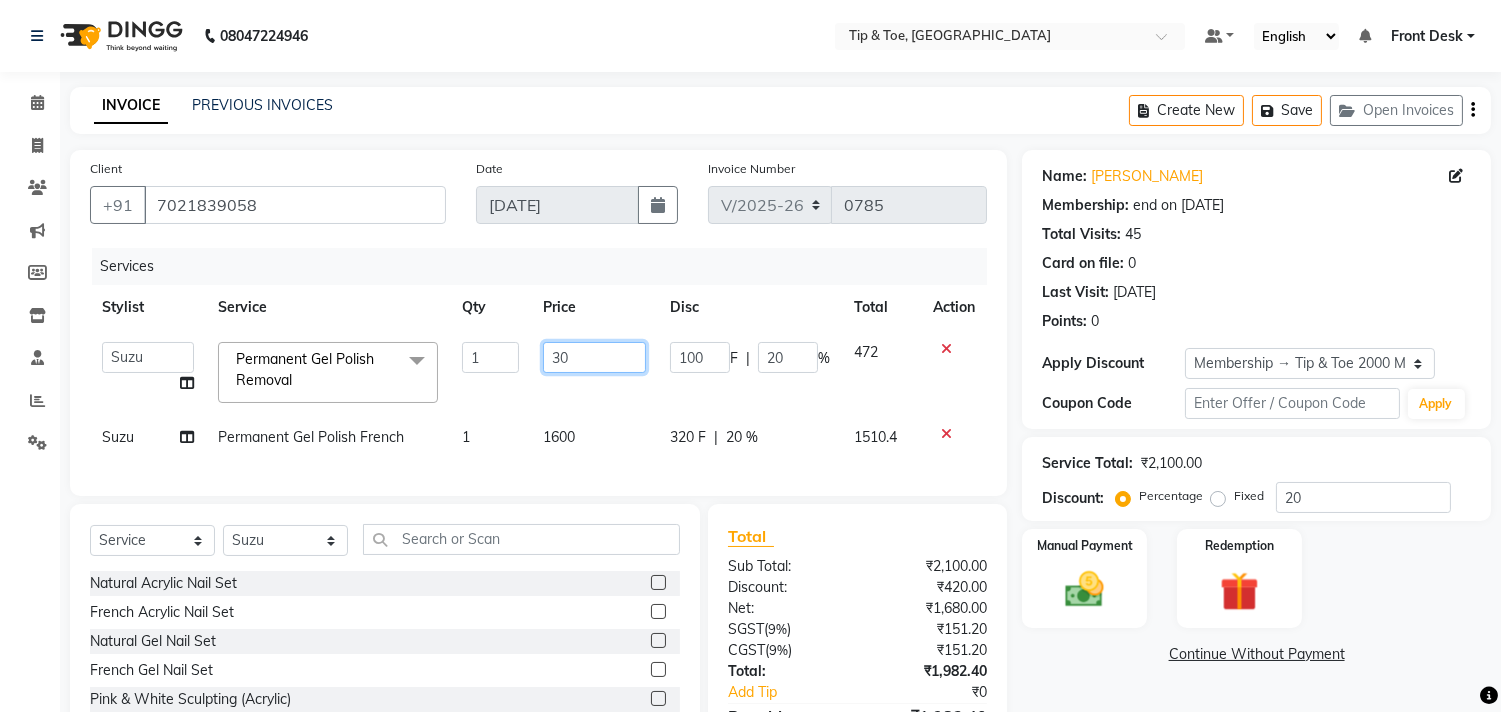 type on "300" 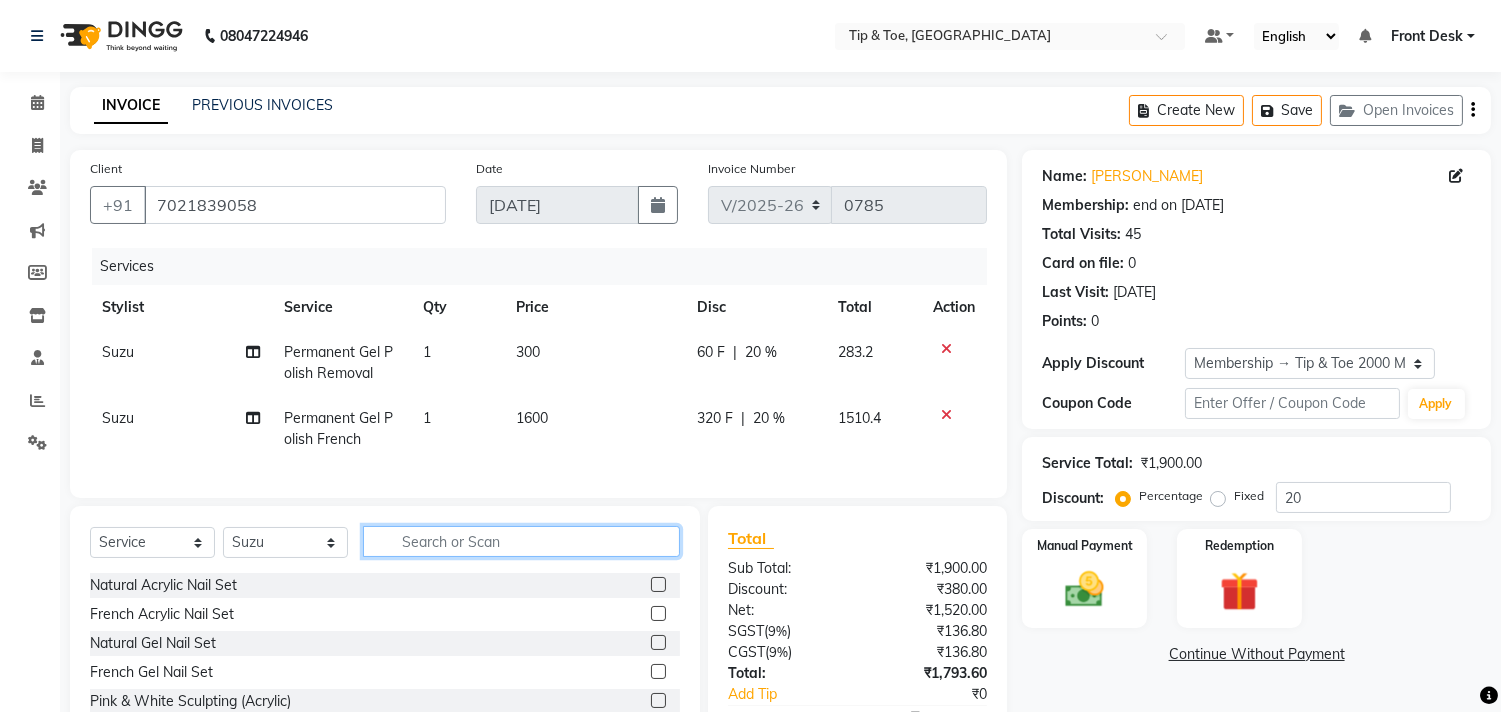 click 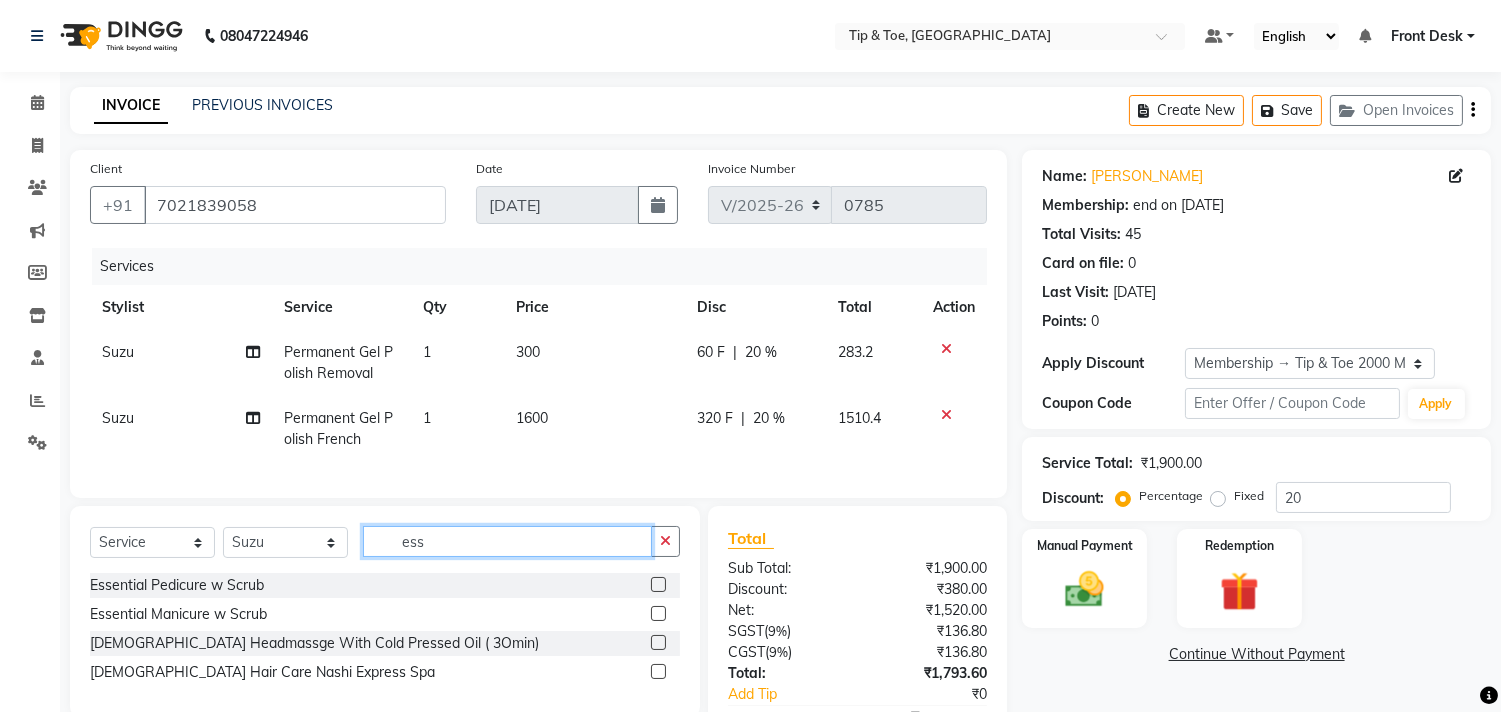type on "ess" 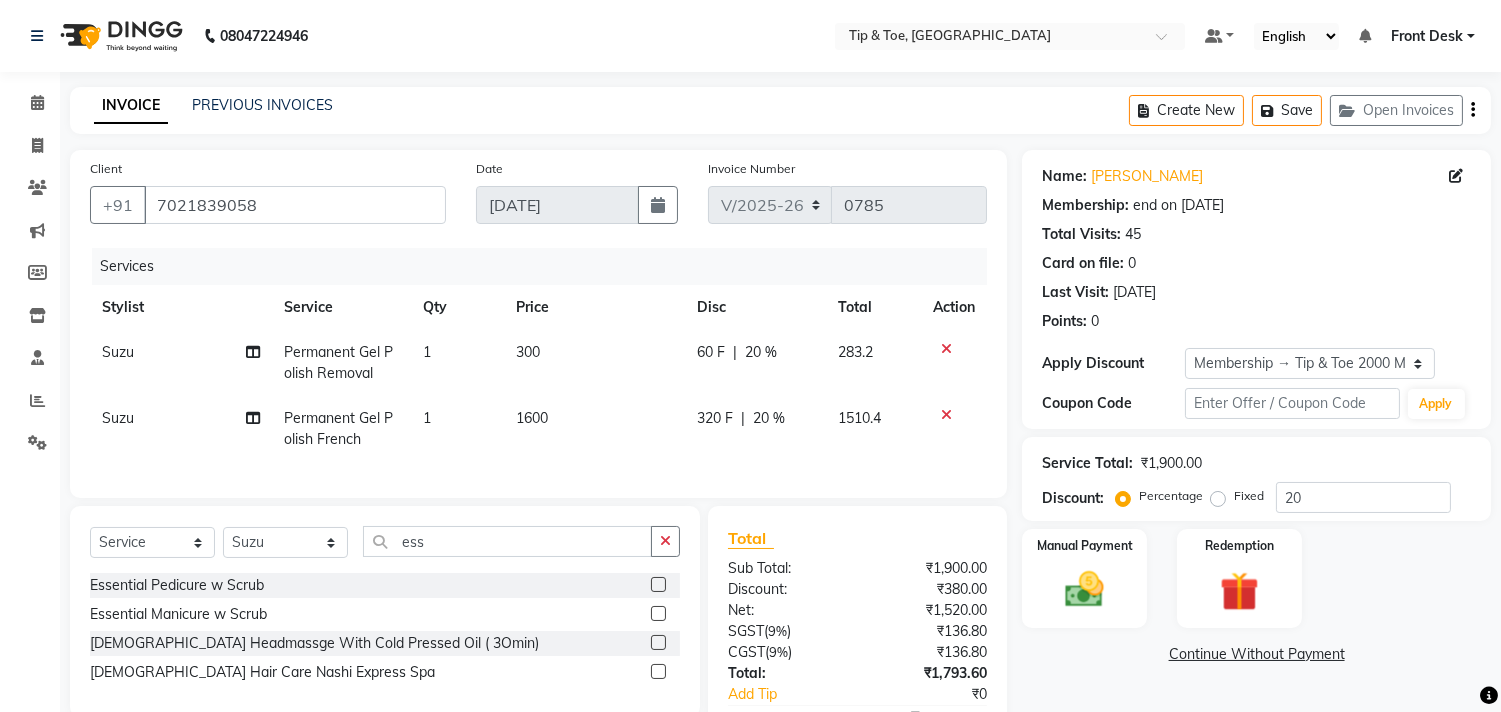 click 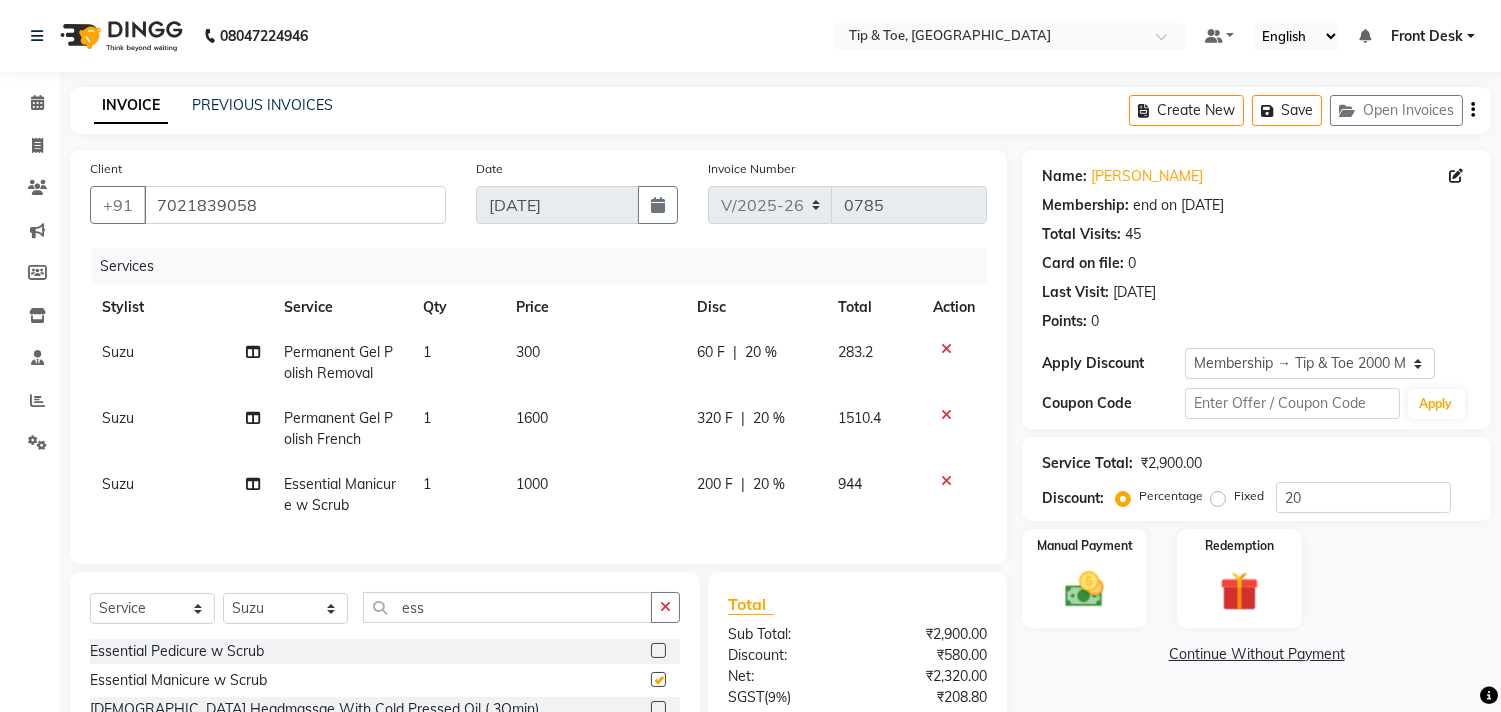 checkbox on "false" 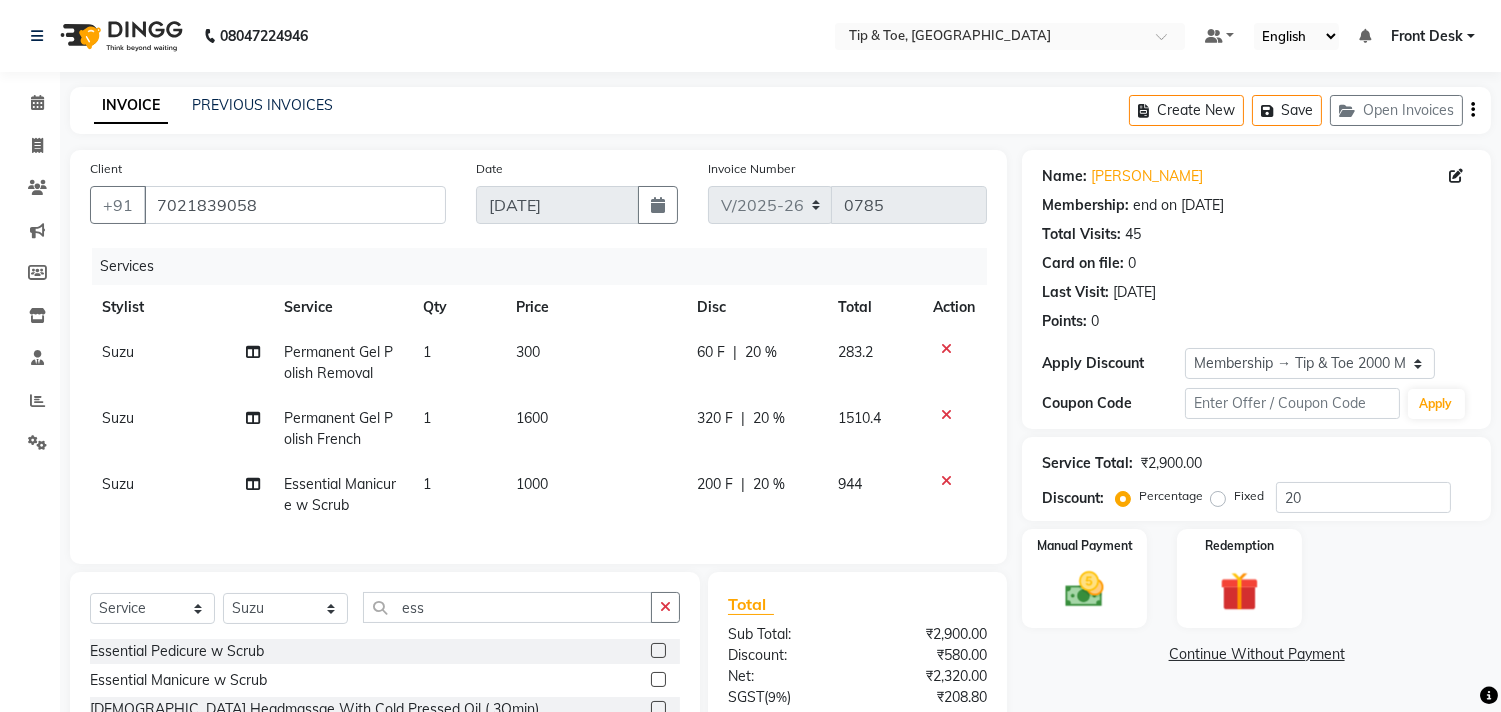 click on "1600" 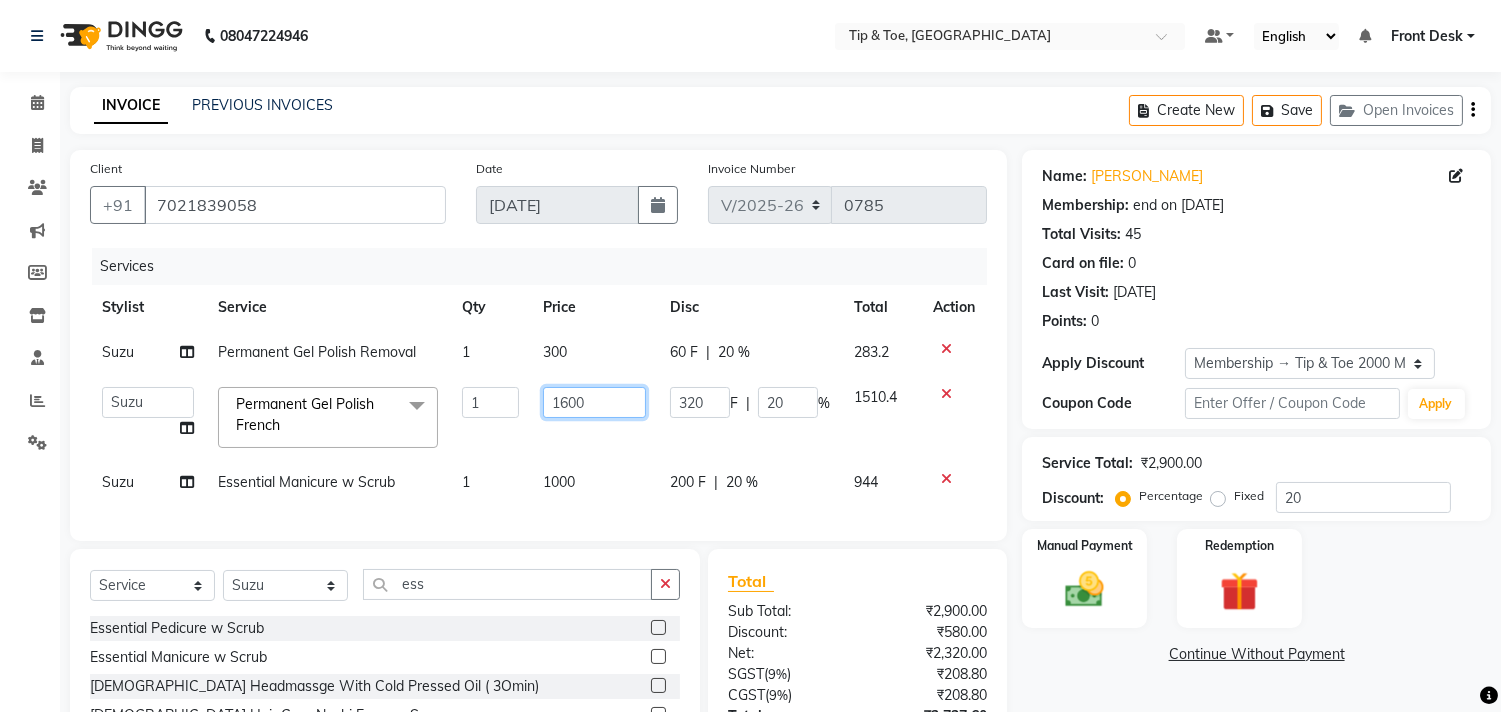 click on "1600" 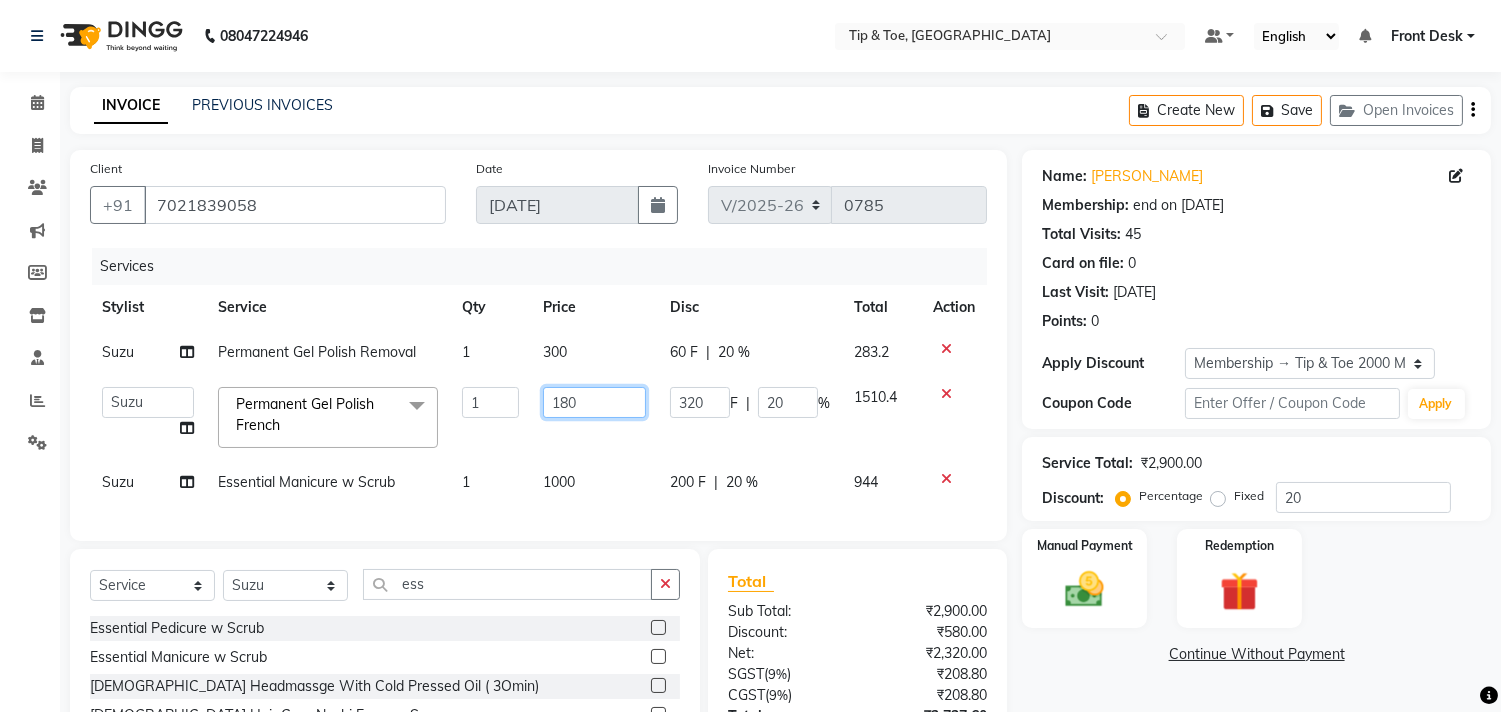 type on "1800" 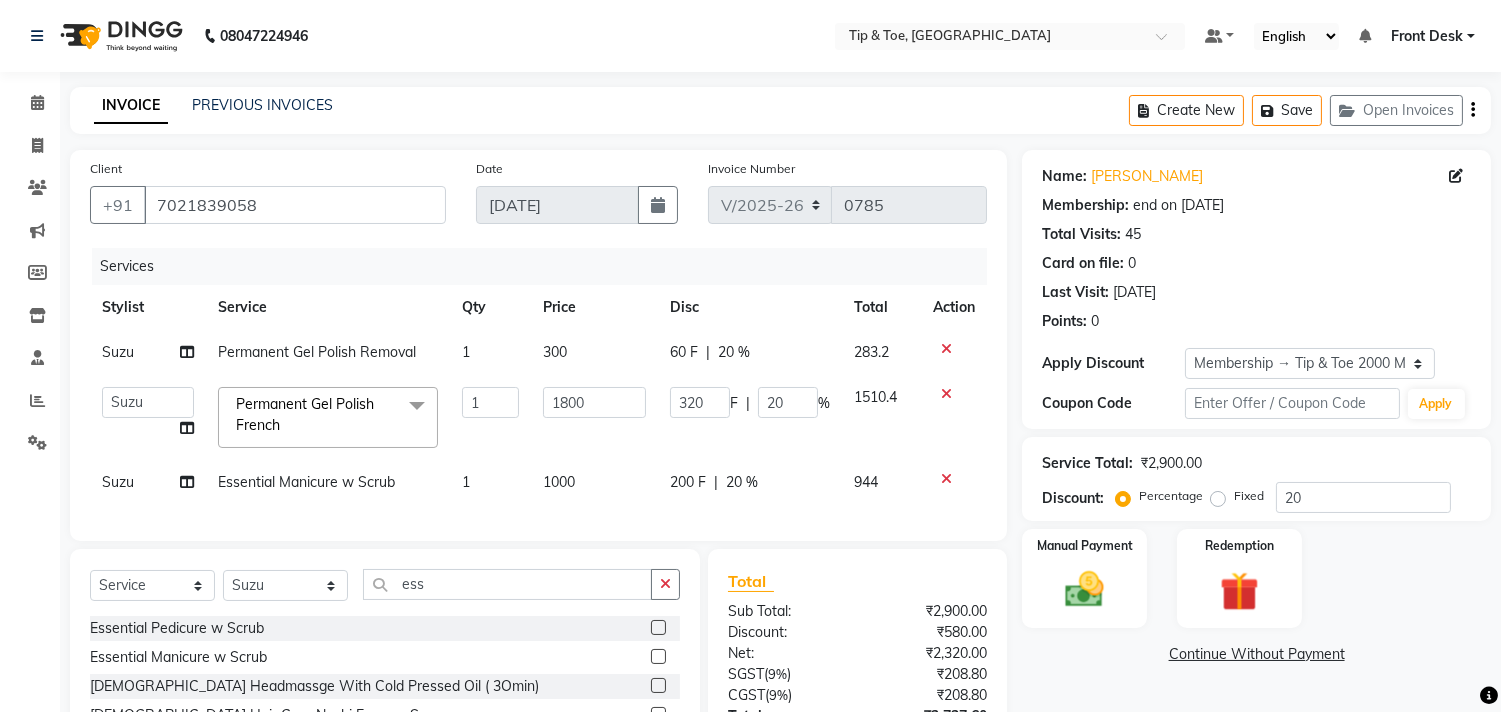 click on "1800" 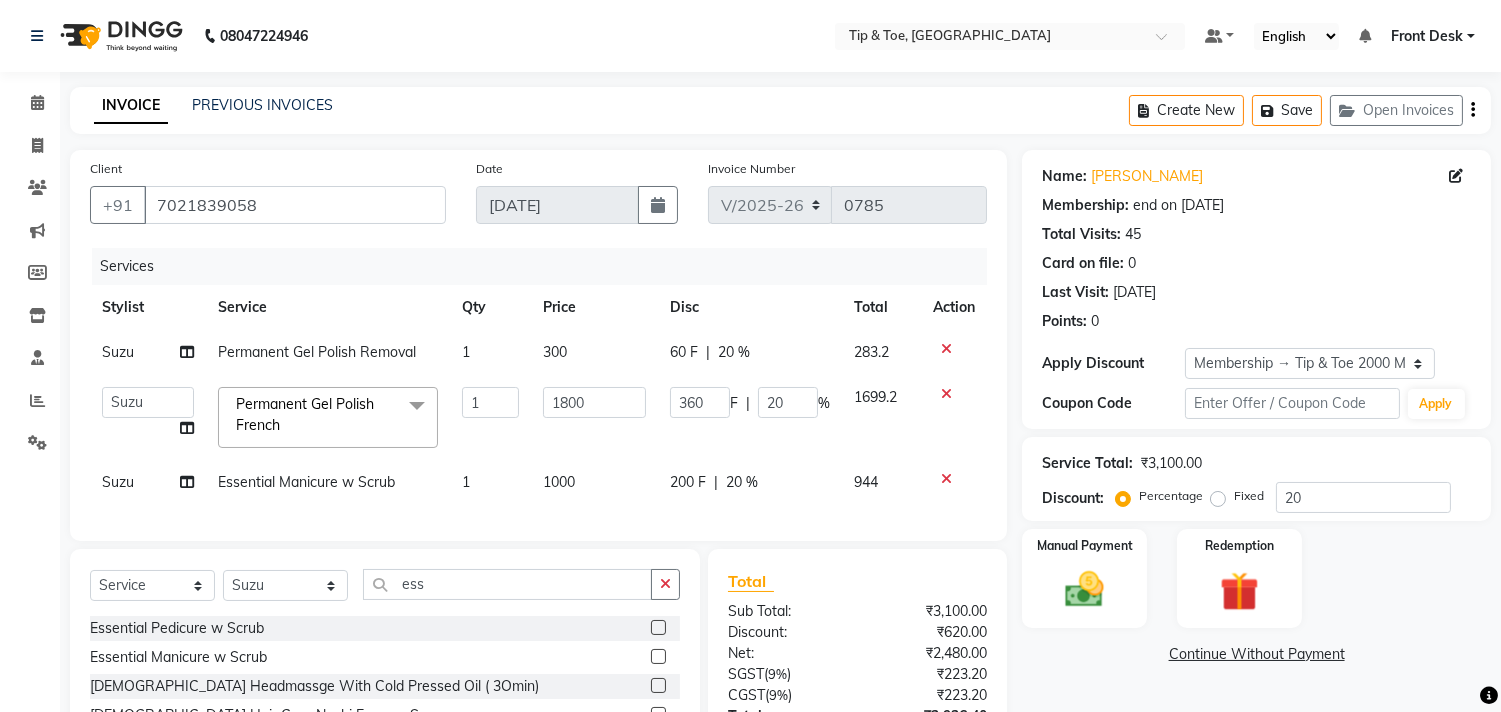 click on "1800" 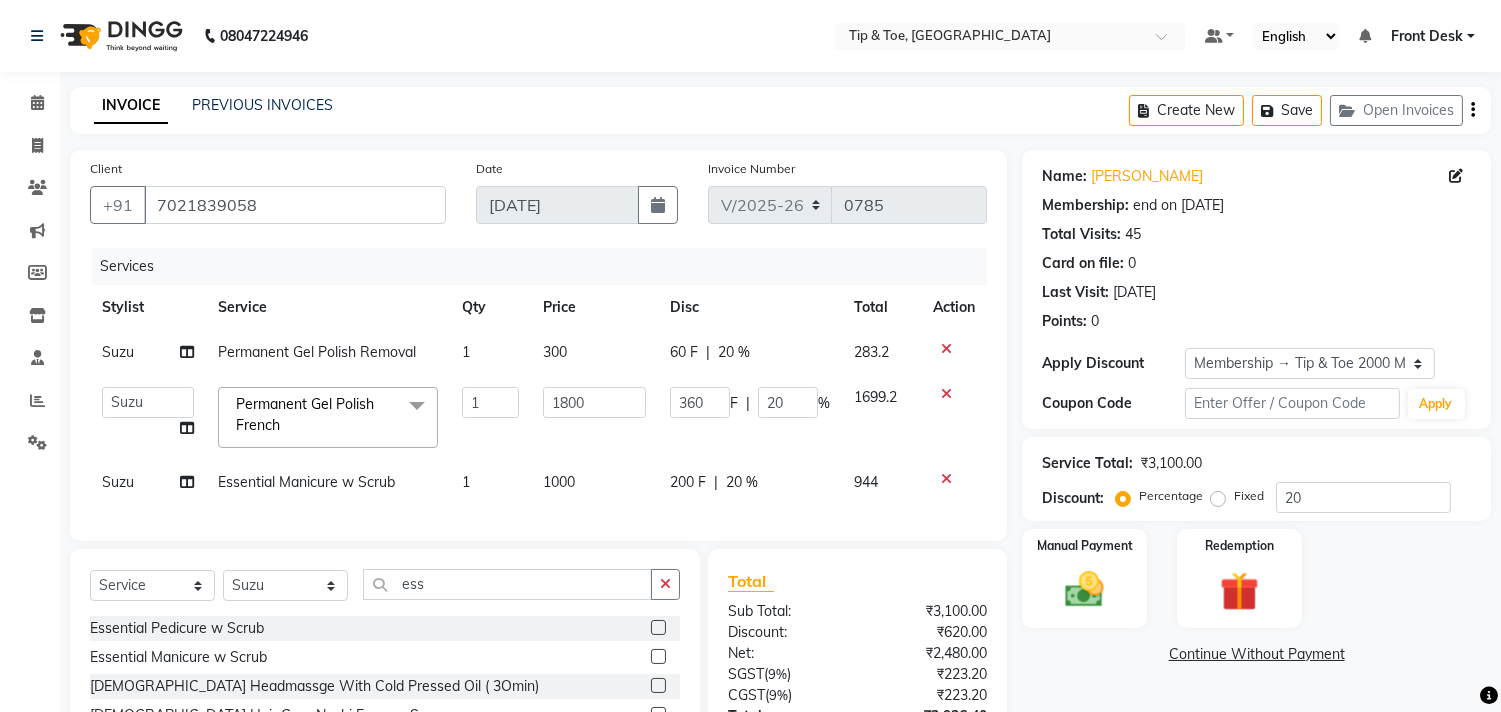 scroll, scrollTop: 177, scrollLeft: 0, axis: vertical 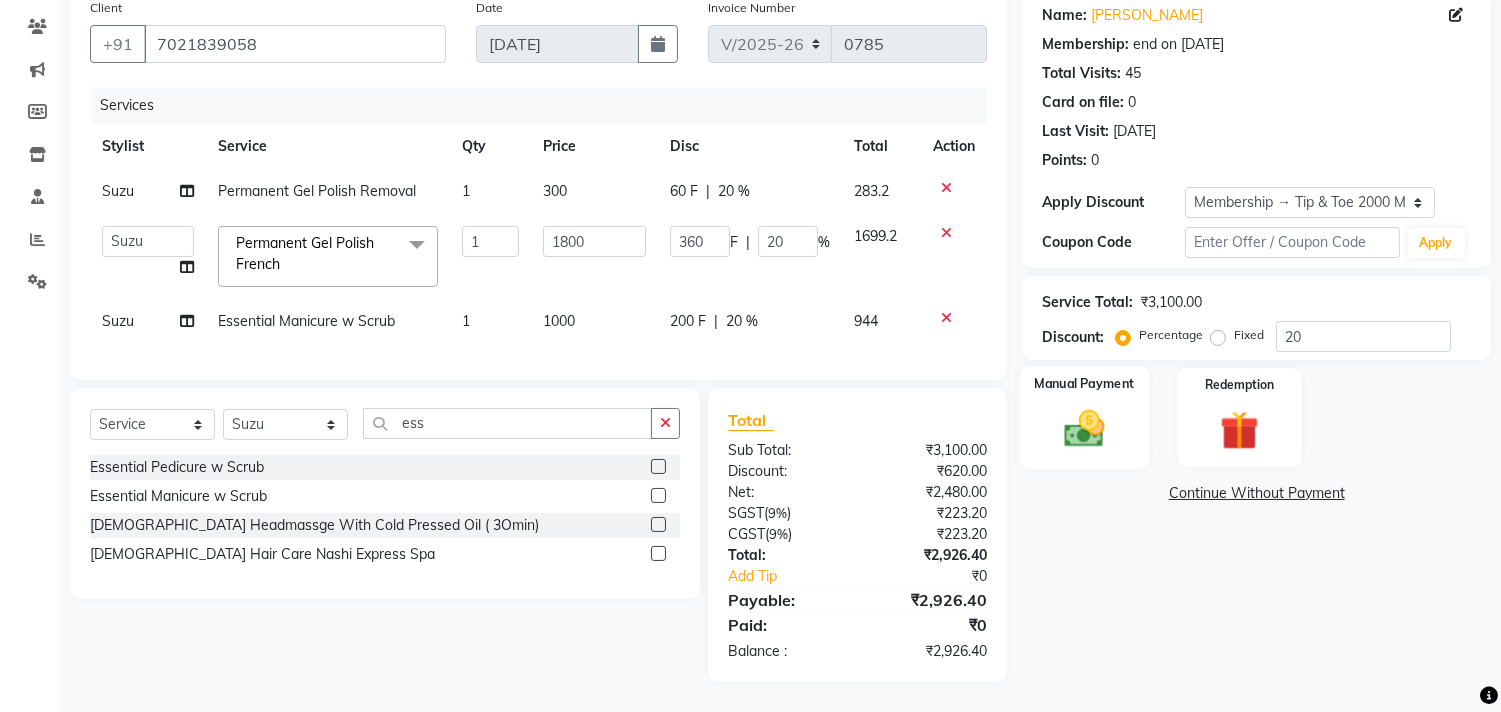 click 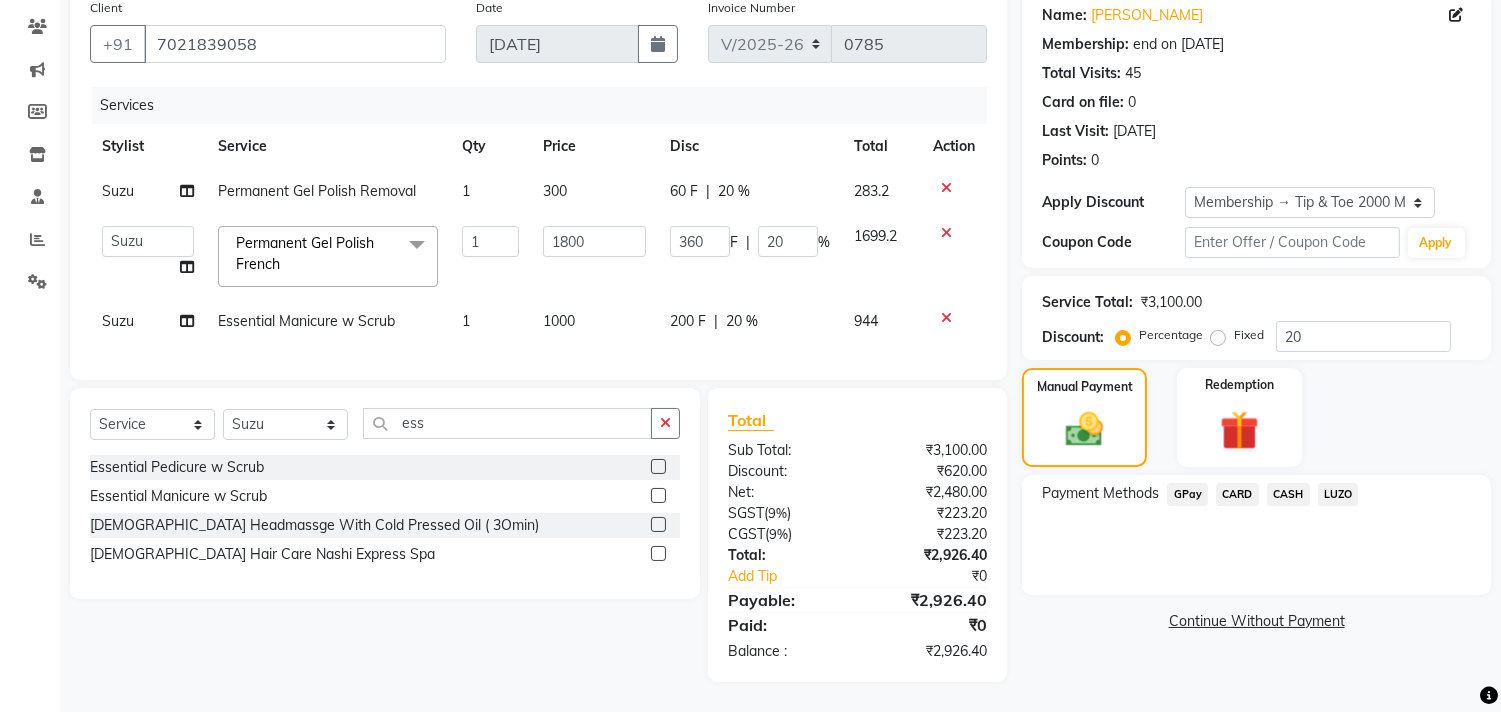 click on "CASH" 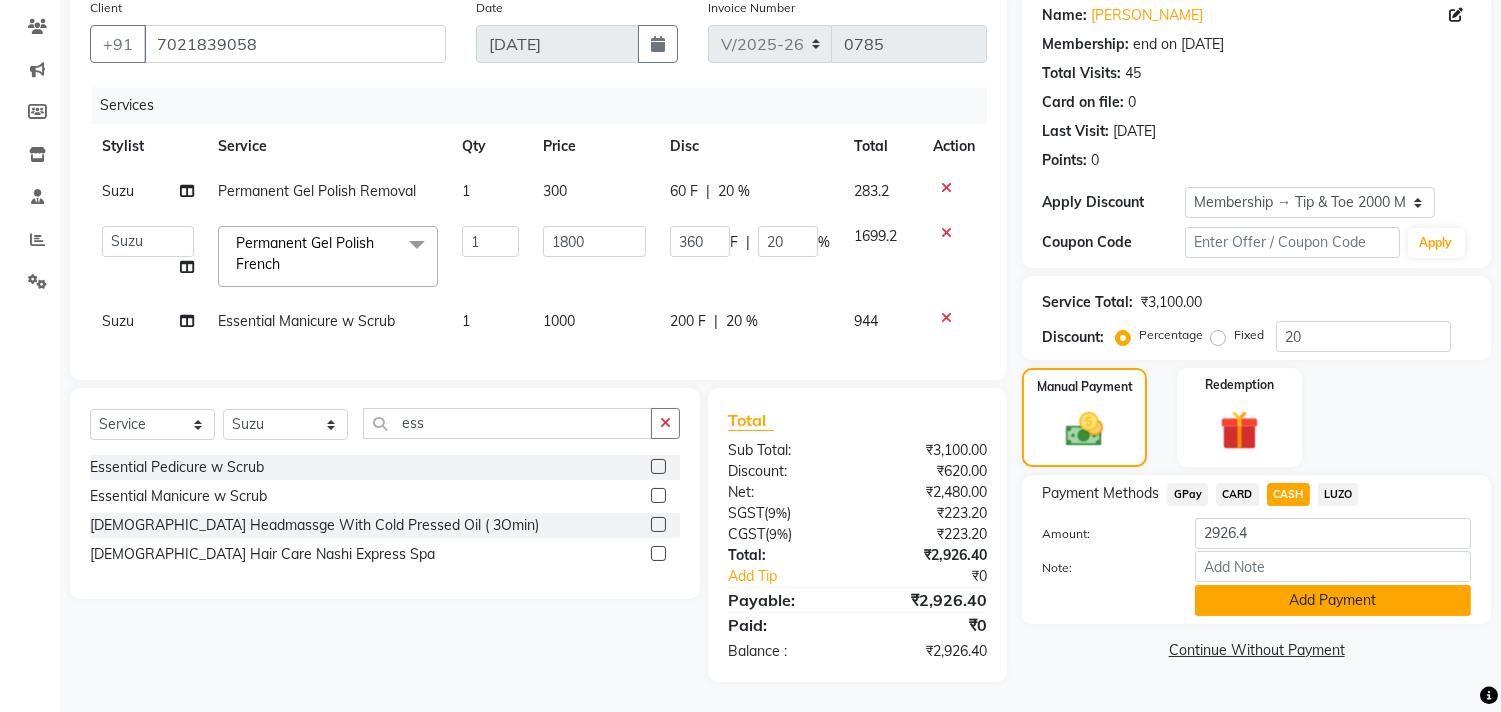 click on "Add Payment" 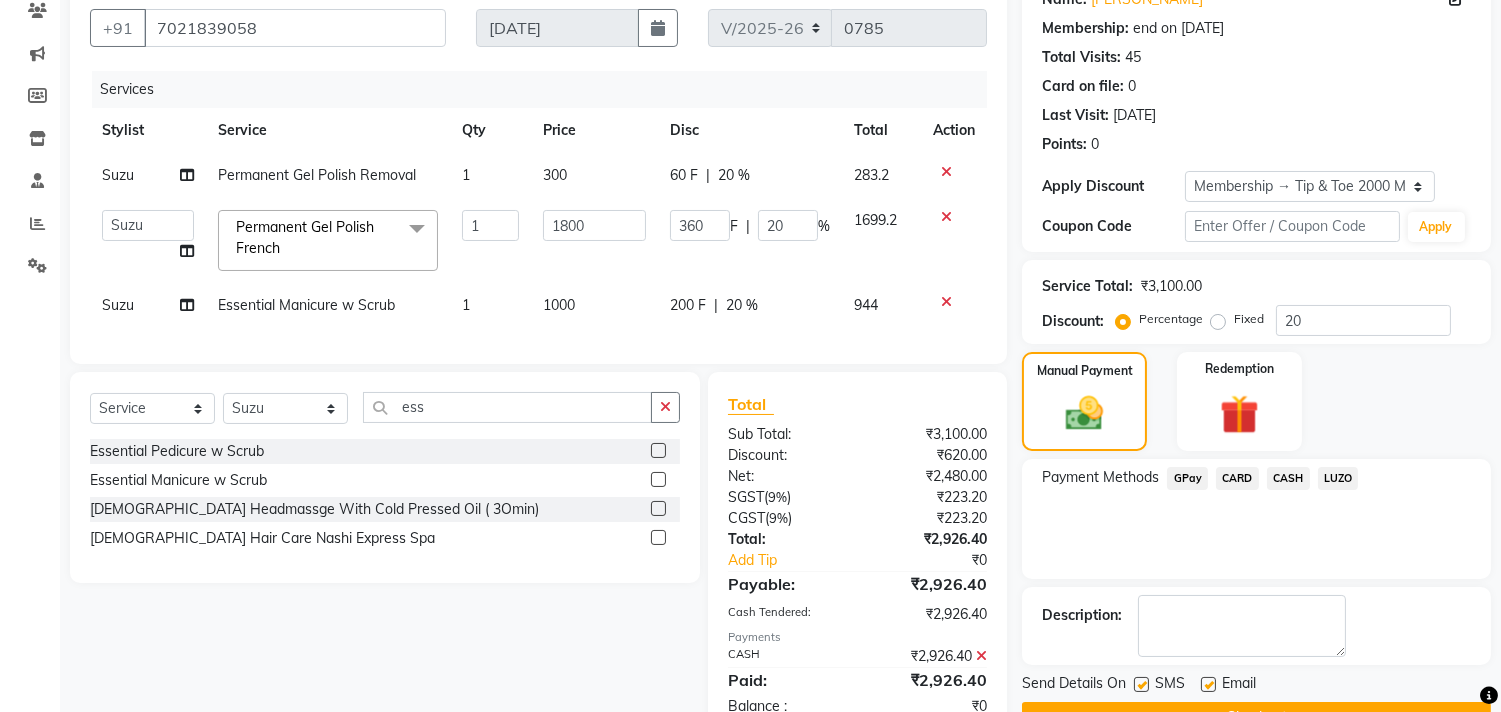 scroll, scrollTop: 248, scrollLeft: 0, axis: vertical 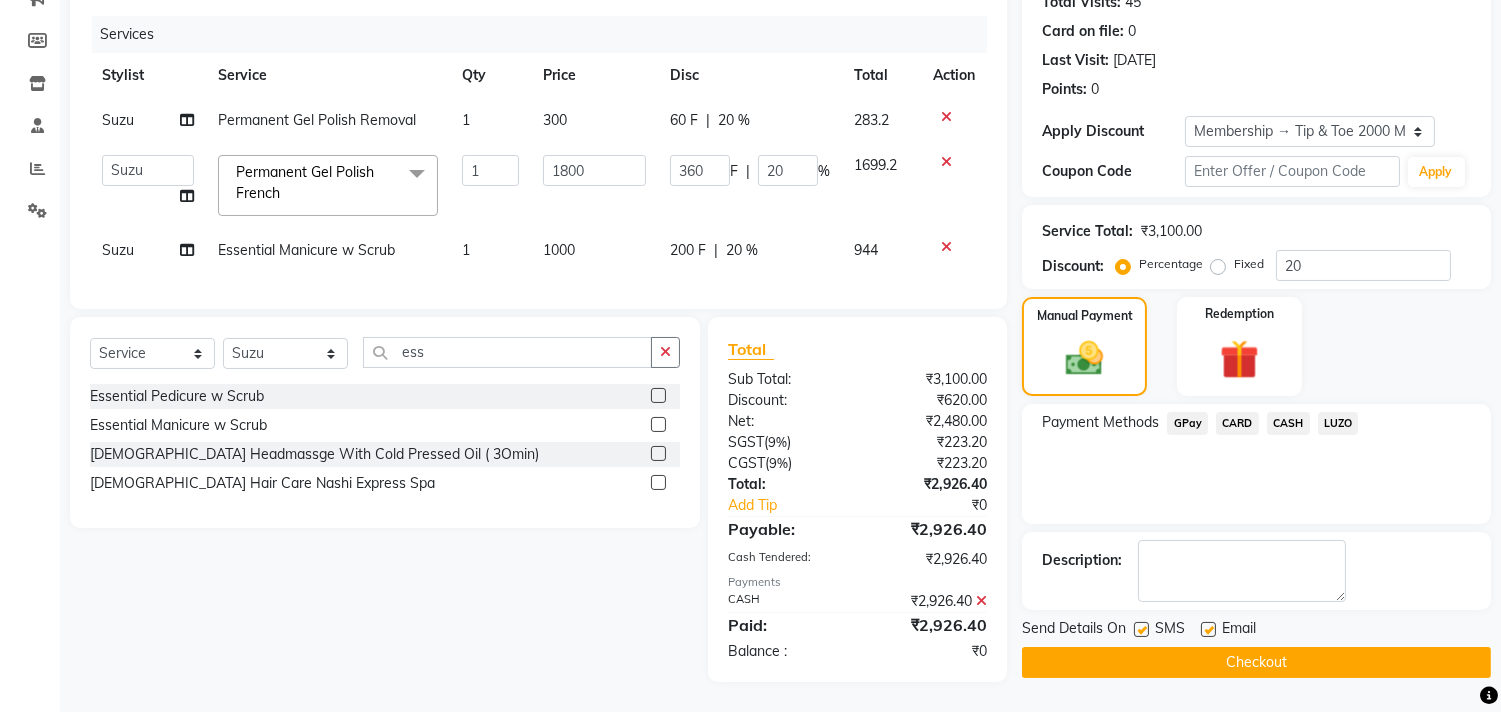 click 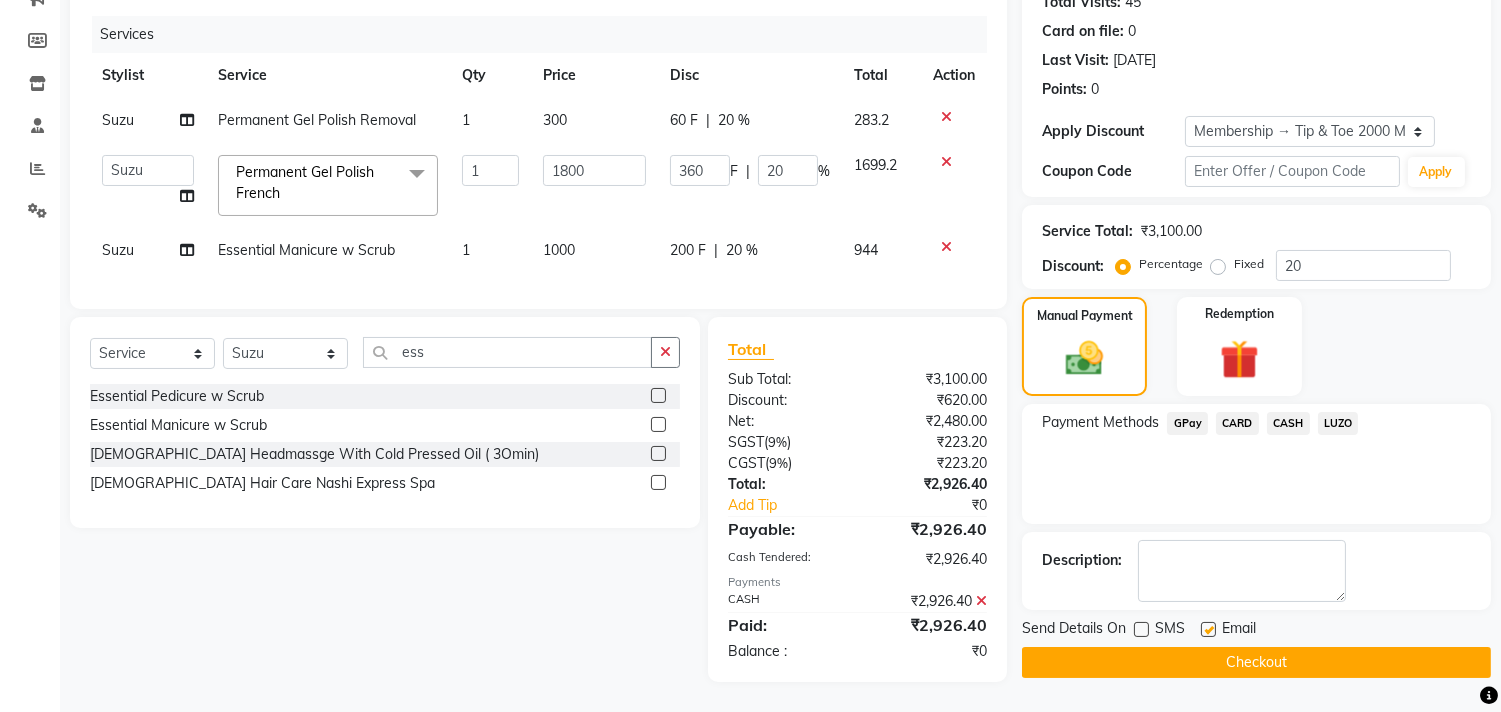 click 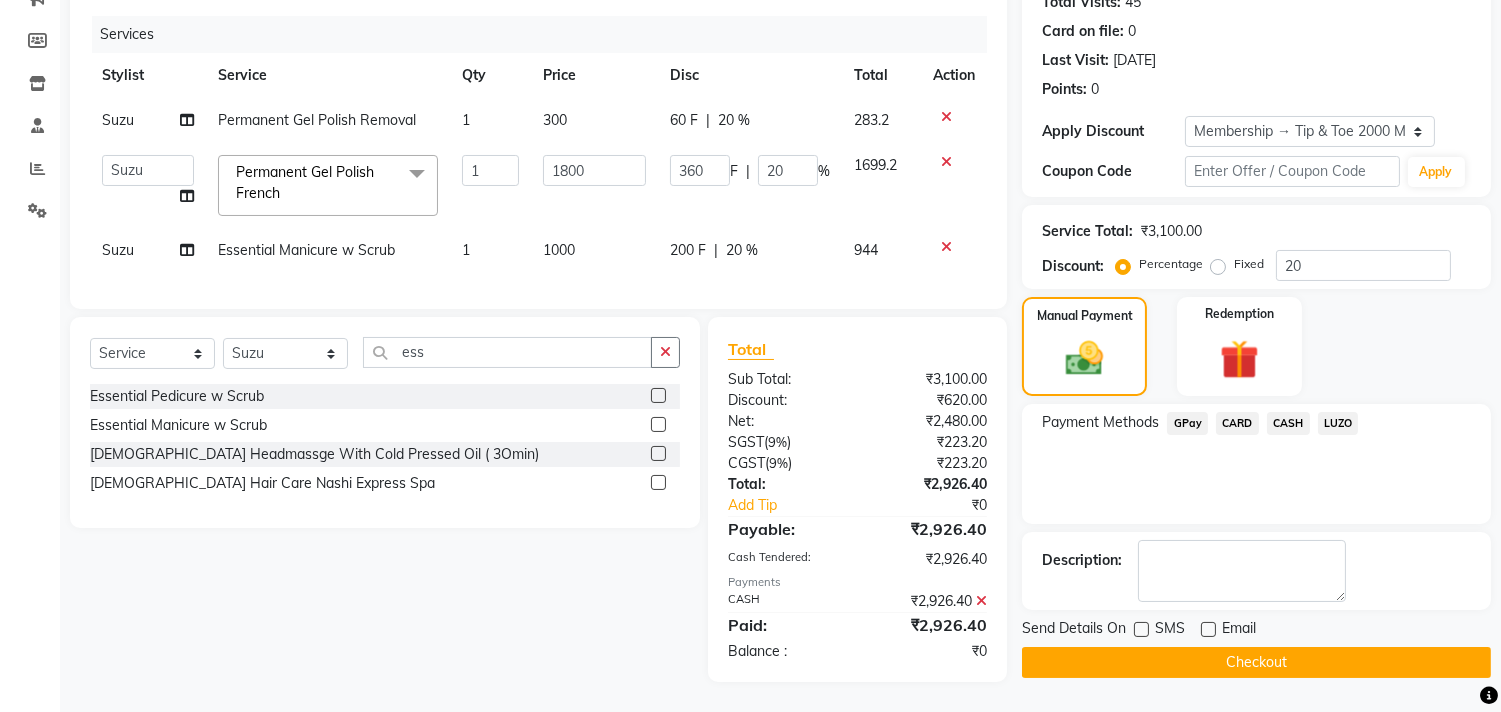 click on "Checkout" 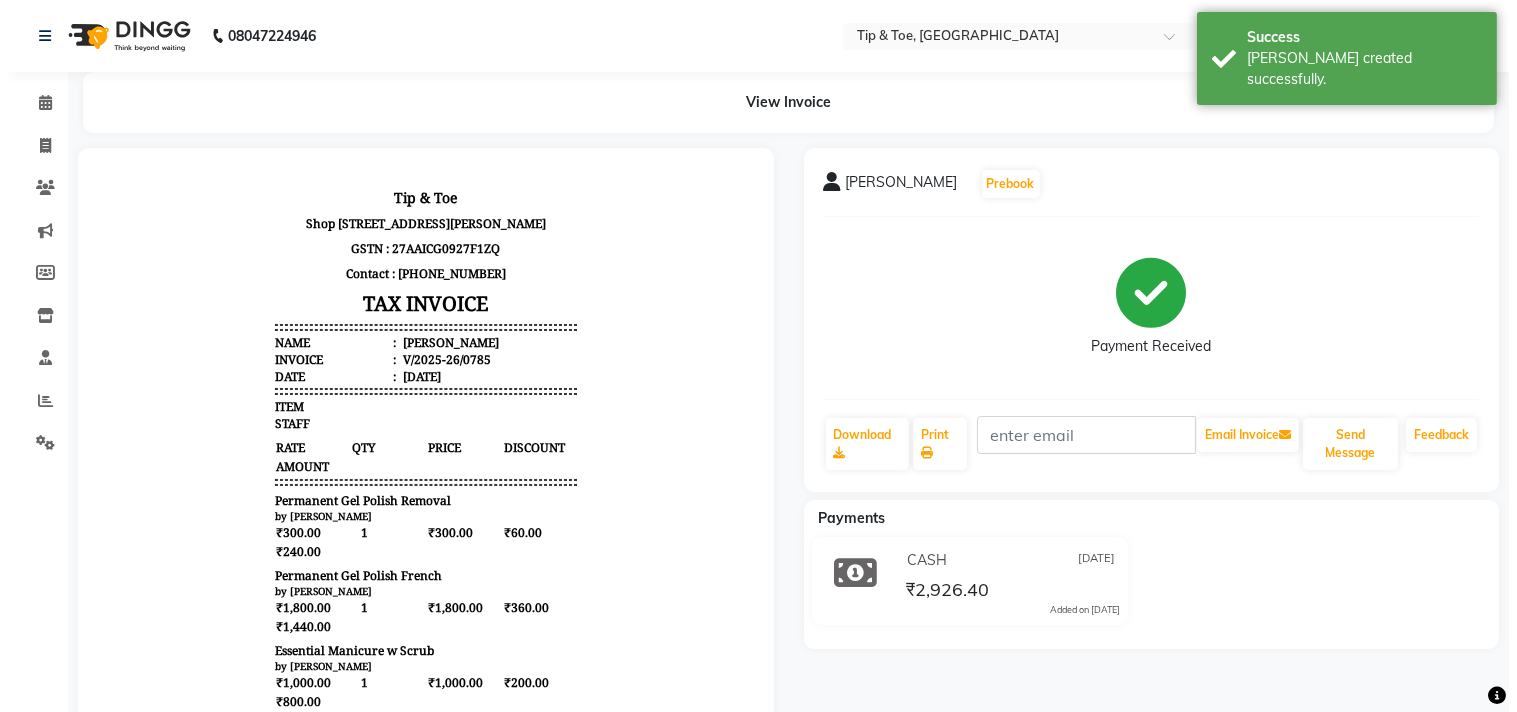 scroll, scrollTop: 0, scrollLeft: 0, axis: both 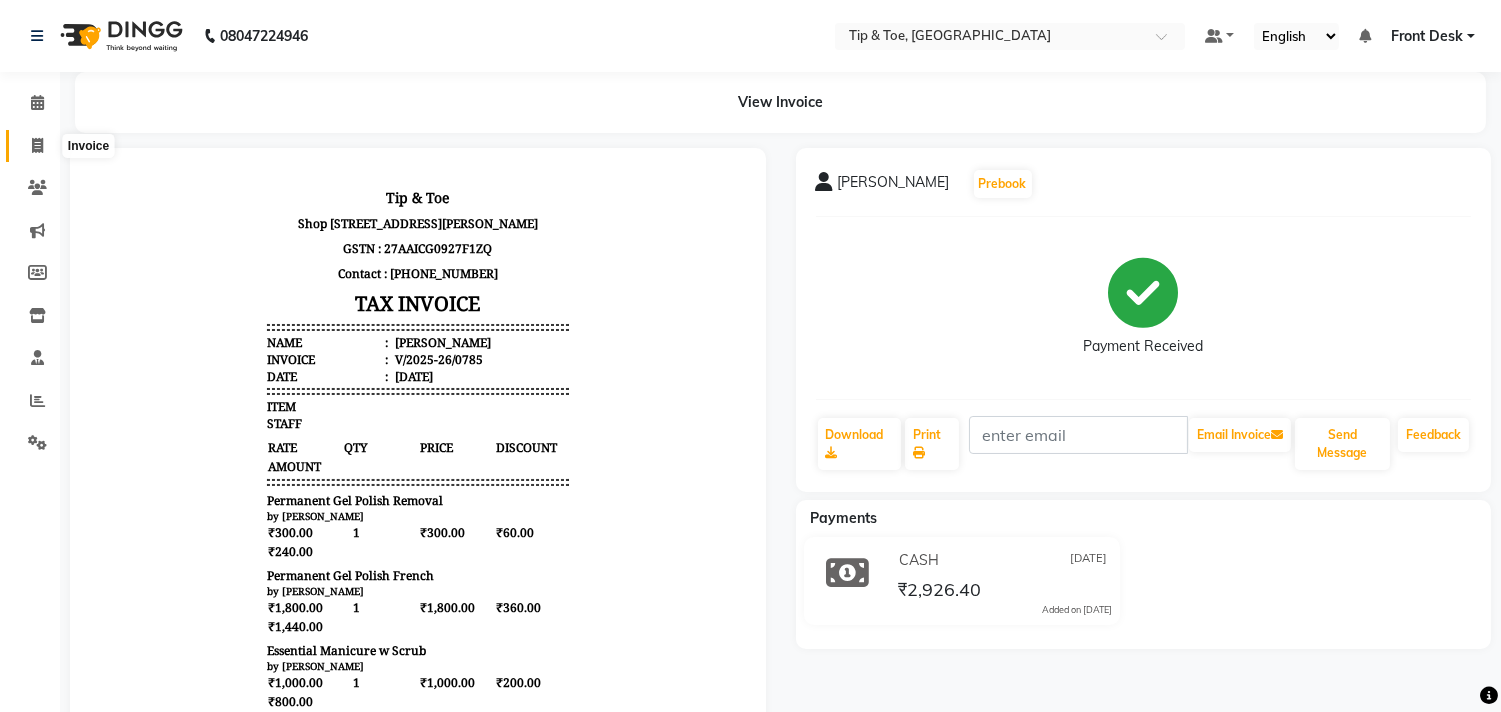 click 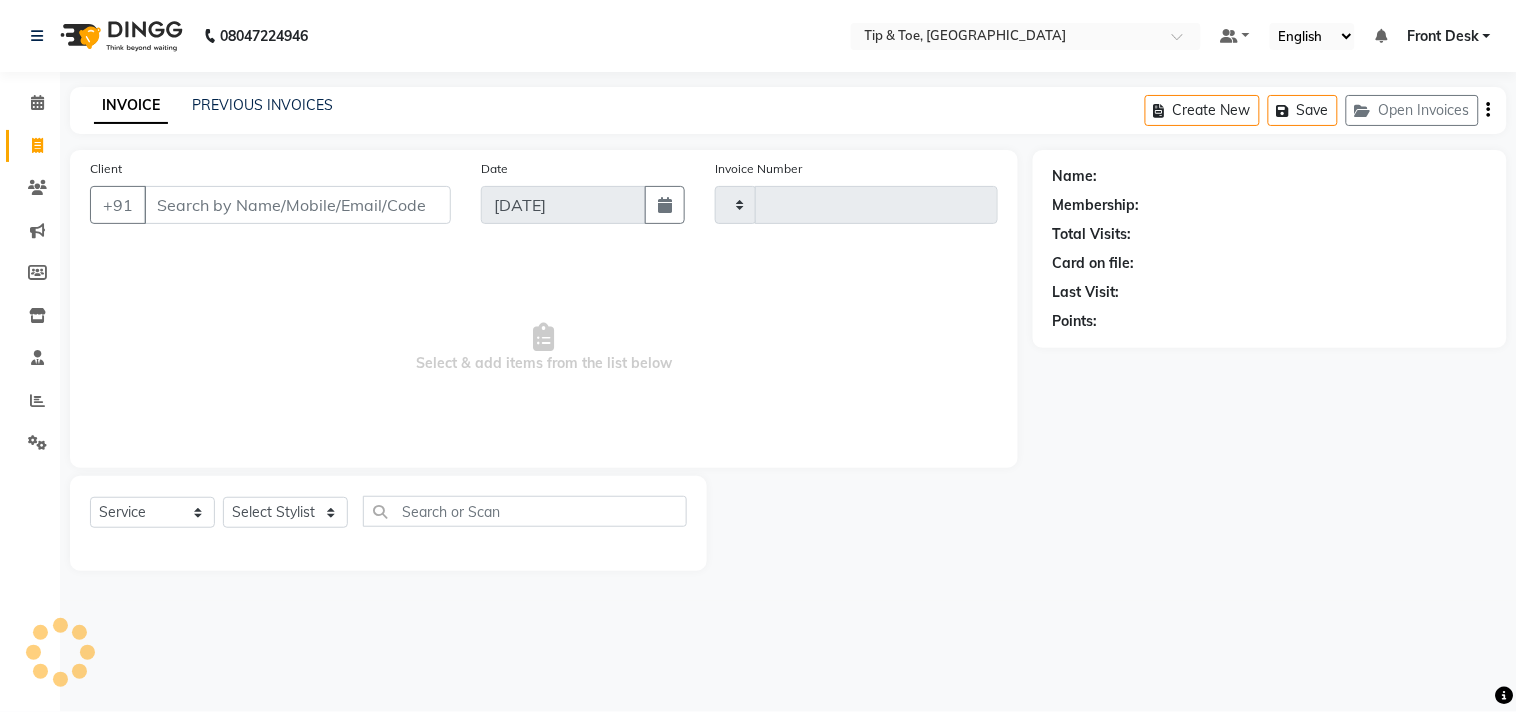 type on "0786" 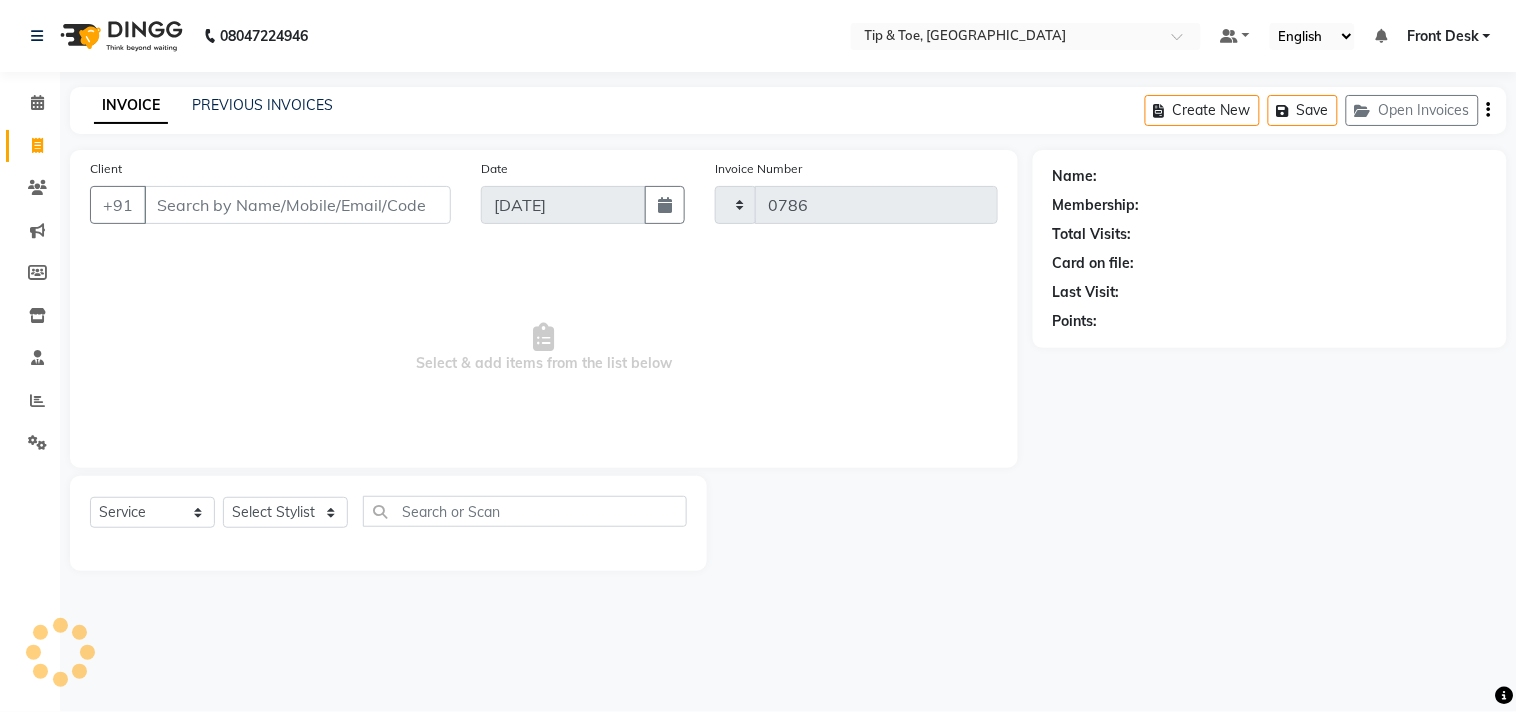 select on "5655" 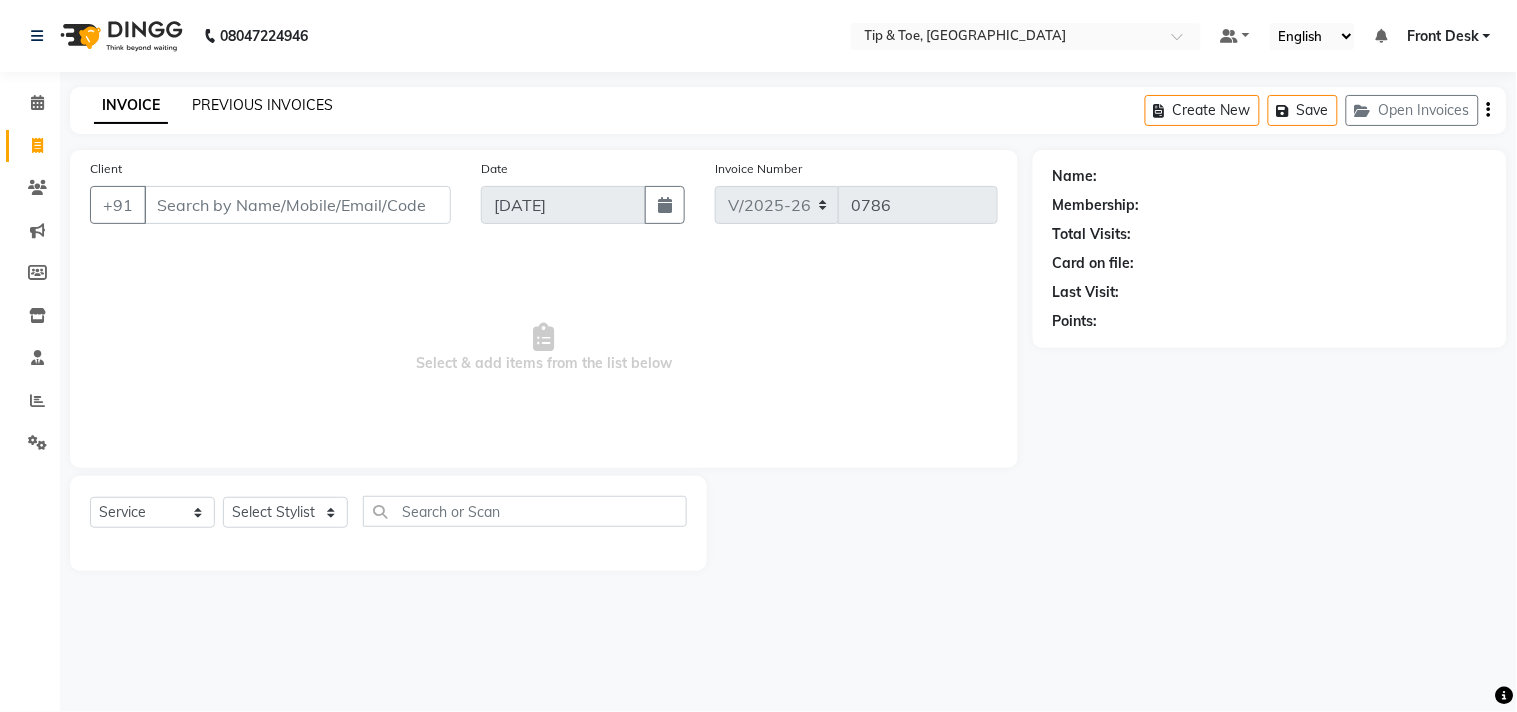 click on "PREVIOUS INVOICES" 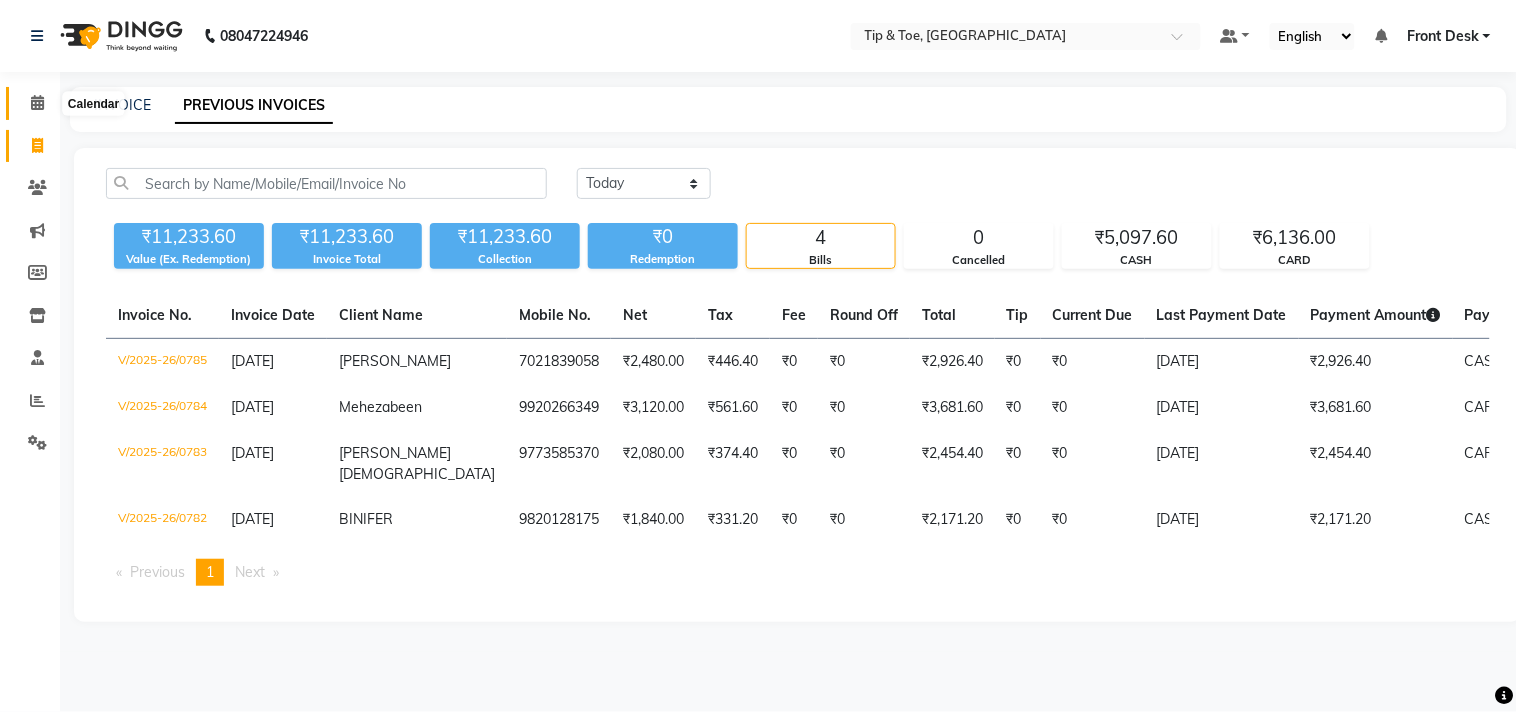 click 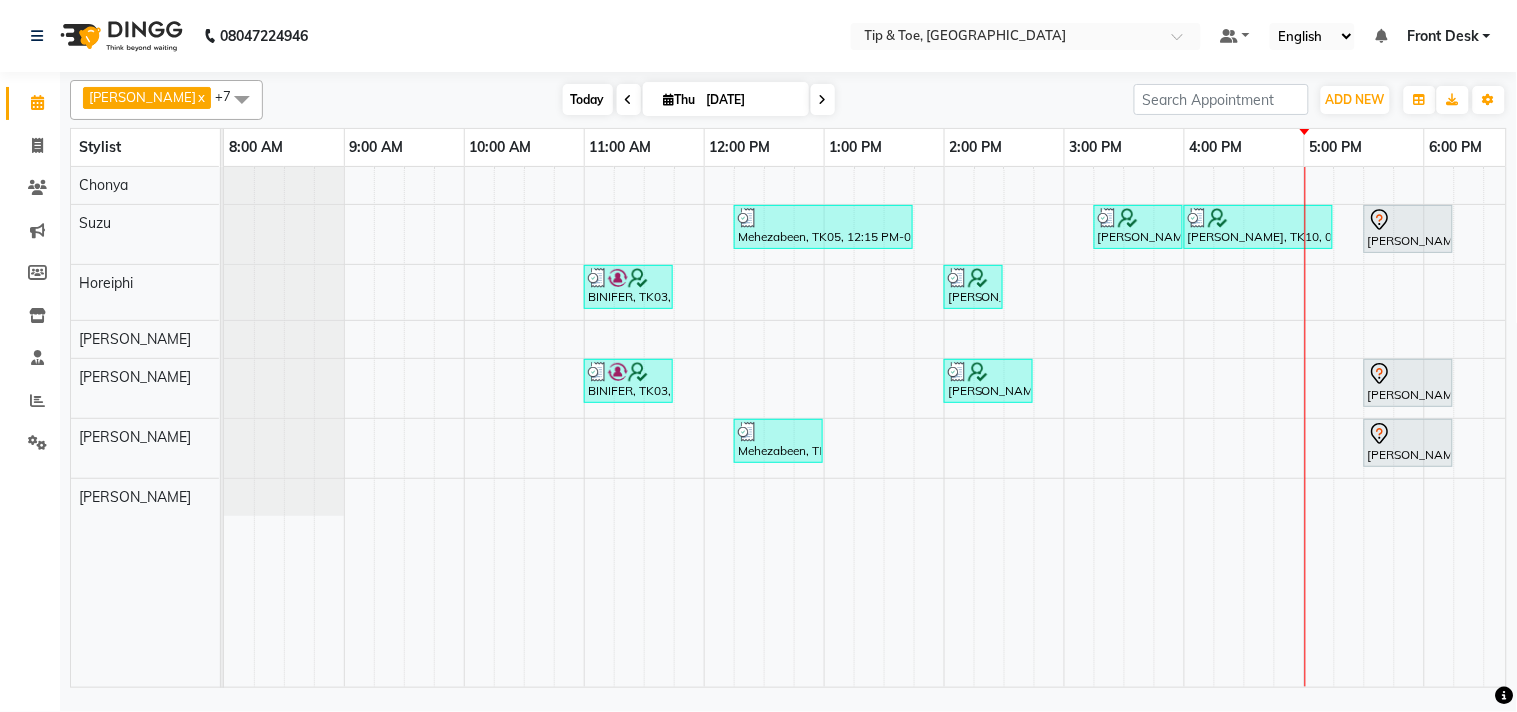 click on "Today" at bounding box center (588, 99) 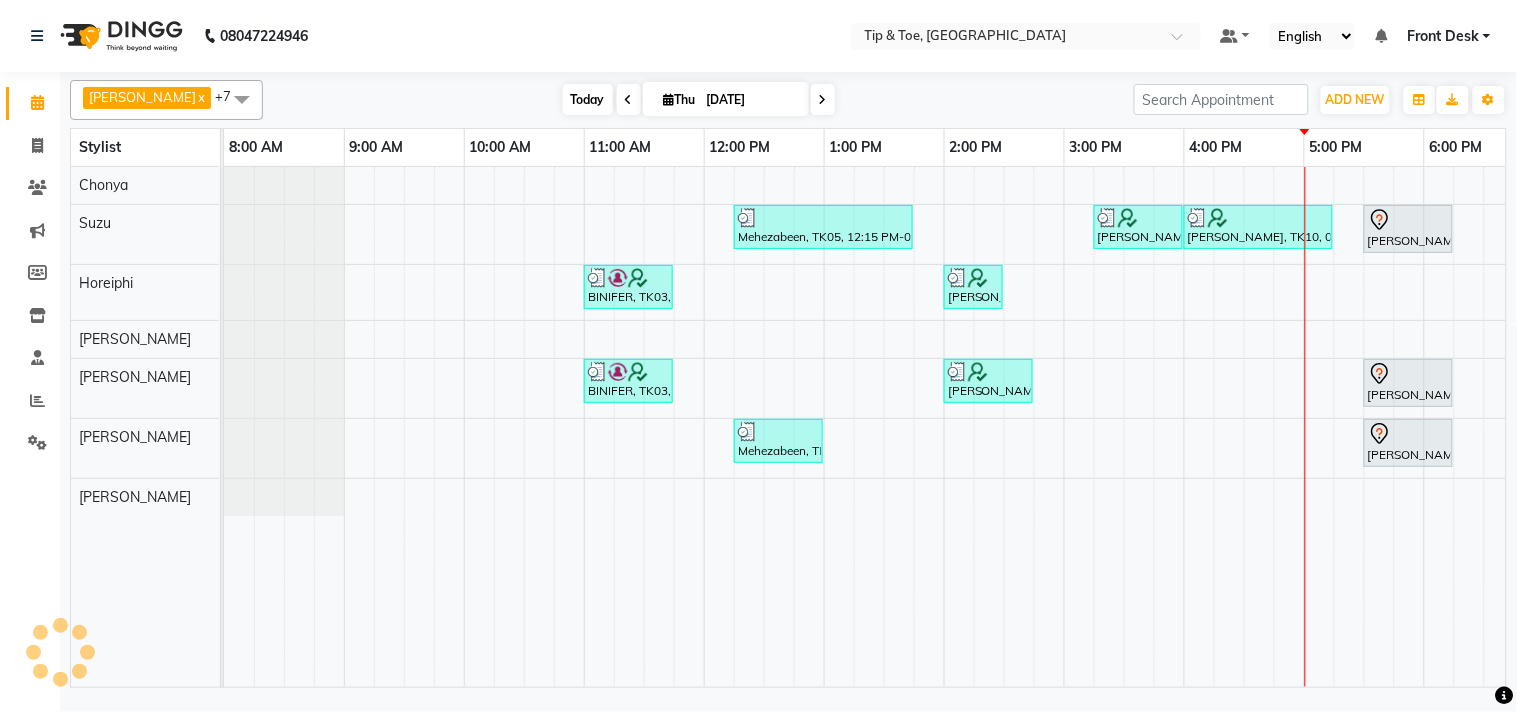 scroll, scrollTop: 0, scrollLeft: 277, axis: horizontal 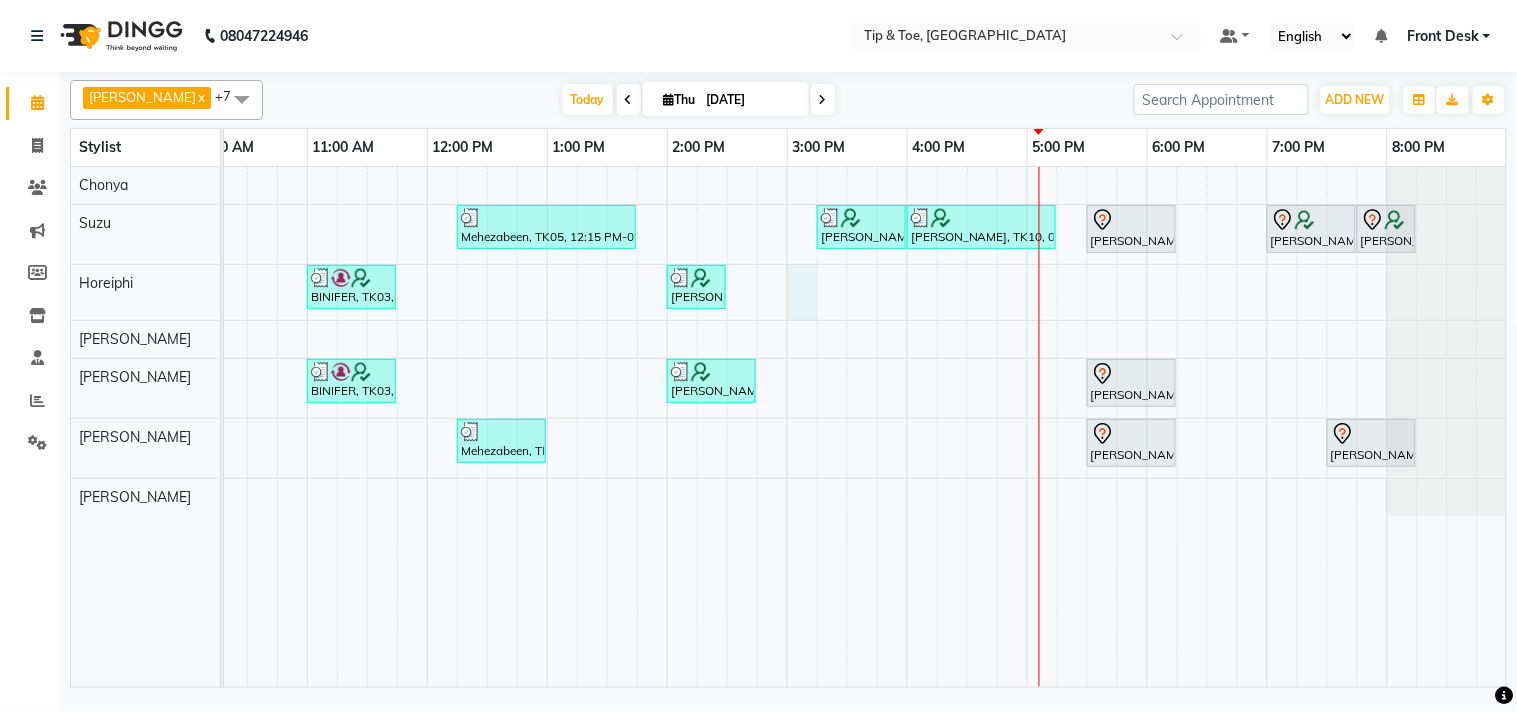 click on "Mehezabeen, TK05, 12:15 PM-01:45 PM, Essential Manicure w Scrub,Permanent Gel Polish French     Mokshada, TK10, 03:15 PM-04:00 PM, Permanent Gel Polish French     Mokshada, TK10, 04:00 PM-05:15 PM, Permanent Gel Polish Removal,Permanent Gel Polish French,Essential Manicure w Scrub             Raana Zahid, TK07, 05:30 PM-06:15 PM, Essential Manicure w Scrub             Priya Aga, TK04, 07:00 PM-07:45 PM, Essential Manicure w Scrub             Priya Aga, TK04, 07:45 PM-08:15 PM, T&T Permanent Gel Polish     BINIFER, TK03, 11:00 AM-11:45 AM, Essential Pedicure w Scrub     Ritika Jain, TK08, 02:00 PM-02:30 PM, Permanent Gel Polish     BINIFER, TK03, 11:00 AM-11:45 AM, Essential Manicure w Scrub     Ritika Jain, TK08, 02:00 PM-02:45 PM, Essential Pedicure w Scrub             Raana Zahid, TK07, 05:30 PM-06:15 PM, Essential Pedicure w Scrub     Mehezabeen, TK05, 12:15 PM-01:00 PM, Essential Pedicure w Scrub             Raana Zahid, TK07, 05:30 PM-06:15 PM, Essential Pedicure w Scrub" at bounding box center [727, 427] 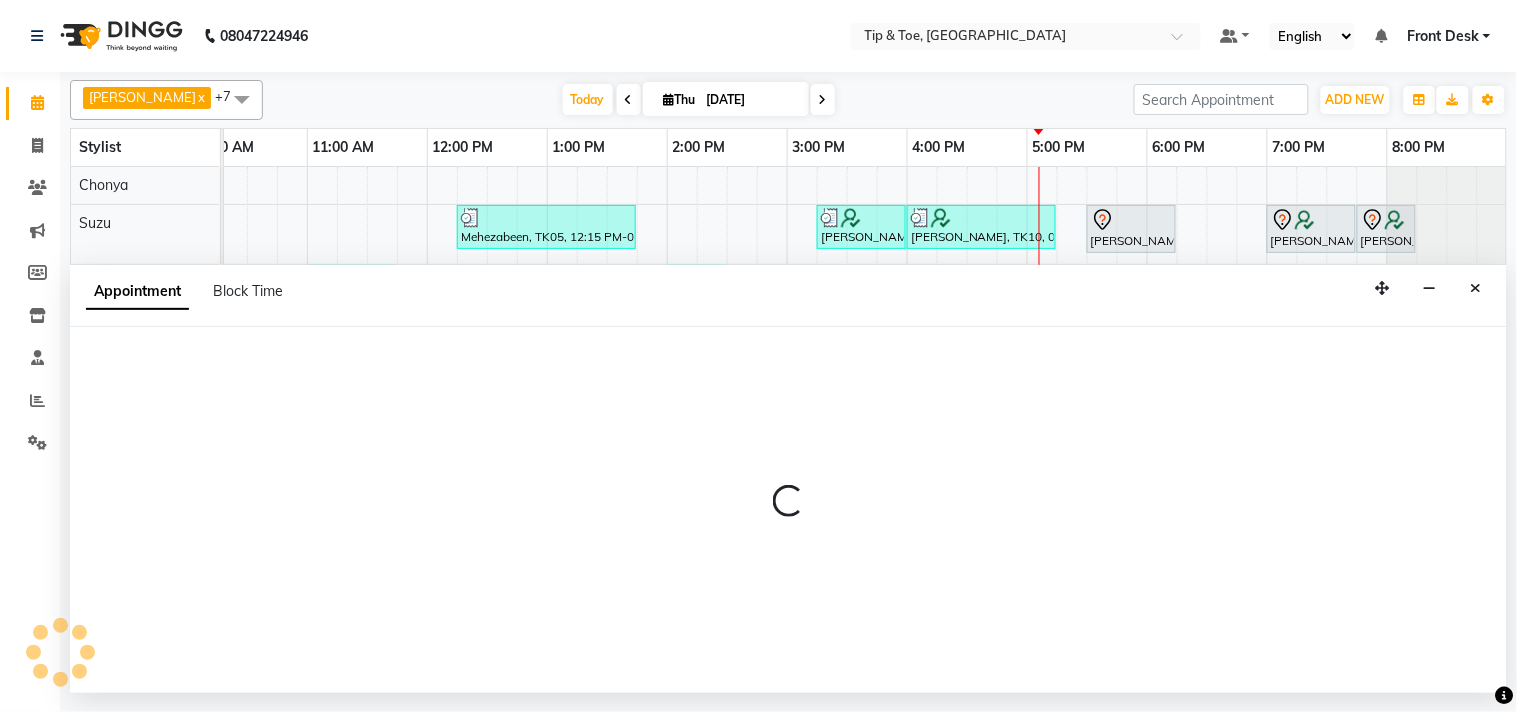 select on "38767" 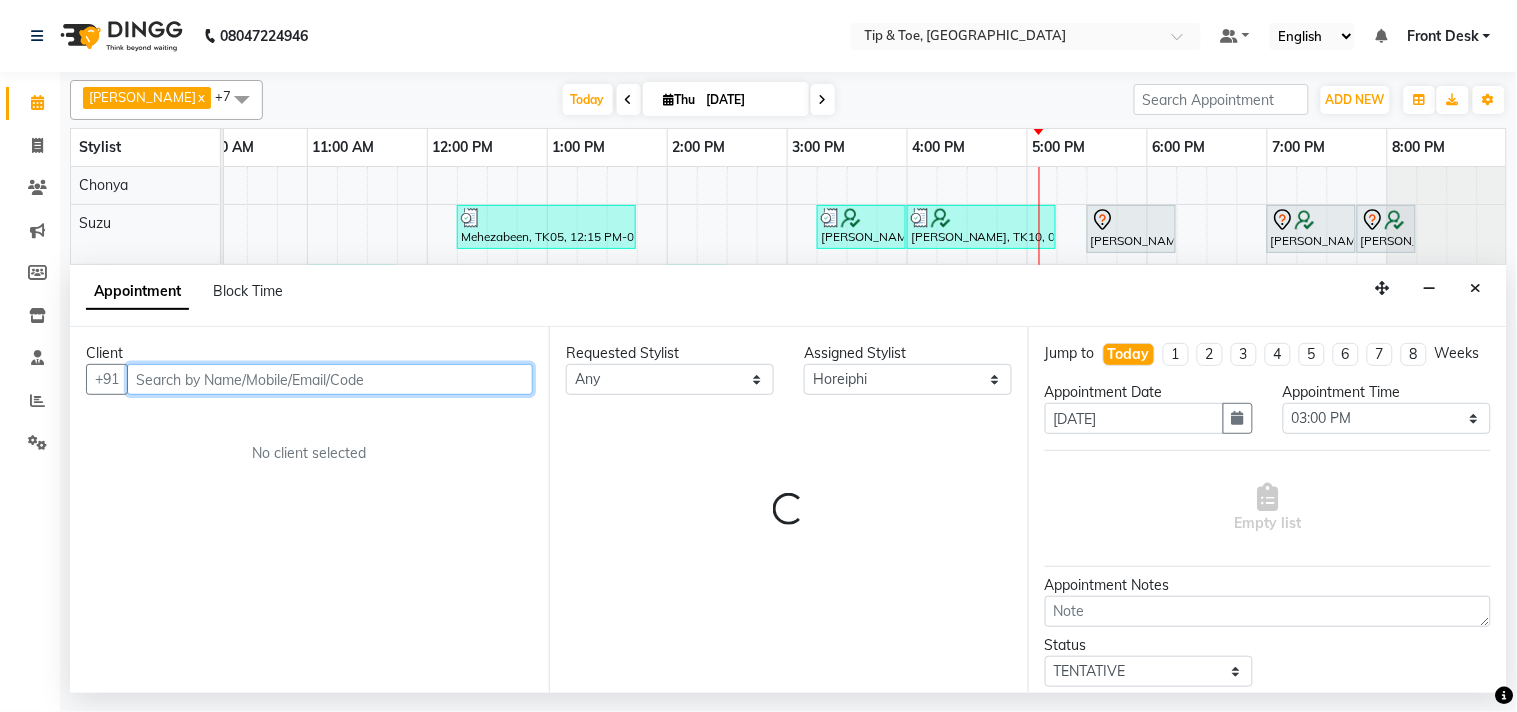 click at bounding box center [330, 379] 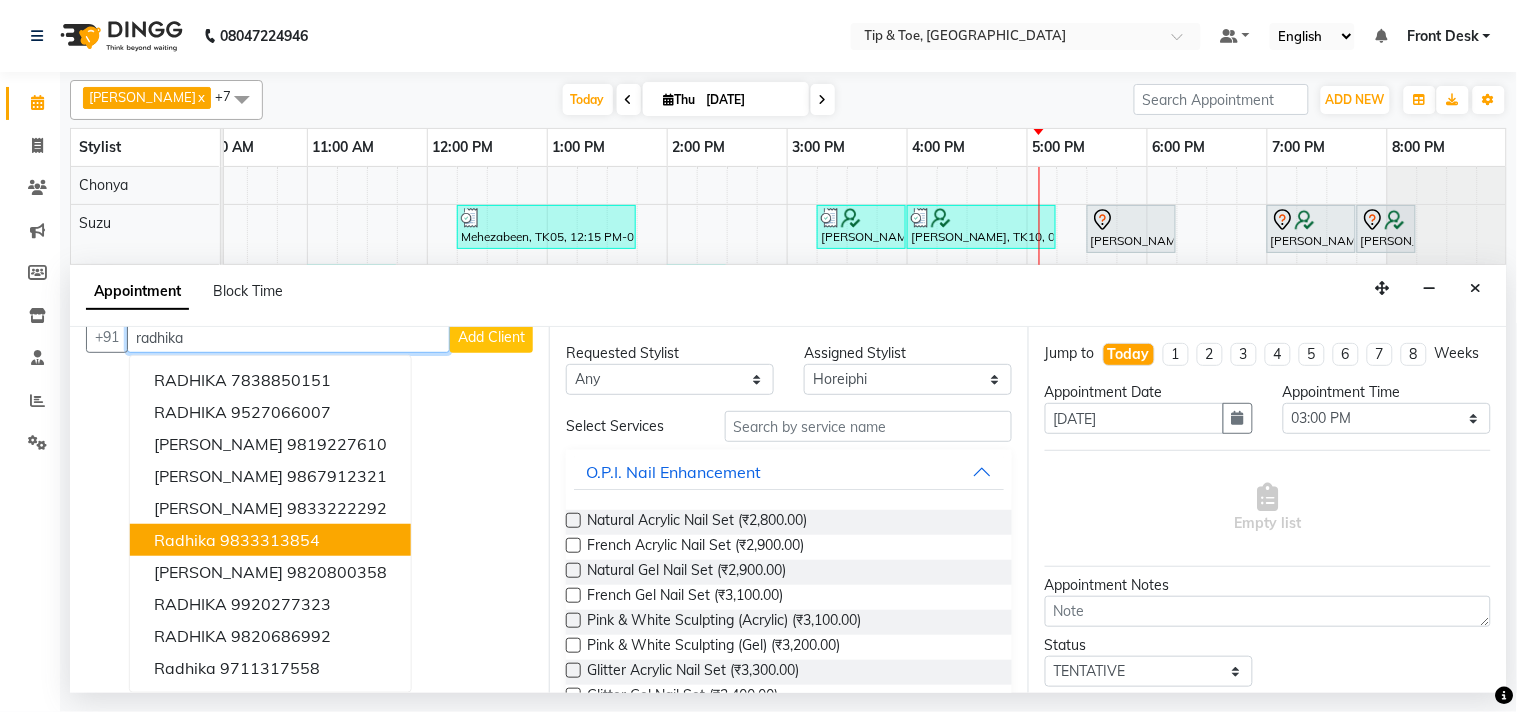 scroll, scrollTop: 0, scrollLeft: 0, axis: both 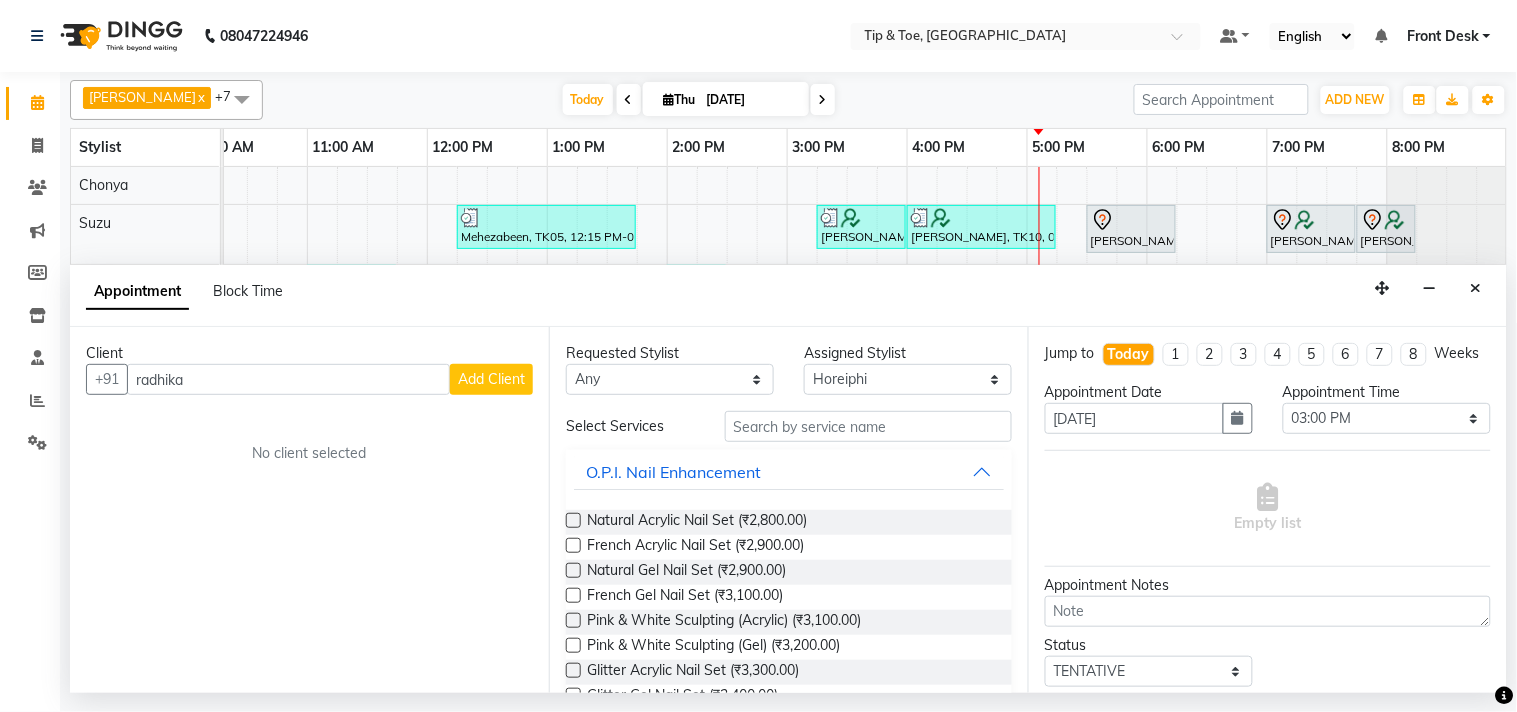 click on "Client" at bounding box center [309, 353] 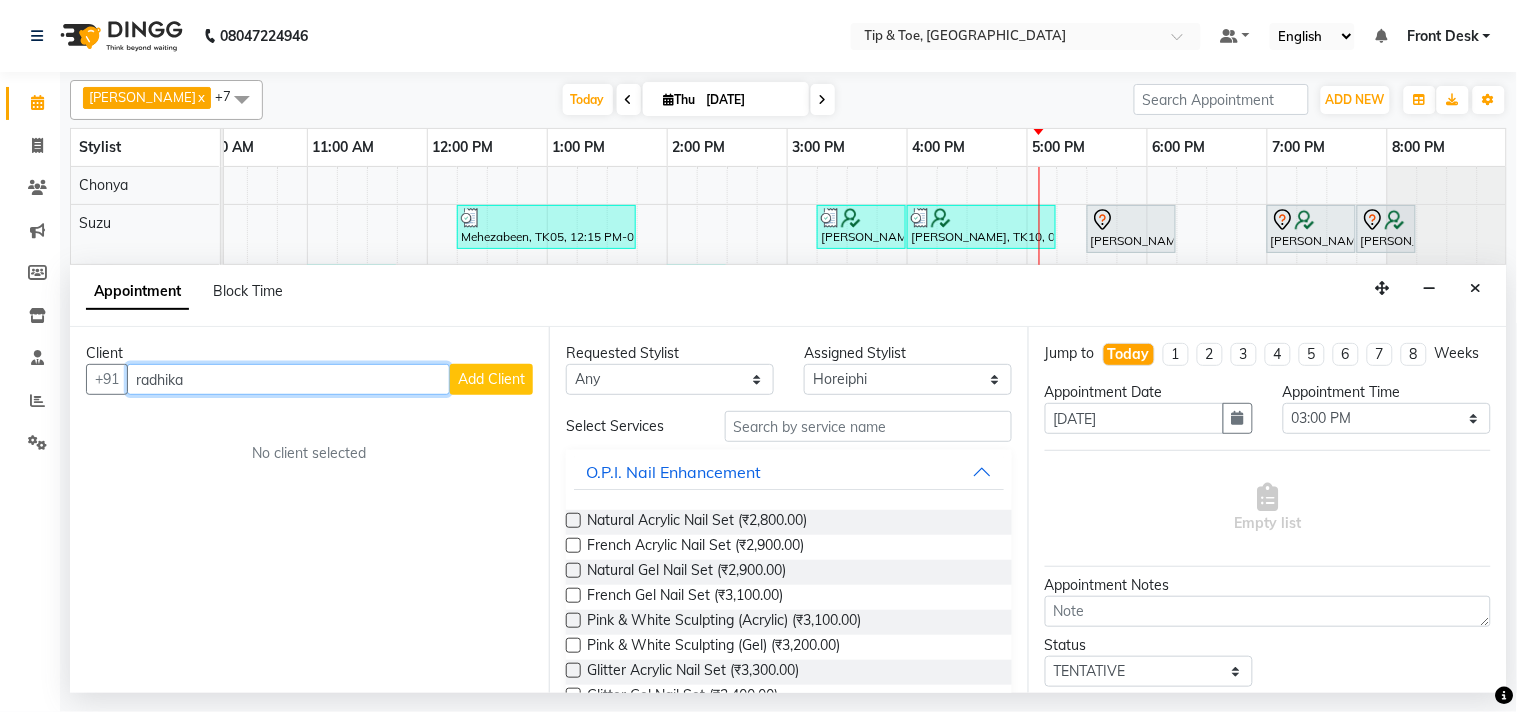 click on "radhika" at bounding box center (288, 379) 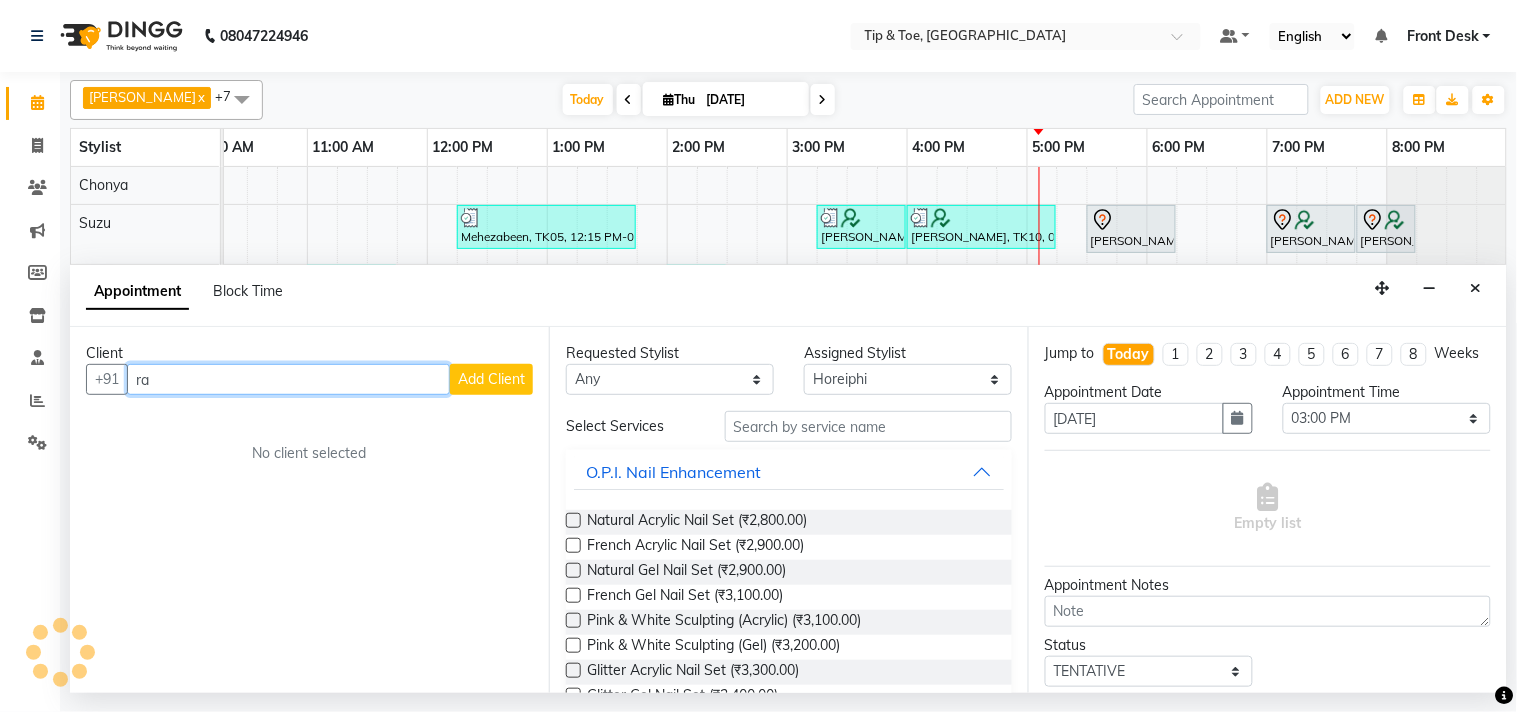 type on "r" 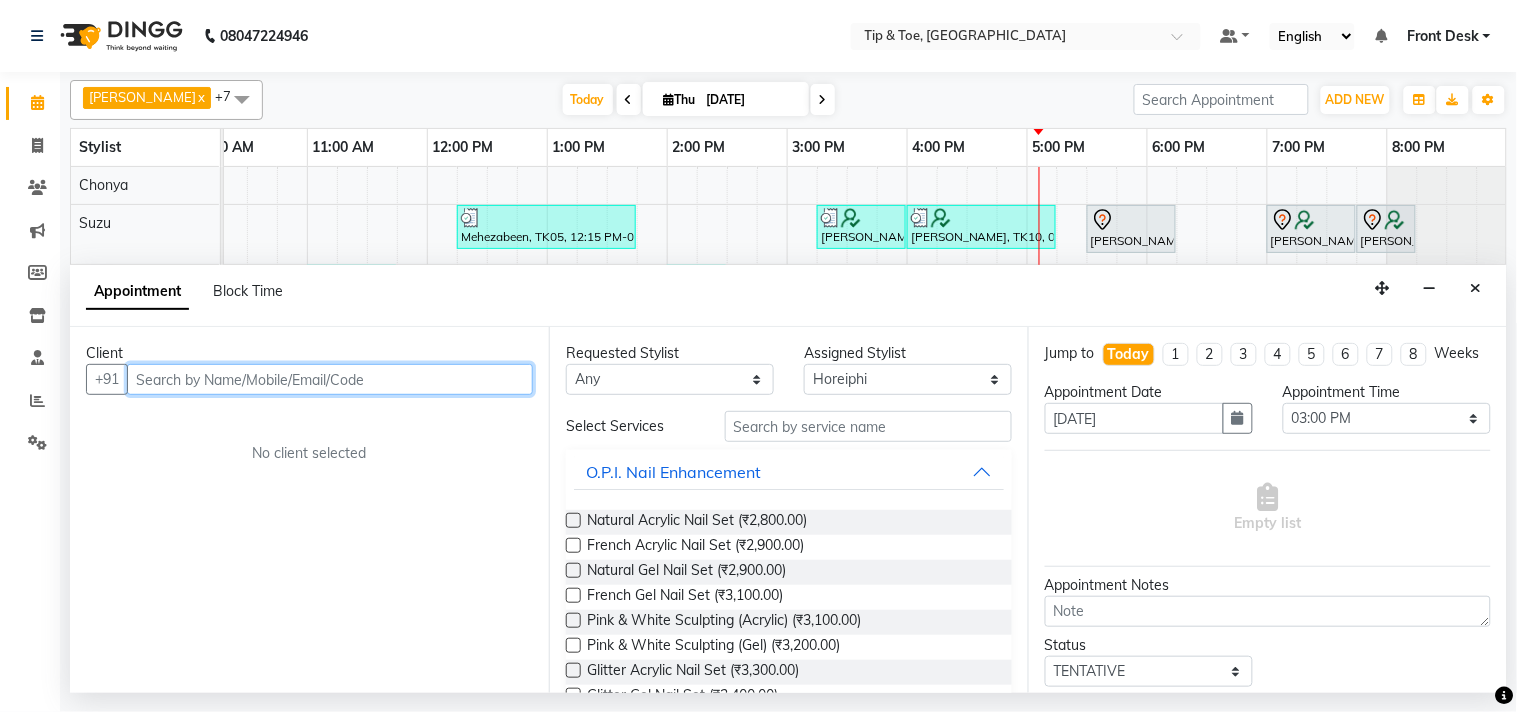 type on "9" 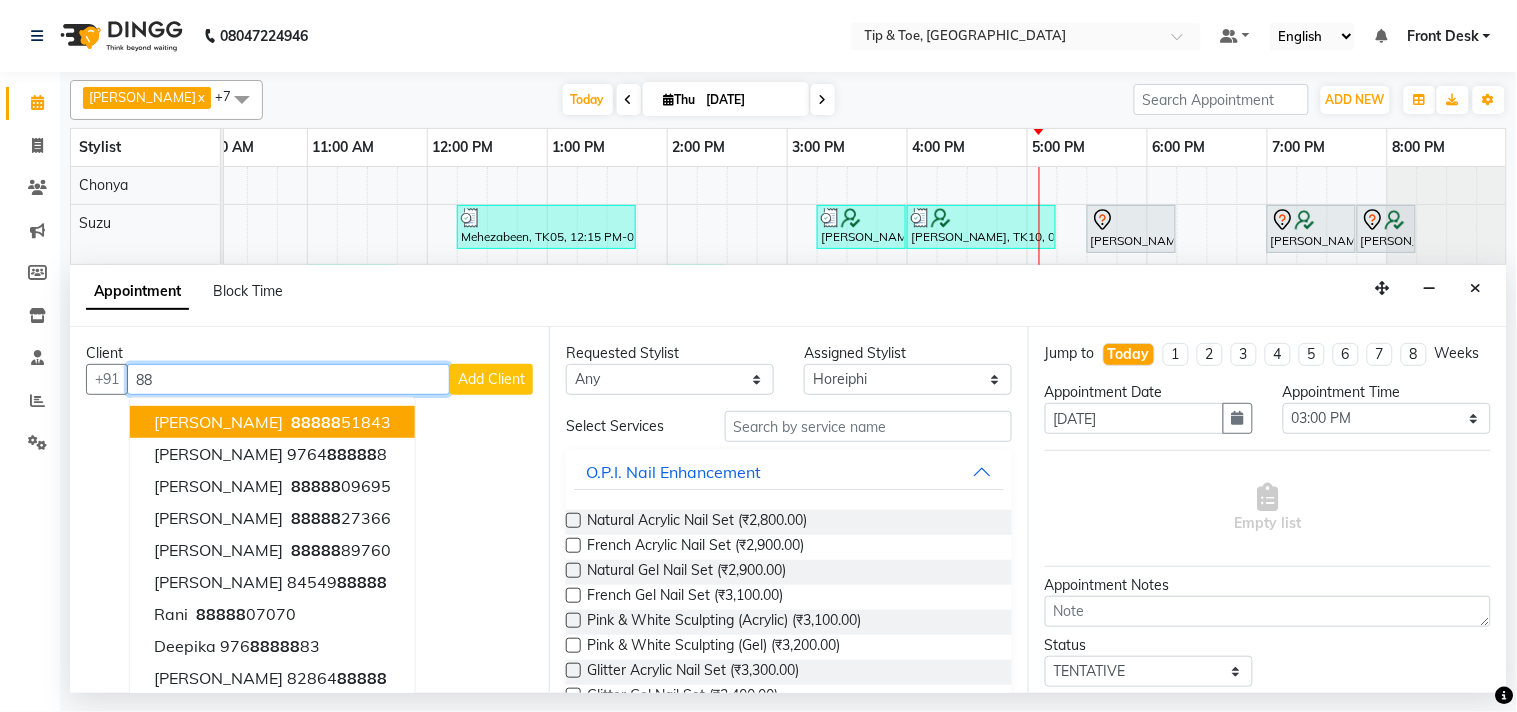 type on "8" 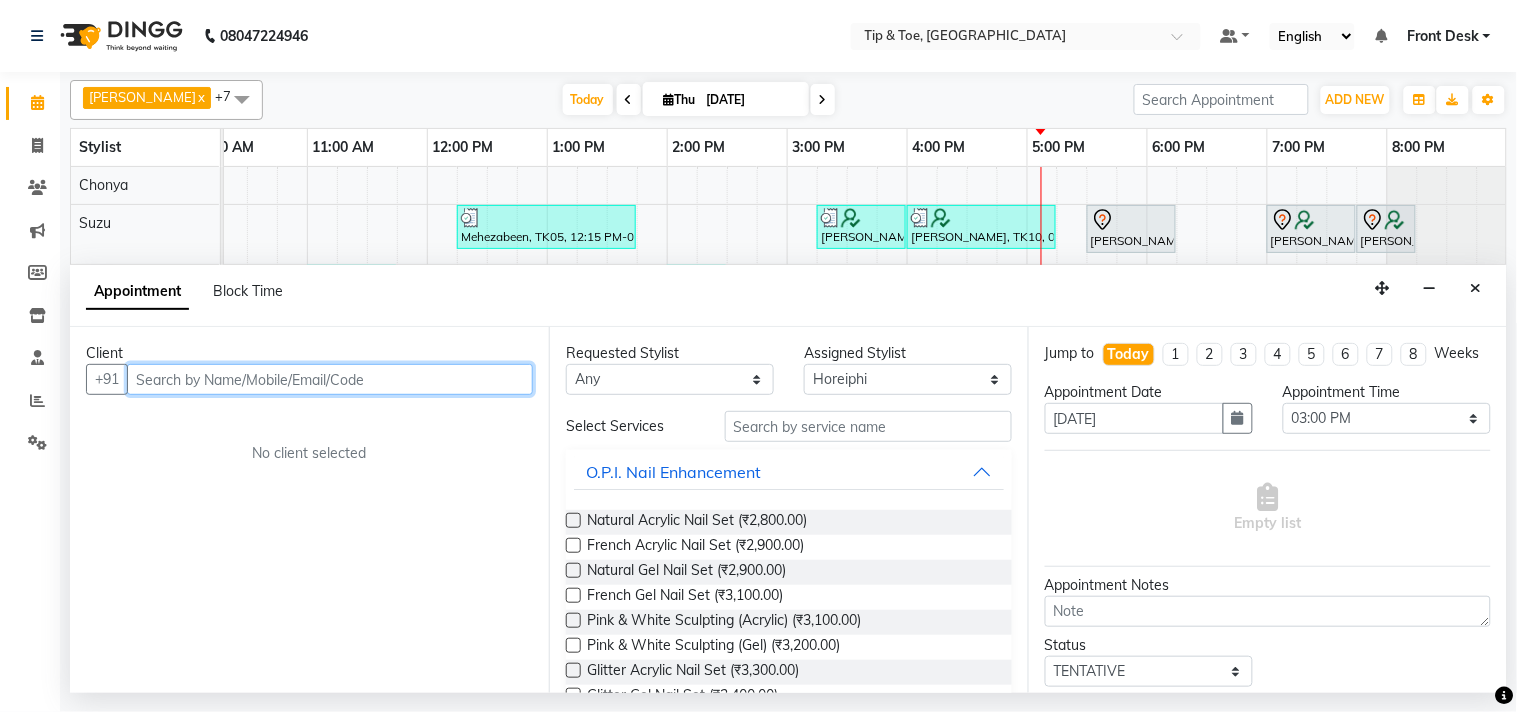 click at bounding box center (330, 379) 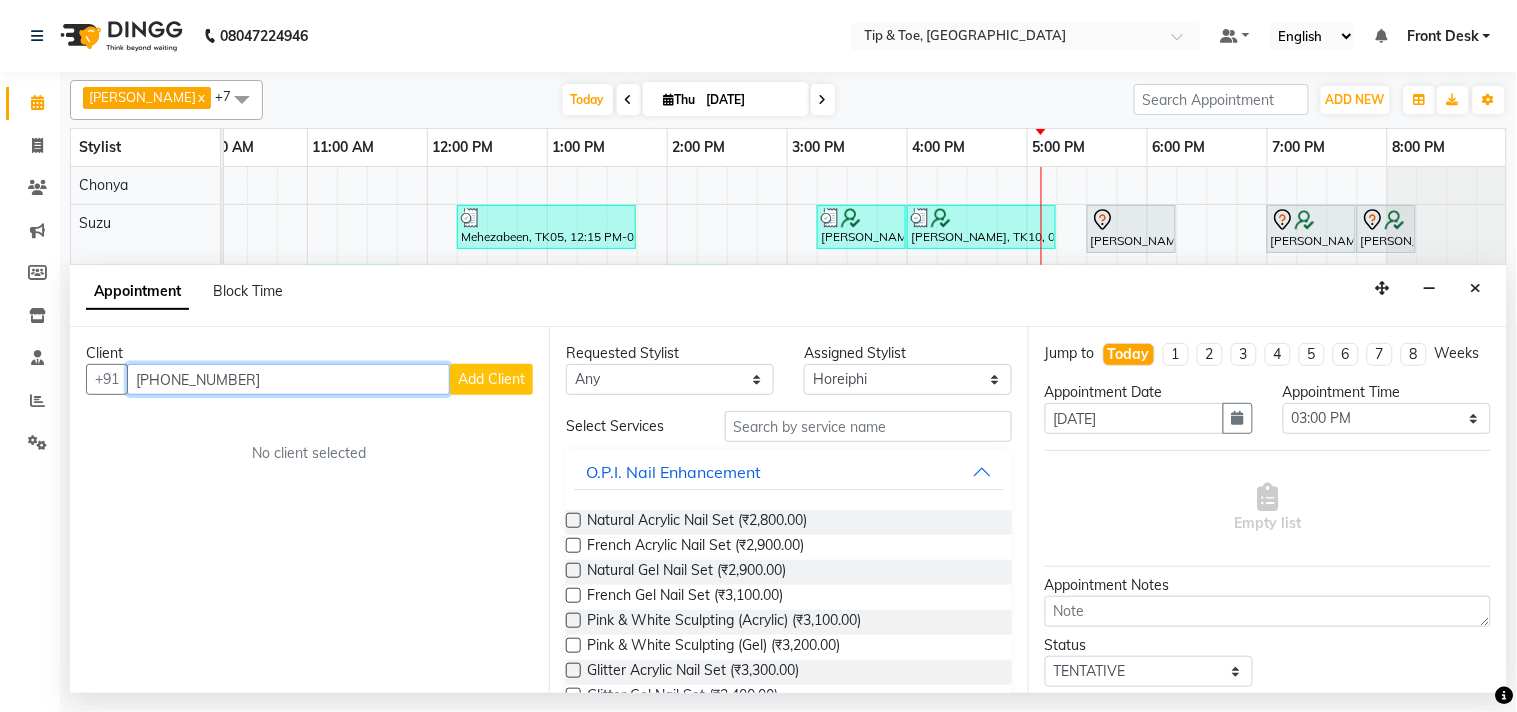 click on "+91 99873 88888" at bounding box center [288, 379] 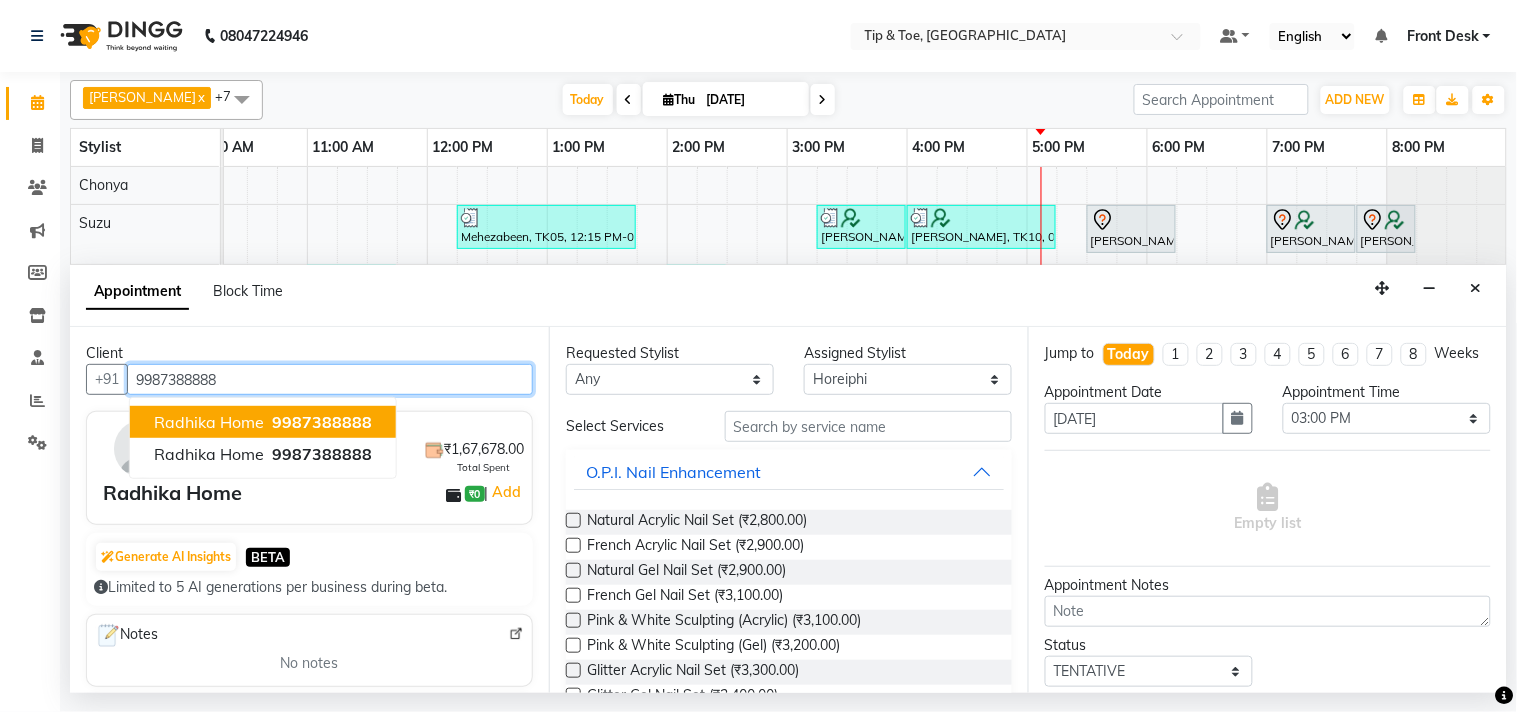 click on "9987388888" at bounding box center [322, 422] 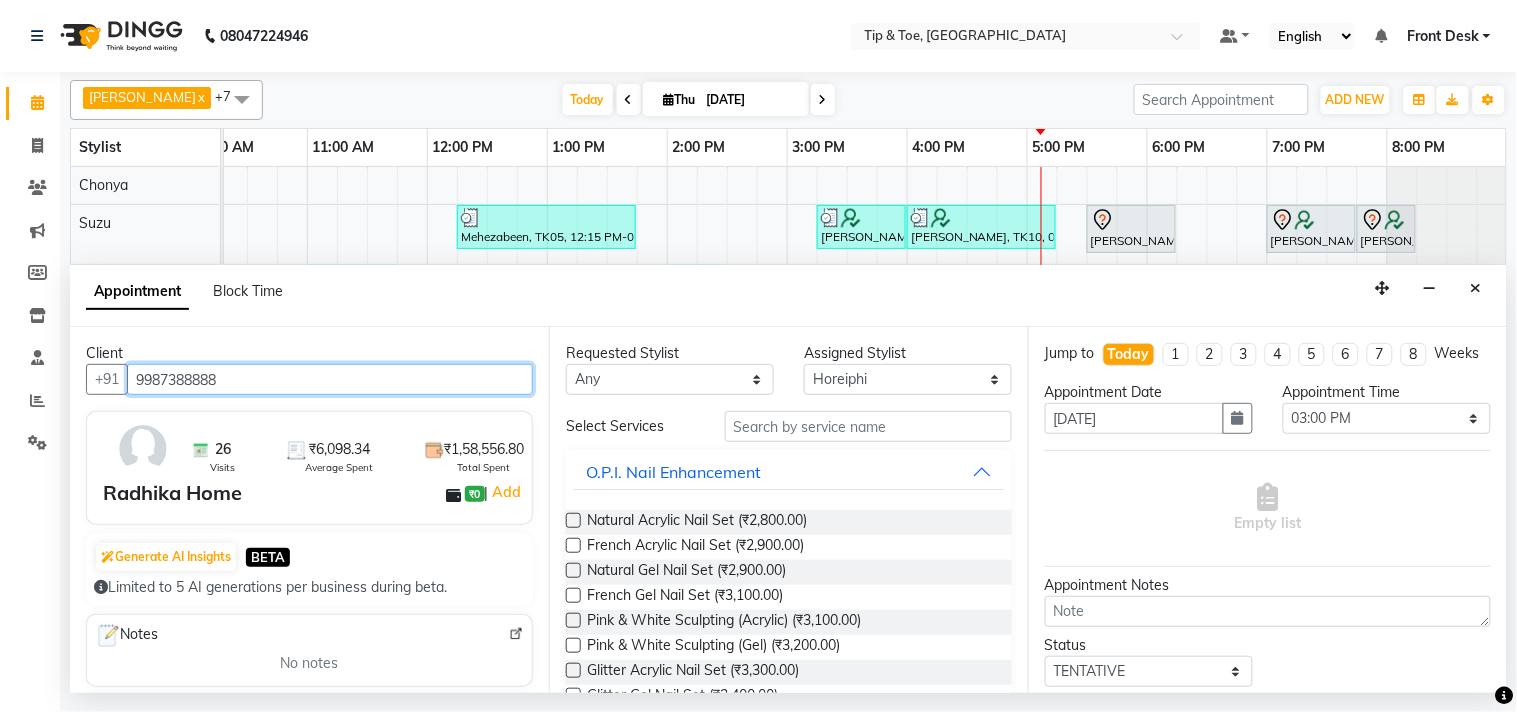 type on "9987388888" 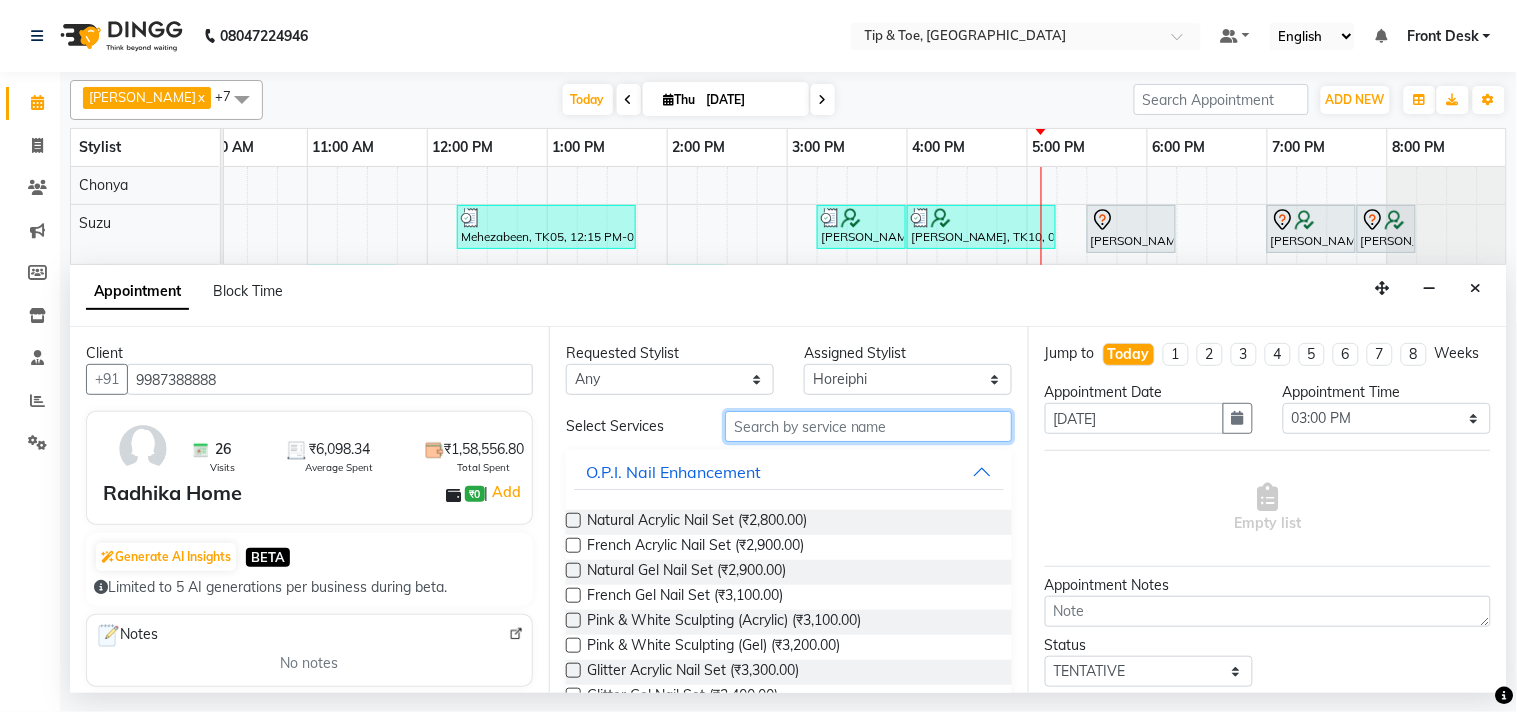 click at bounding box center [868, 426] 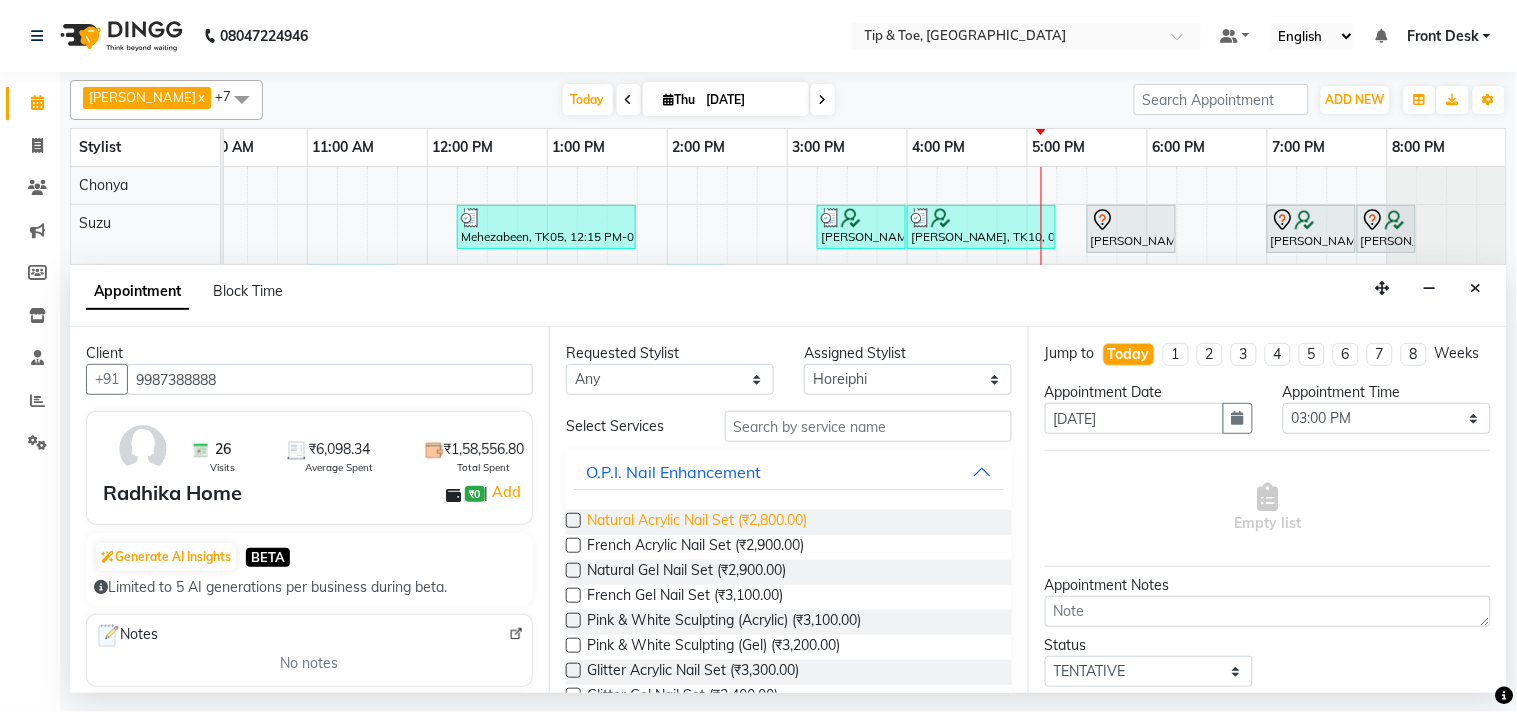 click on "Natural Acrylic Nail Set (₹2,800.00)" at bounding box center [697, 522] 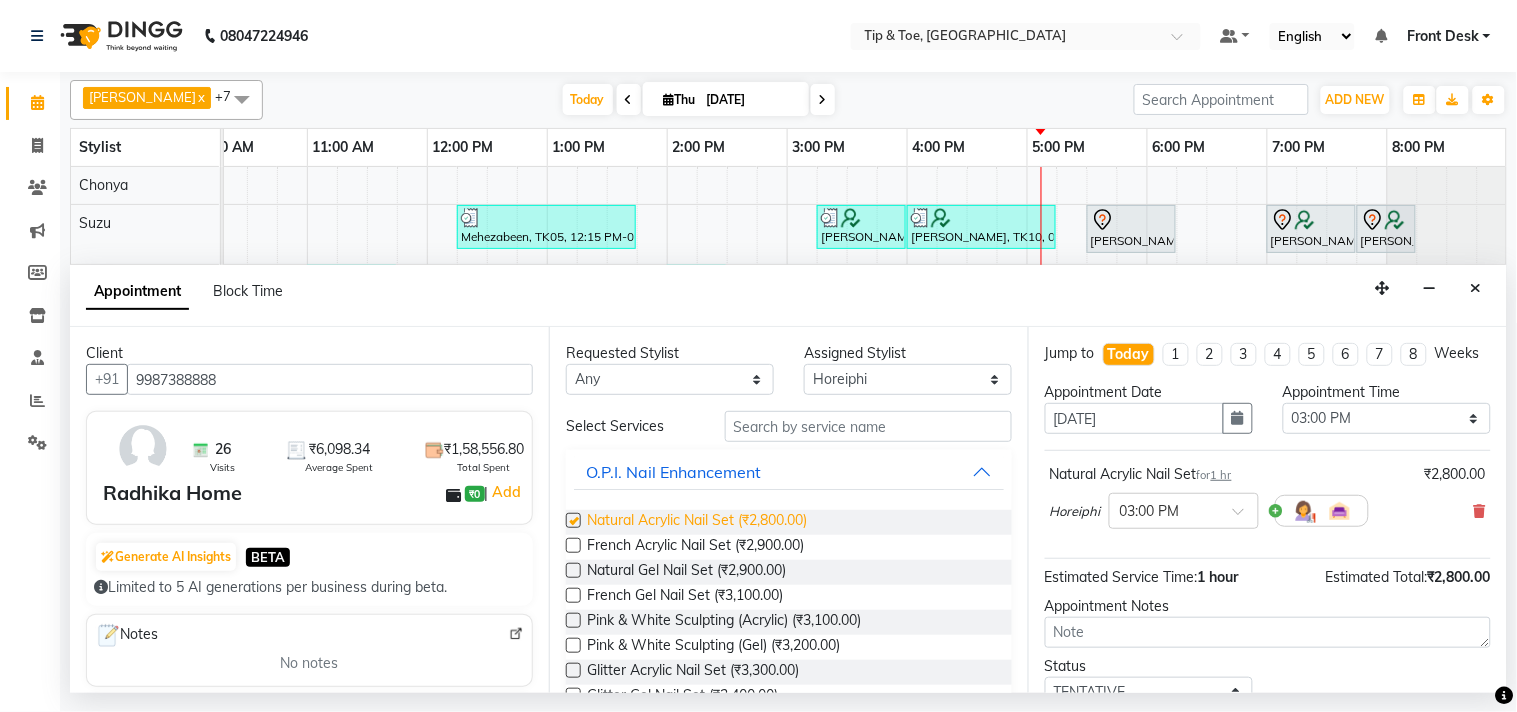 checkbox on "false" 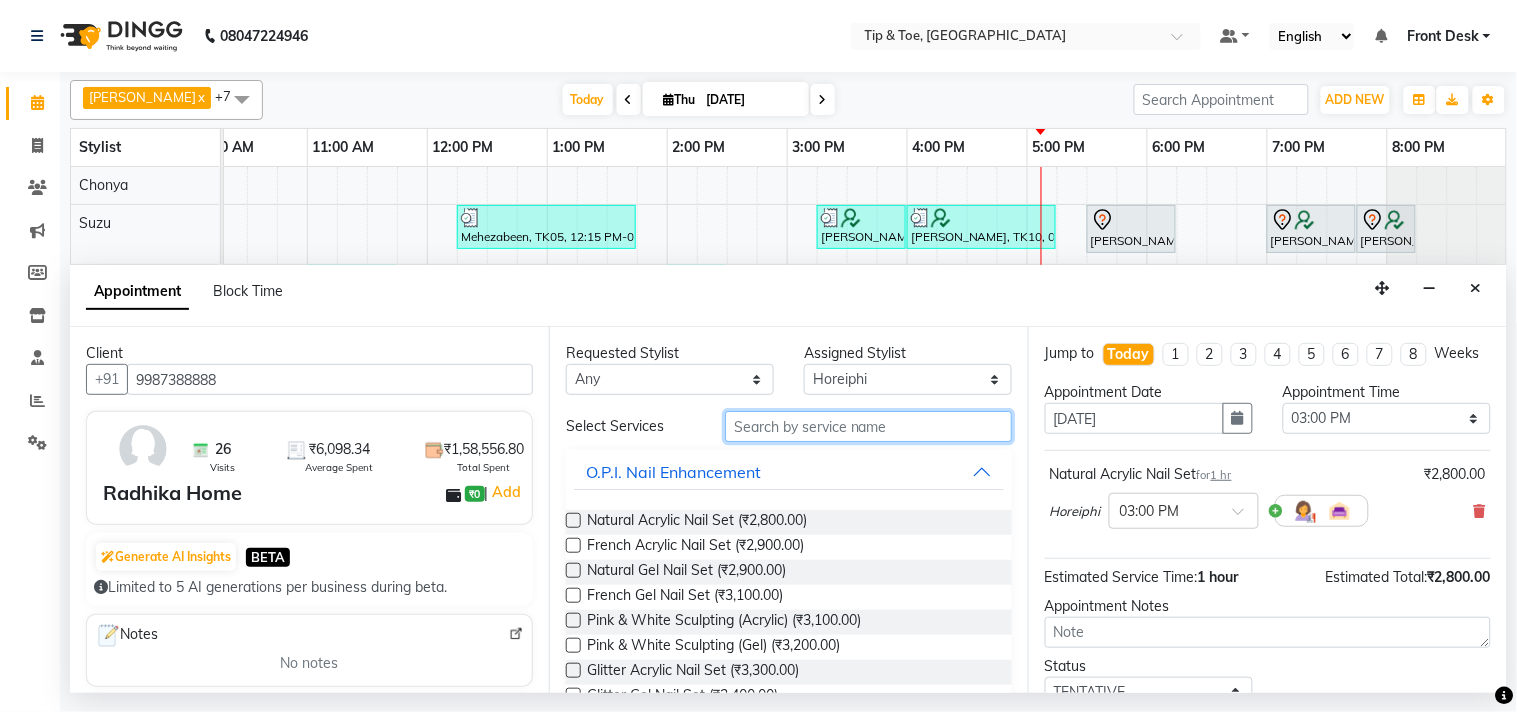 click at bounding box center (868, 426) 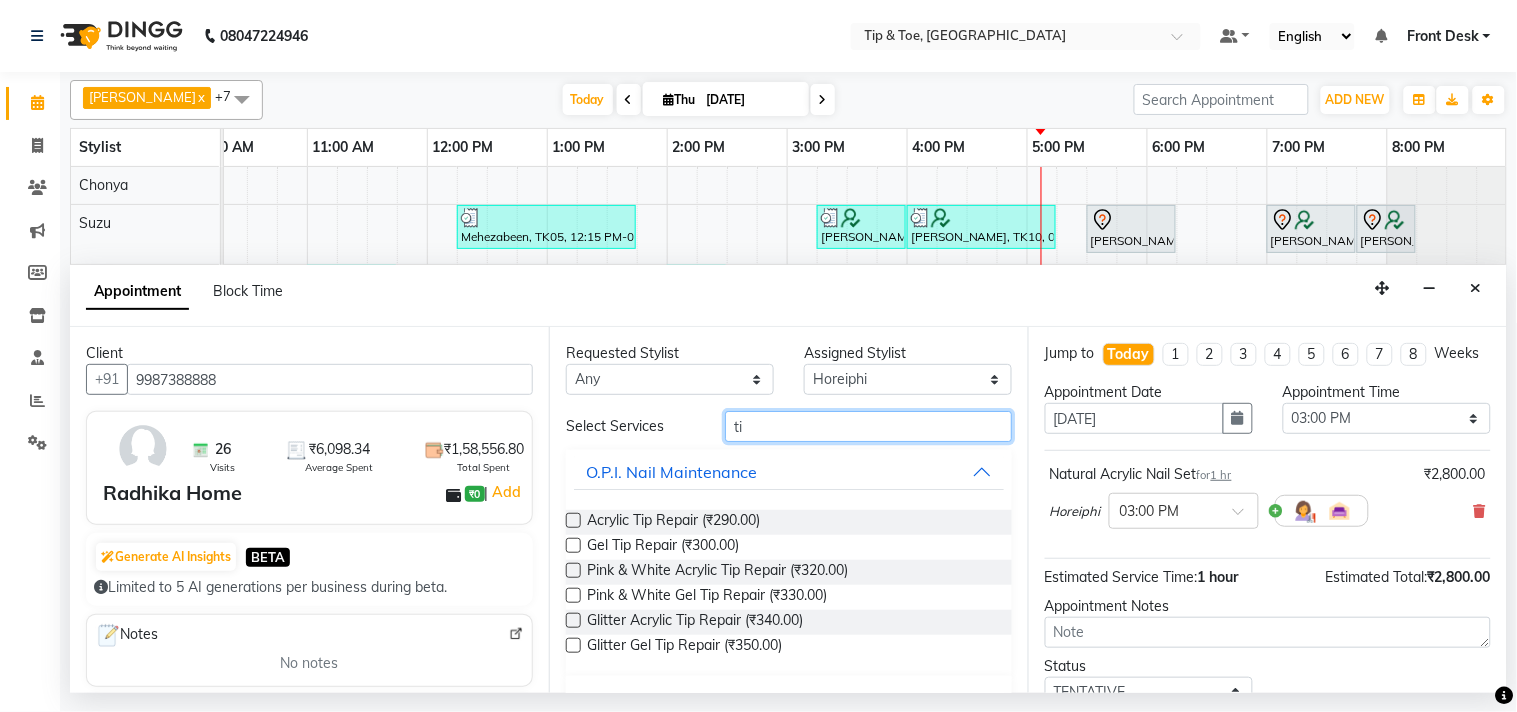 type on "t" 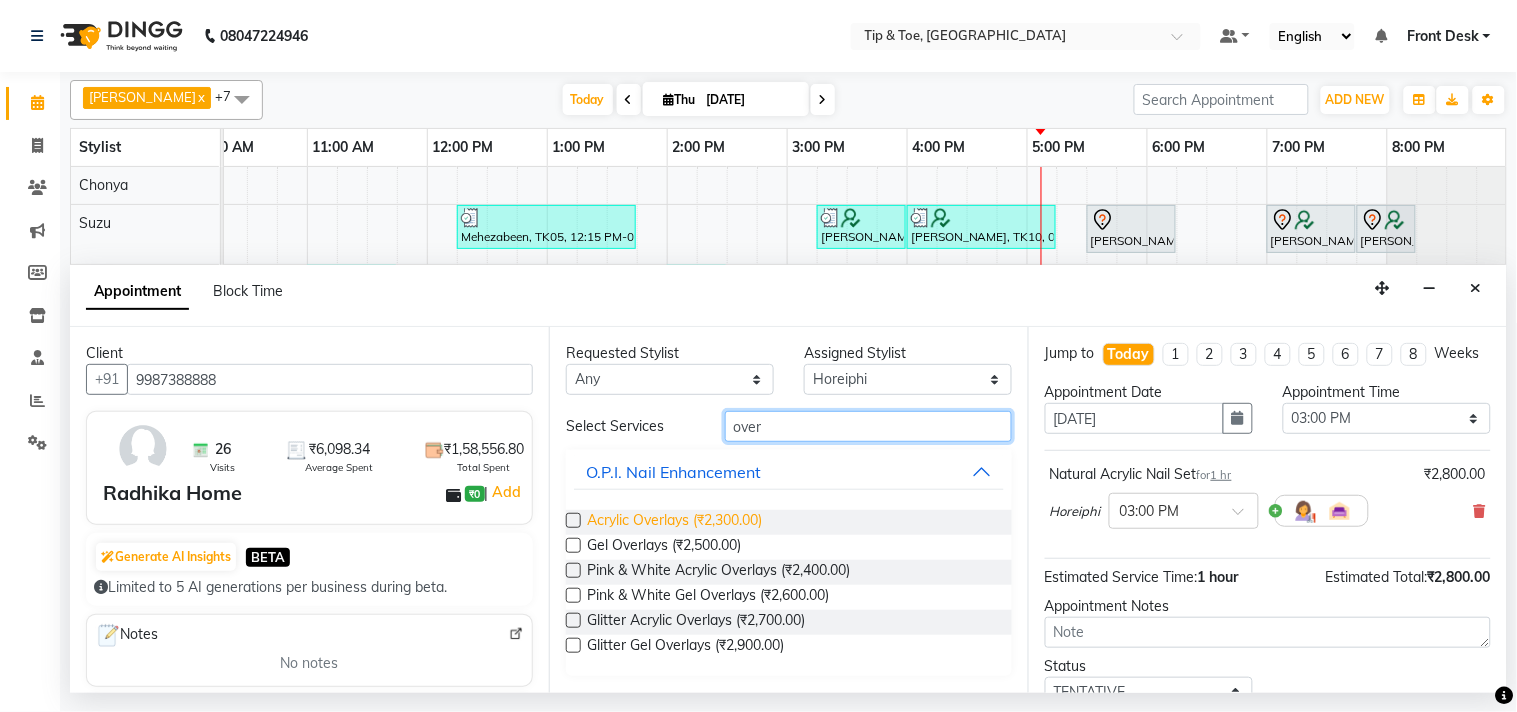 type on "over" 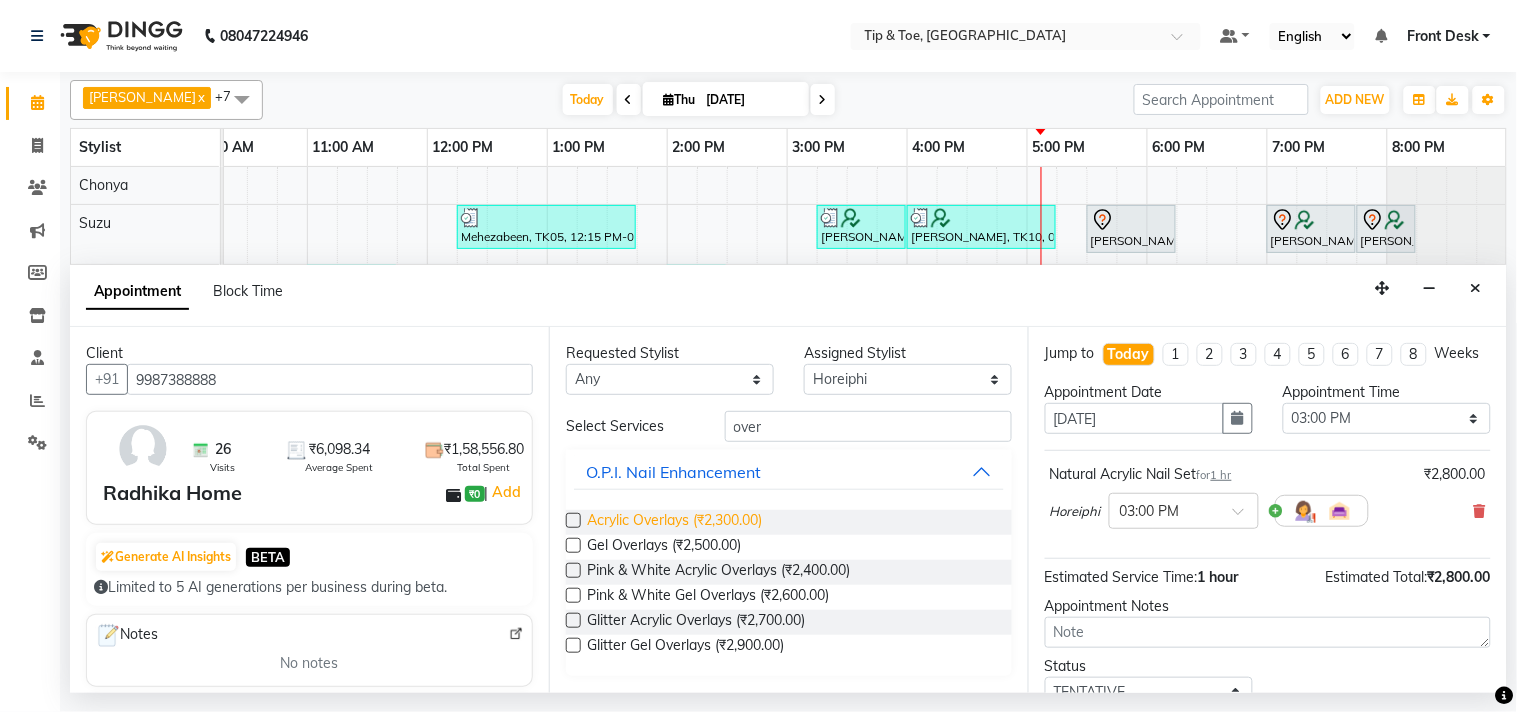 click on "Acrylic Overlays (₹2,300.00)" at bounding box center [674, 522] 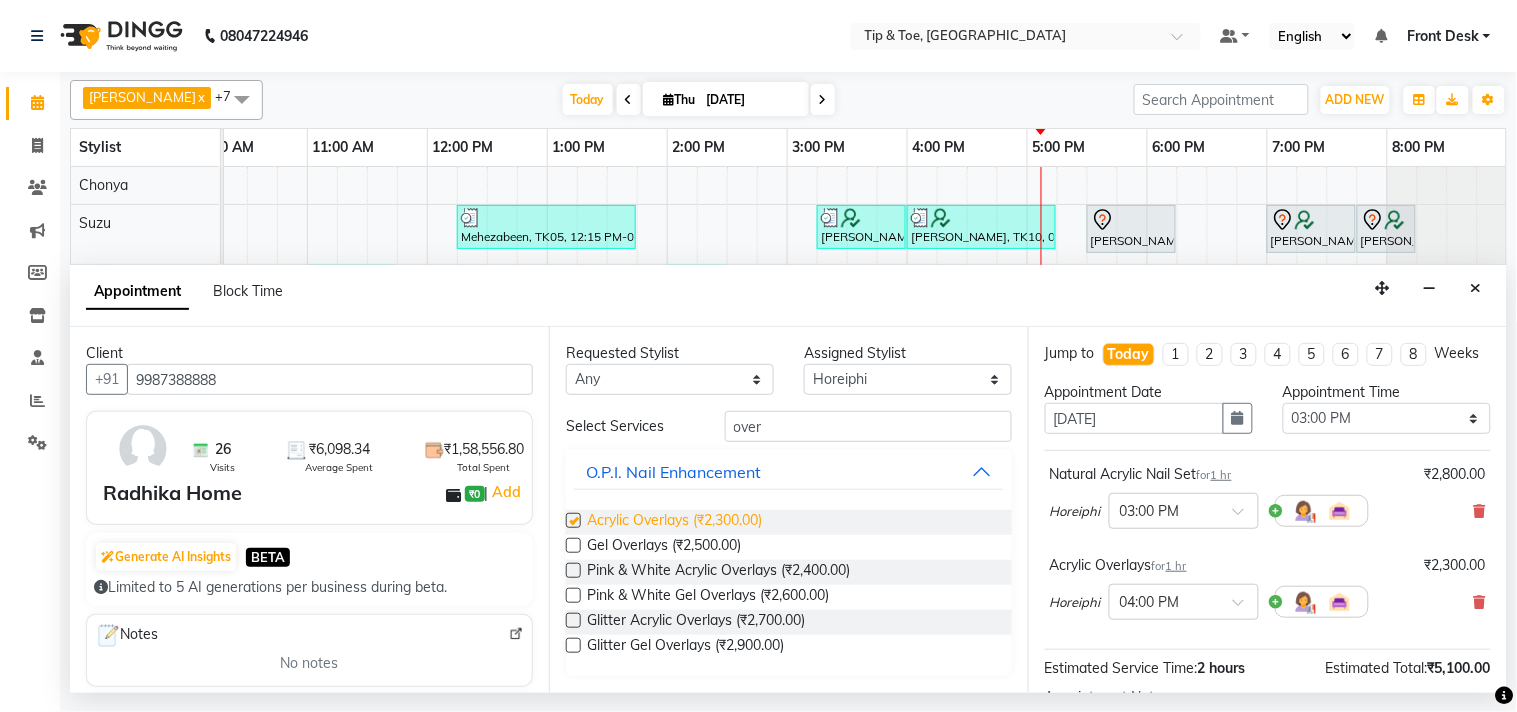 checkbox on "false" 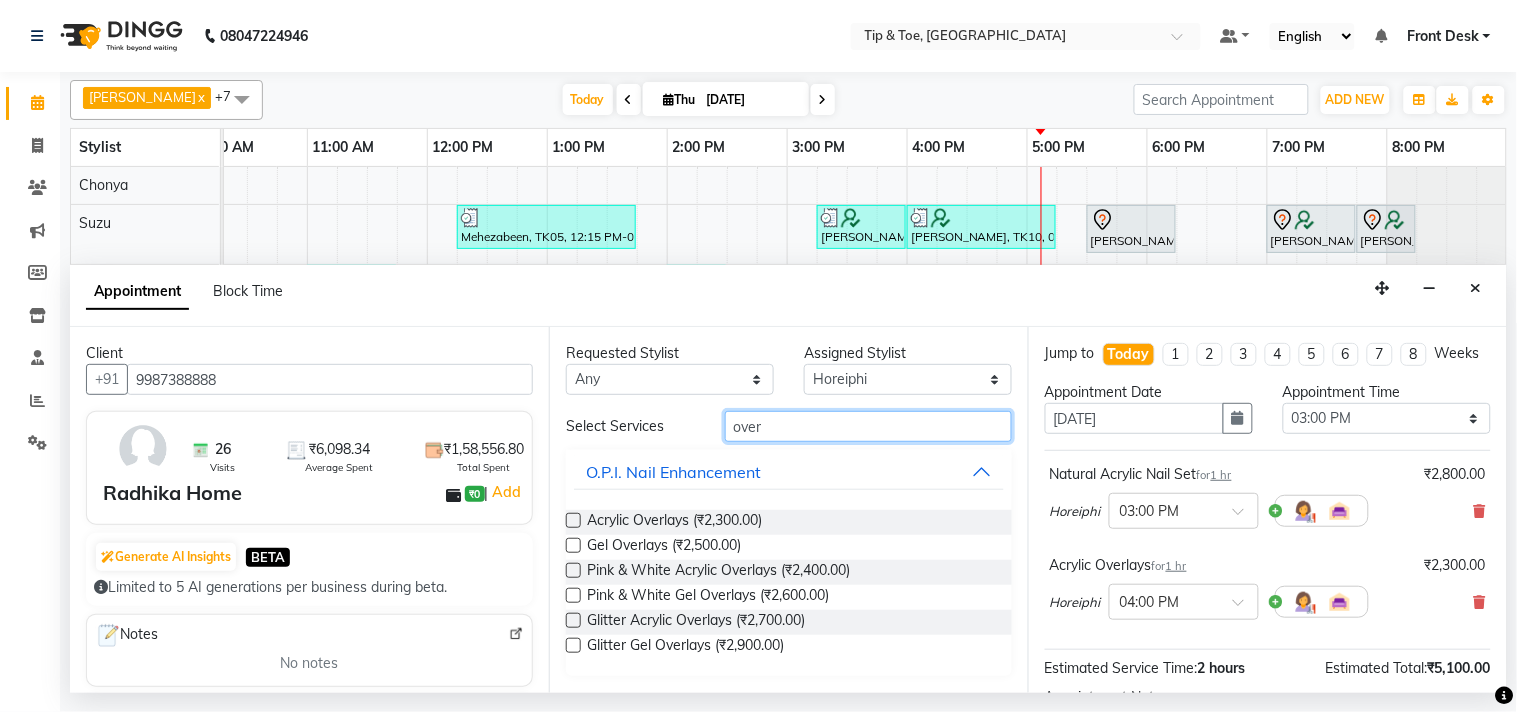 click on "over" at bounding box center [868, 426] 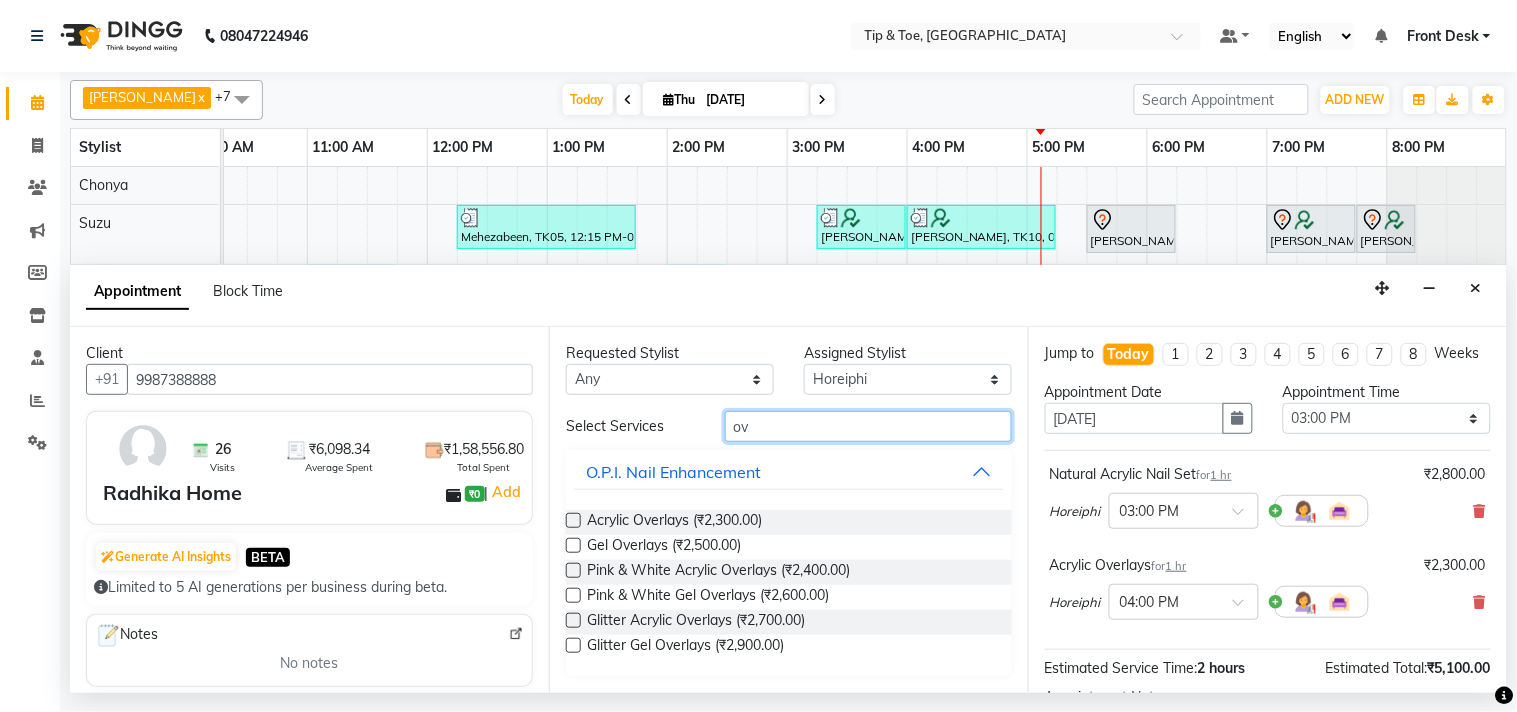 type on "o" 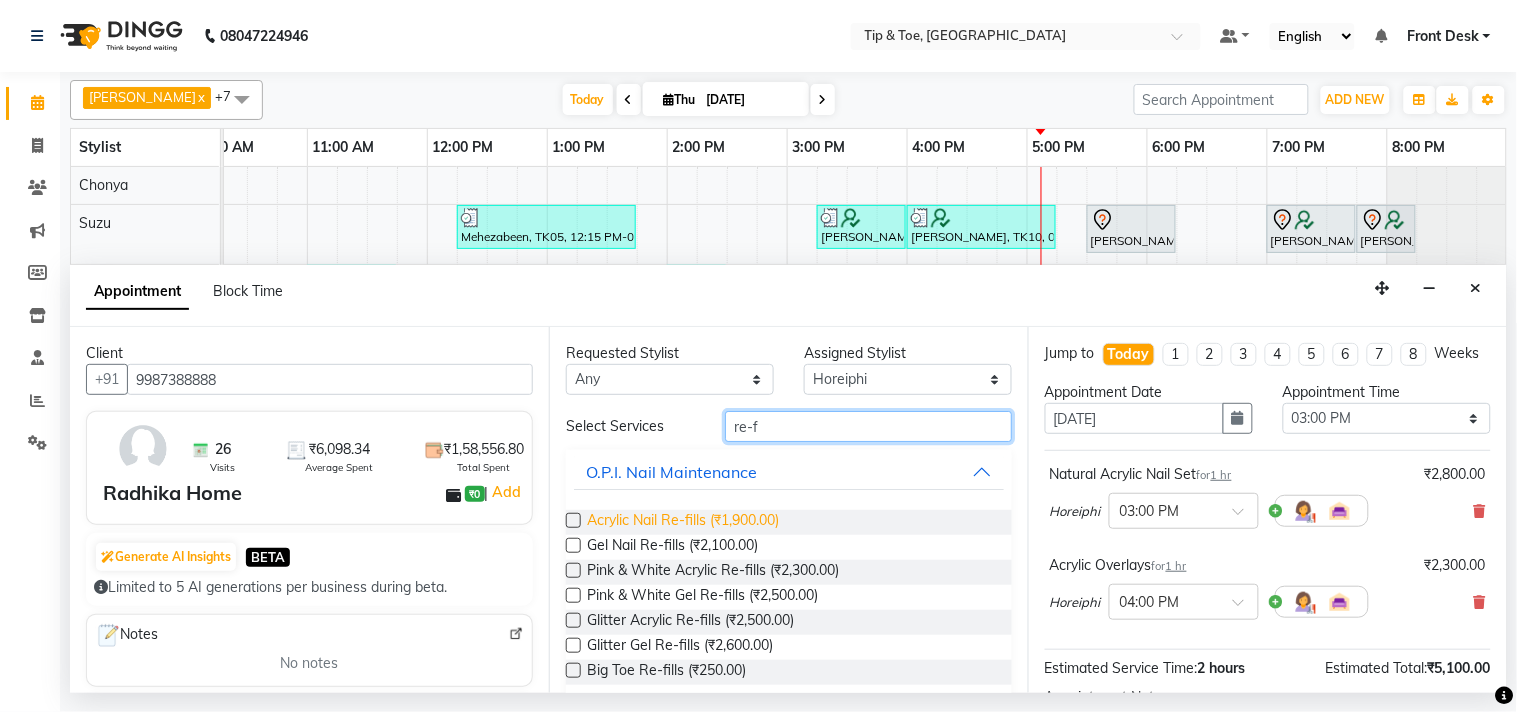type on "re-f" 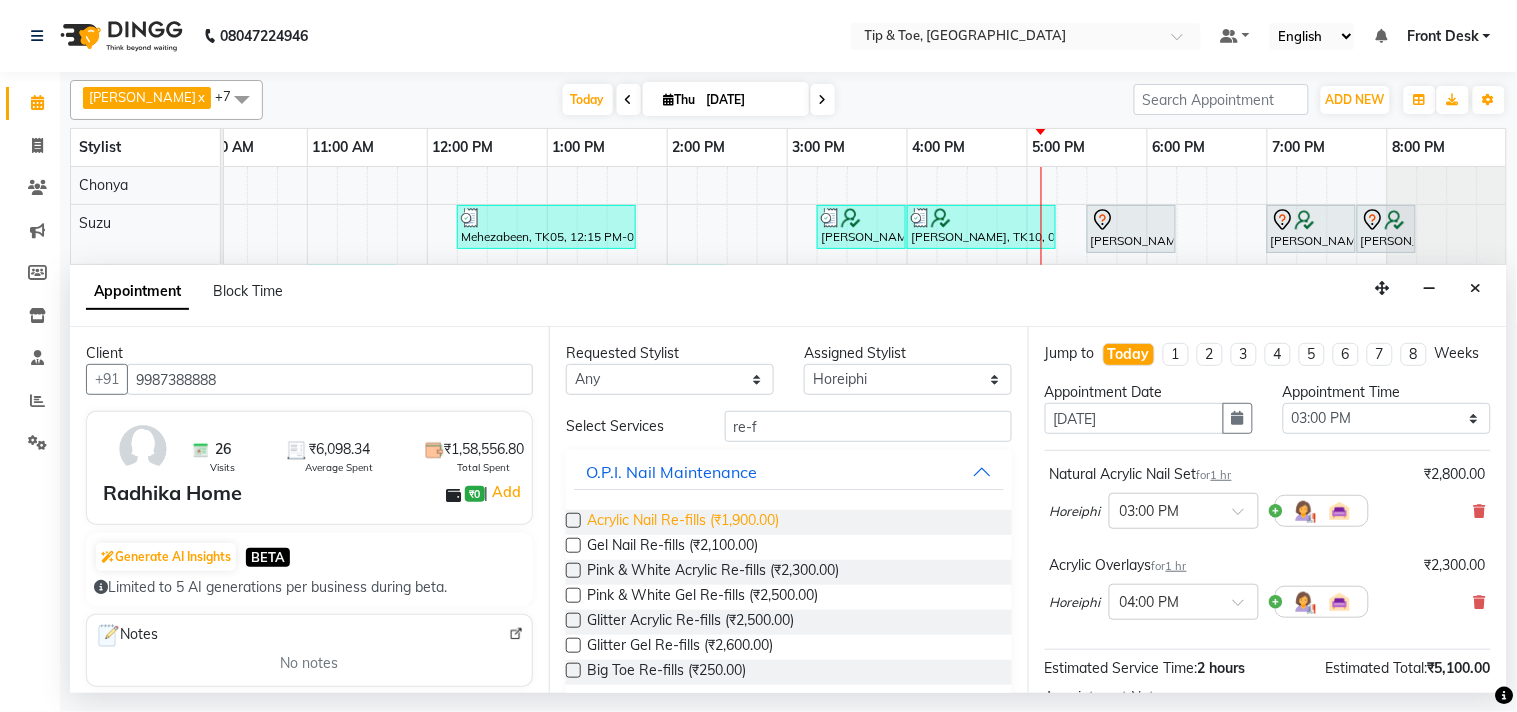 click on "Acrylic Nail Re-fills (₹1,900.00)" at bounding box center [683, 522] 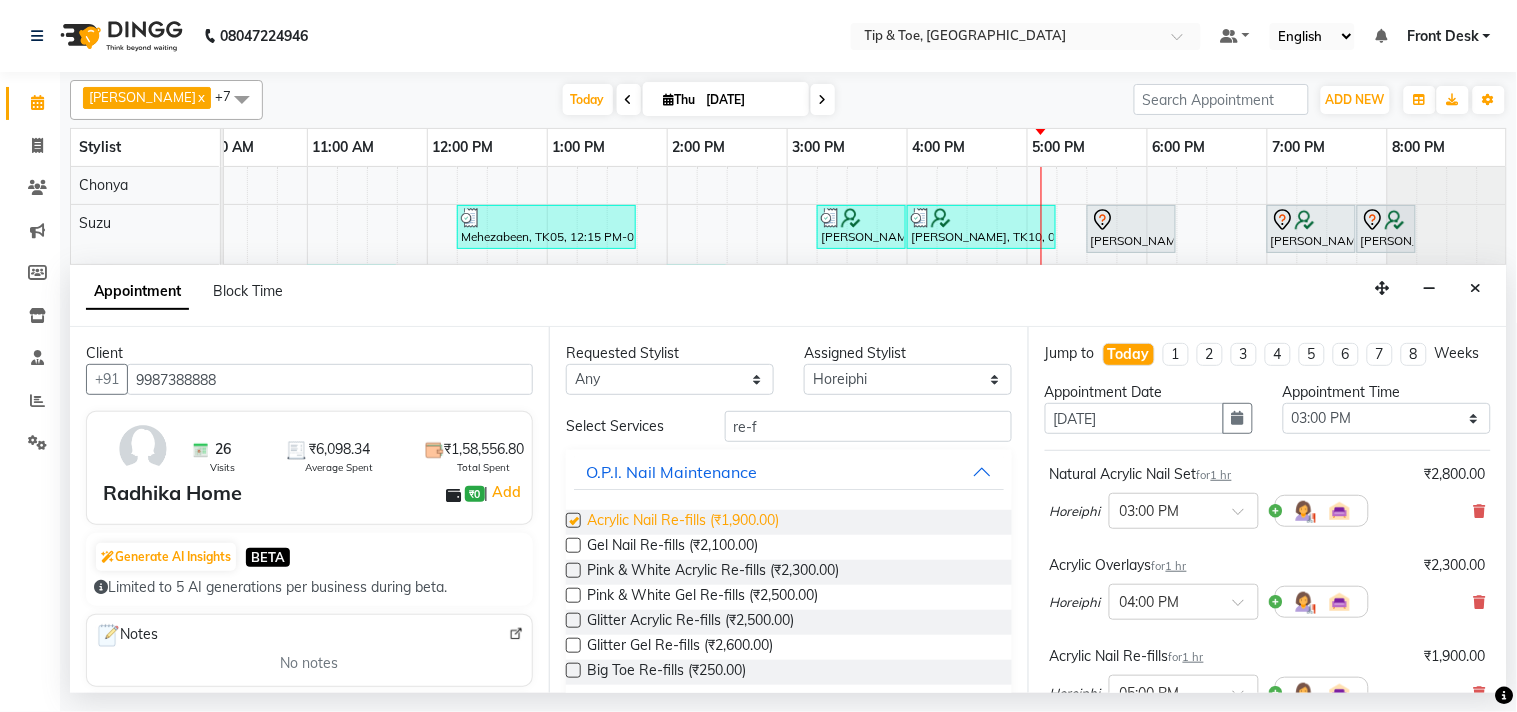 checkbox on "false" 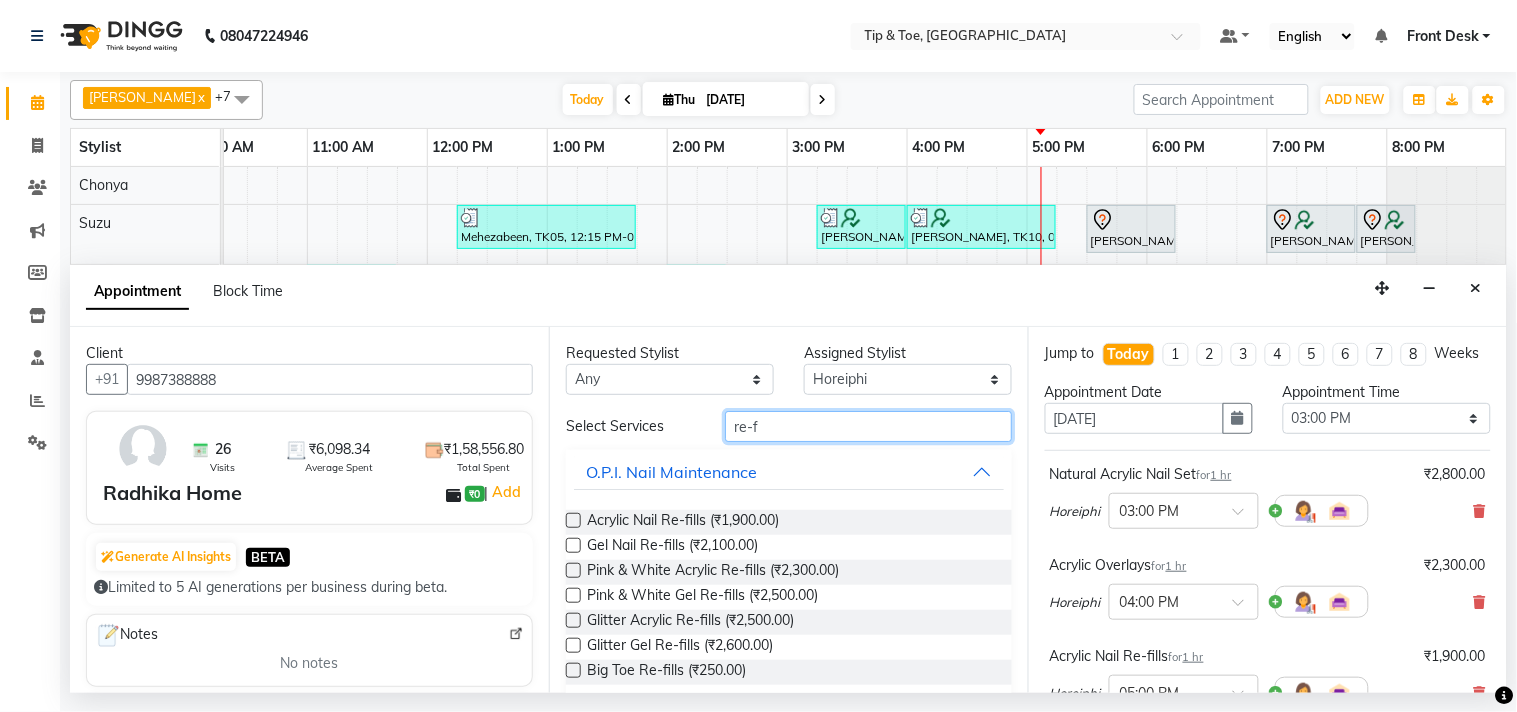 click on "re-f" at bounding box center (868, 426) 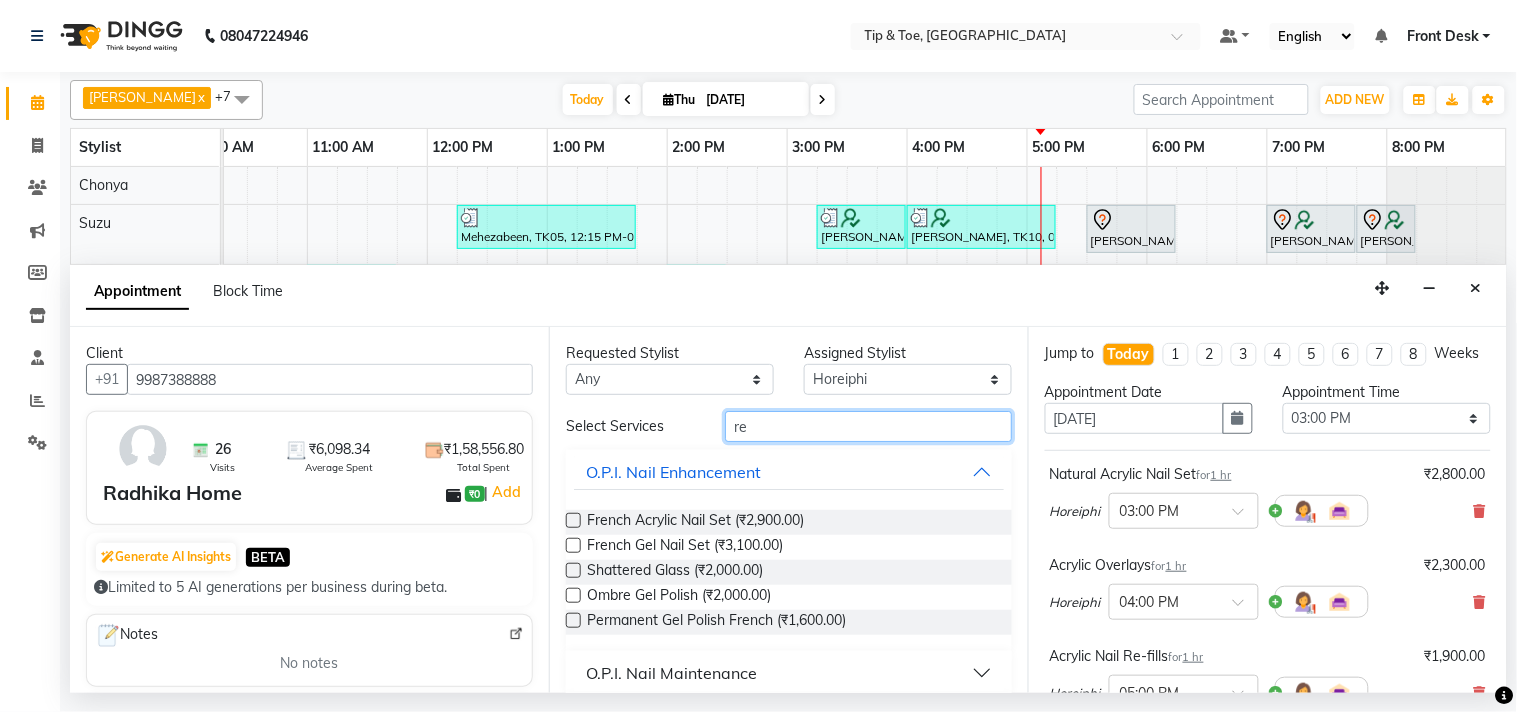 type on "r" 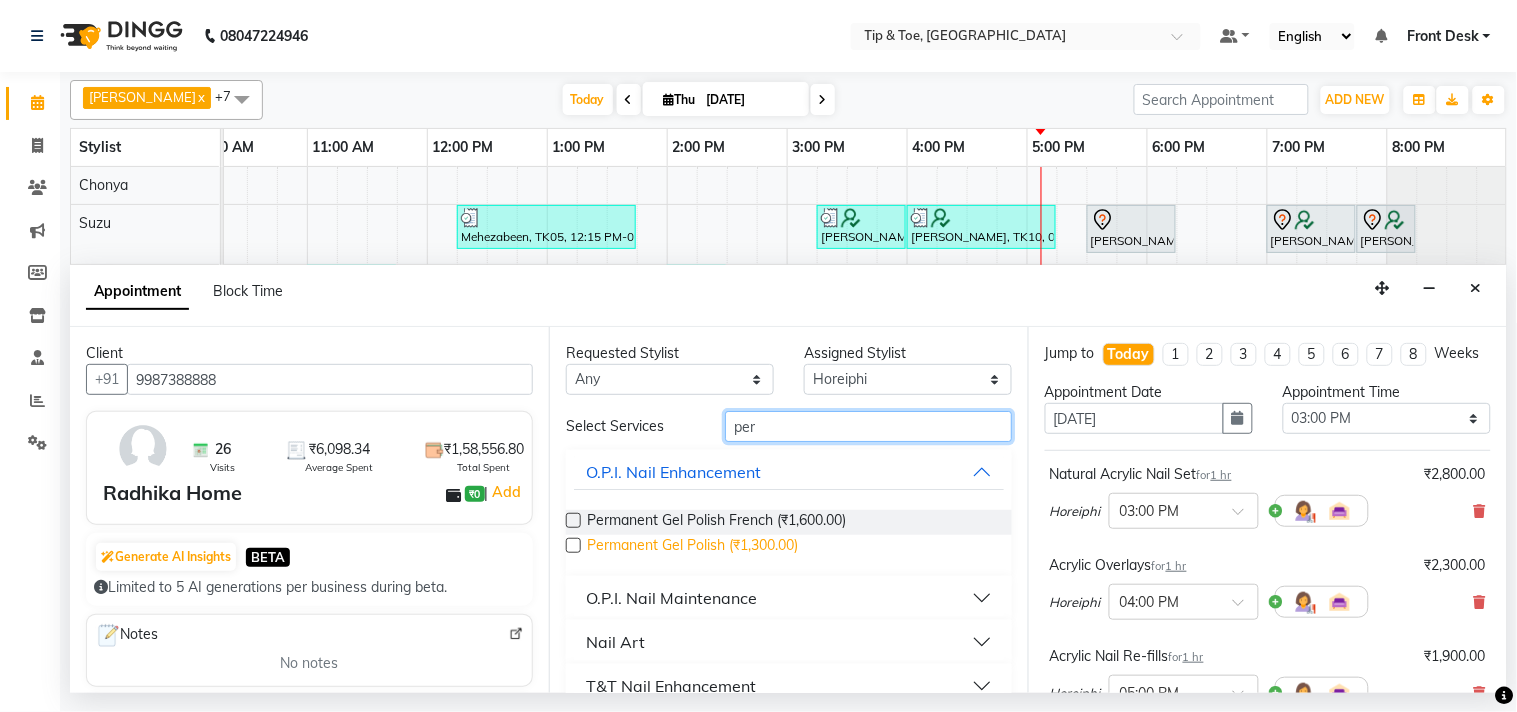 type on "per" 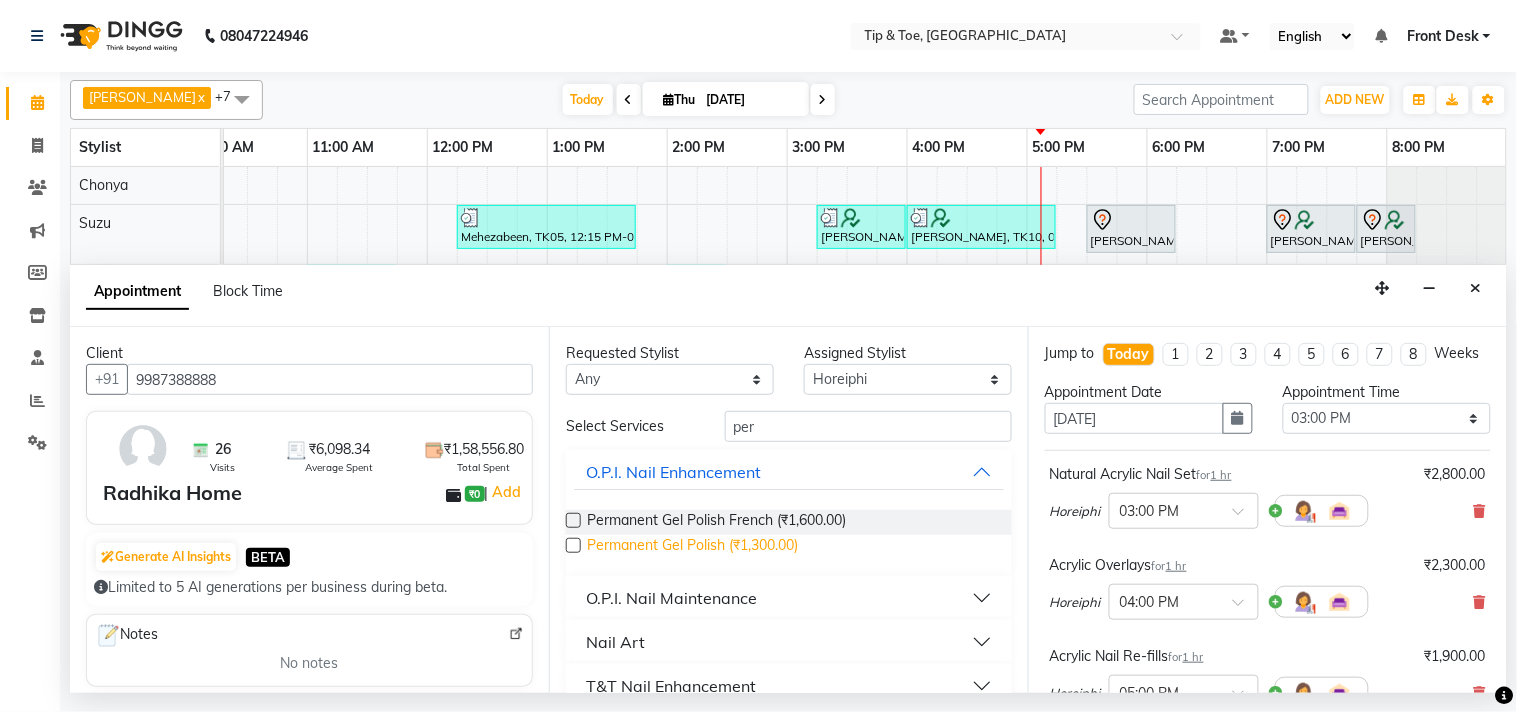 click on "Permanent Gel Polish (₹1,300.00)" at bounding box center (692, 547) 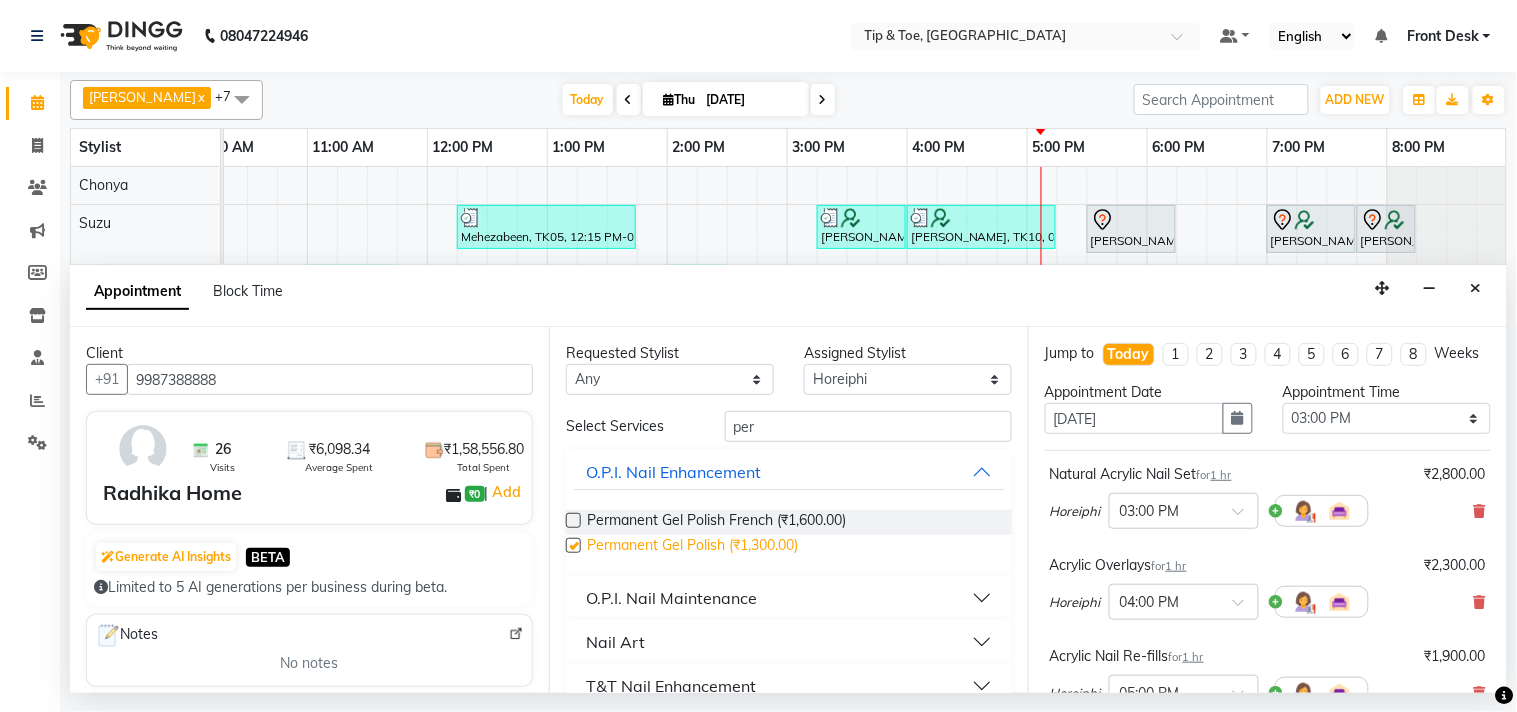 checkbox on "false" 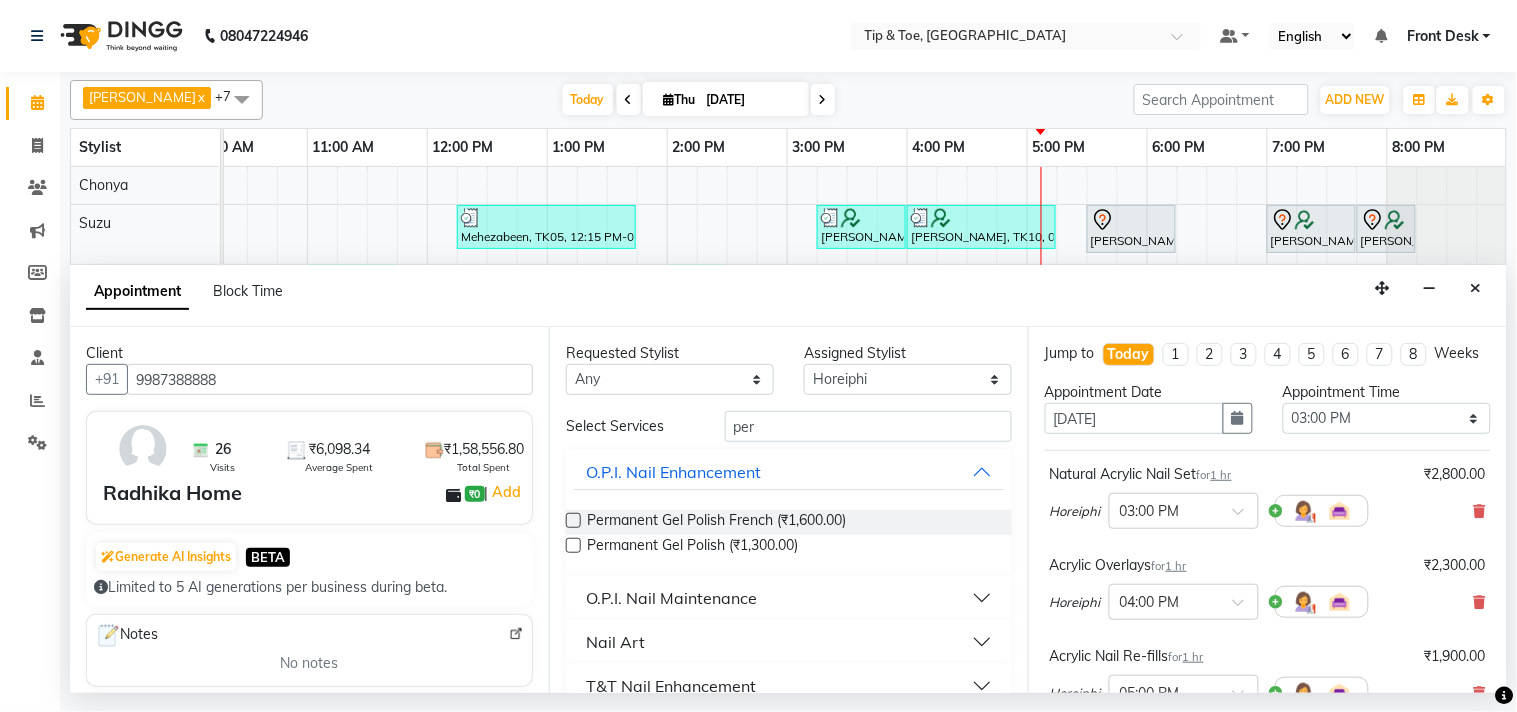 click on "Horeiphi × 03:00 PM" at bounding box center [1268, 511] 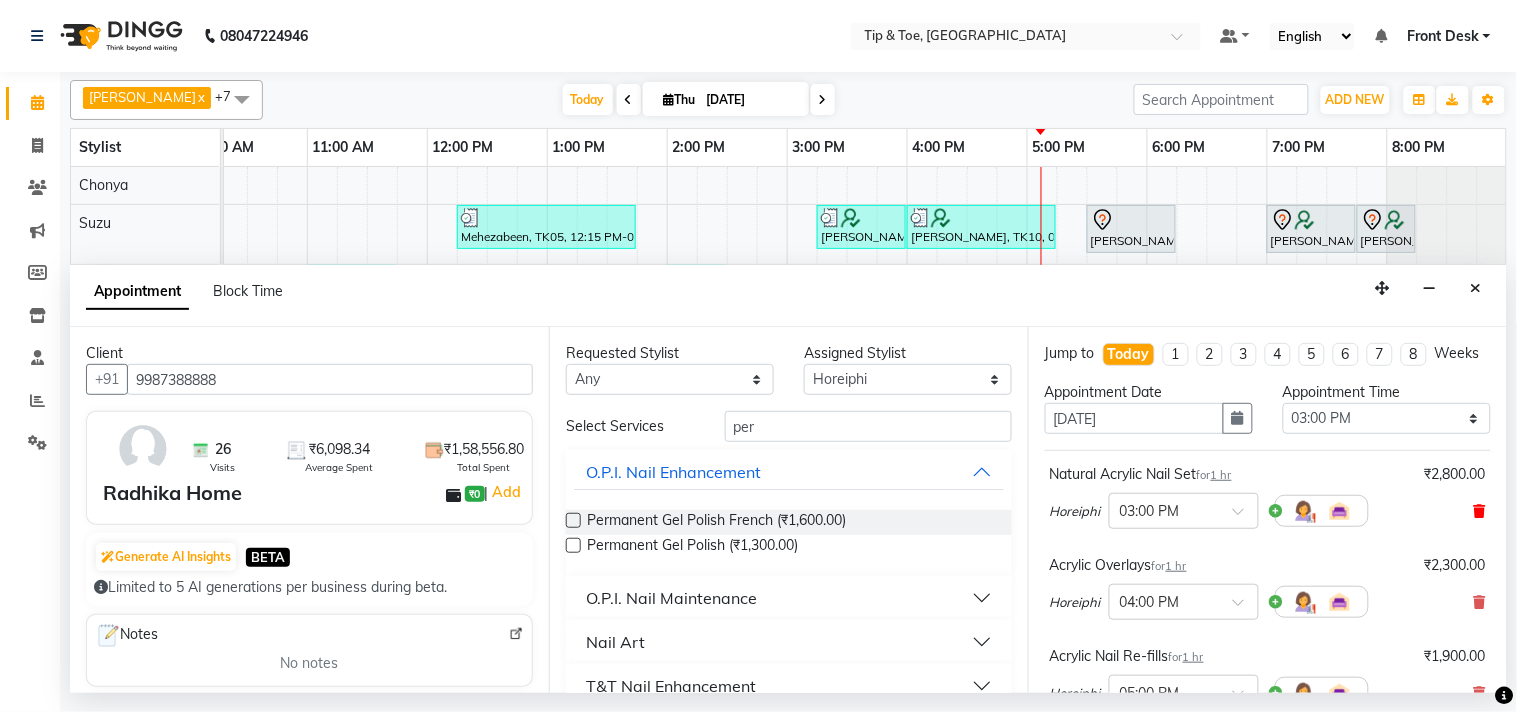 click at bounding box center [1480, 511] 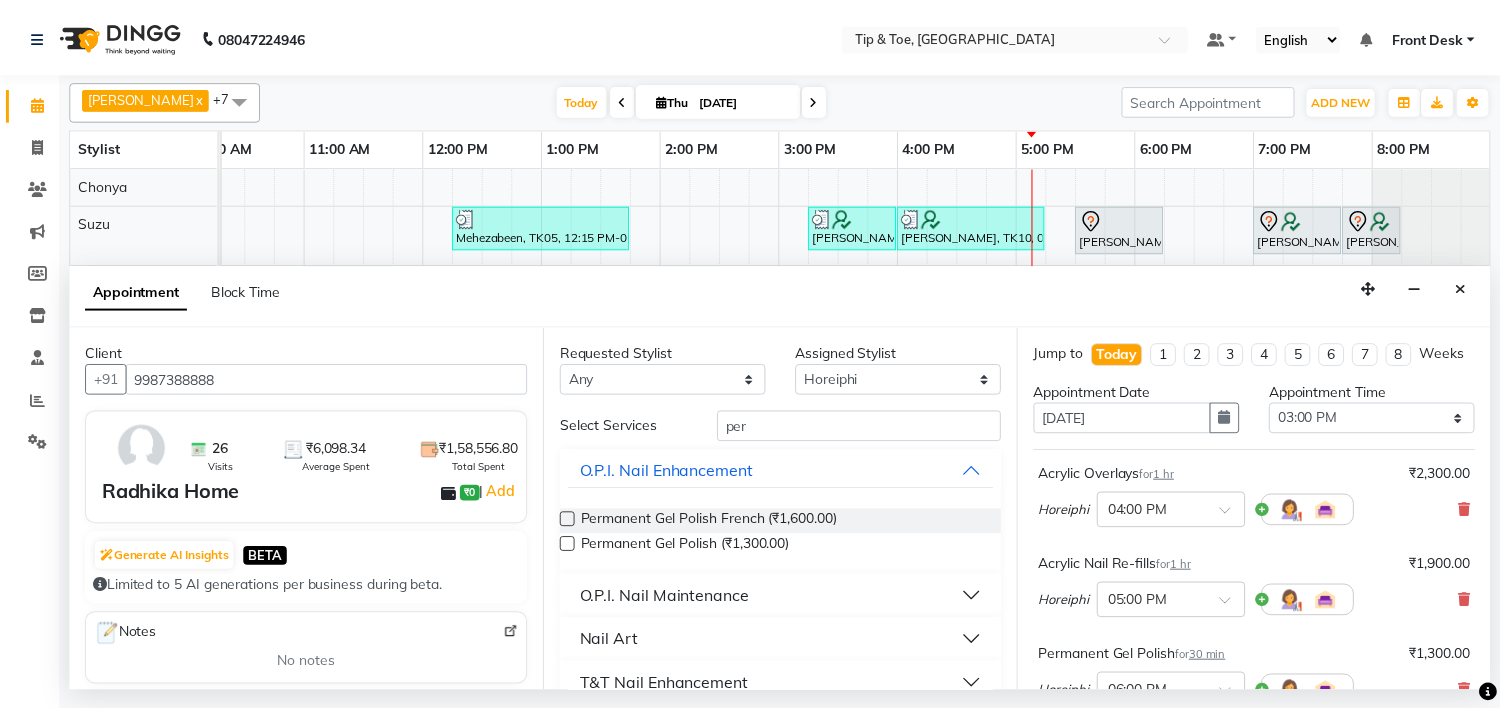 scroll, scrollTop: 363, scrollLeft: 0, axis: vertical 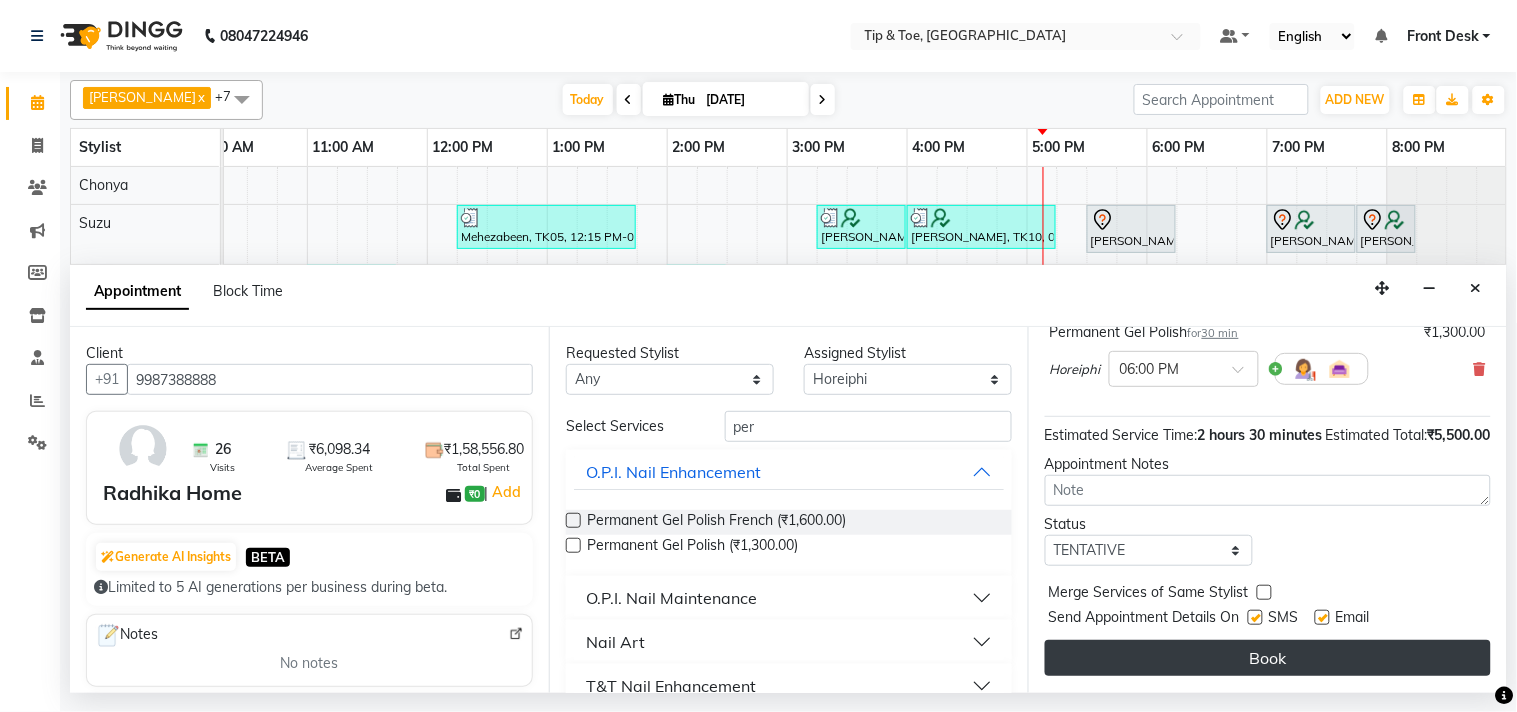 click on "Book" at bounding box center (1268, 658) 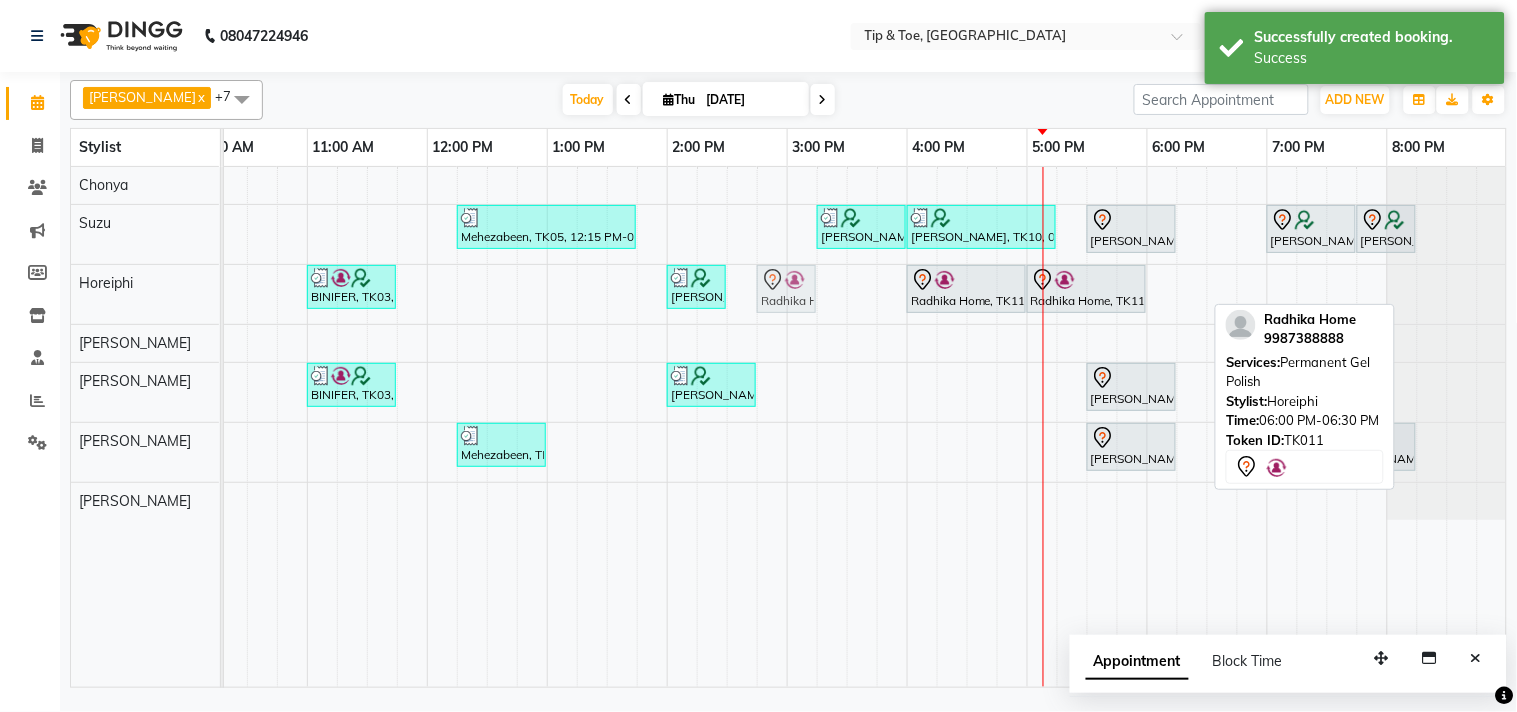 drag, startPoint x: 1176, startPoint y: 288, endPoint x: 783, endPoint y: 282, distance: 393.0458 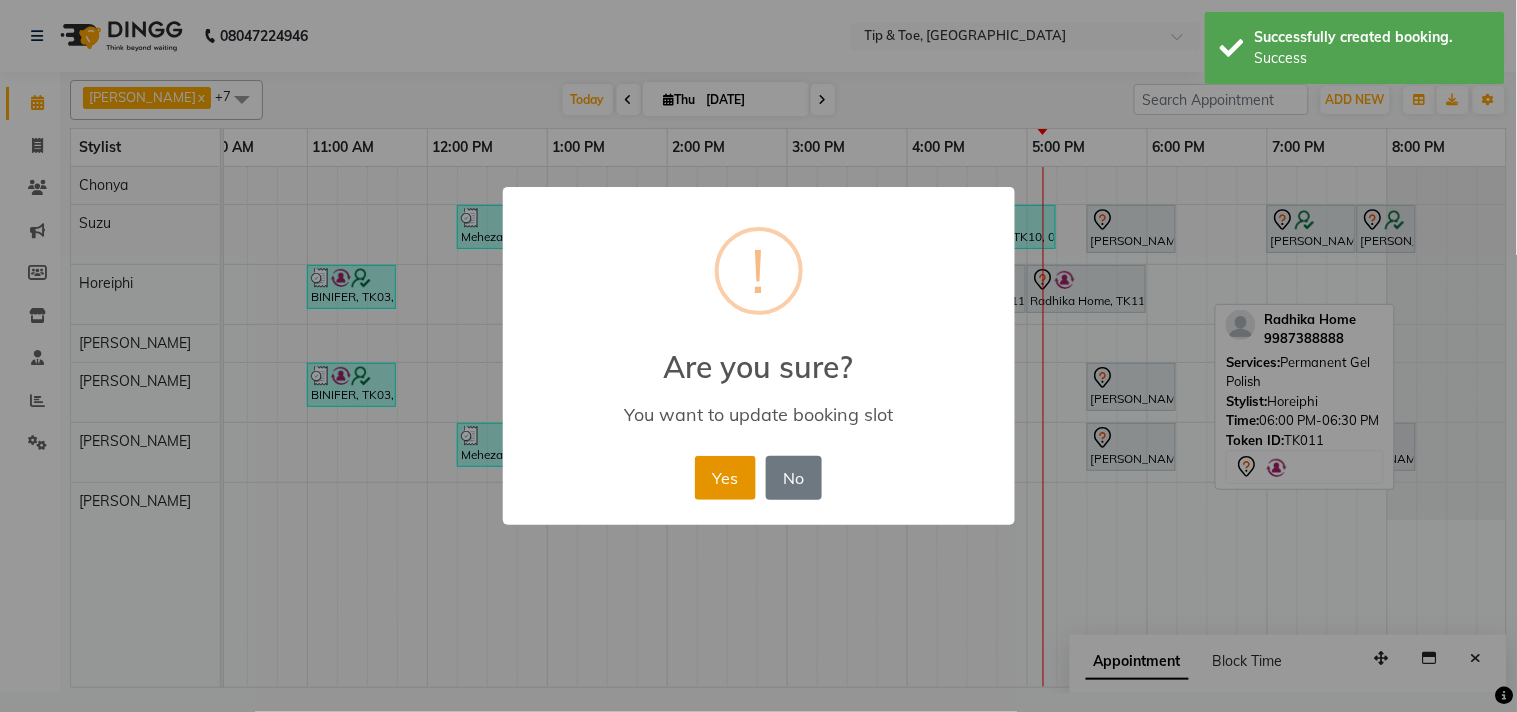 click on "Yes" at bounding box center (725, 478) 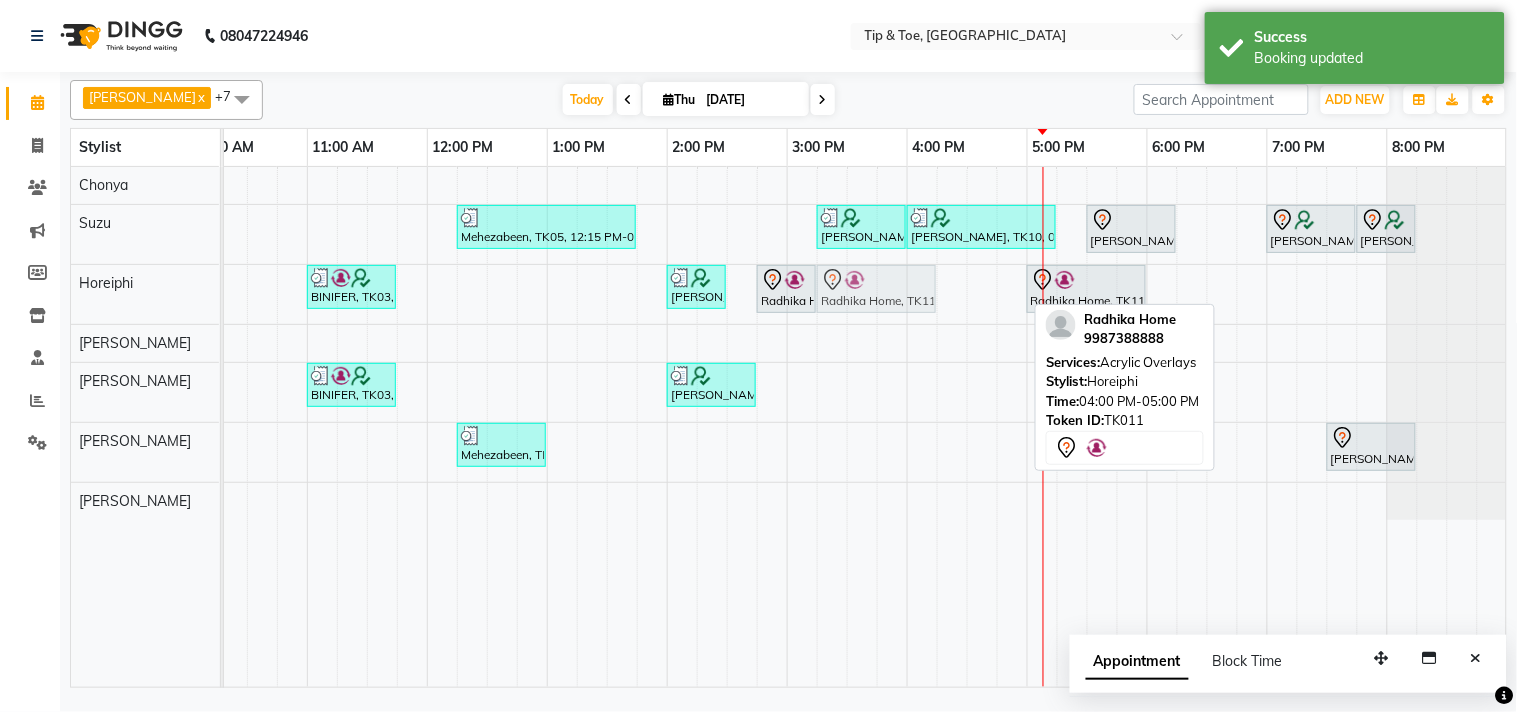 drag, startPoint x: 964, startPoint y: 290, endPoint x: 880, endPoint y: 290, distance: 84 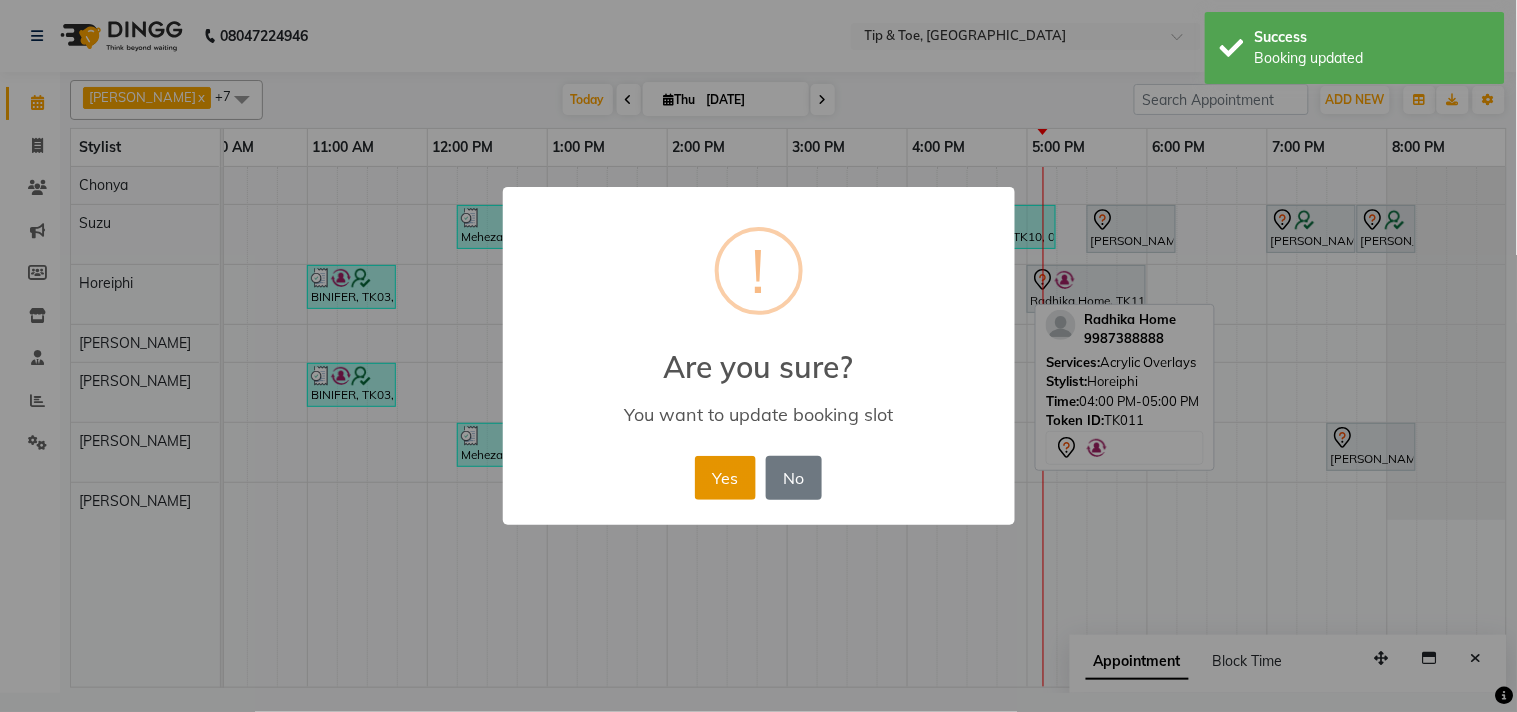 click on "Yes" at bounding box center (725, 478) 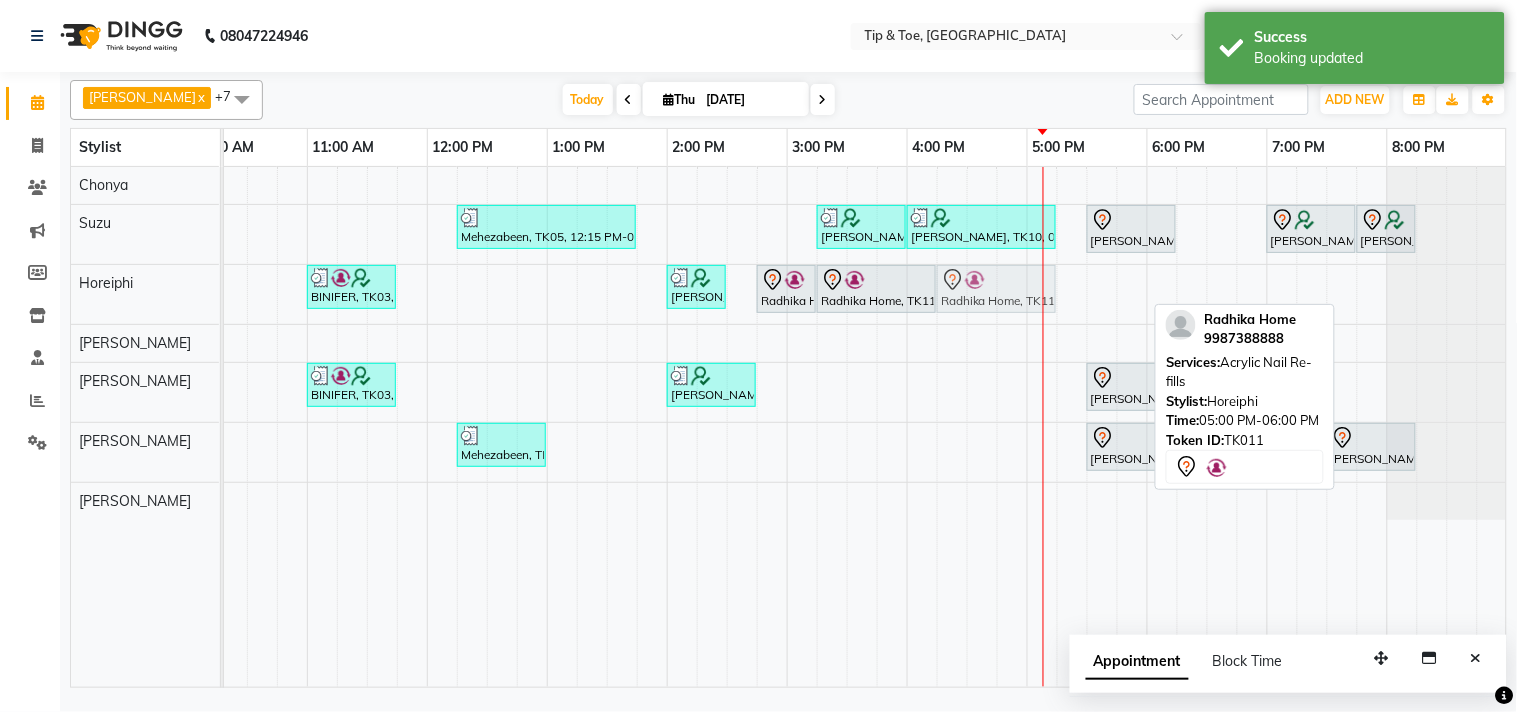 drag, startPoint x: 1120, startPoint y: 287, endPoint x: 1041, endPoint y: 300, distance: 80.06248 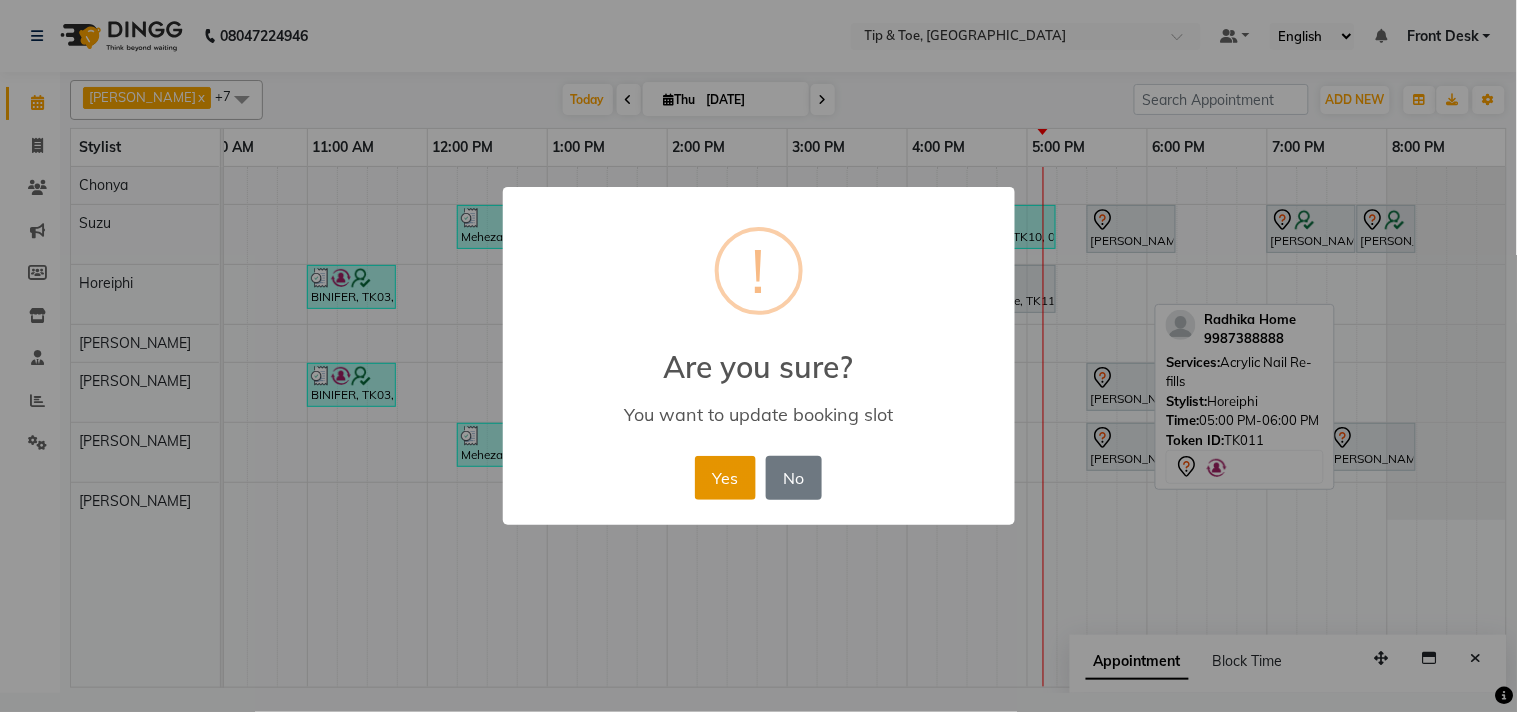 click on "Yes" at bounding box center (725, 478) 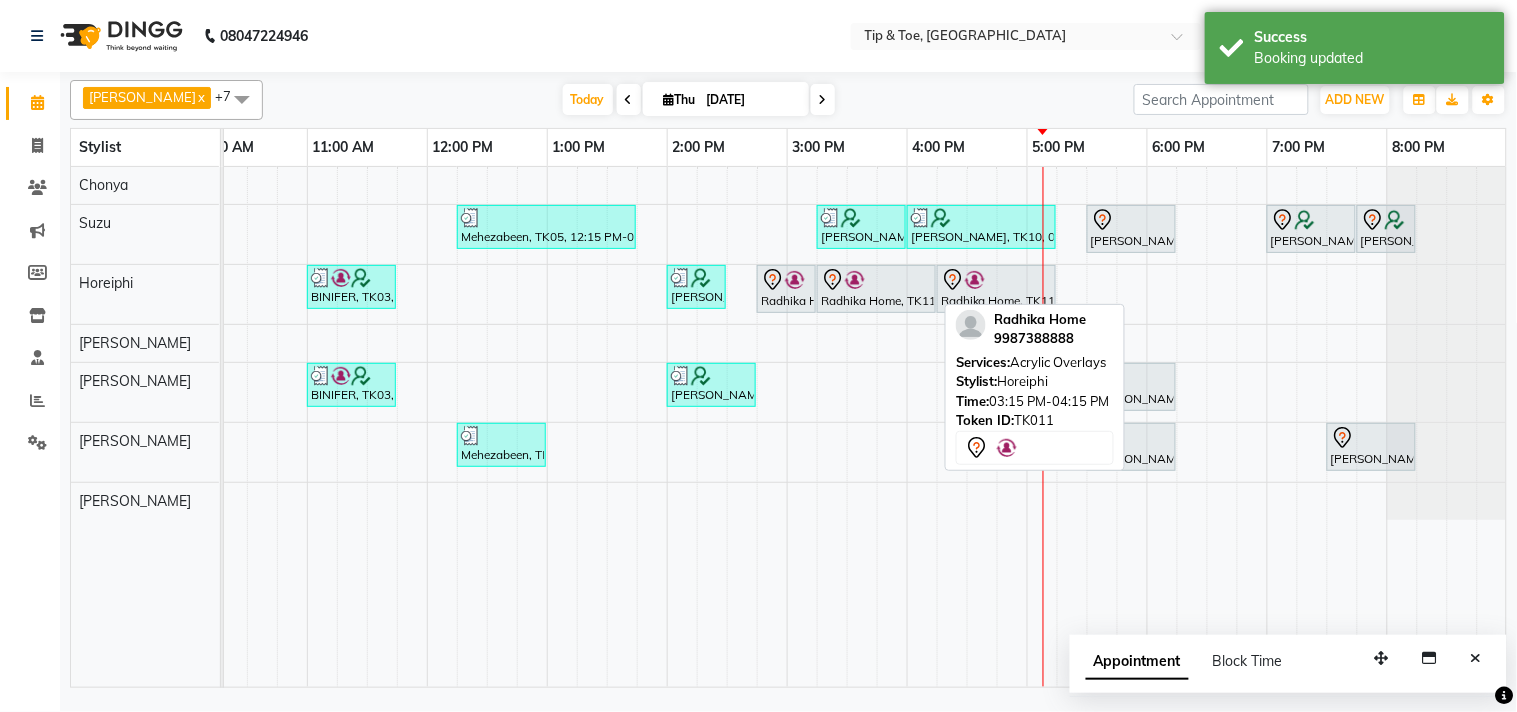 click at bounding box center [876, 280] 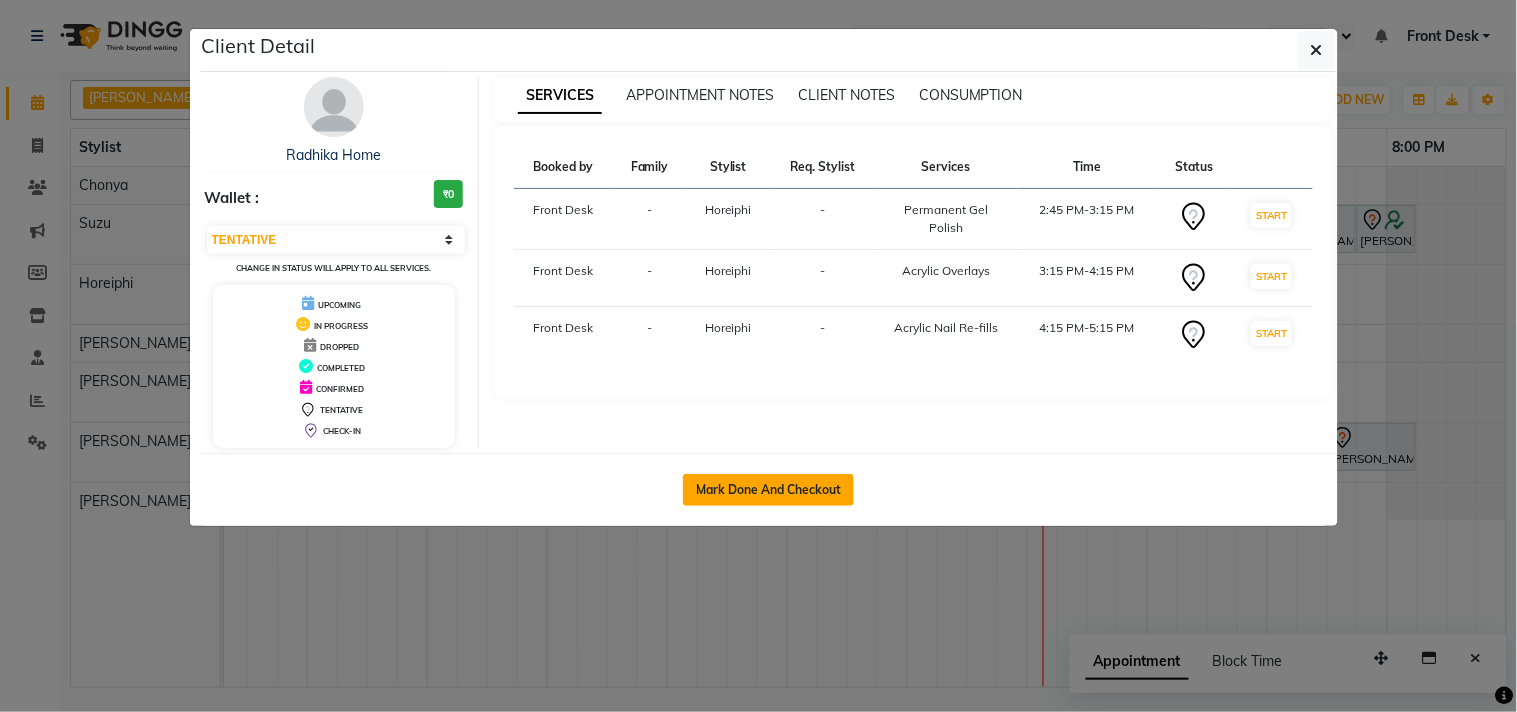 click on "Mark Done And Checkout" 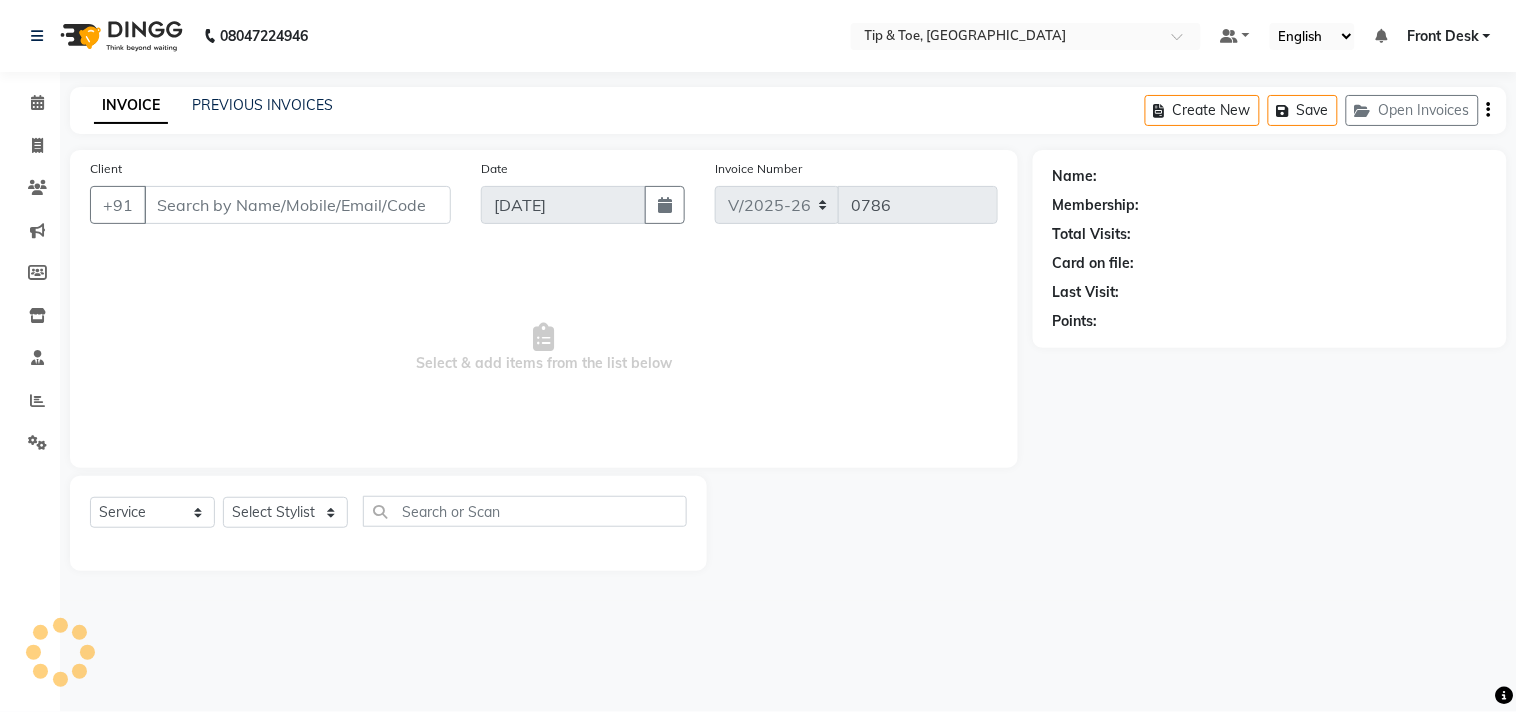 select on "select" 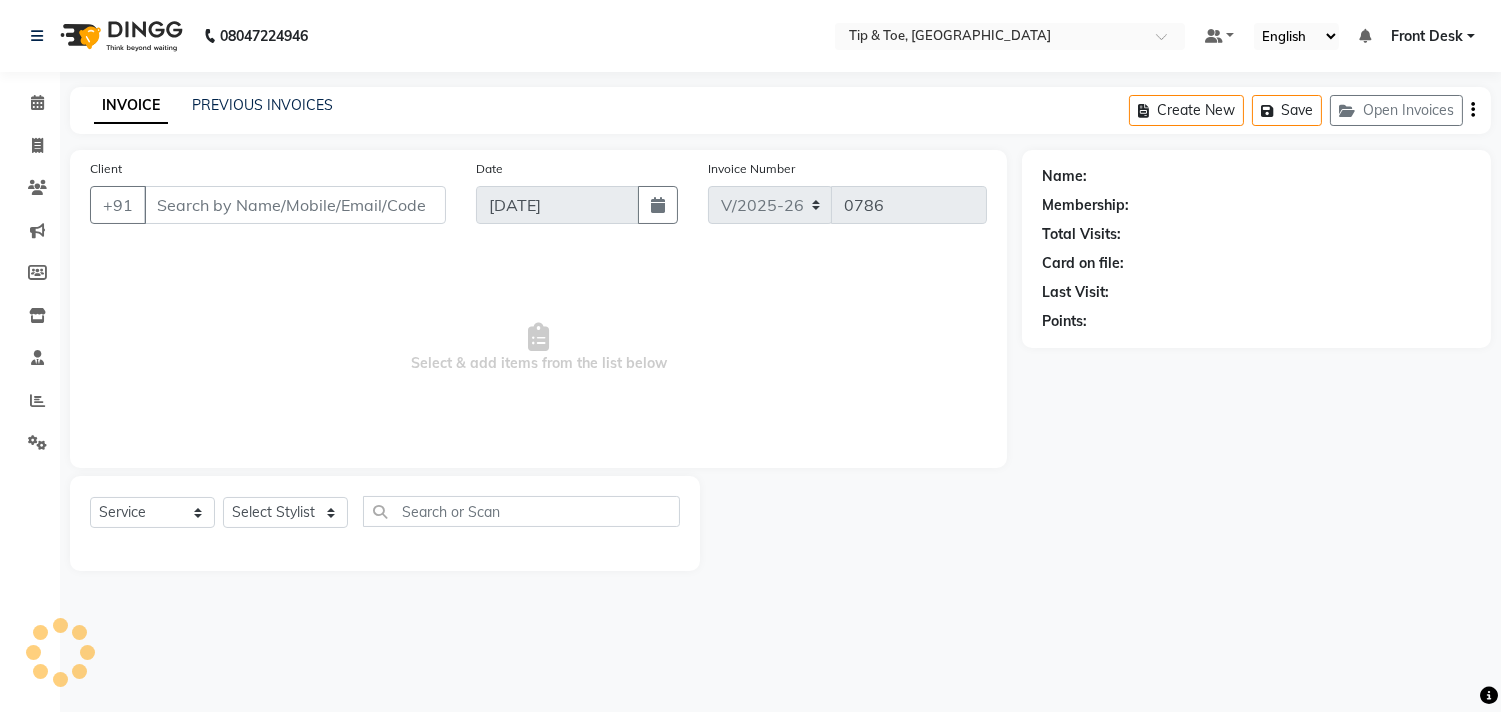 type on "9987388888" 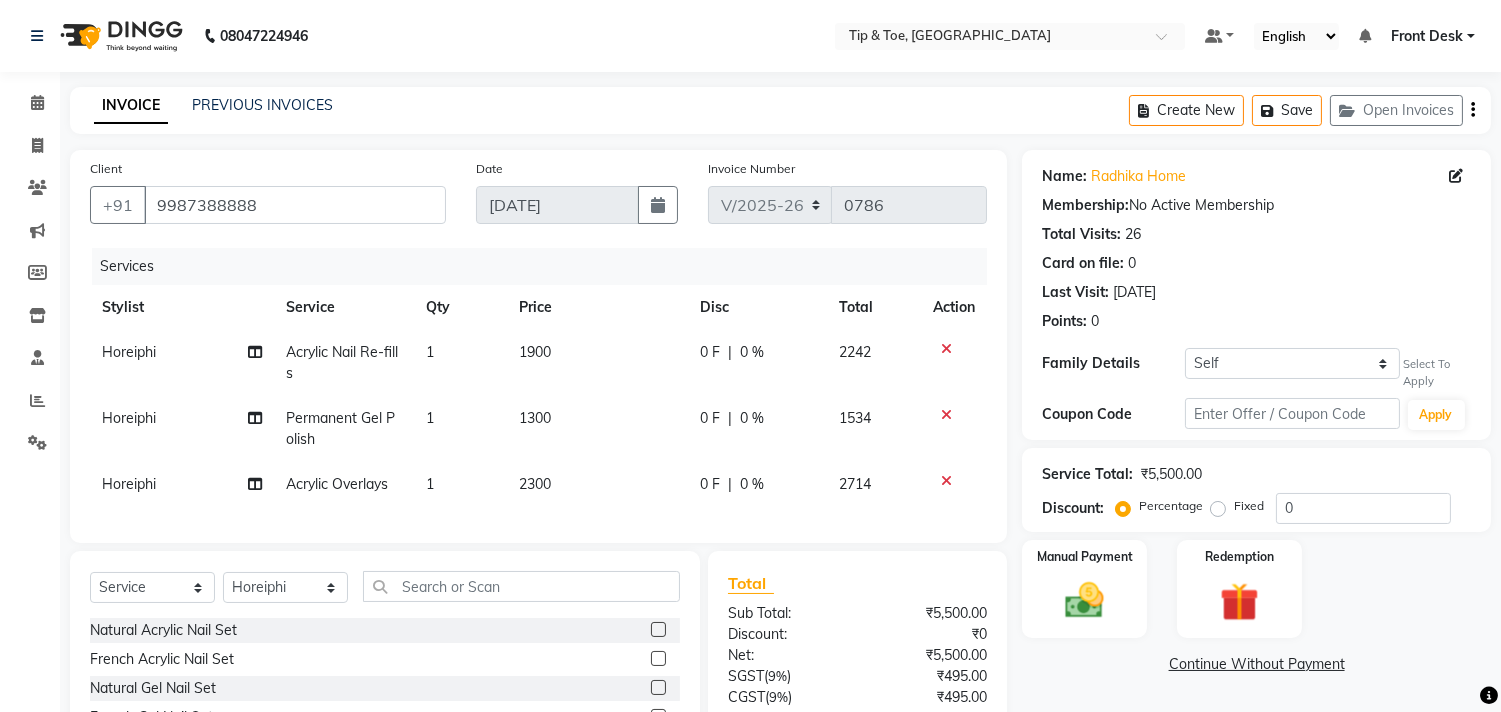 click on "1" 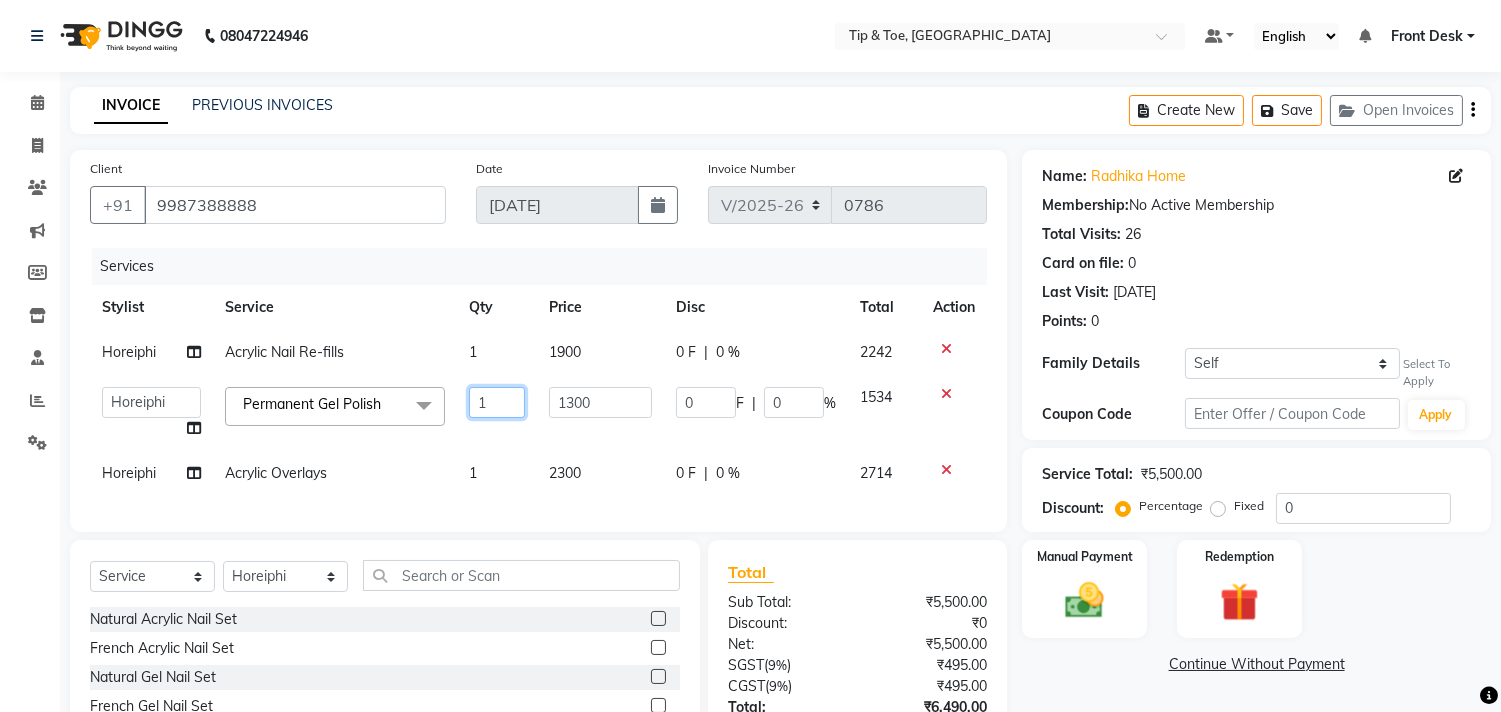 click on "1" 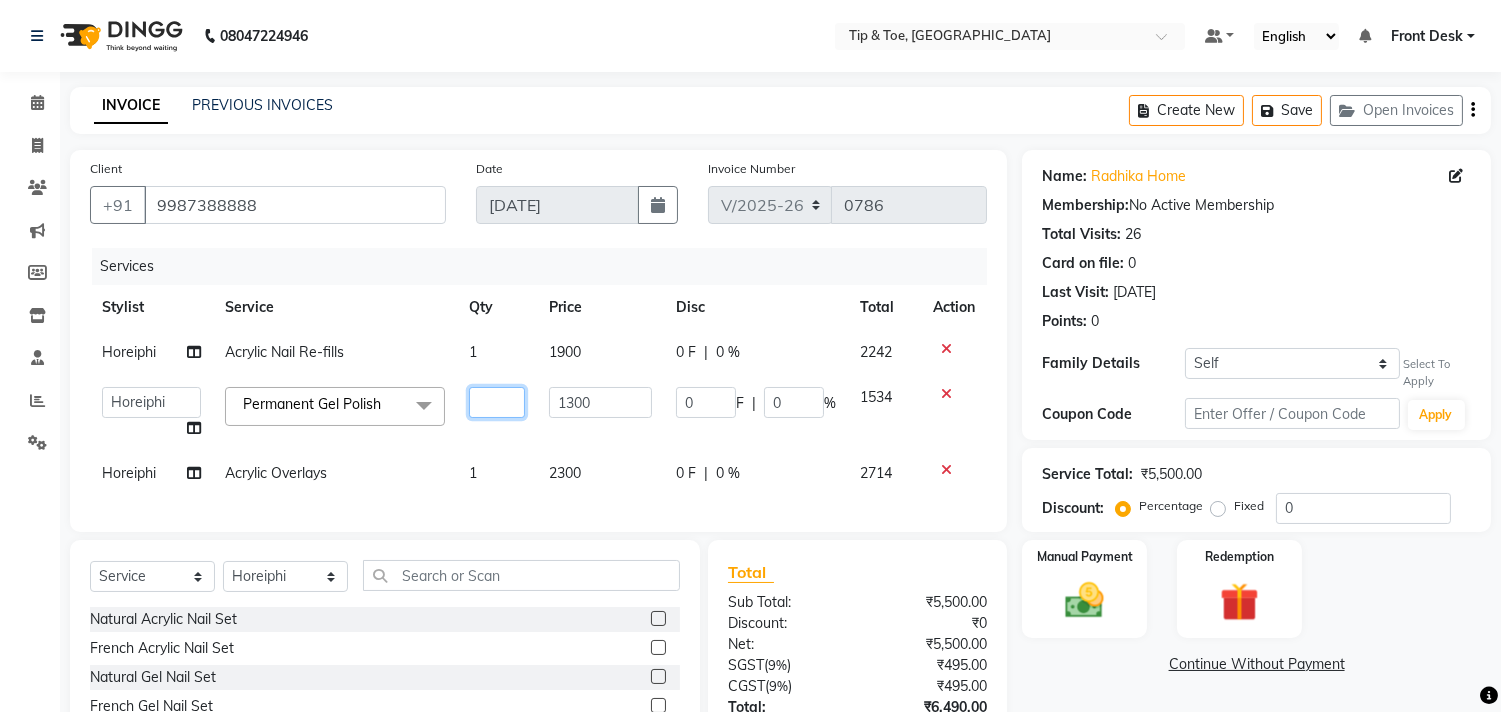 type on "2" 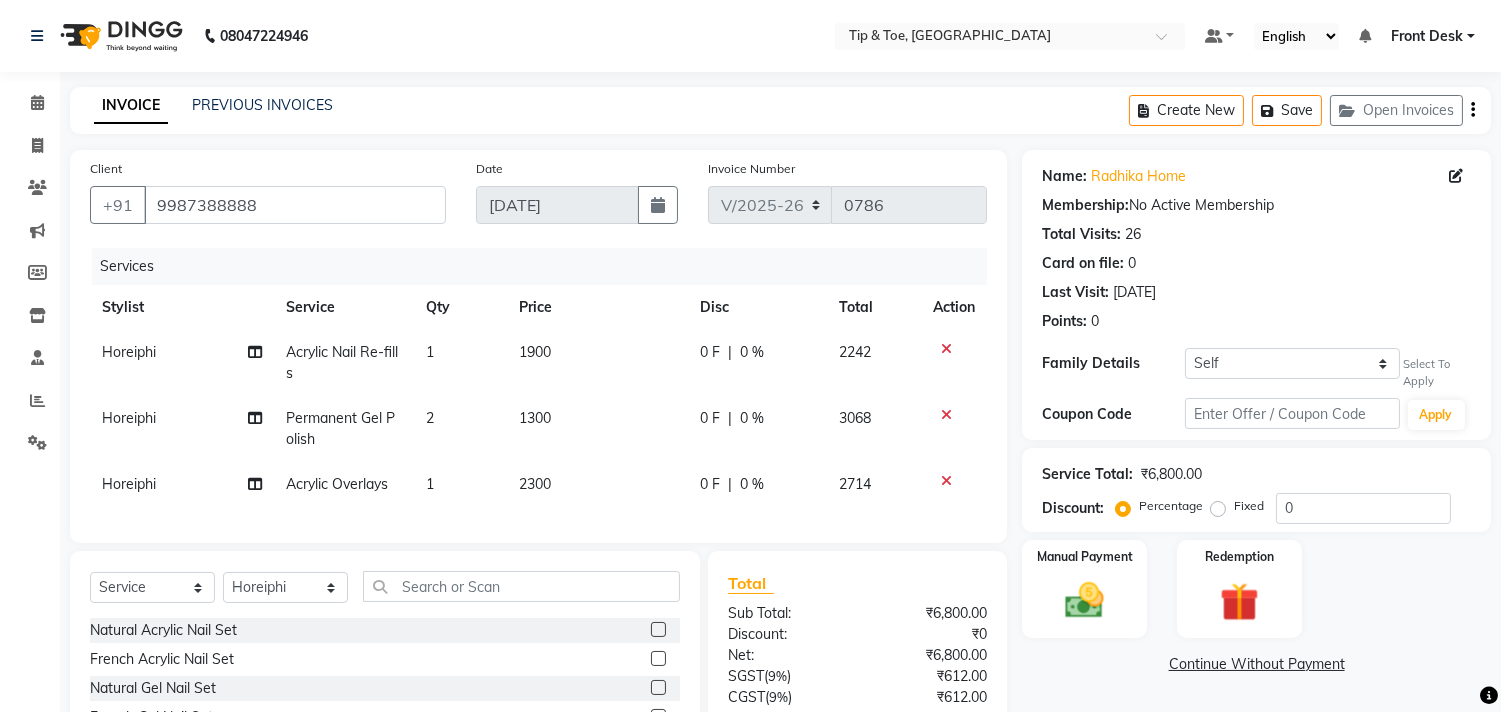 click on "1" 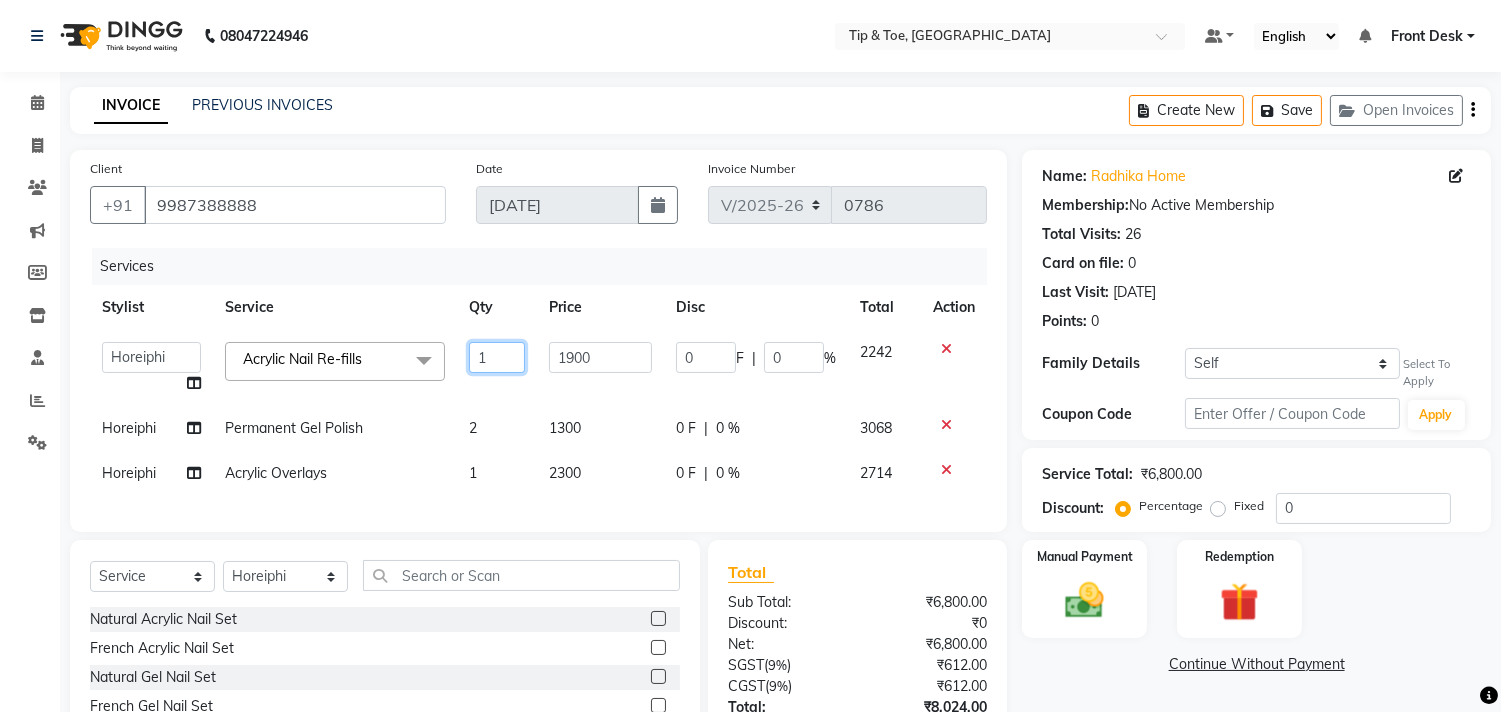 click on "1" 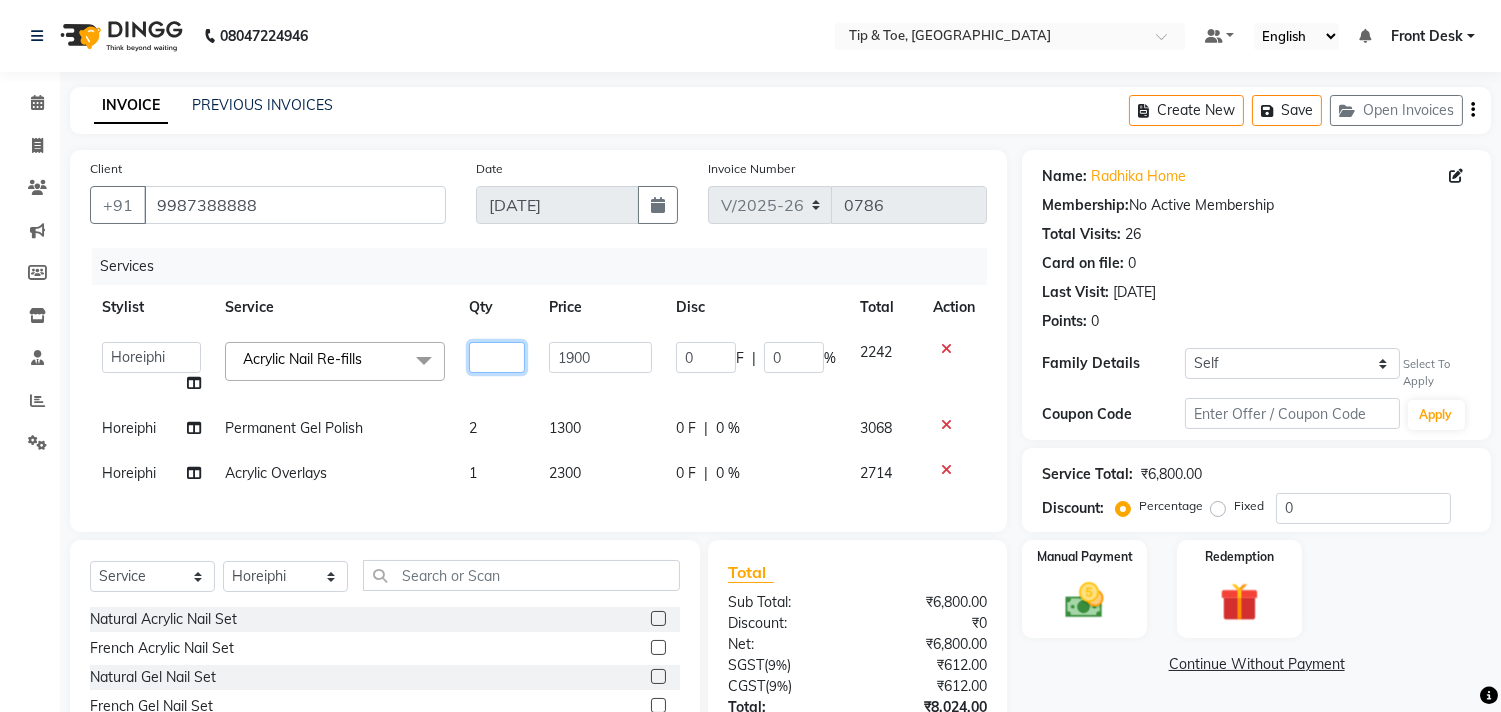 type on "2" 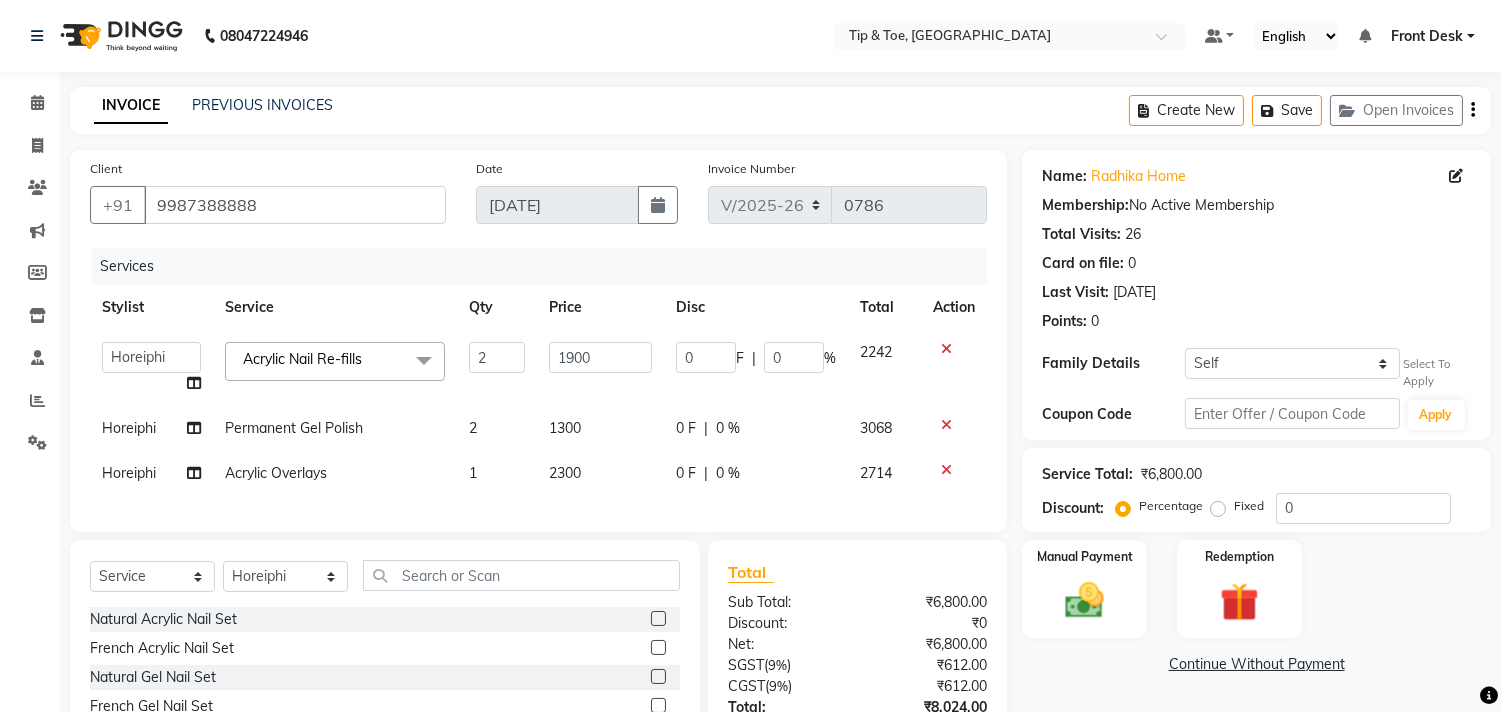 click on "1" 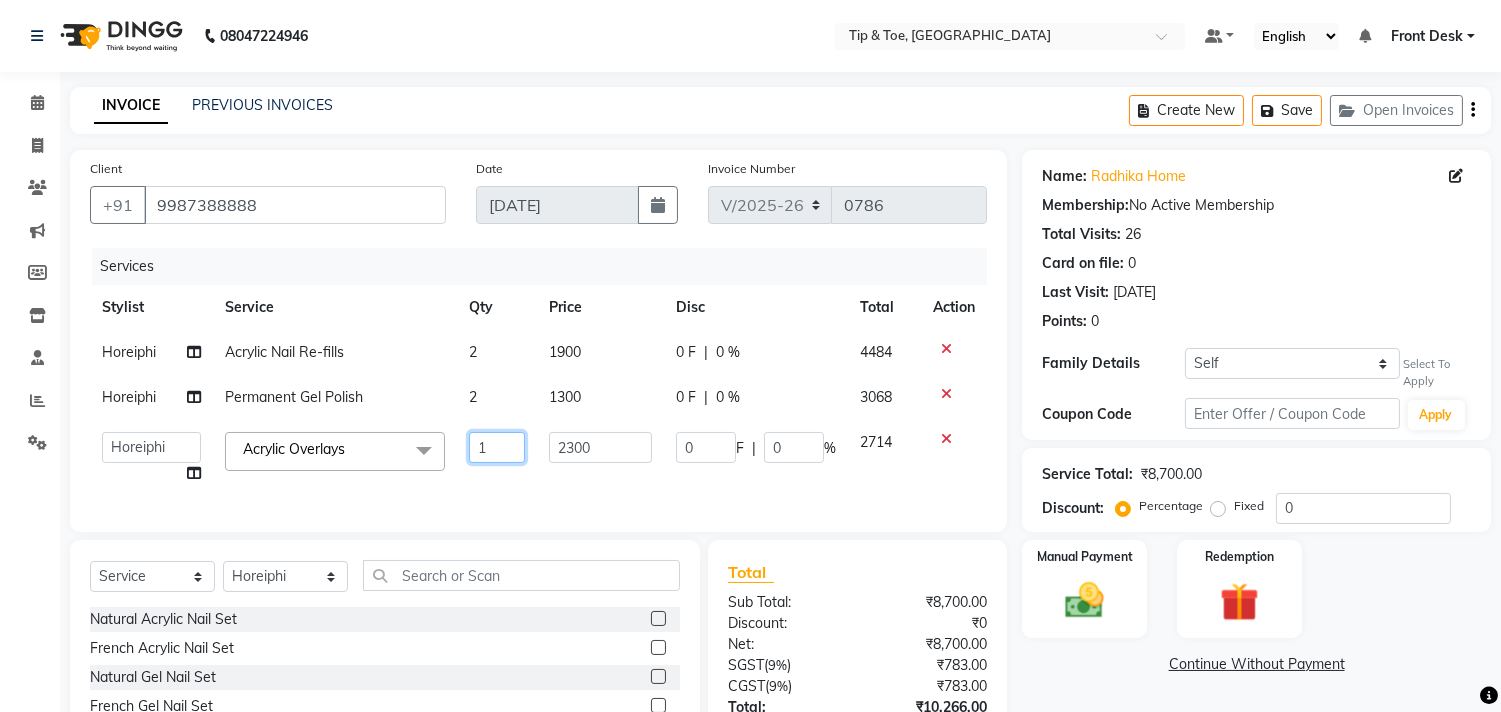click on "1" 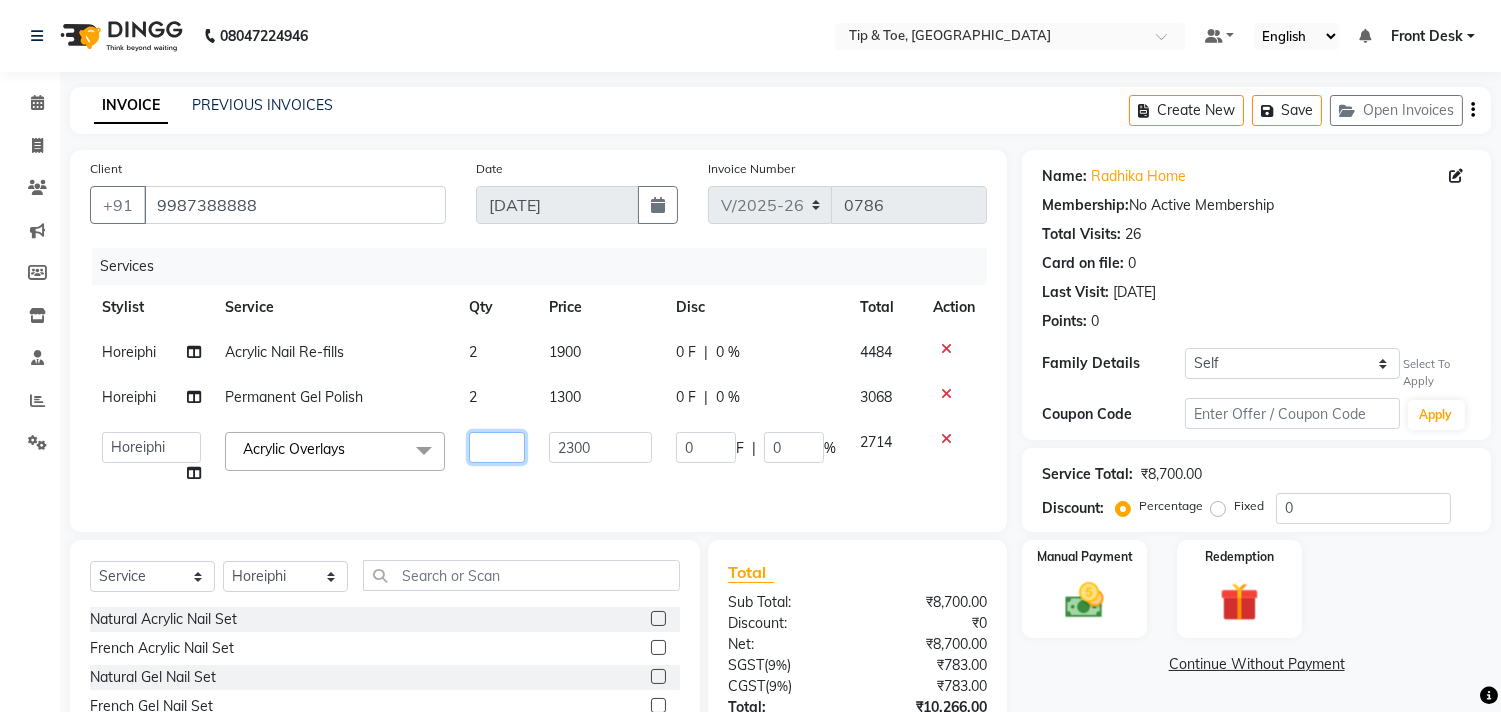 type on "4" 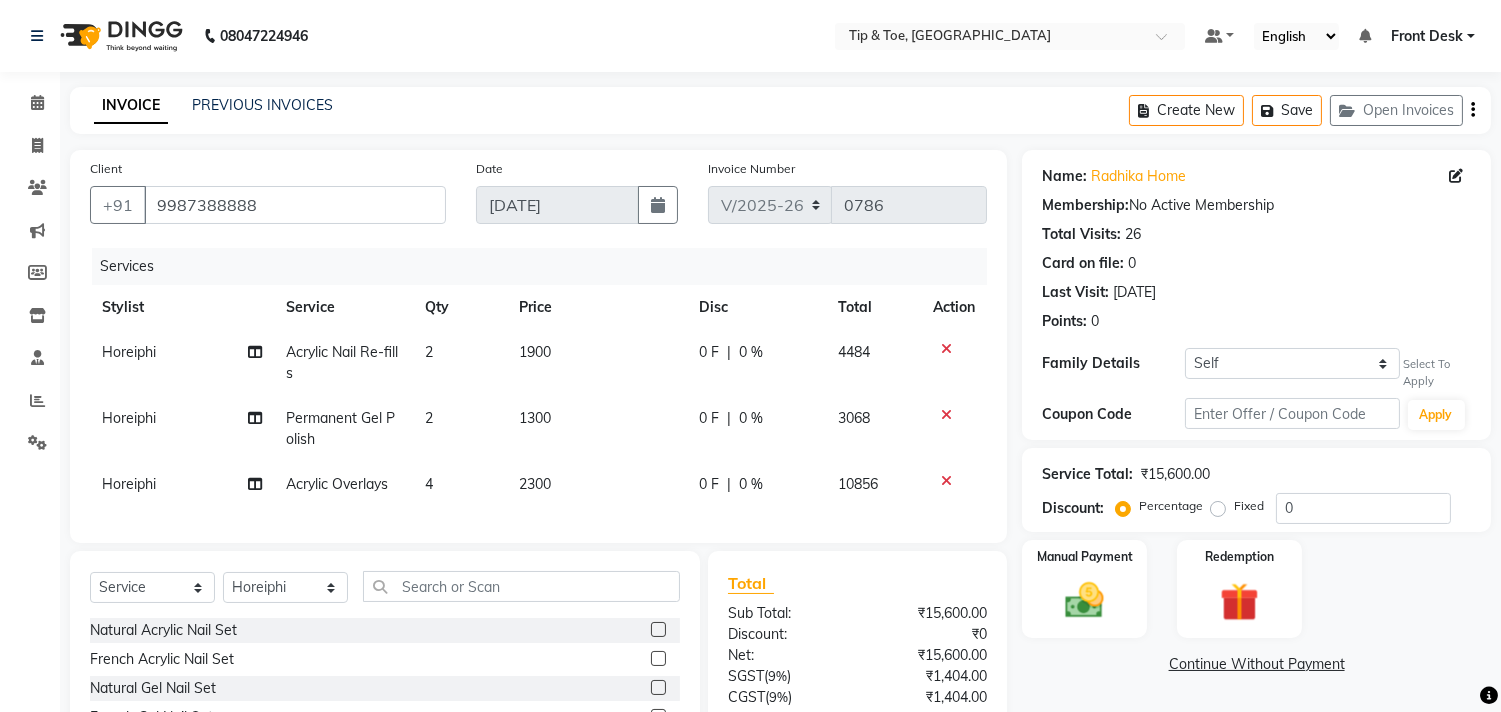 click on "1300" 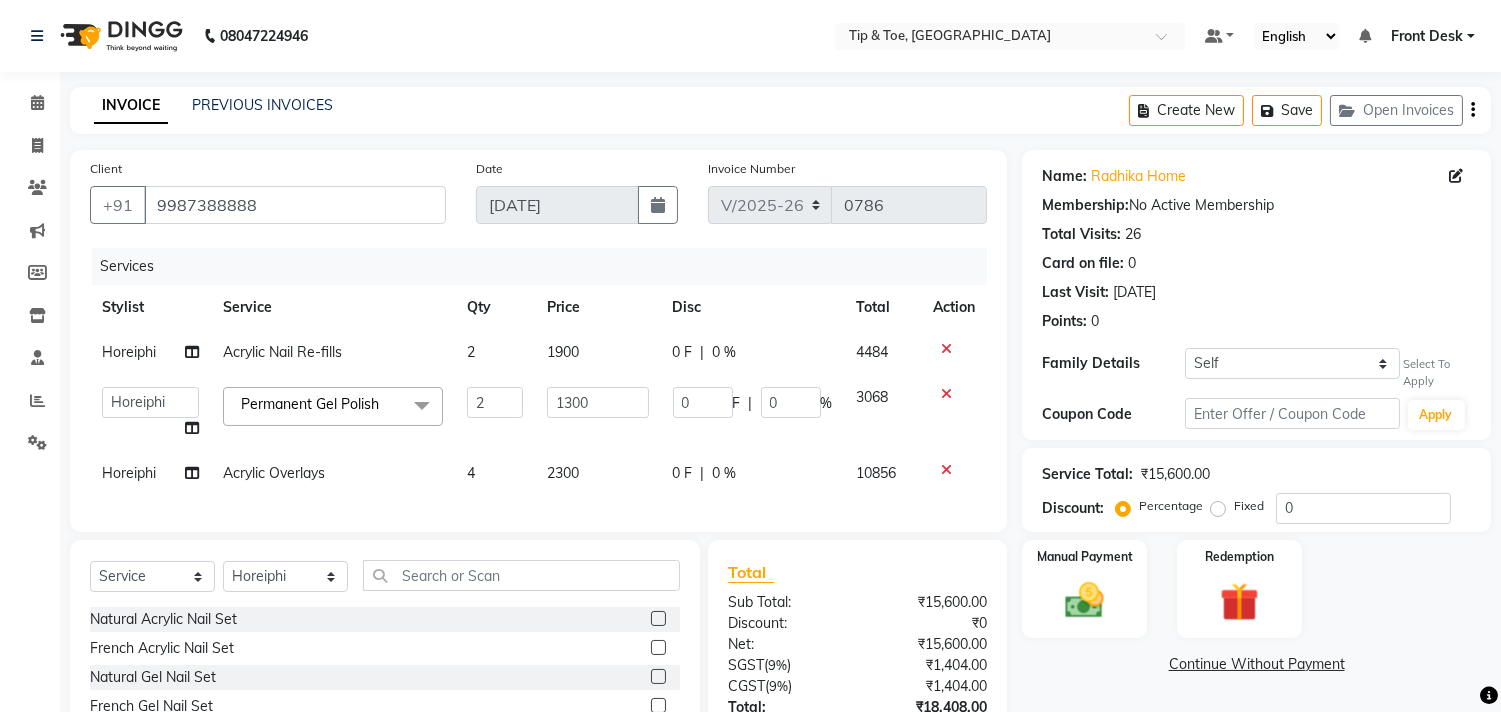 click on "2300" 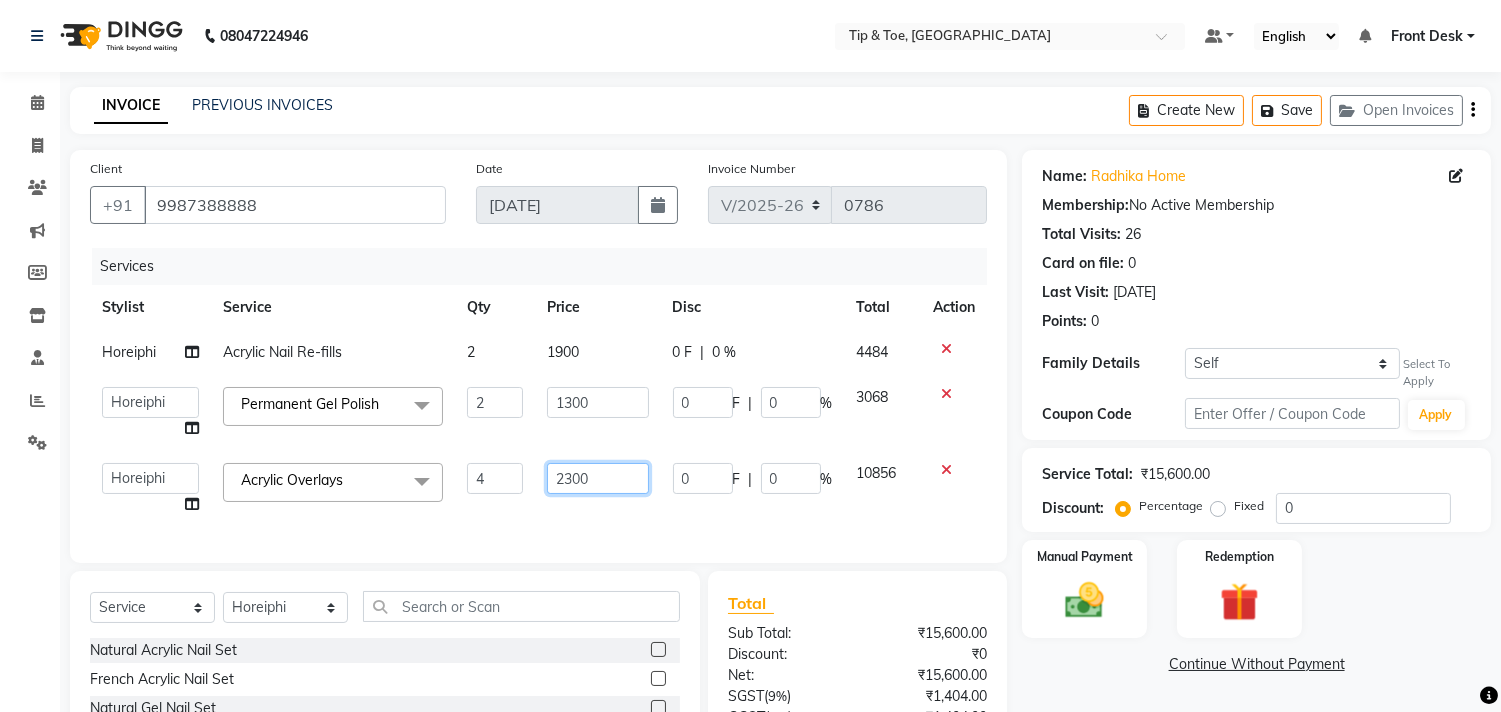 click on "2300" 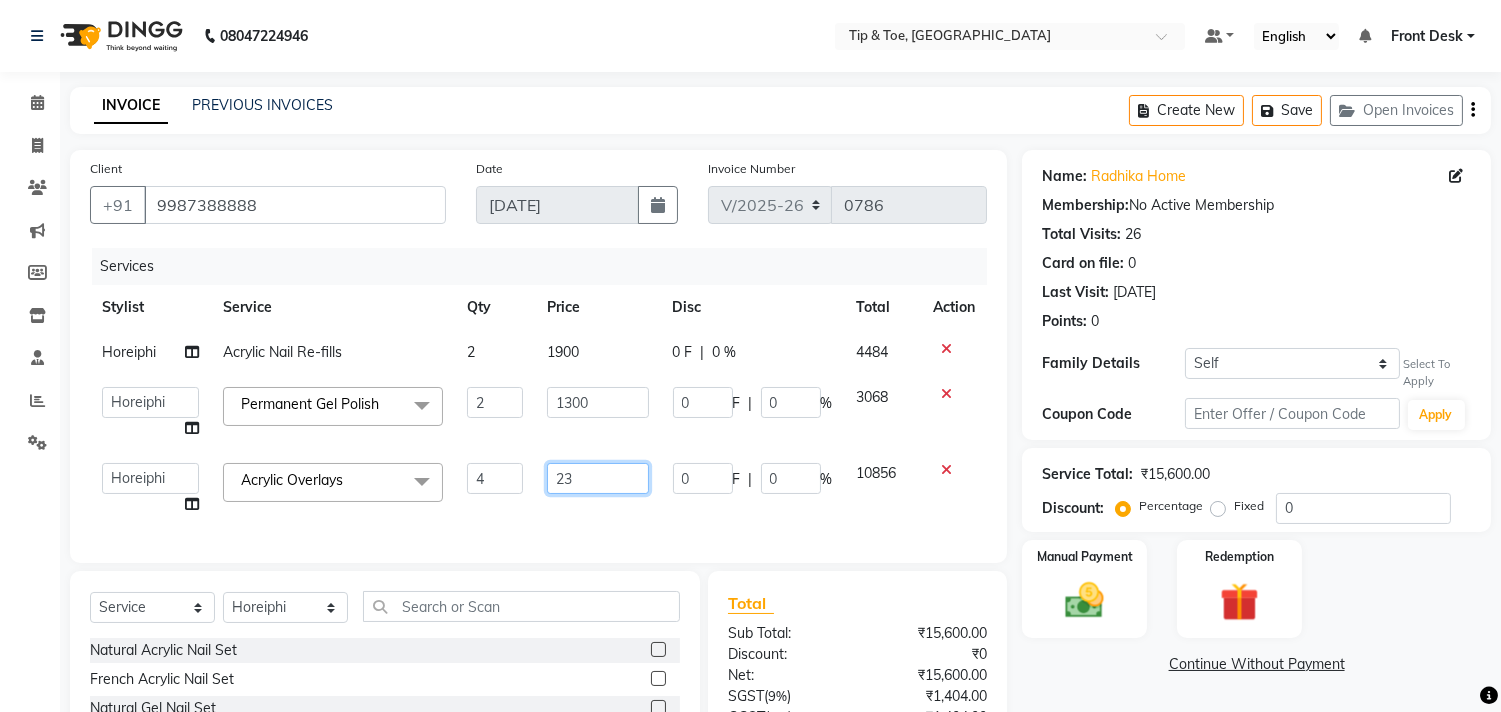 type on "2" 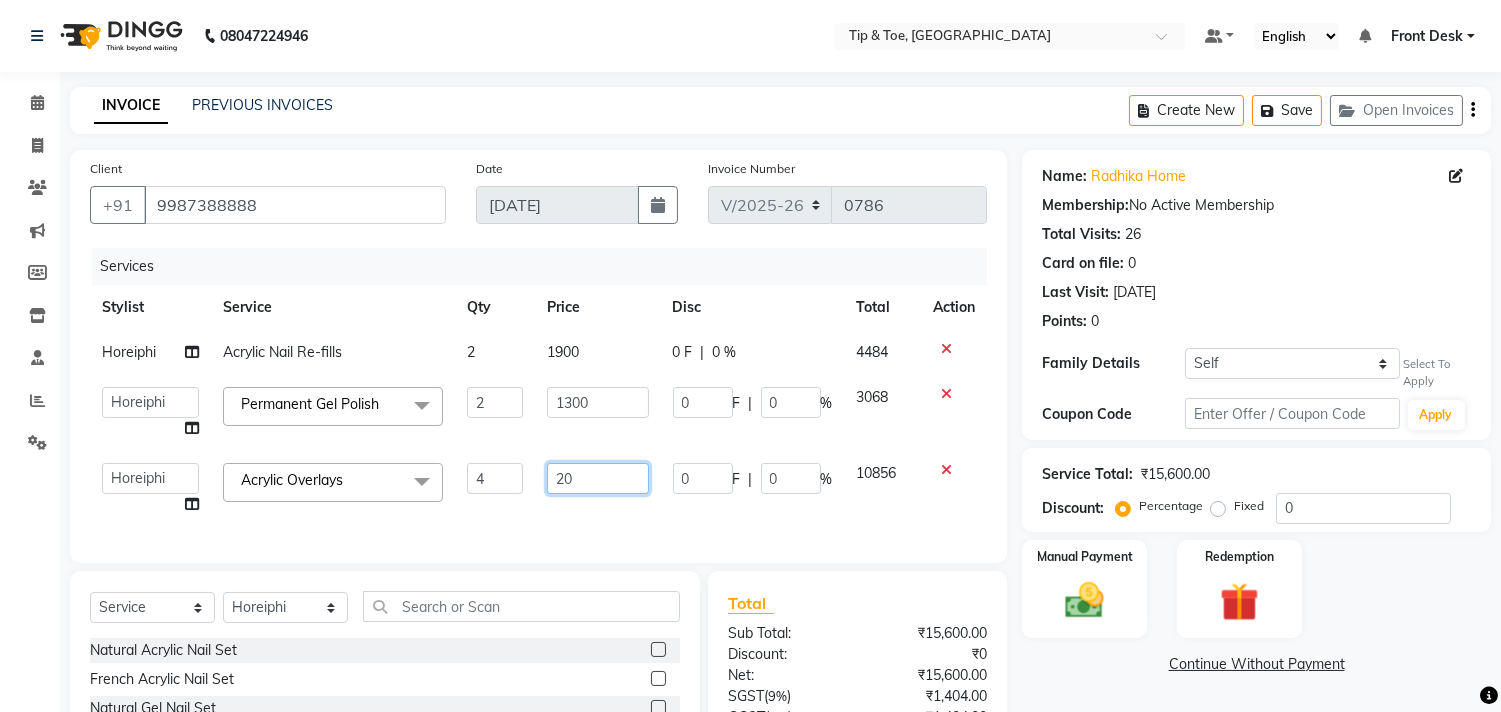 type on "200" 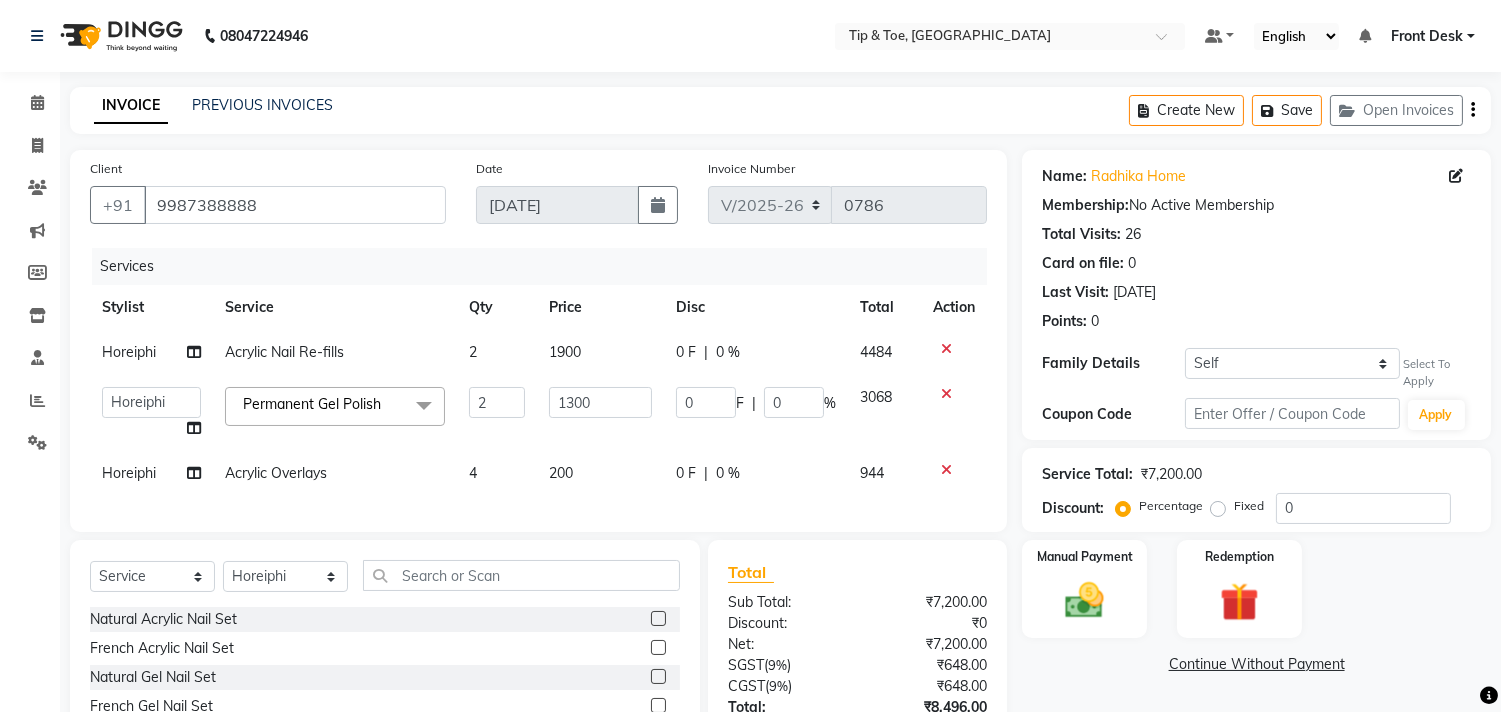 click on "Services Stylist Service Qty Price Disc Total Action Horeiphi Acrylic Nail Re-fills 2 1900 0 F | 0 % 4484  Aditya   Admin   ARSHAD   Bhavna   Chonya   Front Desk   Hajra Sayed   Horeiphi   Jai Randeria   Jiten   Jyoti Singh   Keishing   Kumar   MADHURA   Nikhil   Shailesh Maheshker   Suzu  Permanent Gel Polish  x Natural Acrylic Nail Set French Acrylic Nail Set Natural Gel Nail Set French Gel Nail Set Pink & White Sculpting (Acrylic) Pink & White Sculpting (Gel) Glitter Acrylic Nail Set Glitter Gel Nail Set Acrylic Overlays Gel Overlays Pink & White Acrylic Overlays Pink & White Gel Overlays Glitter Acrylic Overlays Glitter Gel Overlays Form Acrylic Nail Set Form Gel Nail Set Shattered Glass Holographic Nails Ombre Gel Polish Chameleon Nails Chrome/Metallic Nails Cateye Gel Polish Glitter Gel Polish Permanent Gel Polish French Permanent Gel Polish Temporary Nail Extension Acrylic Nail Re-fills Gel Nail Re-fills Pink & White Acrylic Re-fills Pink & White Gel Re-fills Glitter Acrylic Re-fills Acrylic Removal 2" 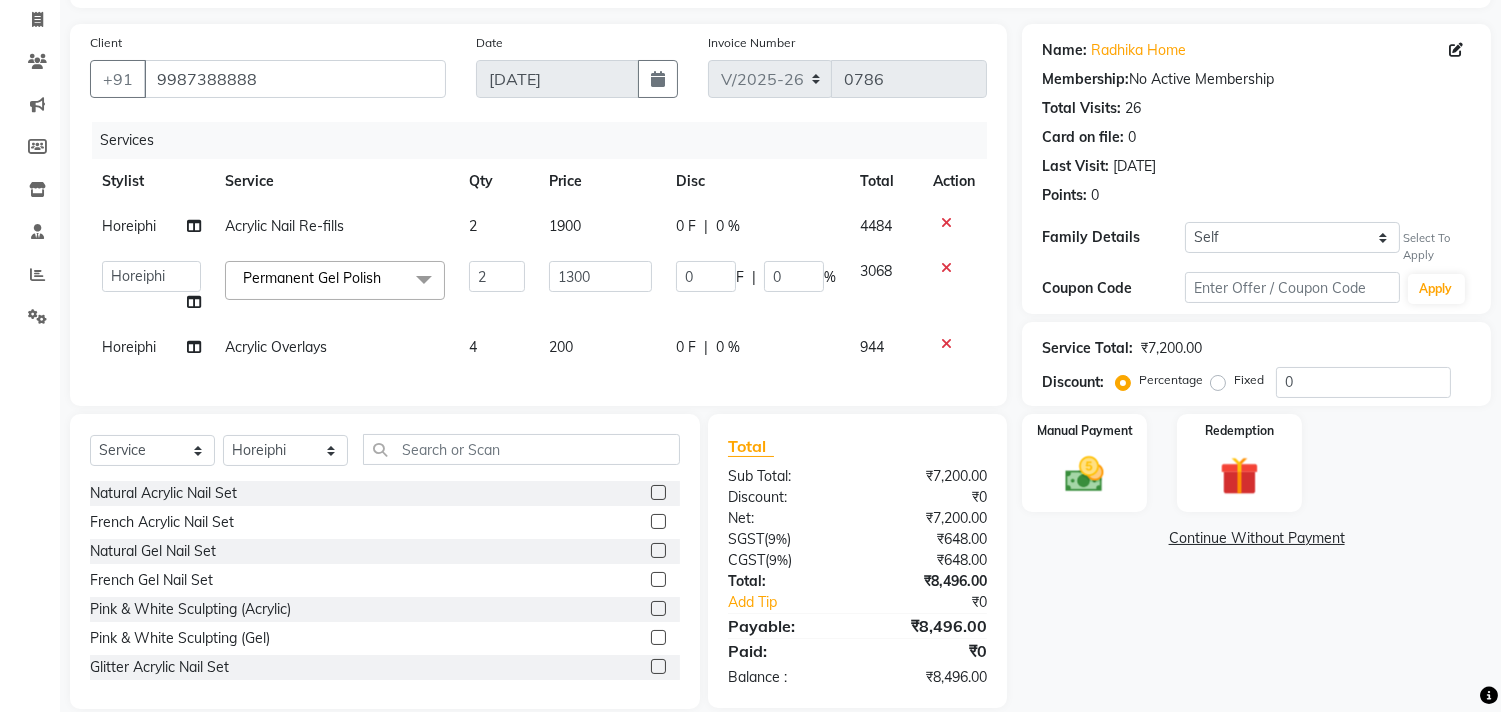 scroll, scrollTop: 170, scrollLeft: 0, axis: vertical 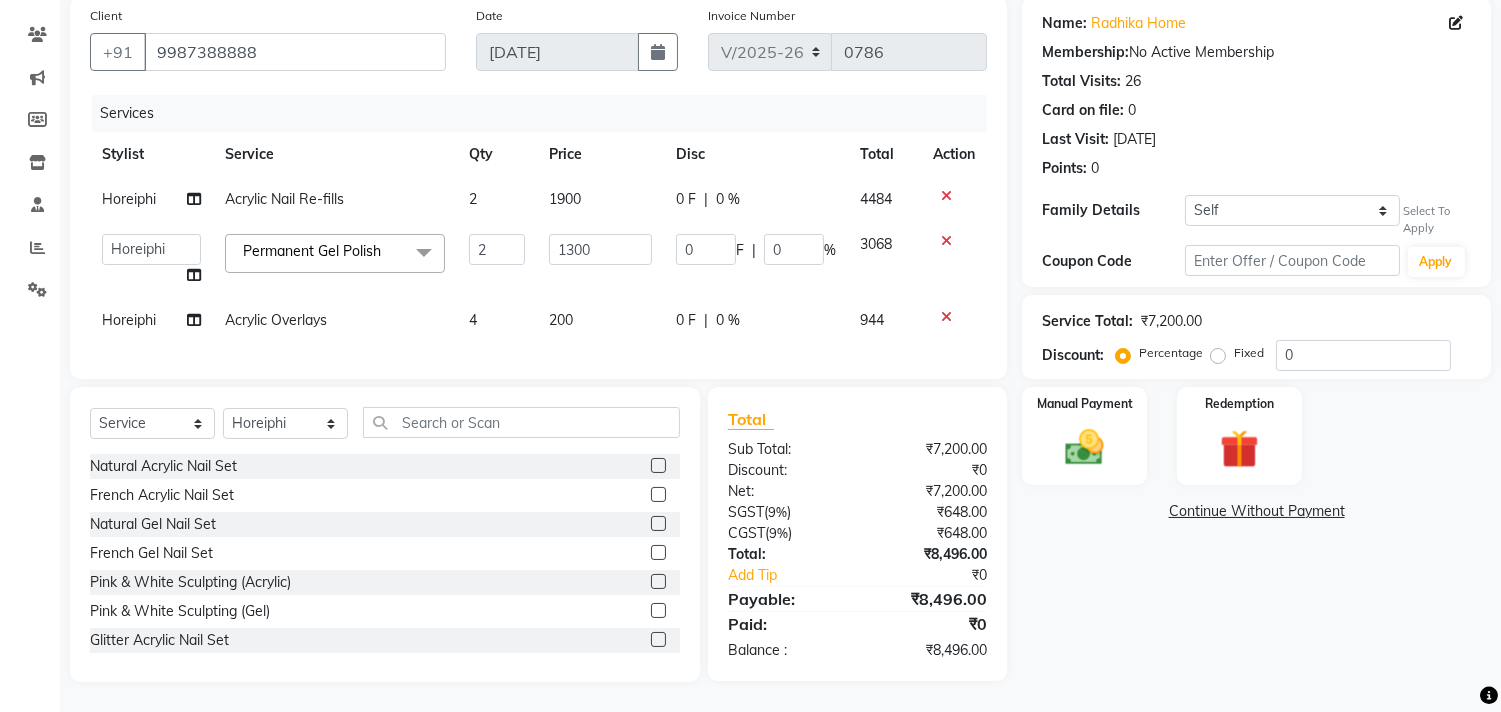 click on "200" 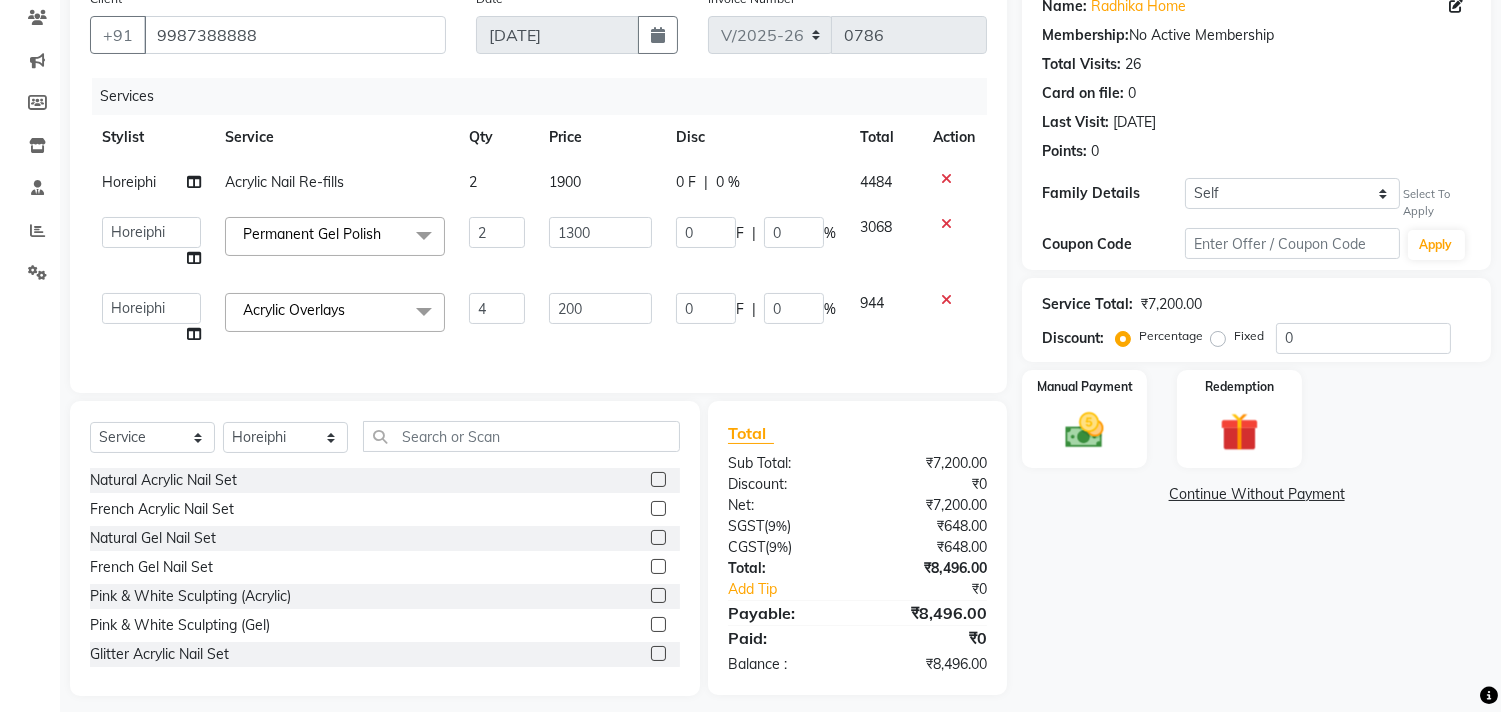 click on "200" 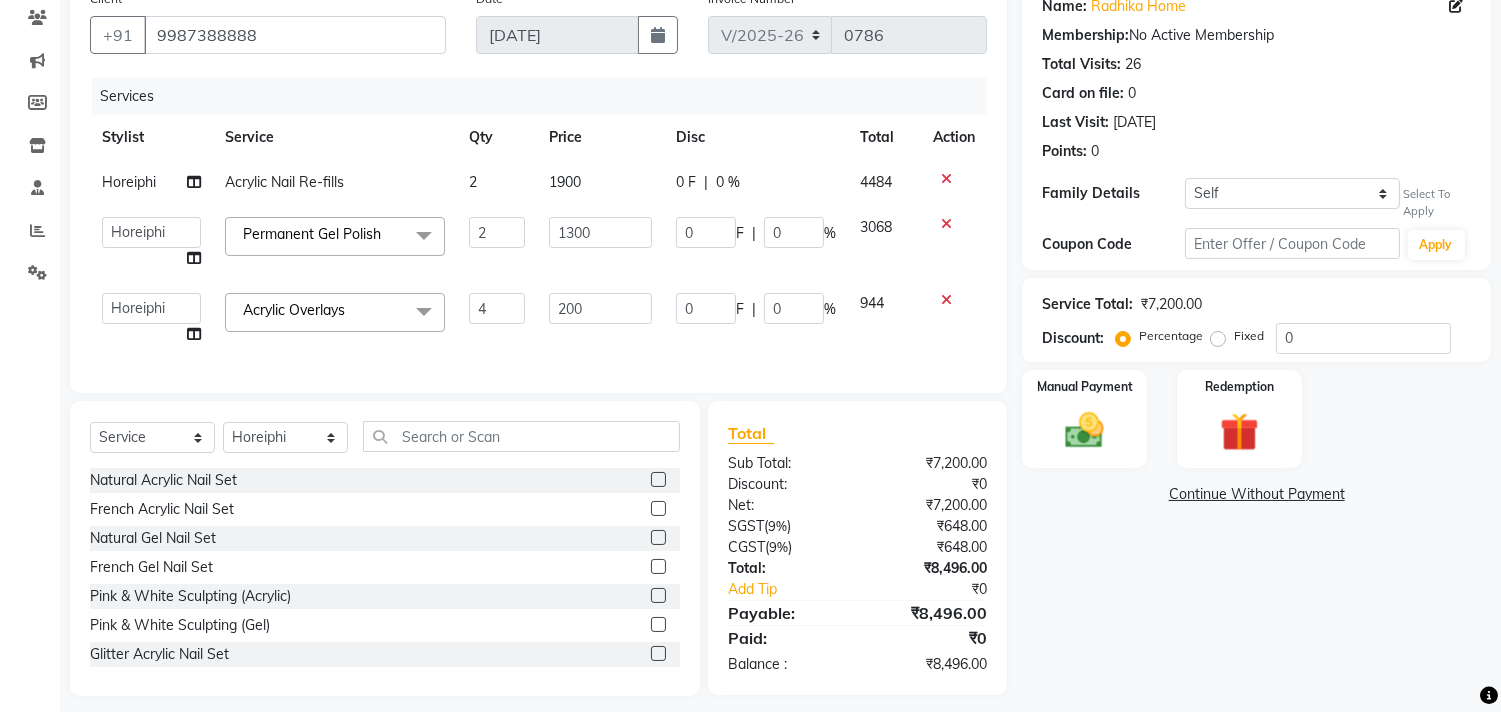 click on "200" 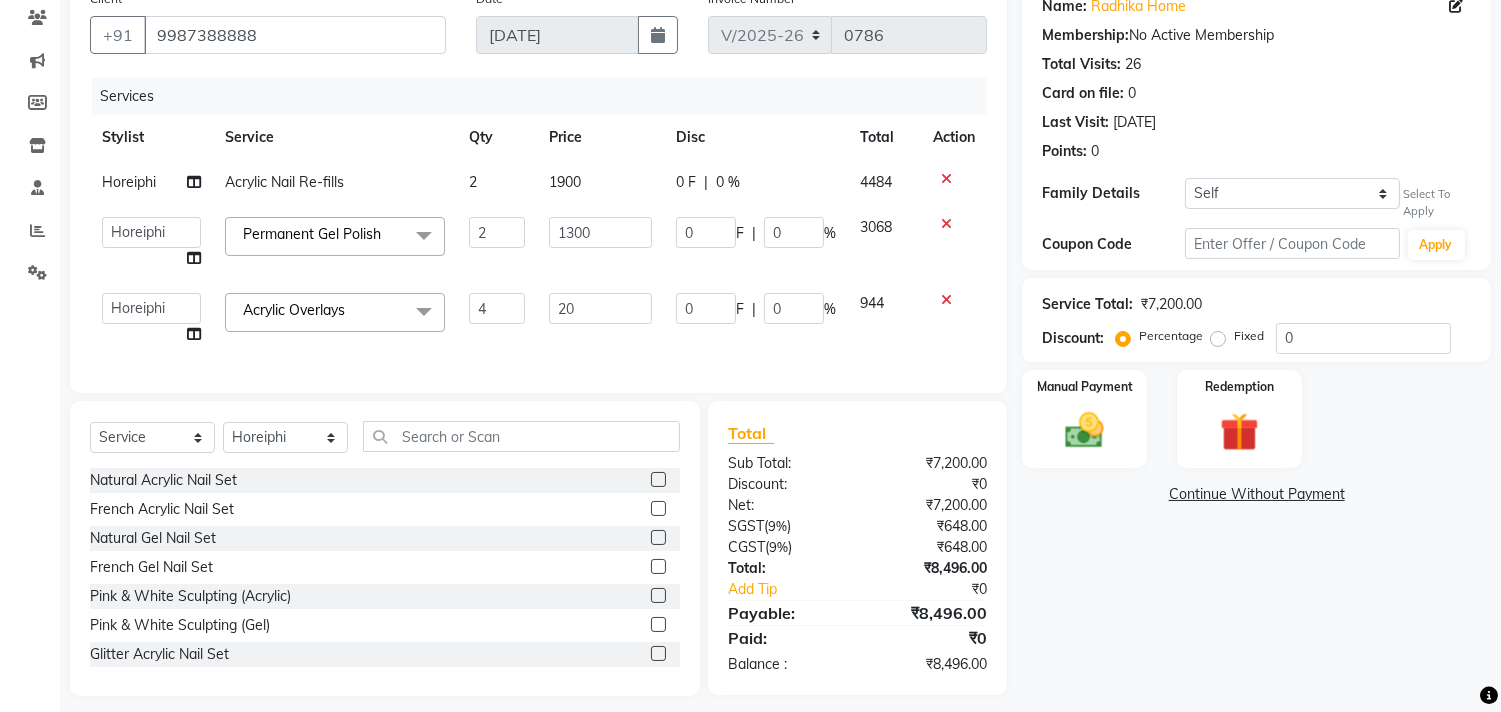 type on "2" 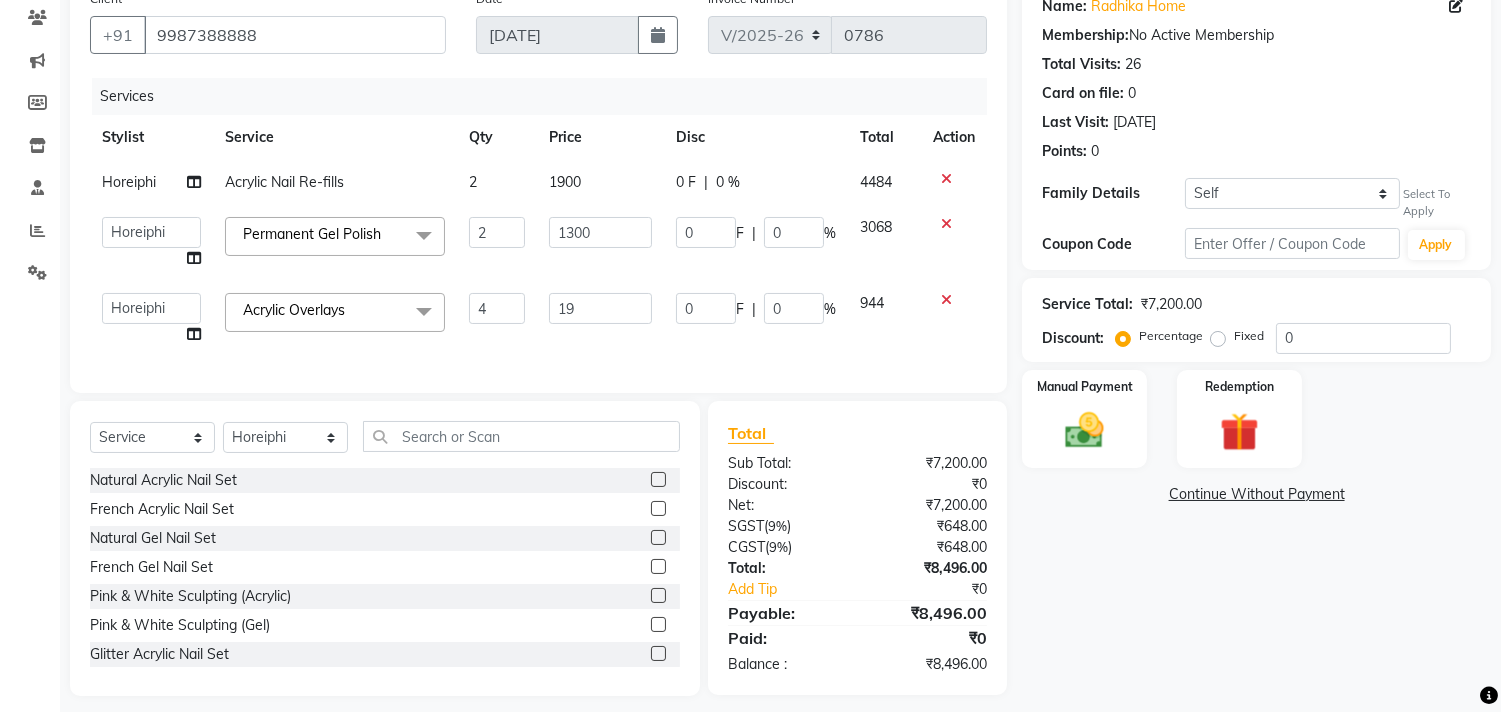 type on "190" 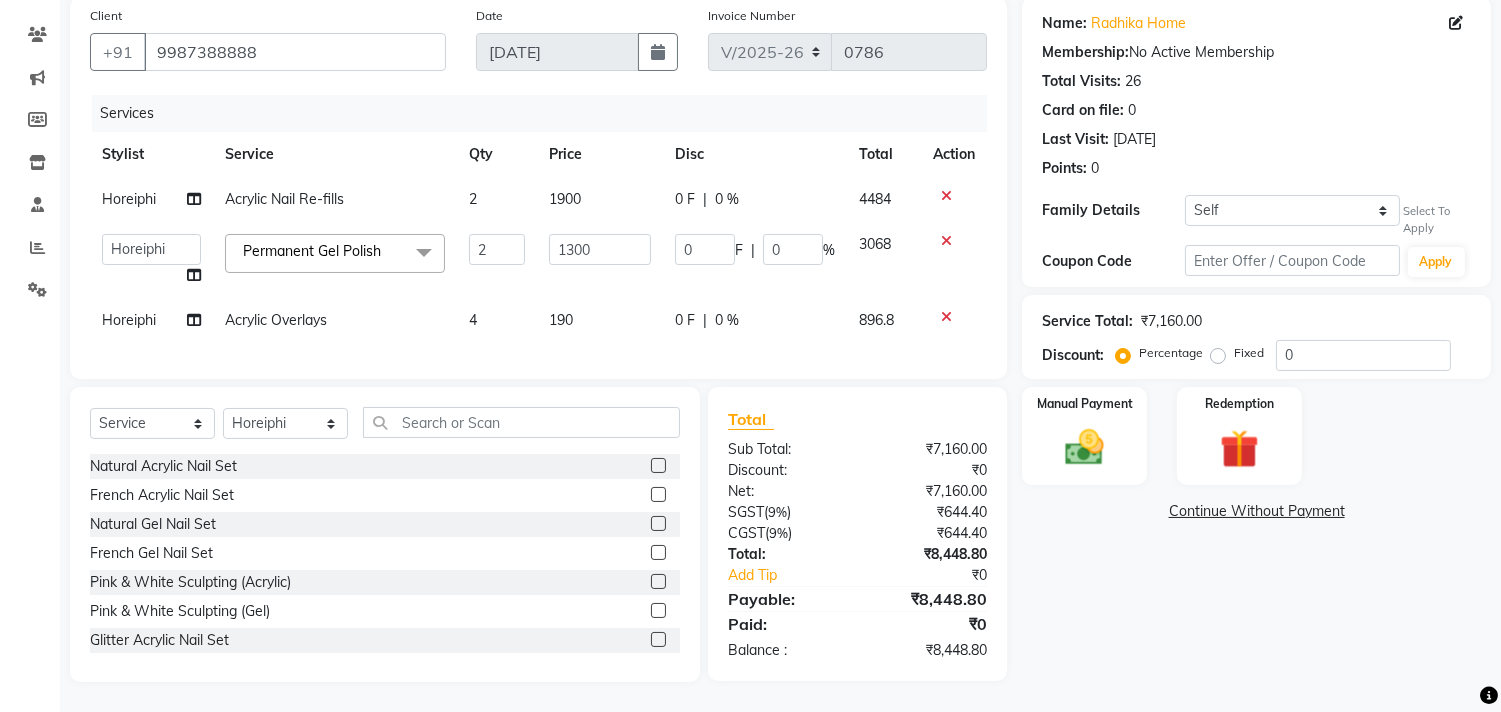 click on "Services Stylist Service Qty Price Disc Total Action Horeiphi Acrylic Nail Re-fills 2 1900 0 F | 0 % 4484  Aditya   Admin   ARSHAD   Bhavna   Chonya   Front Desk   Hajra Sayed   Horeiphi   Jai Randeria   Jiten   Jyoti Singh   Keishing   Kumar   MADHURA   Nikhil   Shailesh Maheshker   Suzu  Permanent Gel Polish  x Natural Acrylic Nail Set French Acrylic Nail Set Natural Gel Nail Set French Gel Nail Set Pink & White Sculpting (Acrylic) Pink & White Sculpting (Gel) Glitter Acrylic Nail Set Glitter Gel Nail Set Acrylic Overlays Gel Overlays Pink & White Acrylic Overlays Pink & White Gel Overlays Glitter Acrylic Overlays Glitter Gel Overlays Form Acrylic Nail Set Form Gel Nail Set Shattered Glass Holographic Nails Ombre Gel Polish Chameleon Nails Chrome/Metallic Nails Cateye Gel Polish Glitter Gel Polish Permanent Gel Polish French Permanent Gel Polish Temporary Nail Extension Acrylic Nail Re-fills Gel Nail Re-fills Pink & White Acrylic Re-fills Pink & White Gel Re-fills Glitter Acrylic Re-fills Acrylic Removal 2" 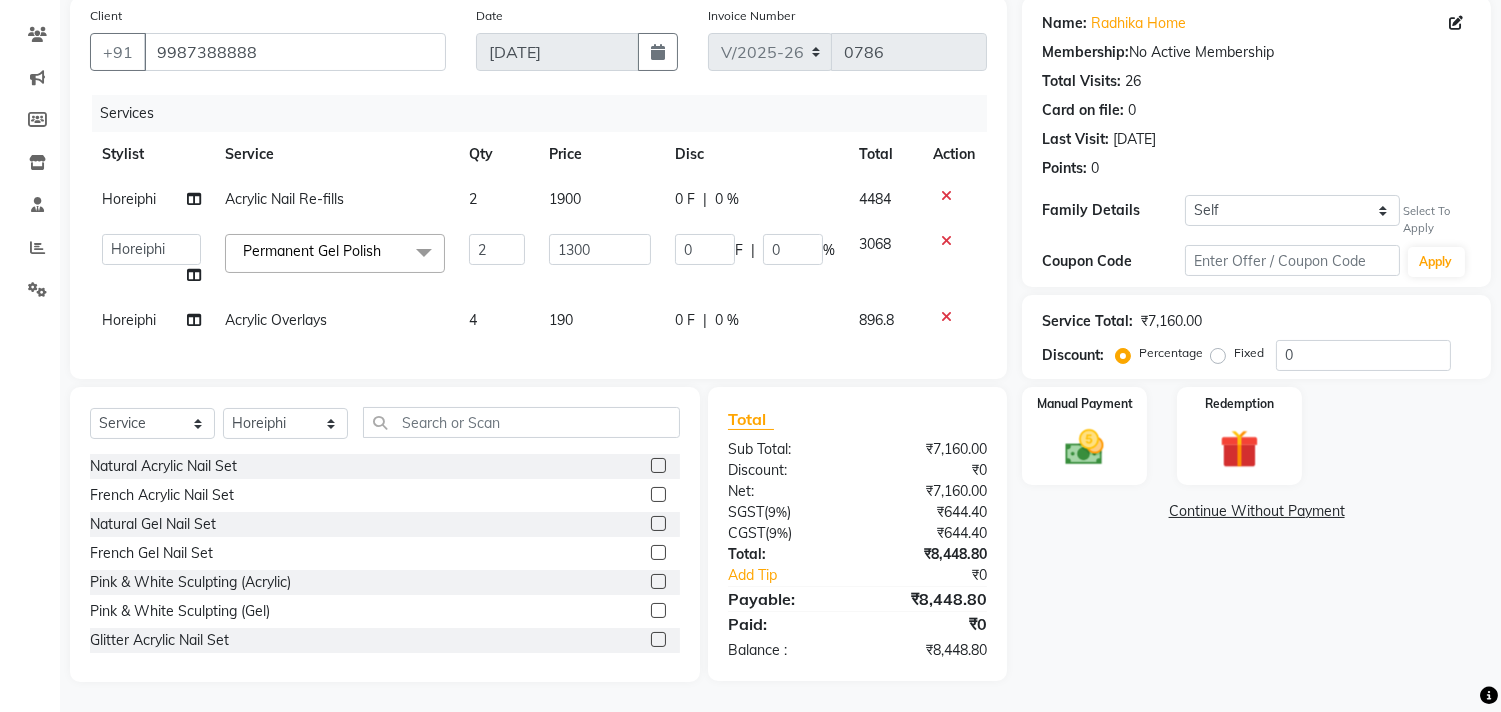 click on "4" 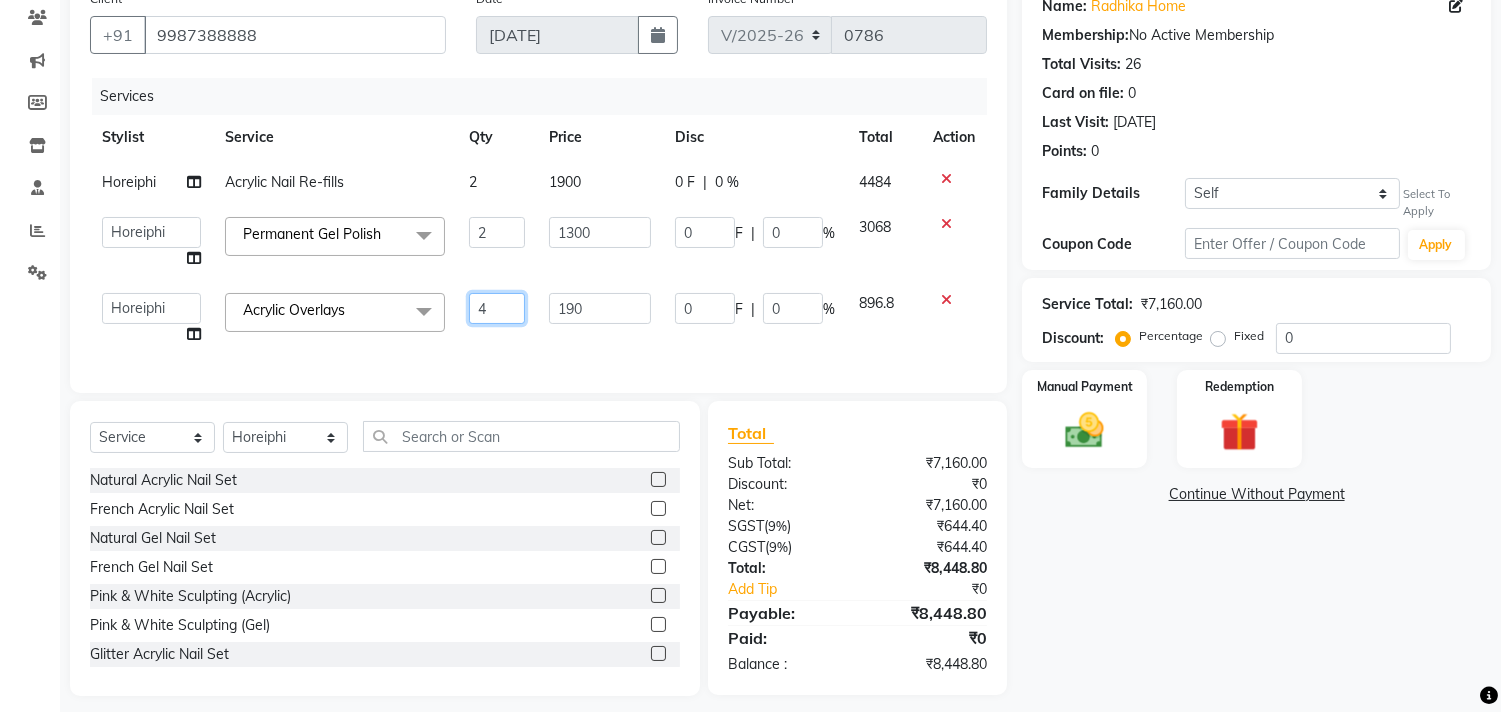 click on "4" 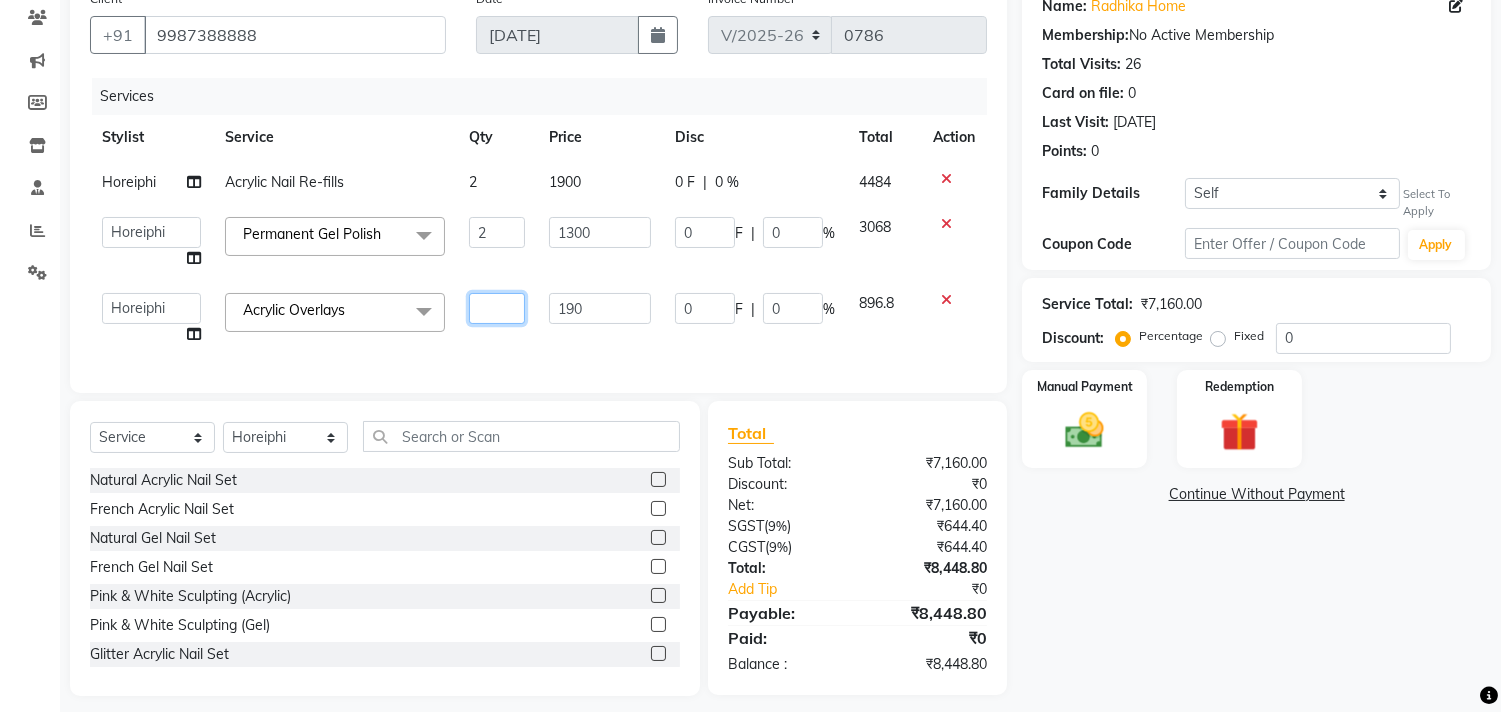 type on "3" 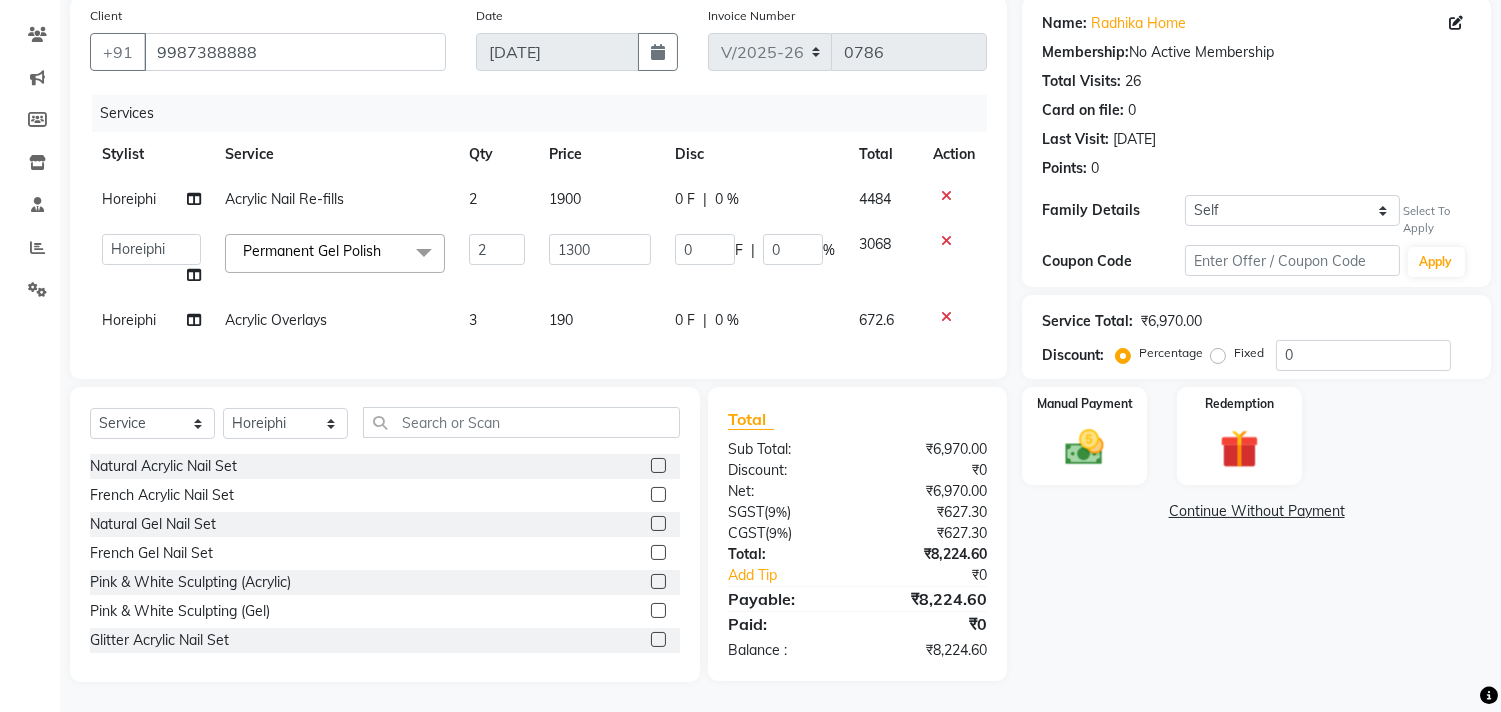 click 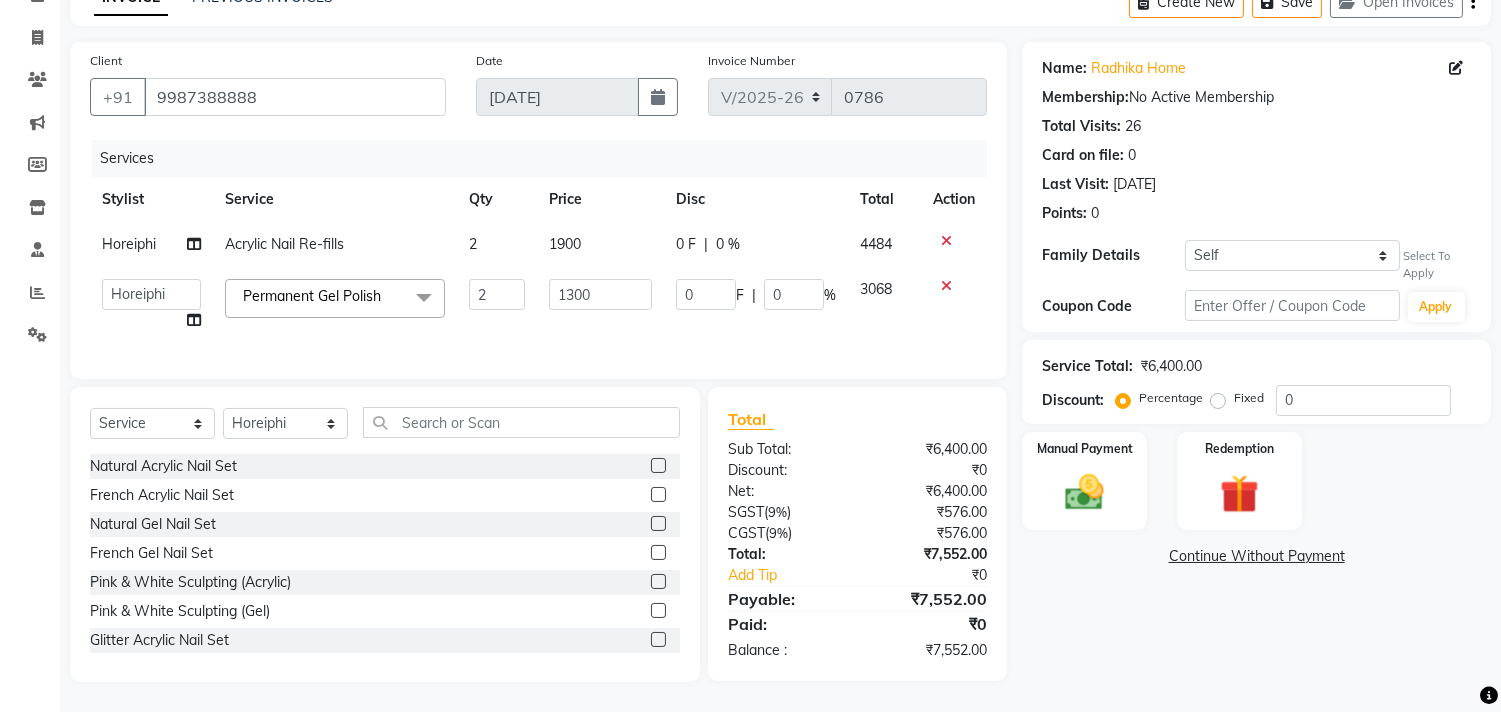 click on "Permanent Gel Polish" 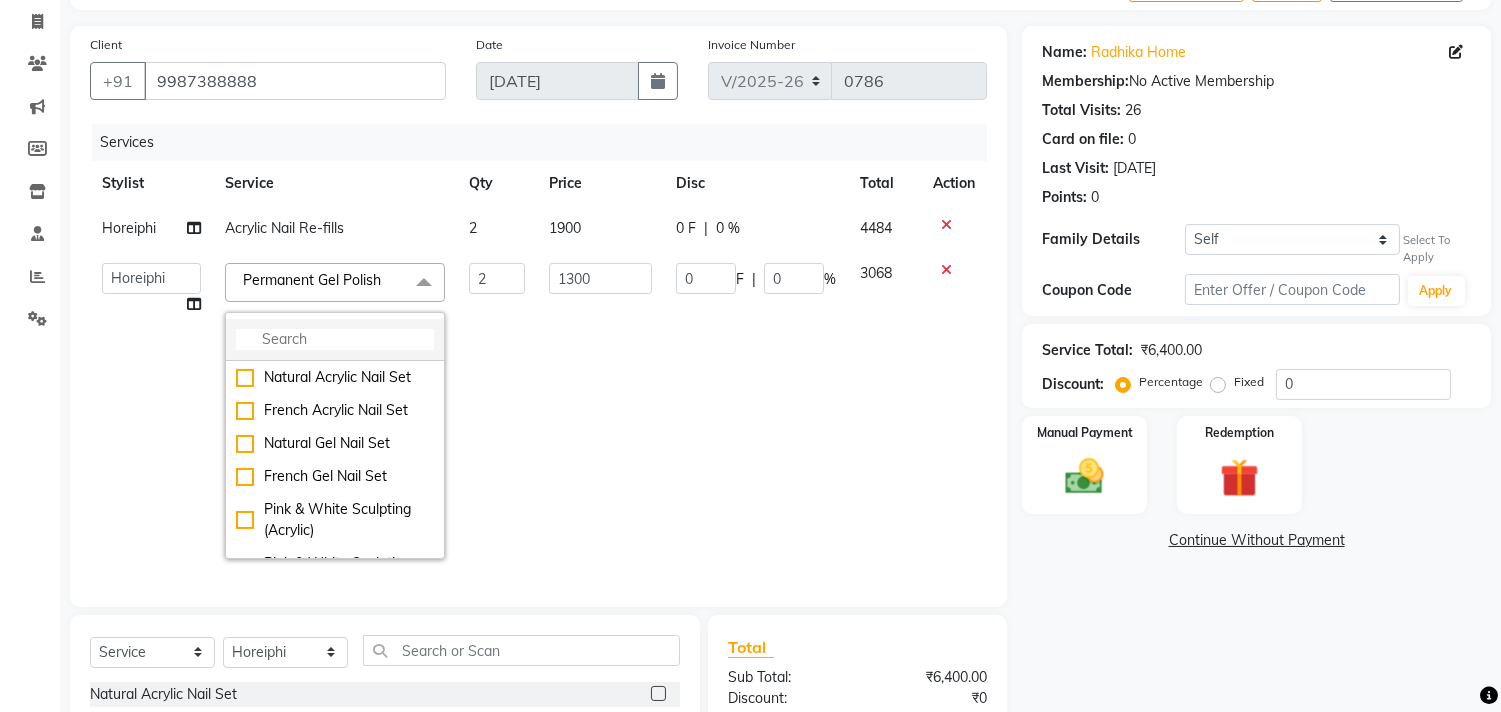 click 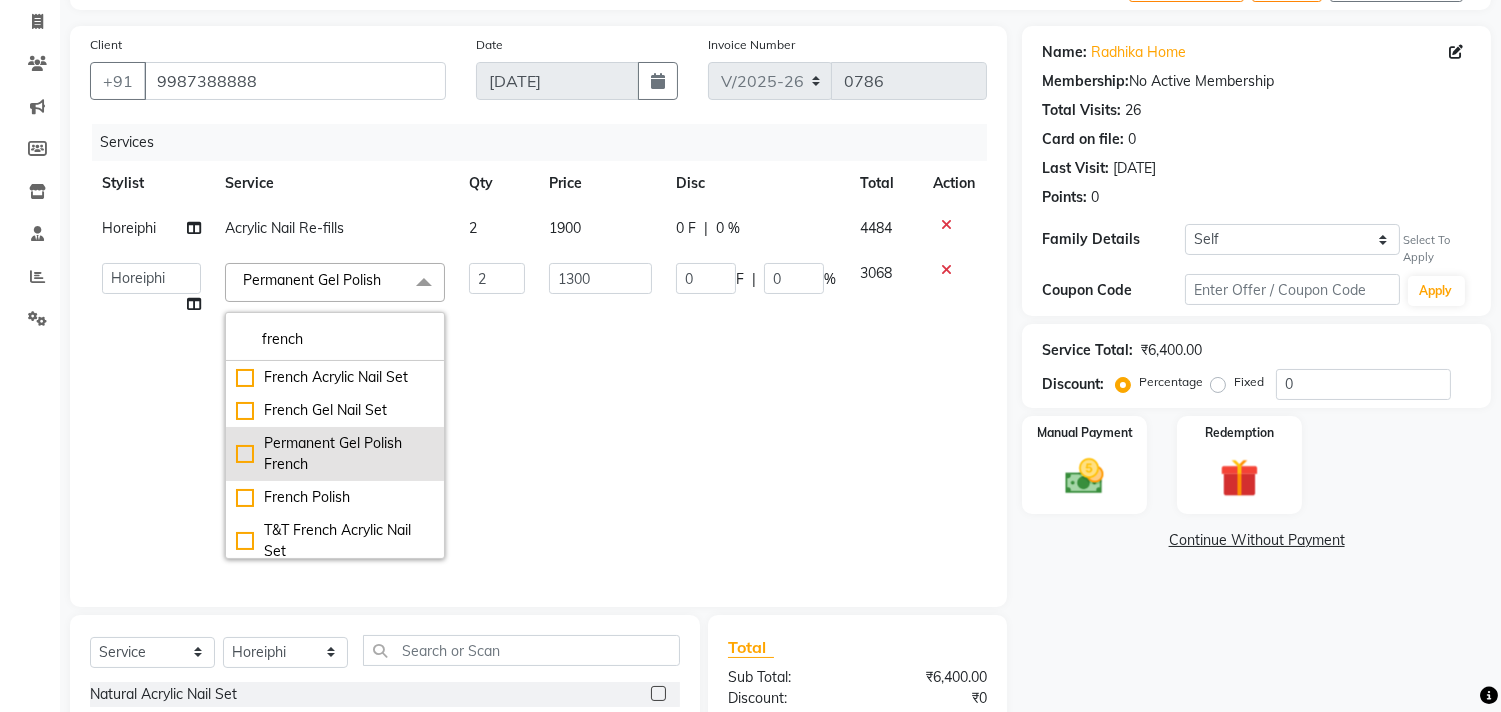 type on "french" 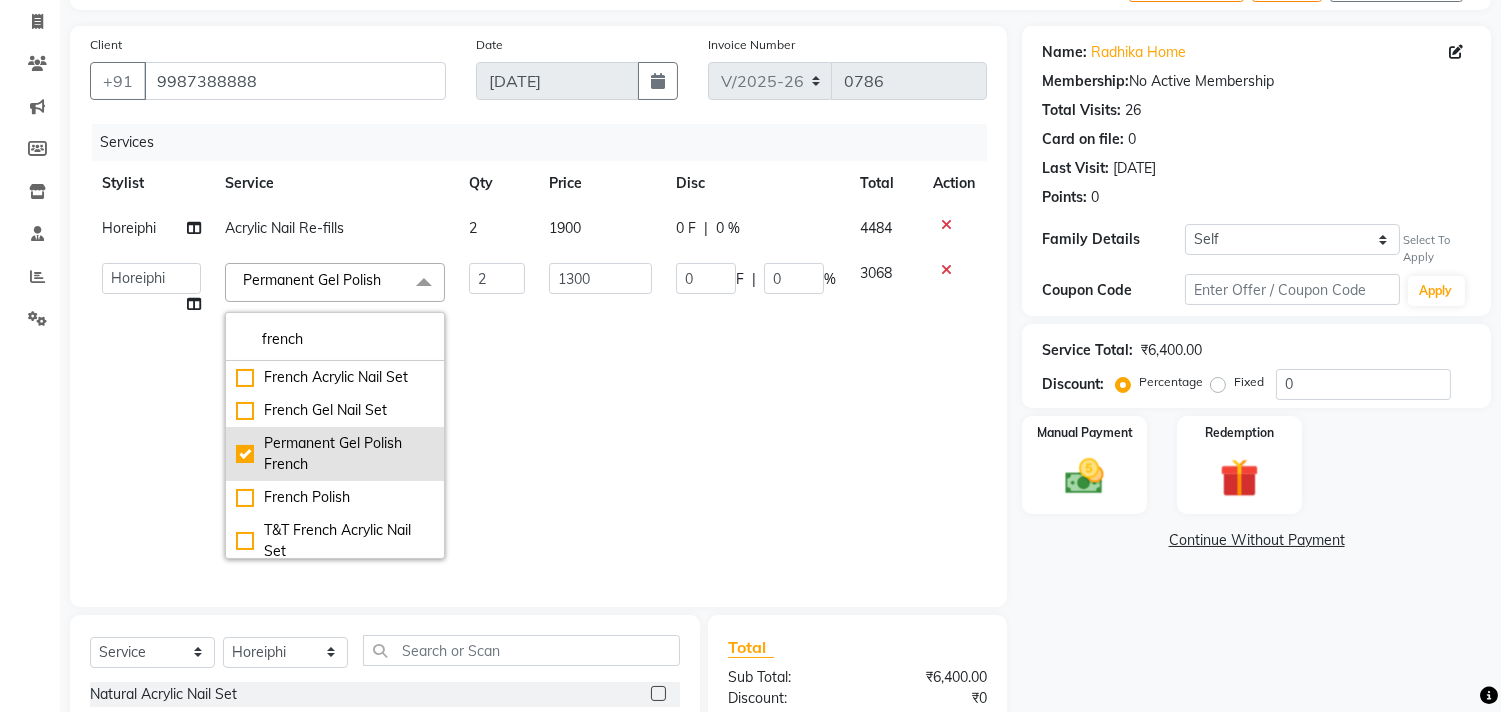 checkbox on "true" 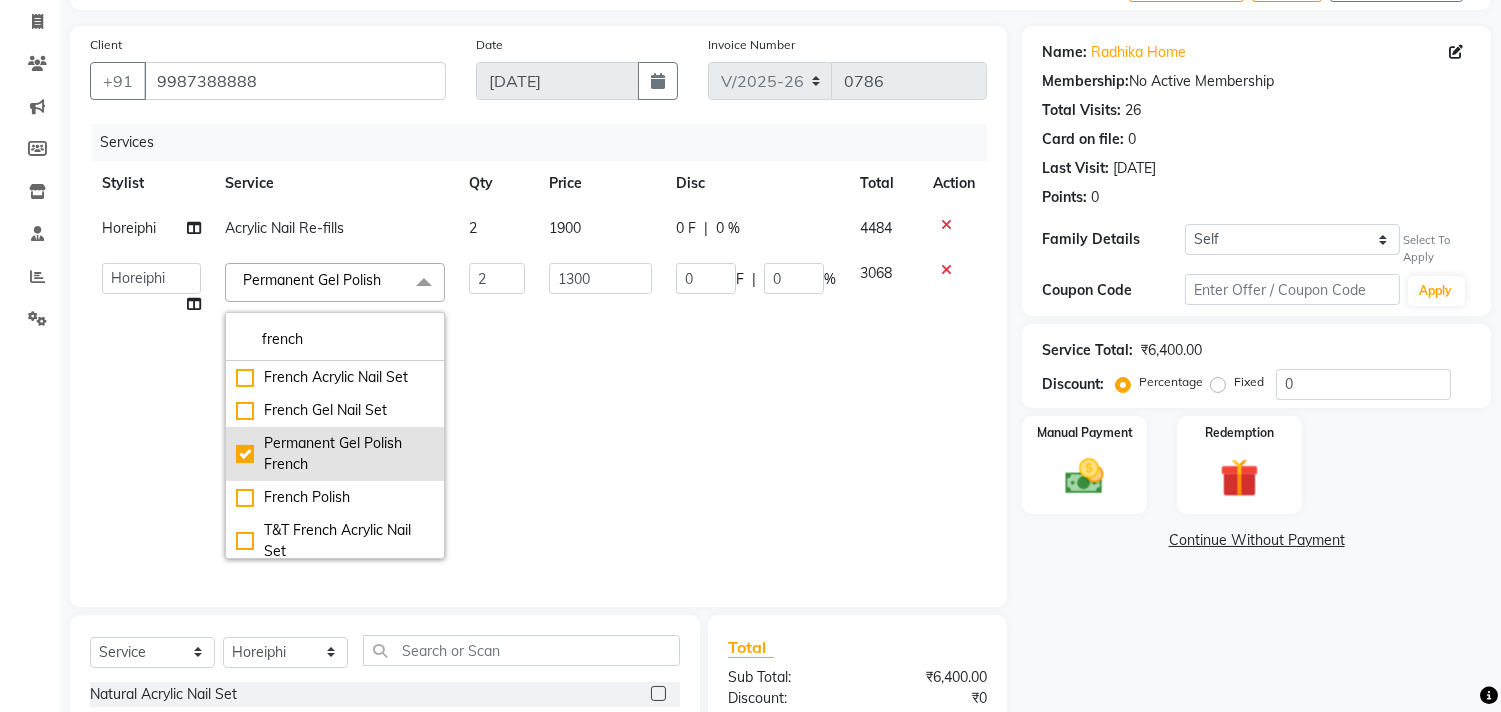 type on "1" 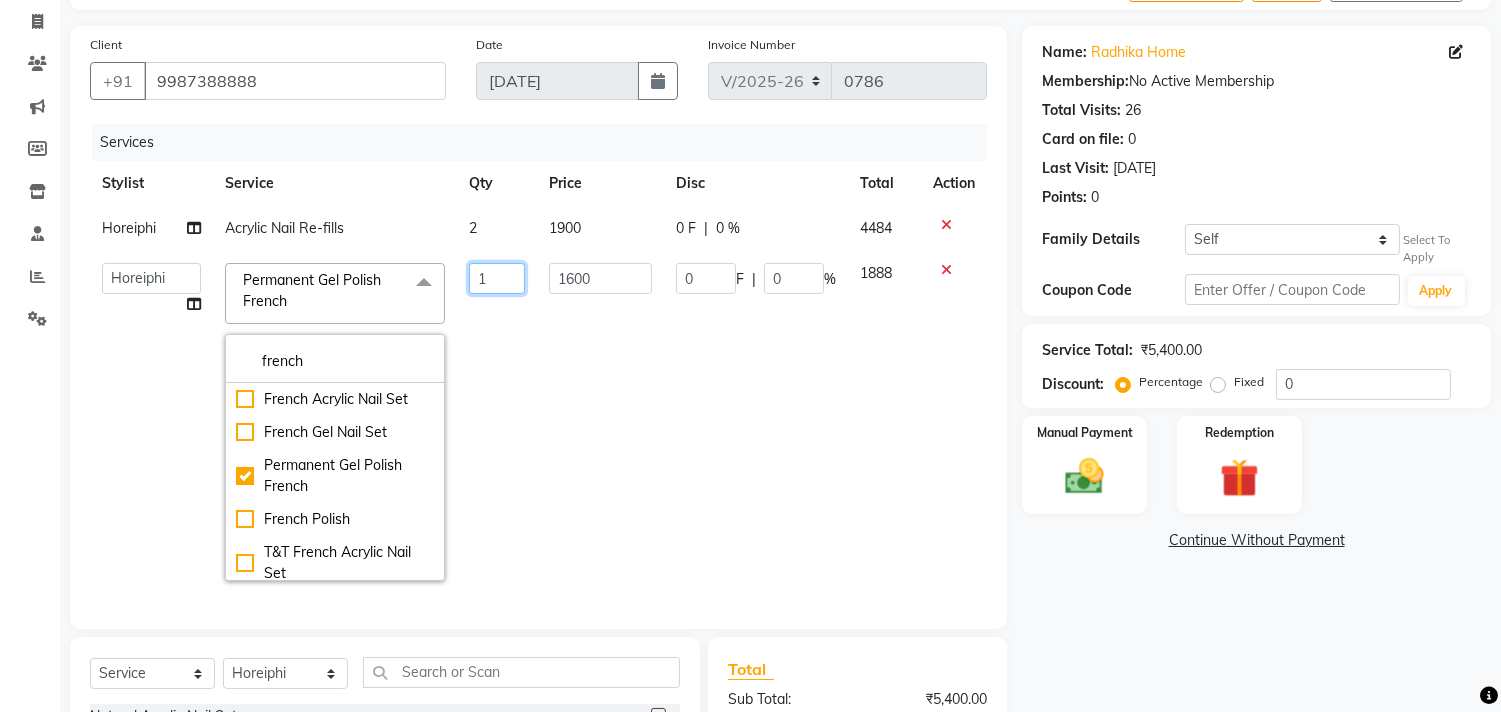 click on "1" 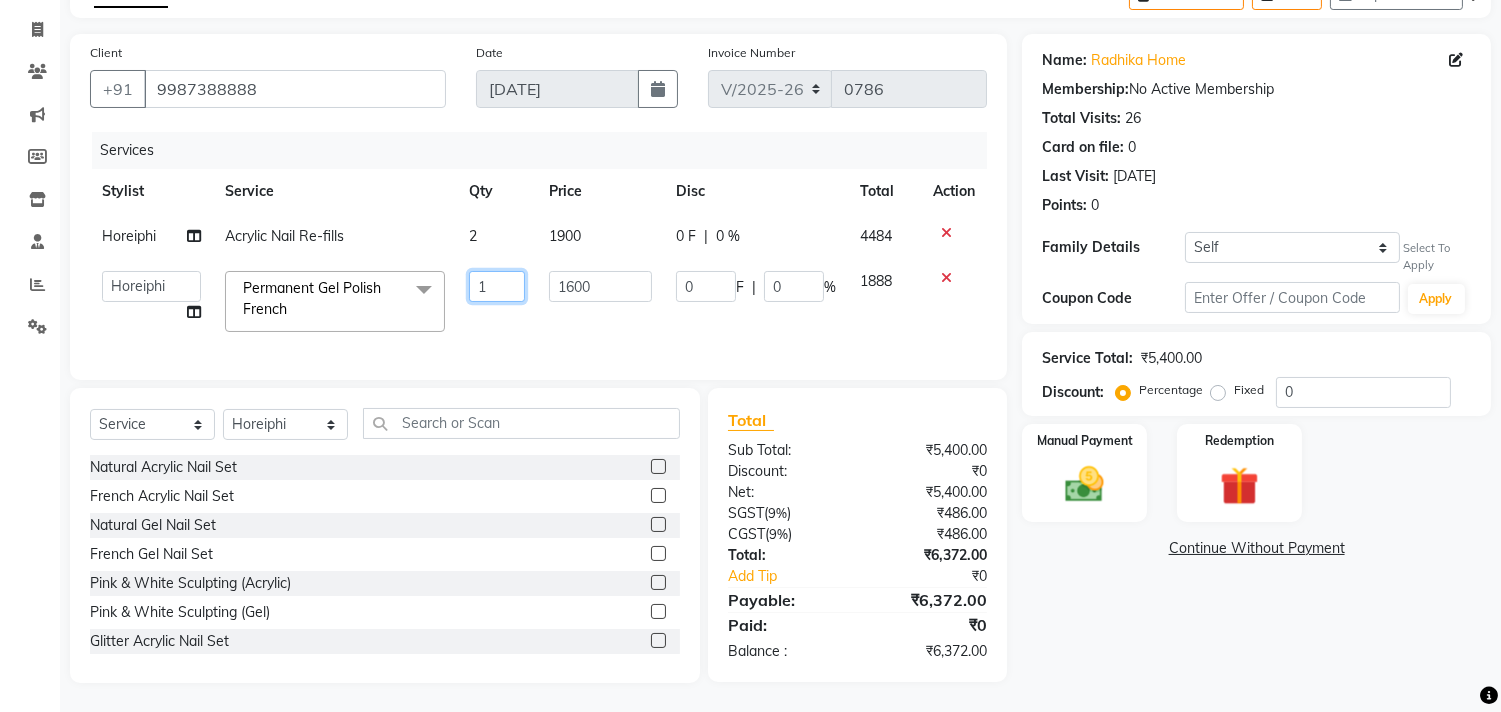 scroll, scrollTop: 124, scrollLeft: 0, axis: vertical 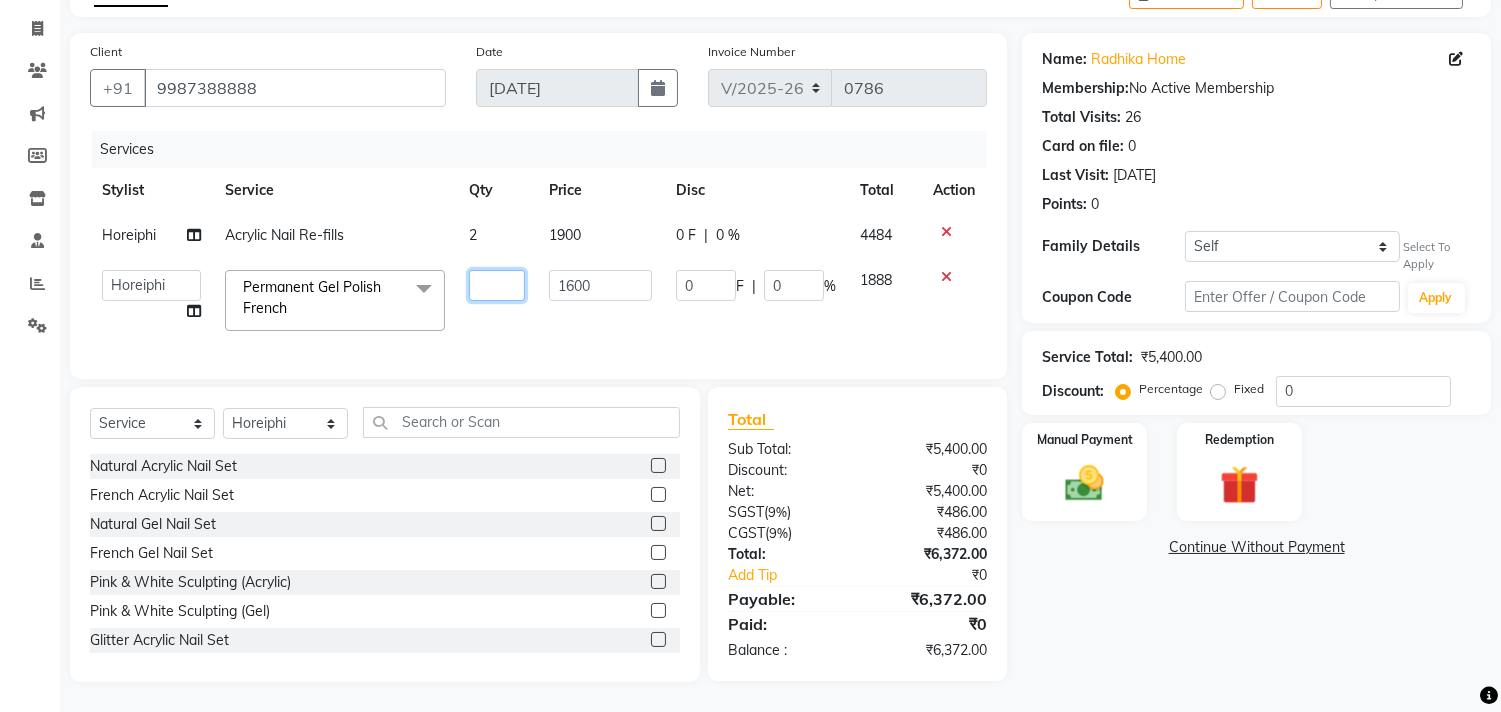 type on "2" 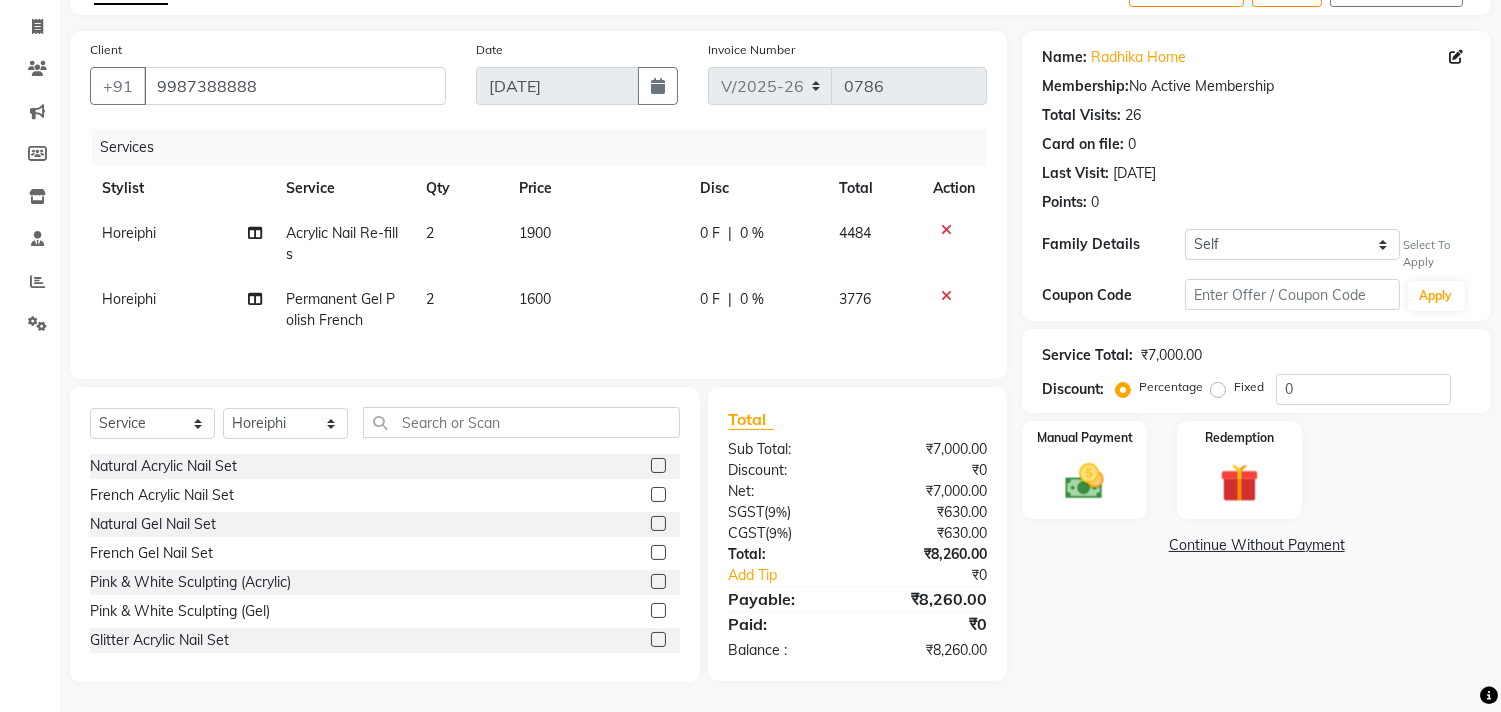 click on "2" 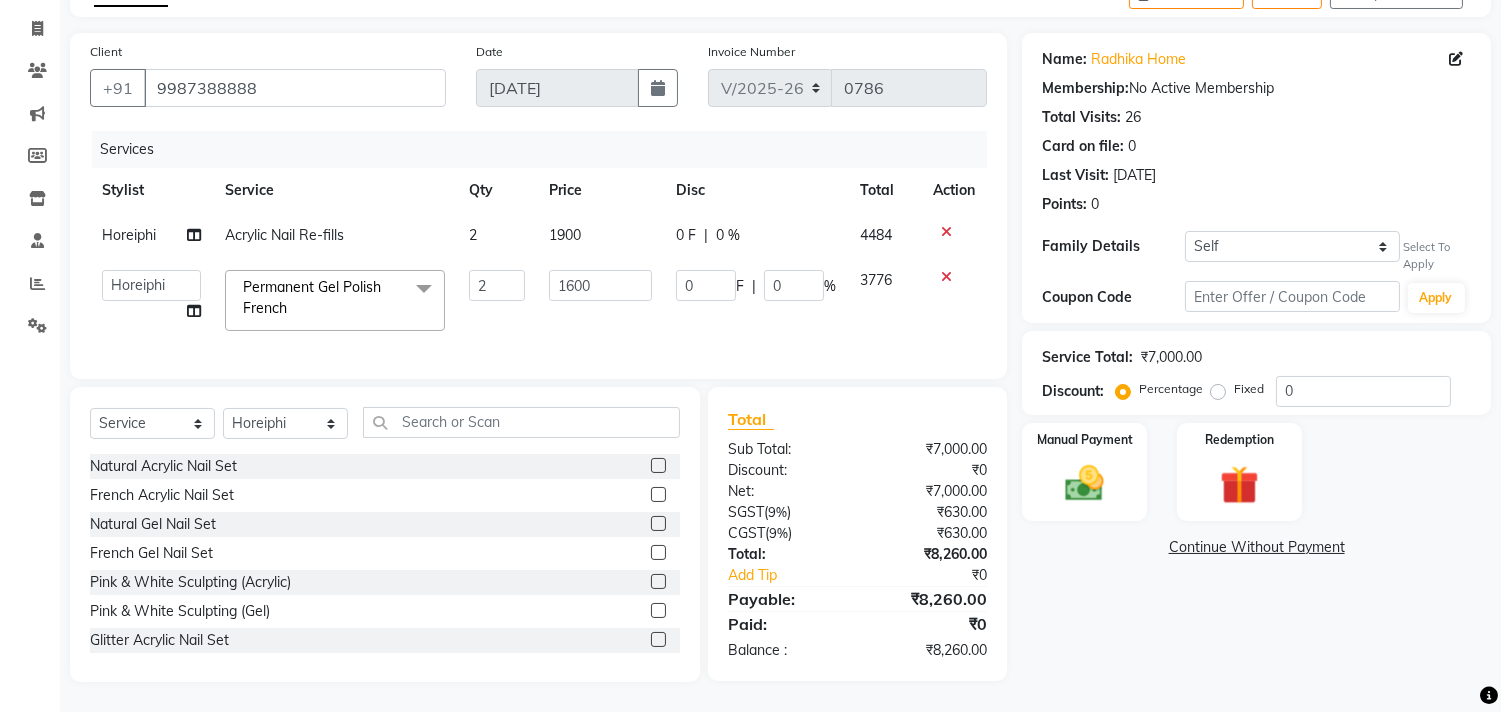 click on "Permanent Gel Polish French  x" 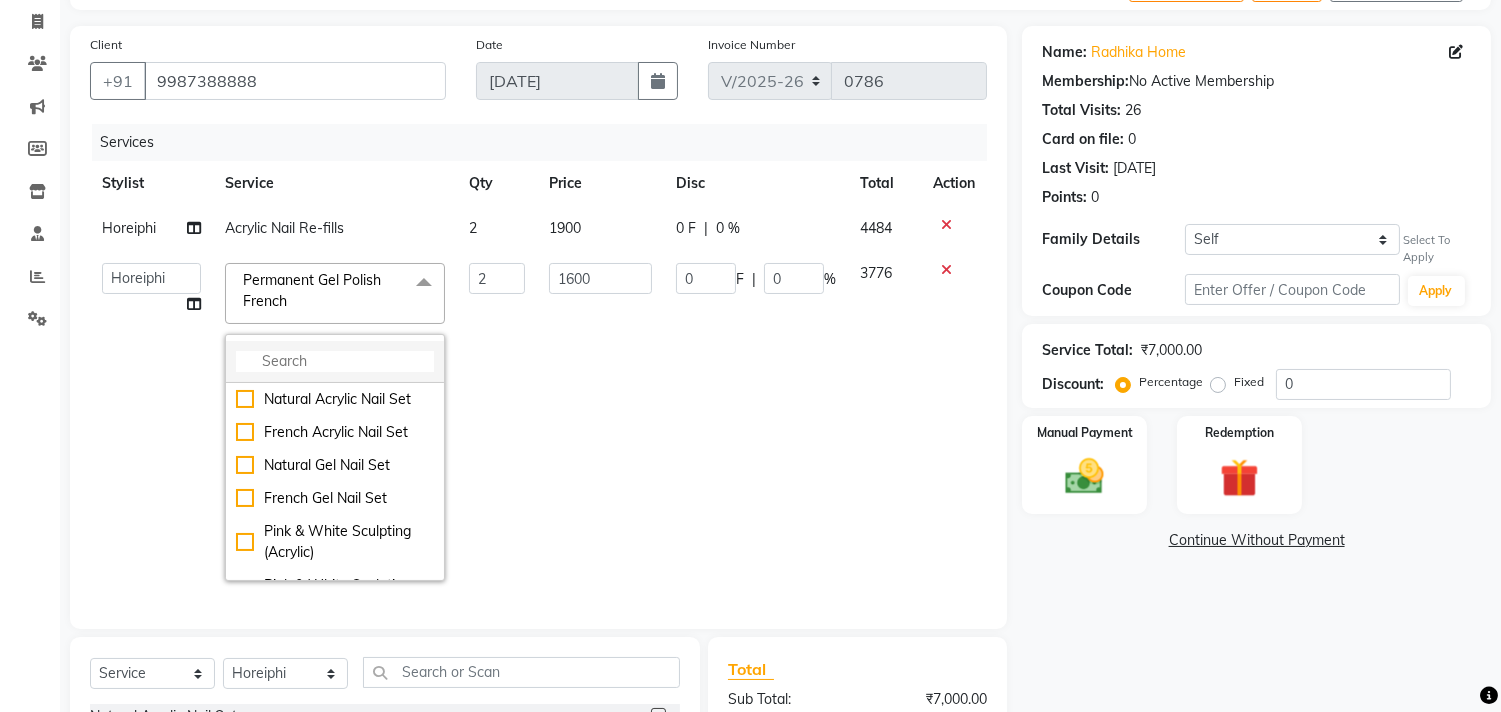 click 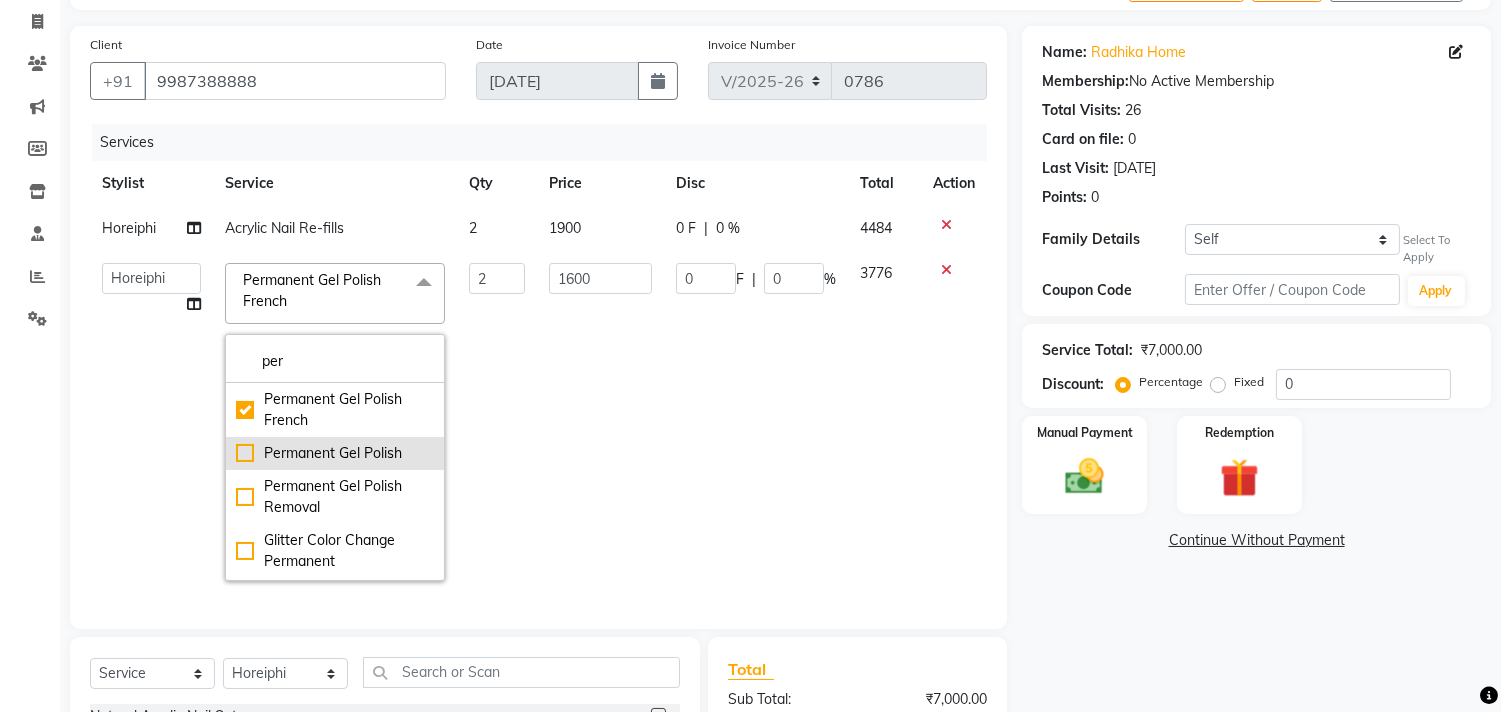 type on "per" 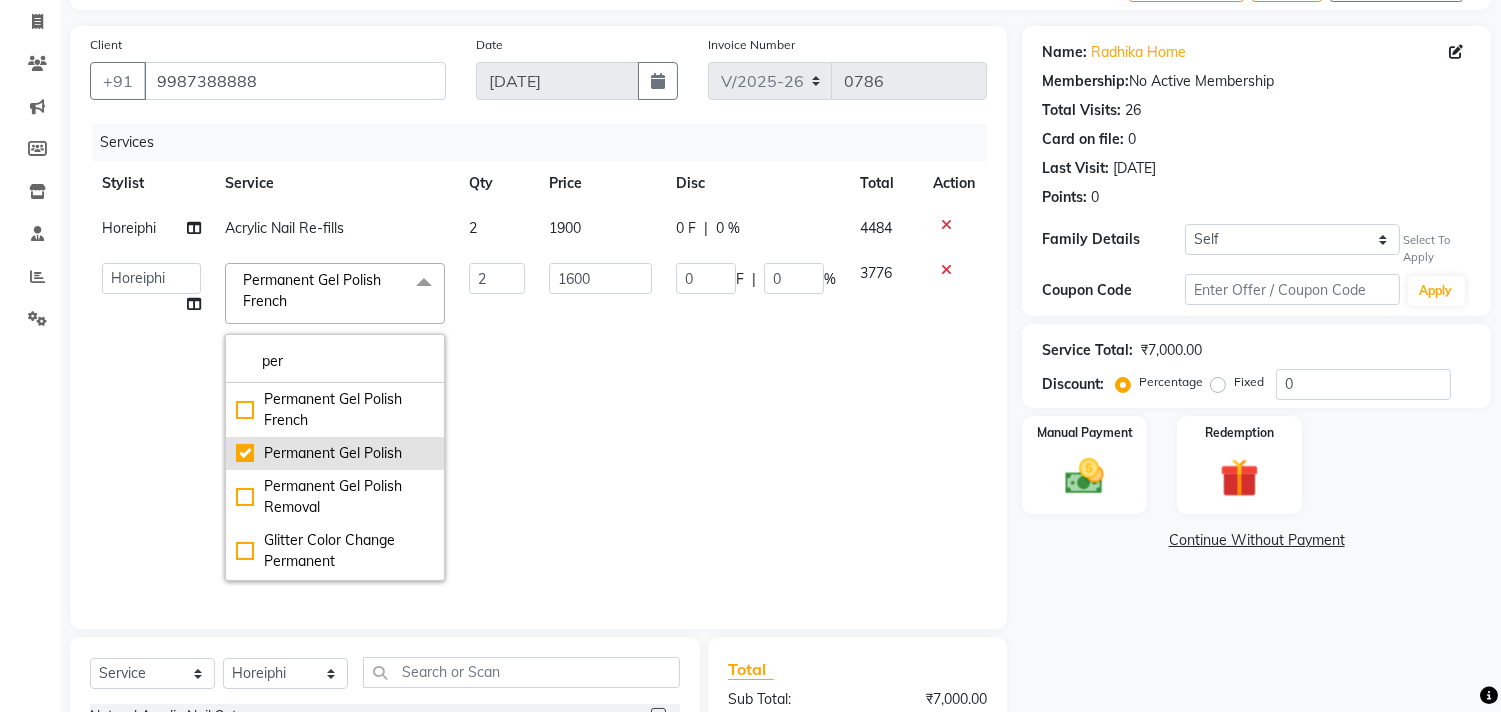 checkbox on "false" 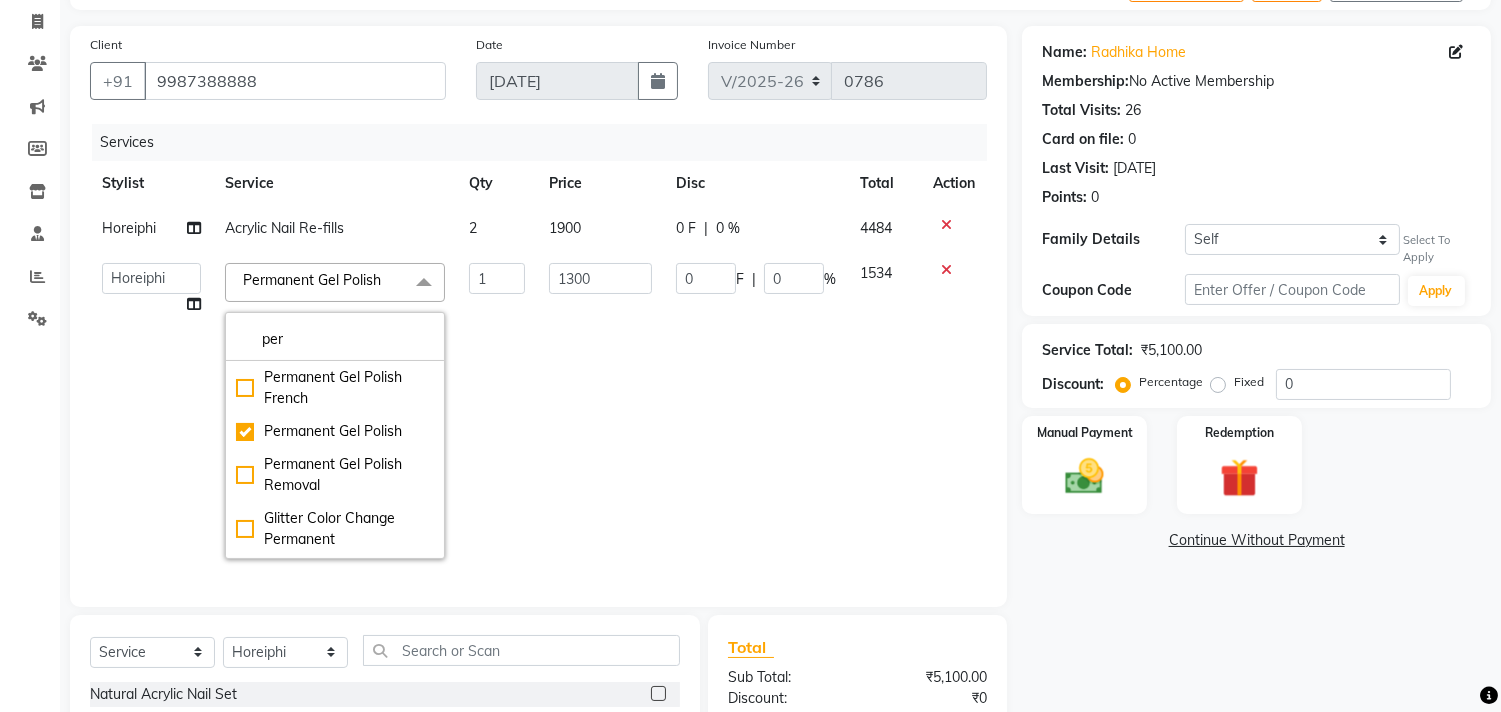 click on "1300" 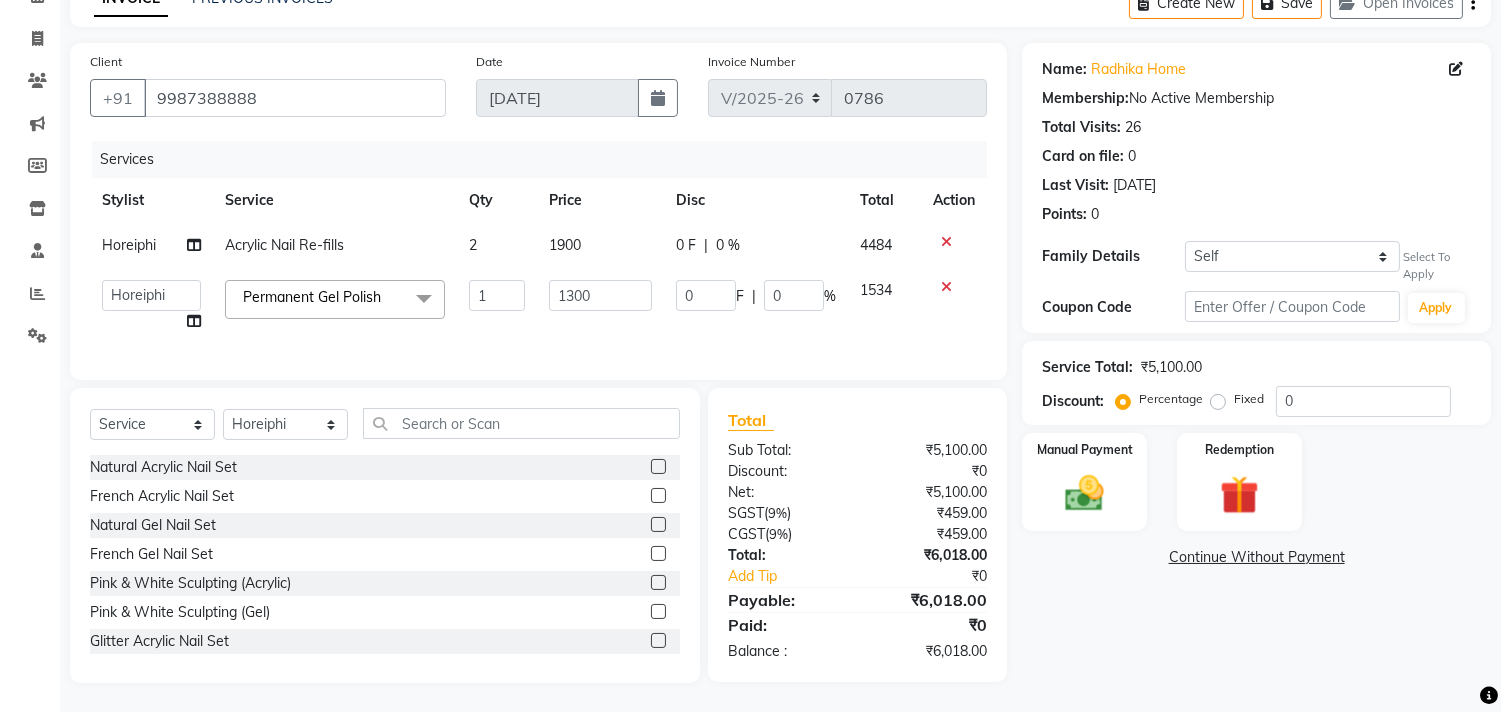 scroll, scrollTop: 124, scrollLeft: 0, axis: vertical 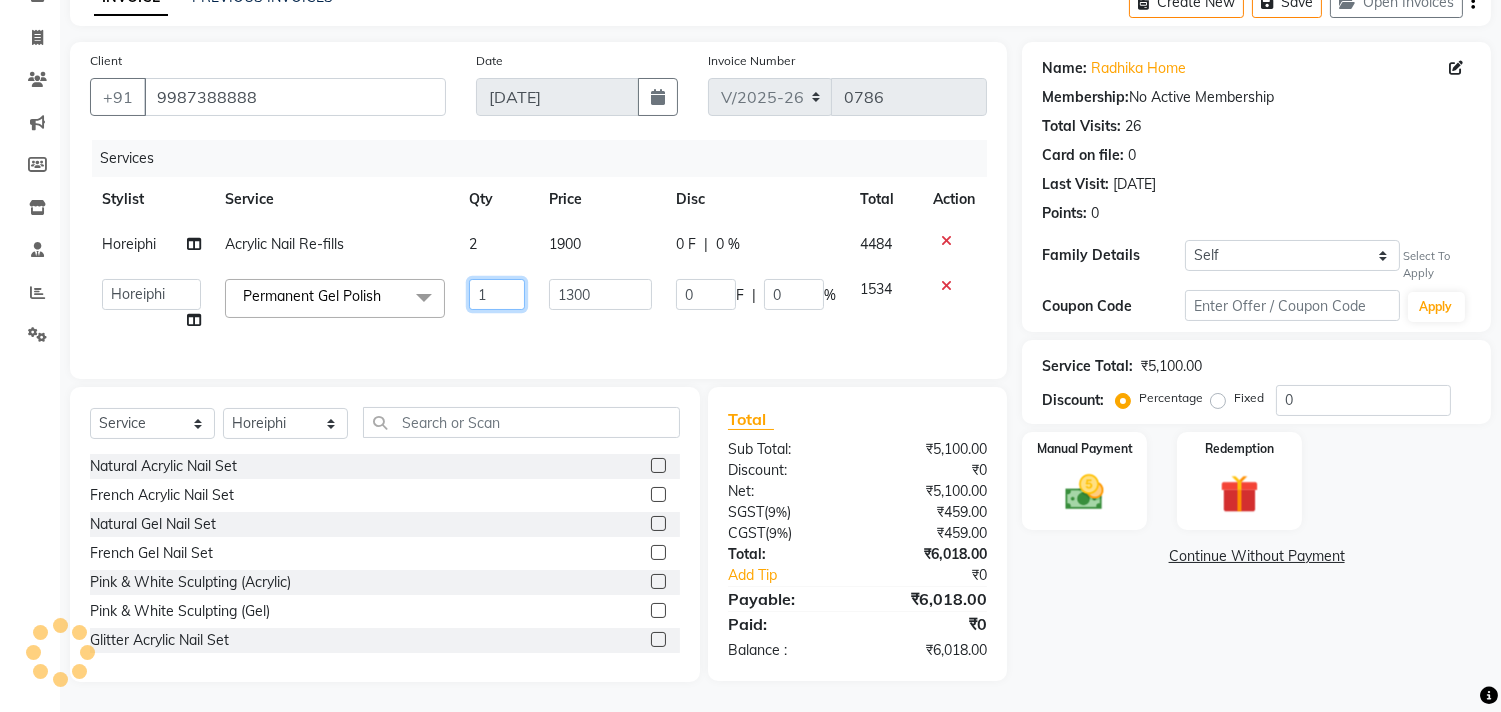 click on "1" 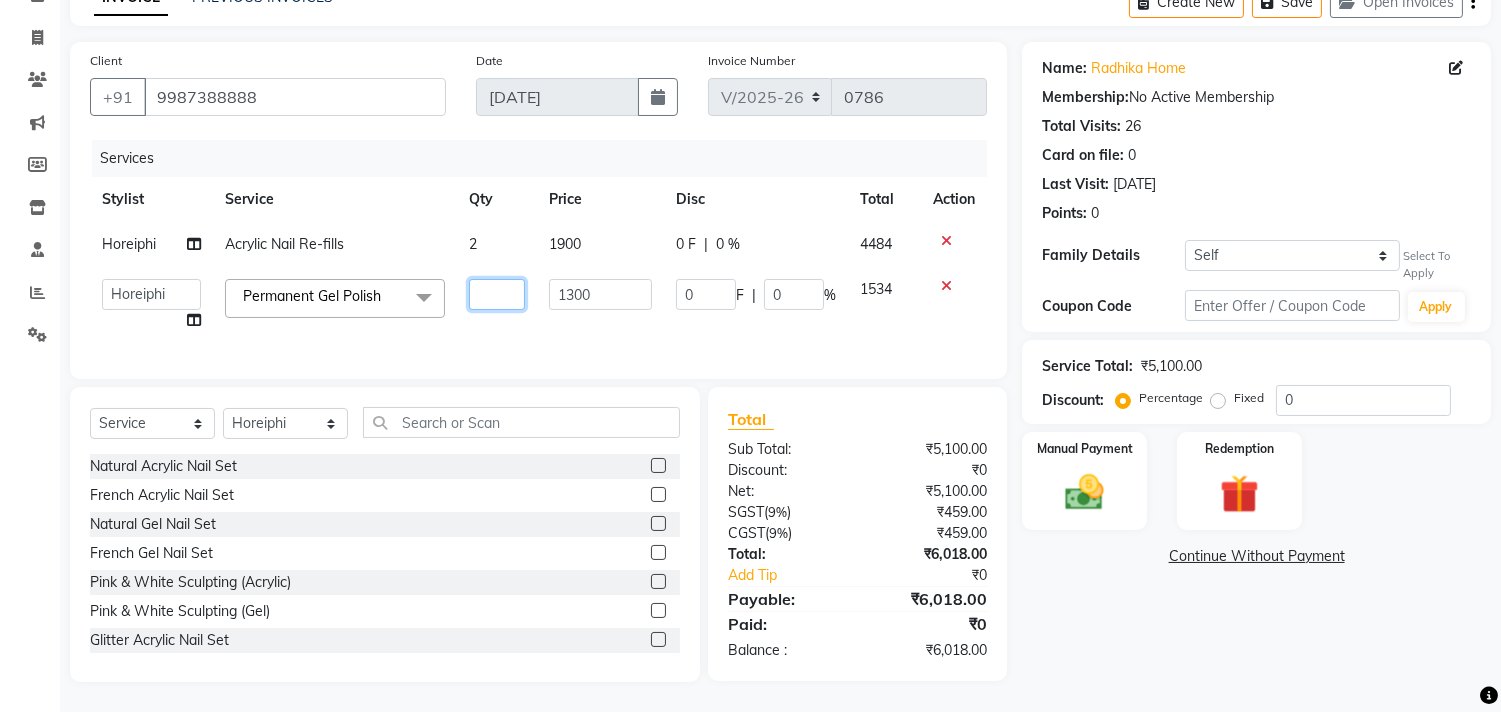 type on "2" 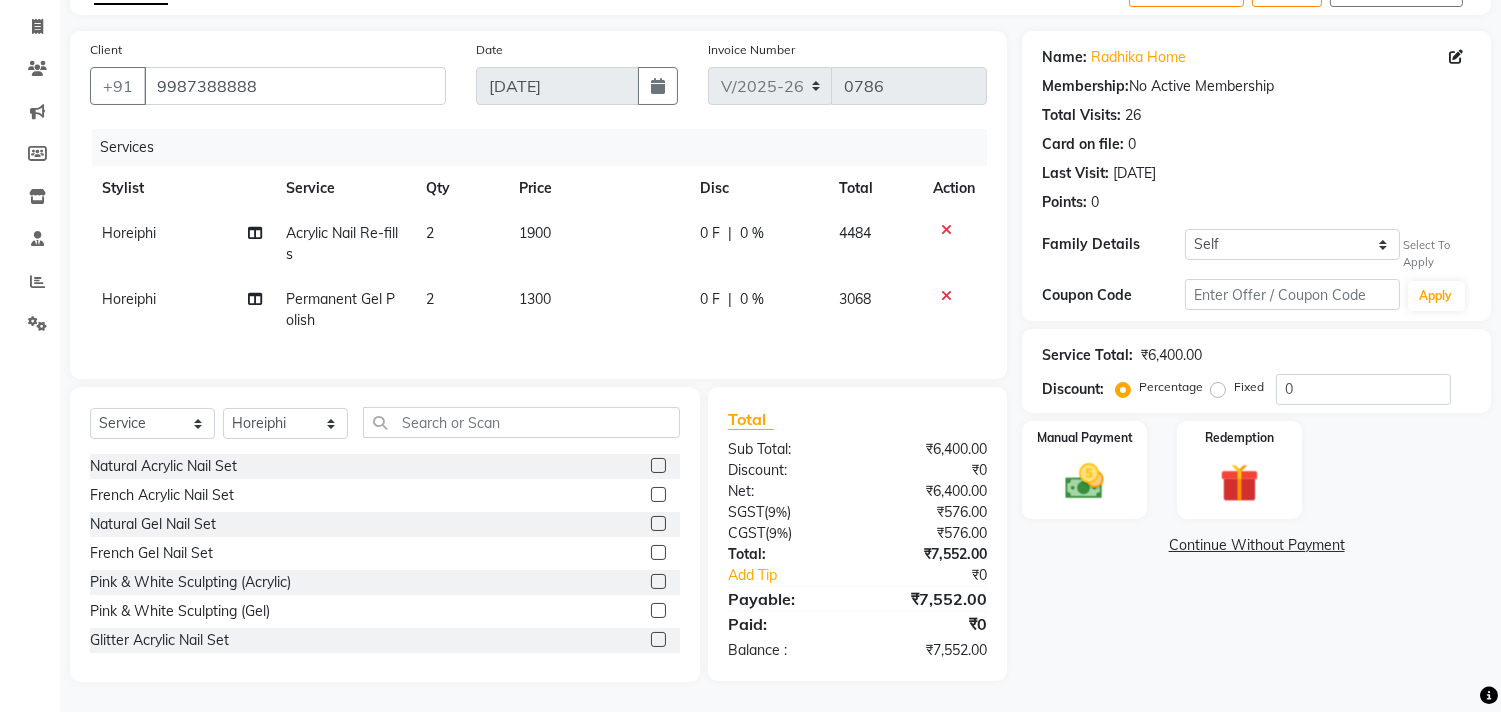 click on "Services Stylist Service Qty Price Disc Total Action Horeiphi Acrylic Nail Re-fills 2 1900 0 F | 0 % 4484 Horeiphi Permanent Gel Polish 2 1300 0 F | 0 % 3068" 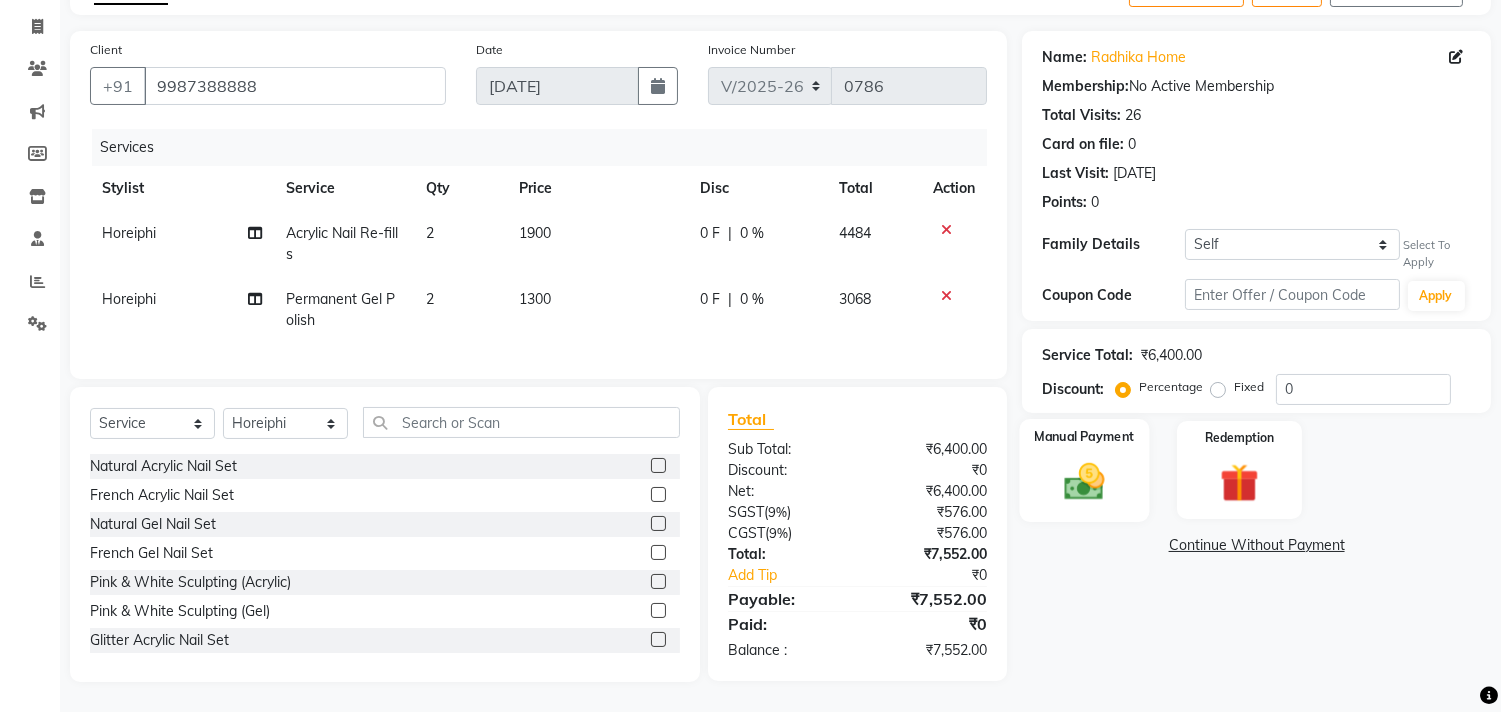 click 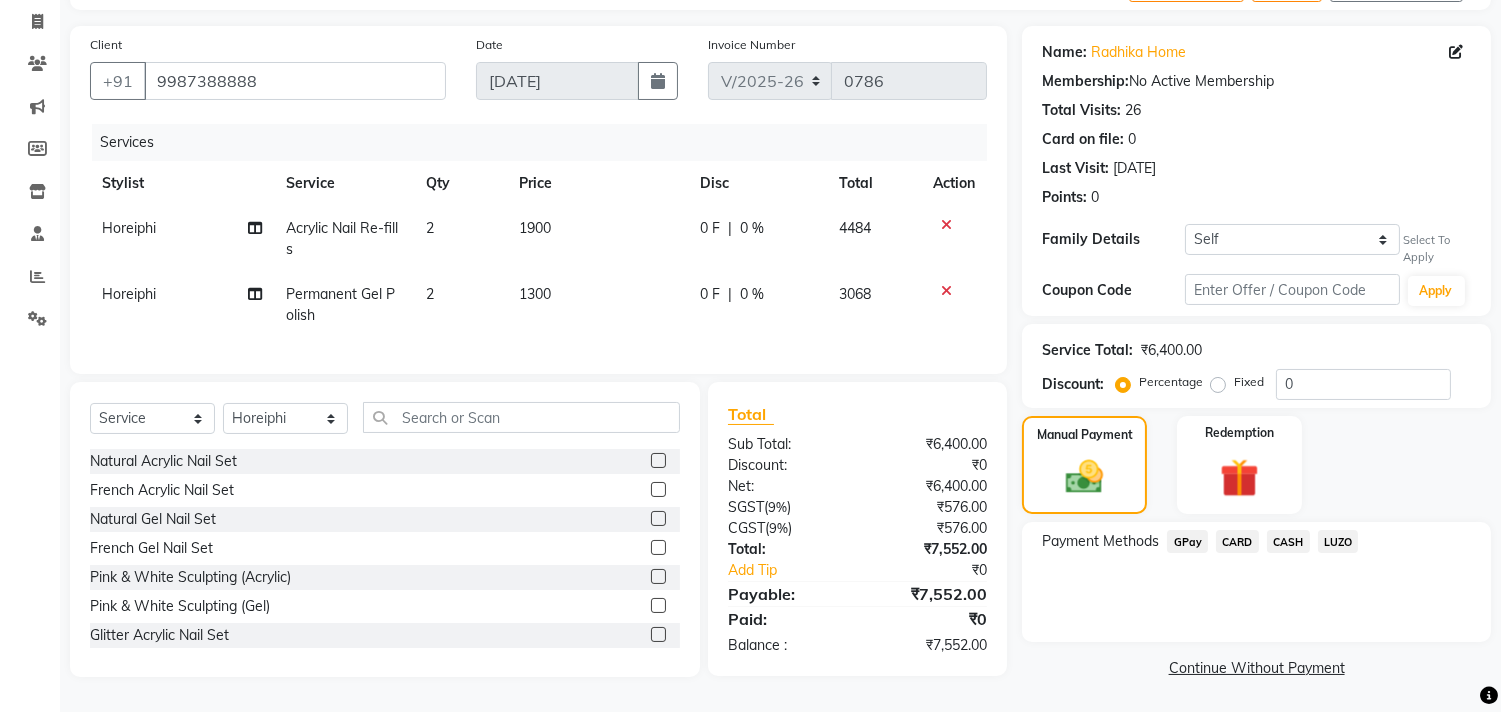 click on "CASH" 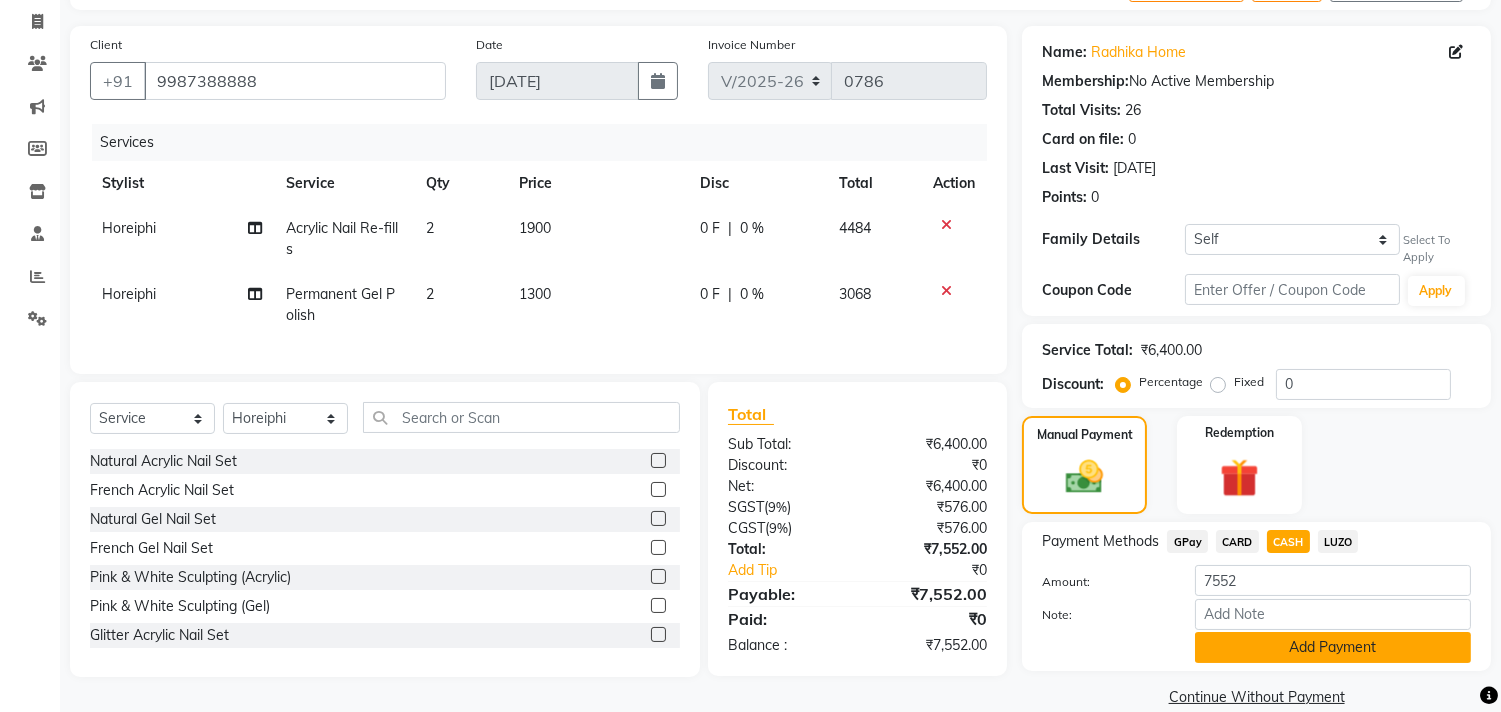 click on "Add Payment" 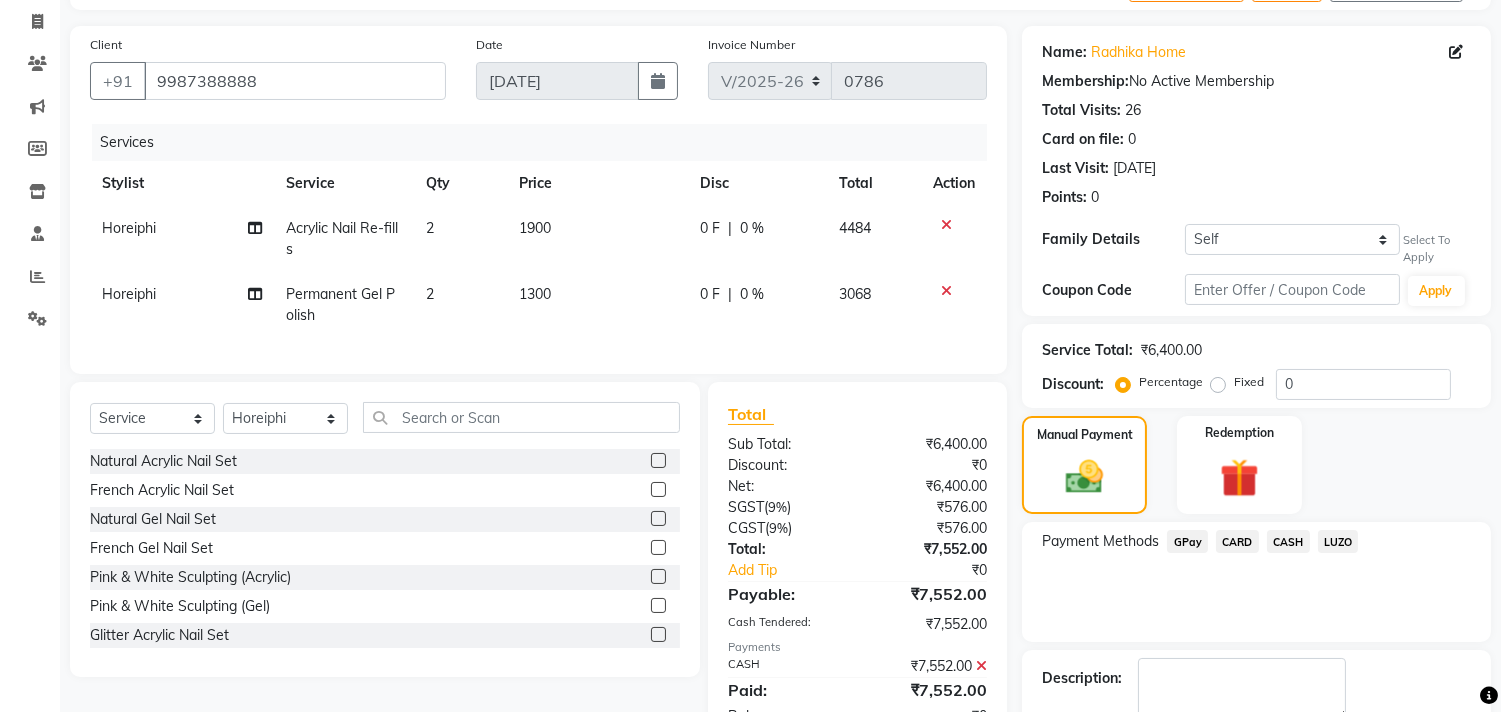 scroll, scrollTop: 237, scrollLeft: 0, axis: vertical 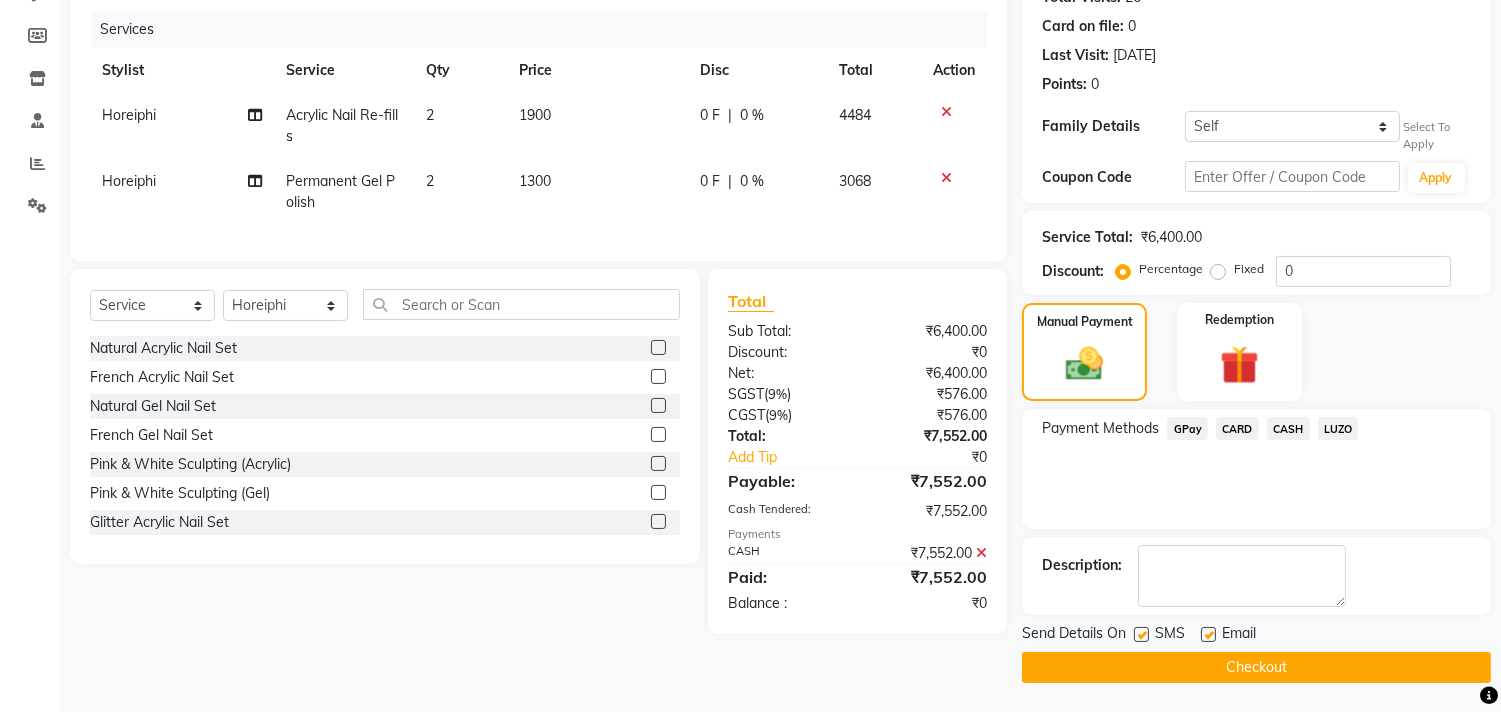 click 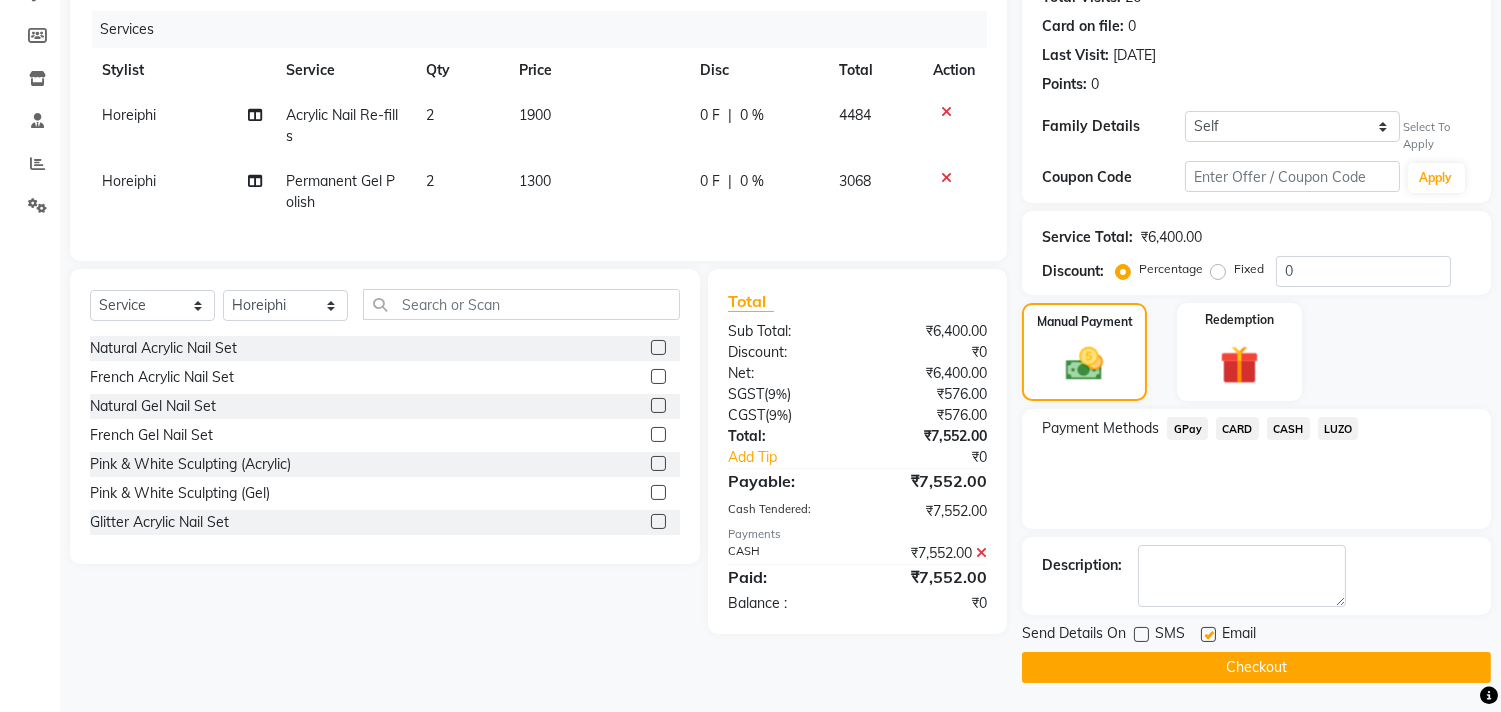 click 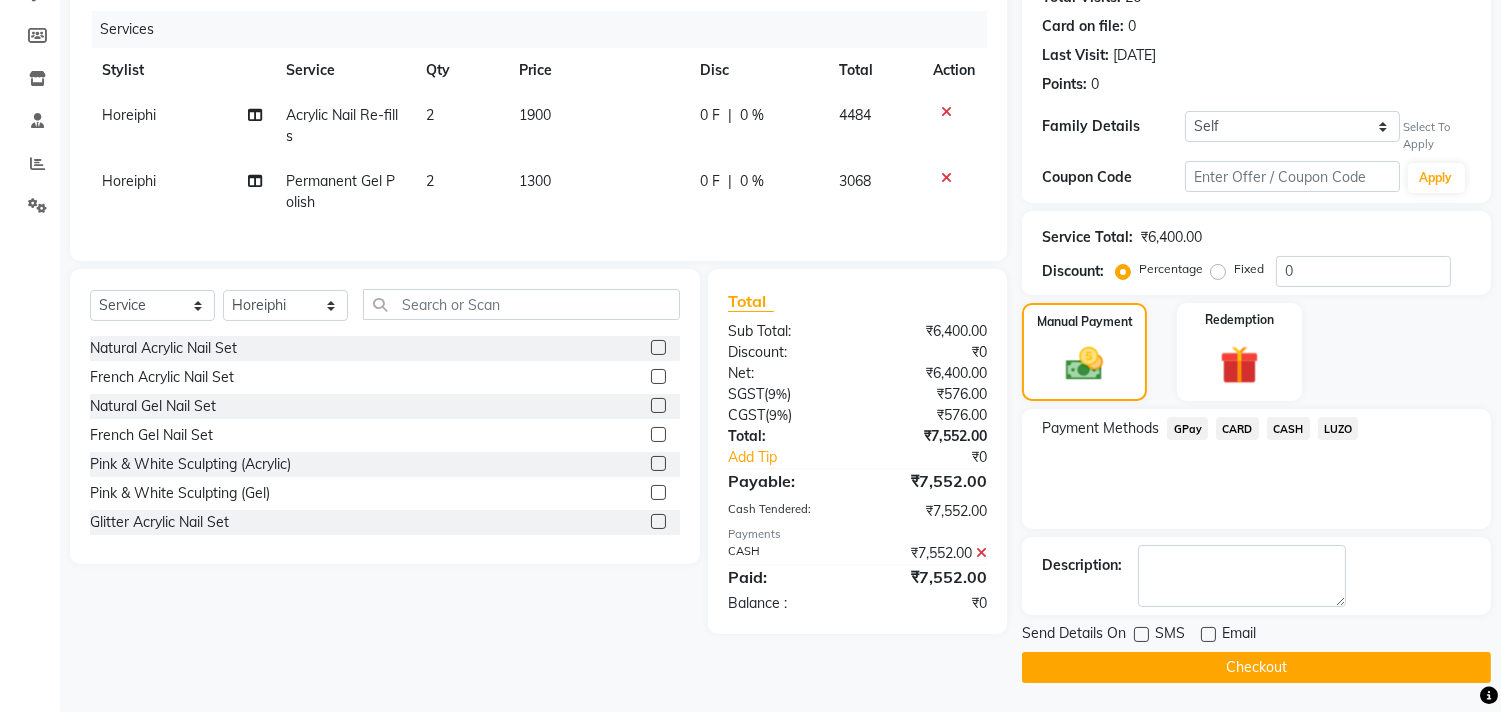 click on "Checkout" 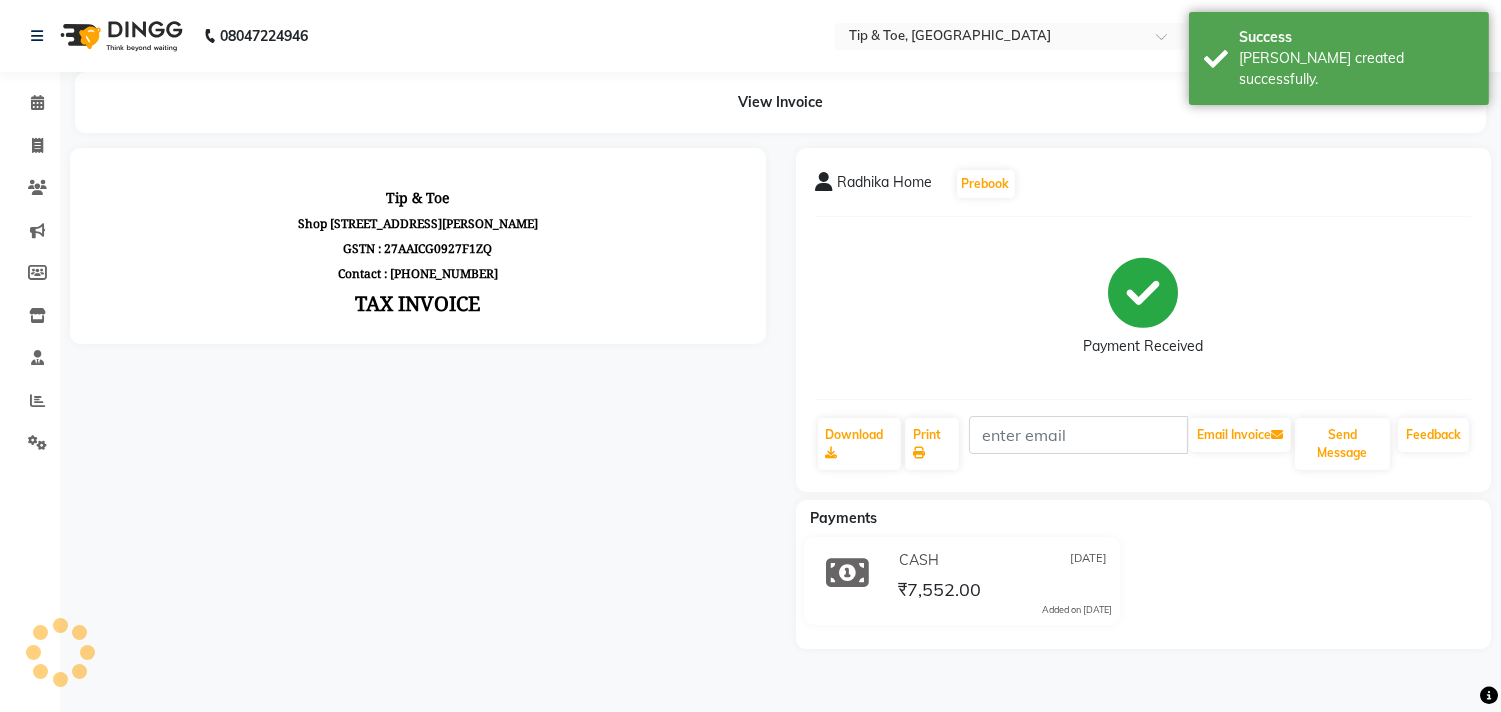 scroll, scrollTop: 0, scrollLeft: 0, axis: both 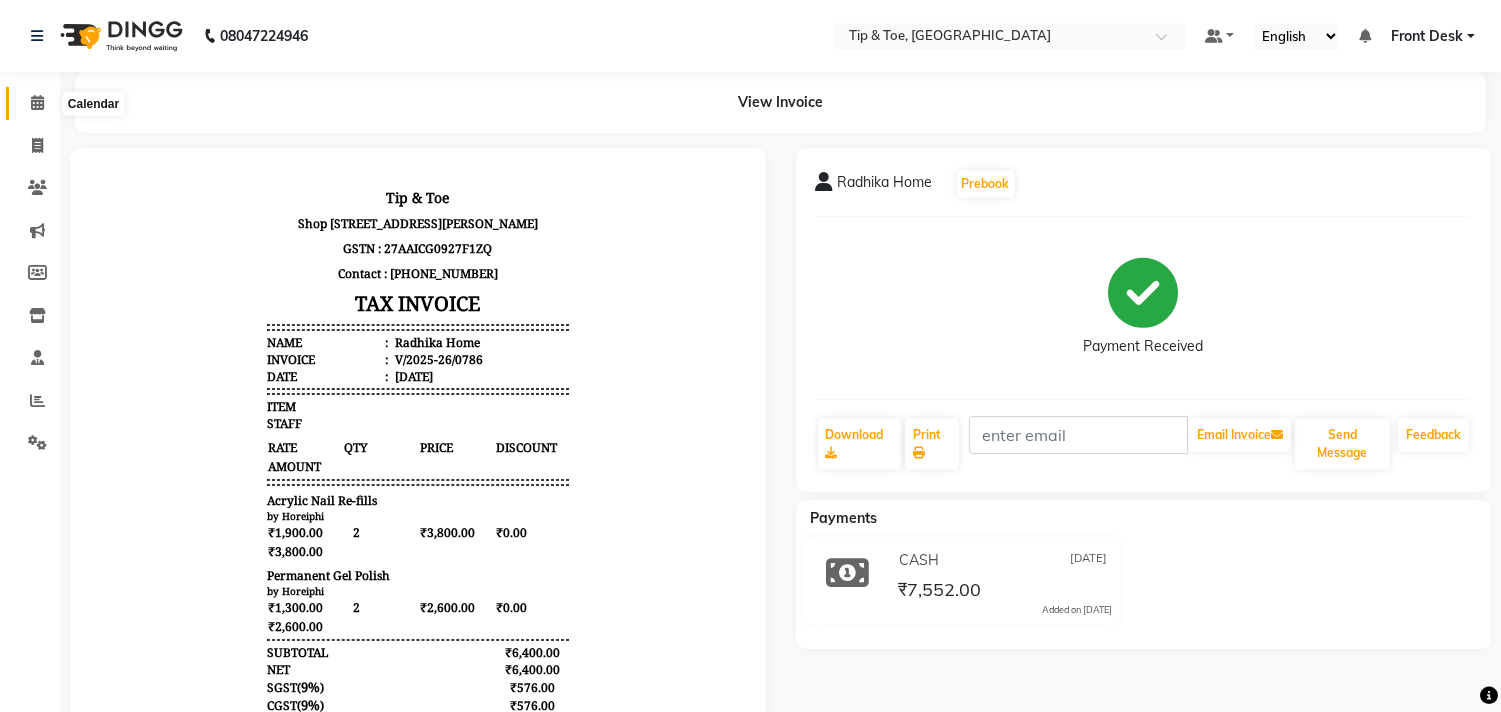 click 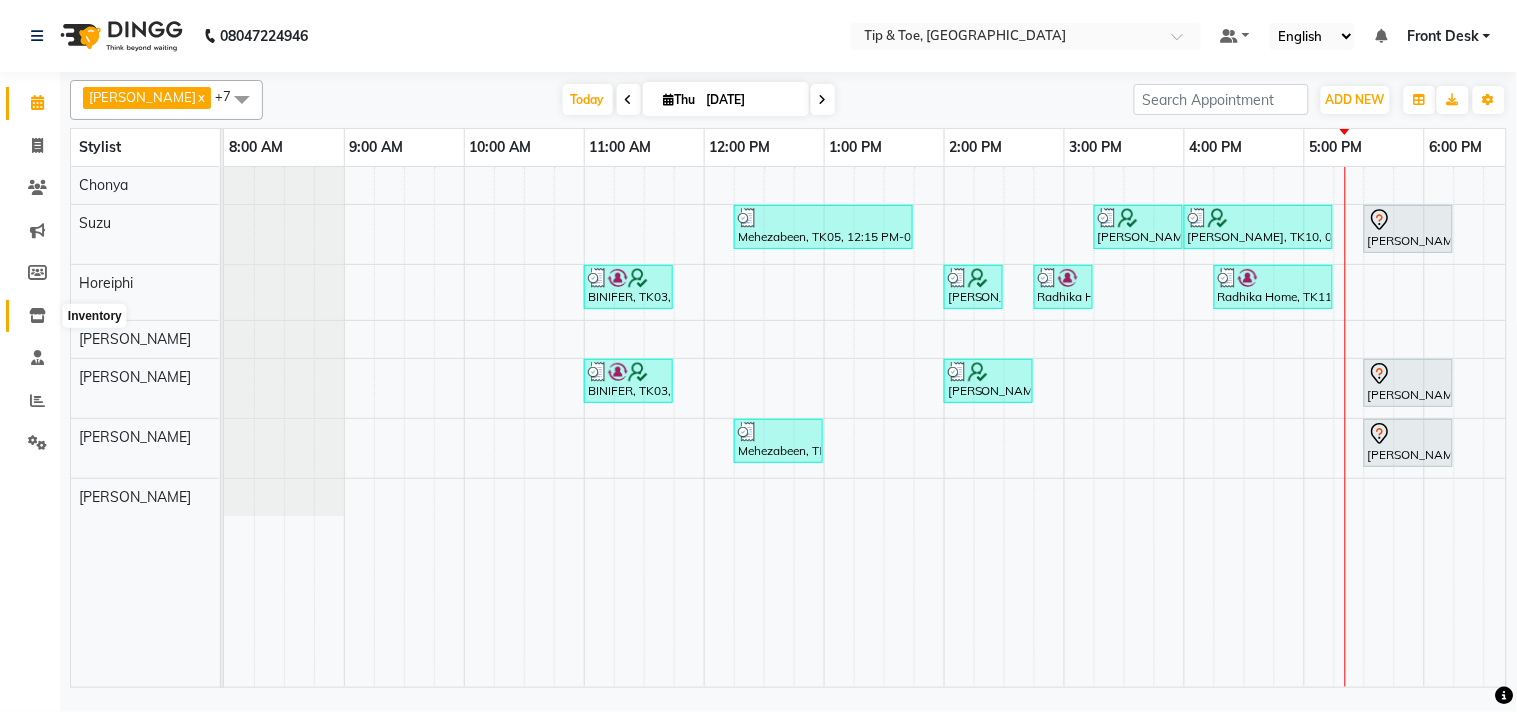 click 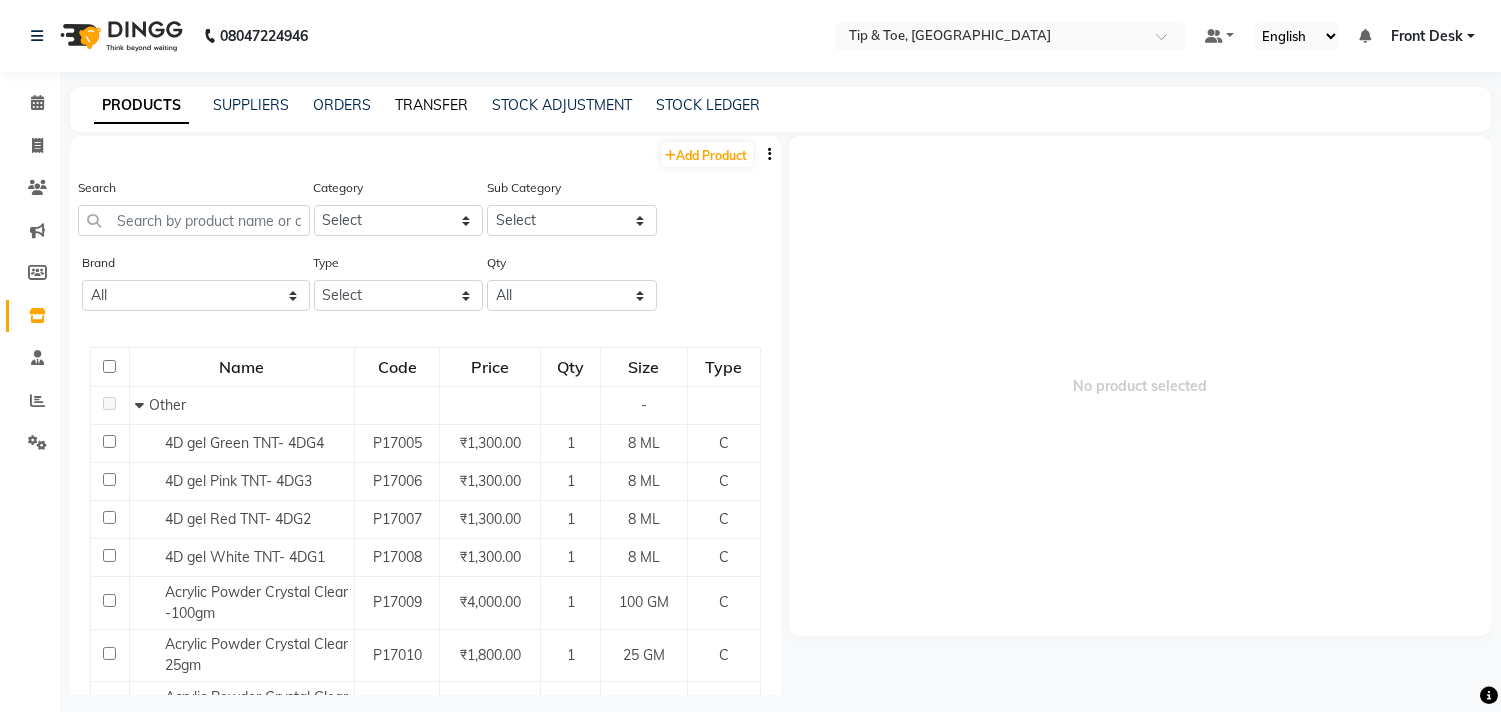 click on "TRANSFER" 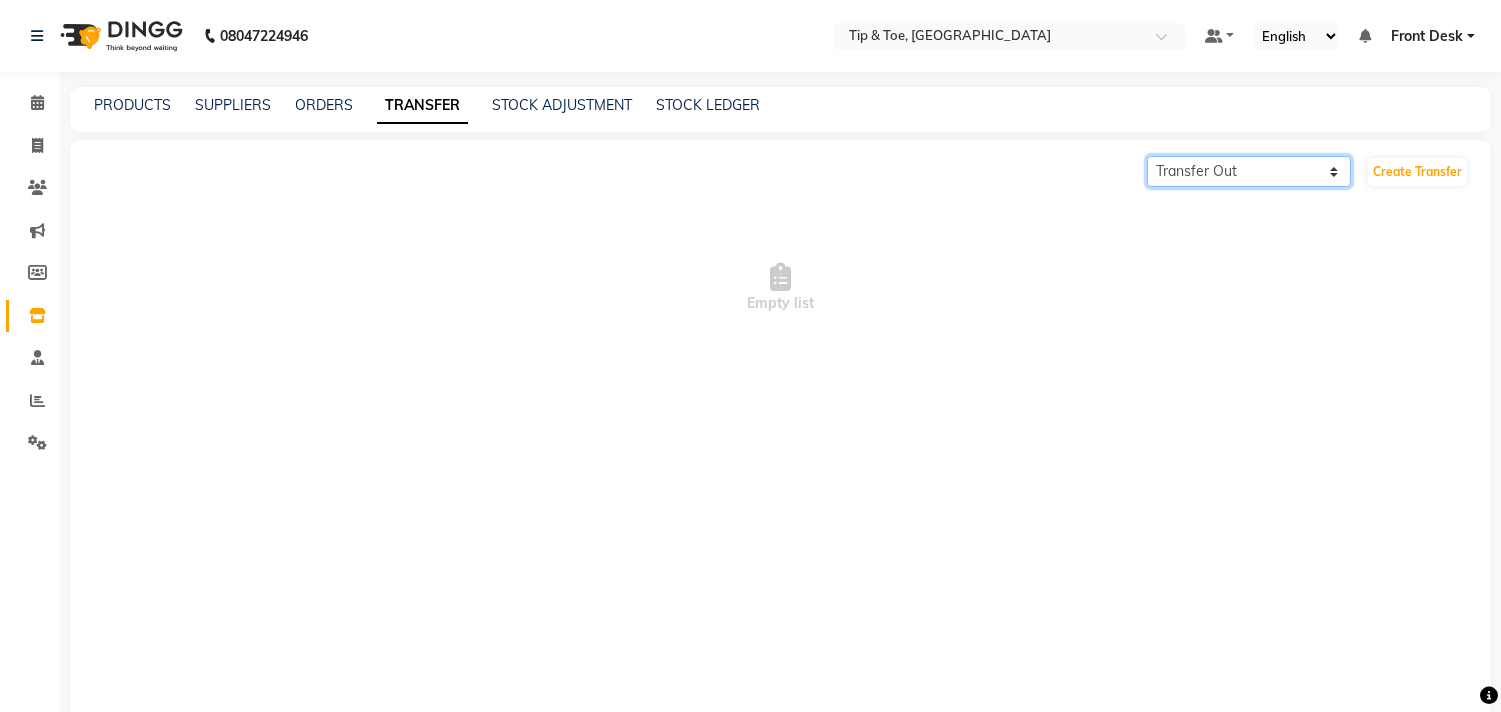 click on "Transfer In Transfer Out" 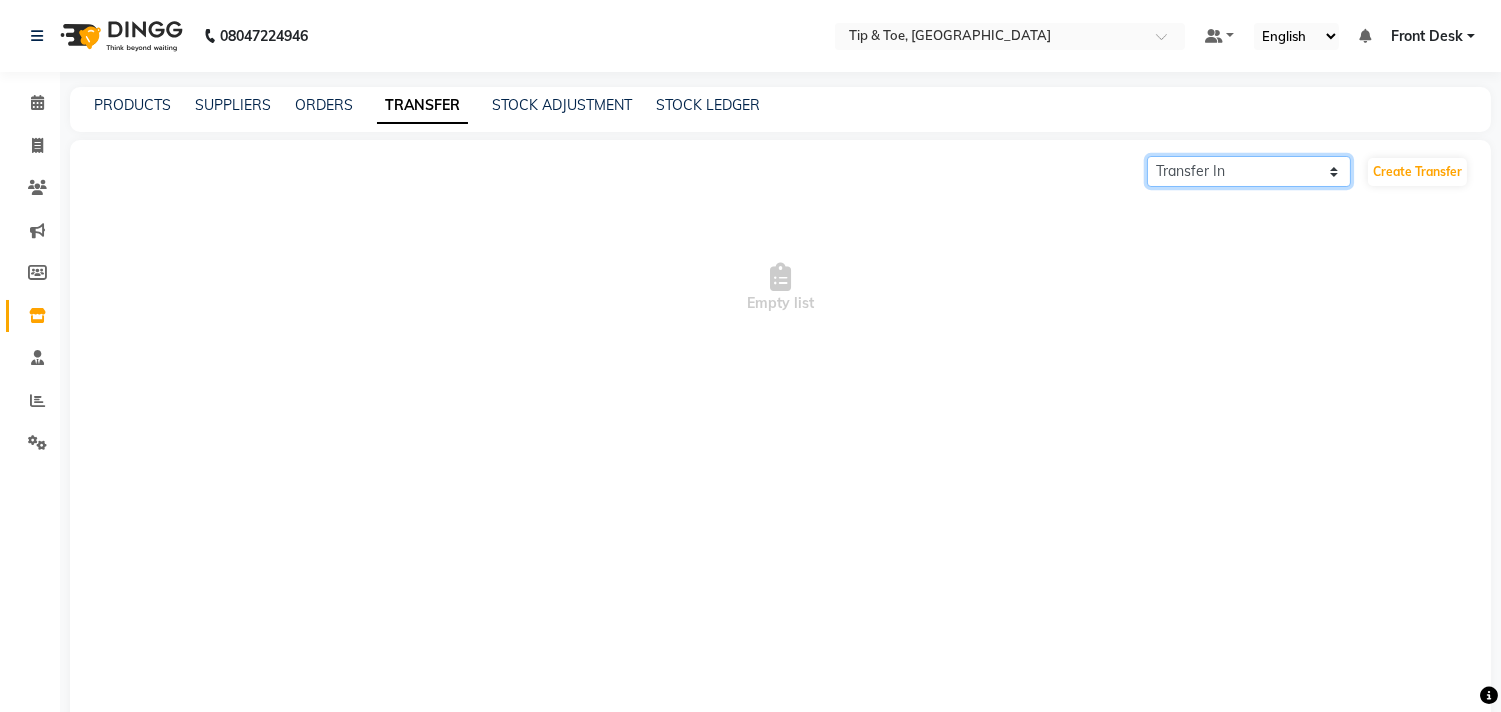 click on "Transfer In Transfer Out" 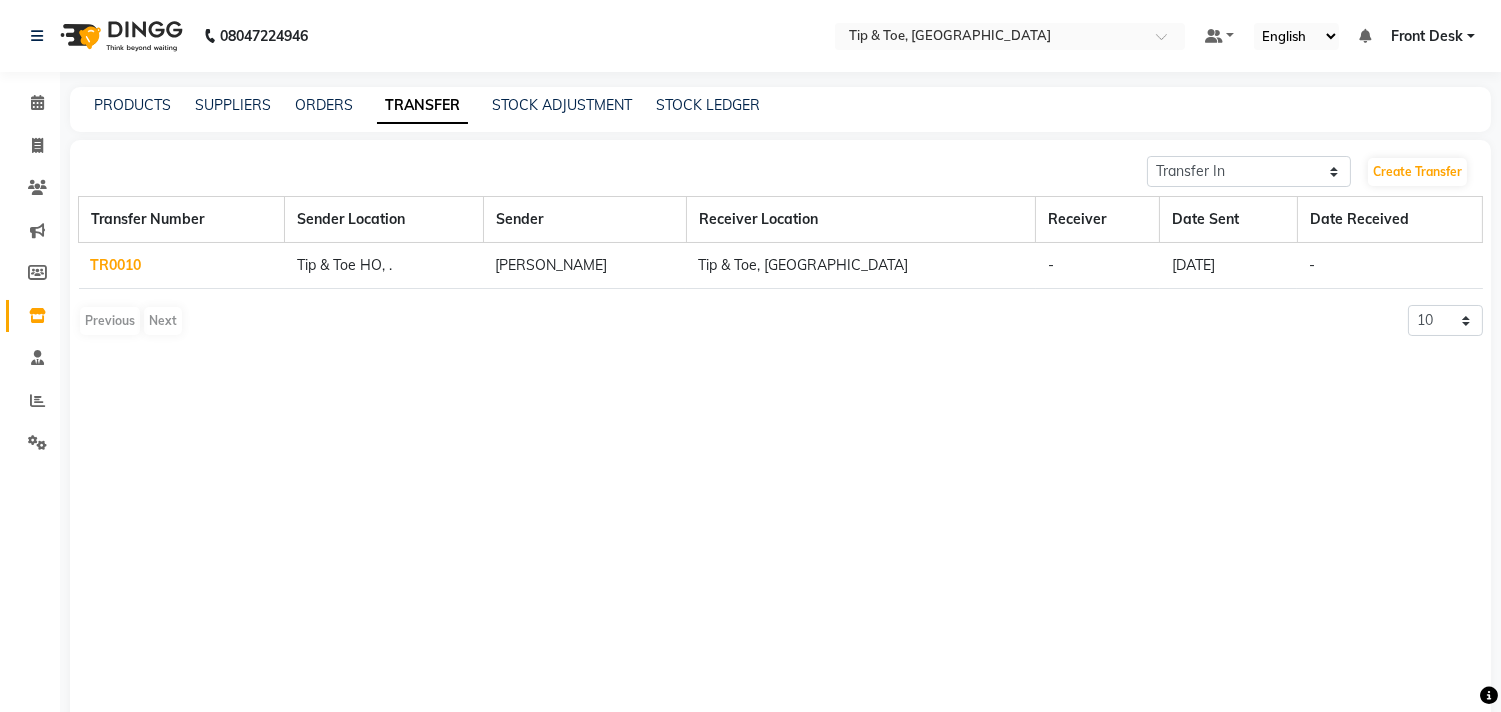 click on "[DATE]" 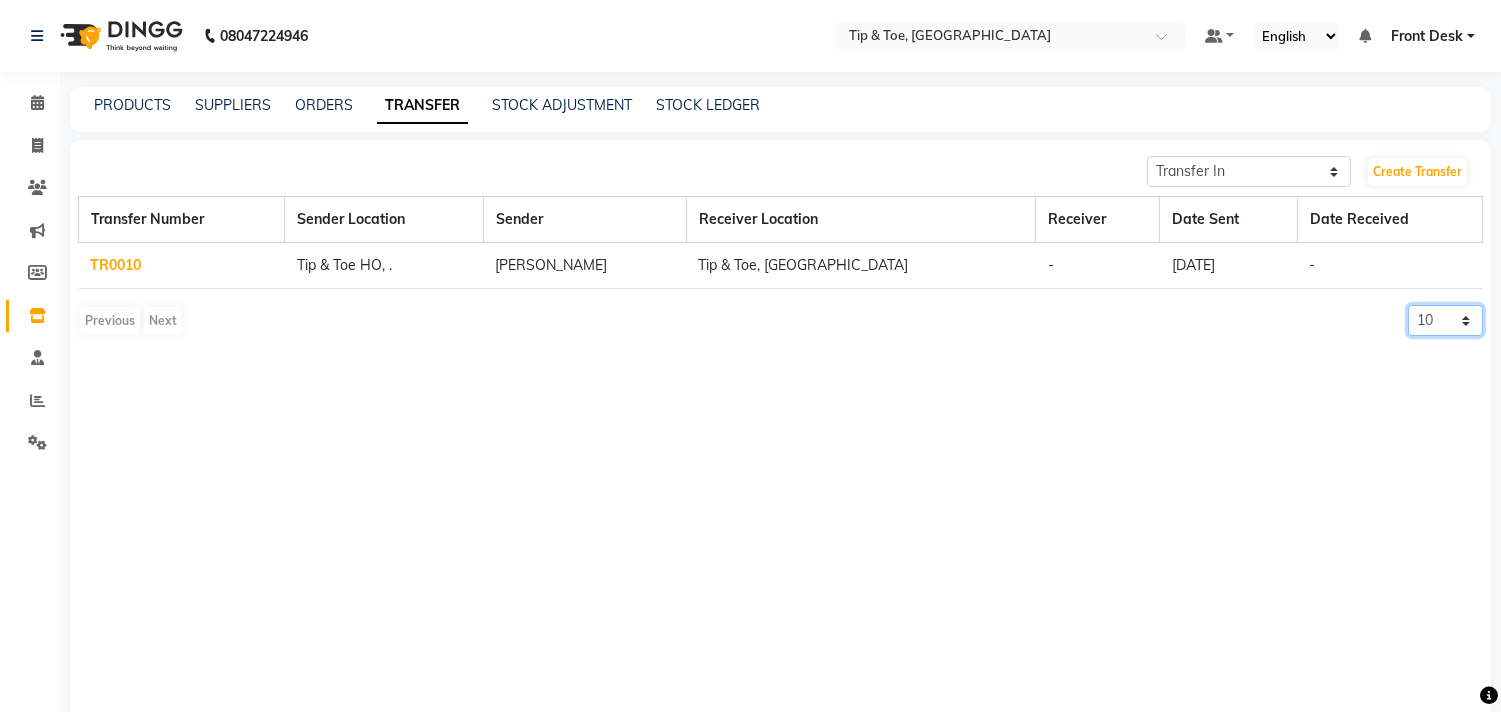 click on "10 20 50 100" 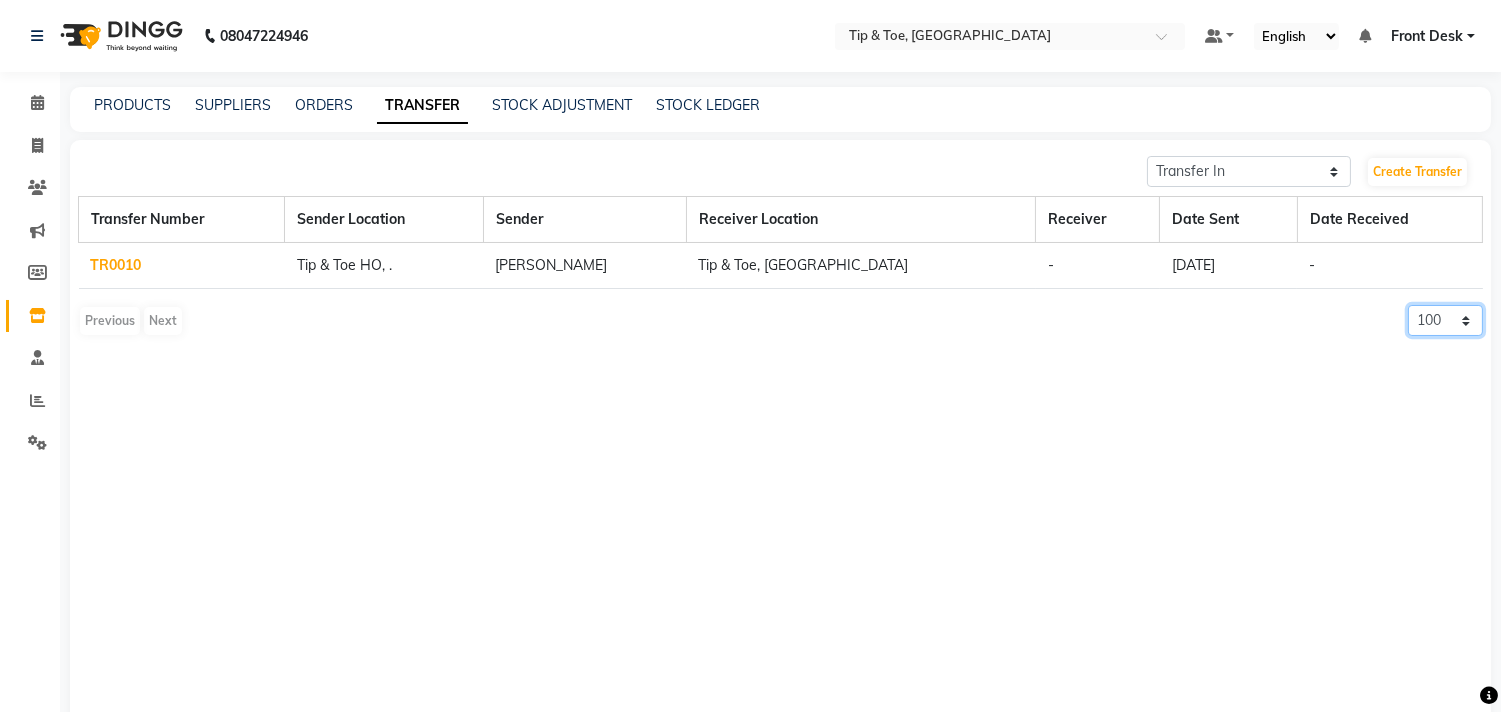 click on "10 20 50 100" 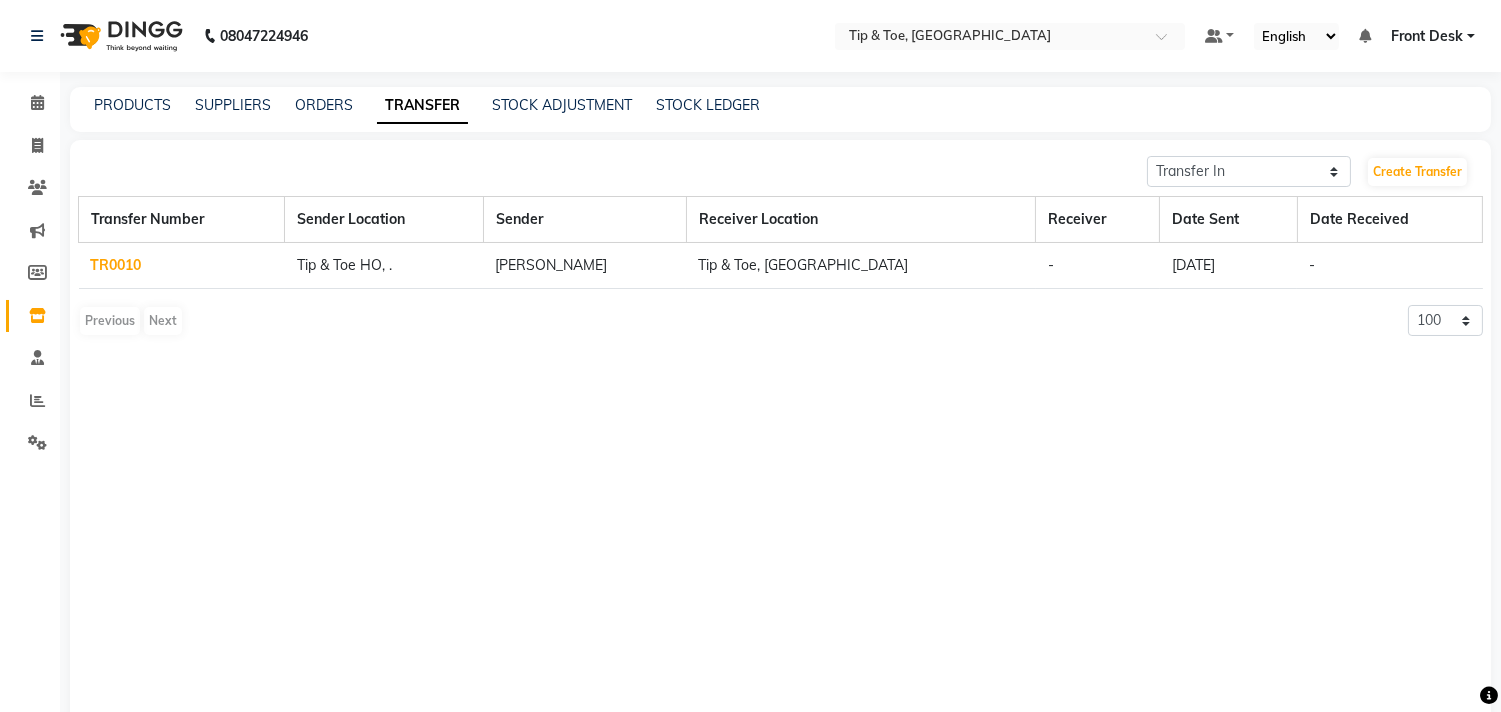click on "Tip & Toe, Peddar road" 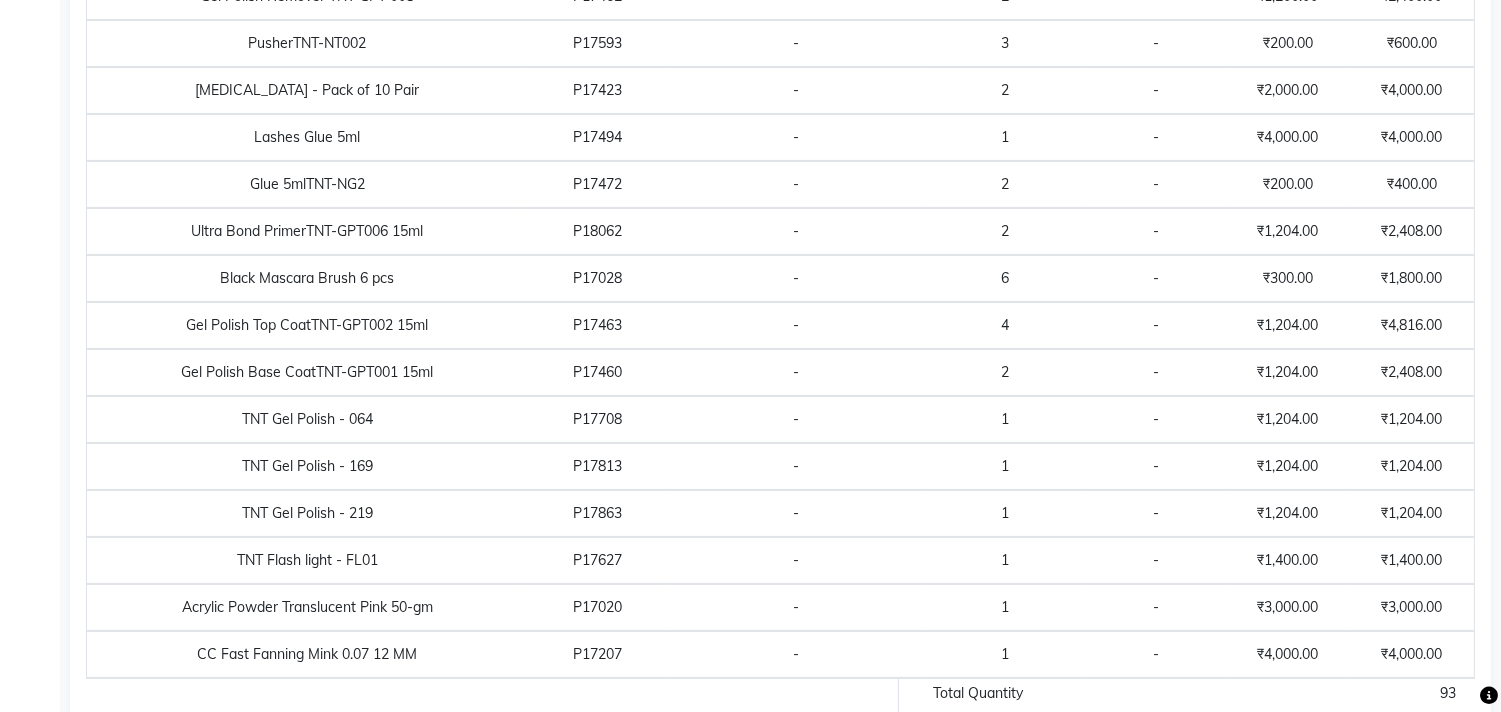 scroll, scrollTop: 918, scrollLeft: 0, axis: vertical 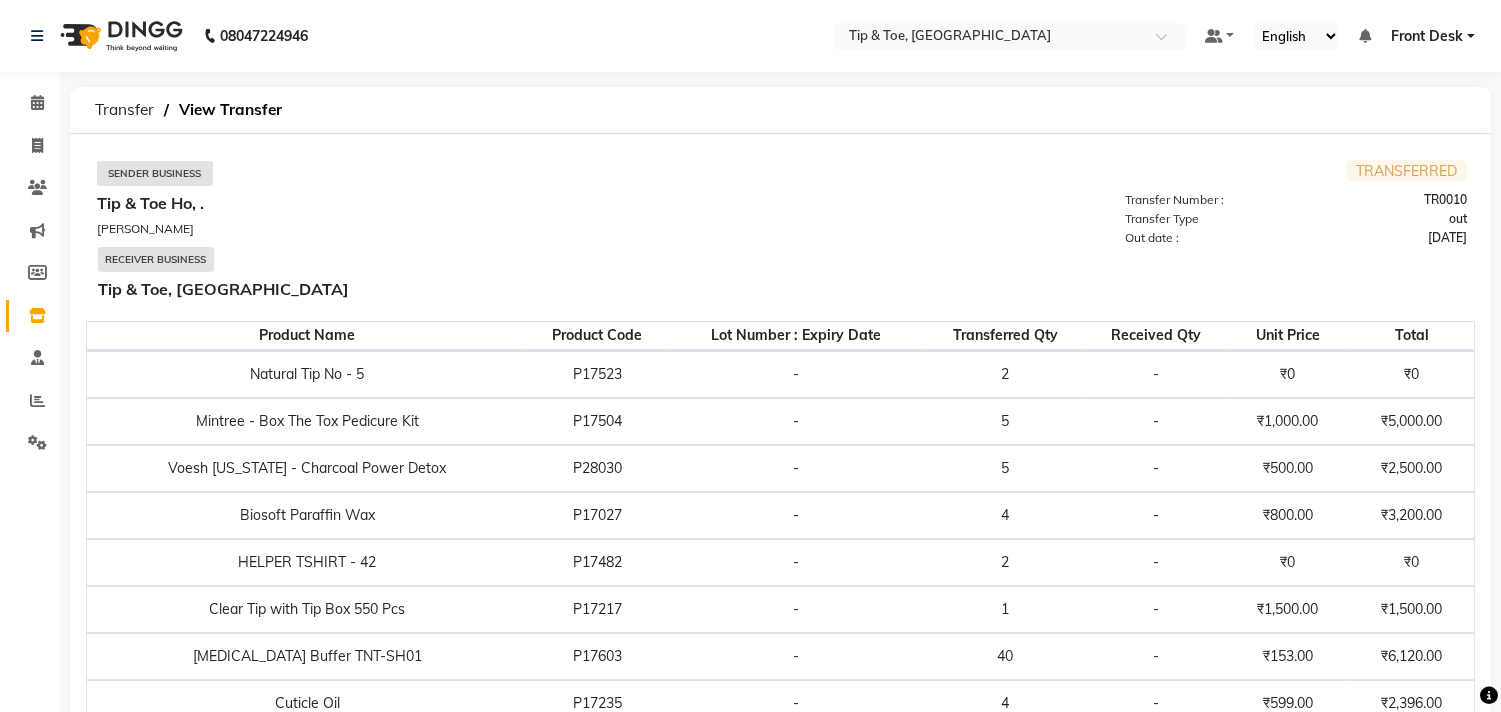 click on "Receiver Business" at bounding box center [156, 259] 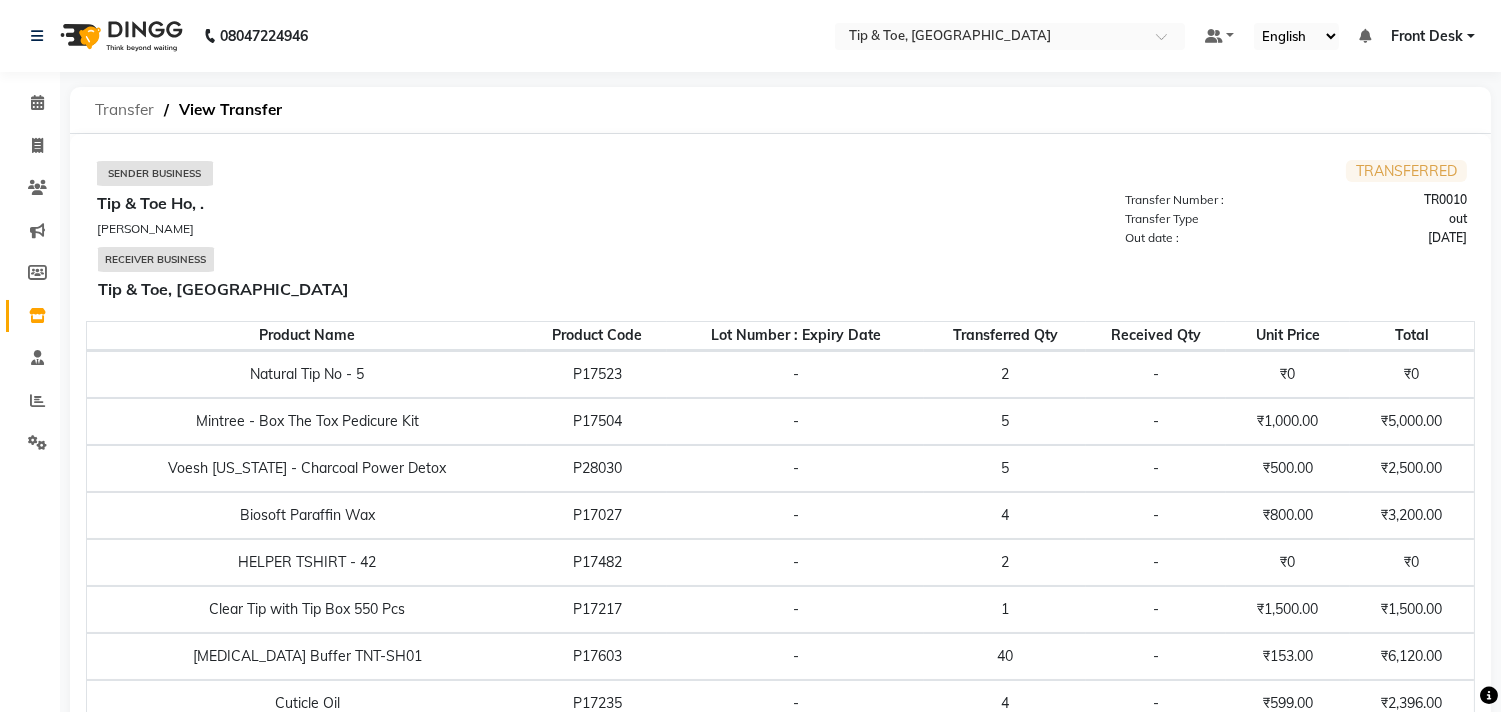 click on "Transfer" 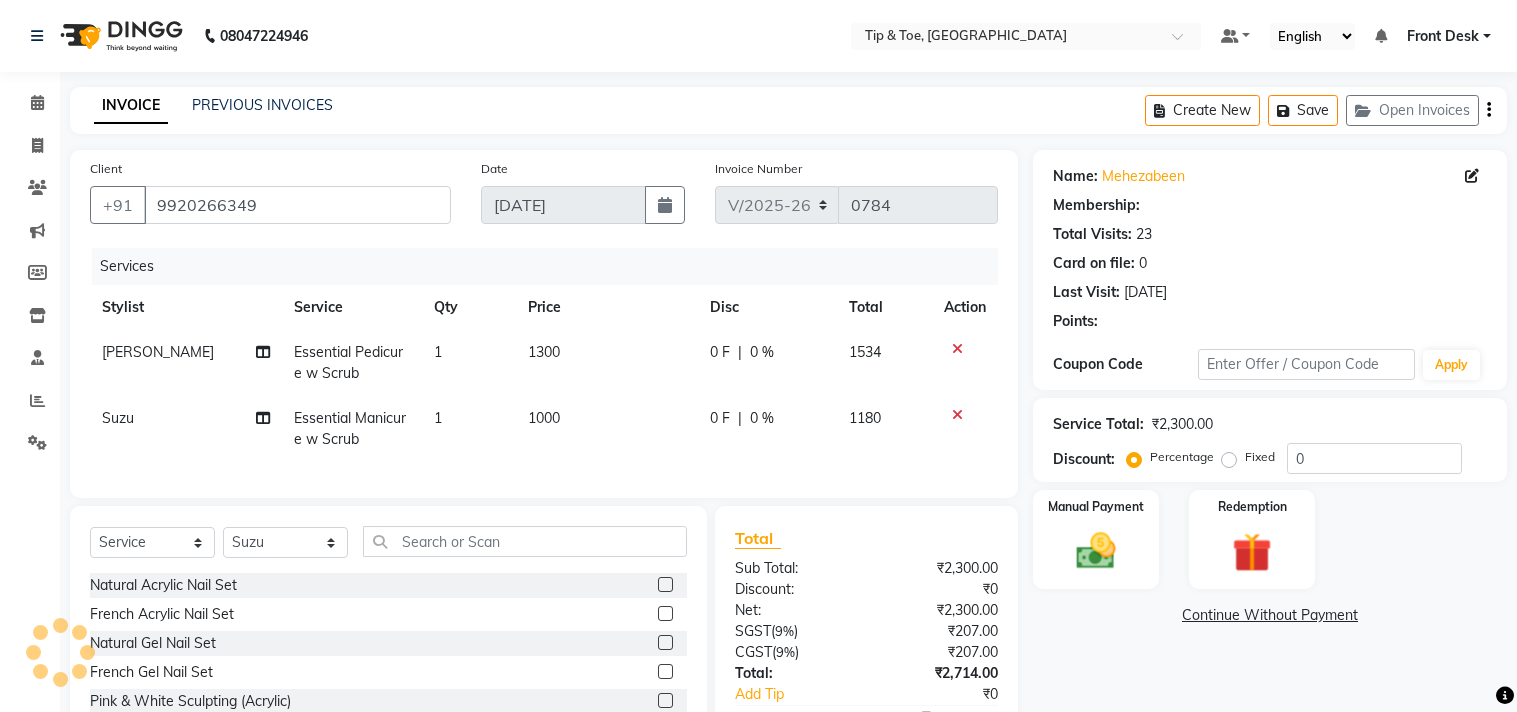 select on "5655" 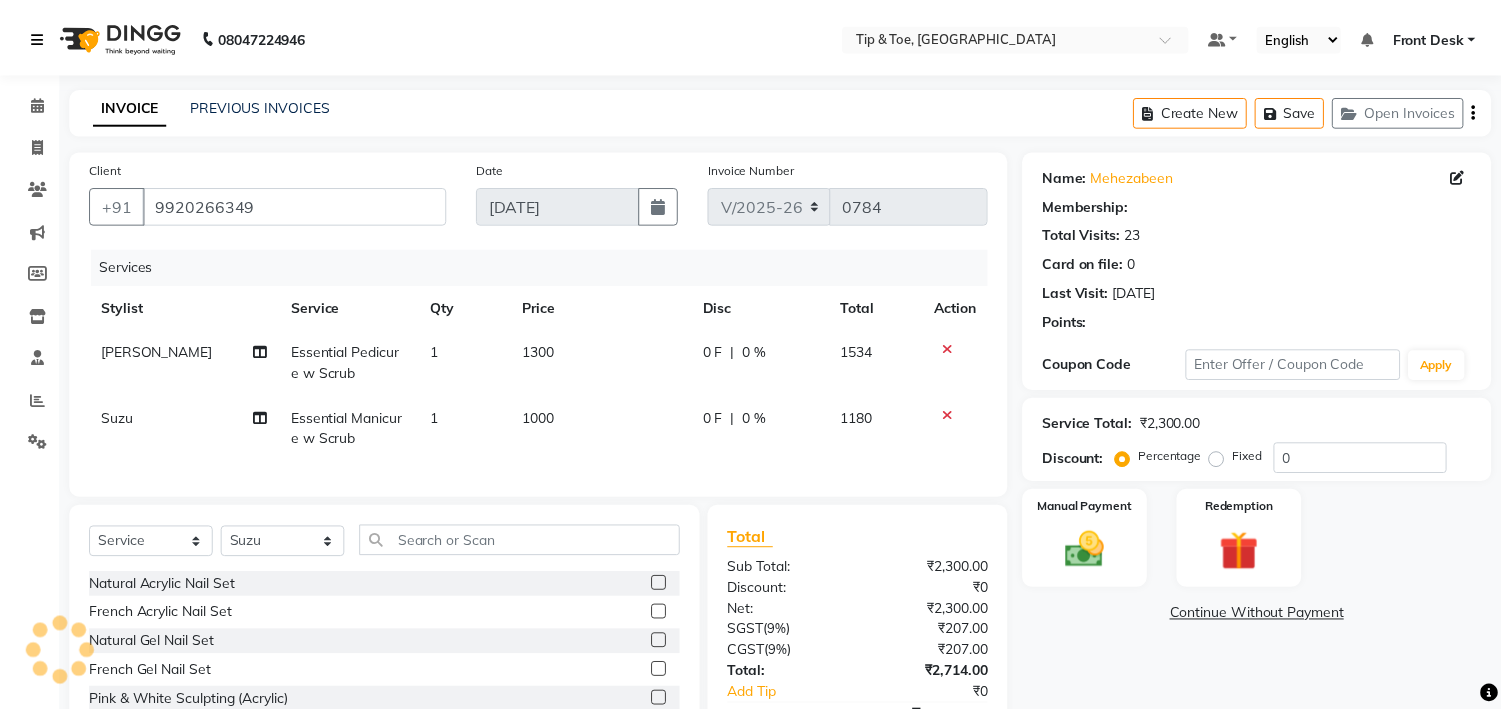 scroll, scrollTop: 0, scrollLeft: 0, axis: both 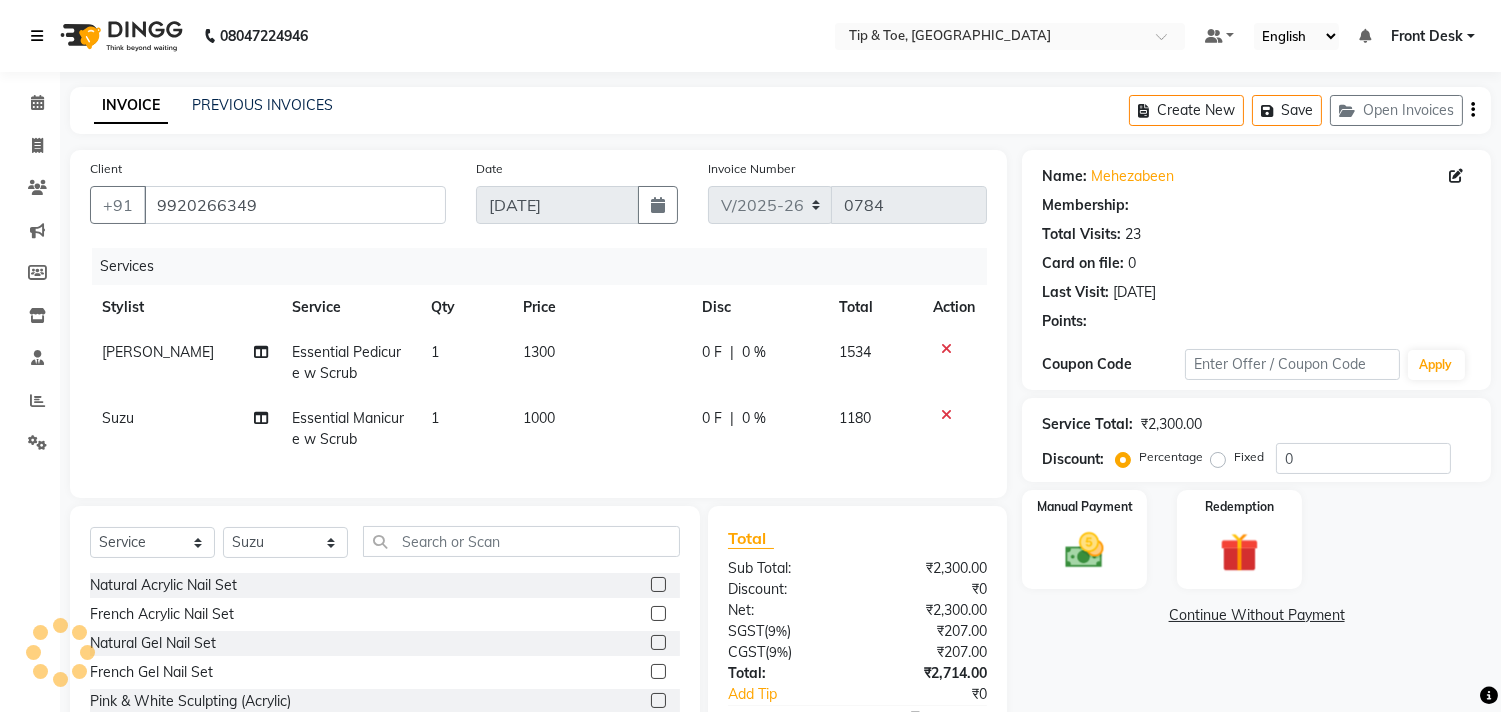 type on "20" 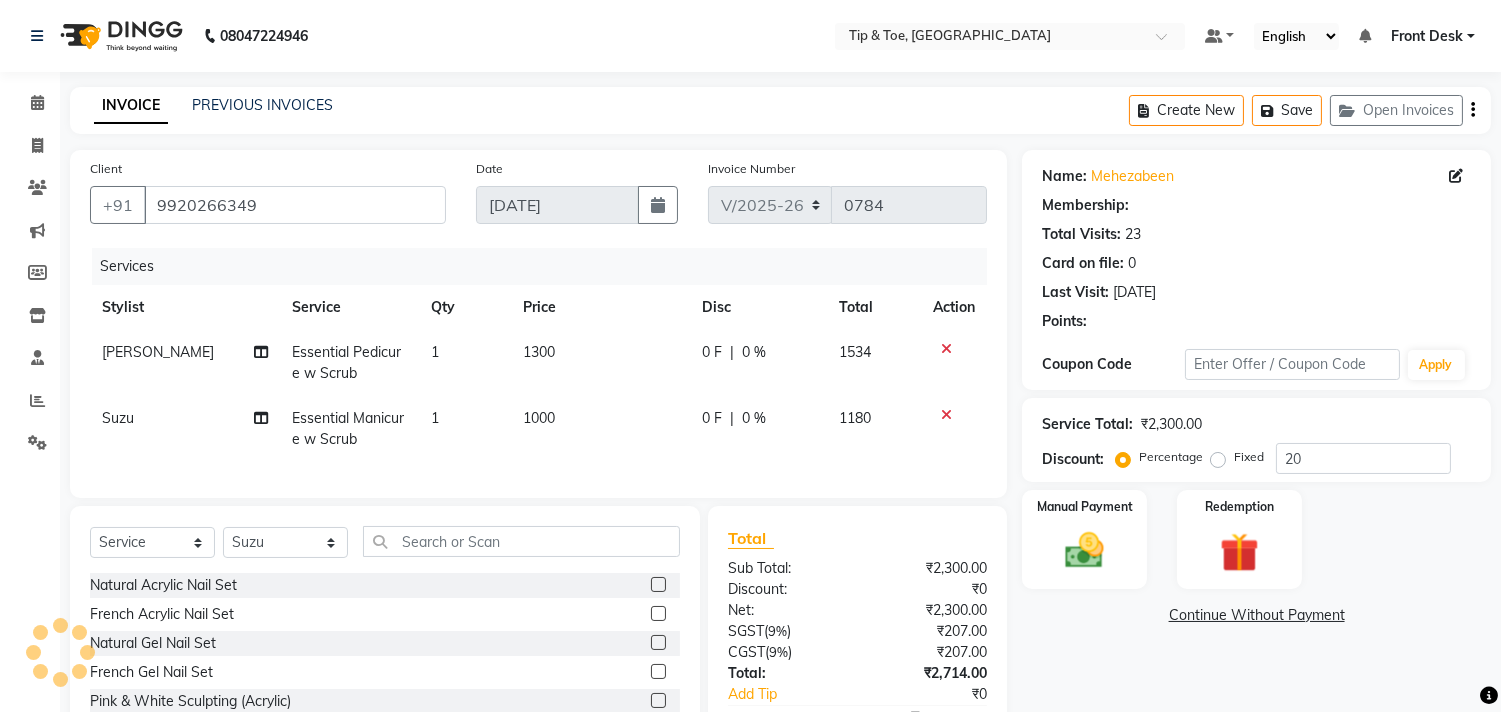select on "1: Object" 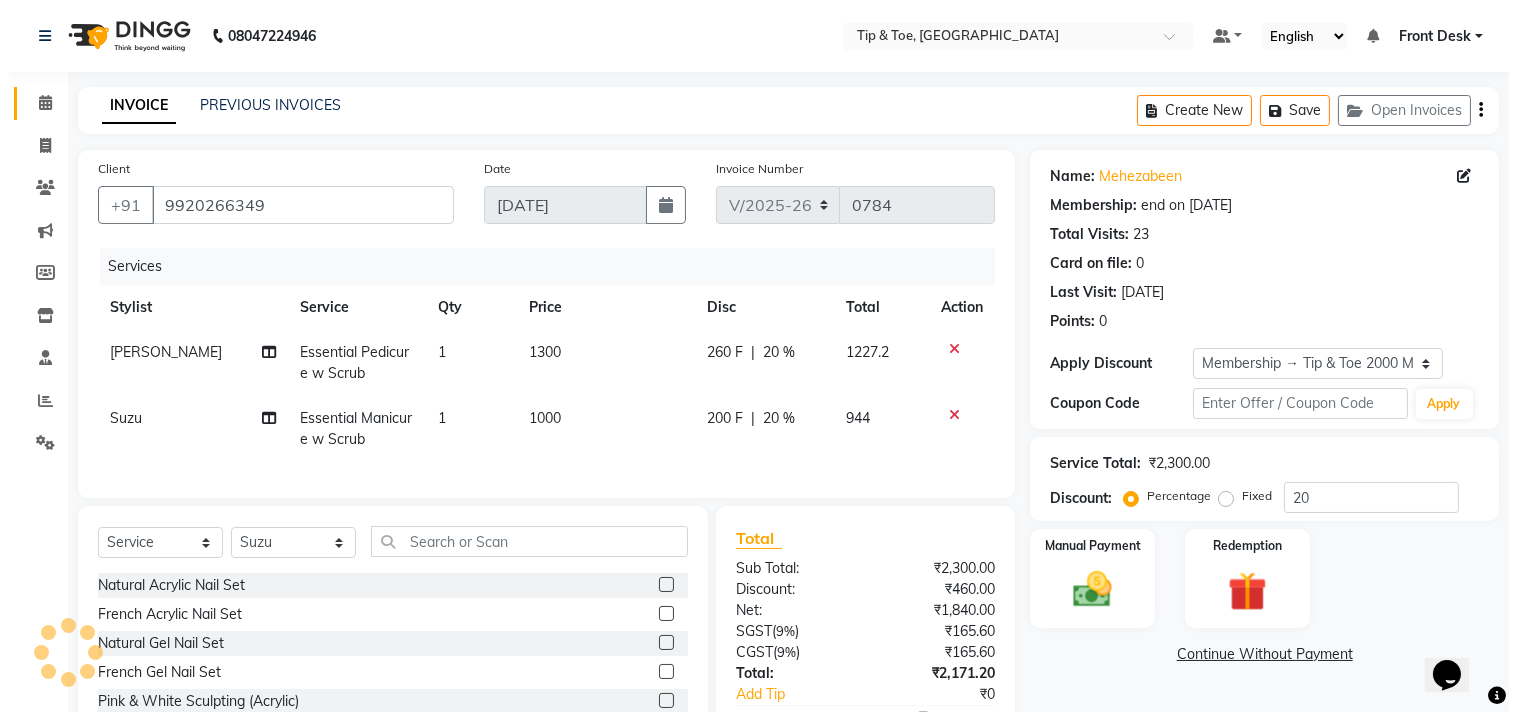 scroll, scrollTop: 0, scrollLeft: 0, axis: both 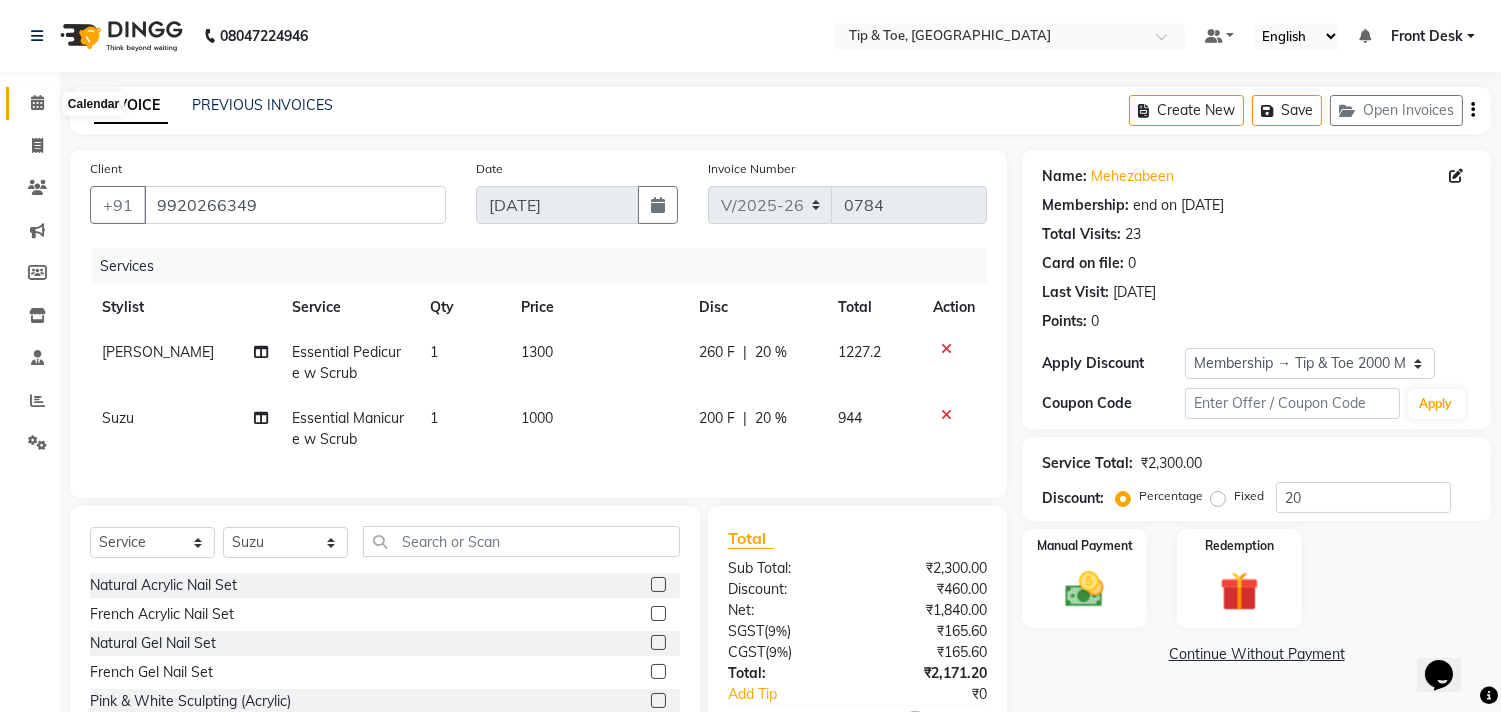 click 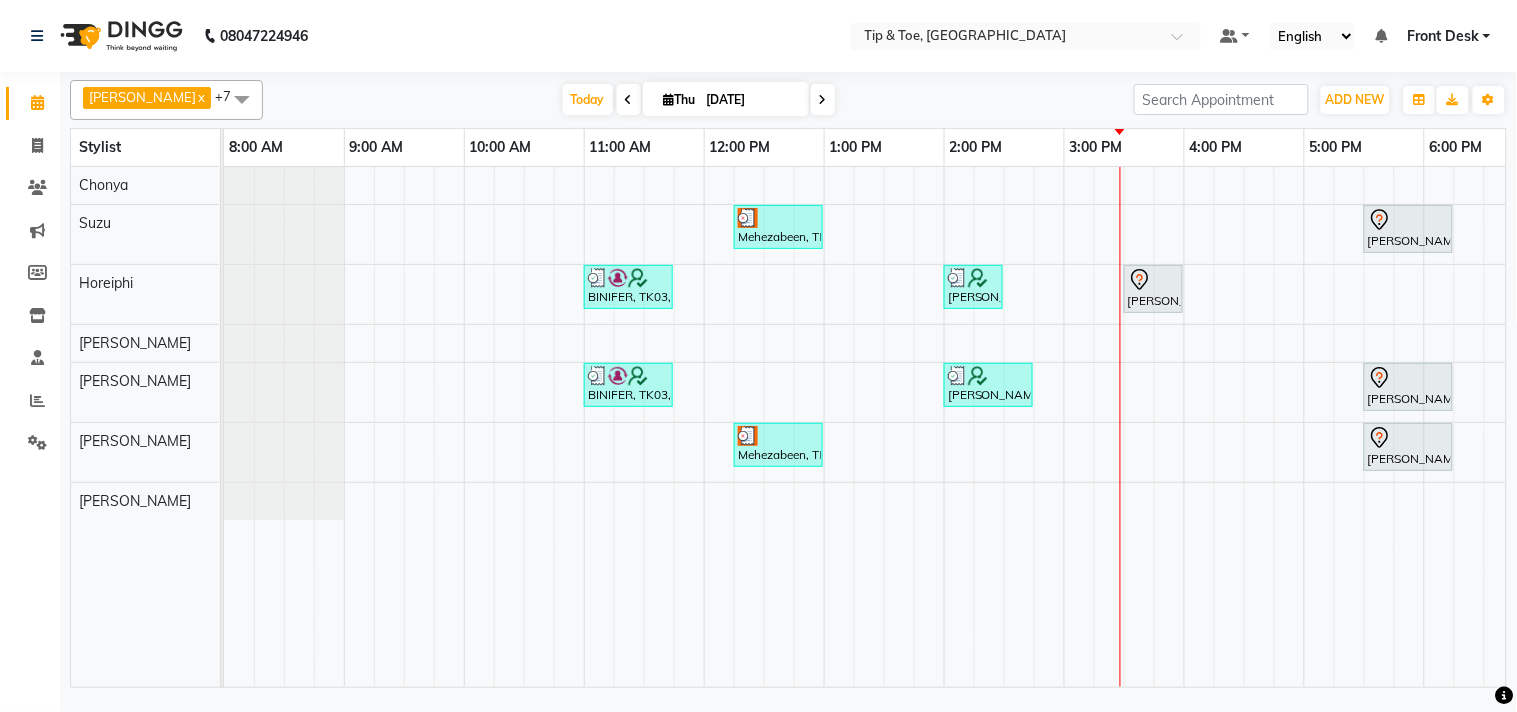 scroll, scrollTop: 0, scrollLeft: 166, axis: horizontal 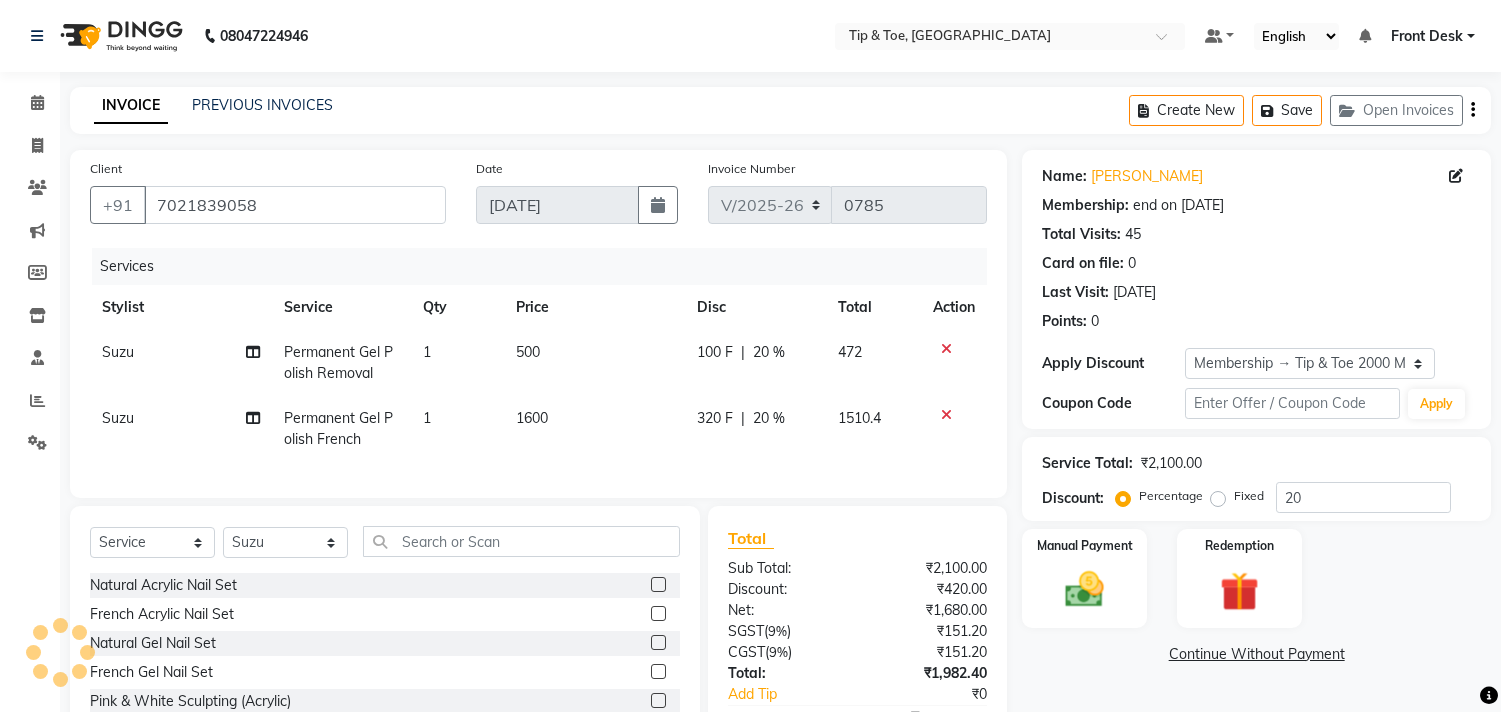 select on "5655" 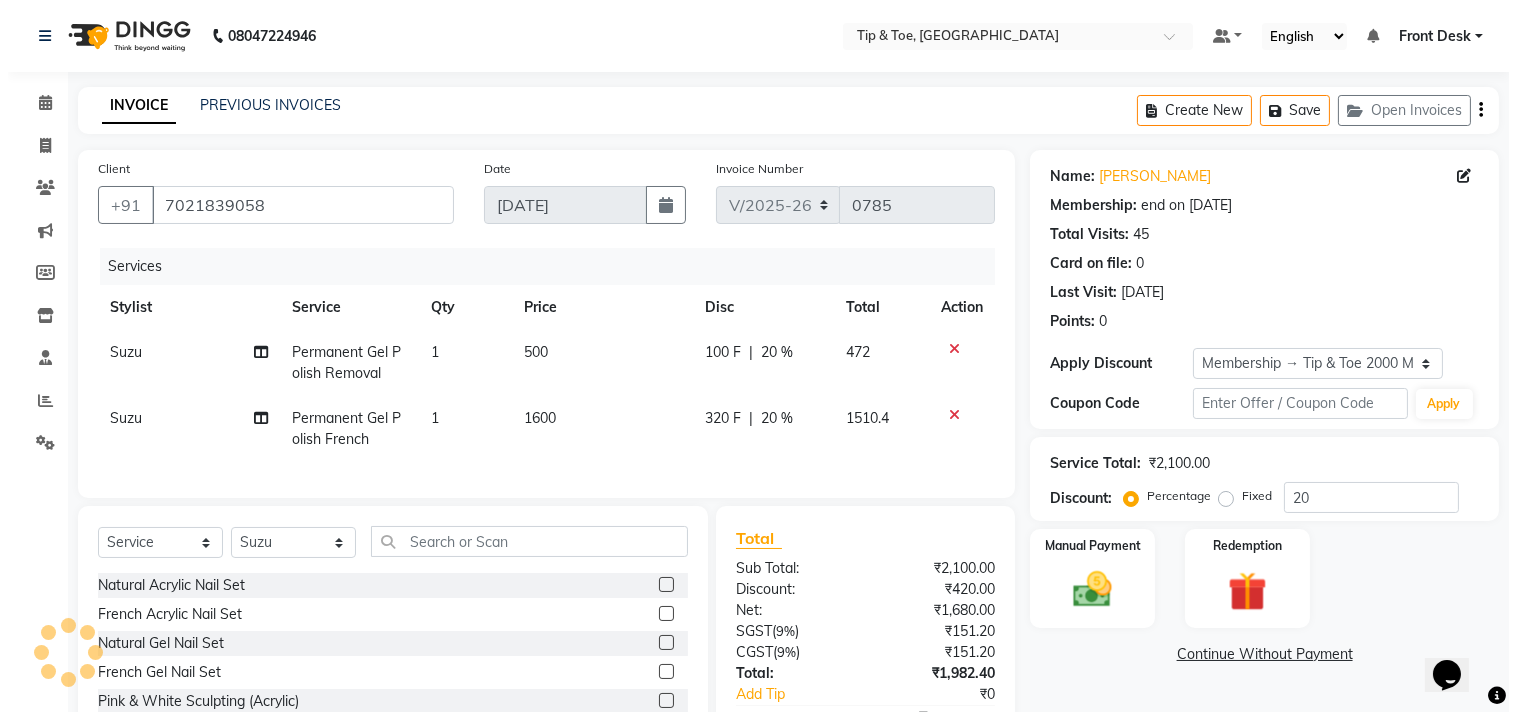 scroll, scrollTop: 0, scrollLeft: 0, axis: both 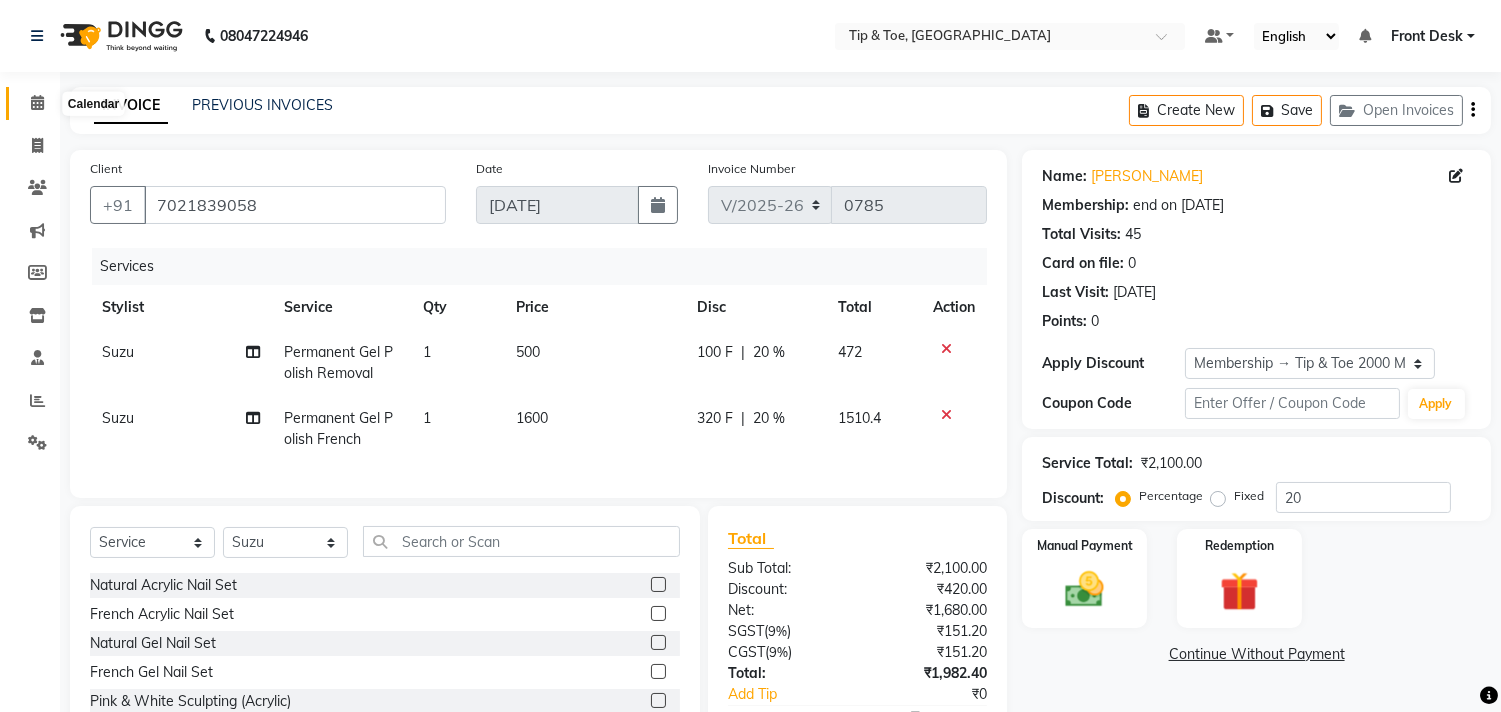 click 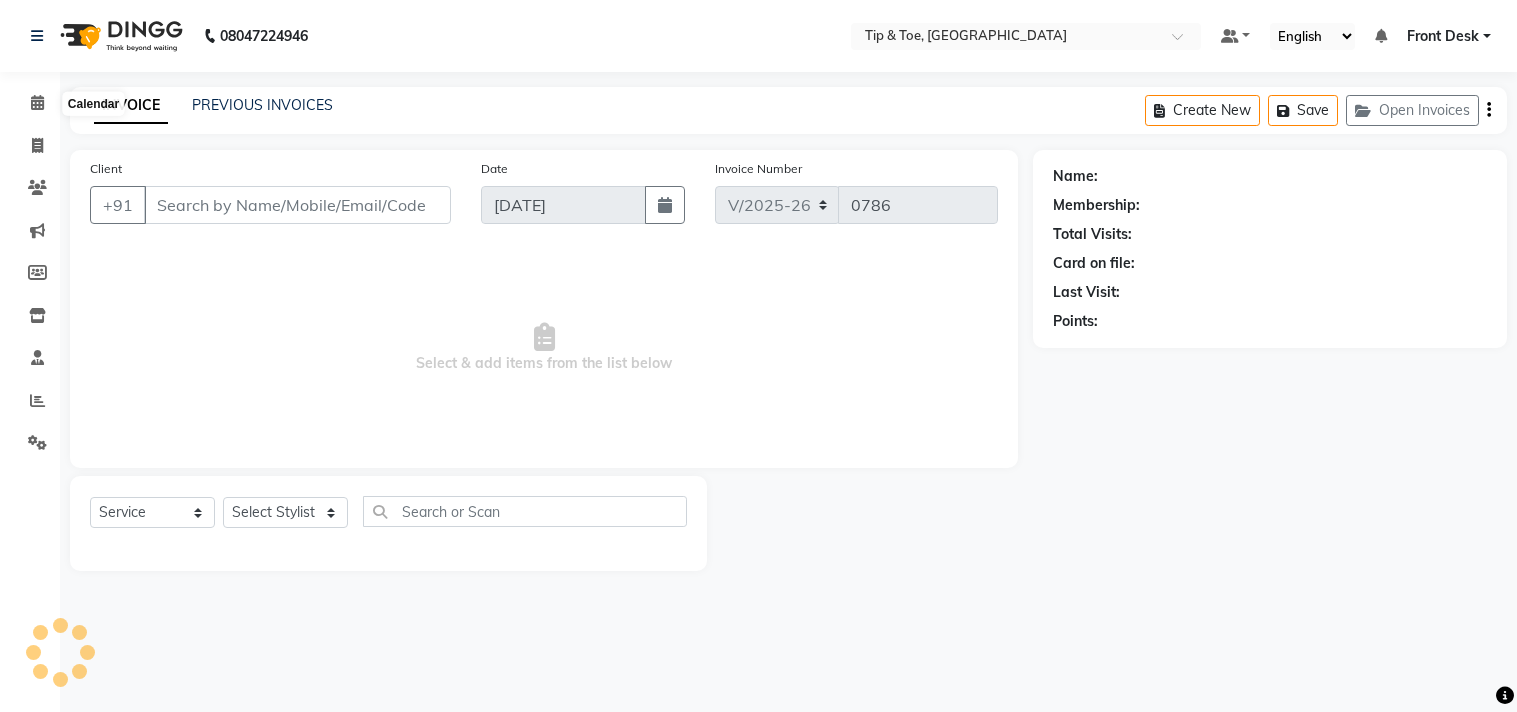 click 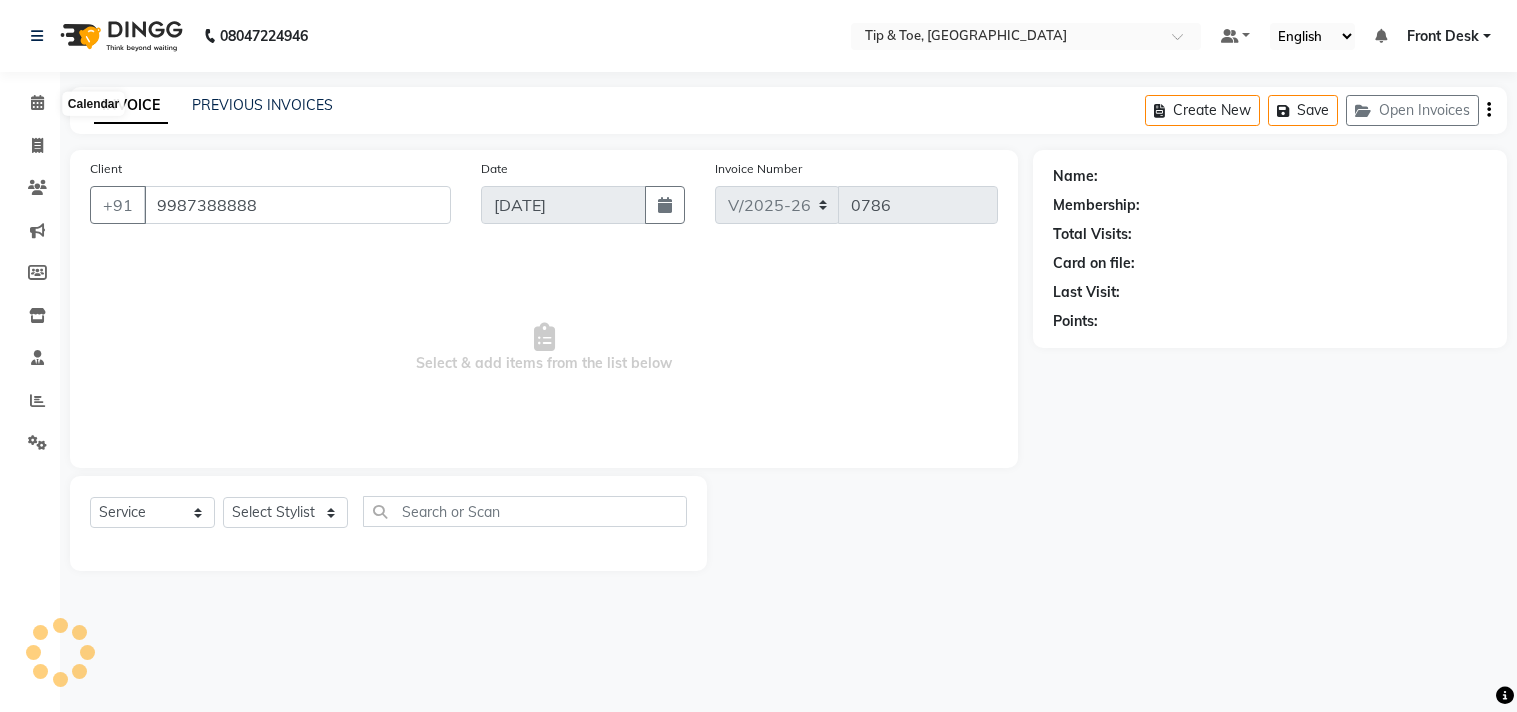 scroll, scrollTop: 0, scrollLeft: 0, axis: both 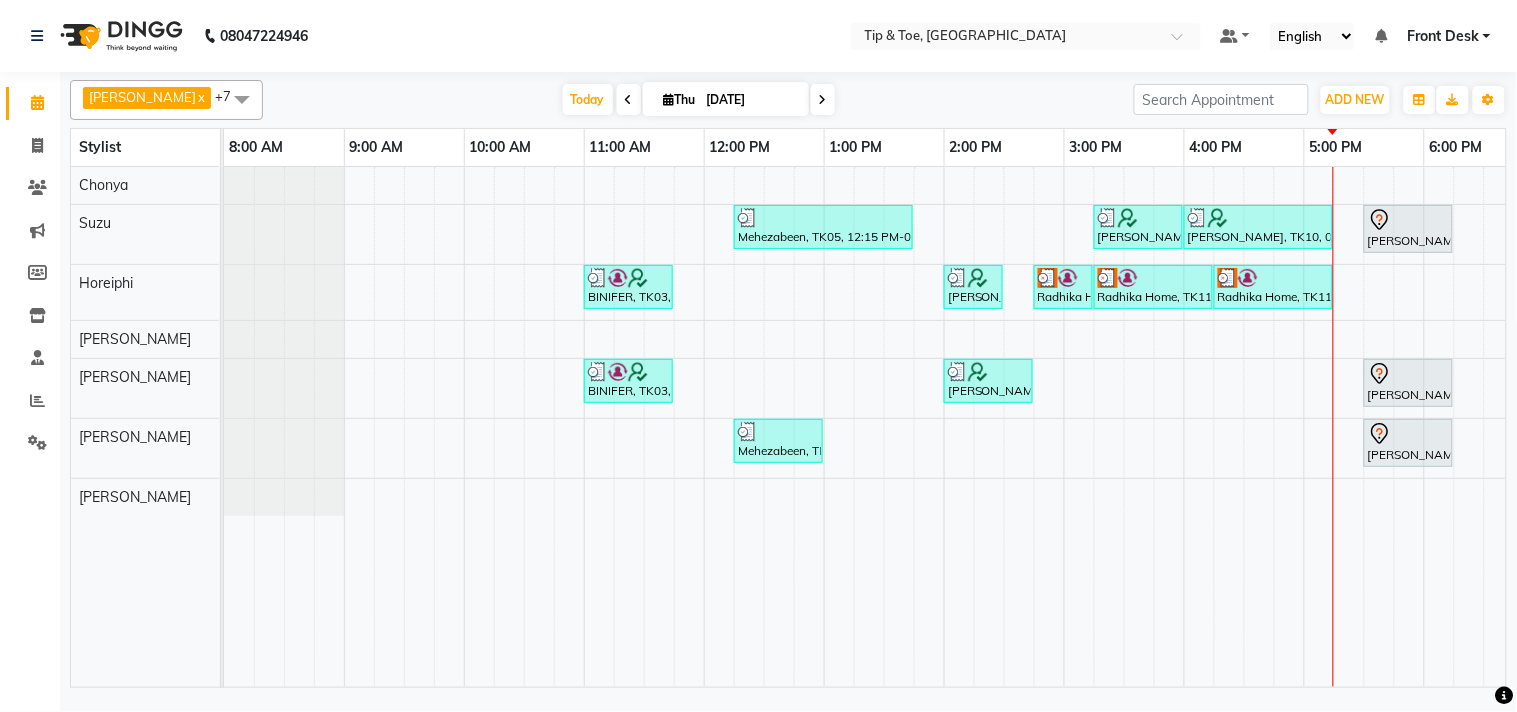 click at bounding box center (1139, 427) 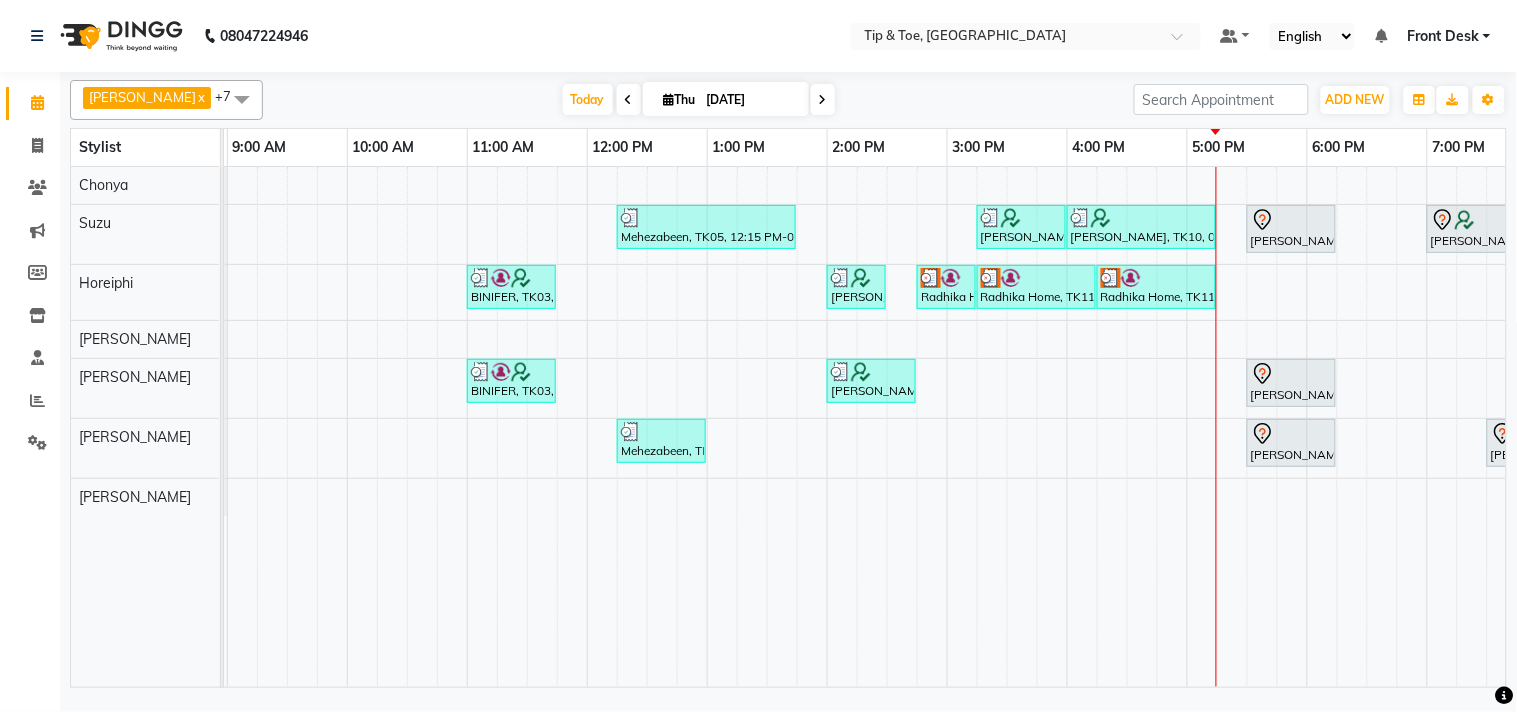 scroll, scrollTop: 0, scrollLeft: 277, axis: horizontal 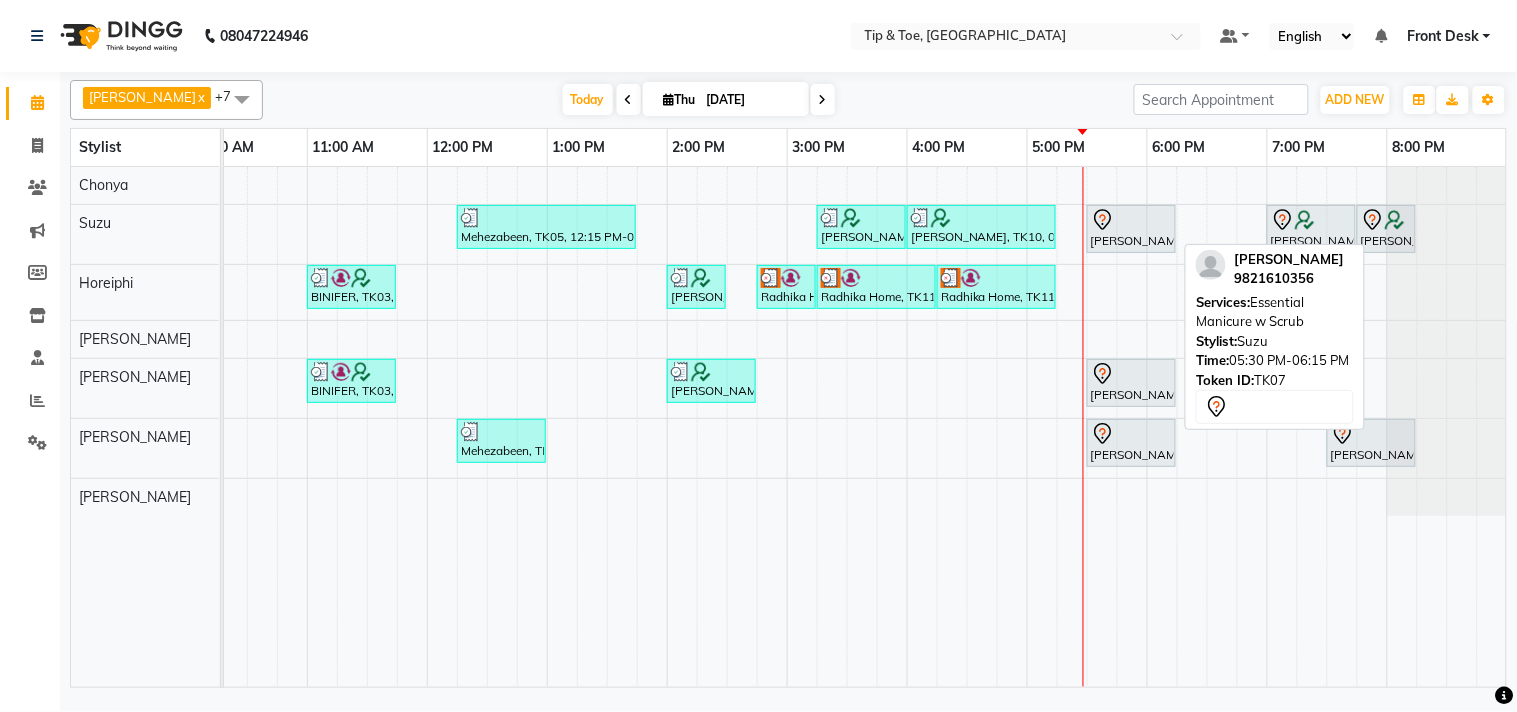 click at bounding box center [1131, 220] 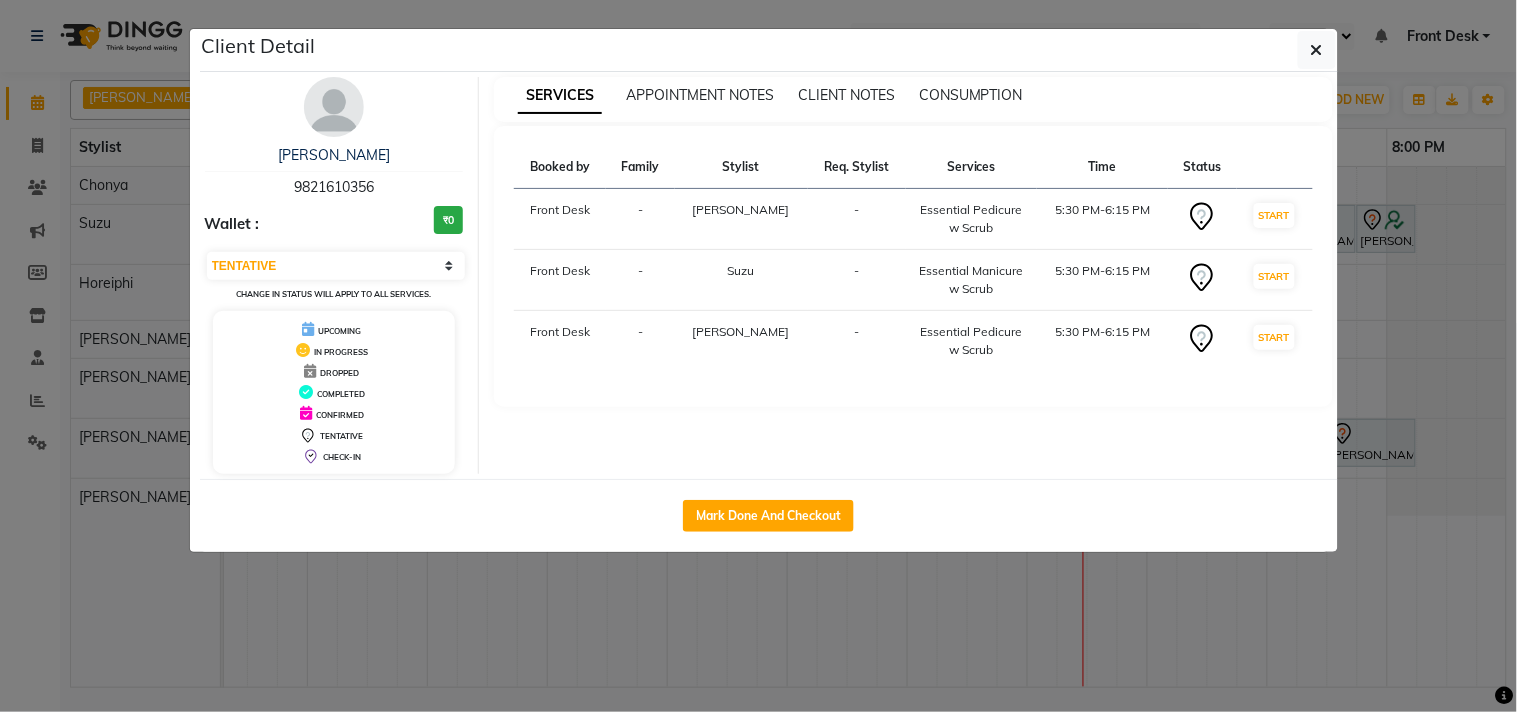 click at bounding box center (334, 107) 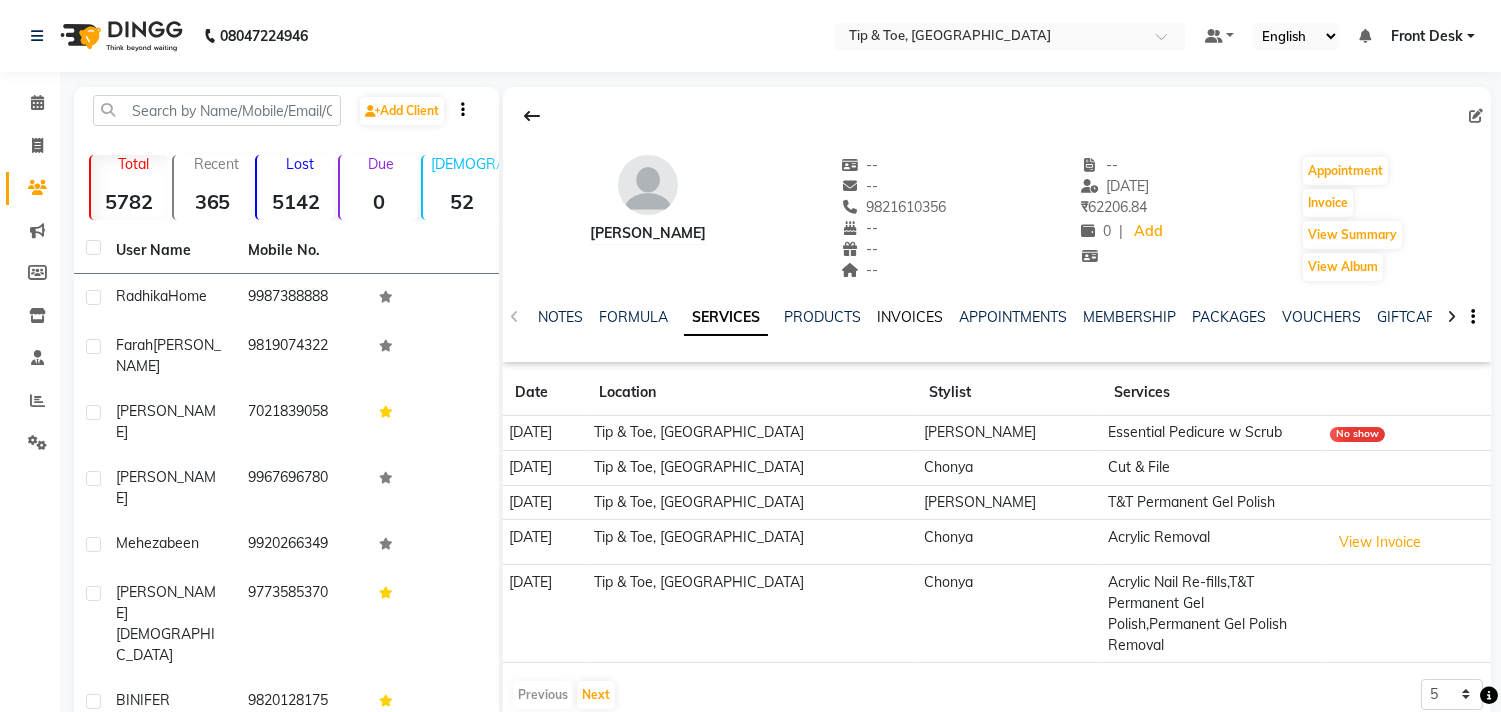 click on "INVOICES" 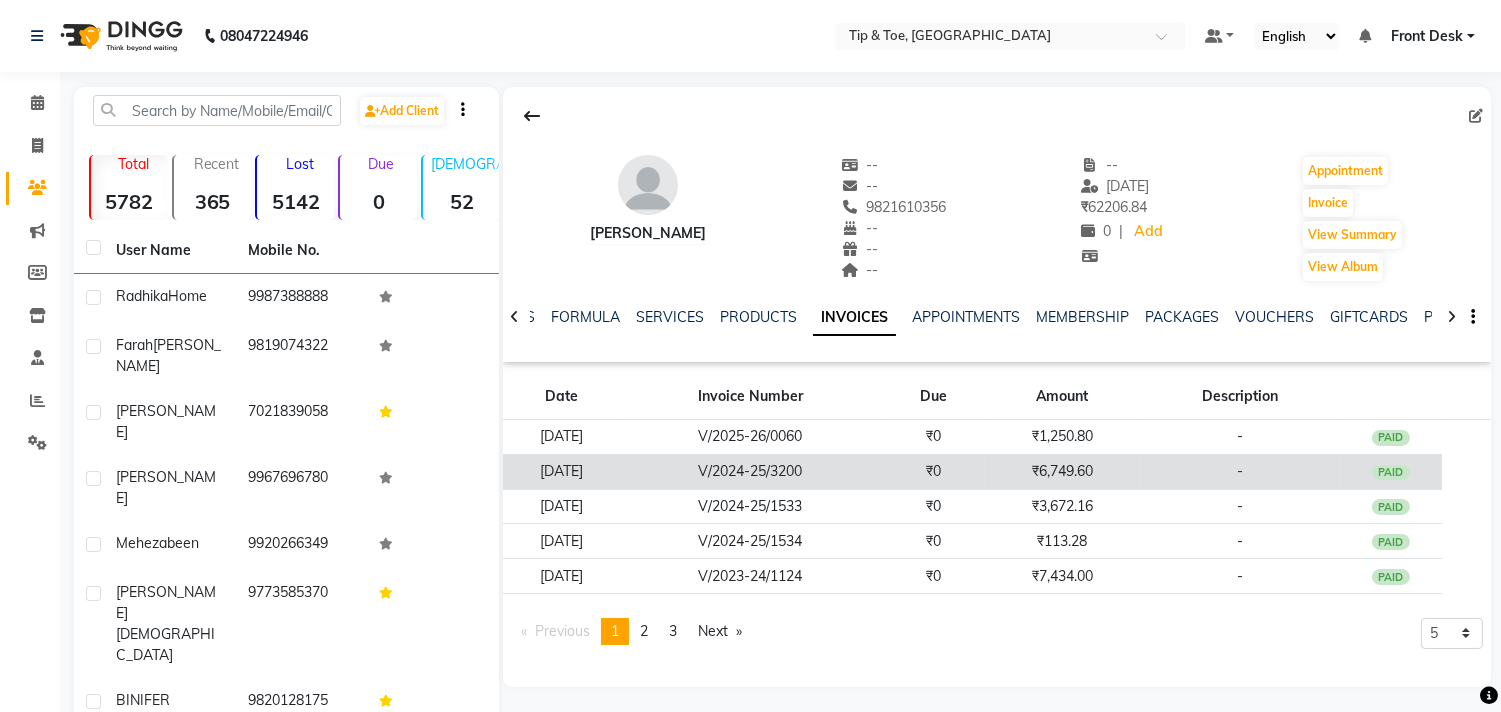 click on "₹6,749.60" 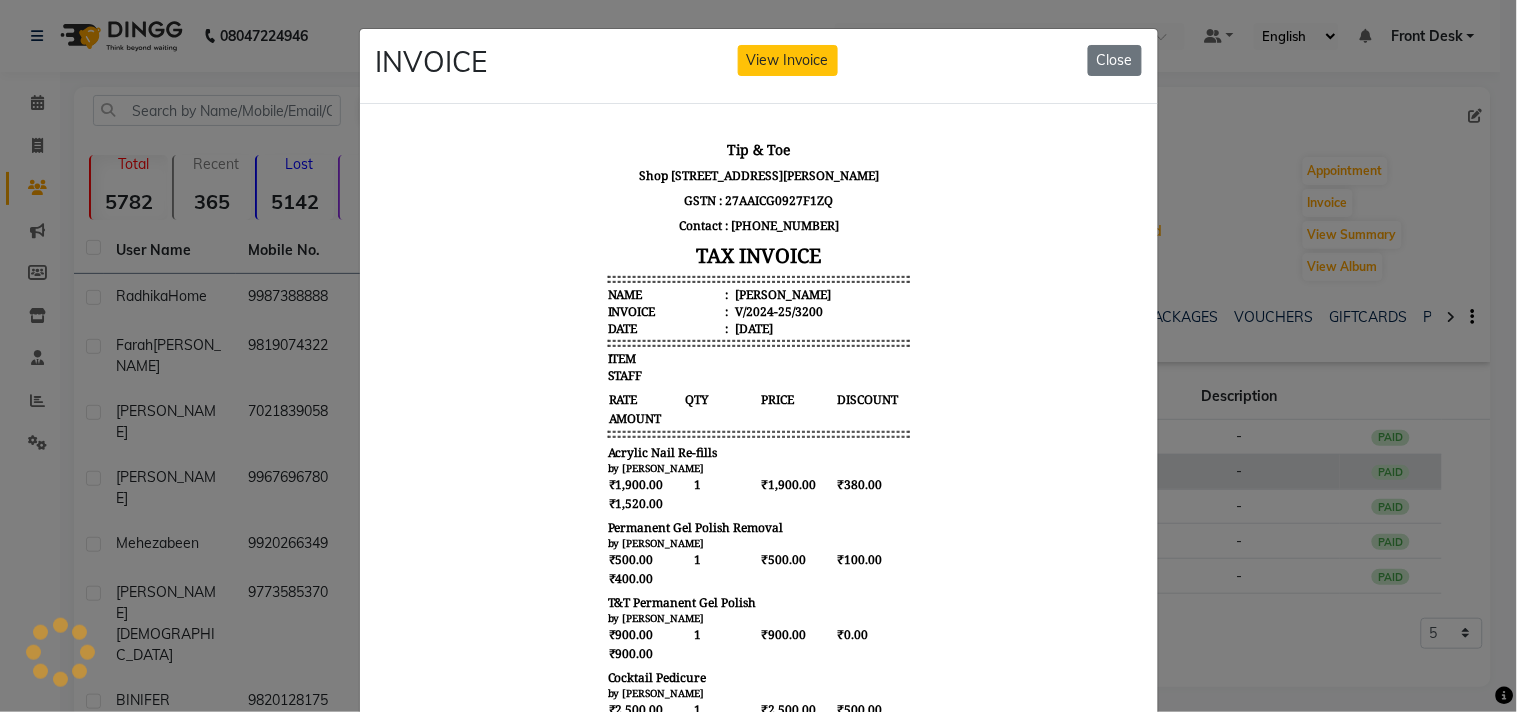 scroll, scrollTop: 0, scrollLeft: 0, axis: both 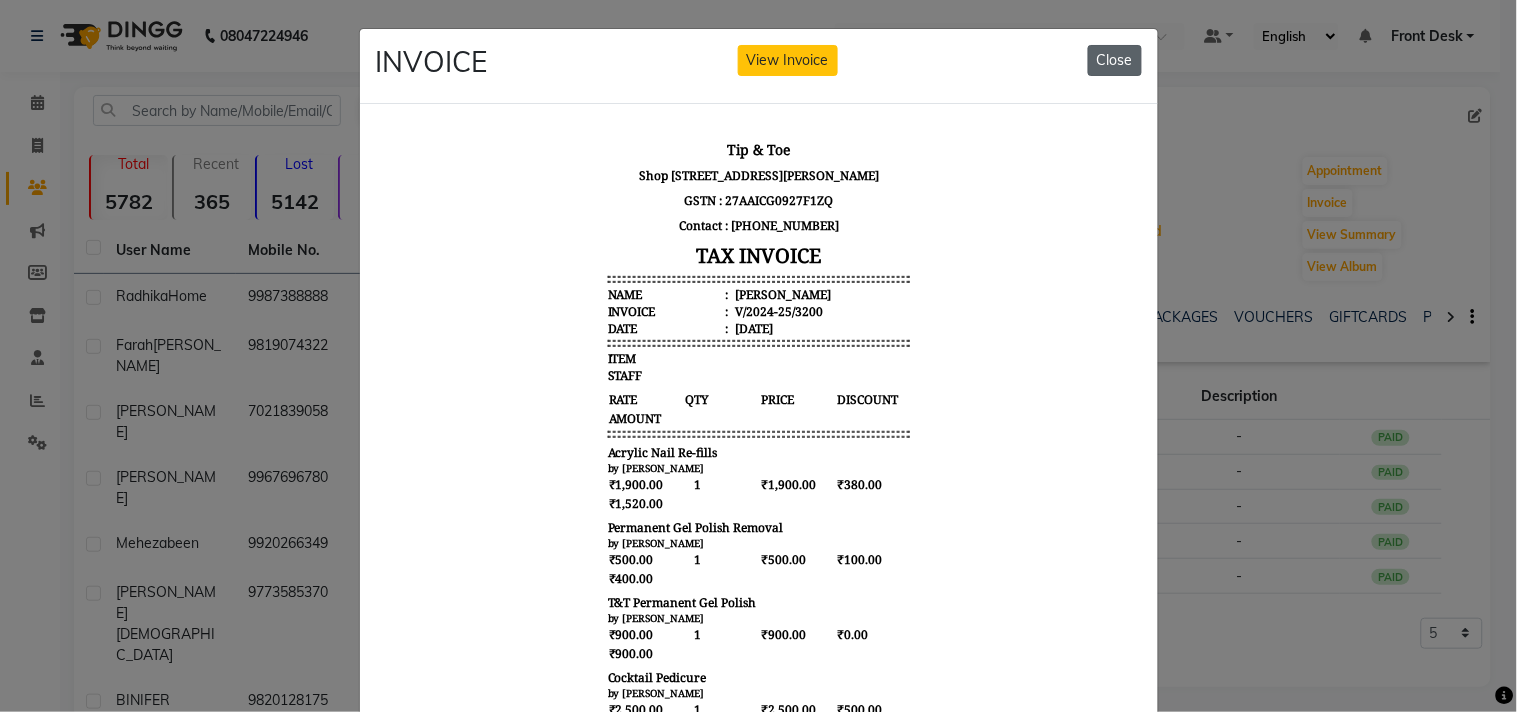 click on "Close" 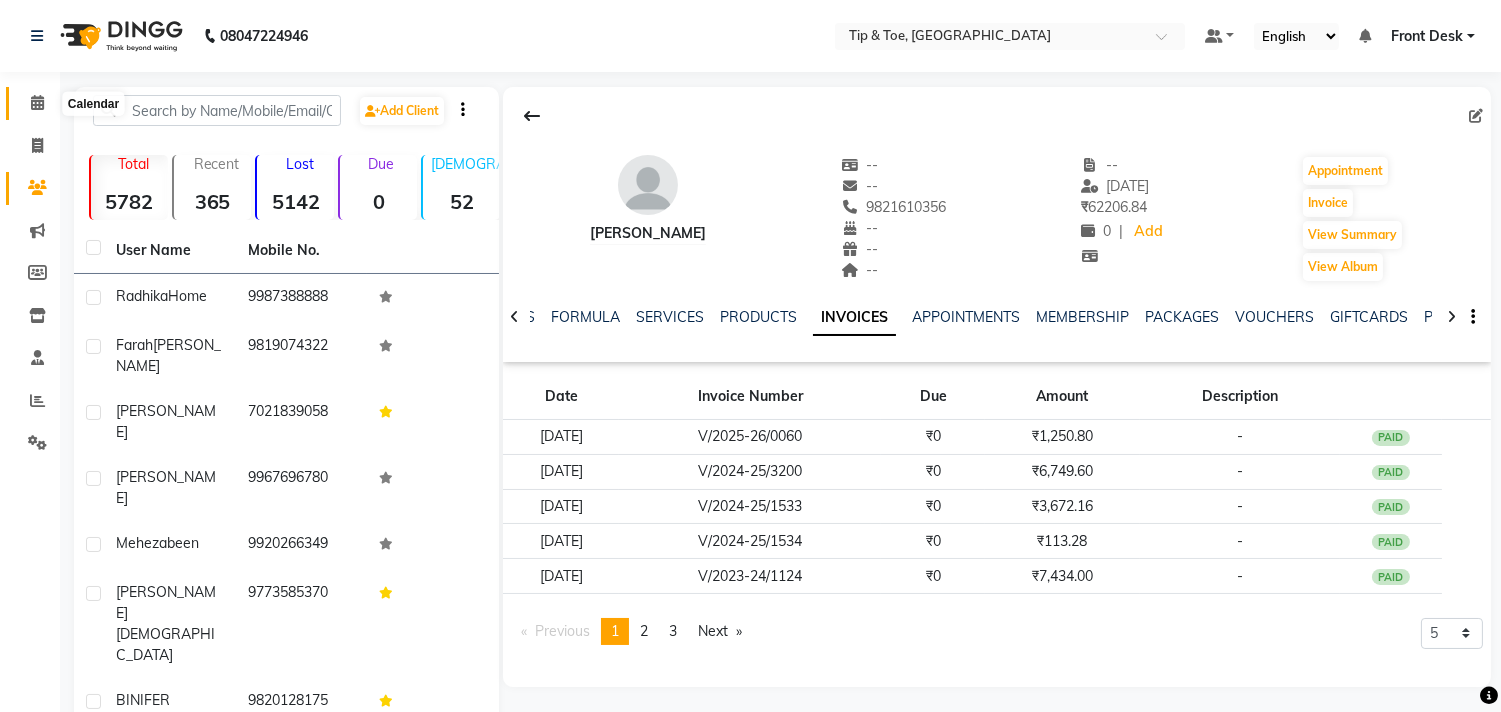 click 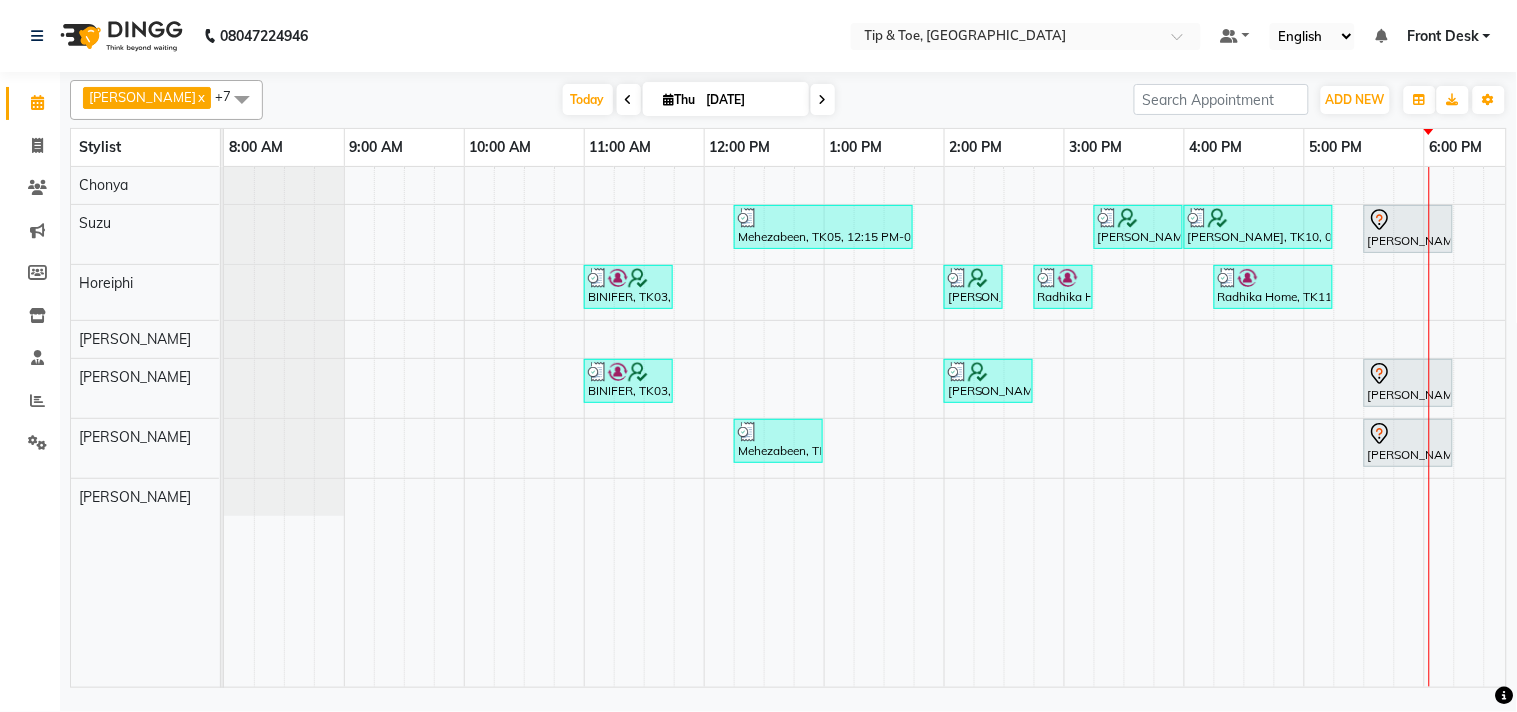 scroll, scrollTop: 0, scrollLeft: 277, axis: horizontal 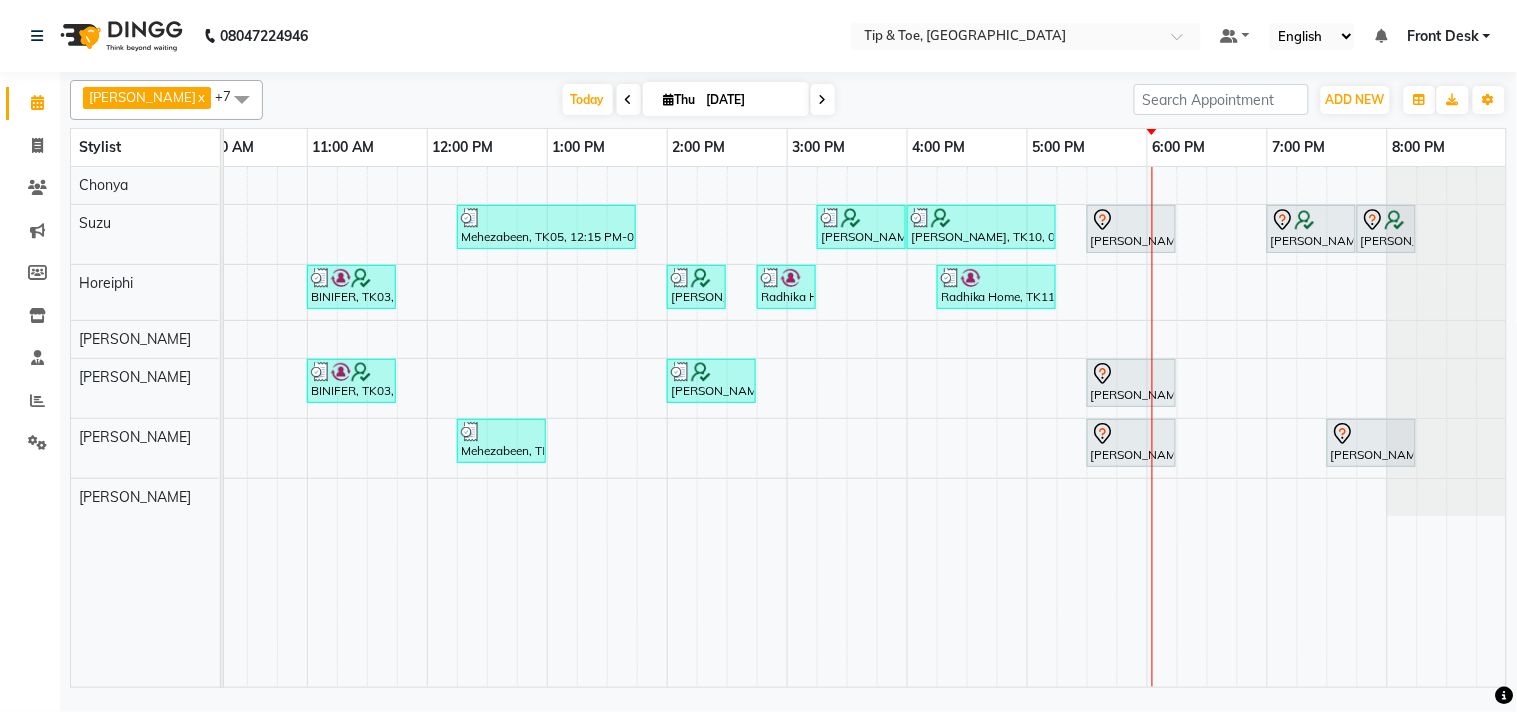 click at bounding box center [823, 100] 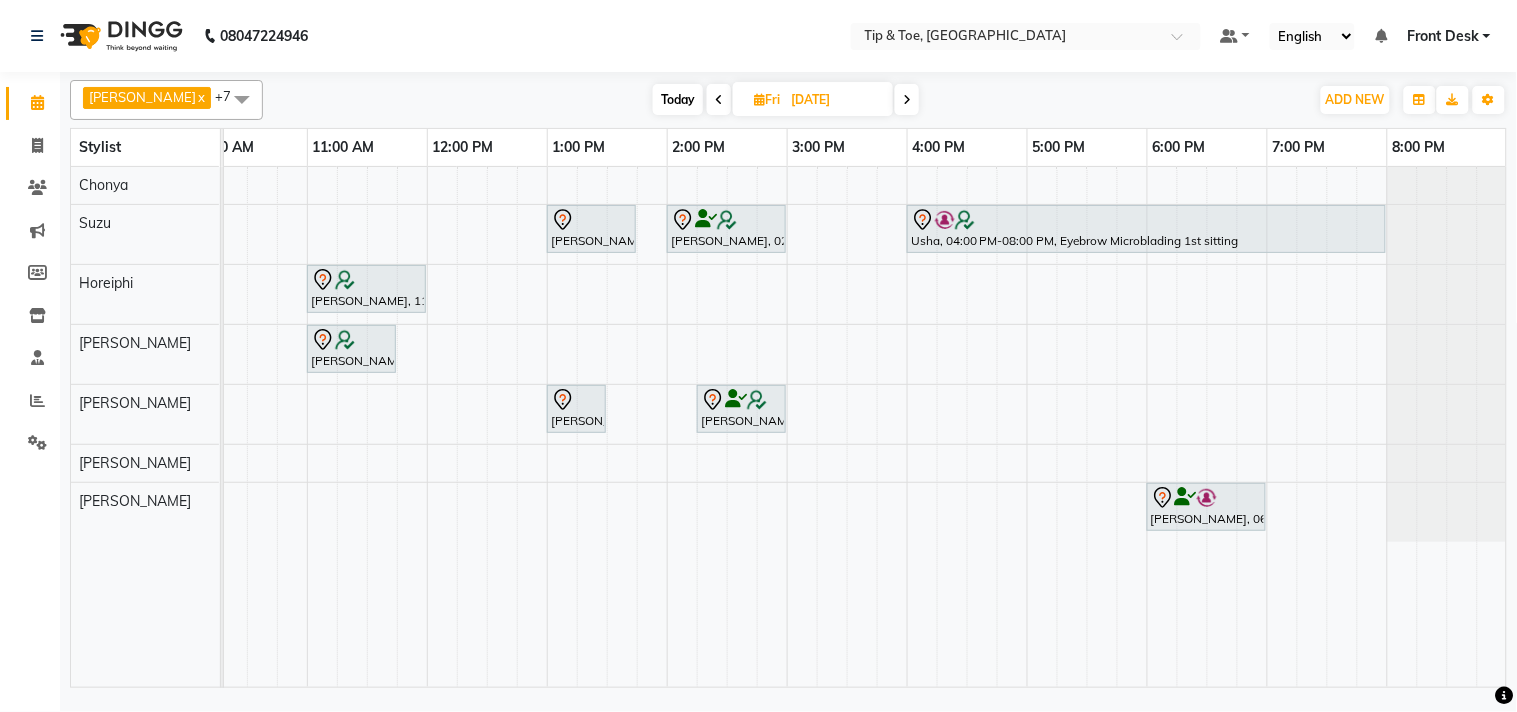 scroll, scrollTop: 0, scrollLeft: 164, axis: horizontal 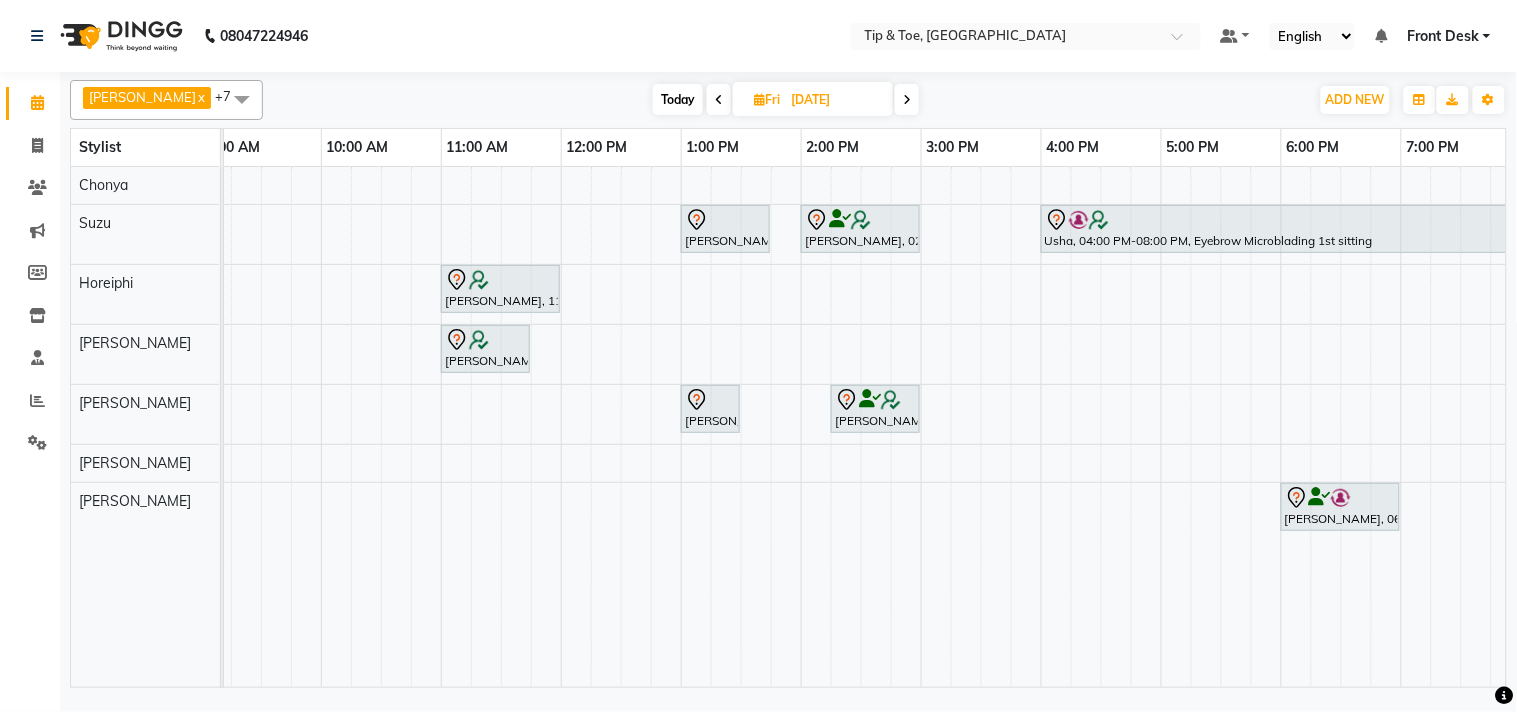 click on "Today" at bounding box center [678, 99] 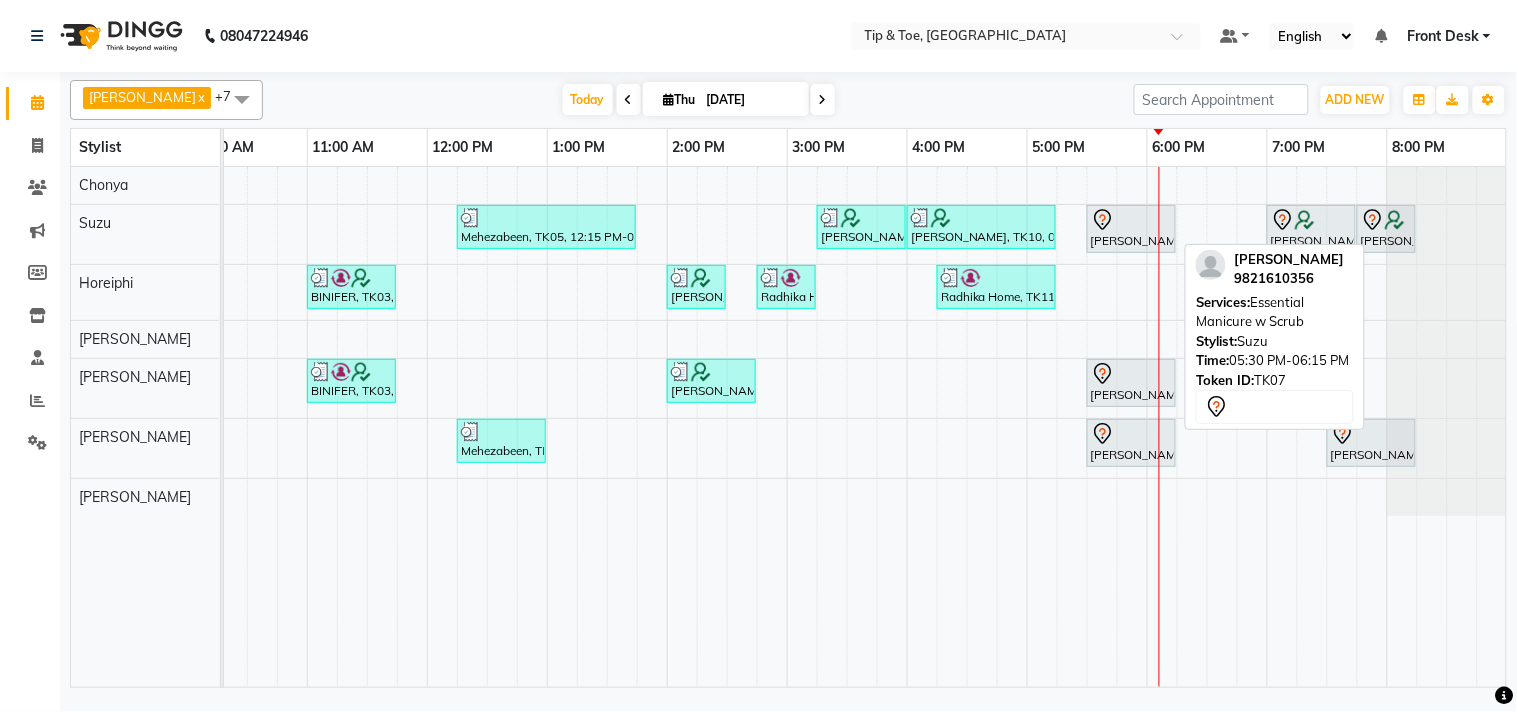 click on "[PERSON_NAME], TK07, 05:30 PM-06:15 PM, Essential Manicure w Scrub" at bounding box center [1131, 229] 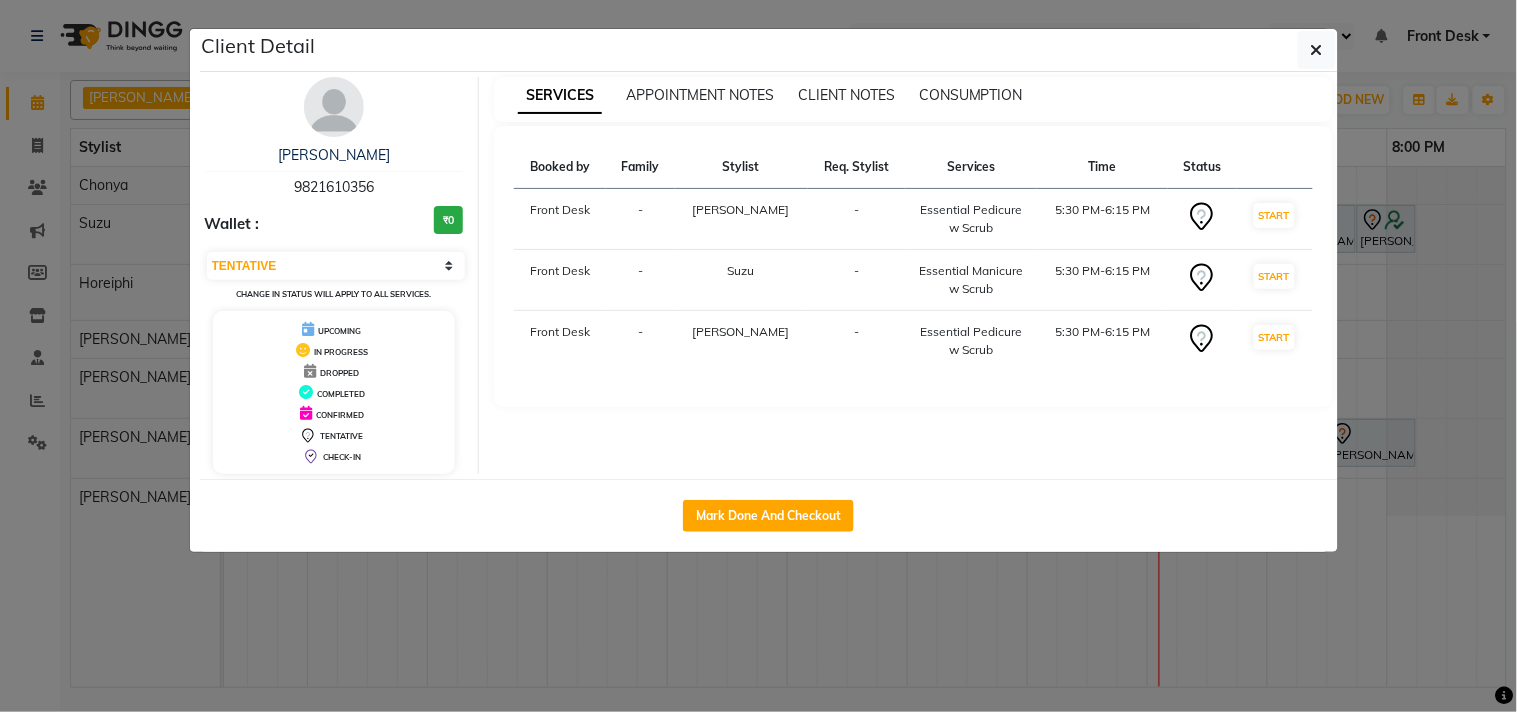 click at bounding box center (334, 107) 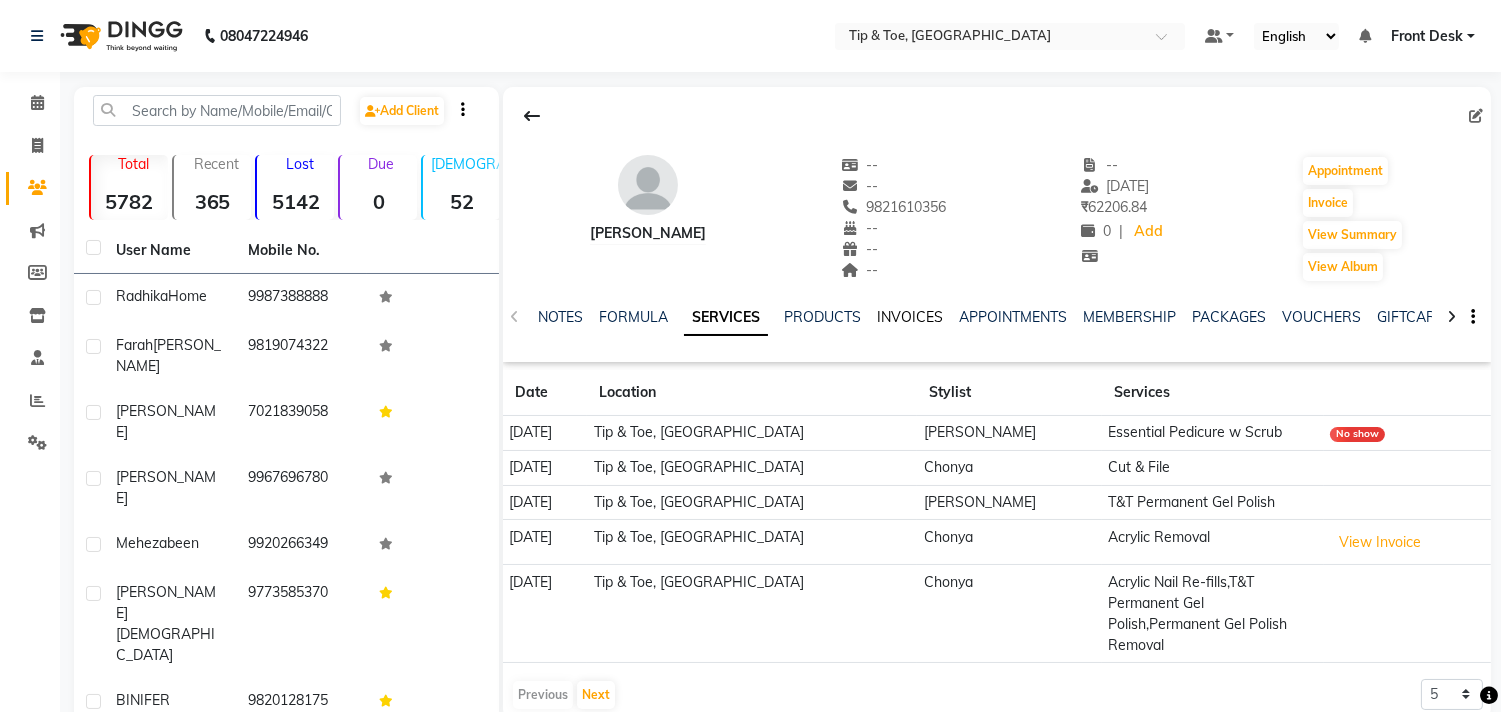 click on "INVOICES" 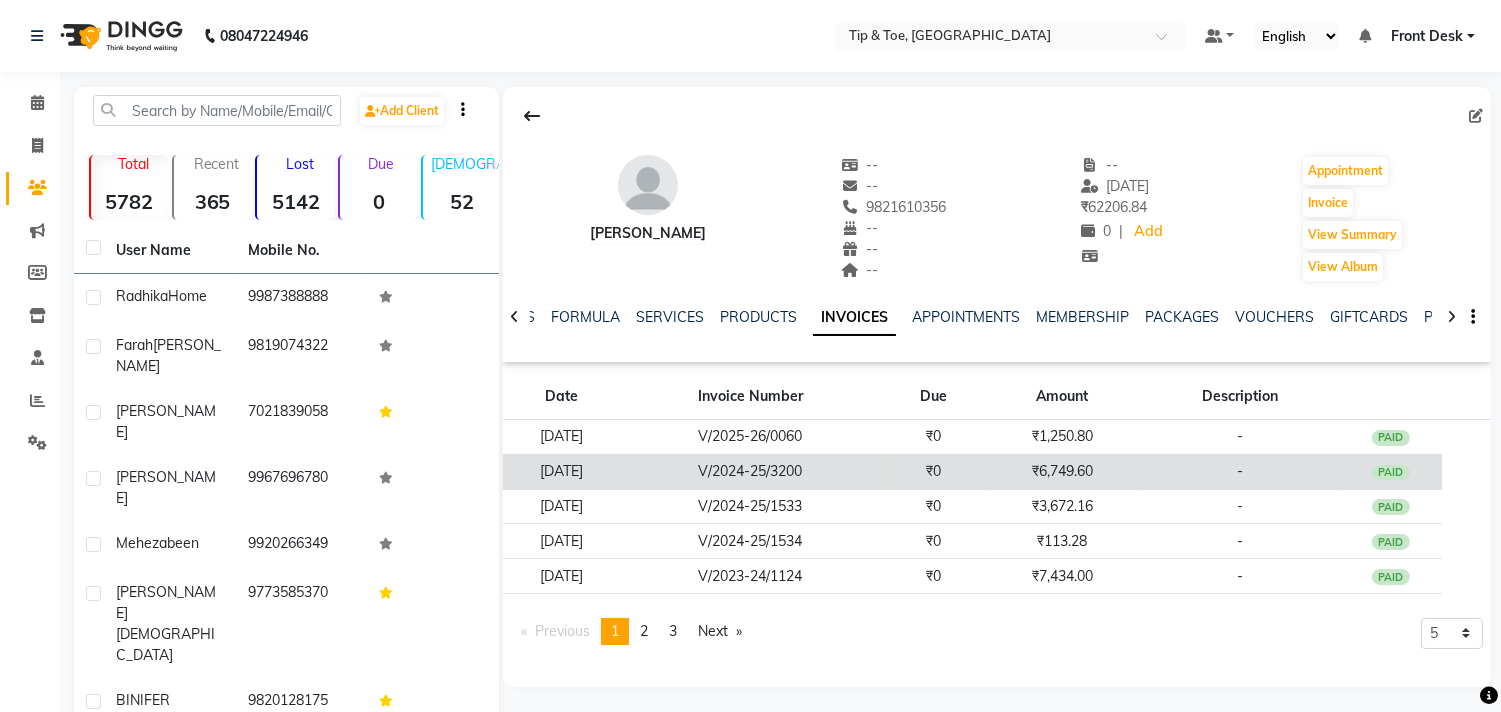 click on "₹6,749.60" 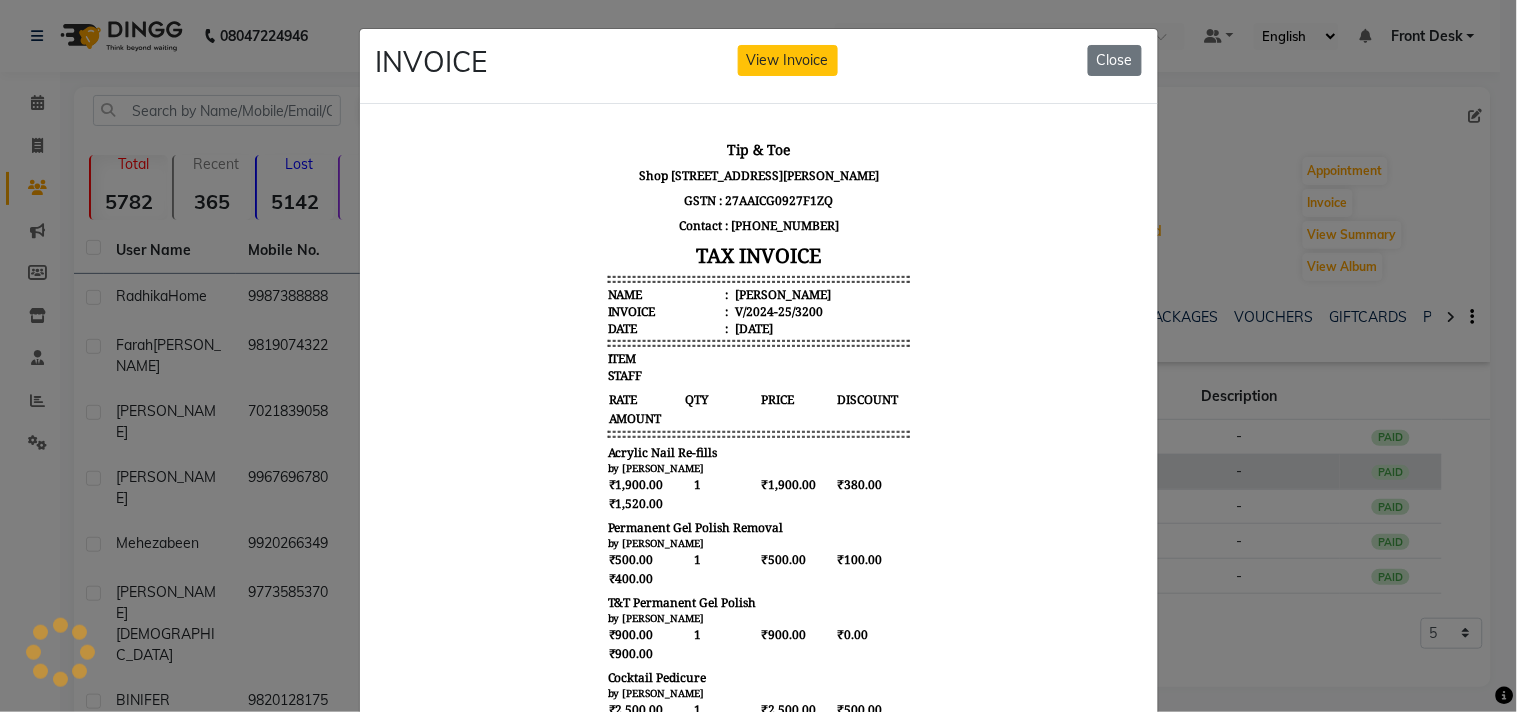 scroll, scrollTop: 0, scrollLeft: 0, axis: both 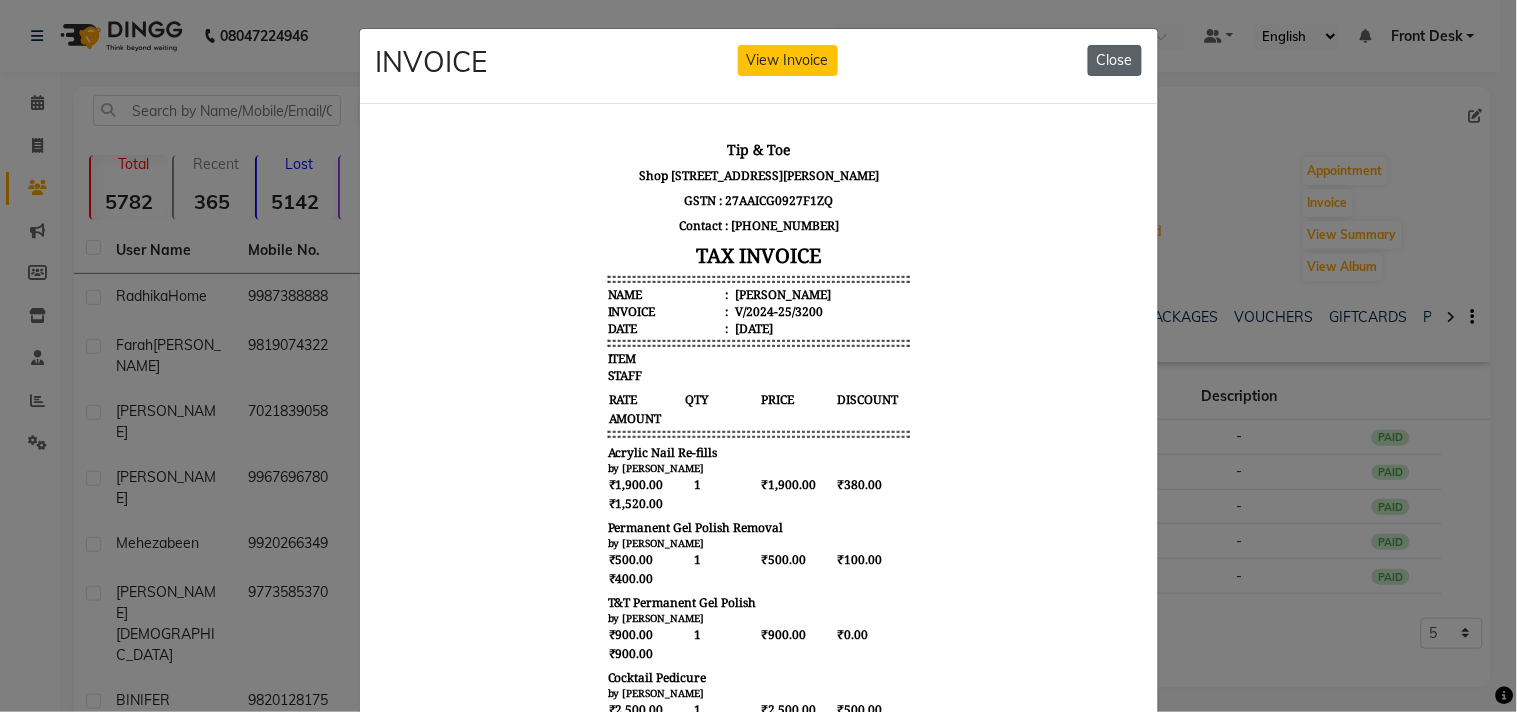 click on "Close" 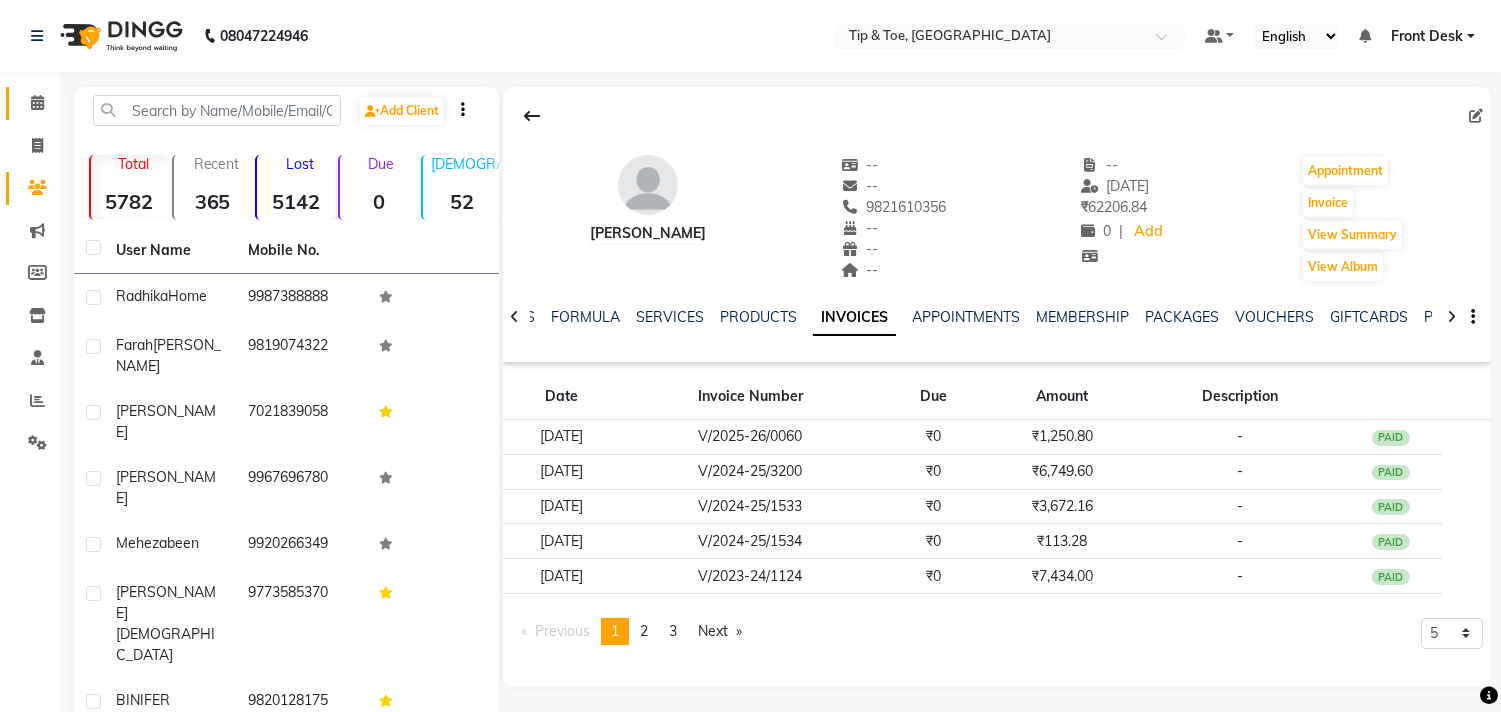 click 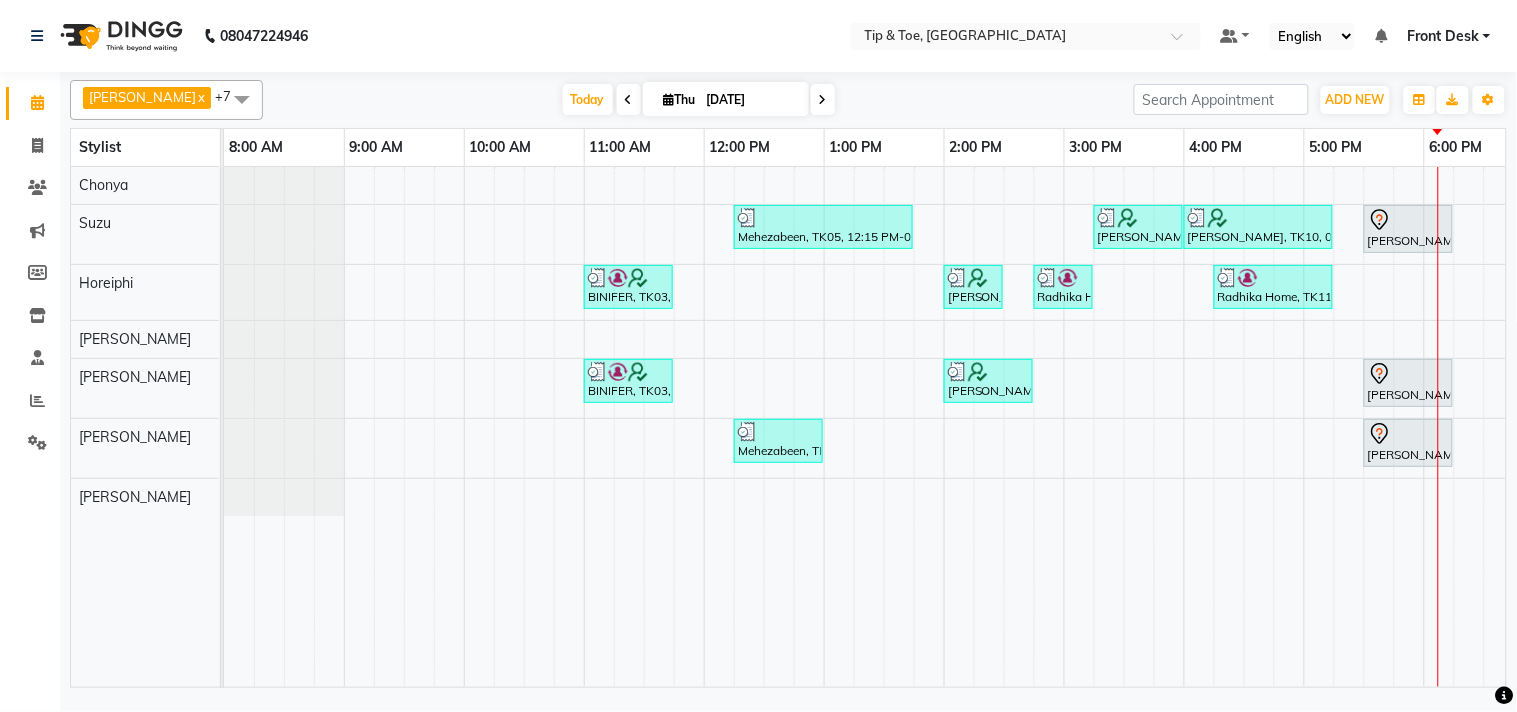 scroll, scrollTop: 0, scrollLeft: 277, axis: horizontal 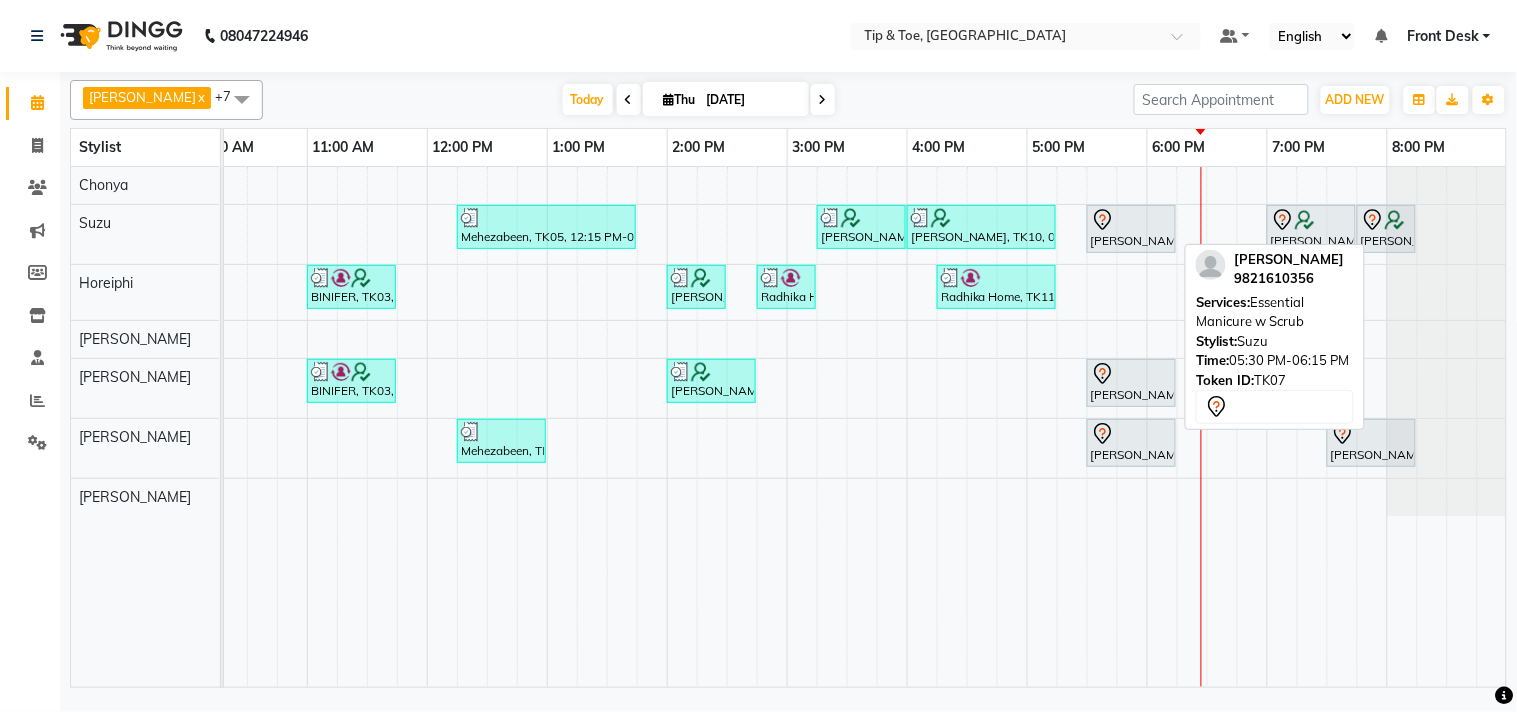 click on "[PERSON_NAME], TK07, 05:30 PM-06:15 PM, Essential Manicure w Scrub" at bounding box center (1131, 229) 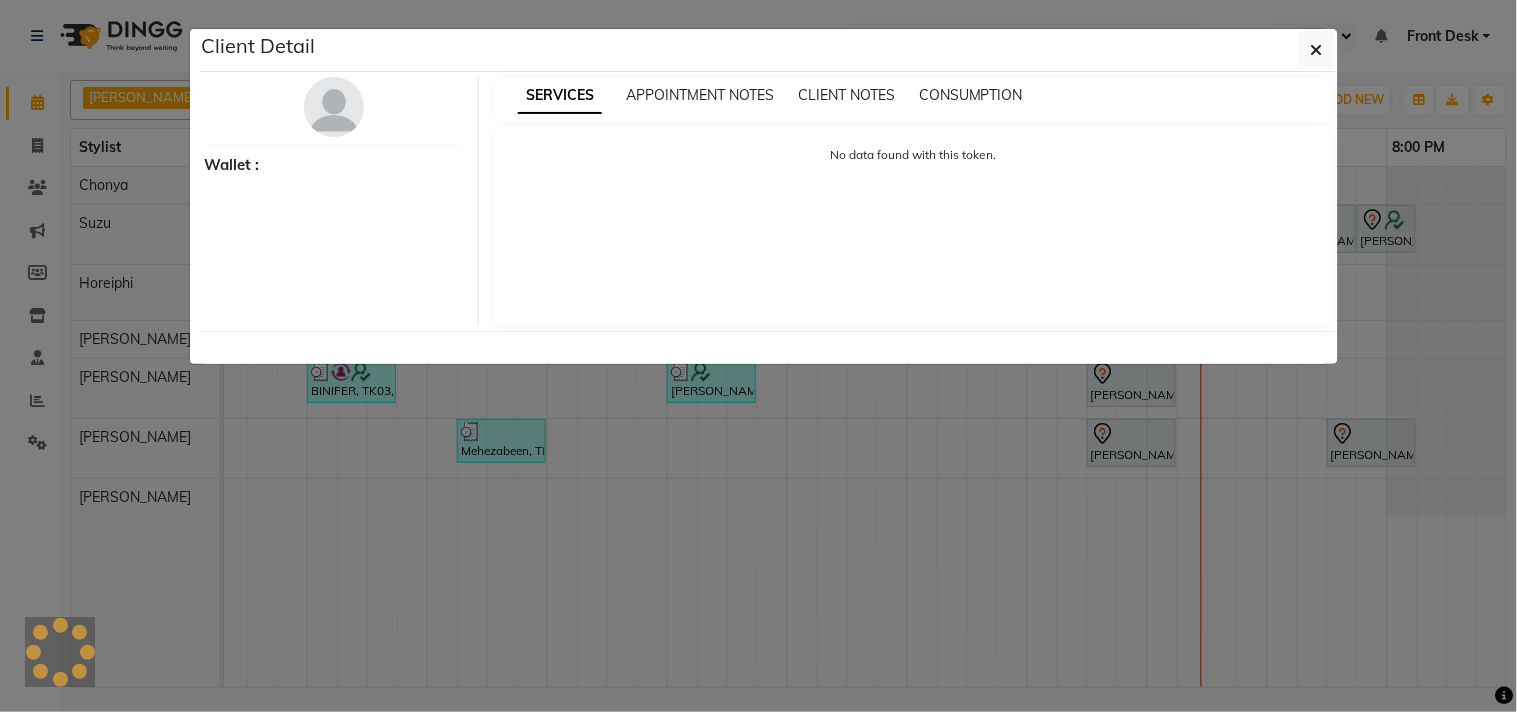select on "7" 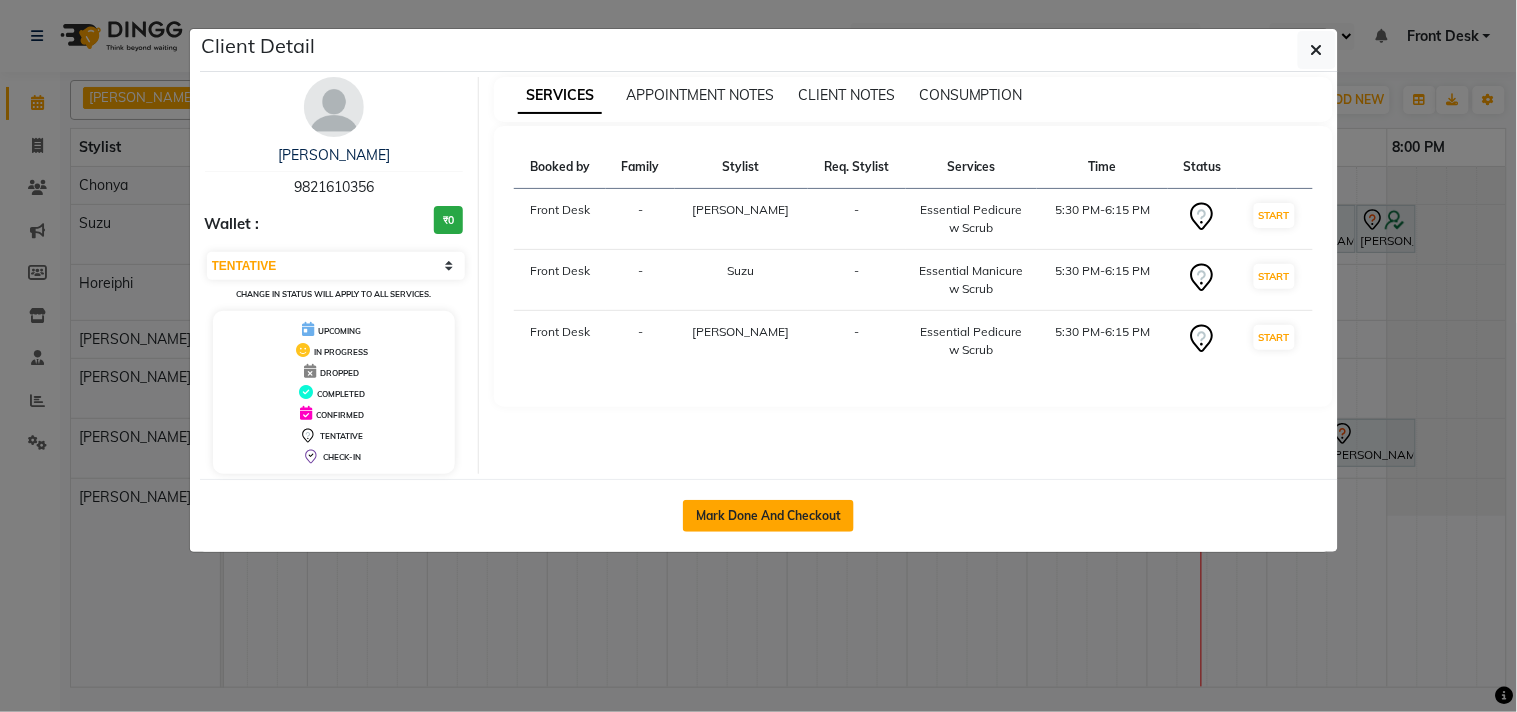 click on "Mark Done And Checkout" 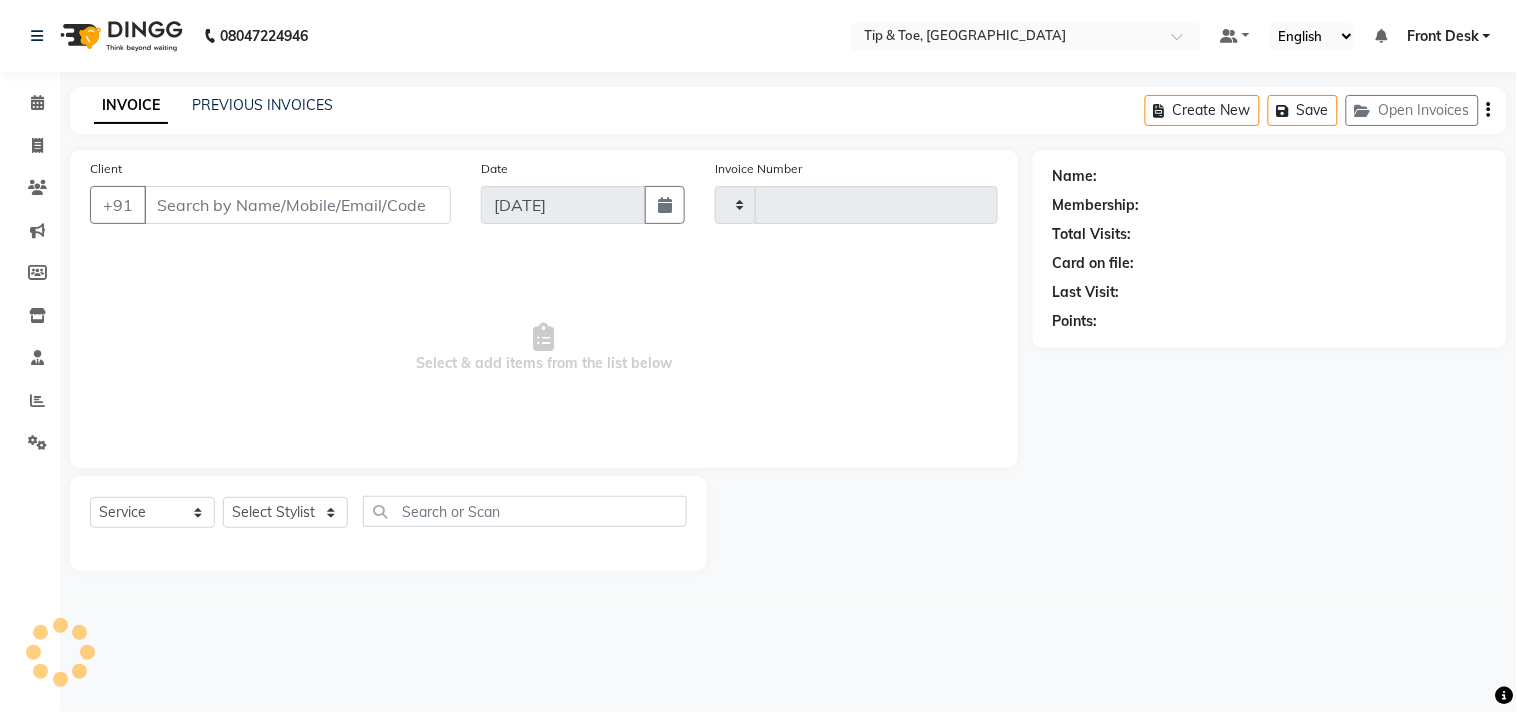 select on "select" 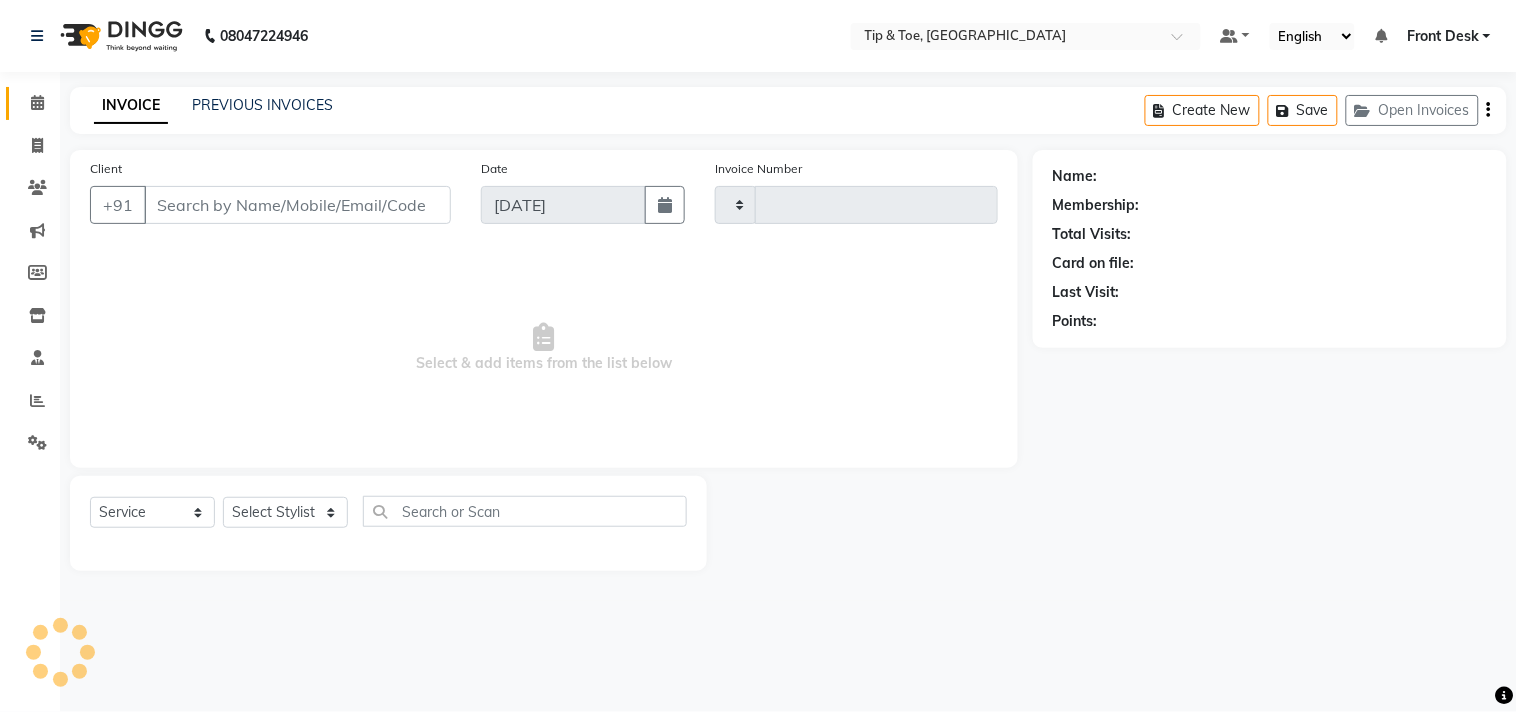 type on "0787" 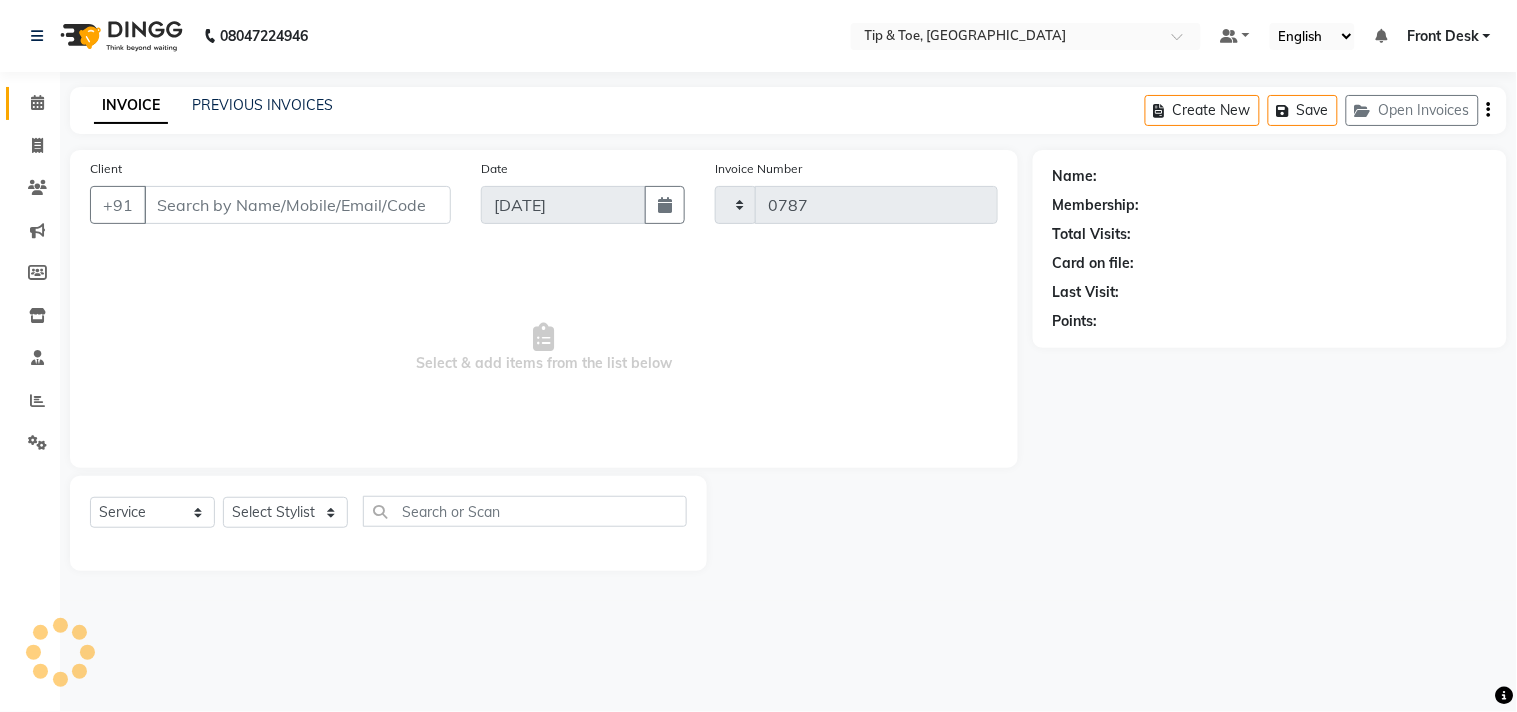 select on "5655" 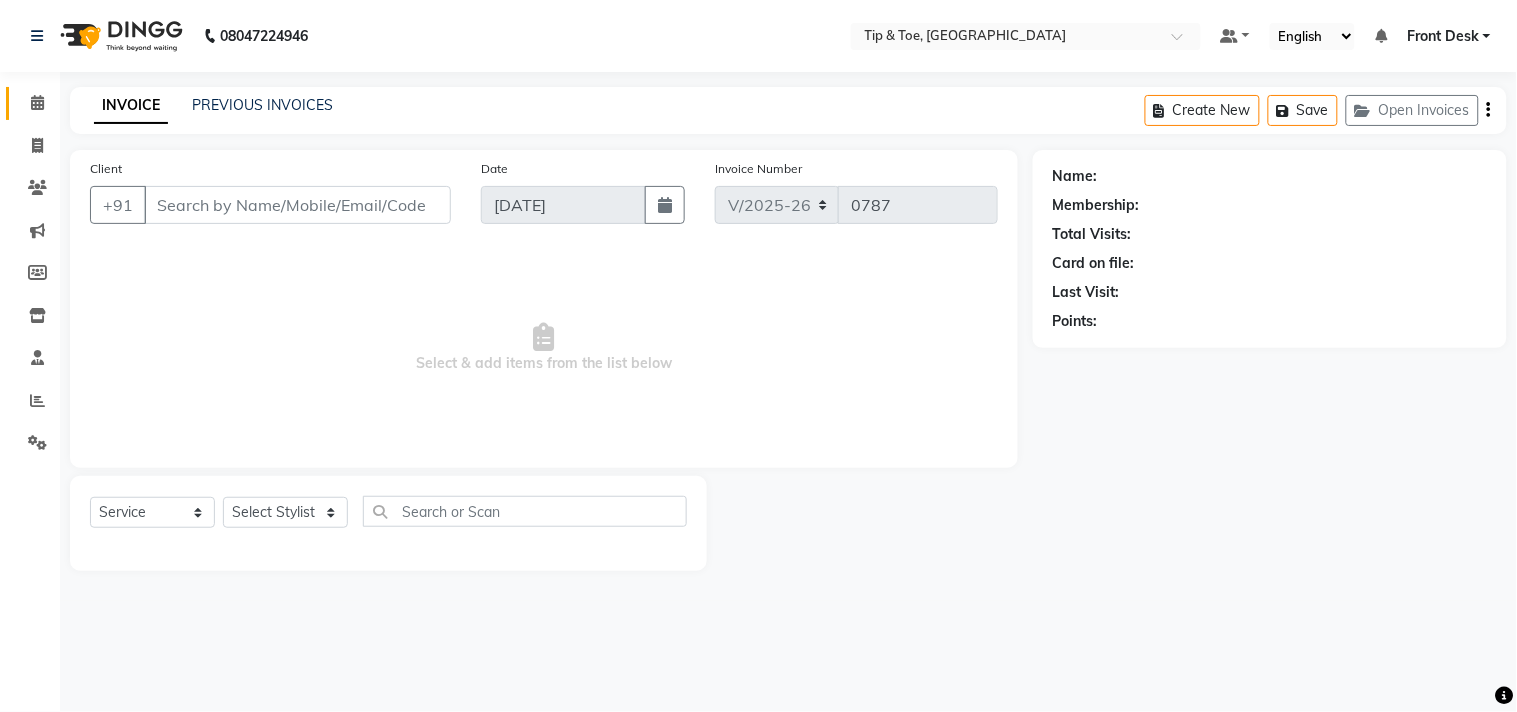 type on "9821610356" 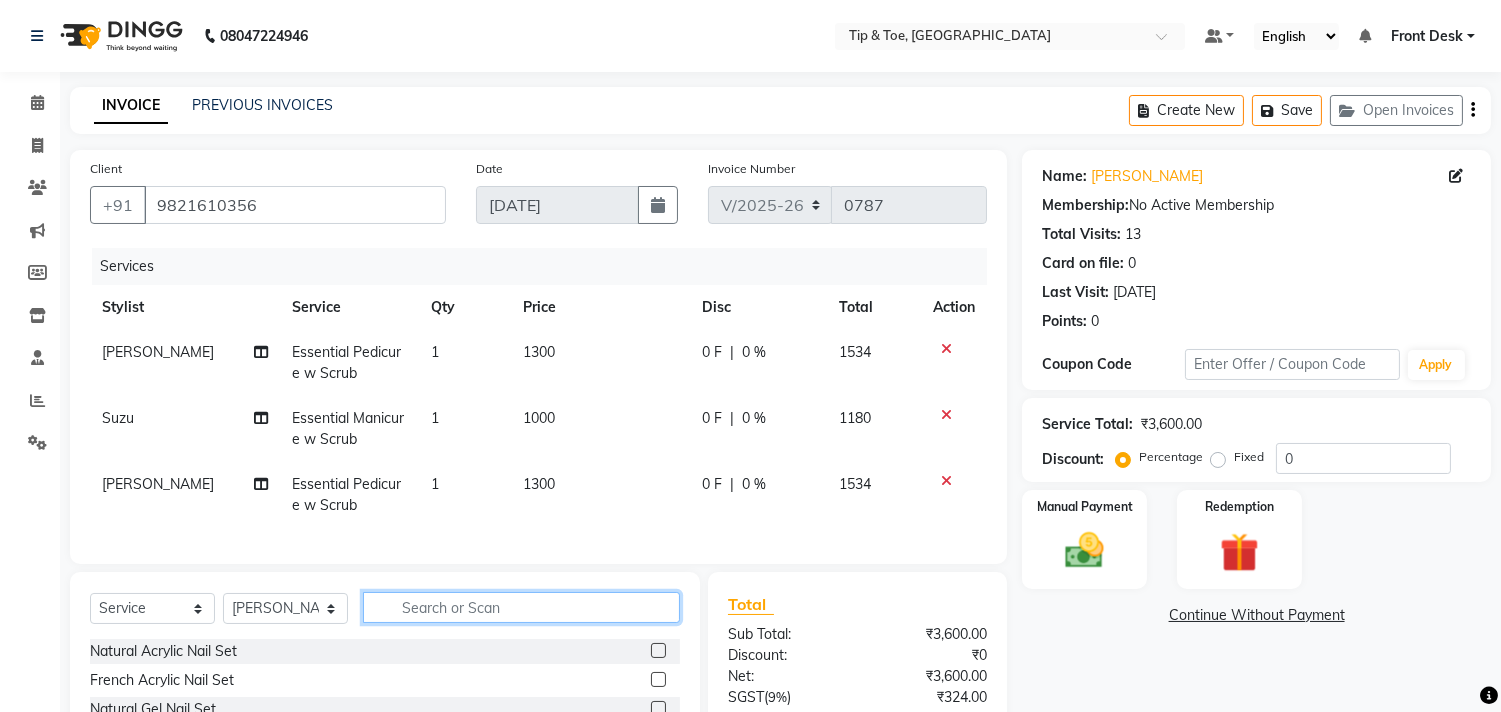click 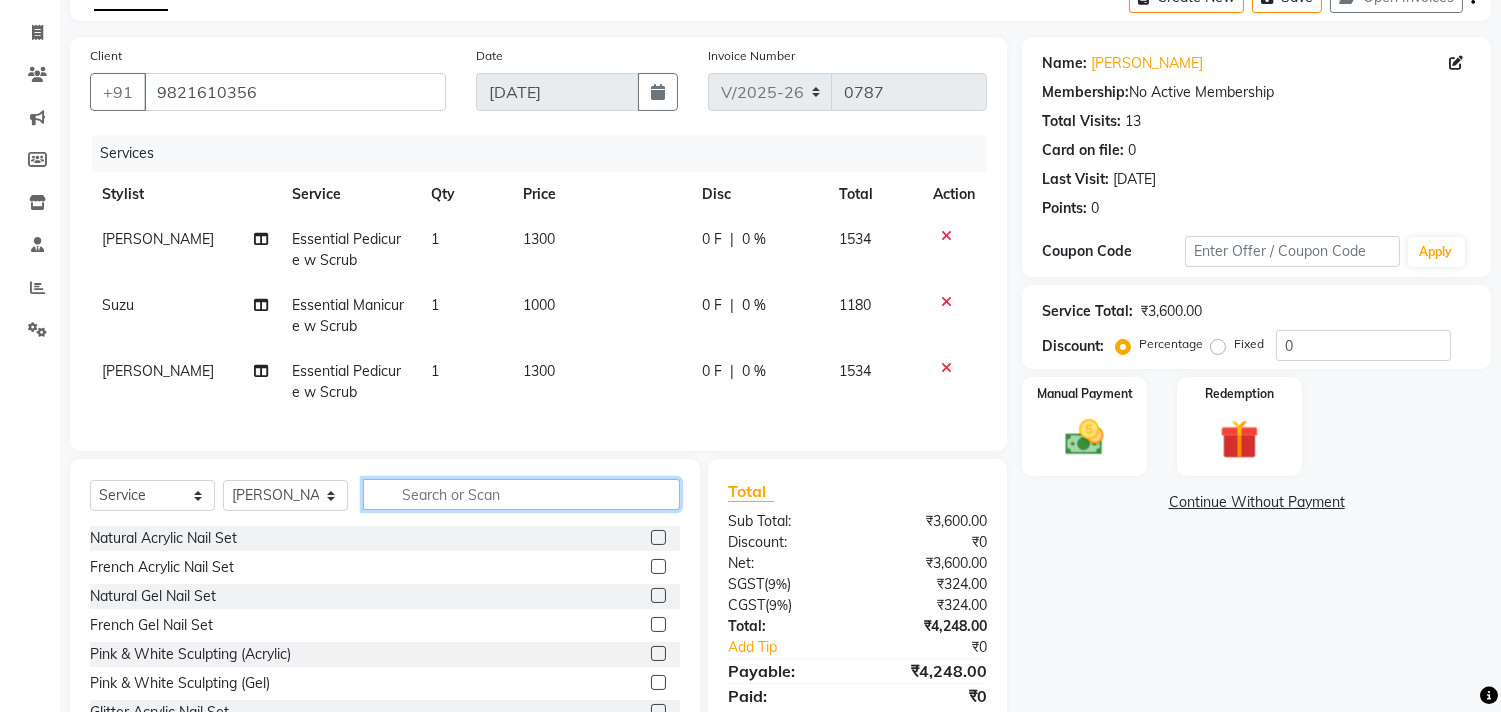 scroll, scrollTop: 201, scrollLeft: 0, axis: vertical 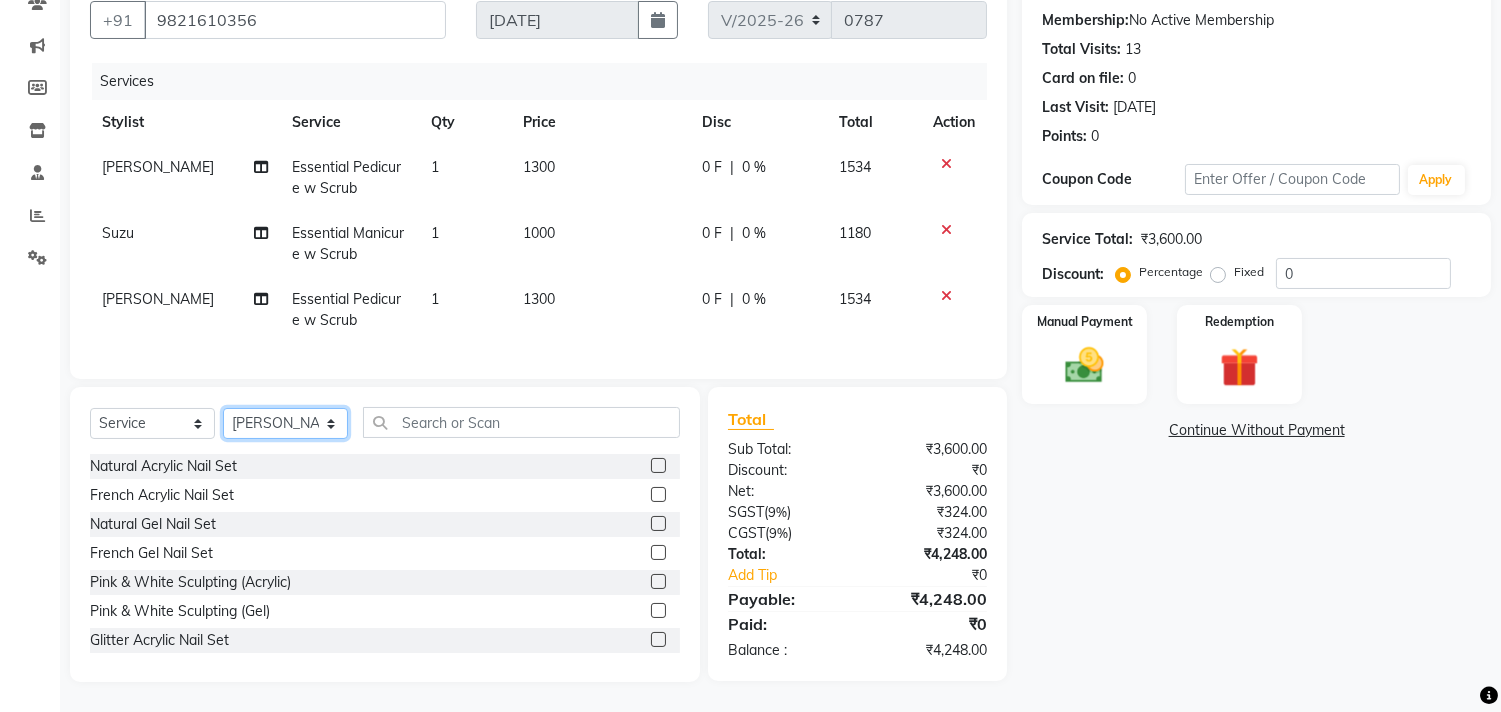 click on "Select Stylist Aditya Admin ARSHAD Bhavna Chonya Front Desk Hajra Sayed Horeiphi Jai Randeria Jiten Jyoti Singh Keishing Kumar MADHURA Nikhil Shailesh Maheshker Suzu" 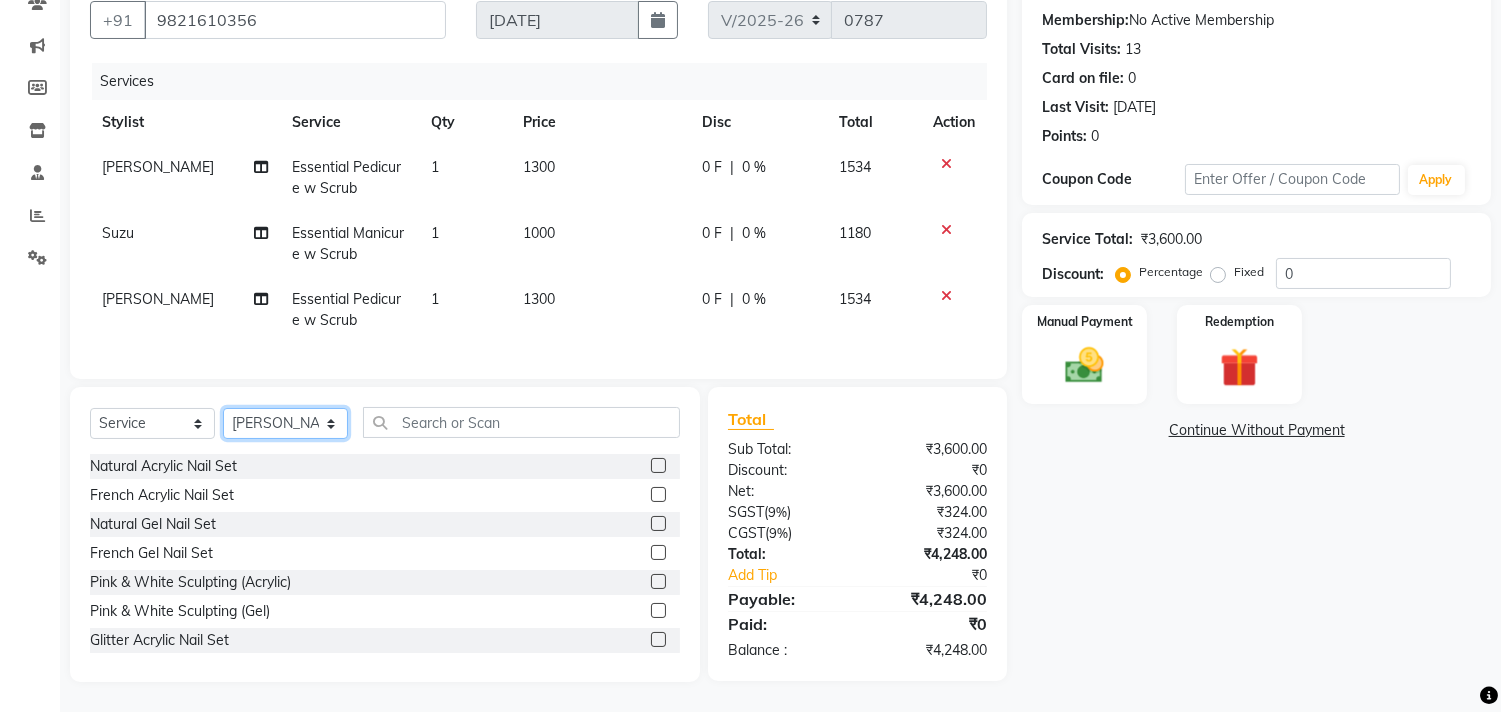 select on "38703" 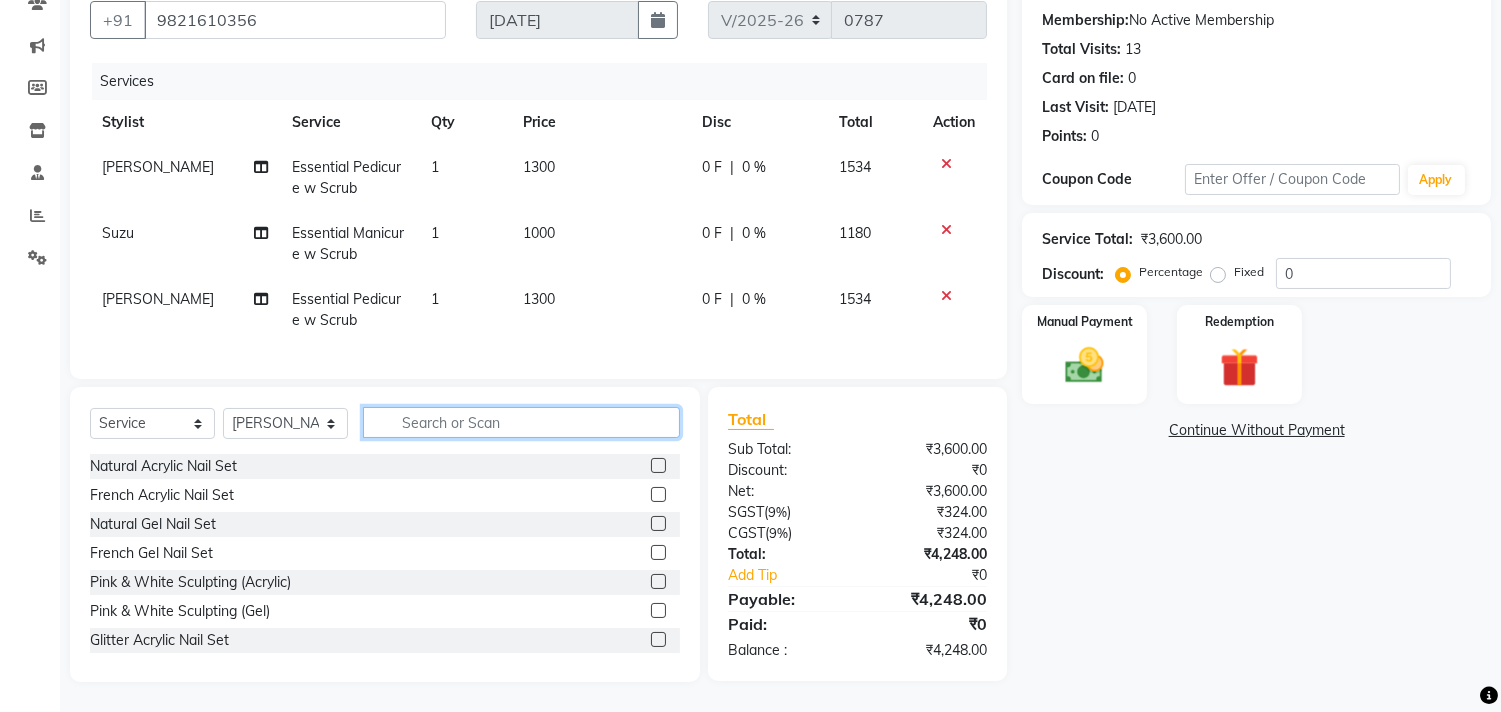 click 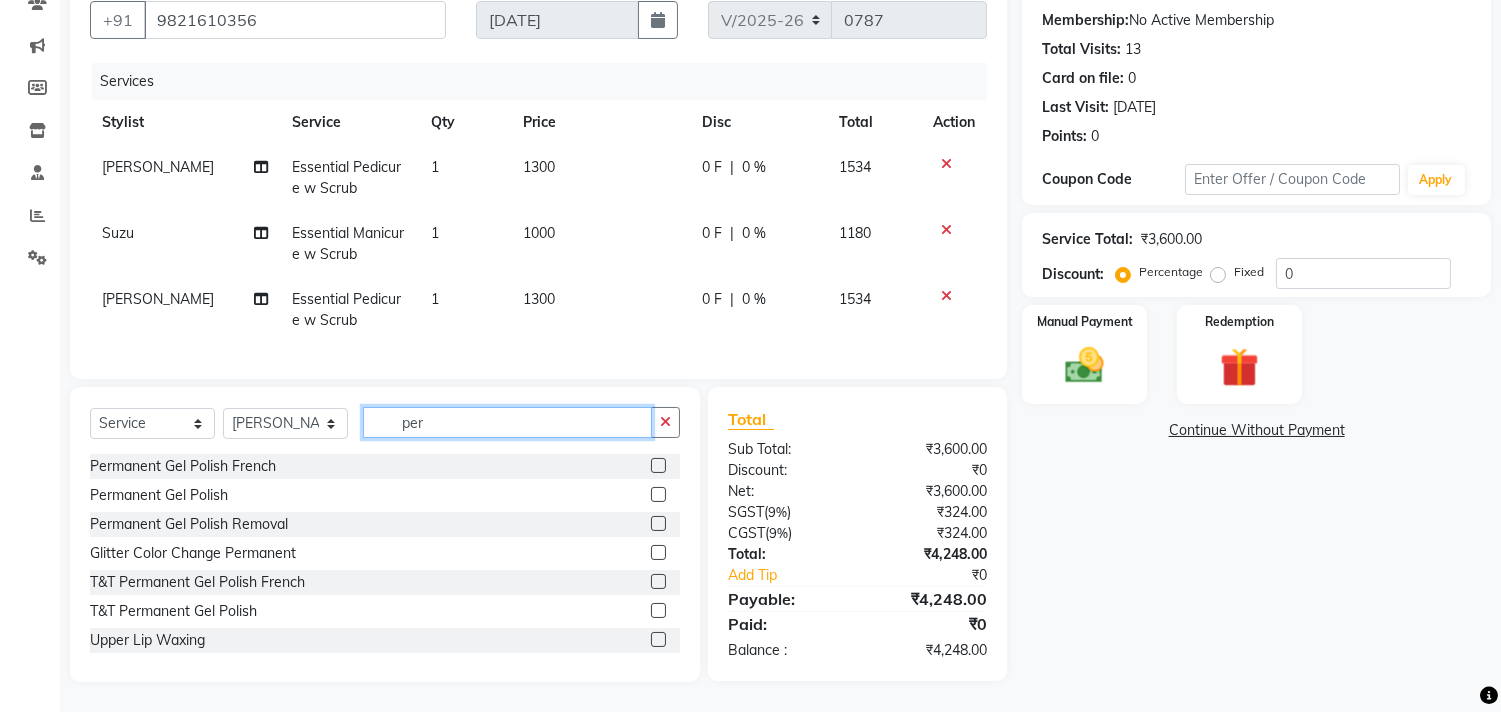 type on "per" 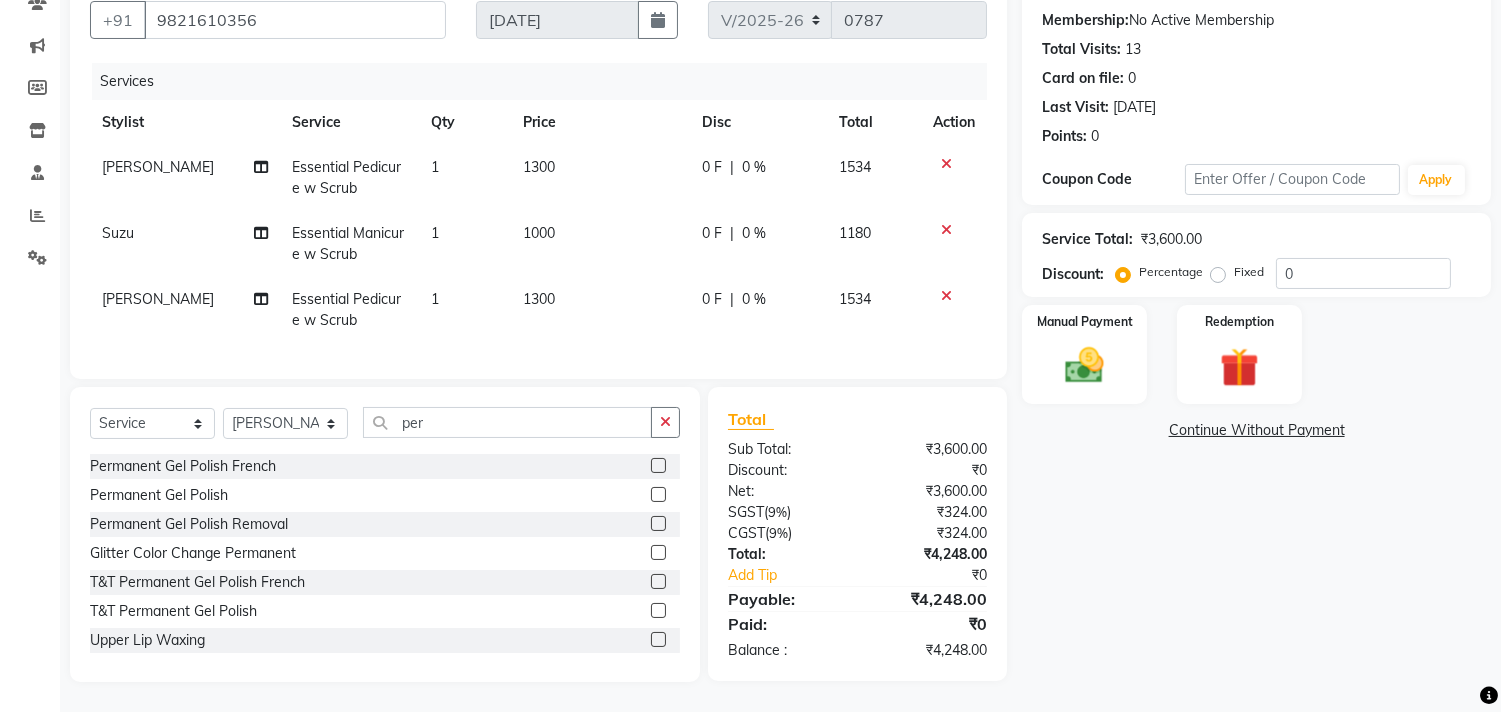 click 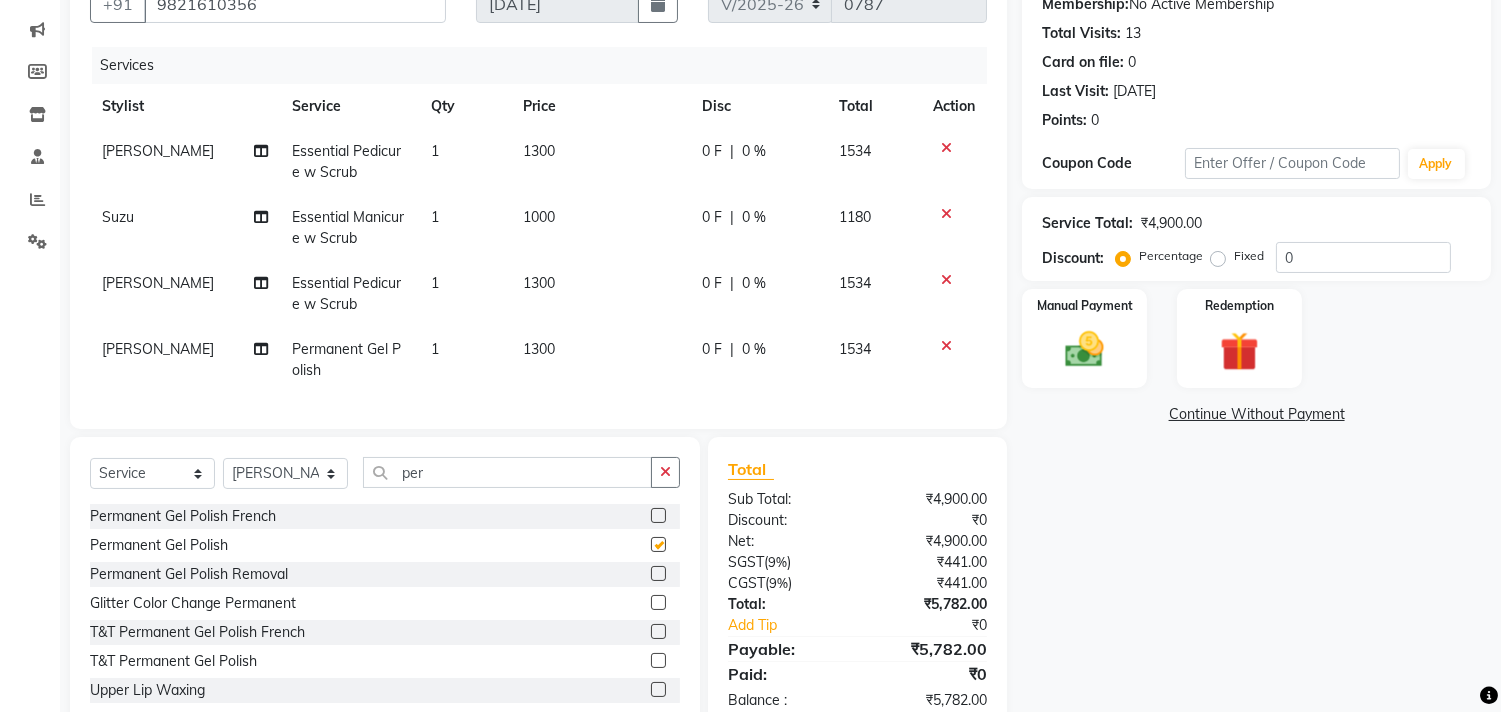 checkbox on "false" 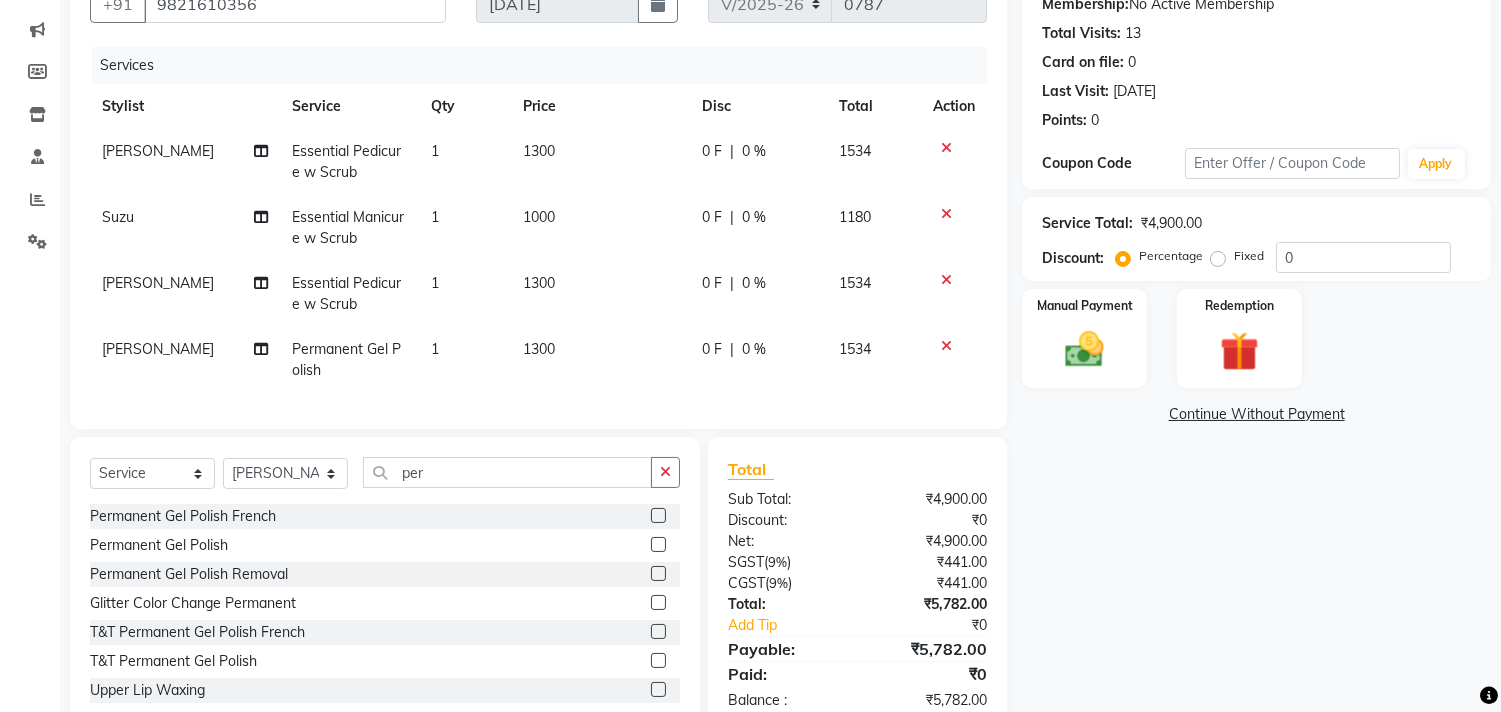 scroll, scrollTop: 0, scrollLeft: 0, axis: both 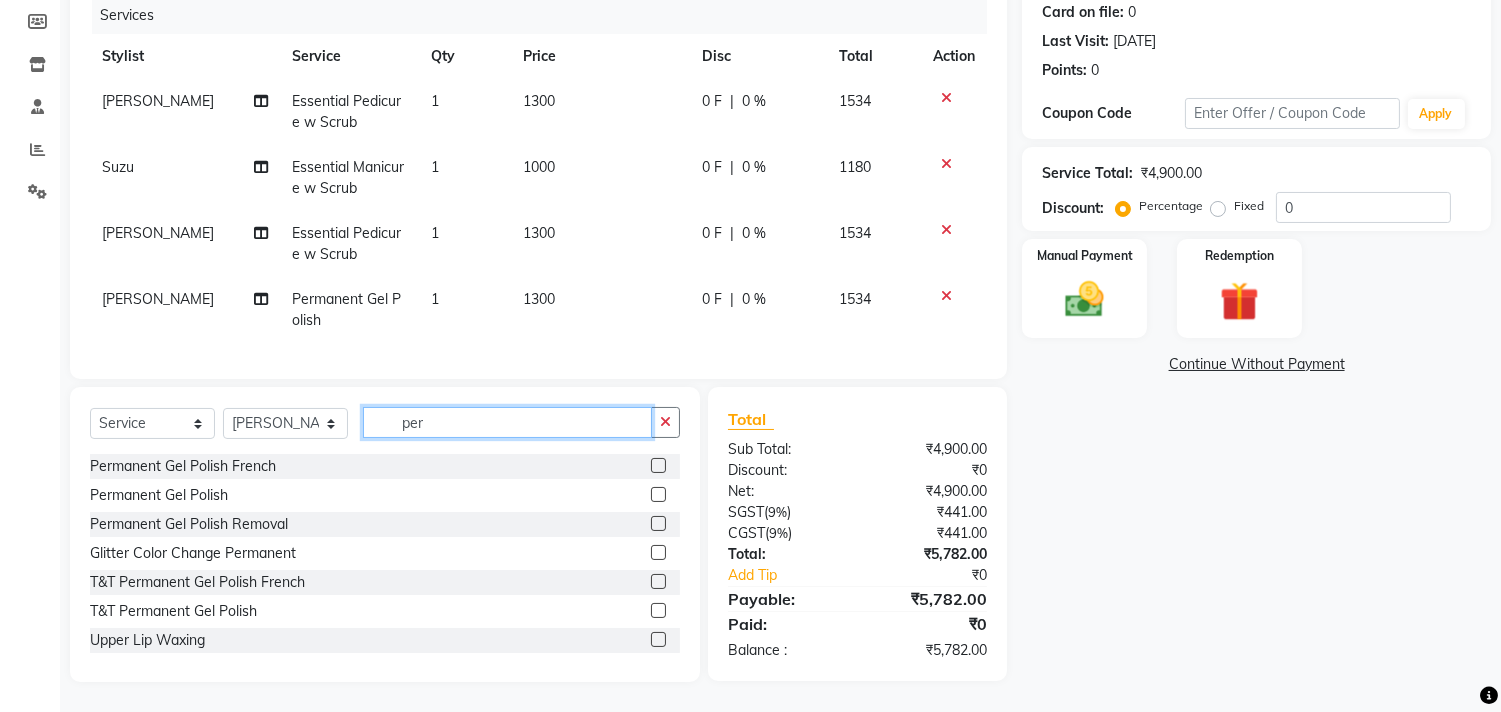 click on "per" 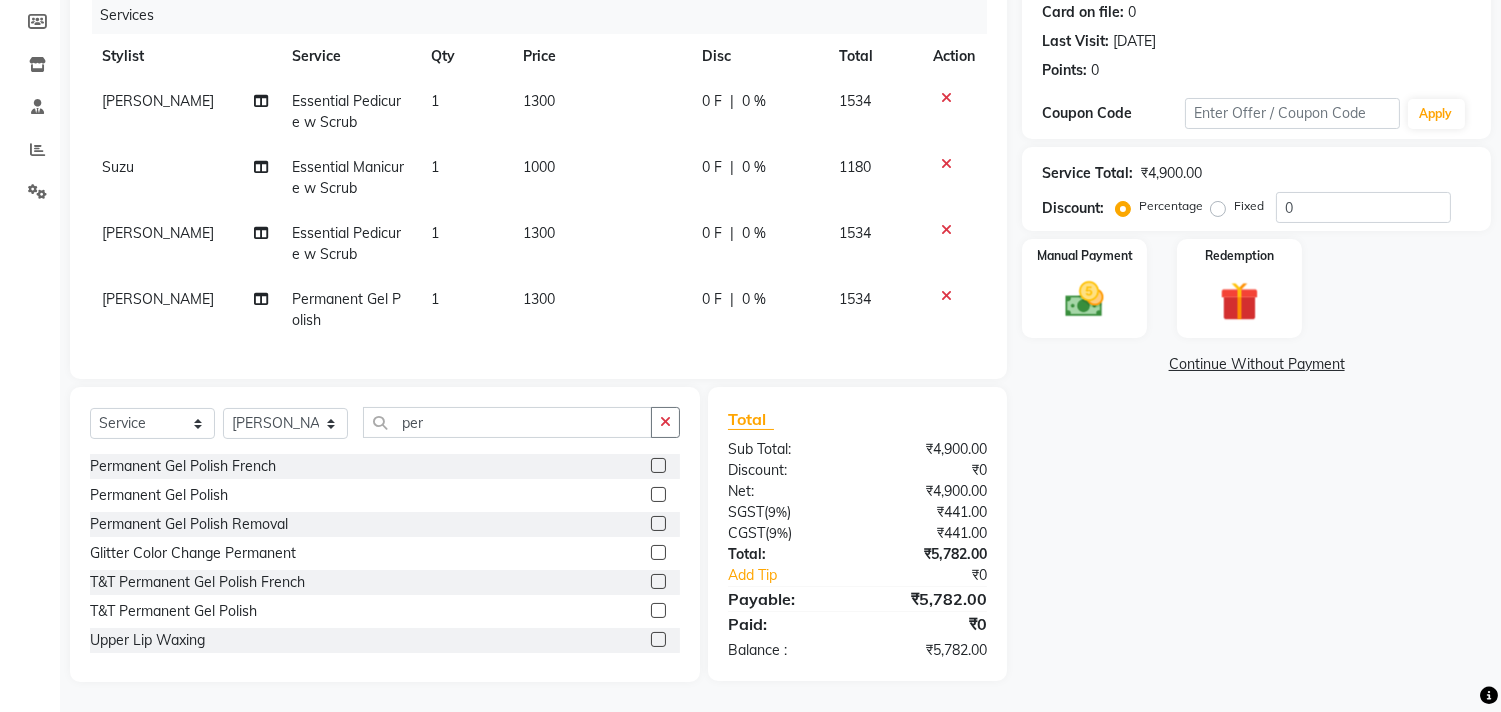 click on "1000" 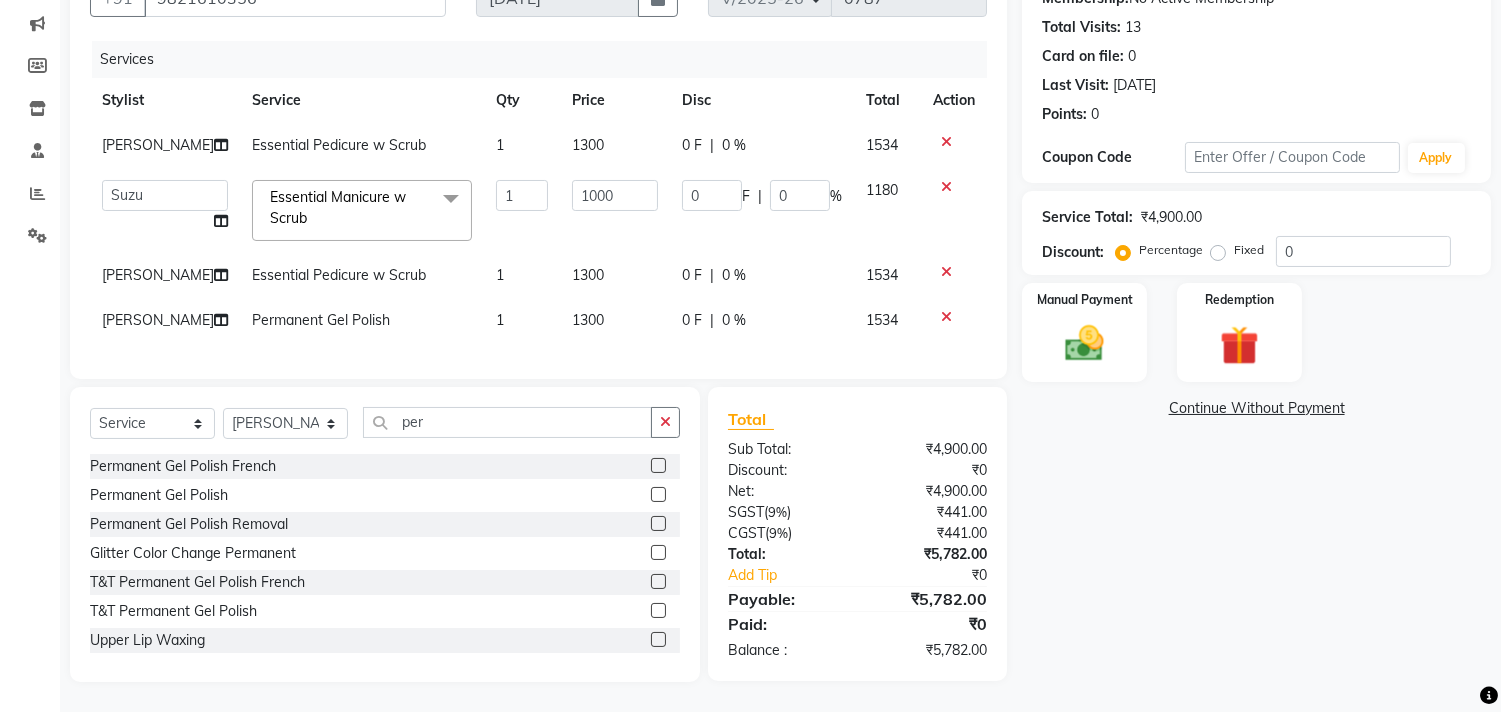 scroll, scrollTop: 223, scrollLeft: 0, axis: vertical 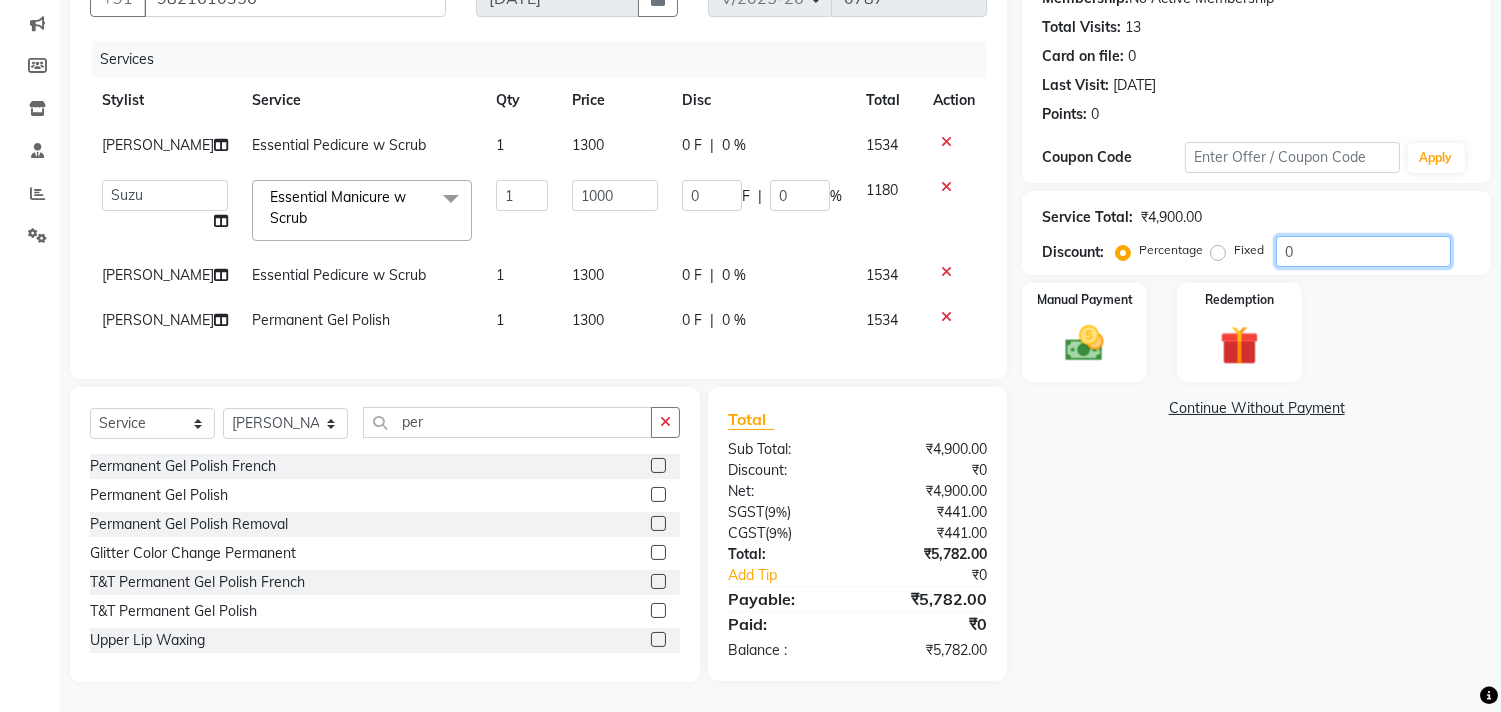 click on "0" 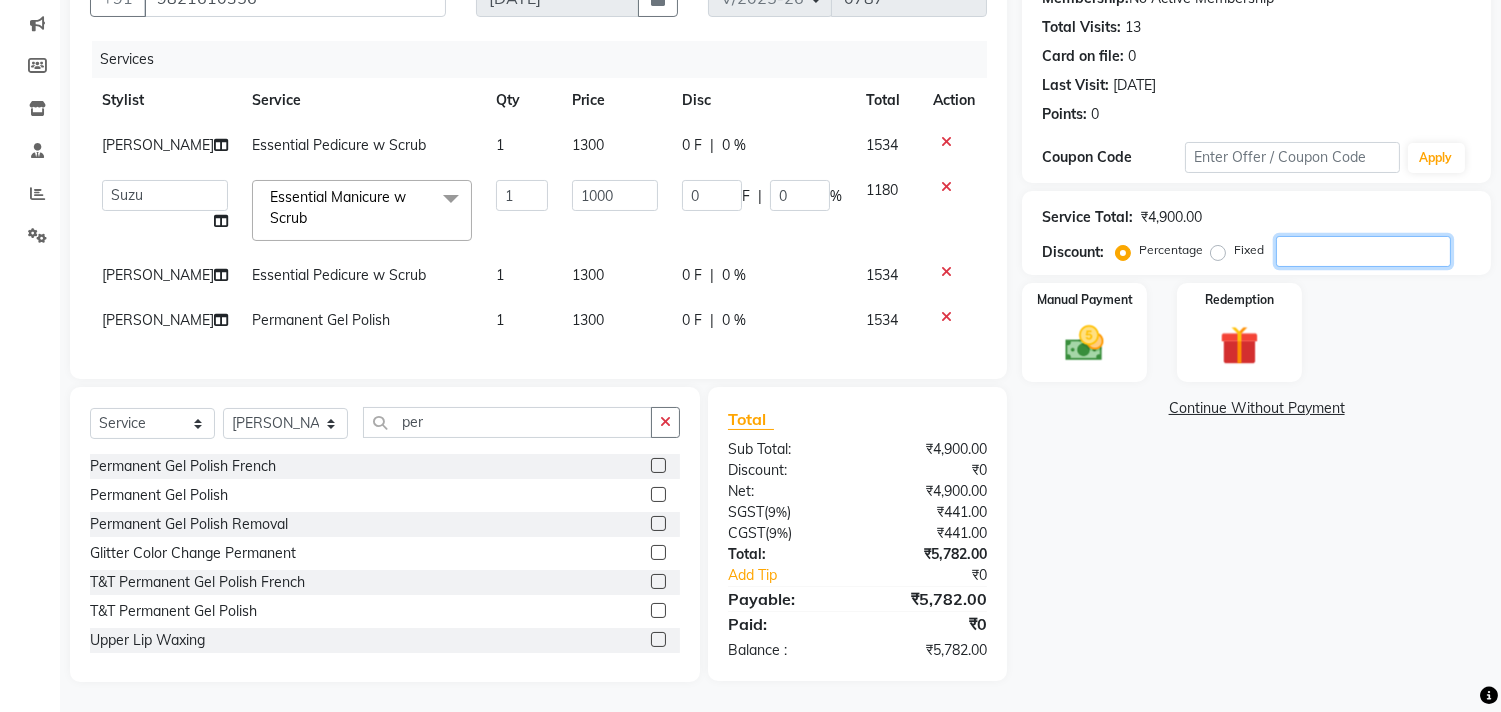 type on "2" 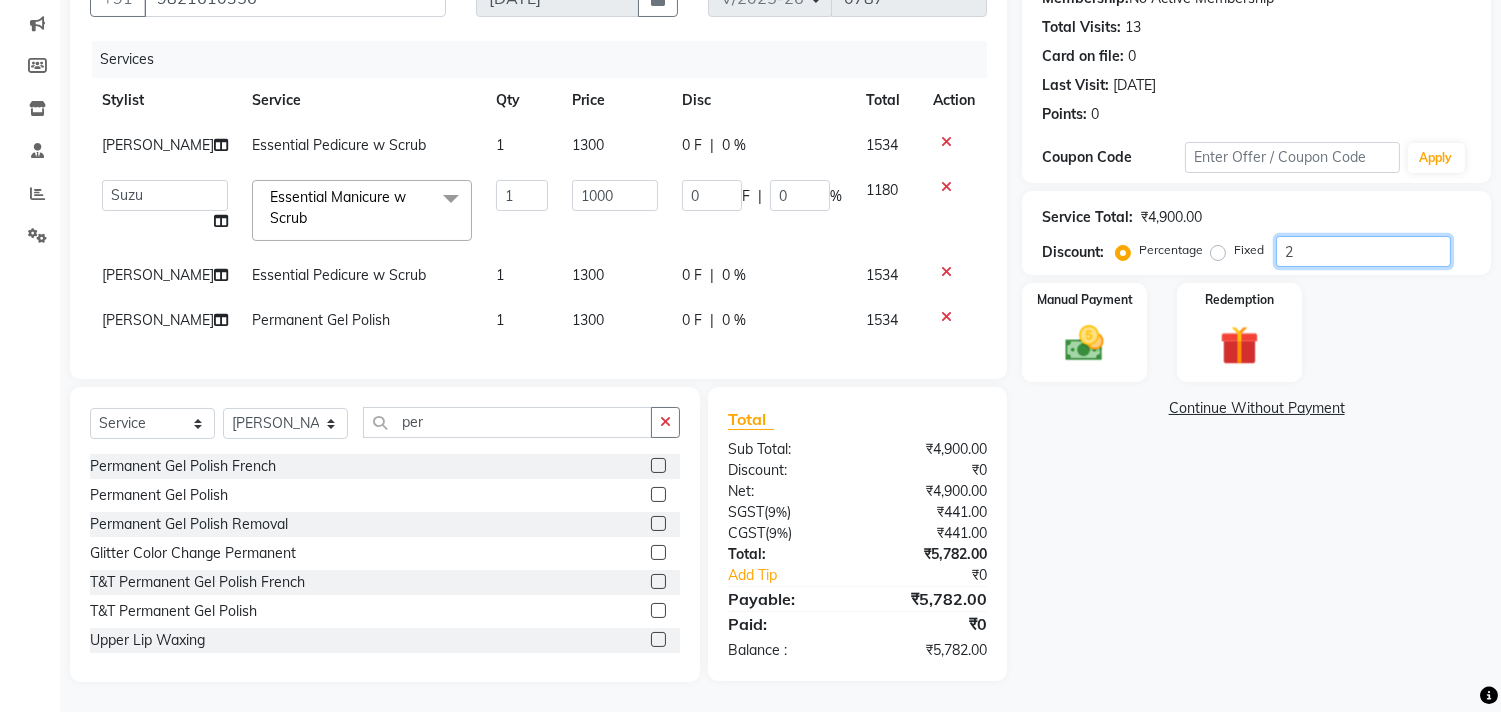 type on "20" 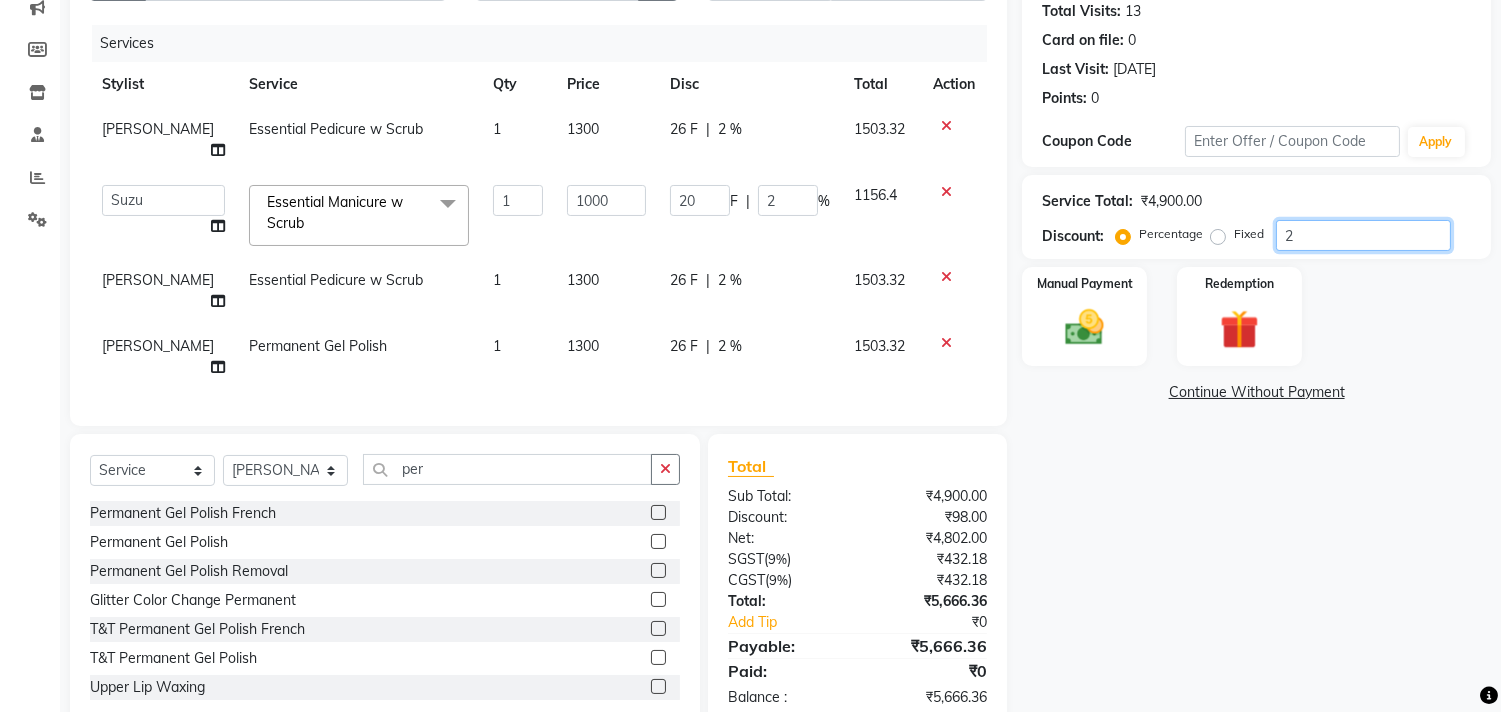 type on "20" 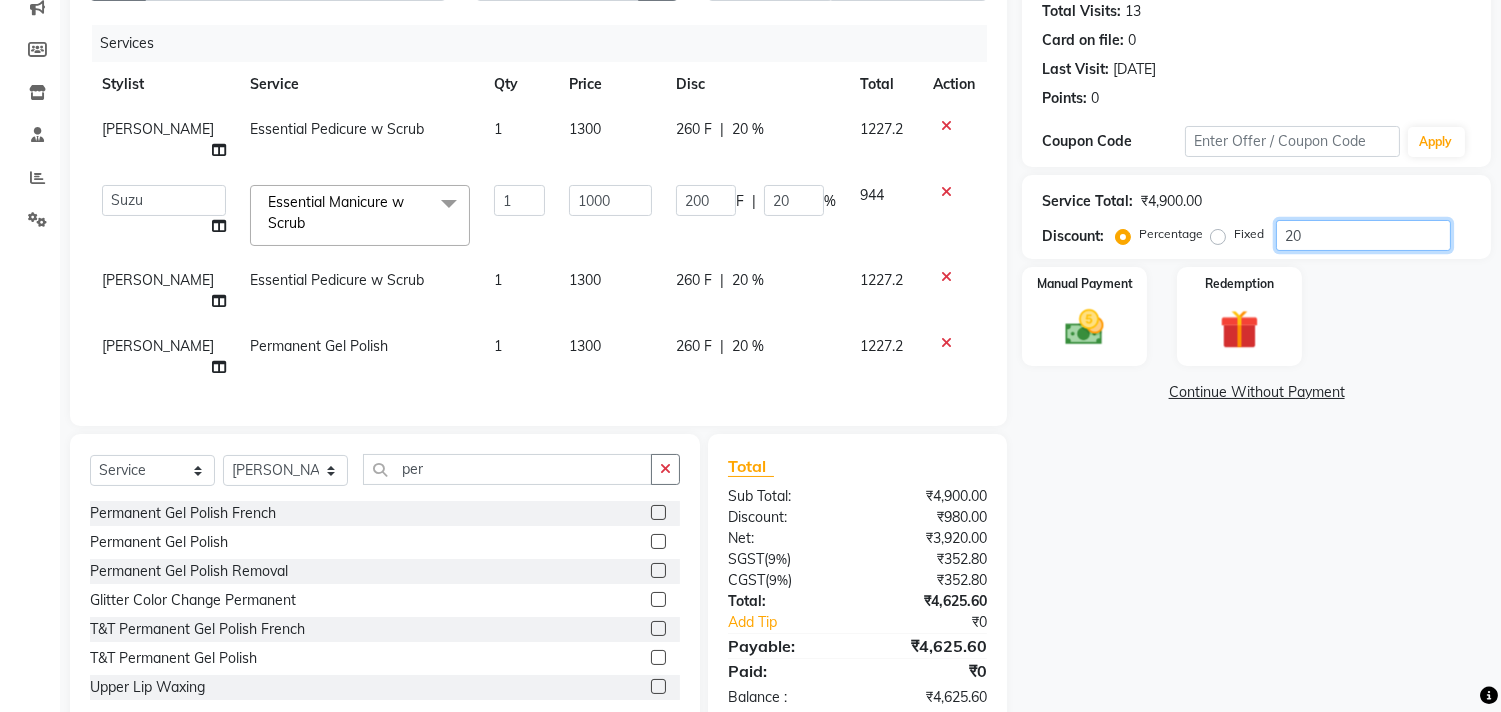 type on "2" 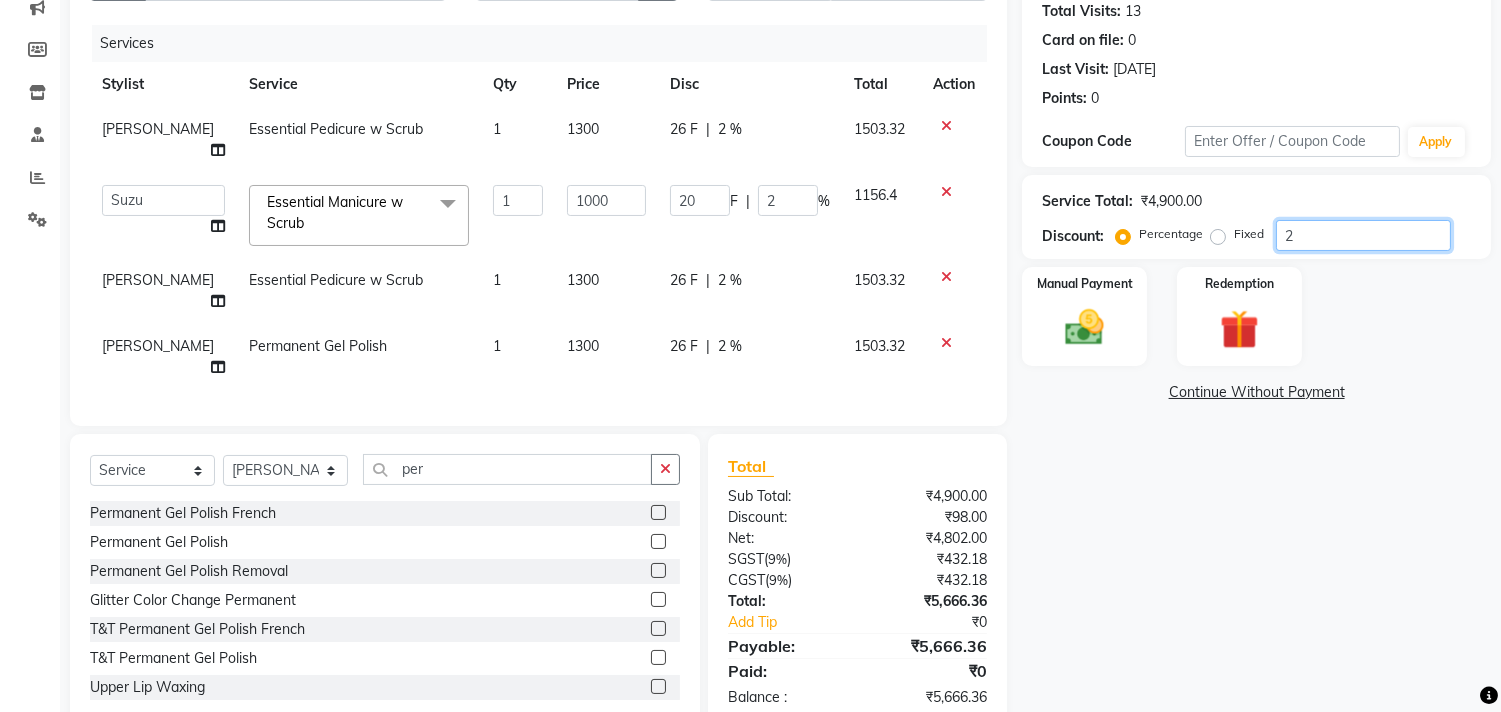 type 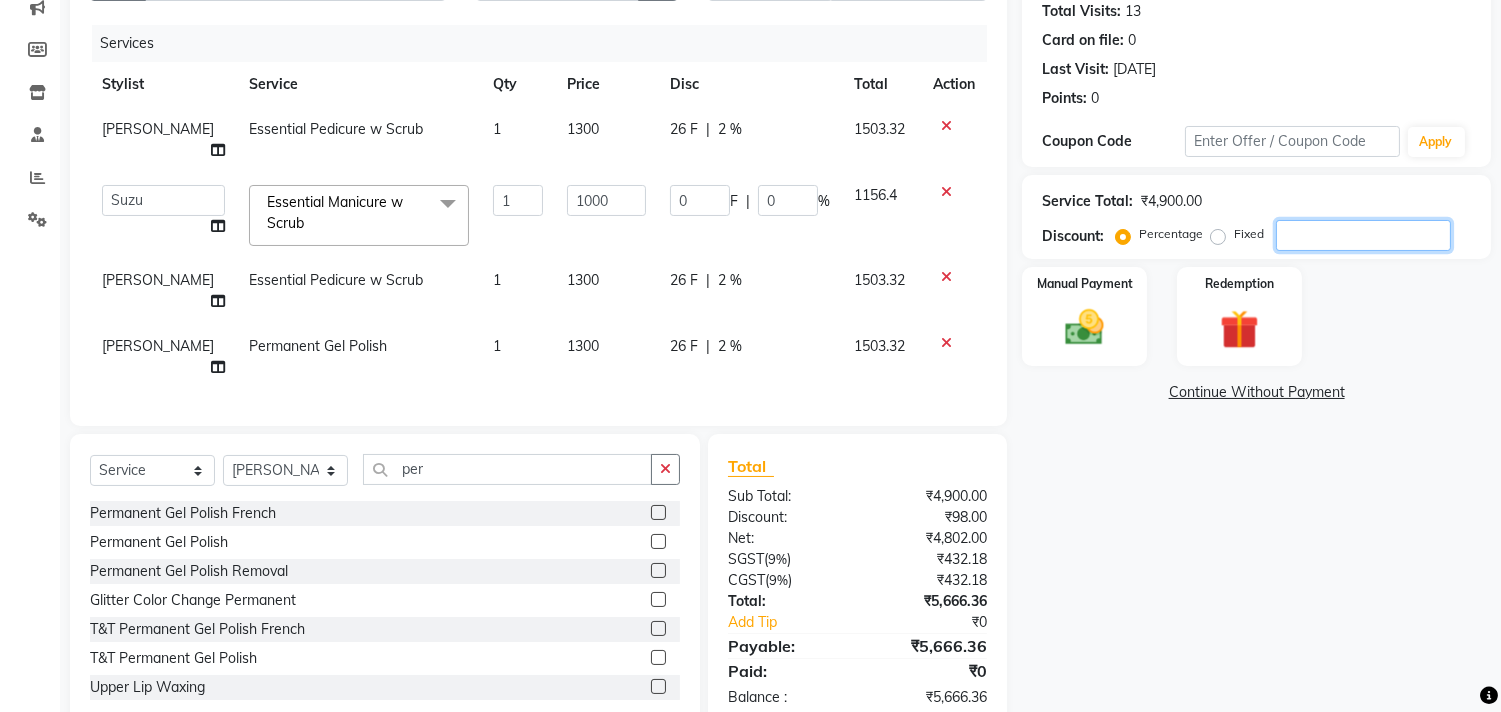 type on "2" 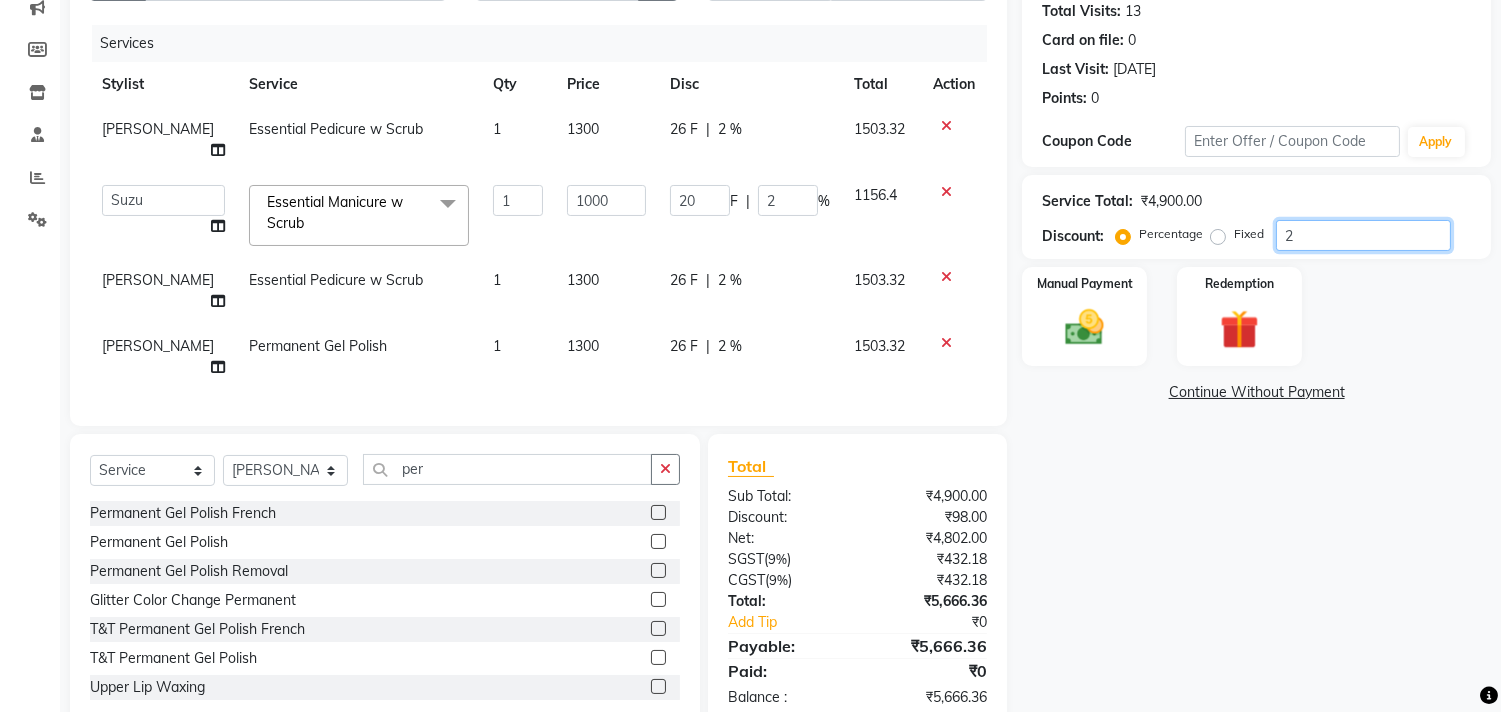type on "20" 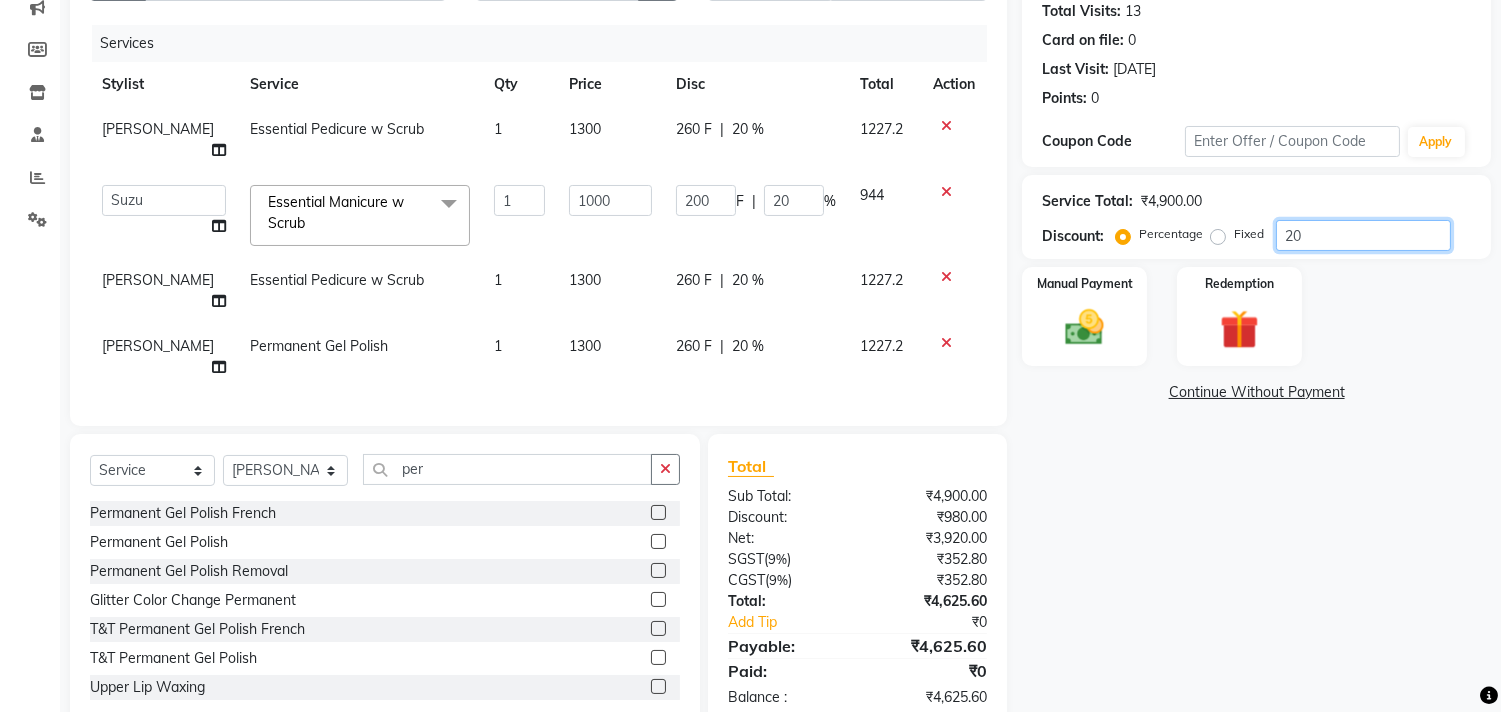 type on "2" 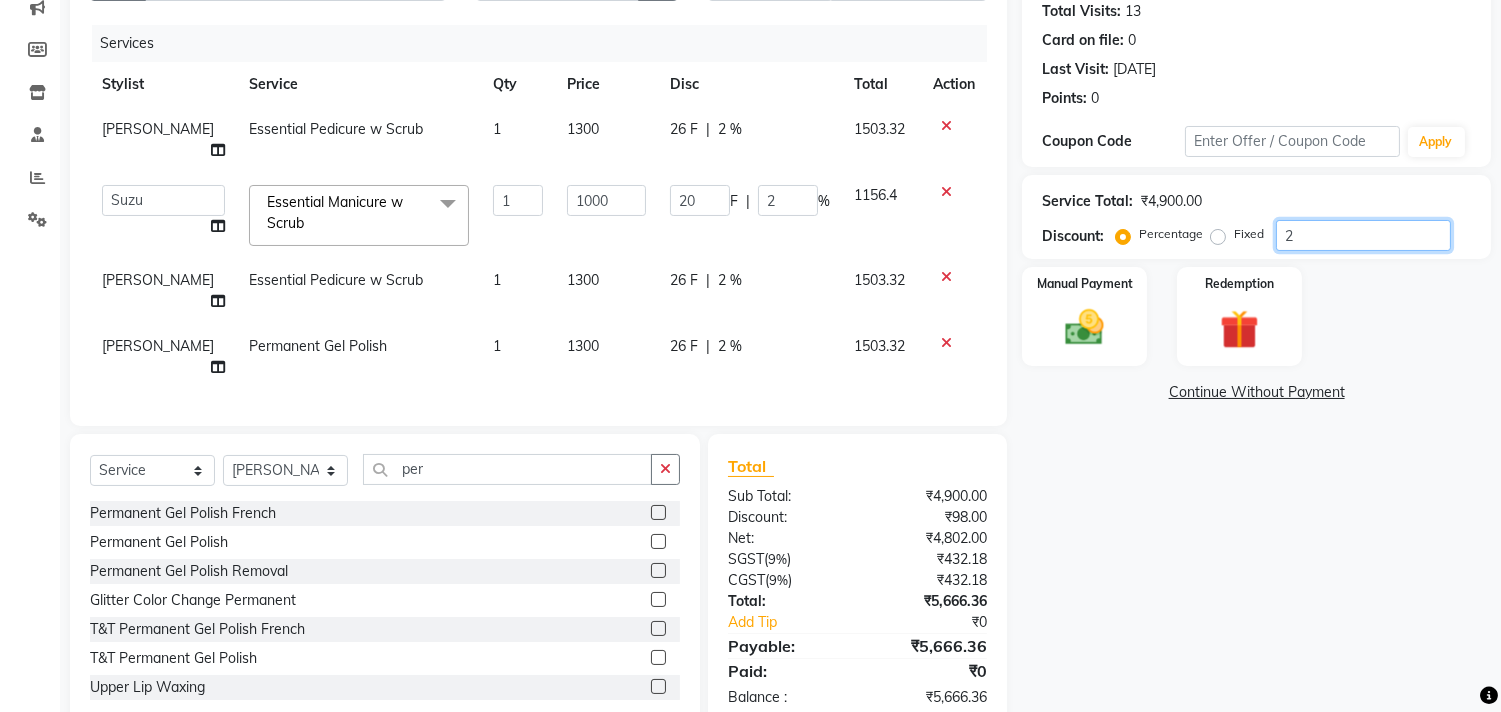 type 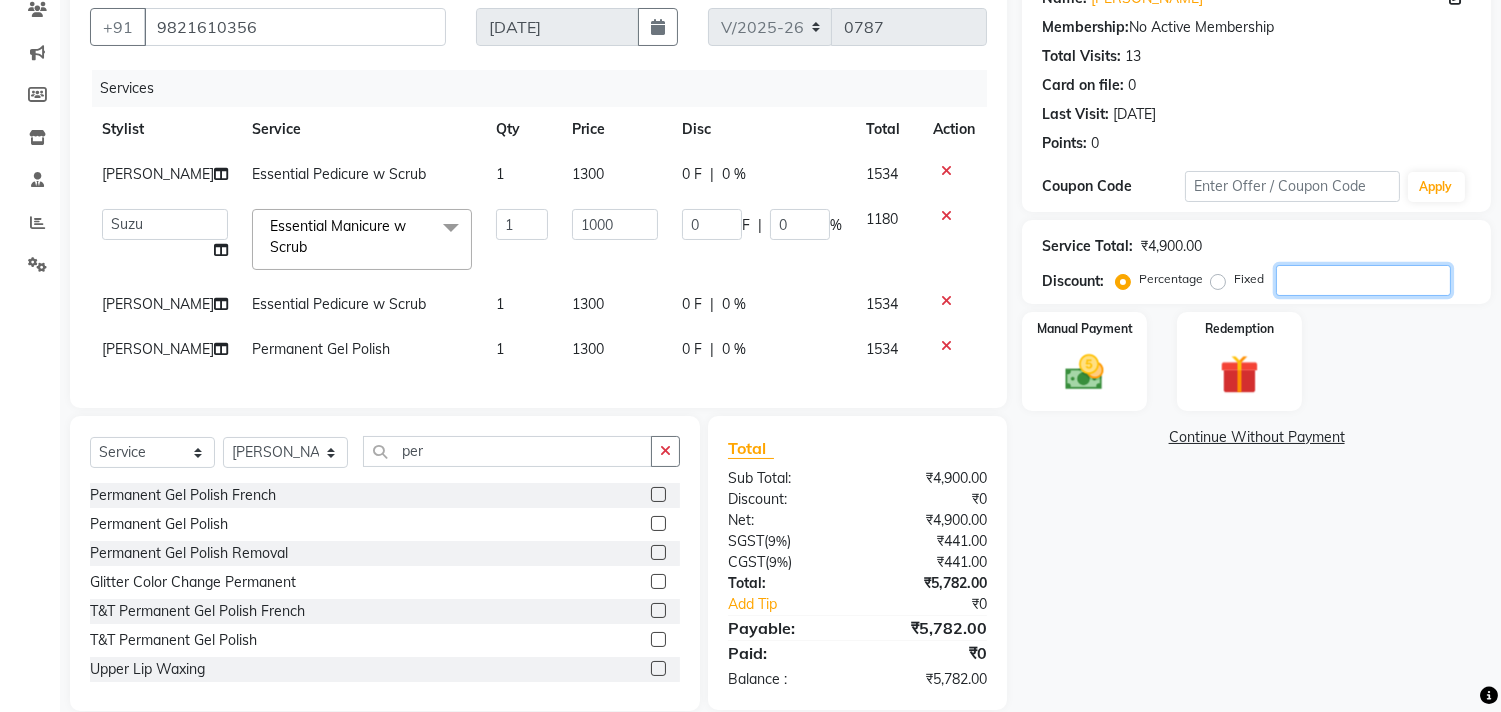 scroll, scrollTop: 183, scrollLeft: 0, axis: vertical 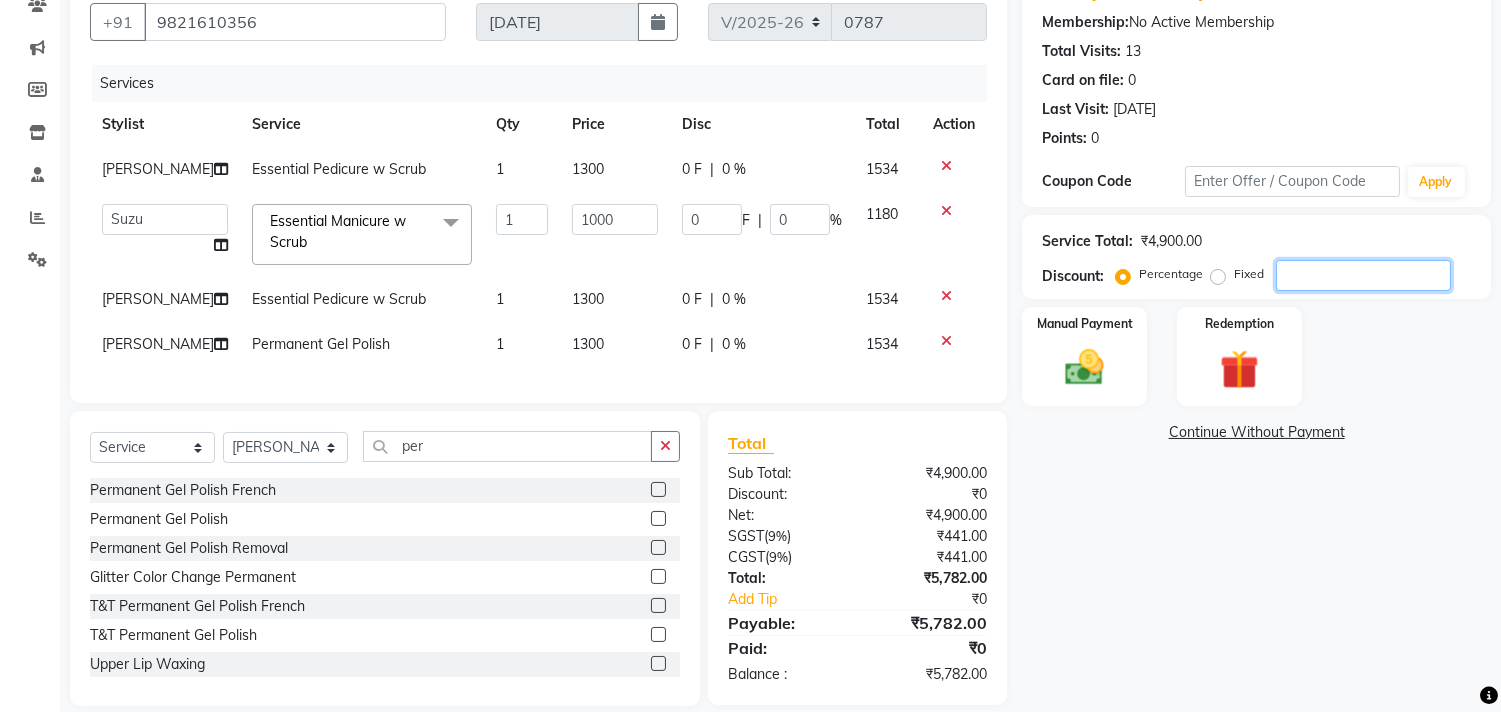 type 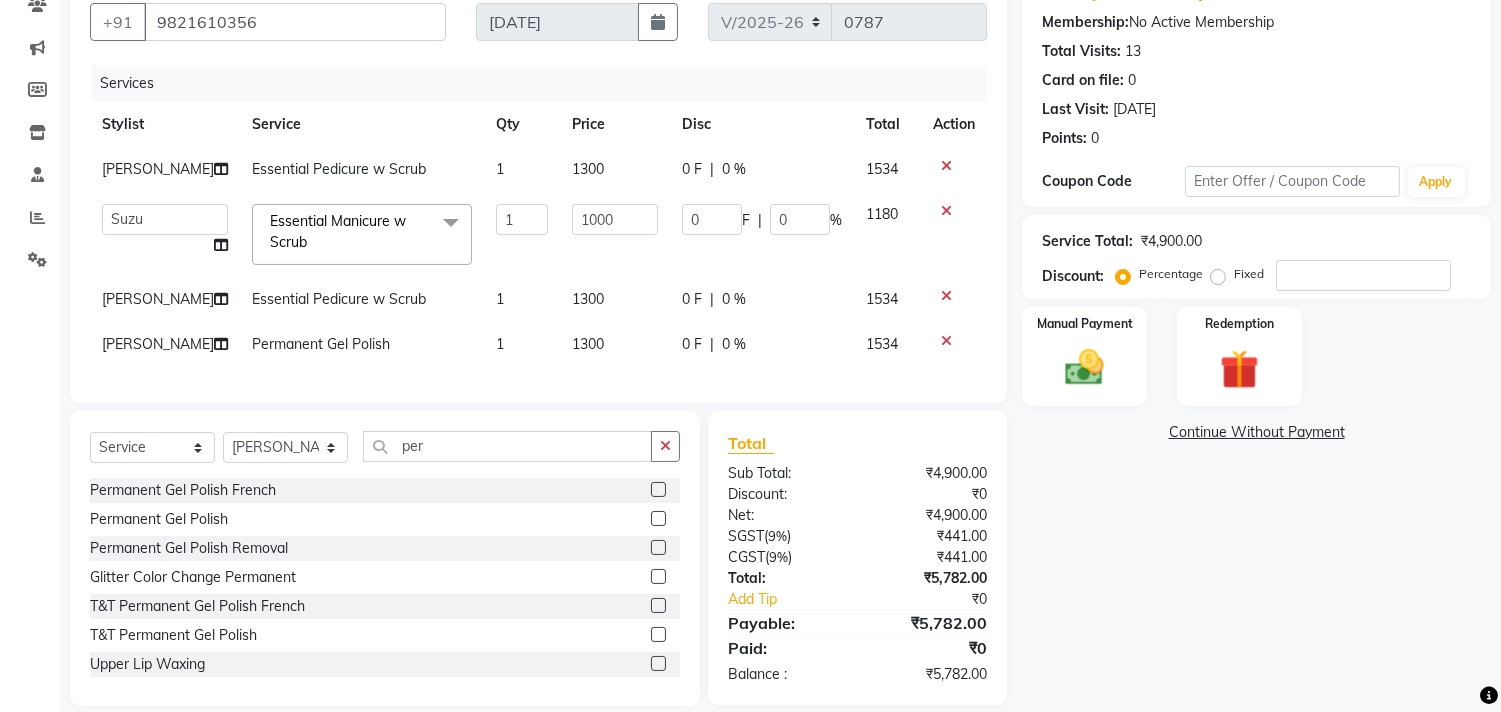 click on "Permanent Gel Polish" 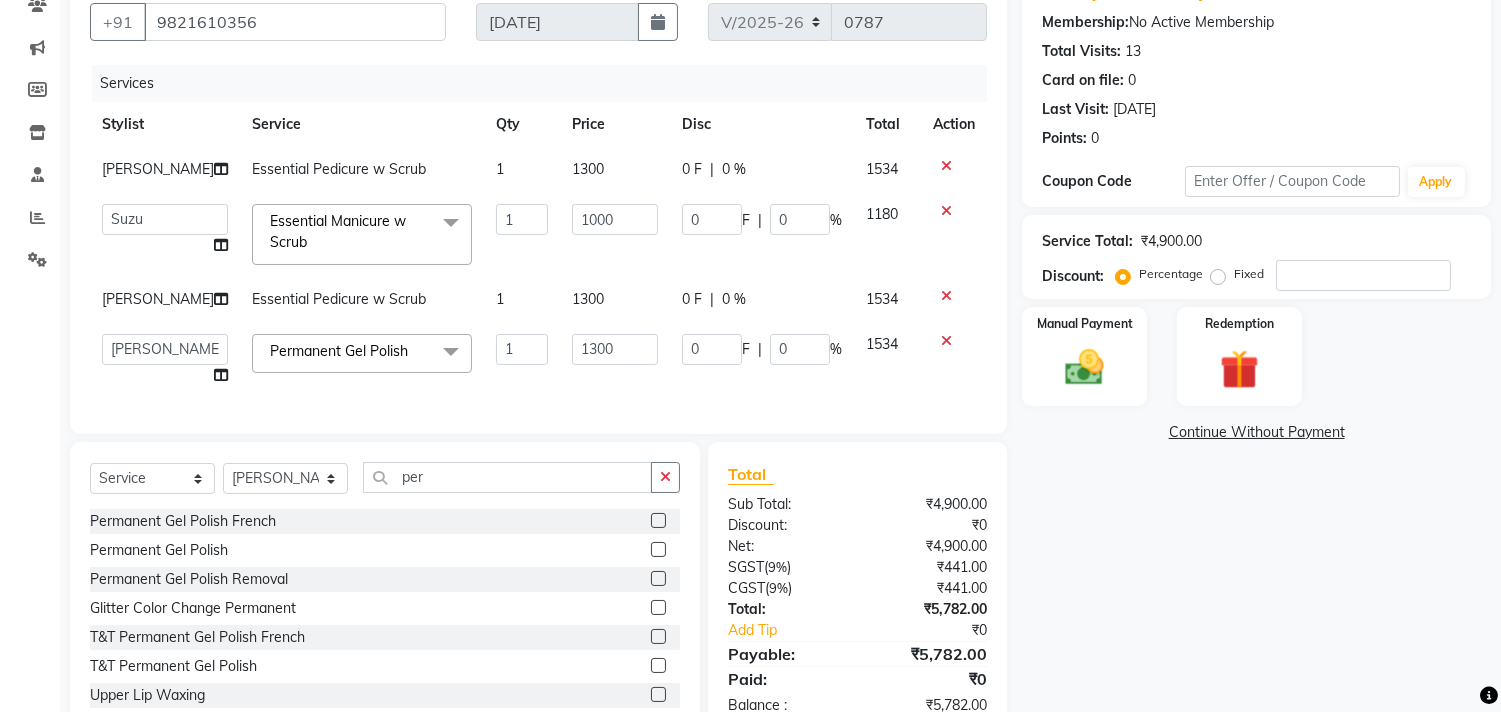 click on "Permanent Gel Polish" 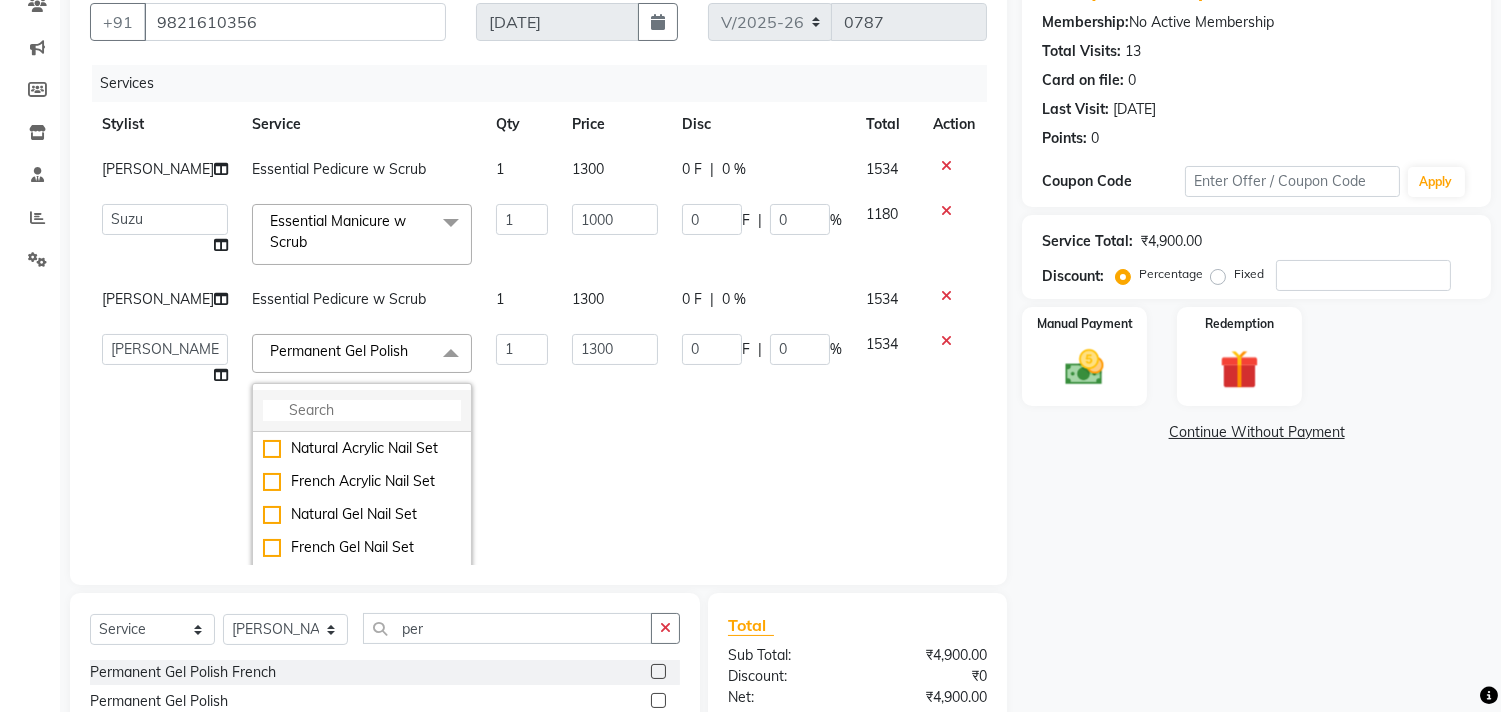 click 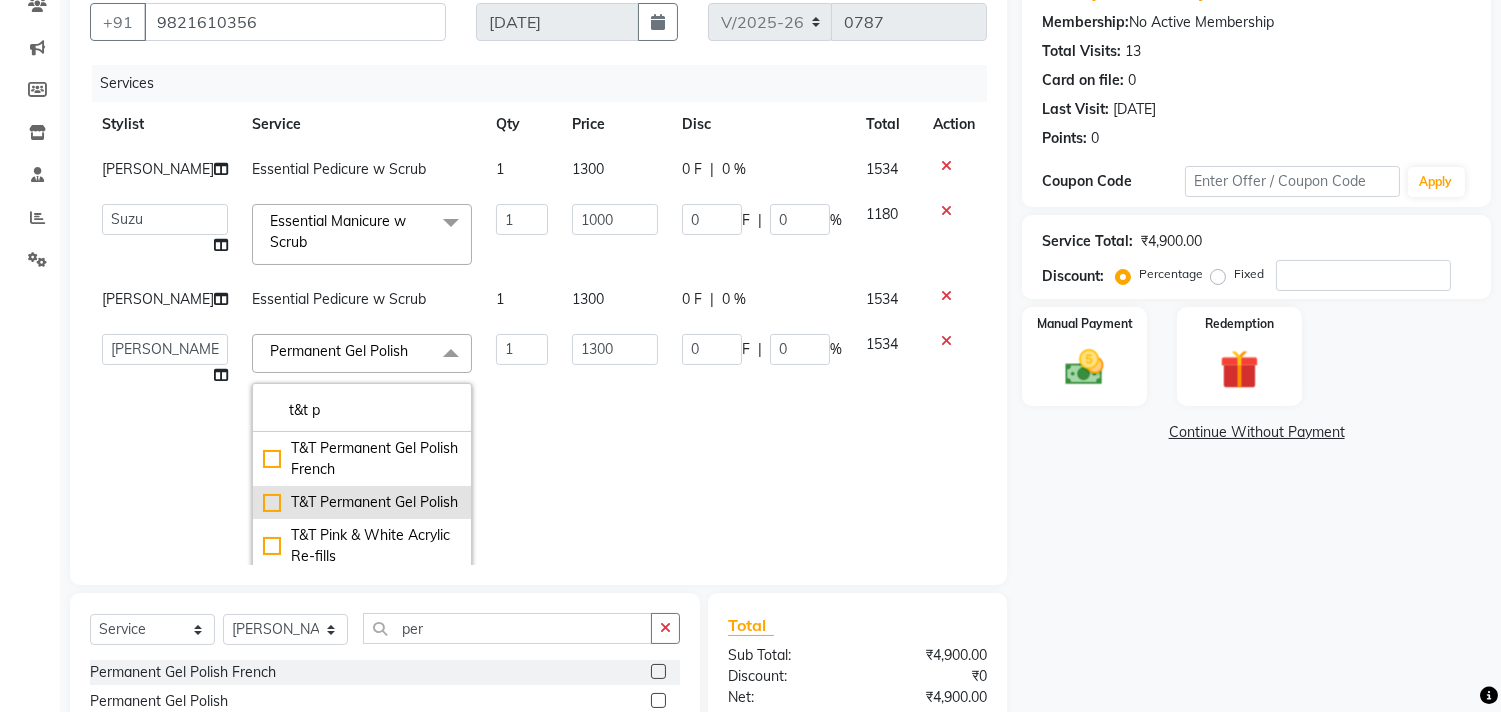 type on "t&t p" 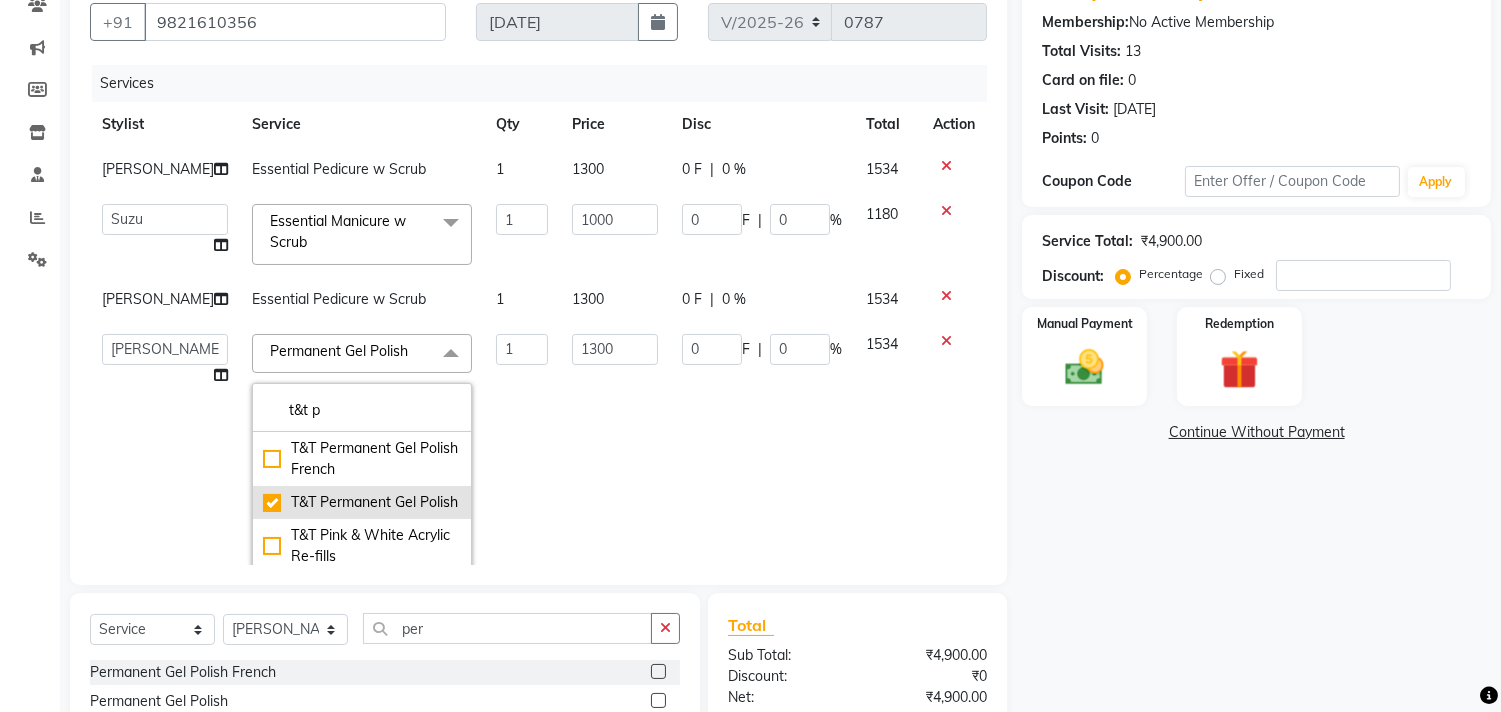 checkbox on "true" 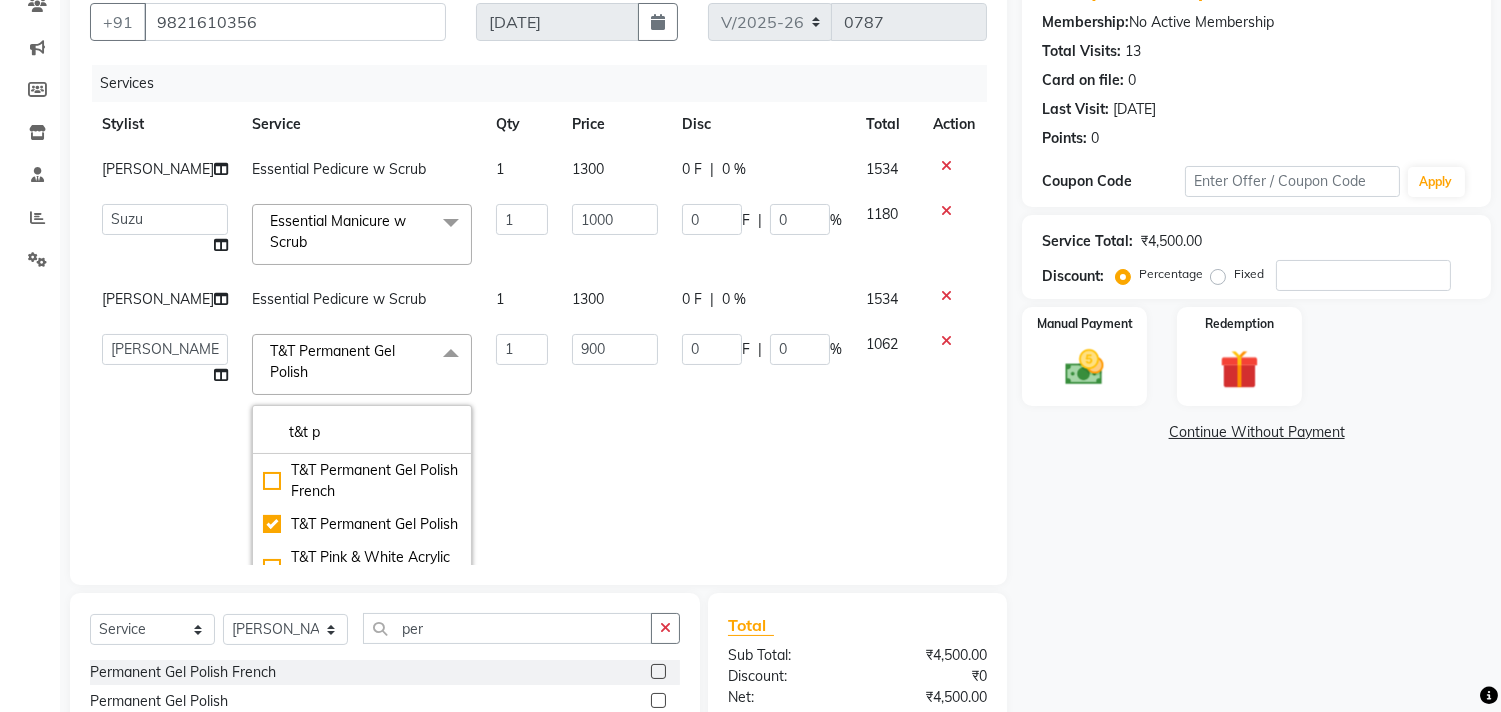 click on "1" 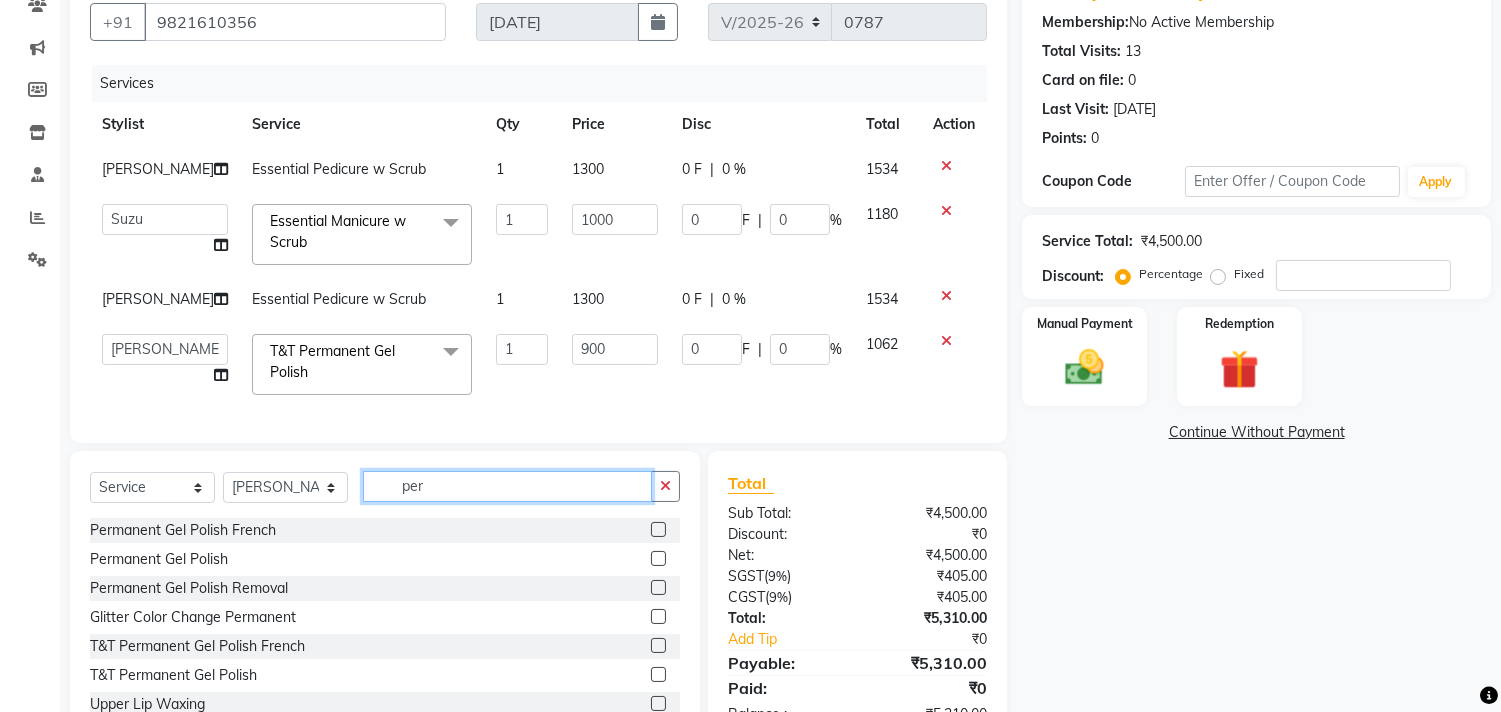 click on "per" 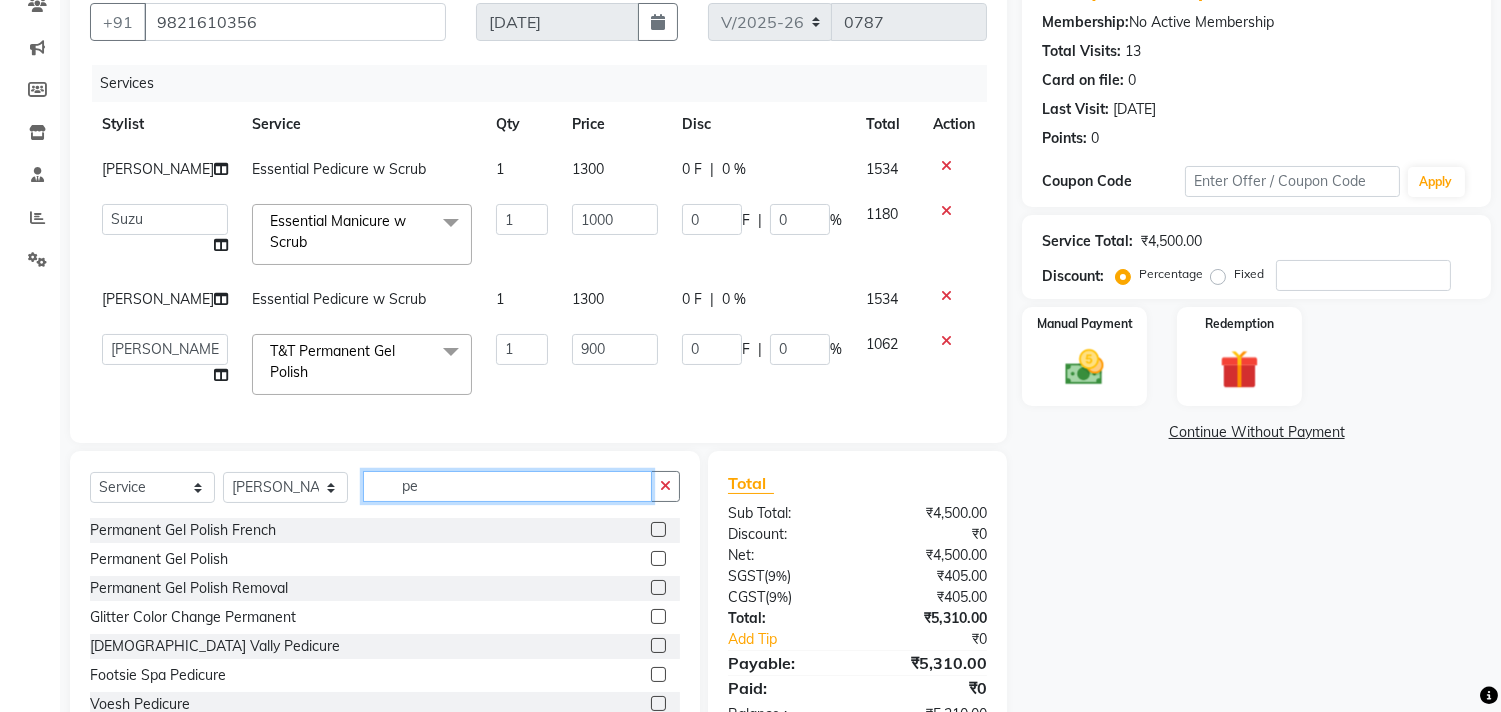 type on "p" 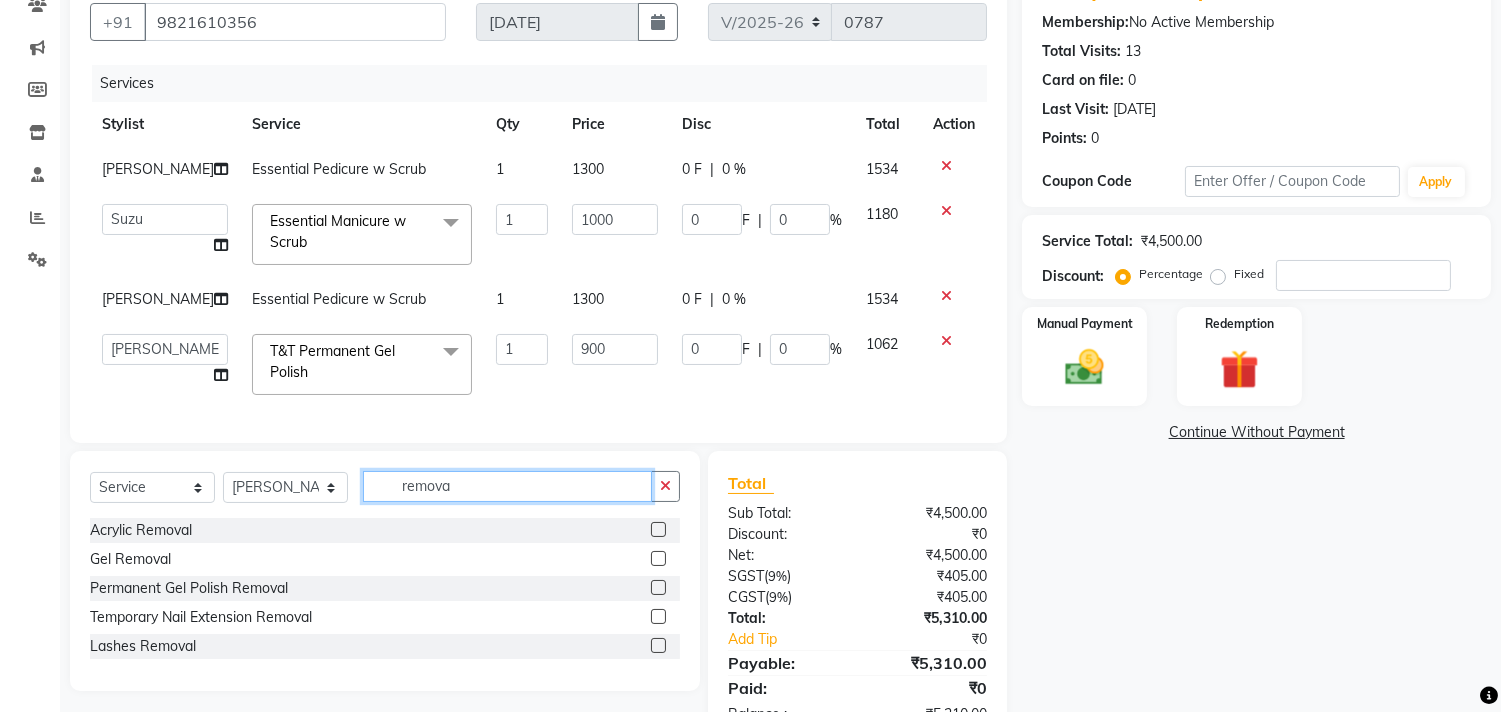 type on "remova" 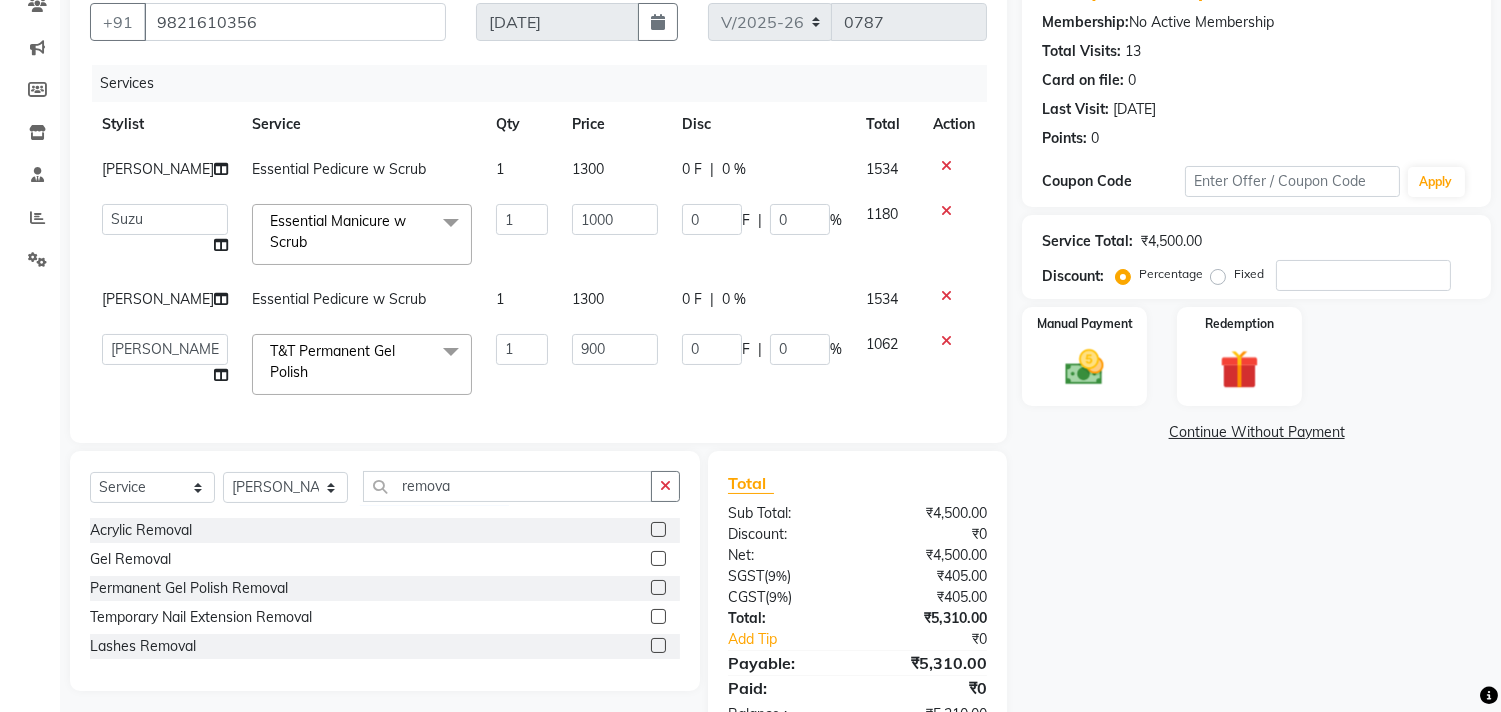 click 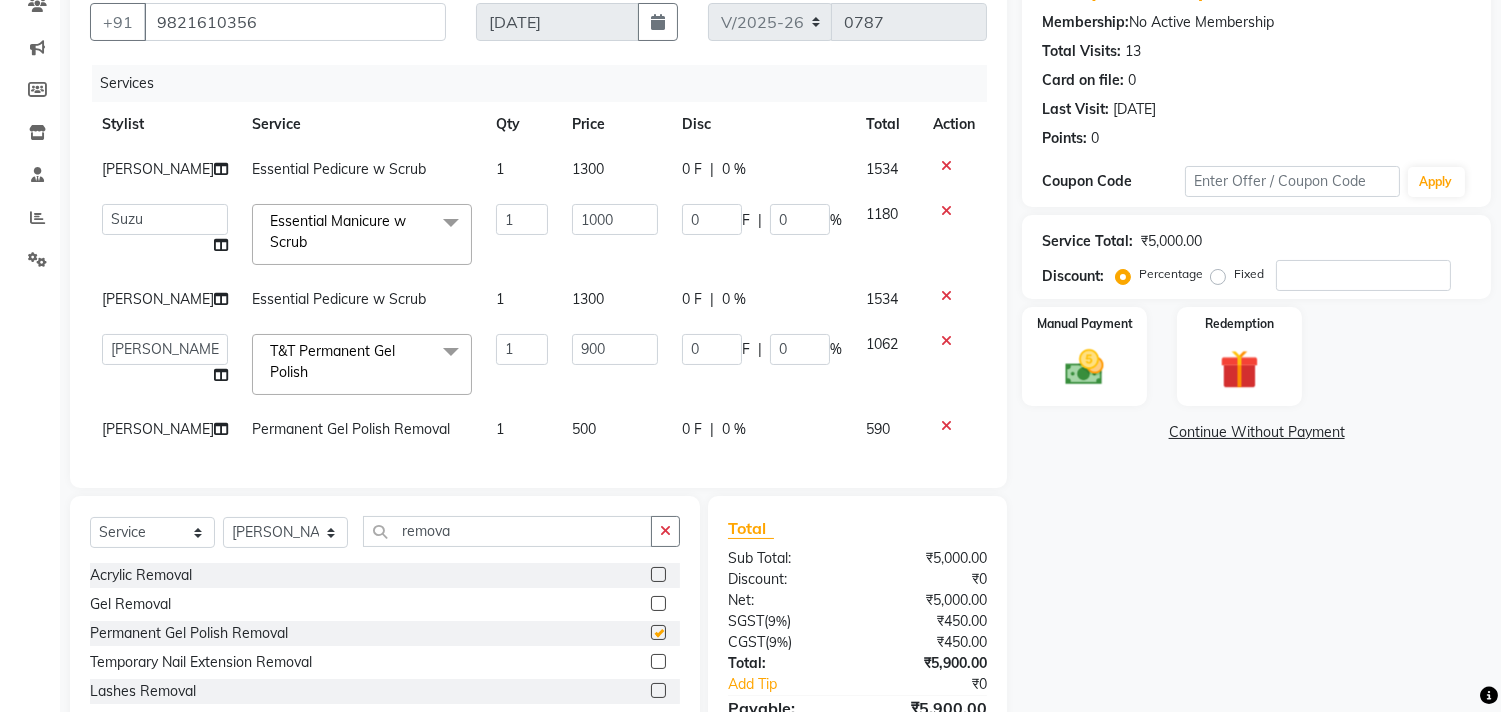 checkbox on "false" 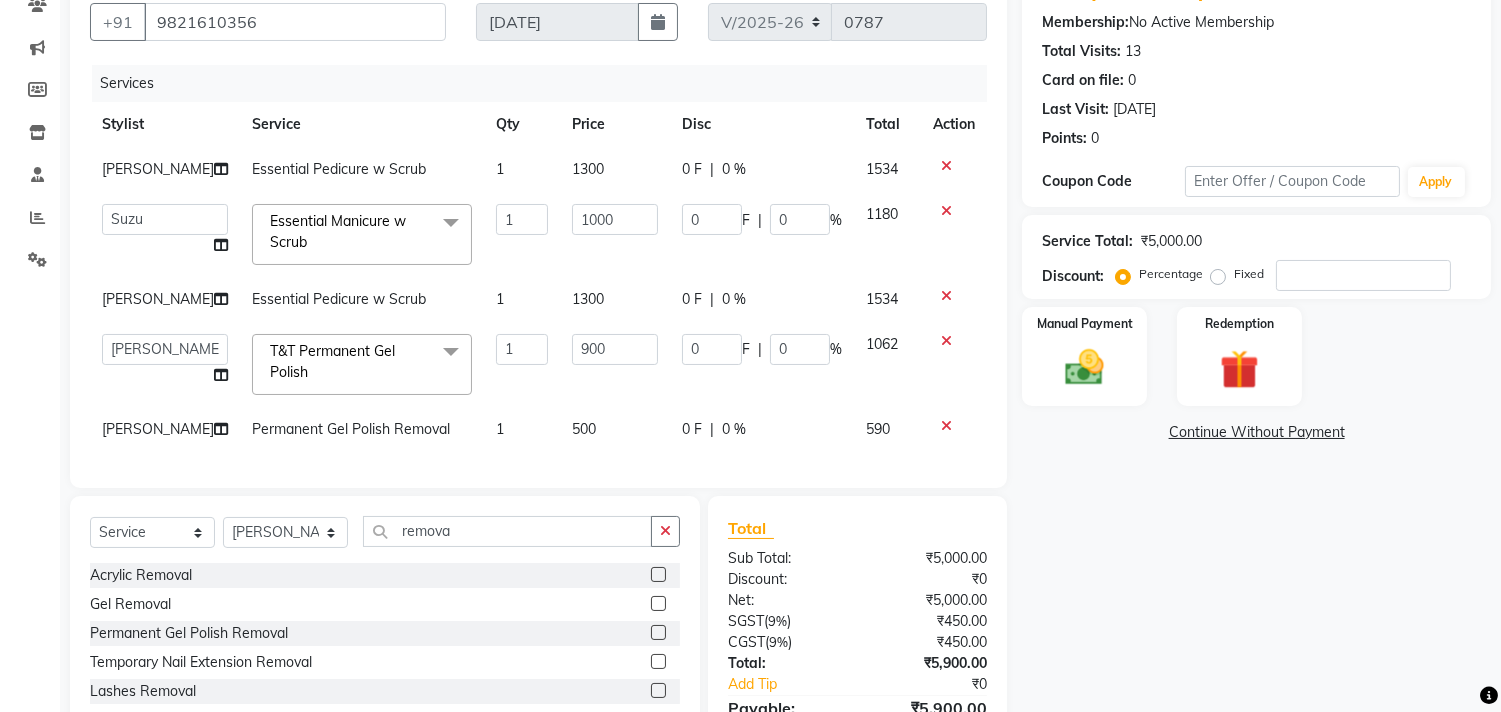 click on "500" 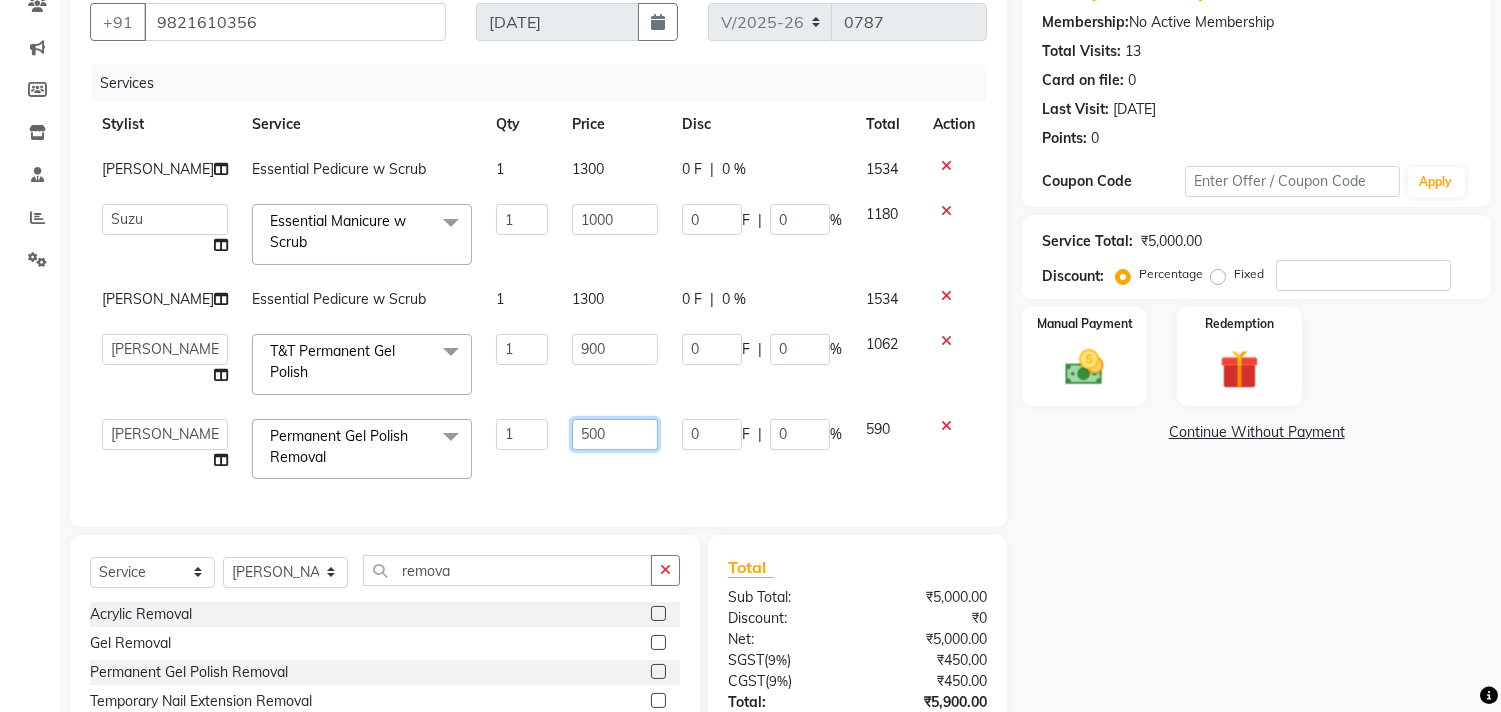 click on "500" 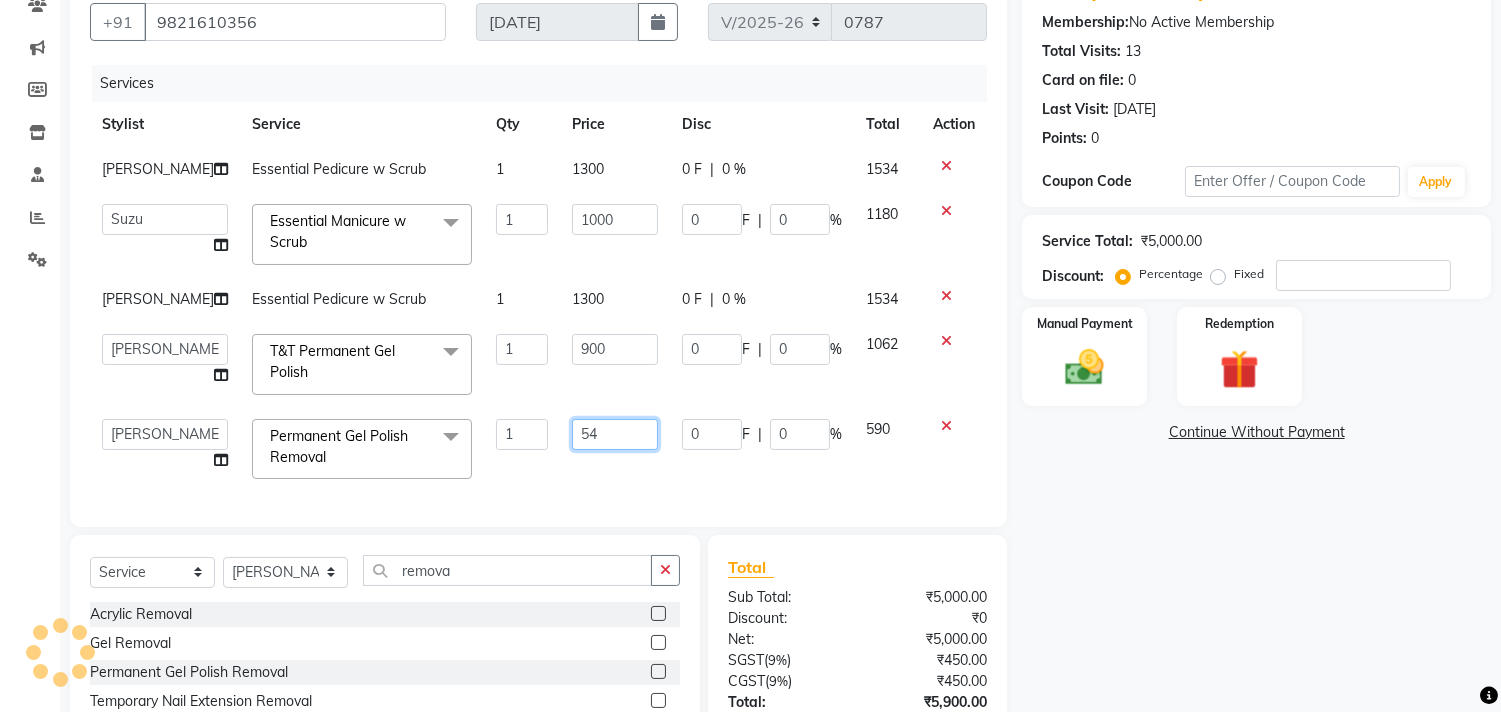 type on "5" 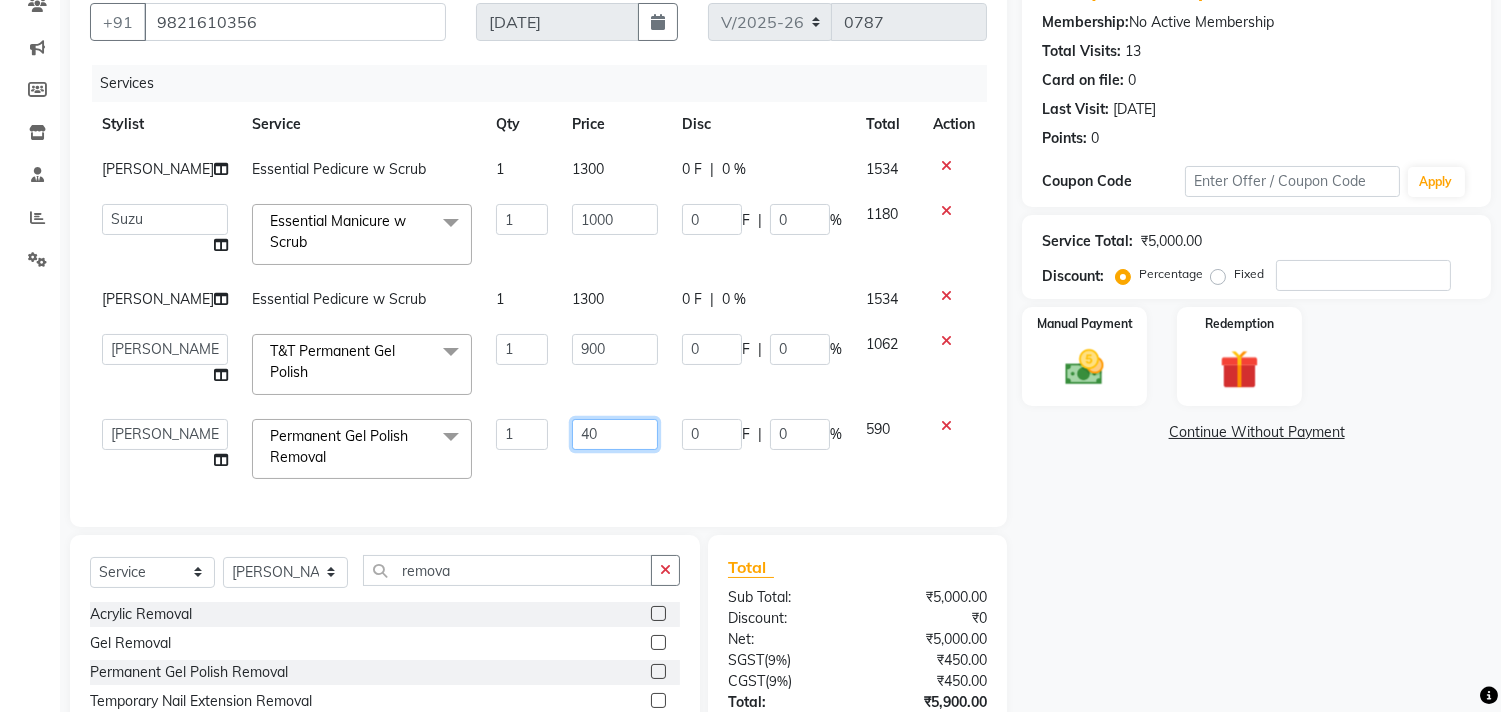 type on "400" 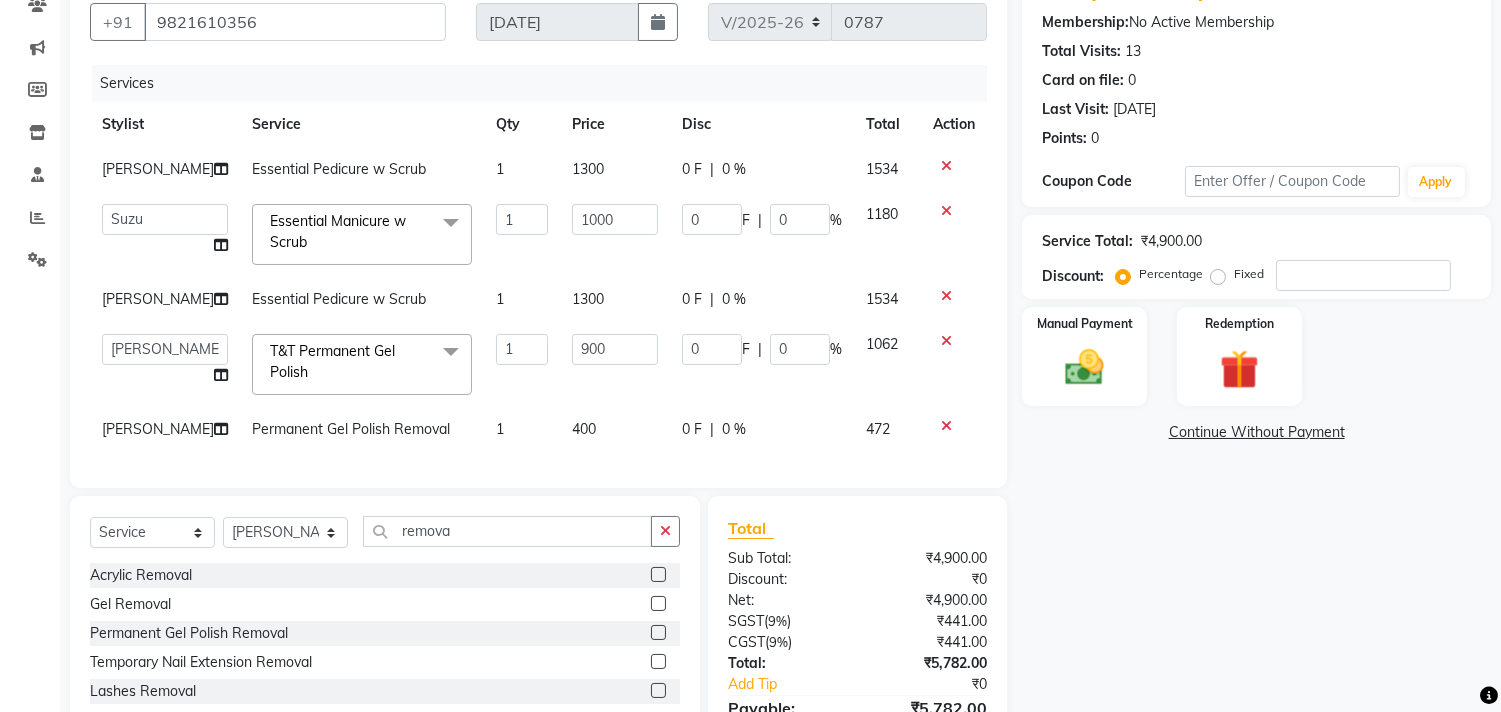 click on "Services Stylist Service Qty Price Disc Total Action Jiten Essential Pedicure w Scrub 1 1300 0 F | 0 % 1534  Aditya   Admin   ARSHAD   Bhavna   Chonya   Front Desk   Hajra Sayed   Horeiphi   Jai Randeria   Jiten   Jyoti Singh   Keishing   Kumar   MADHURA   Nikhil   Shailesh Maheshker   Suzu  Essential Manicure w Scrub  x Natural Acrylic Nail Set French Acrylic Nail Set Natural Gel Nail Set French Gel Nail Set Pink & White Sculpting (Acrylic) Pink & White Sculpting (Gel) Glitter Acrylic Nail Set Glitter Gel Nail Set Acrylic Overlays Gel Overlays Pink & White Acrylic Overlays Pink & White Gel Overlays Glitter Acrylic Overlays Glitter Gel Overlays Form Acrylic Nail Set Form Gel Nail Set Shattered Glass Holographic Nails Ombre Gel Polish Chameleon Nails Chrome/Metallic Nails Cateye Gel Polish Glitter Gel Polish Permanent Gel Polish French Permanent Gel Polish Temporary Nail Extension Acrylic Nail Re-fills Gel Nail Re-fills Pink & White Acrylic Re-fills Pink & White Gel Re-fills Glitter Acrylic Re-fills Big Toe 1" 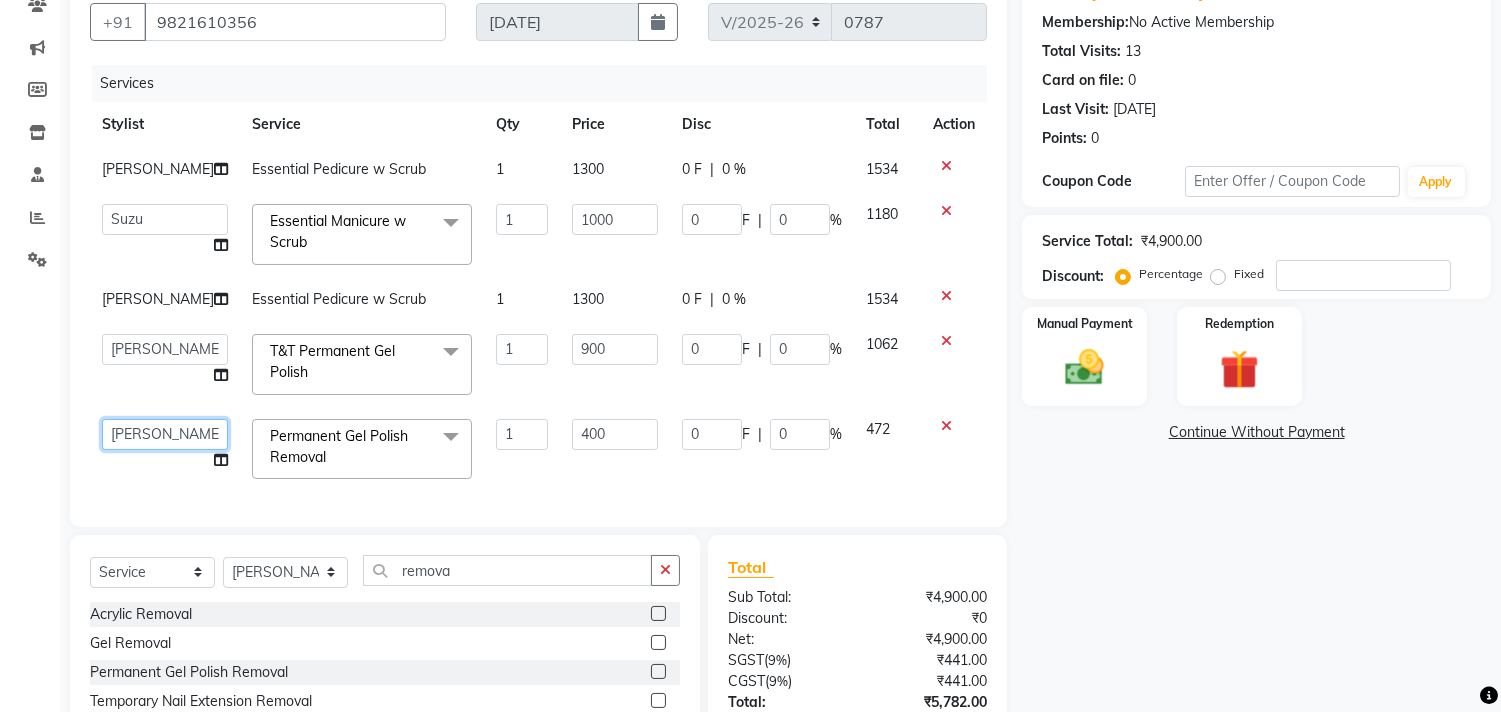 click on "[PERSON_NAME]   Chonya   Front Desk   [PERSON_NAME]   Horeiphi   Jai [PERSON_NAME]   [PERSON_NAME]   [PERSON_NAME]   [PERSON_NAME]   [PERSON_NAME] Maheshker   Suzu" 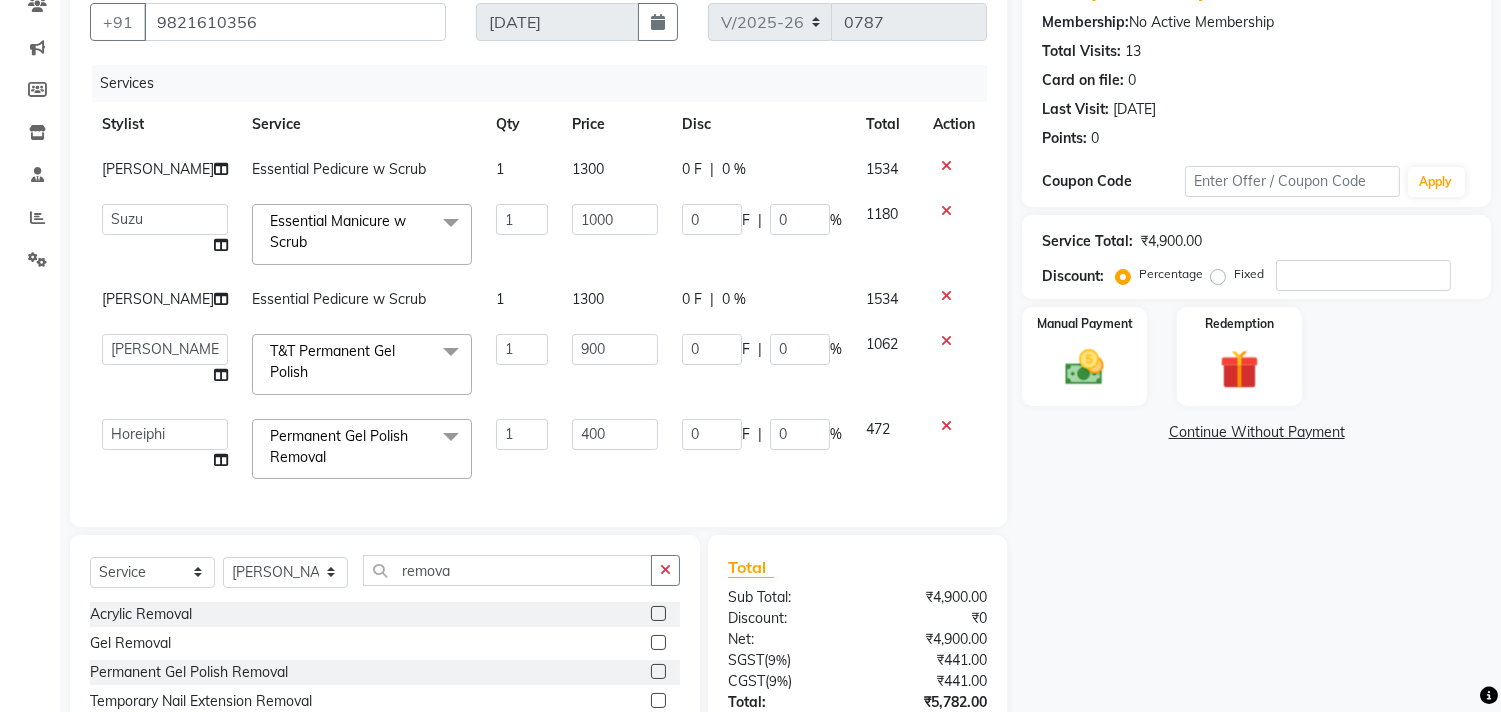 select on "38767" 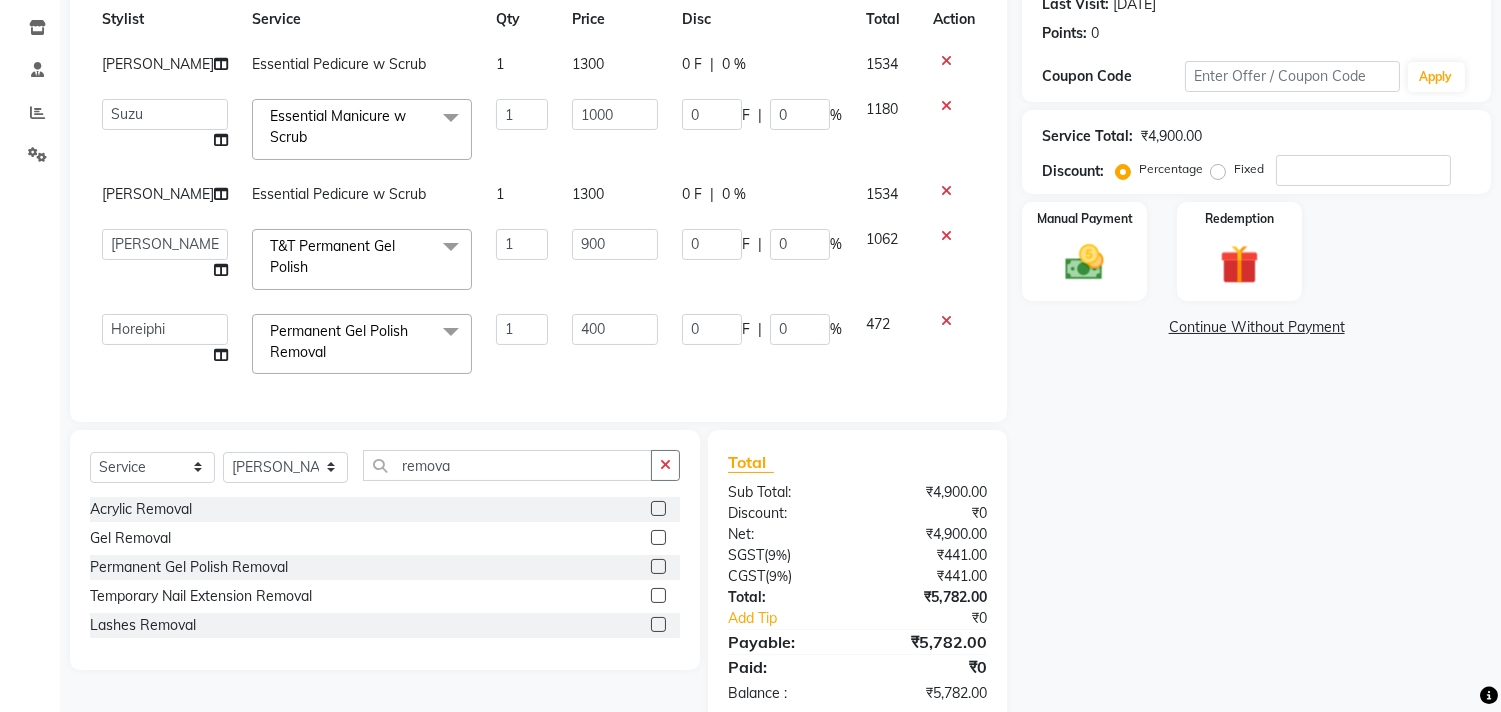 scroll, scrollTop: 347, scrollLeft: 0, axis: vertical 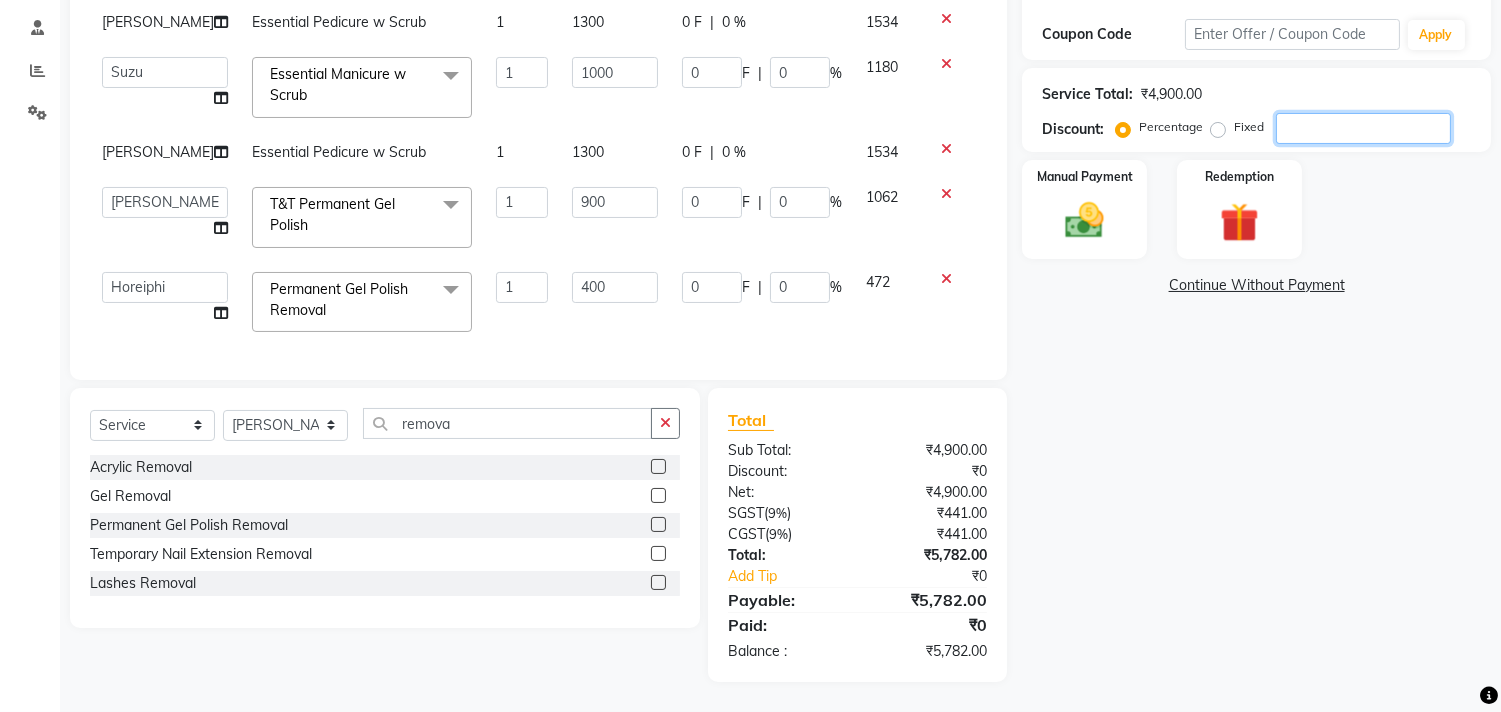 click 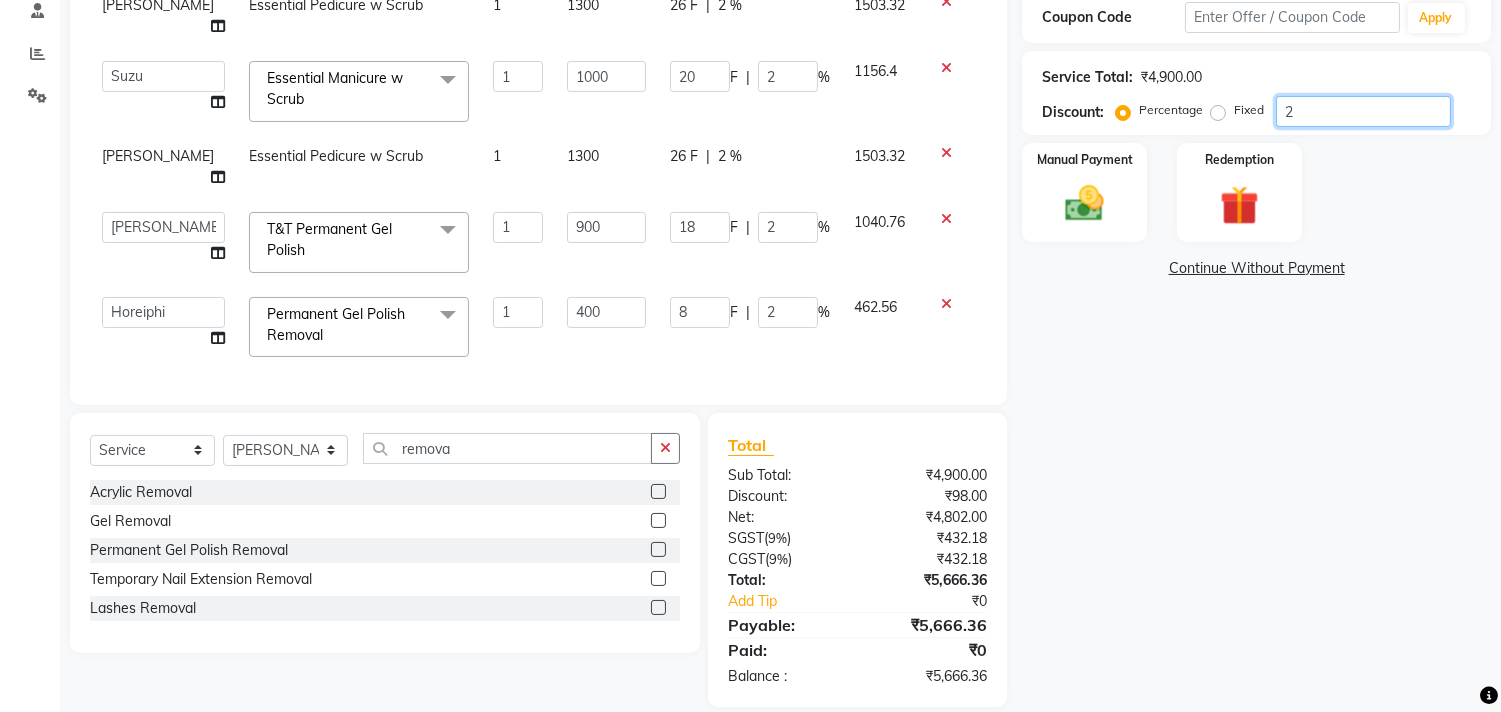 type on "20" 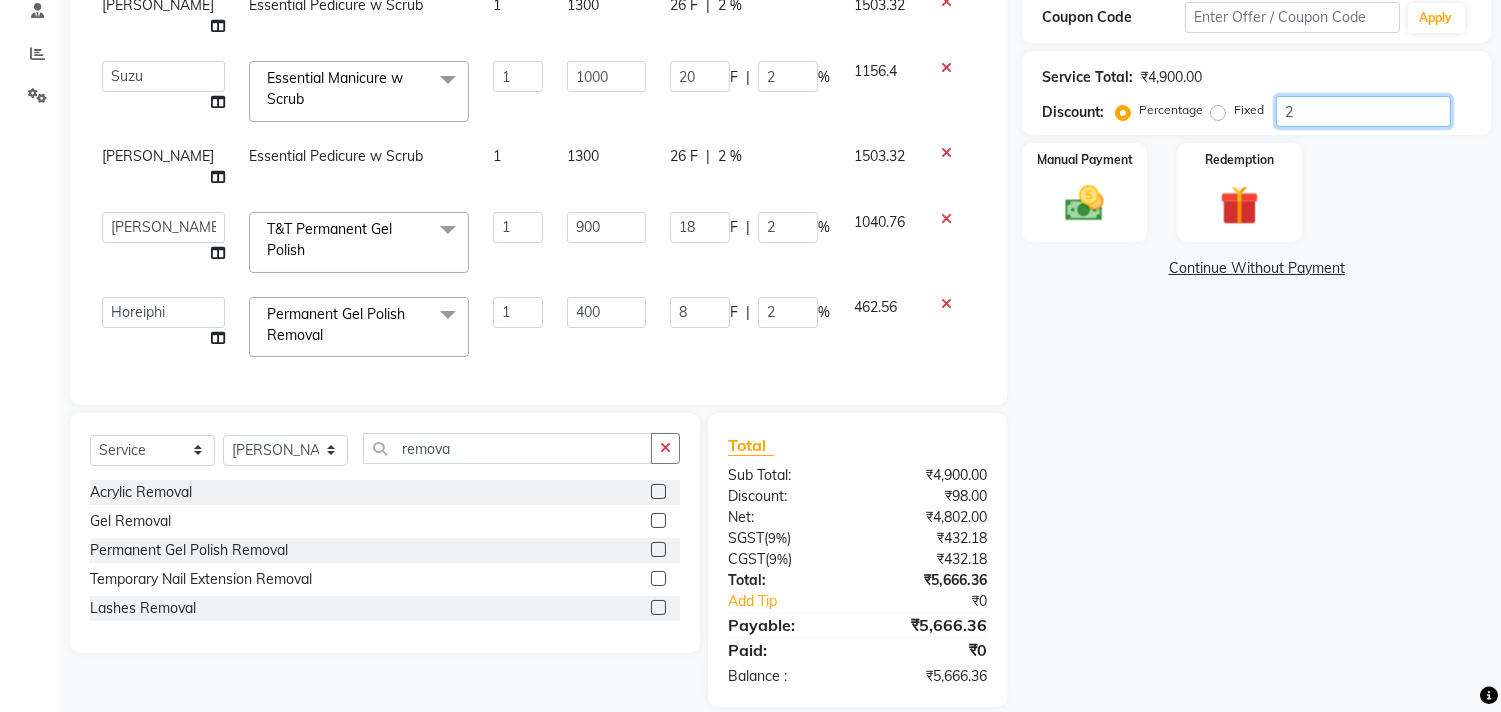 type on "200" 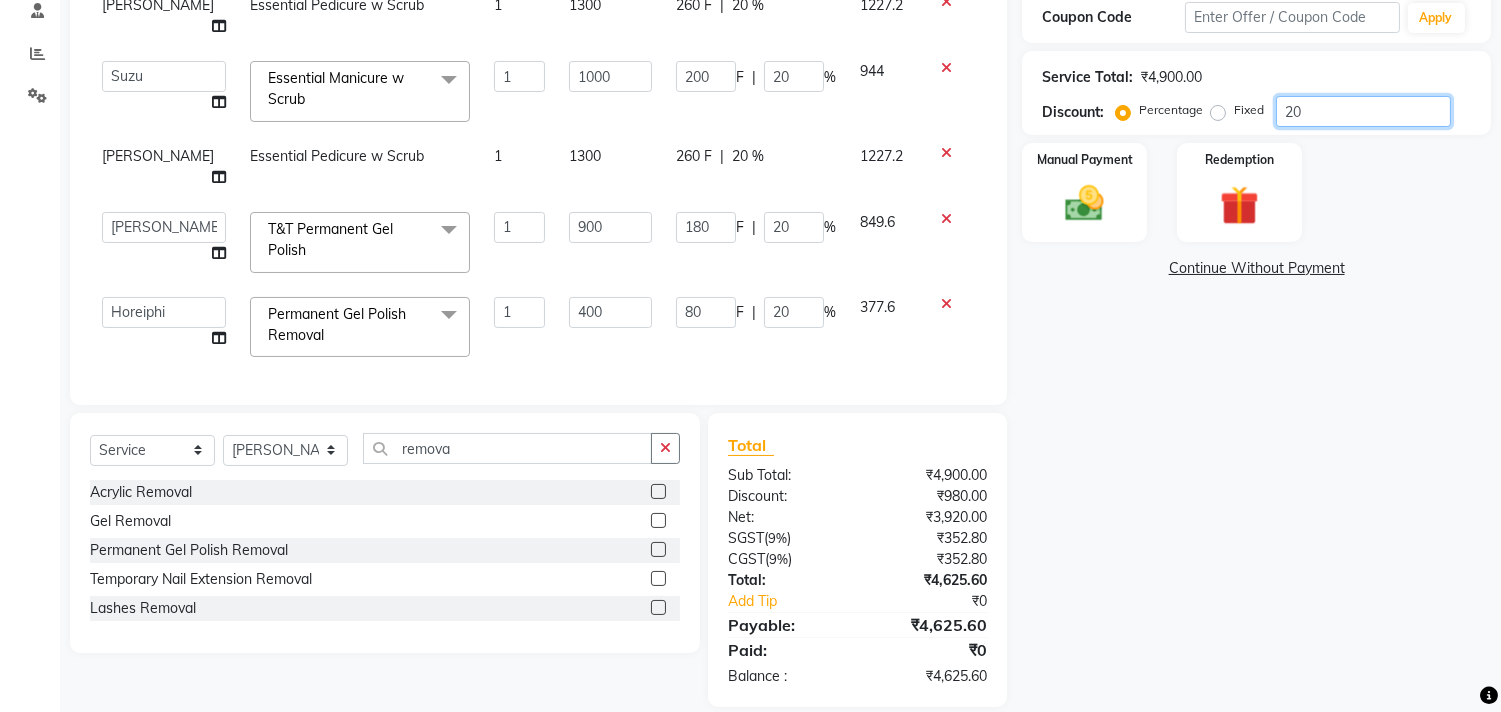 type on "20" 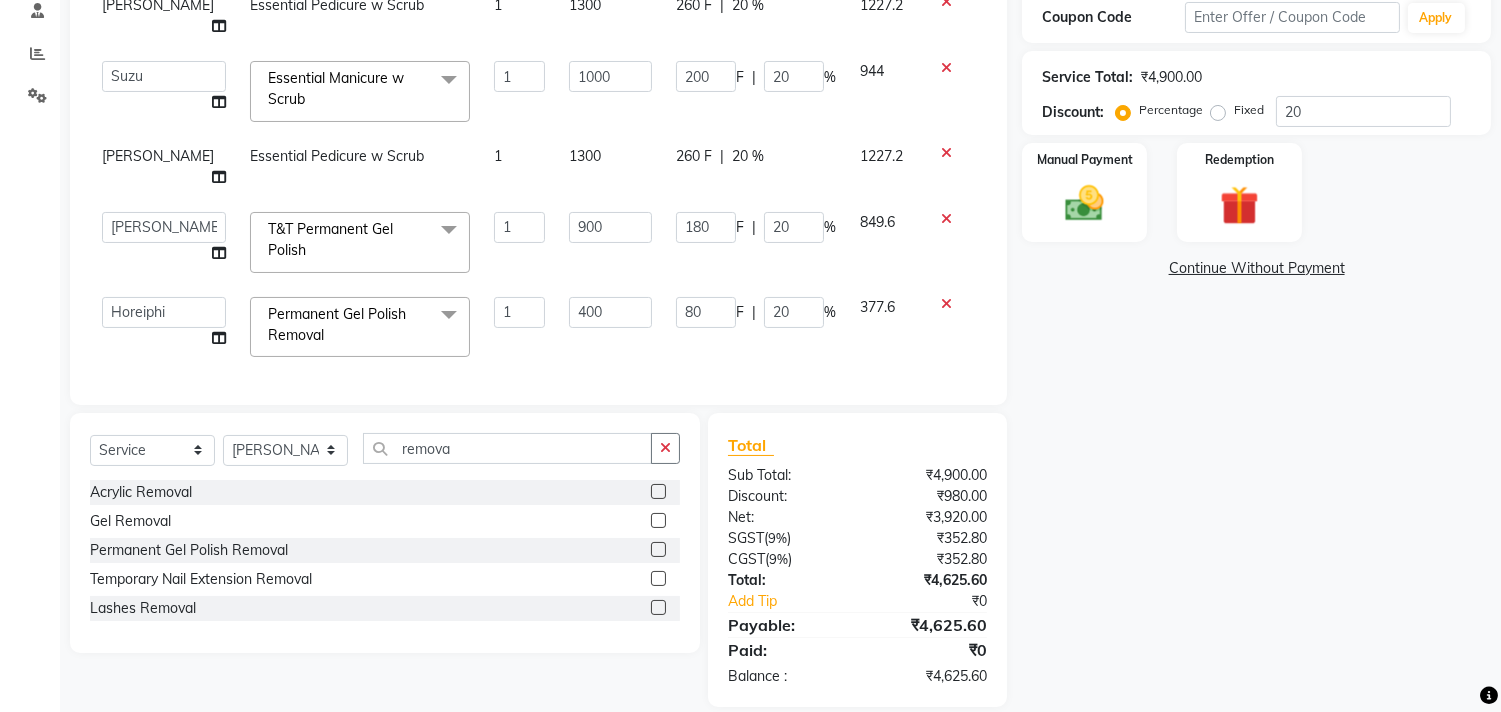 click on "Name: Raana Zahid Membership:  No Active Membership  Total Visits:  13 Card on file:  0 Last Visit:   08-04-2025 Points:   0  Coupon Code Apply Service Total:  ₹4,900.00  Discount:  Percentage   Fixed  20 Manual Payment Redemption  Continue Without Payment" 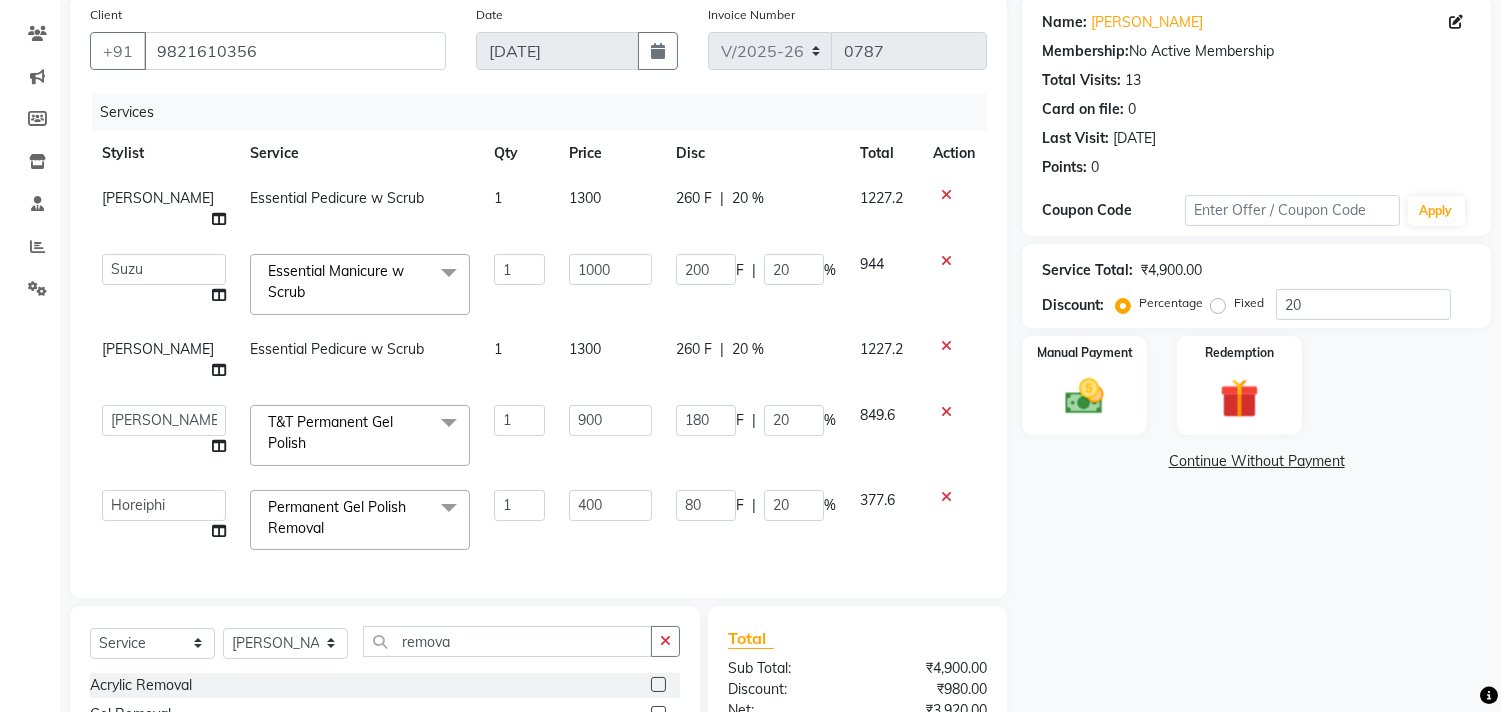 scroll, scrollTop: 118, scrollLeft: 0, axis: vertical 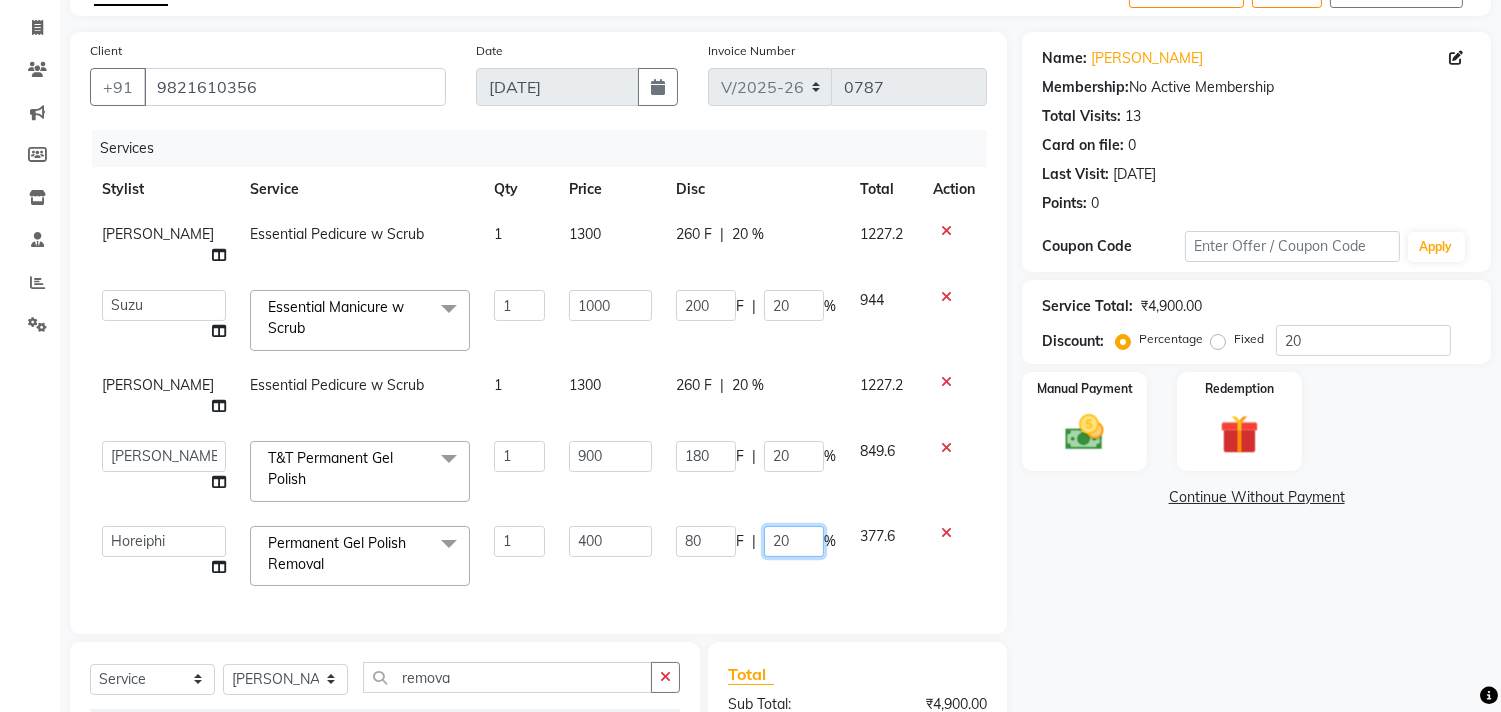 click on "20" 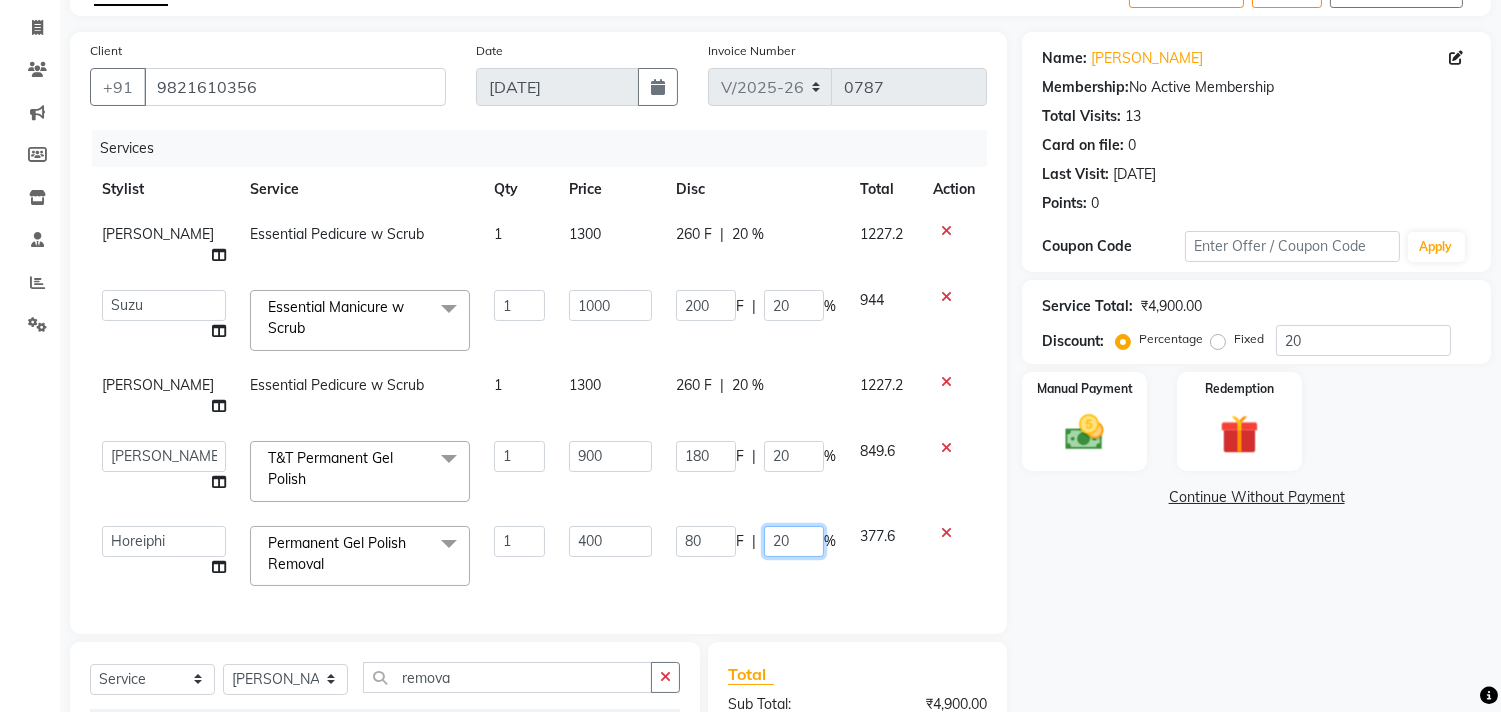 type on "2" 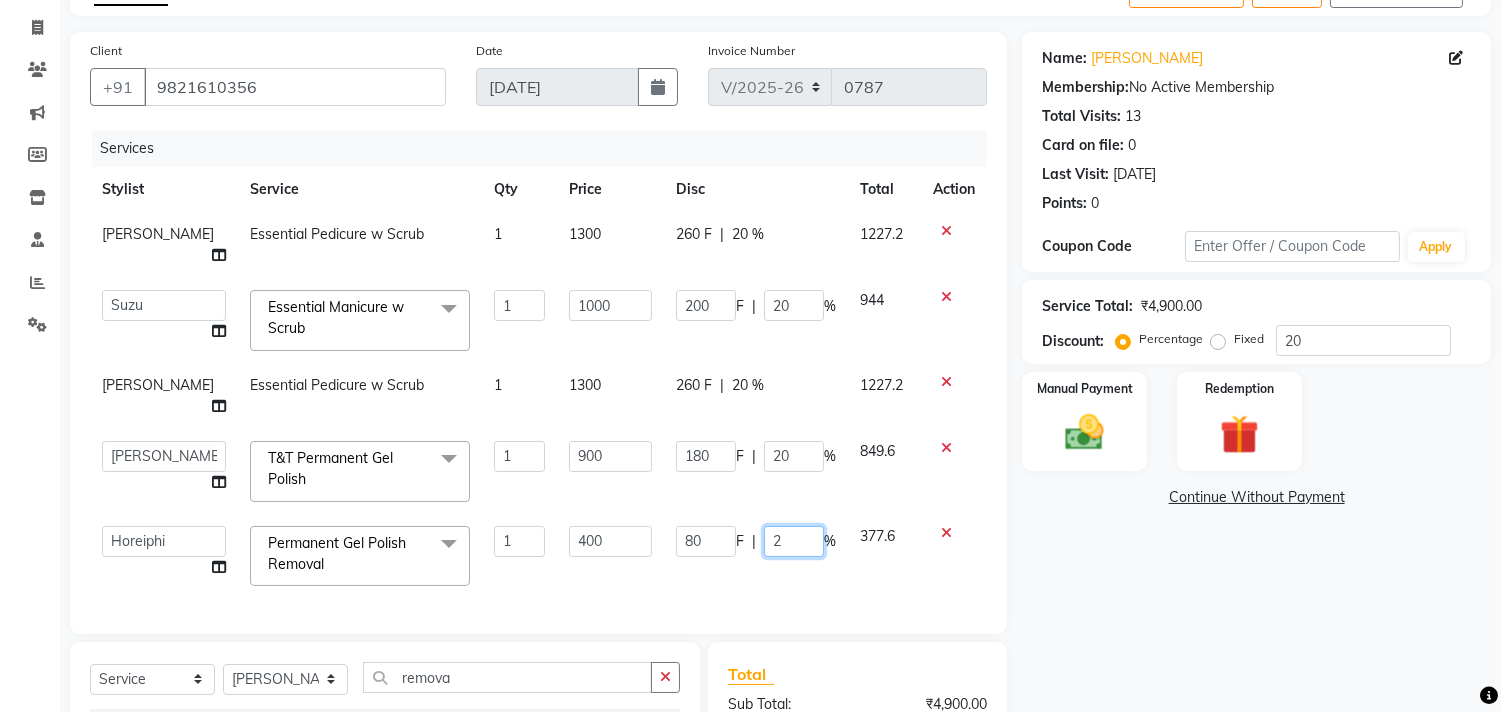 type 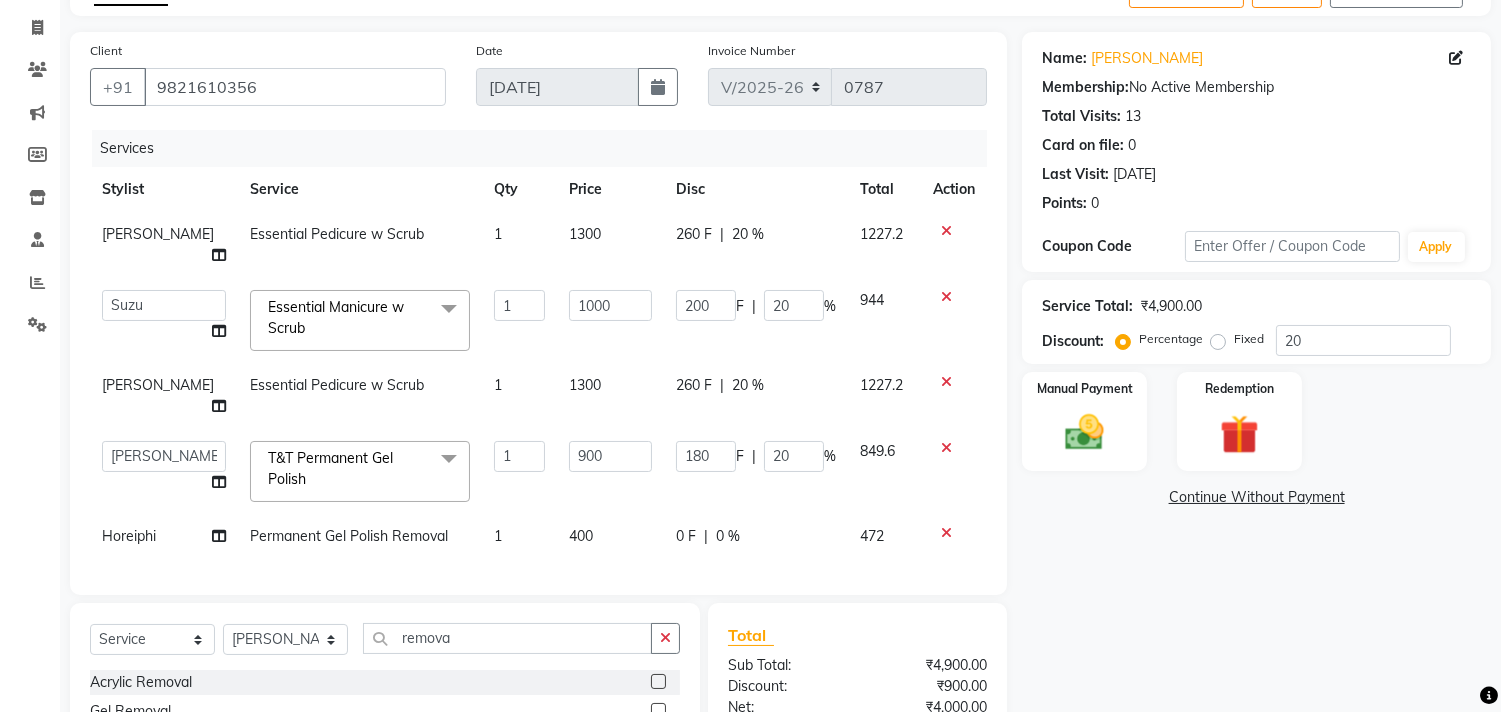 click on "Name: Raana Zahid Membership:  No Active Membership  Total Visits:  13 Card on file:  0 Last Visit:   08-04-2025 Points:   0  Coupon Code Apply Service Total:  ₹4,900.00  Discount:  Percentage   Fixed  20 Manual Payment Redemption  Continue Without Payment" 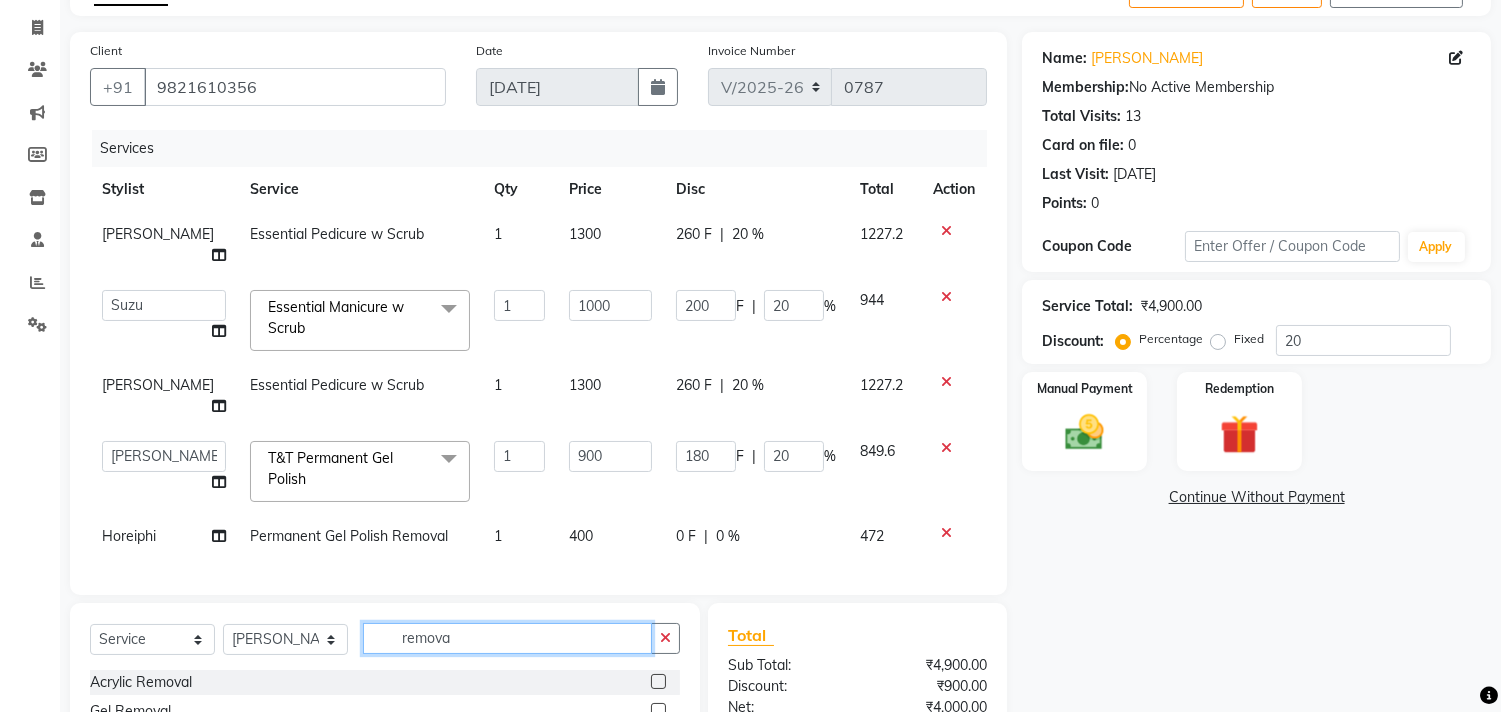 click on "remova" 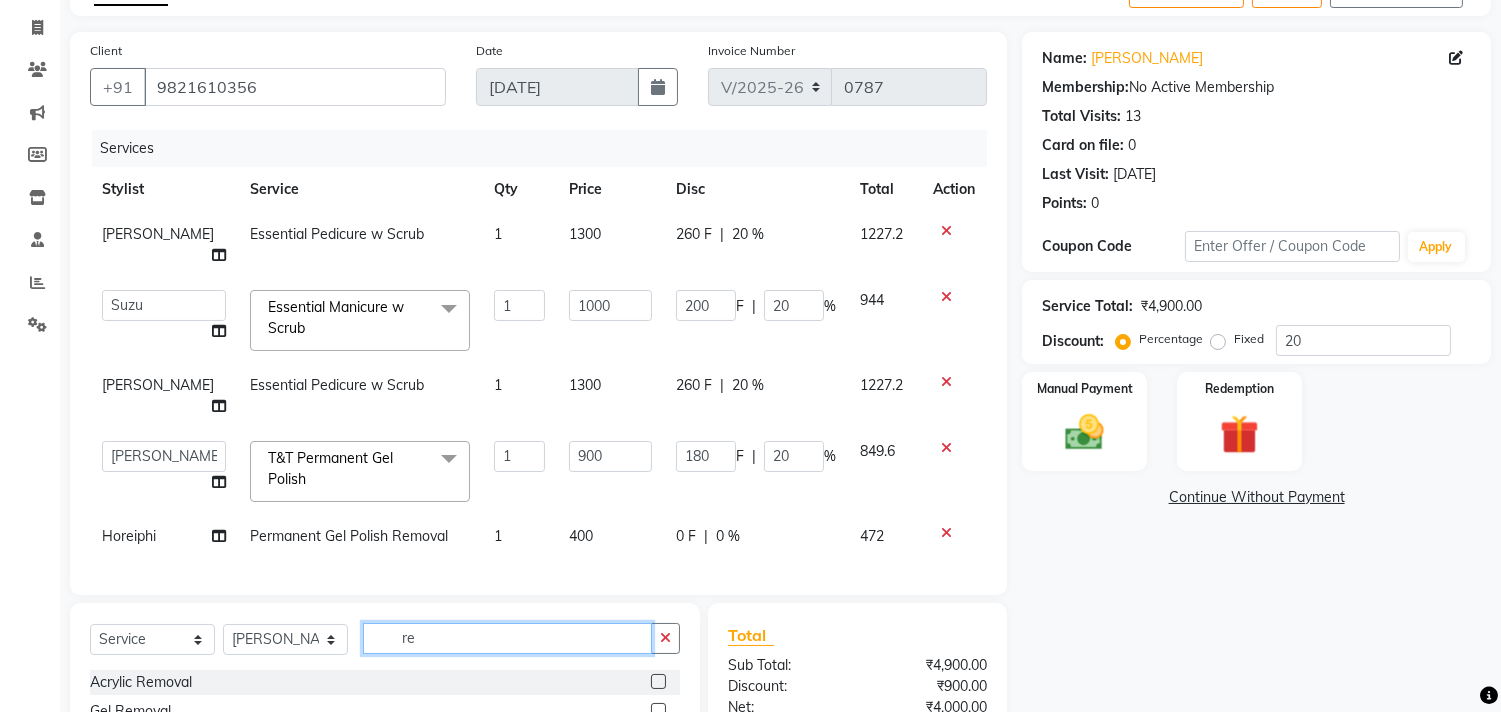 type on "r" 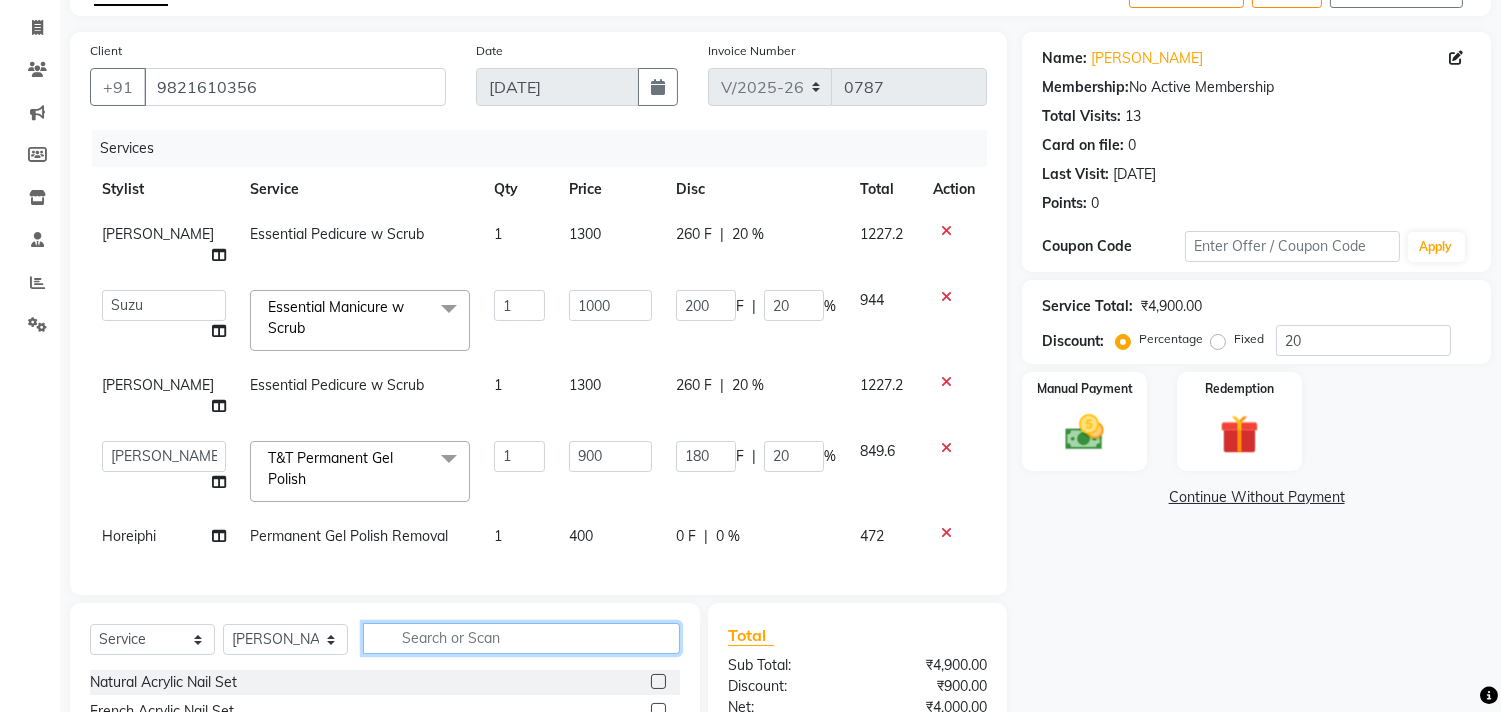 type 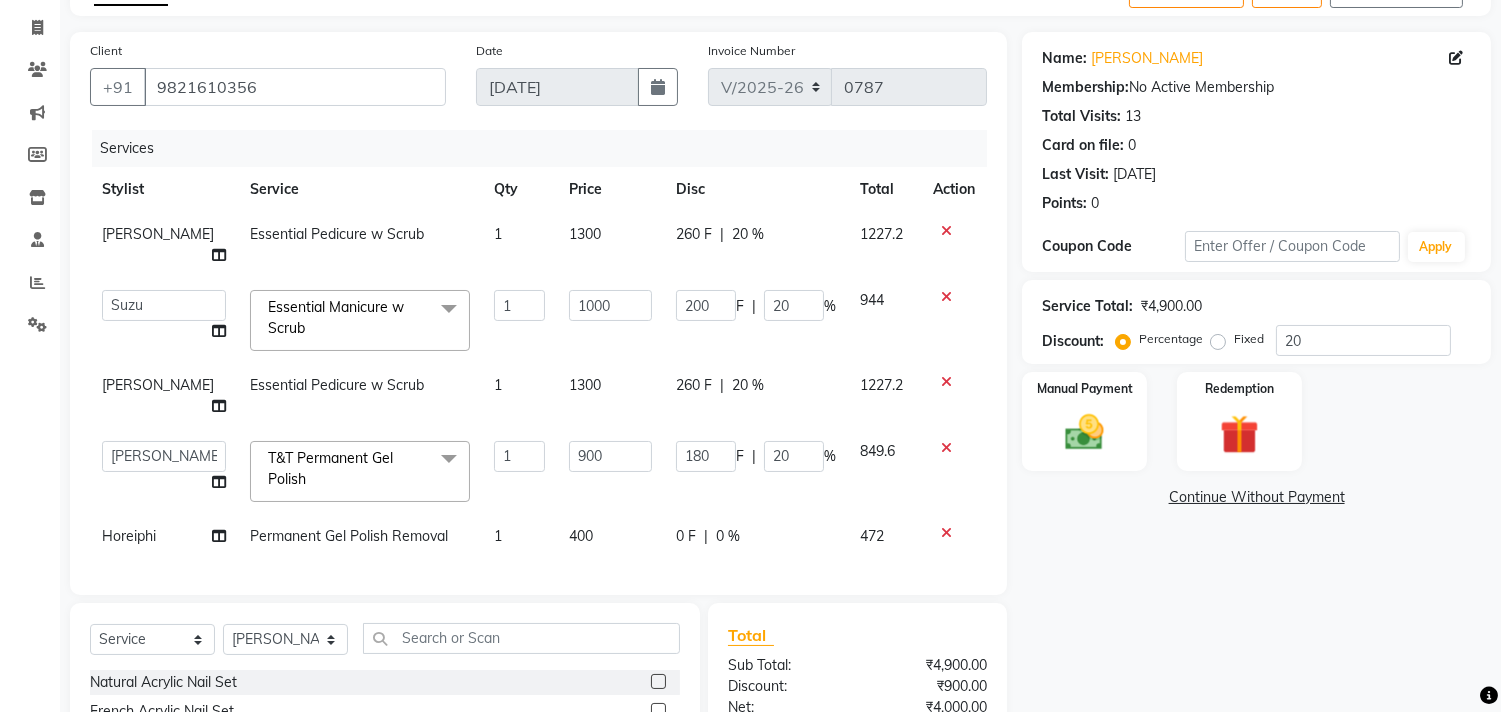 click on "Permanent Gel Polish Removal" 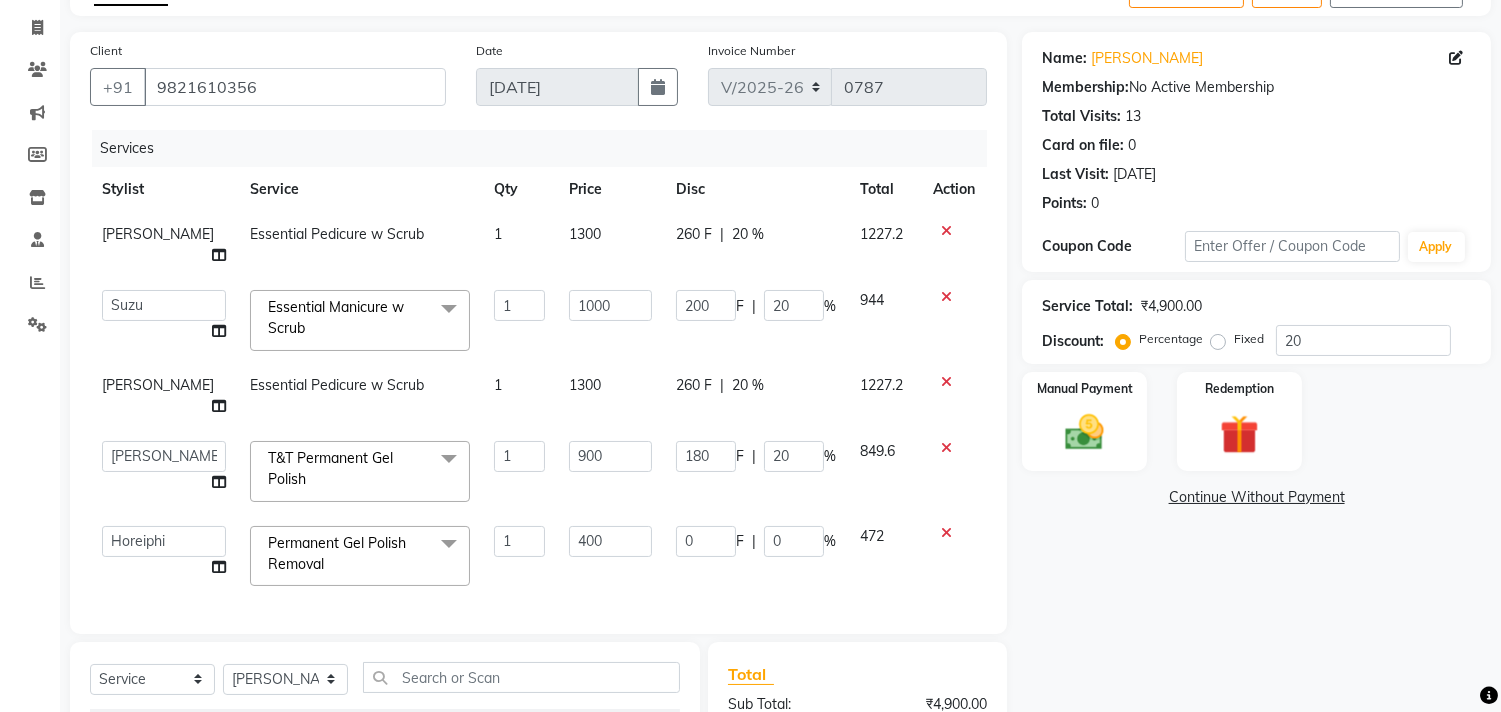 click on "Permanent Gel Polish Removal" 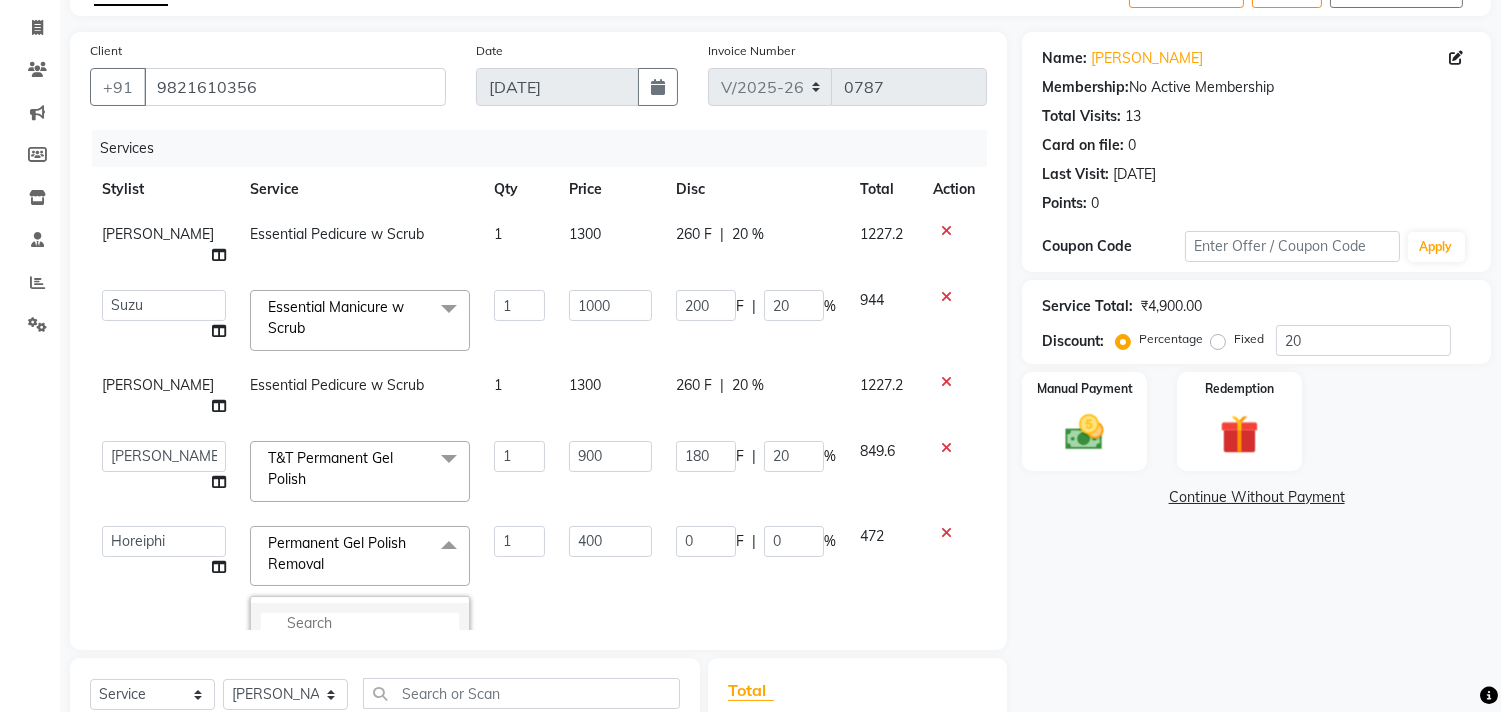 click 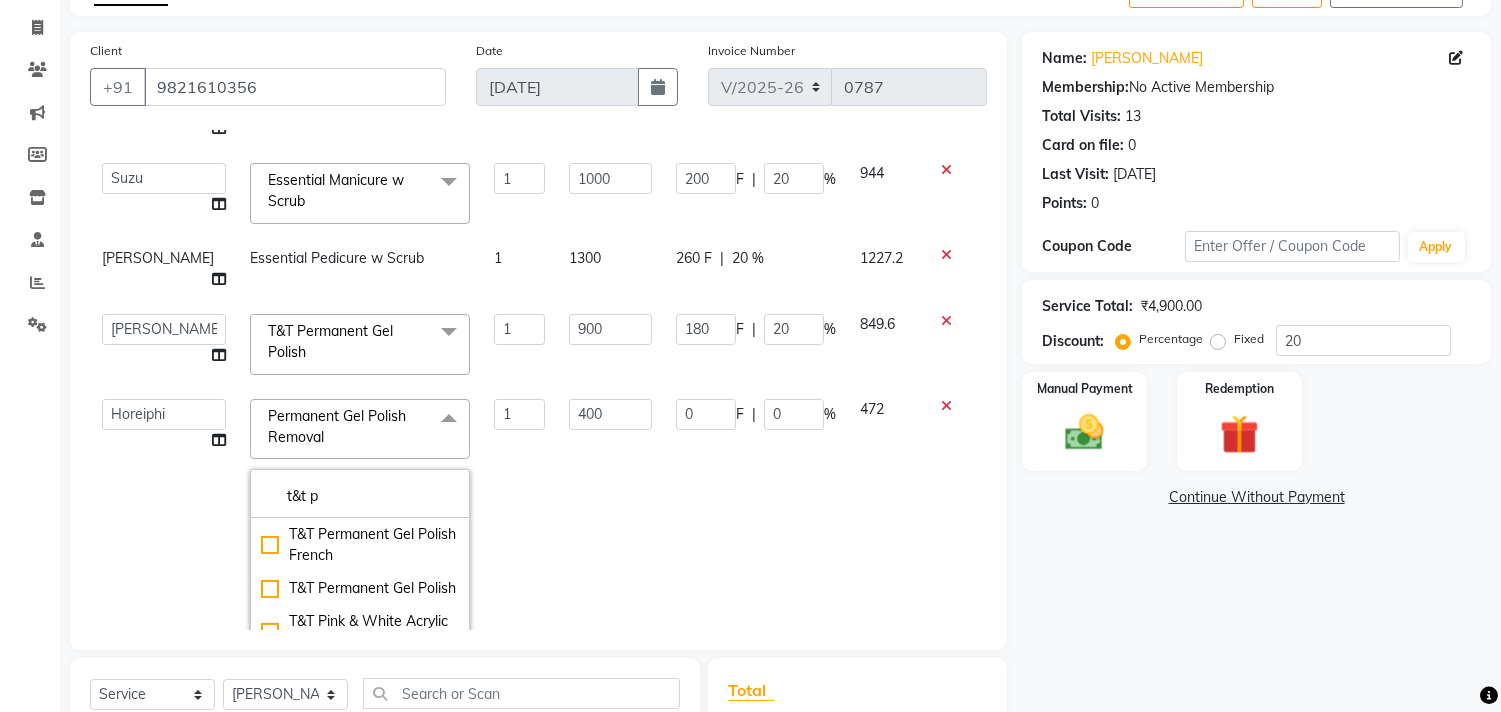 scroll, scrollTop: 128, scrollLeft: 0, axis: vertical 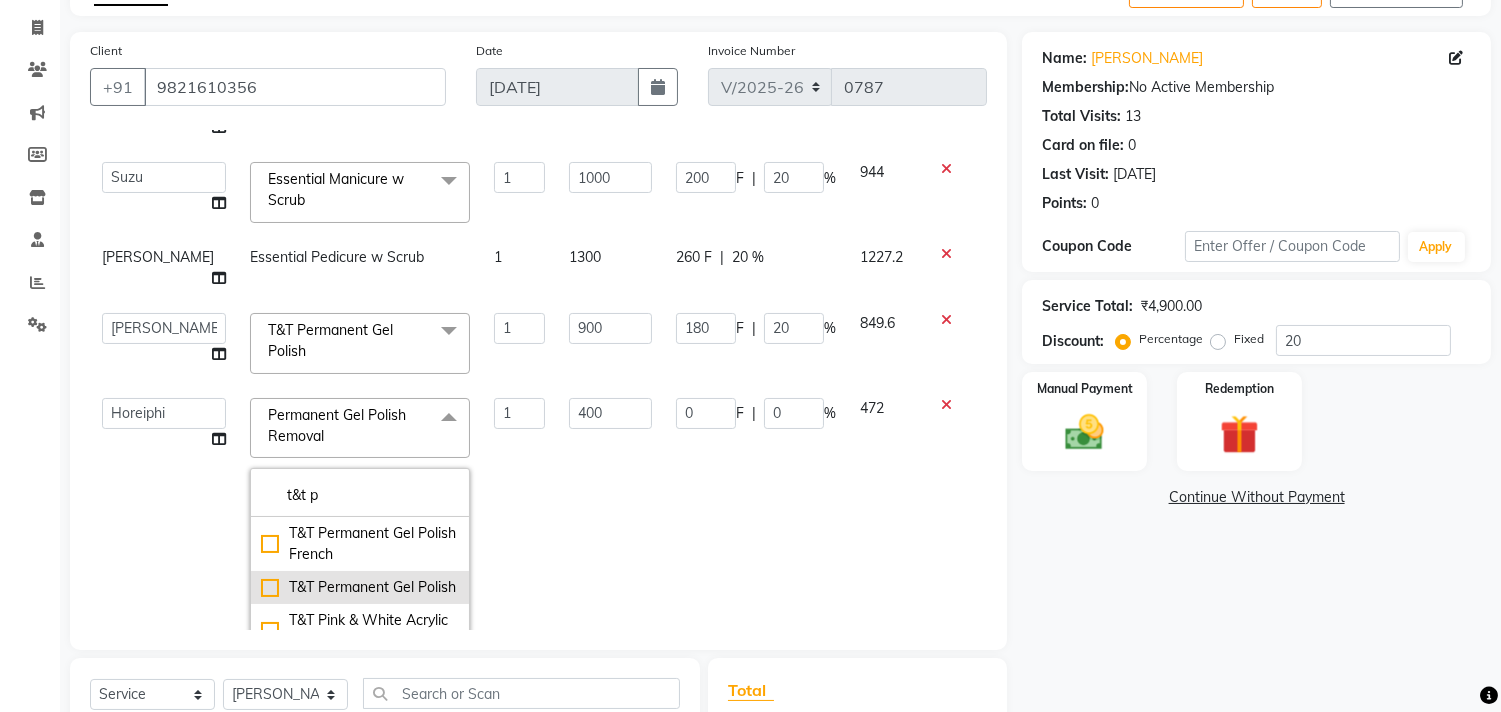 type on "t&t p" 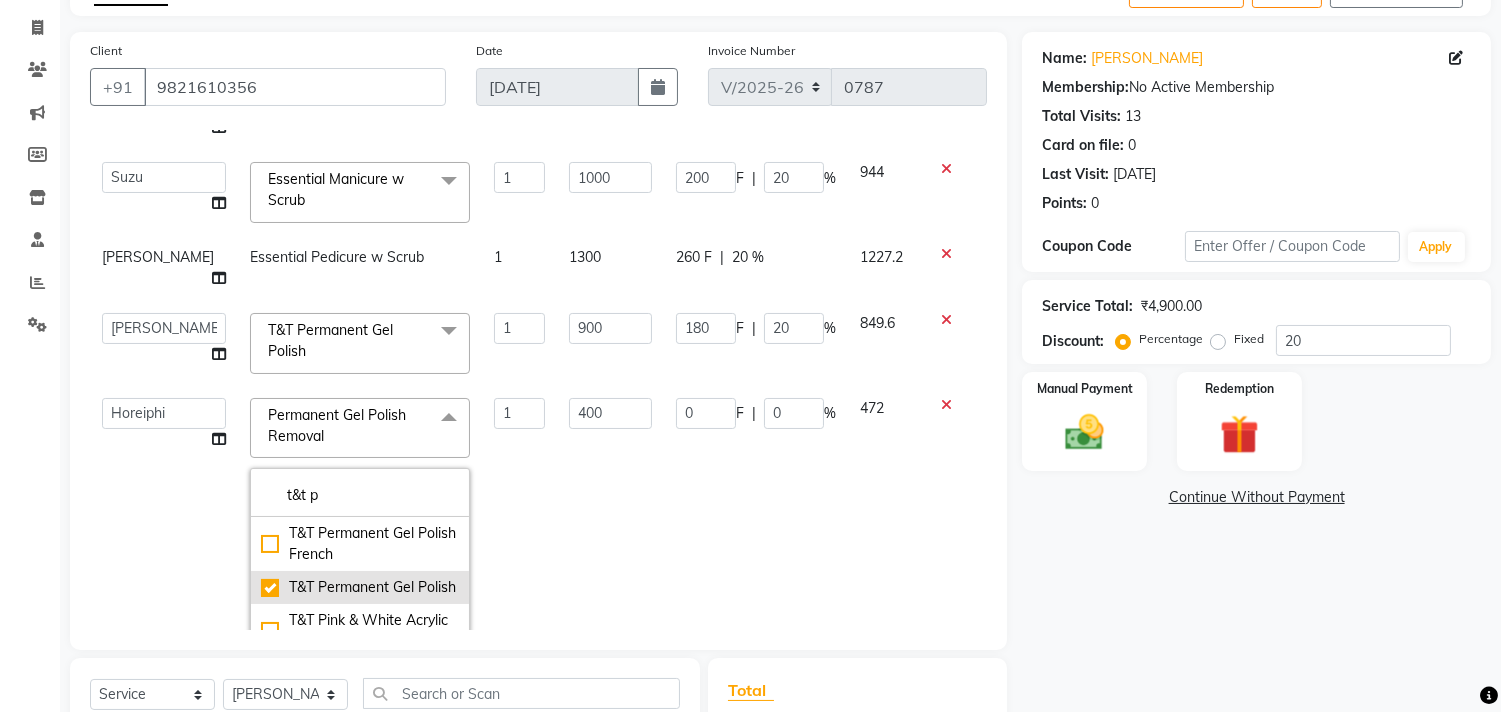 checkbox on "true" 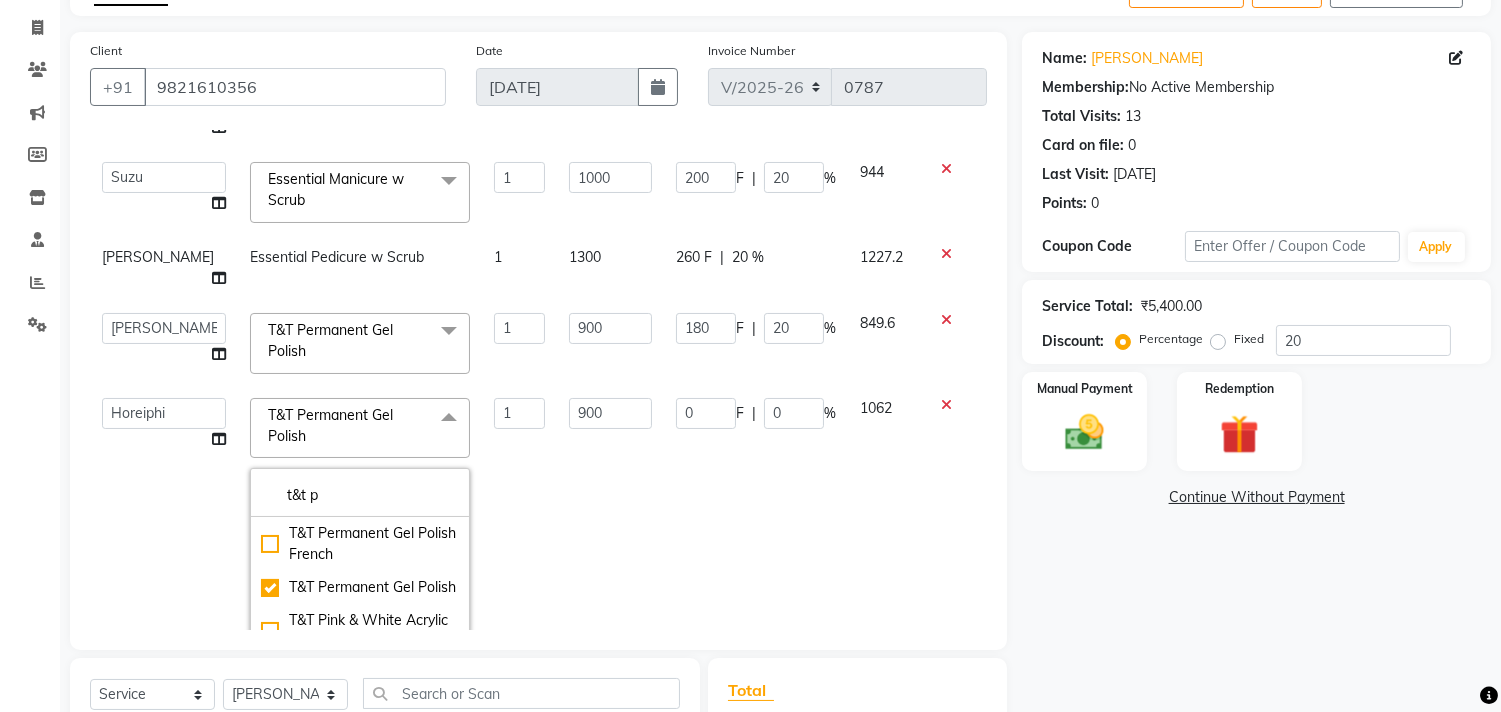 click on "1" 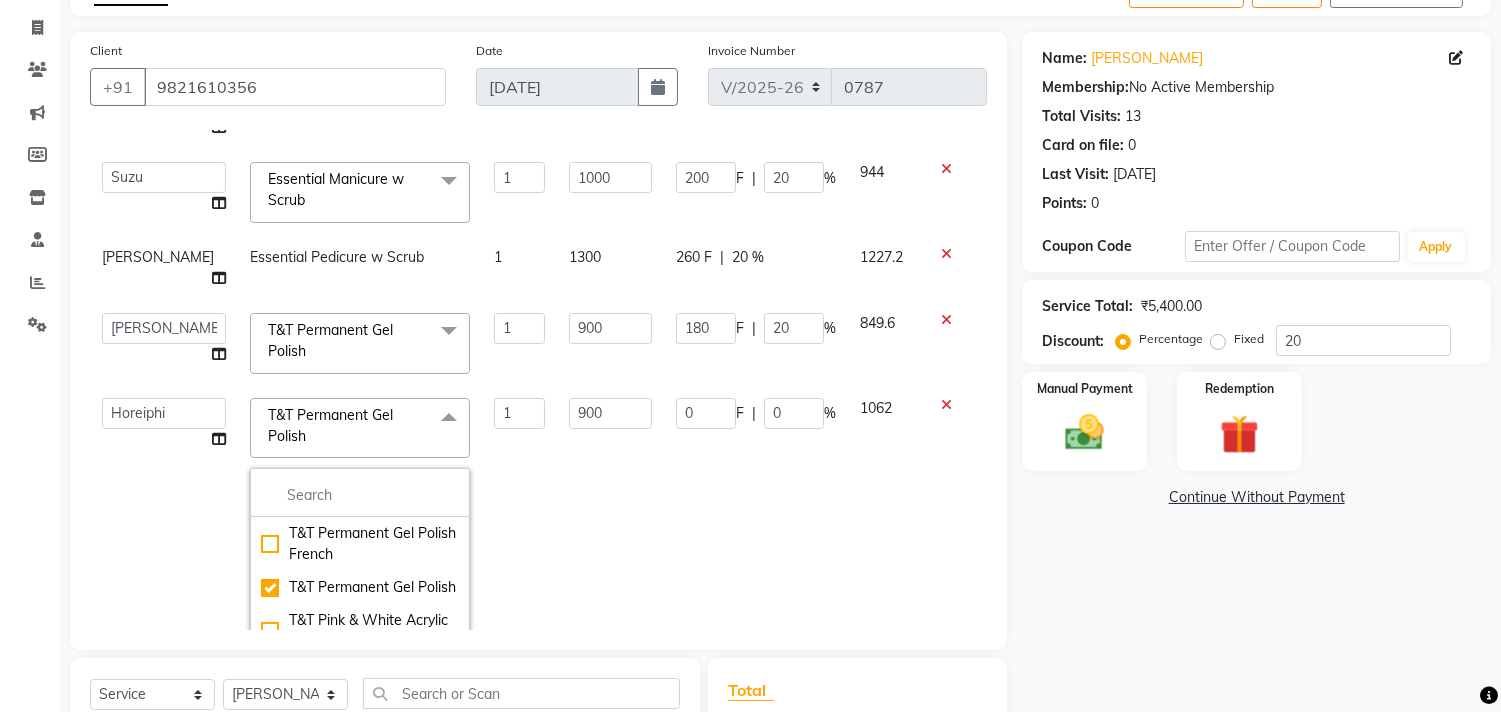 scroll, scrollTop: 0, scrollLeft: 0, axis: both 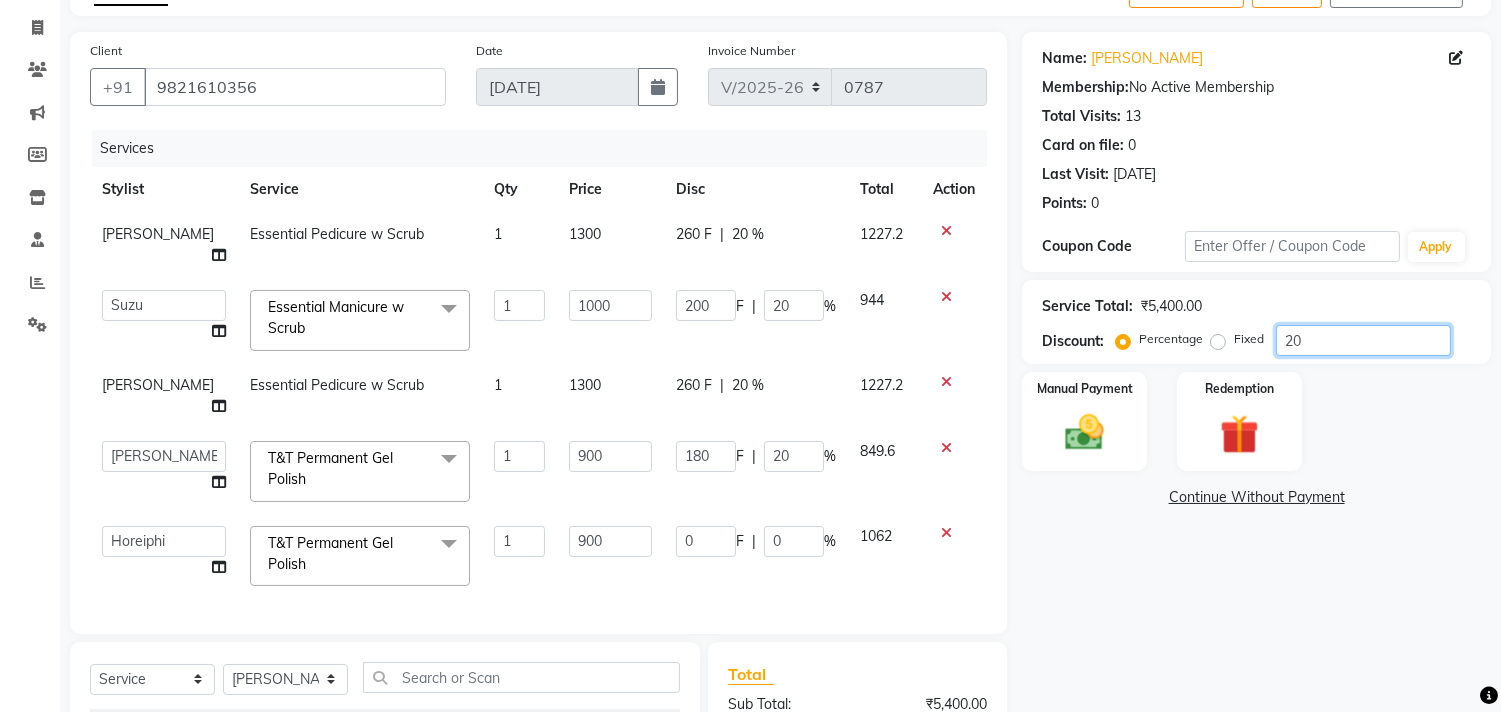 click on "20" 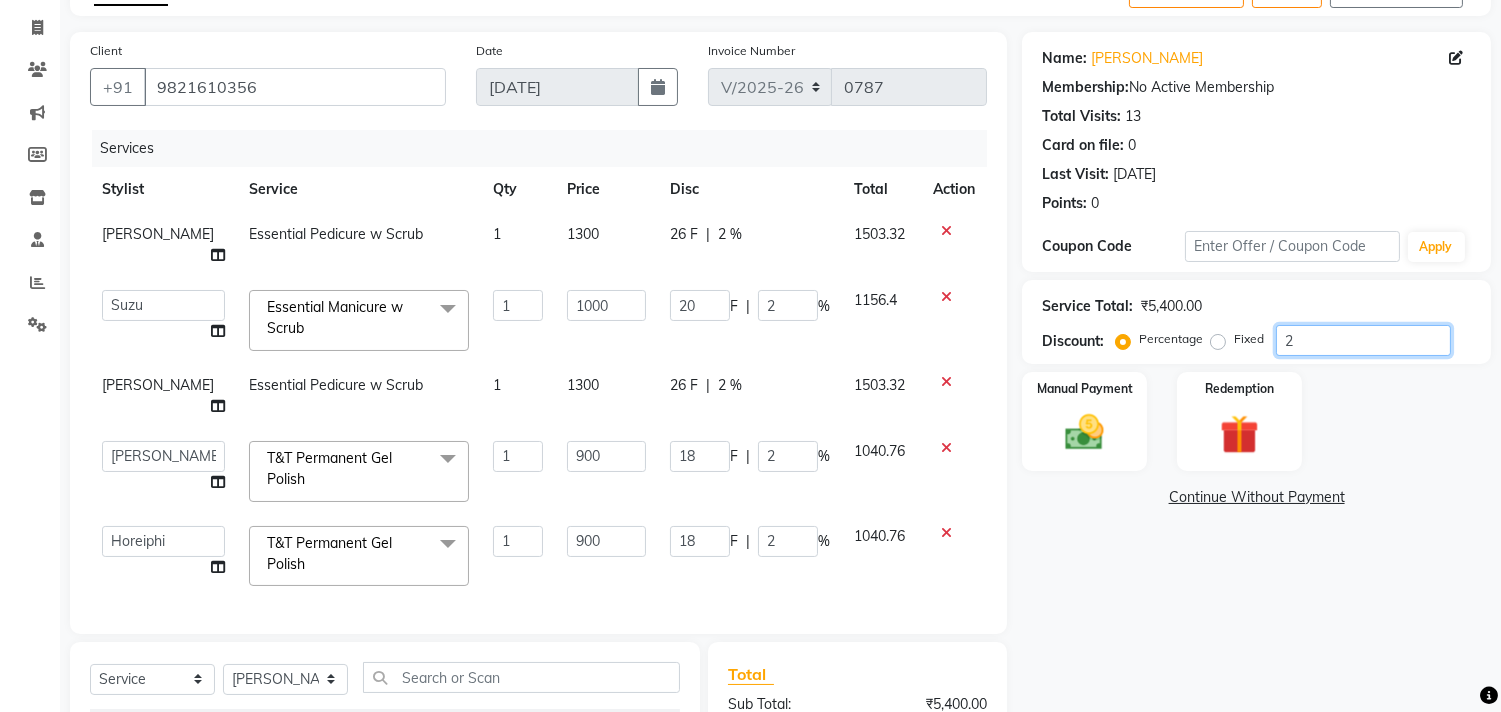 type 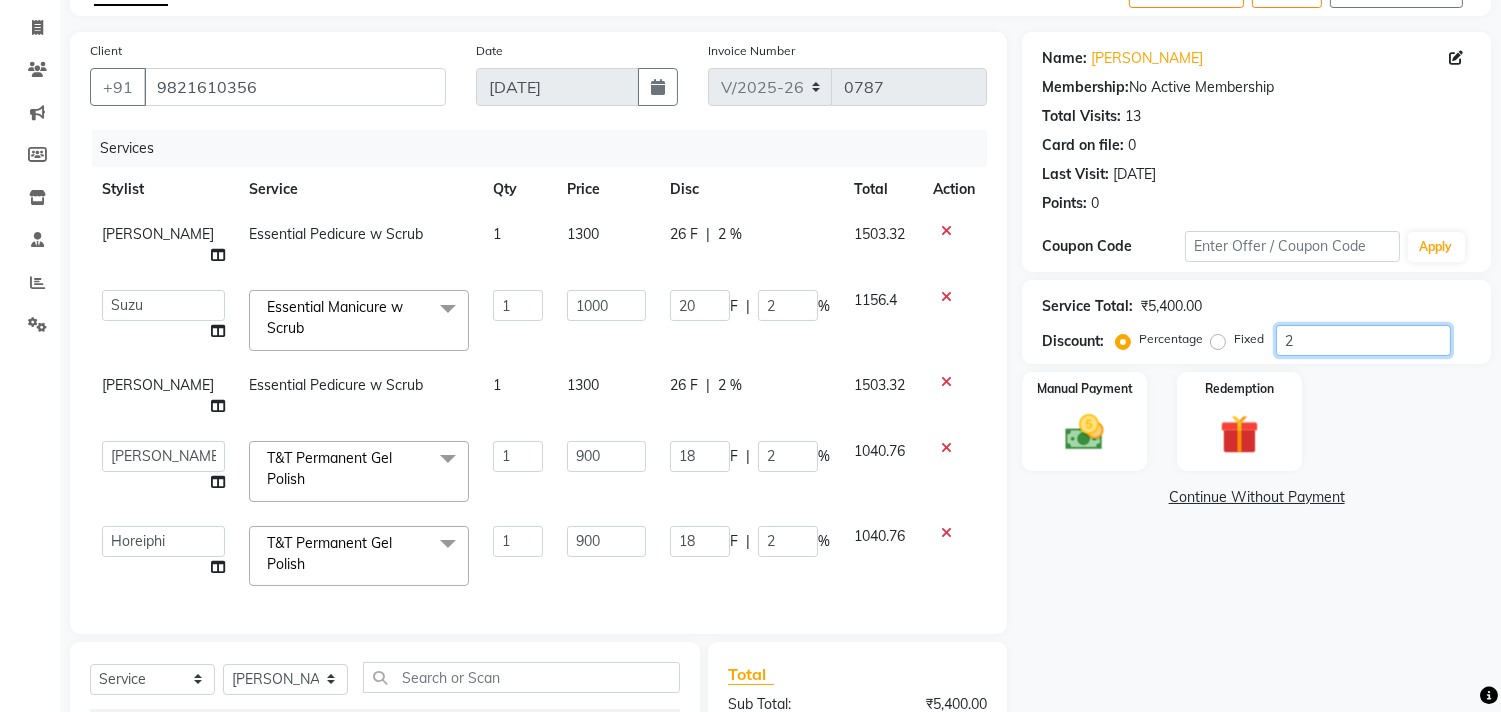 type on "0" 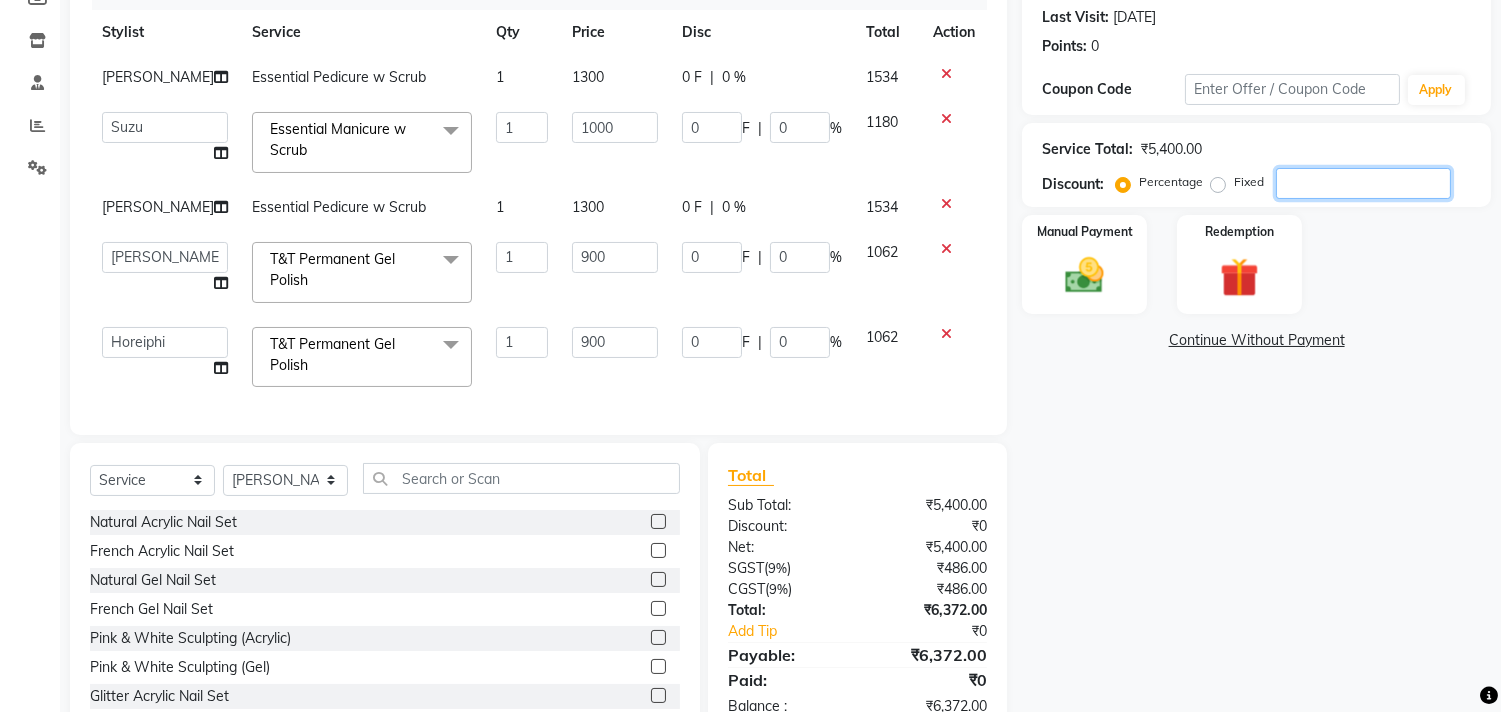 scroll, scrollTop: 348, scrollLeft: 0, axis: vertical 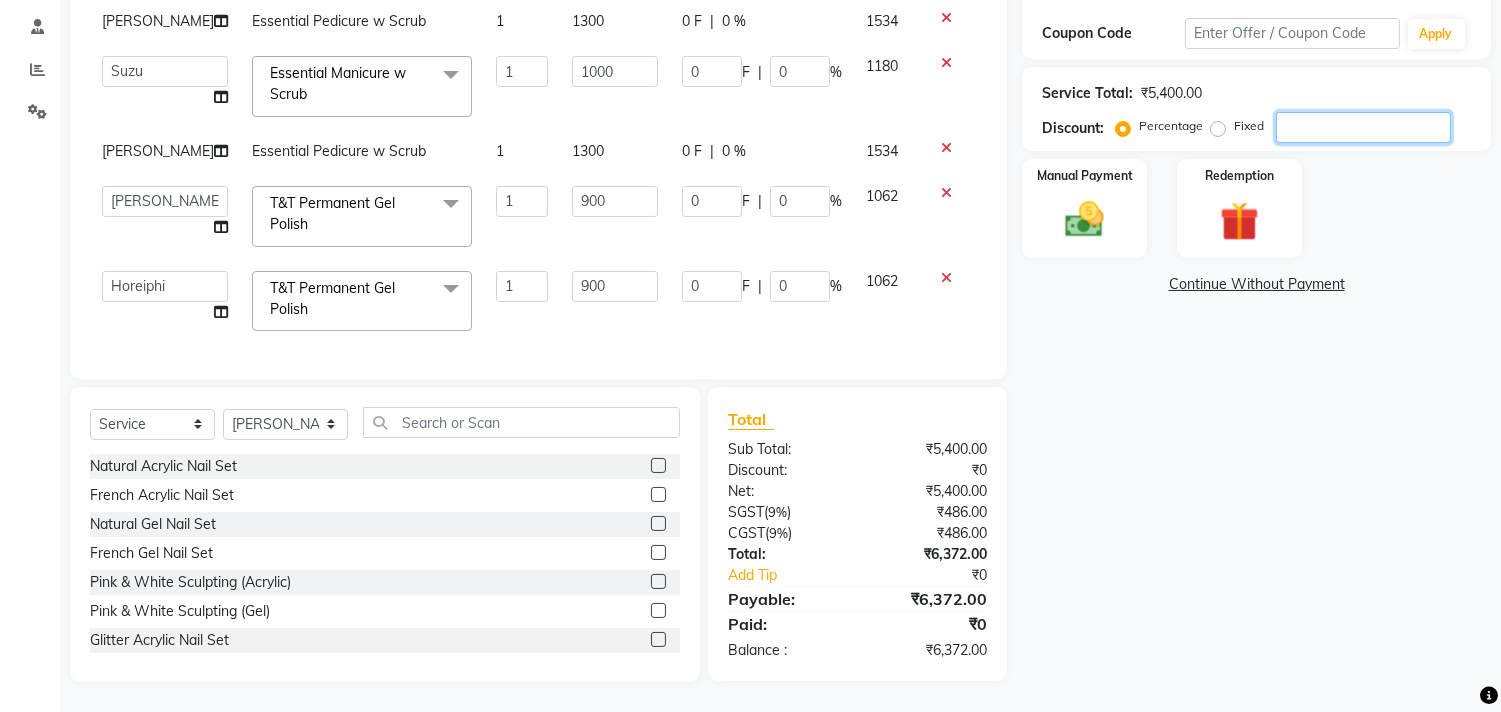 type 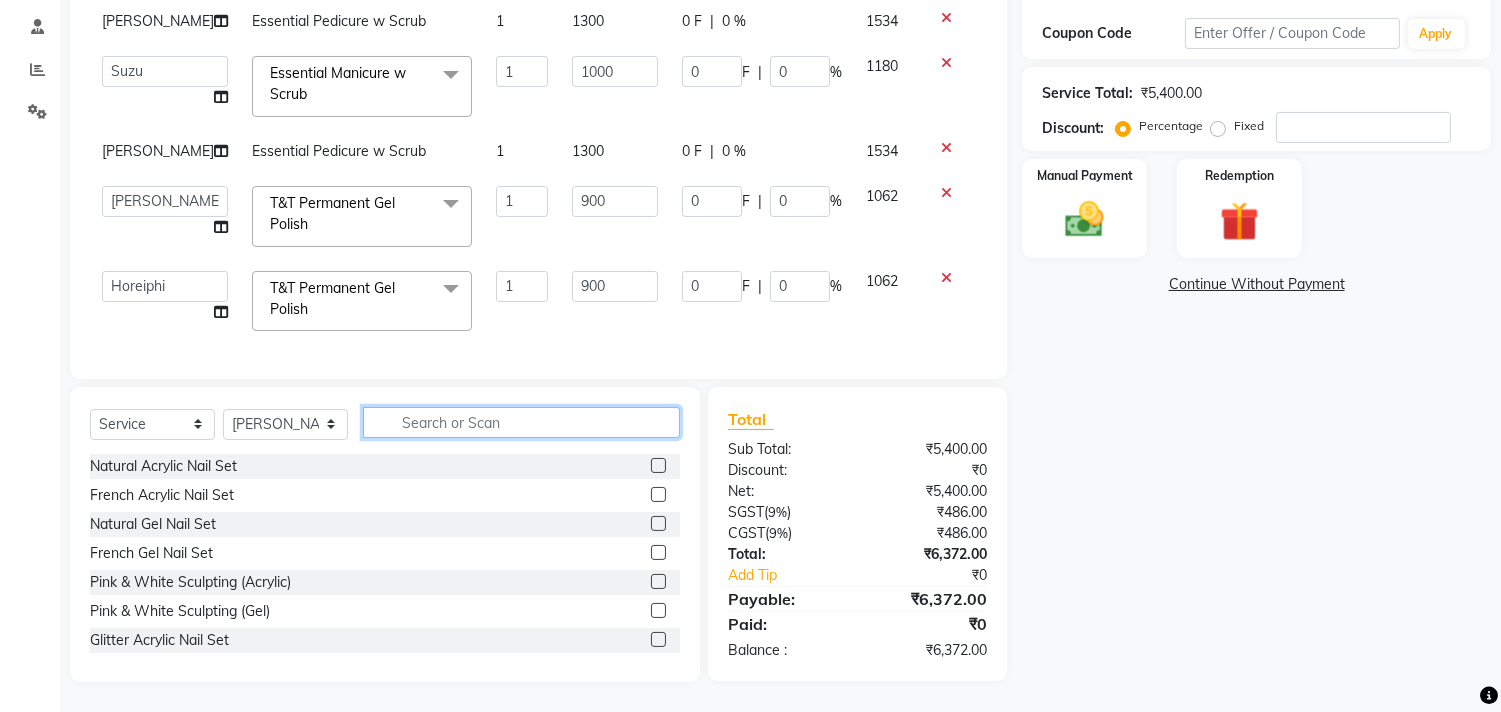 click 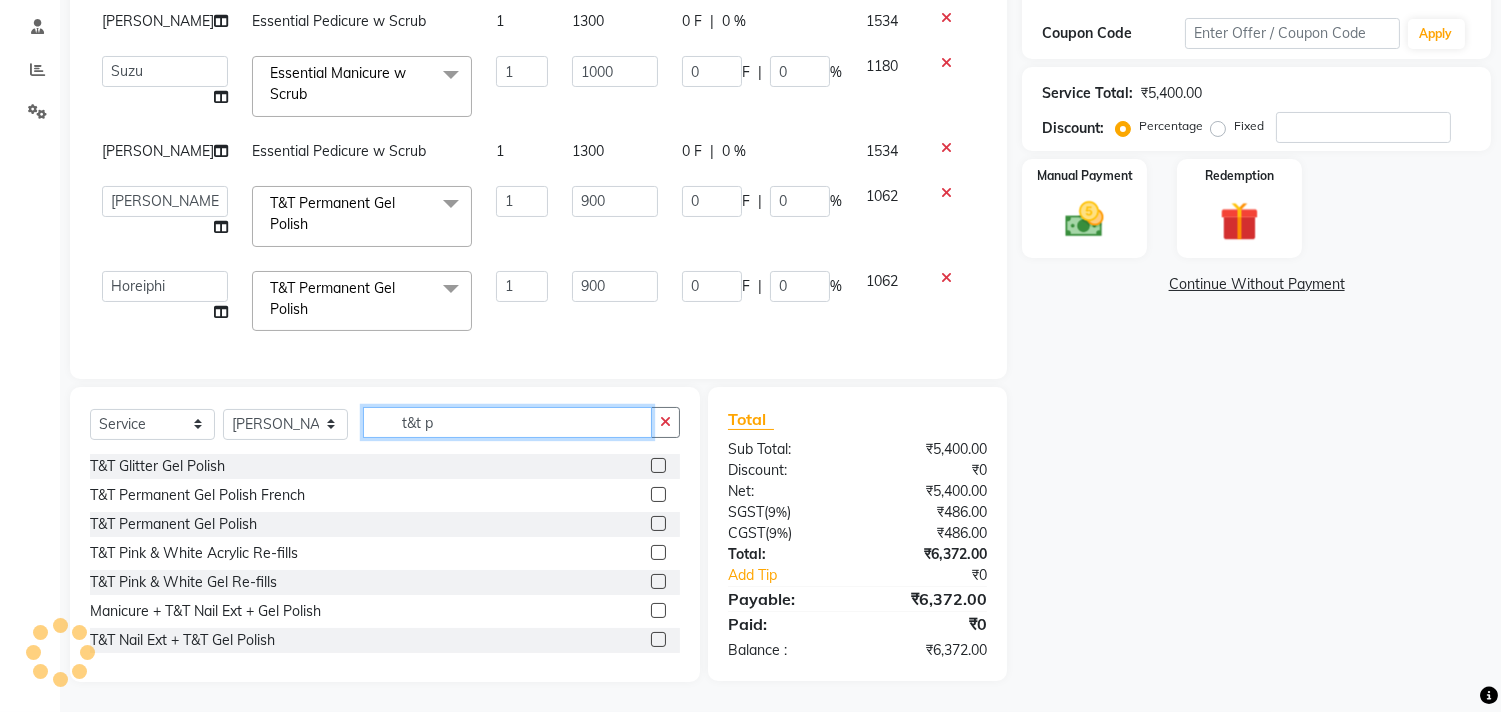 type on "t&t p" 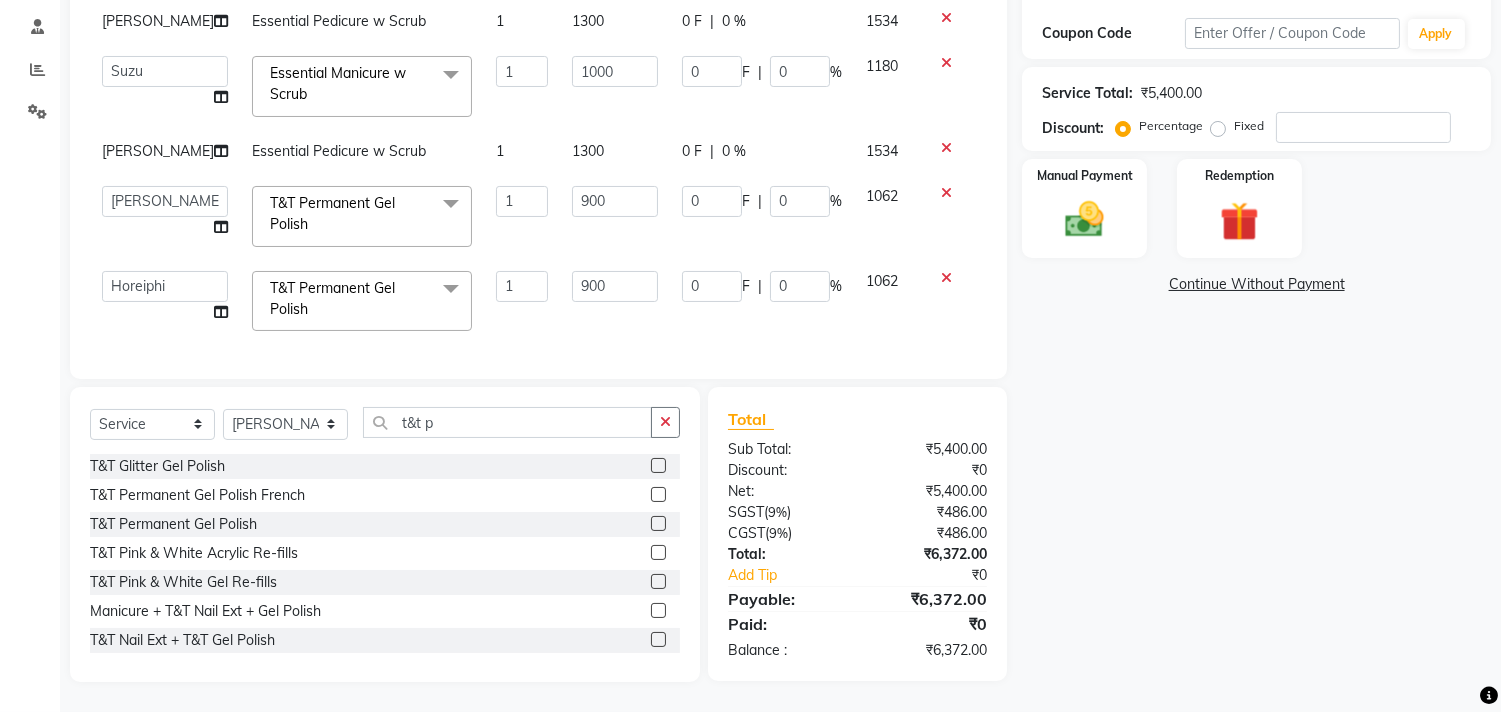 click 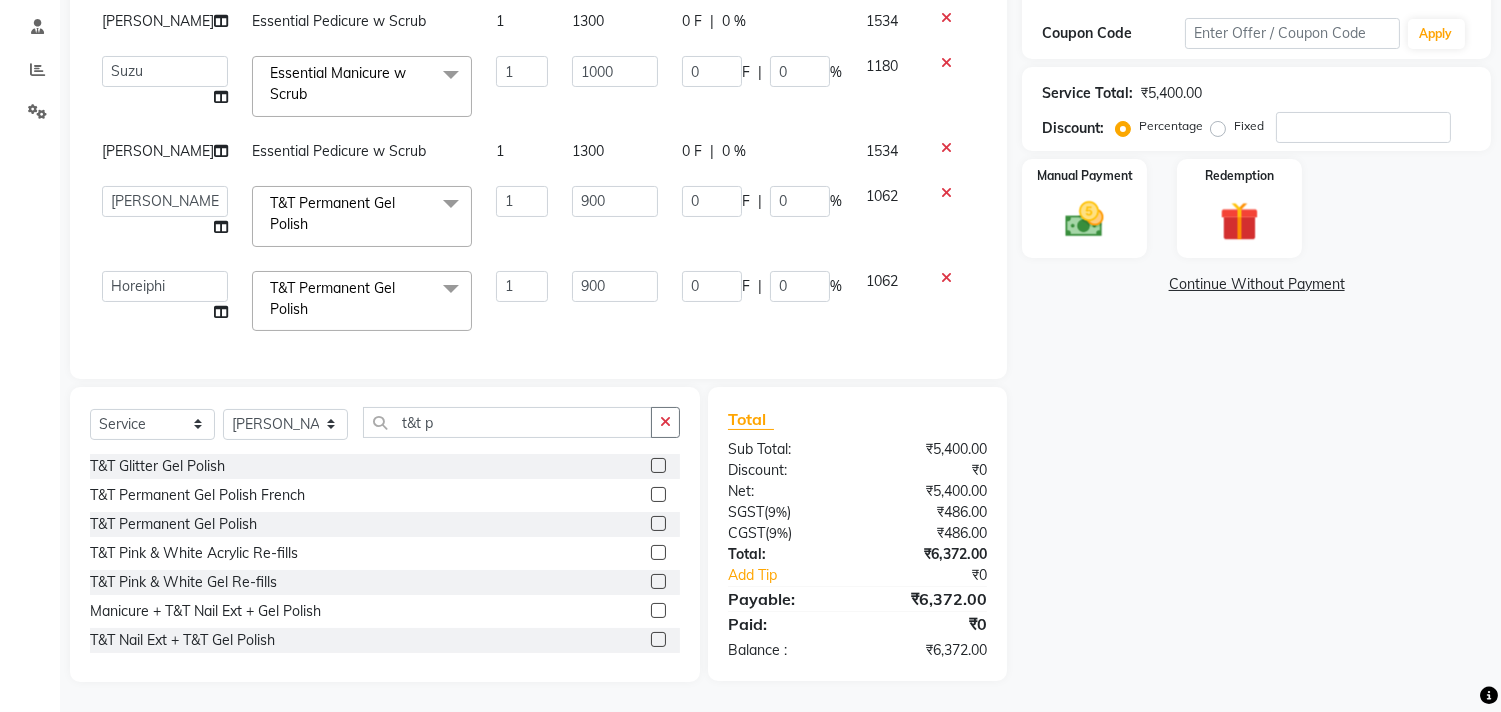 click at bounding box center (657, 524) 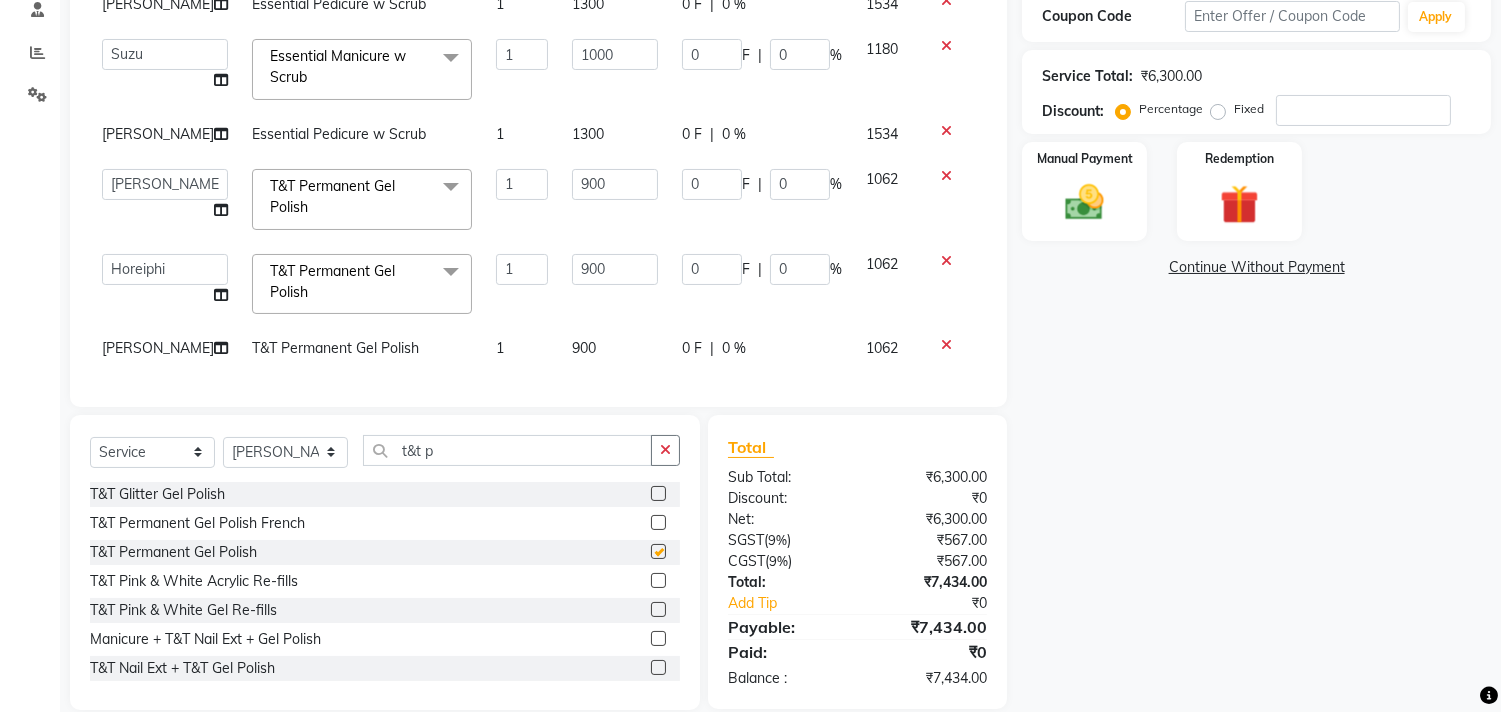 checkbox on "false" 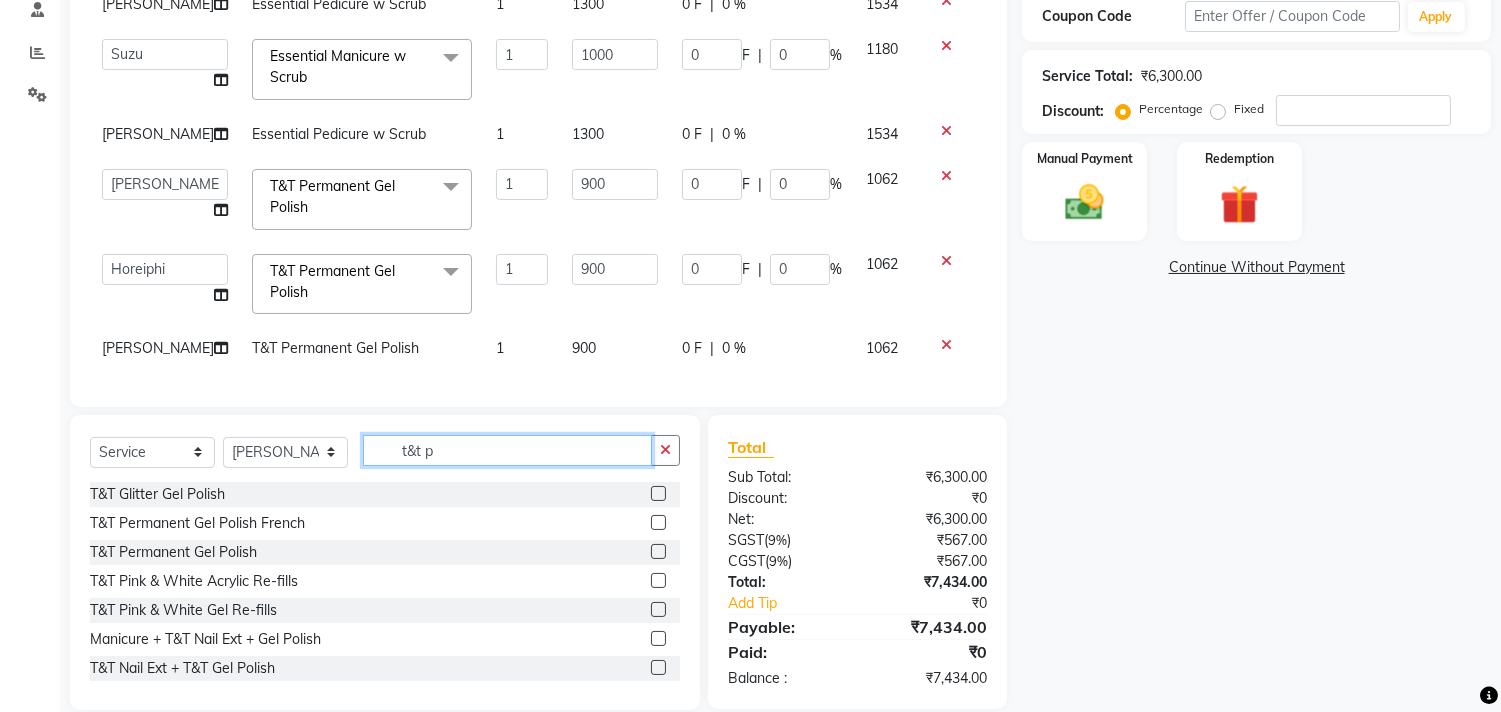 click on "t&t p" 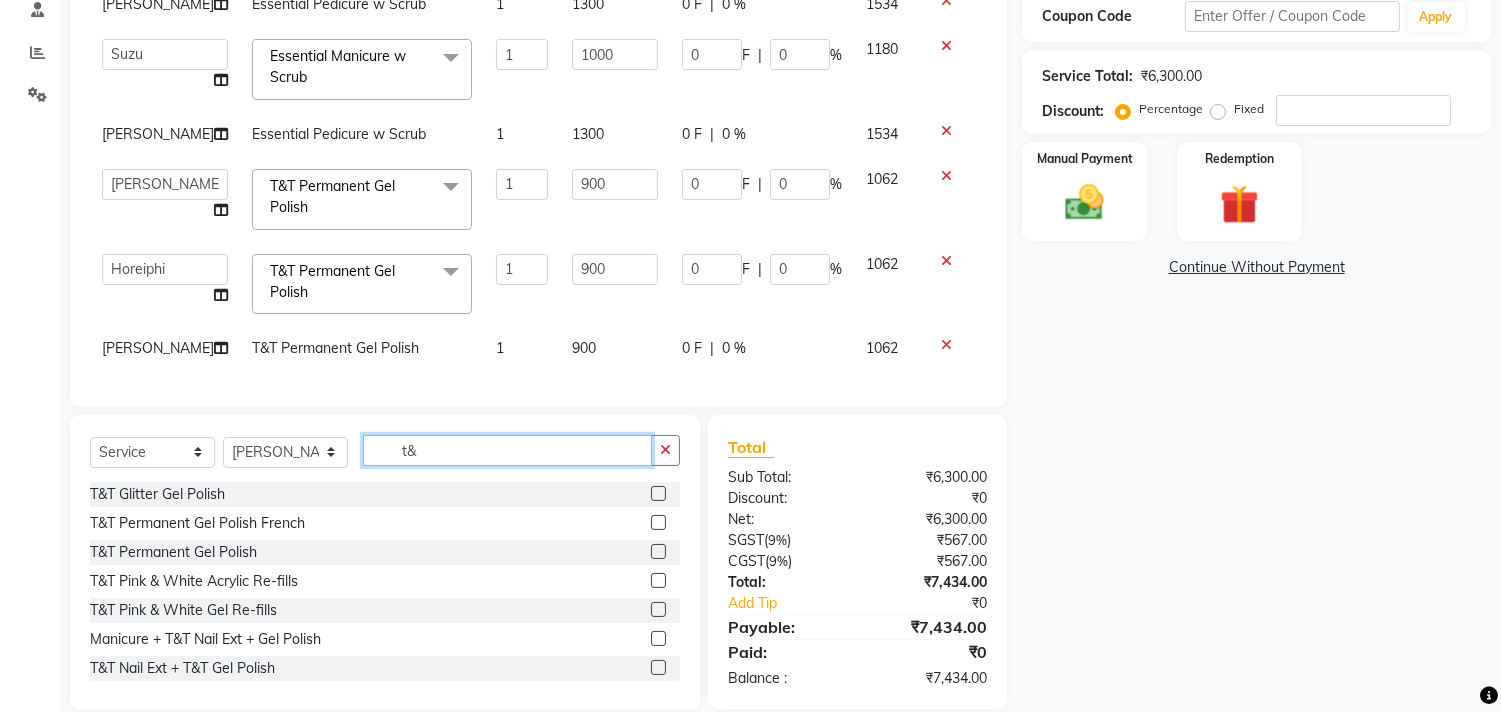 type on "t" 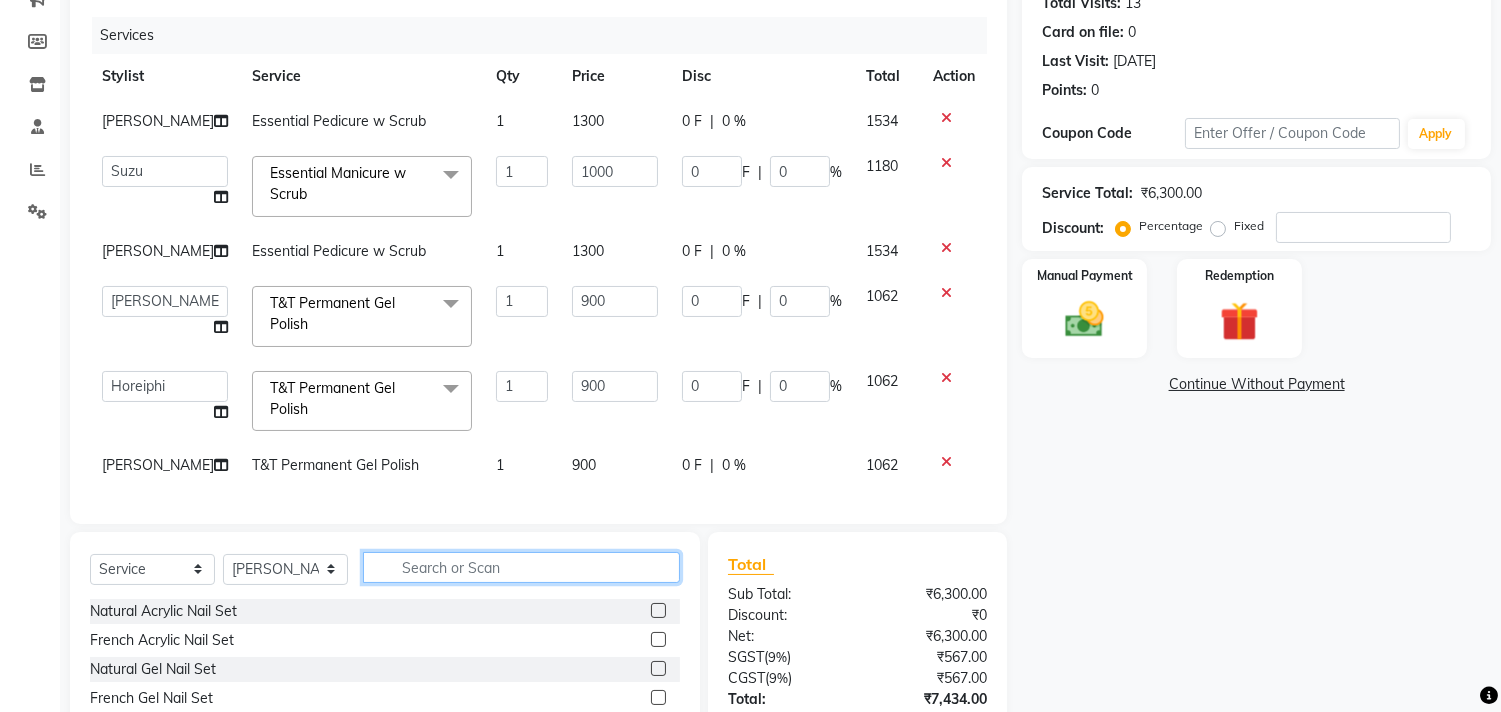 scroll, scrollTop: 245, scrollLeft: 0, axis: vertical 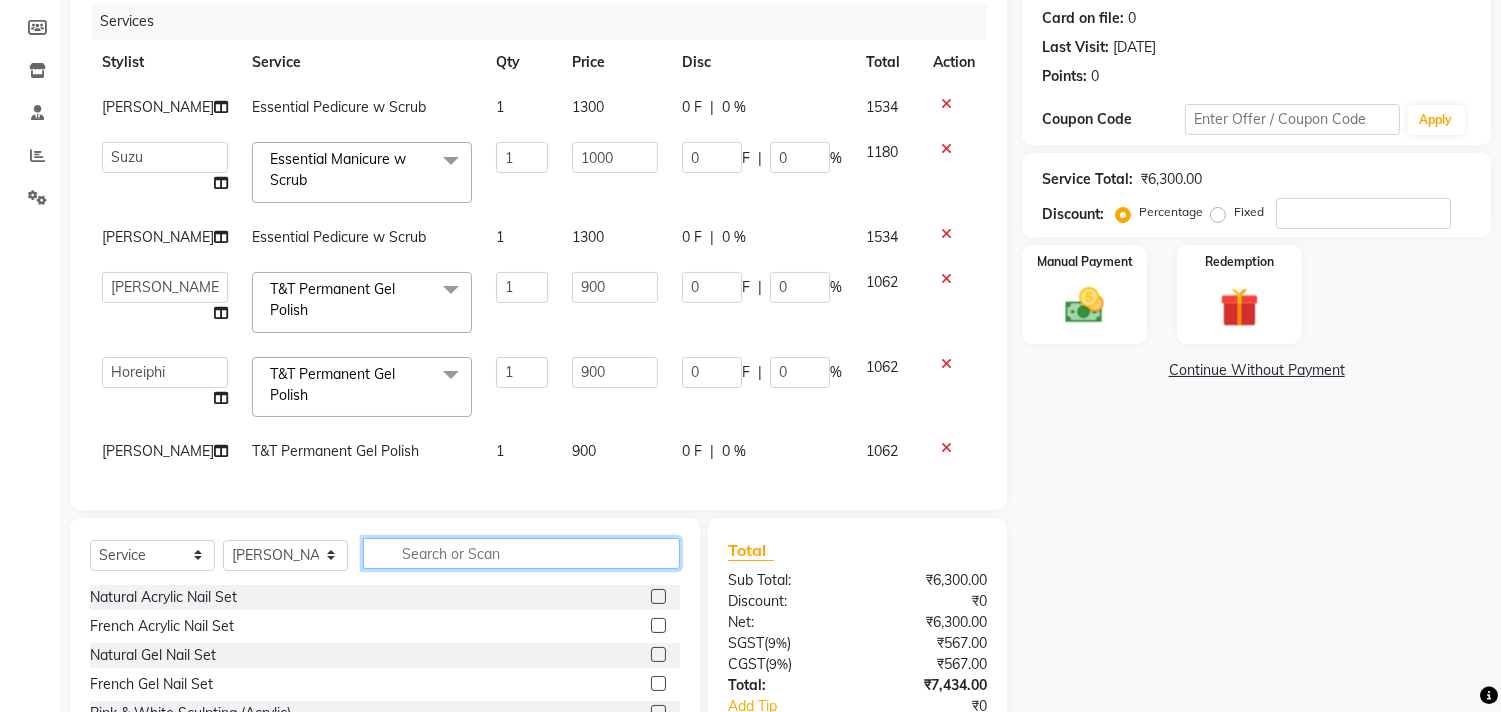 type 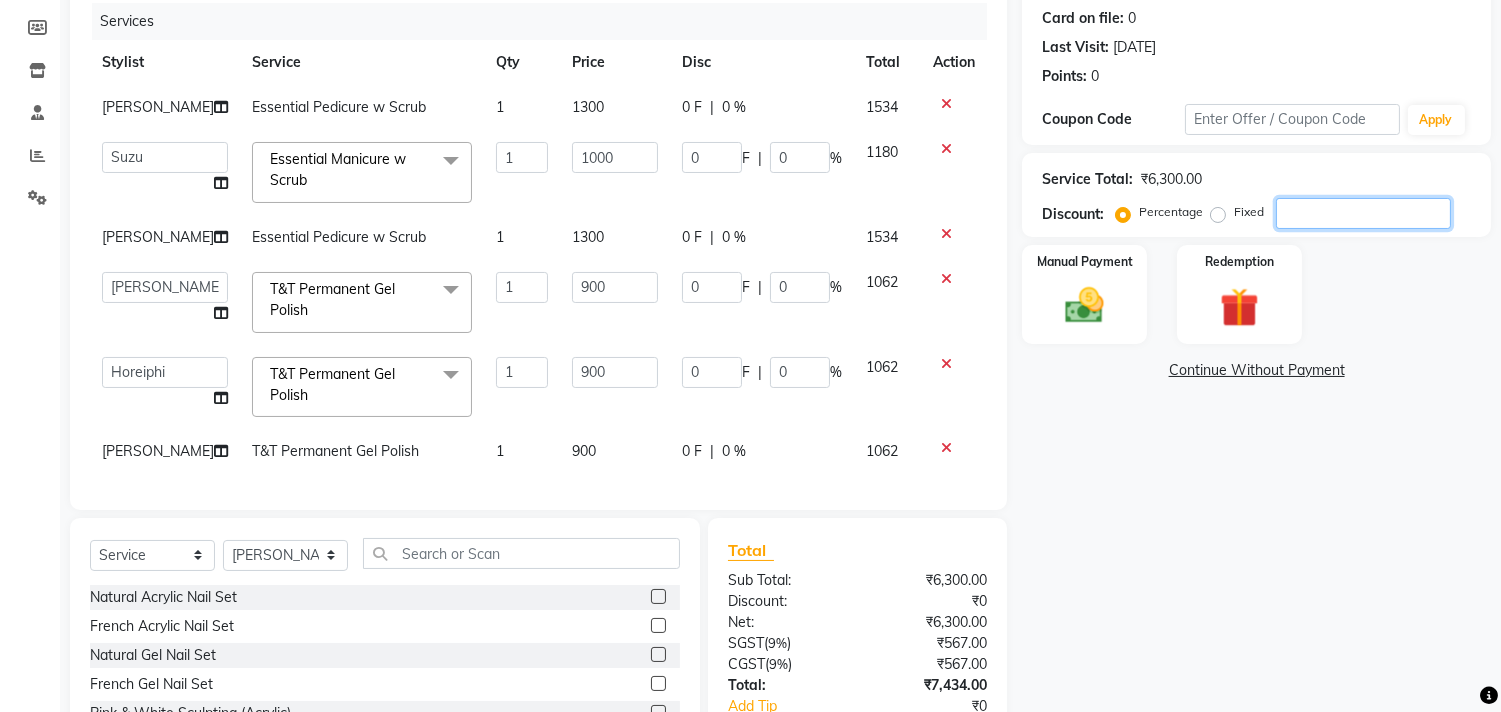 click 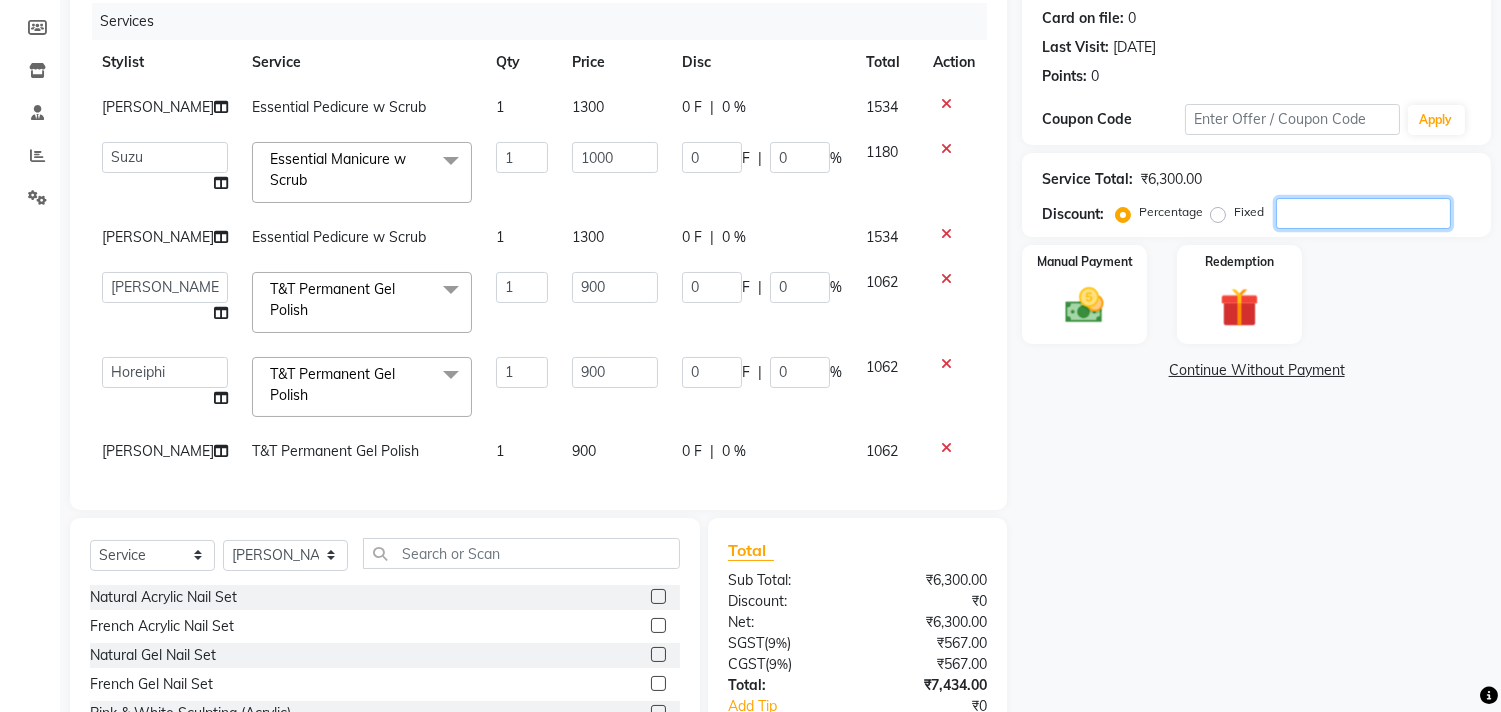 type on "2" 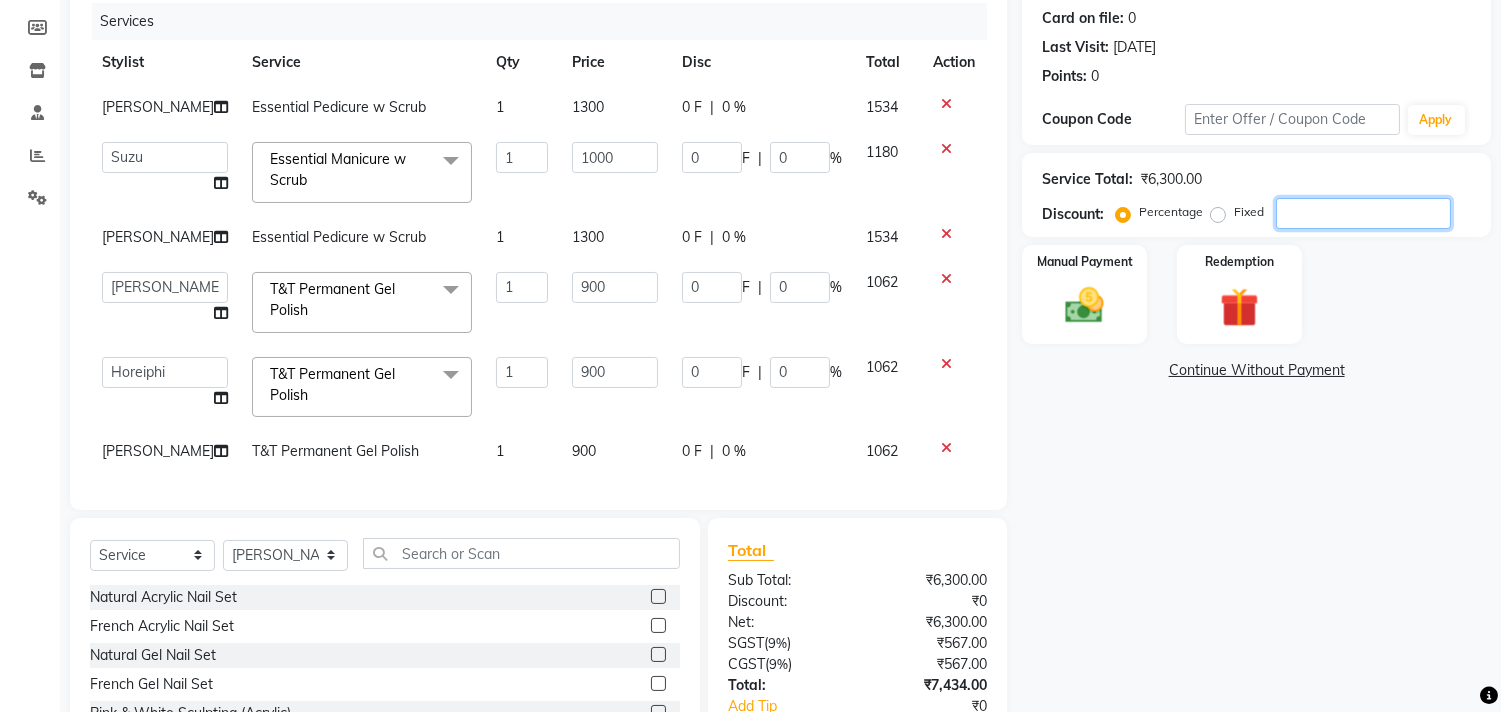type on "20" 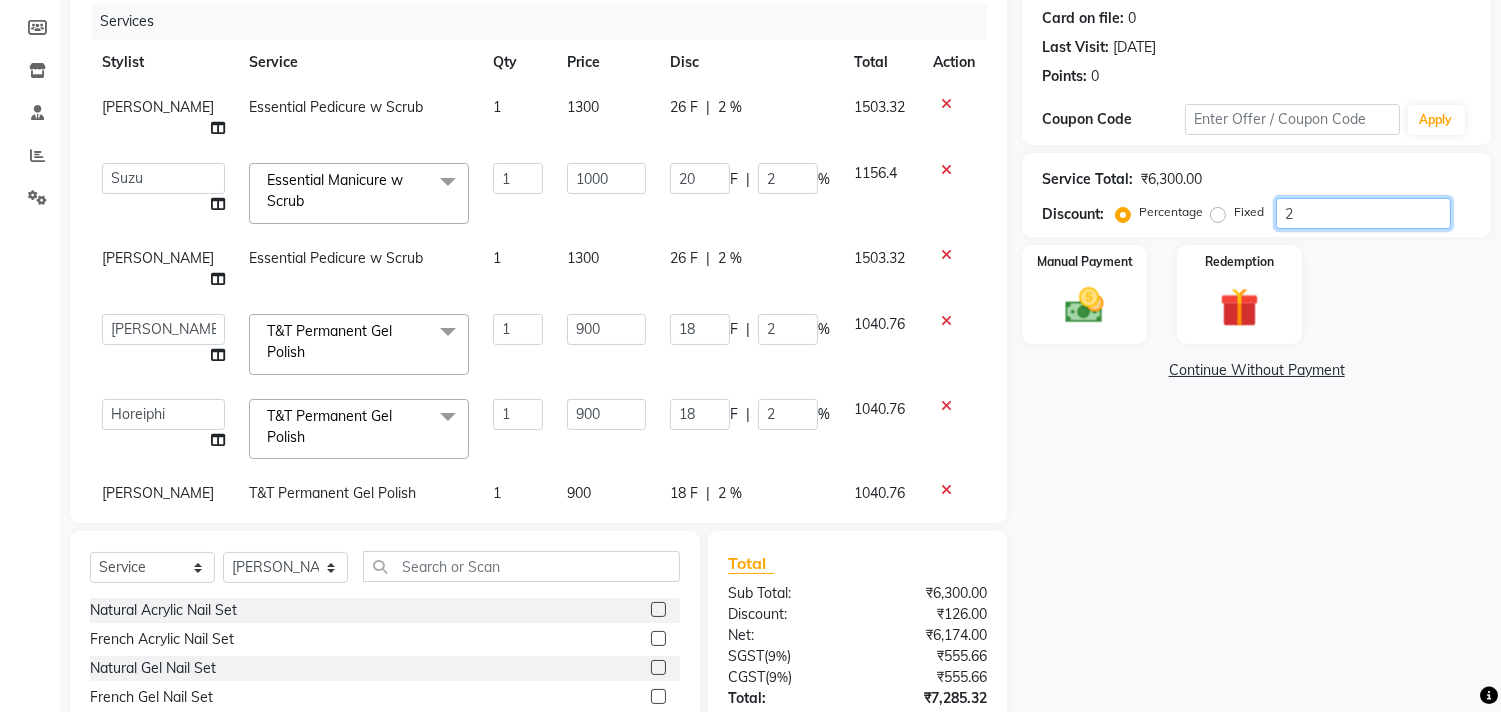 type on "20" 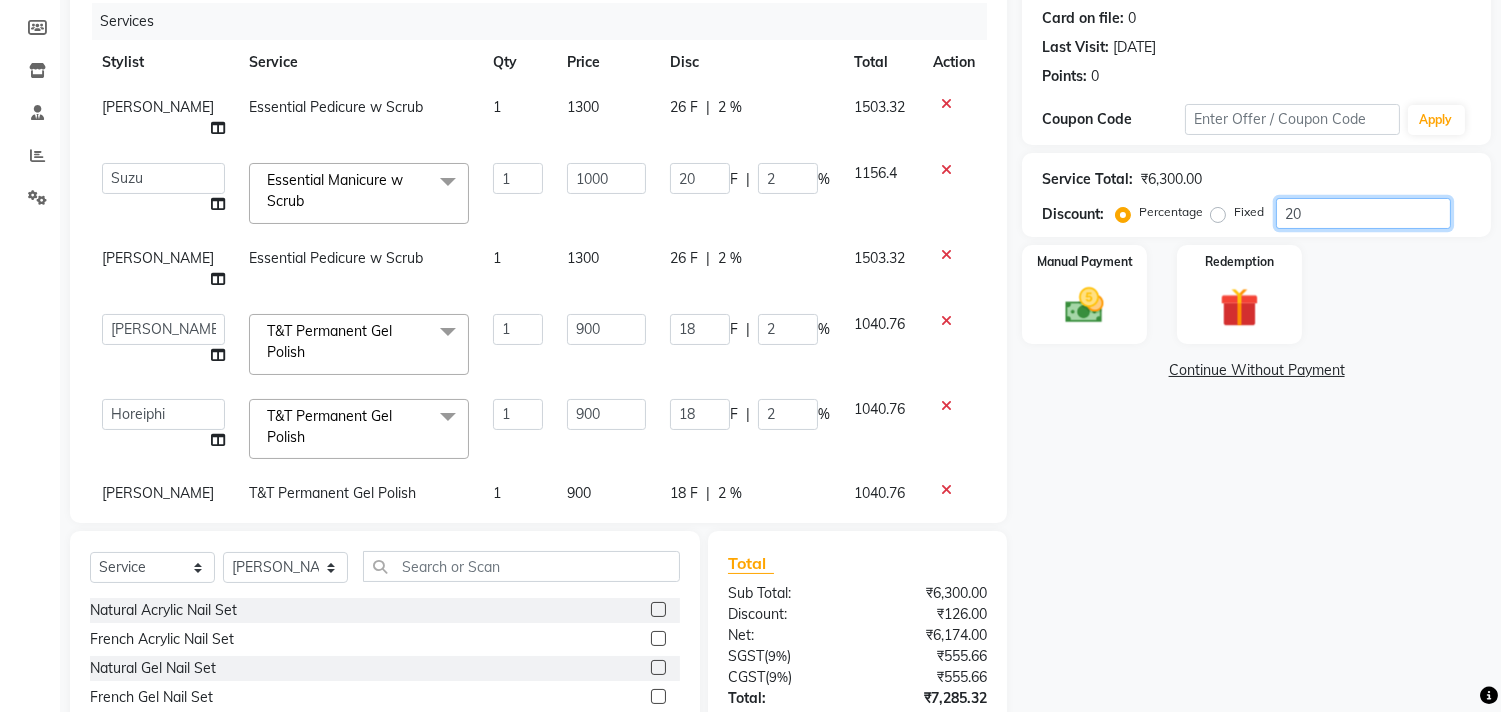 type on "200" 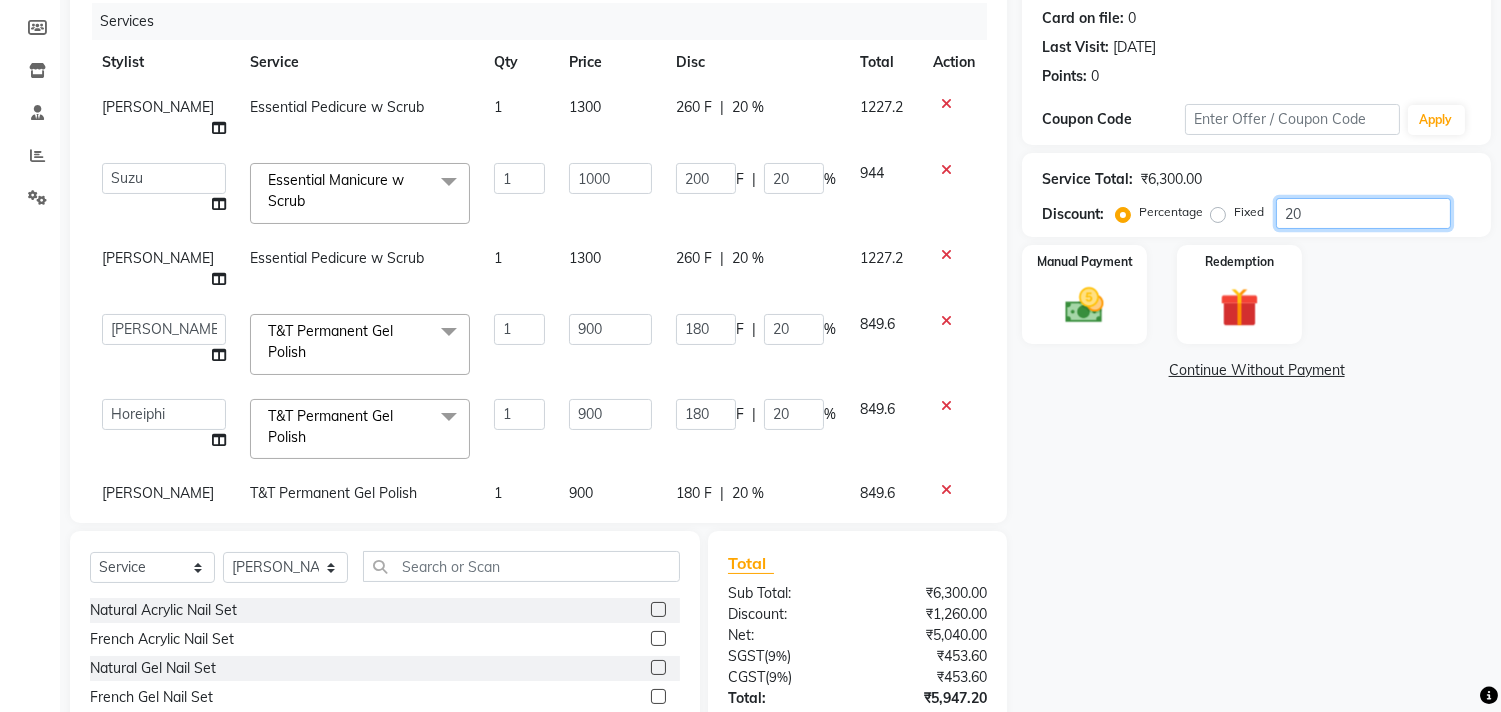 type on "20" 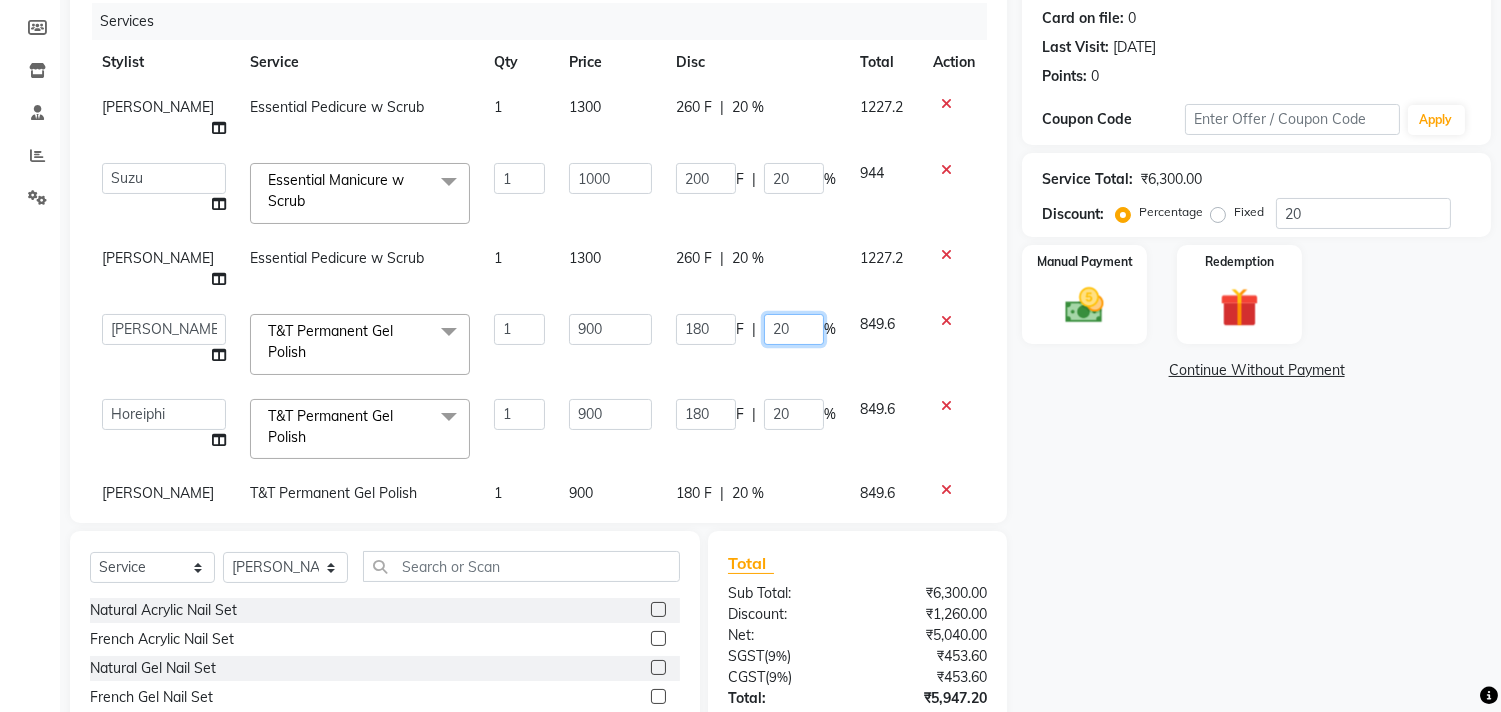 click on "20" 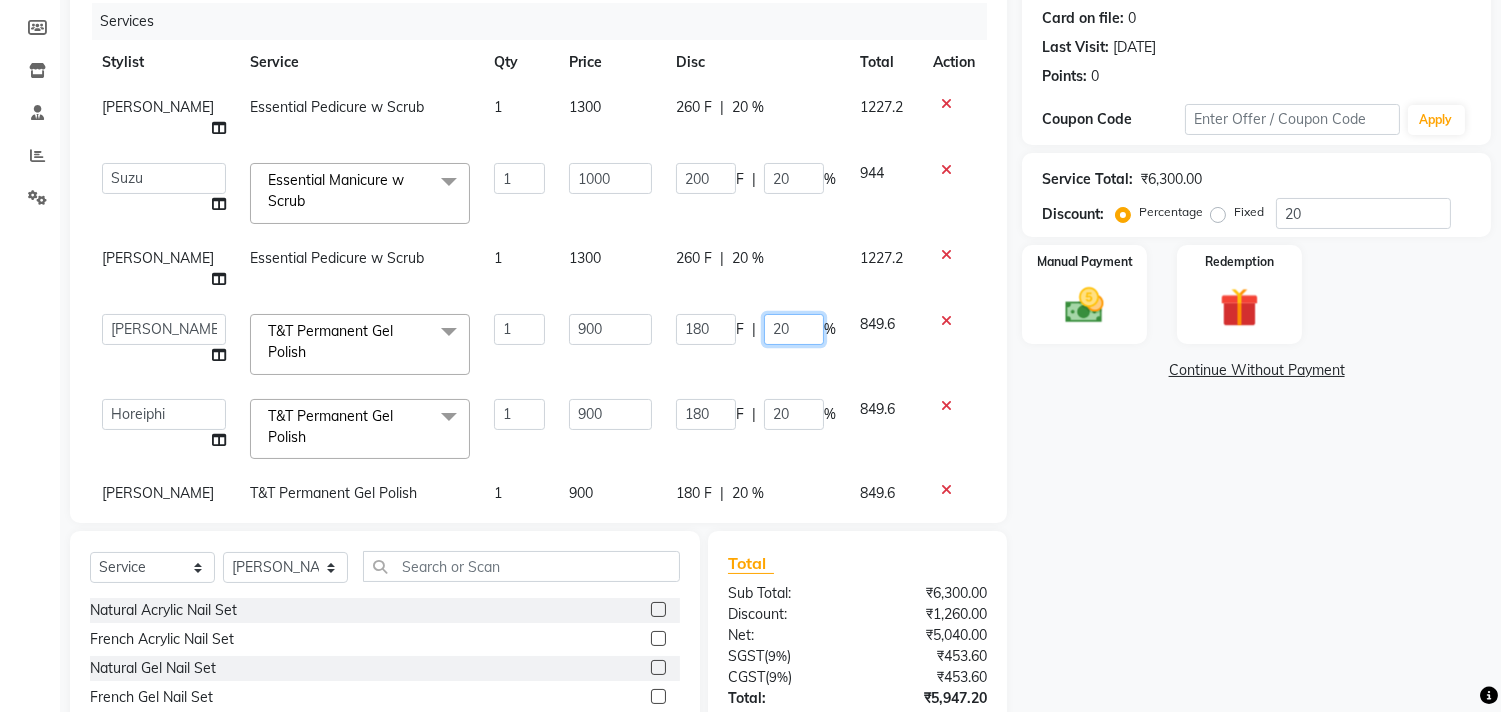 type on "2" 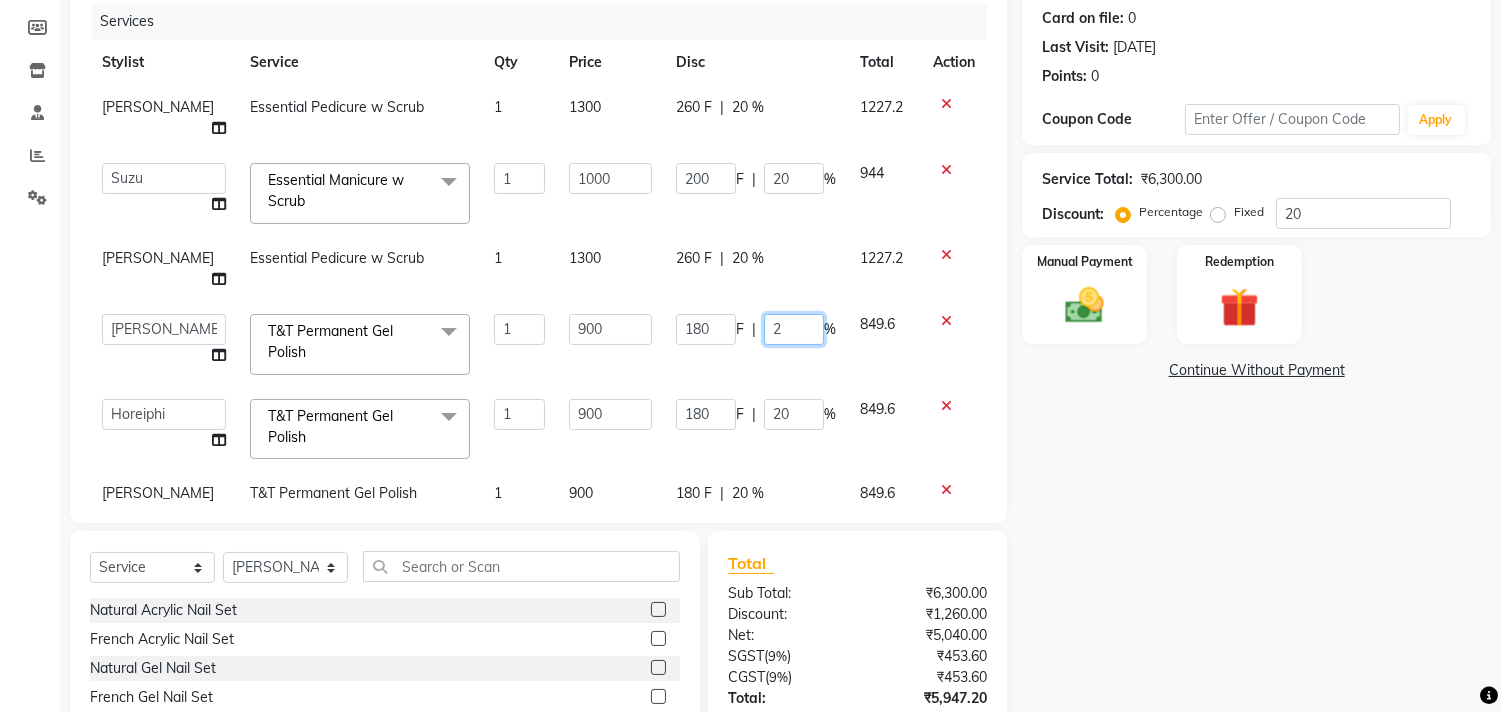 type 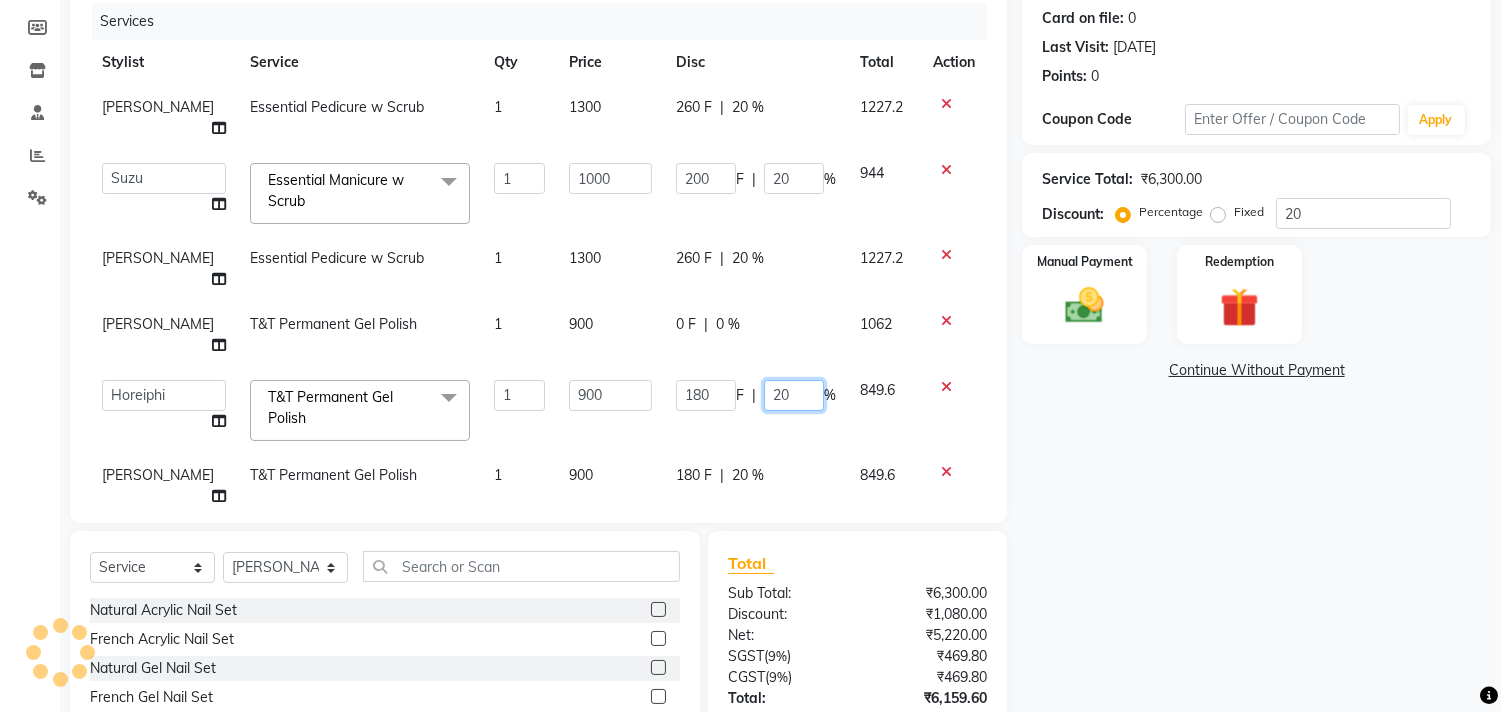 click on "180 F | 20 %" 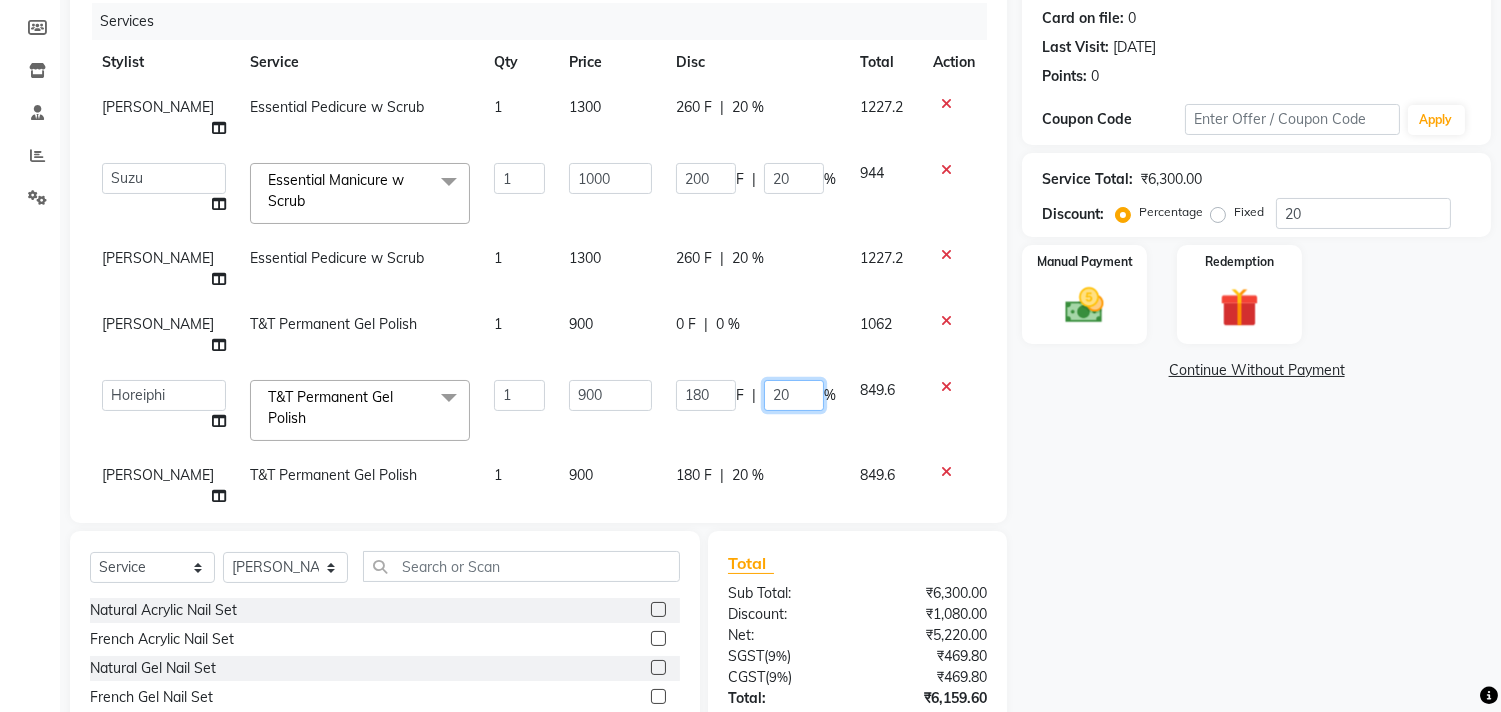 type on "2" 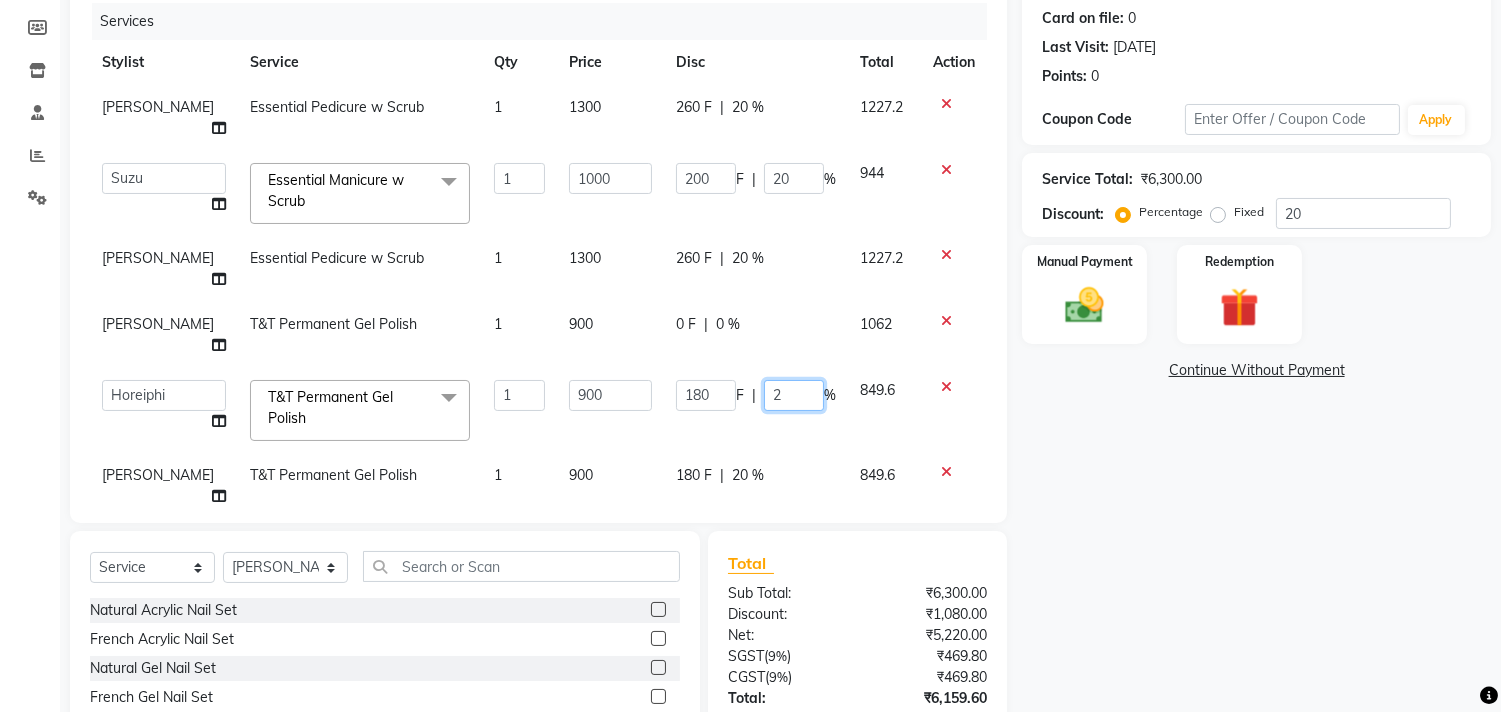 type 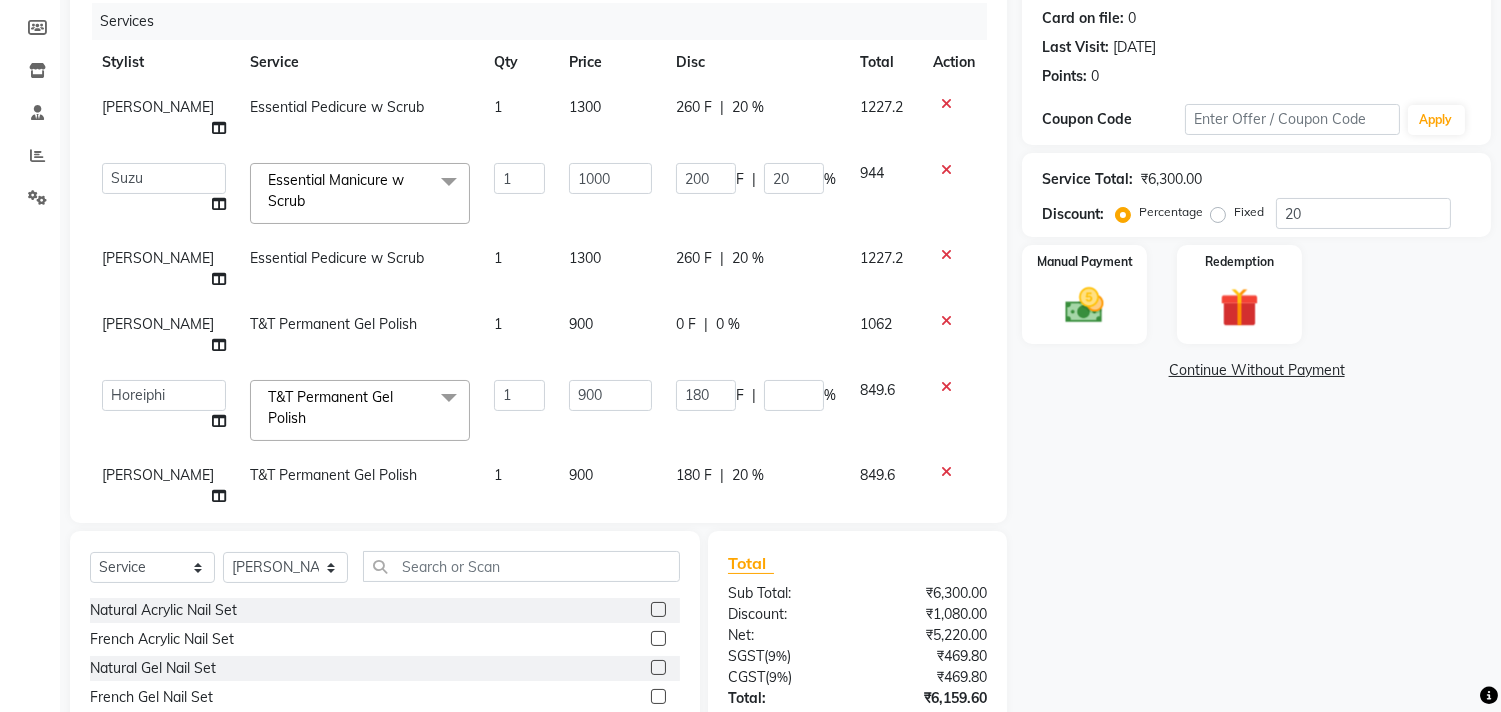 click on "Services Stylist Service Qty Price Disc Total Action Jiten Essential Pedicure w Scrub 1 1300 260 F | 20 % 1227.2  Aditya   Admin   ARSHAD   Bhavna   Chonya   Front Desk   Hajra Sayed   Horeiphi   Jai Randeria   Jiten   Jyoti Singh   Keishing   Kumar   MADHURA   Nikhil   Shailesh Maheshker   Suzu  Essential Manicure w Scrub  x Natural Acrylic Nail Set French Acrylic Nail Set Natural Gel Nail Set French Gel Nail Set Pink & White Sculpting (Acrylic) Pink & White Sculpting (Gel) Glitter Acrylic Nail Set Glitter Gel Nail Set Acrylic Overlays Gel Overlays Pink & White Acrylic Overlays Pink & White Gel Overlays Glitter Acrylic Overlays Glitter Gel Overlays Form Acrylic Nail Set Form Gel Nail Set Shattered Glass Holographic Nails Ombre Gel Polish Chameleon Nails Chrome/Metallic Nails Cateye Gel Polish Glitter Gel Polish Permanent Gel Polish French Permanent Gel Polish Temporary Nail Extension Acrylic Nail Re-fills Gel Nail Re-fills Pink & White Acrylic Re-fills Pink & White Gel Re-fills Glitter Acrylic Re-fills Long" 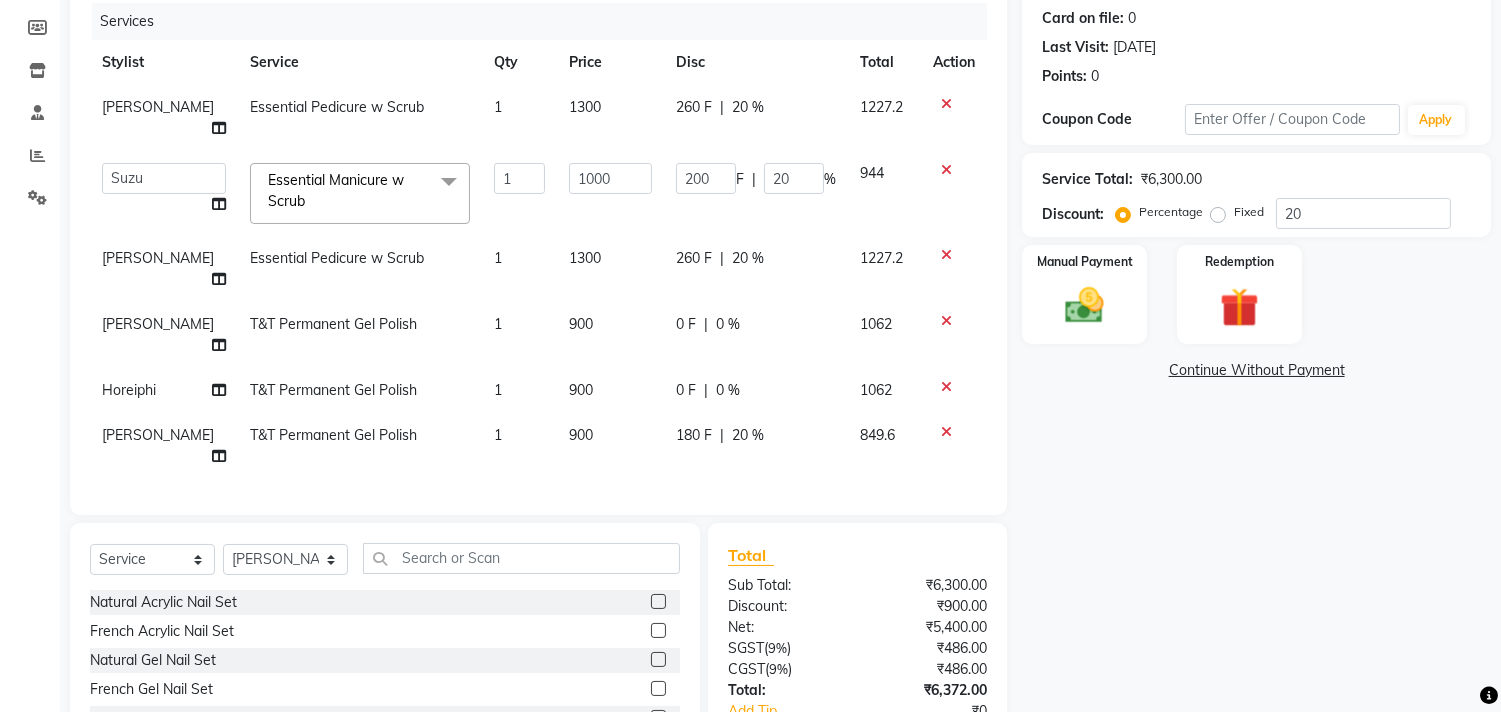 click on "20 %" 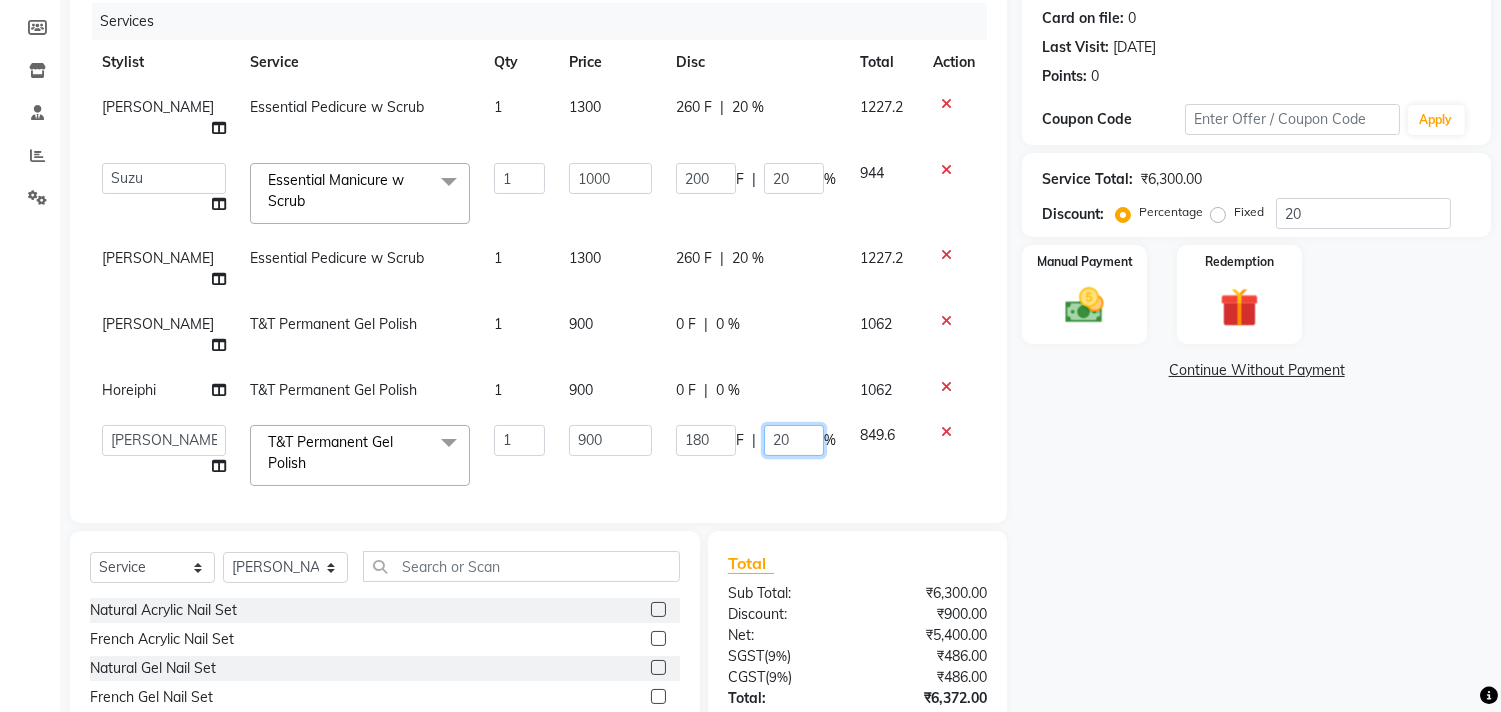 click on "20" 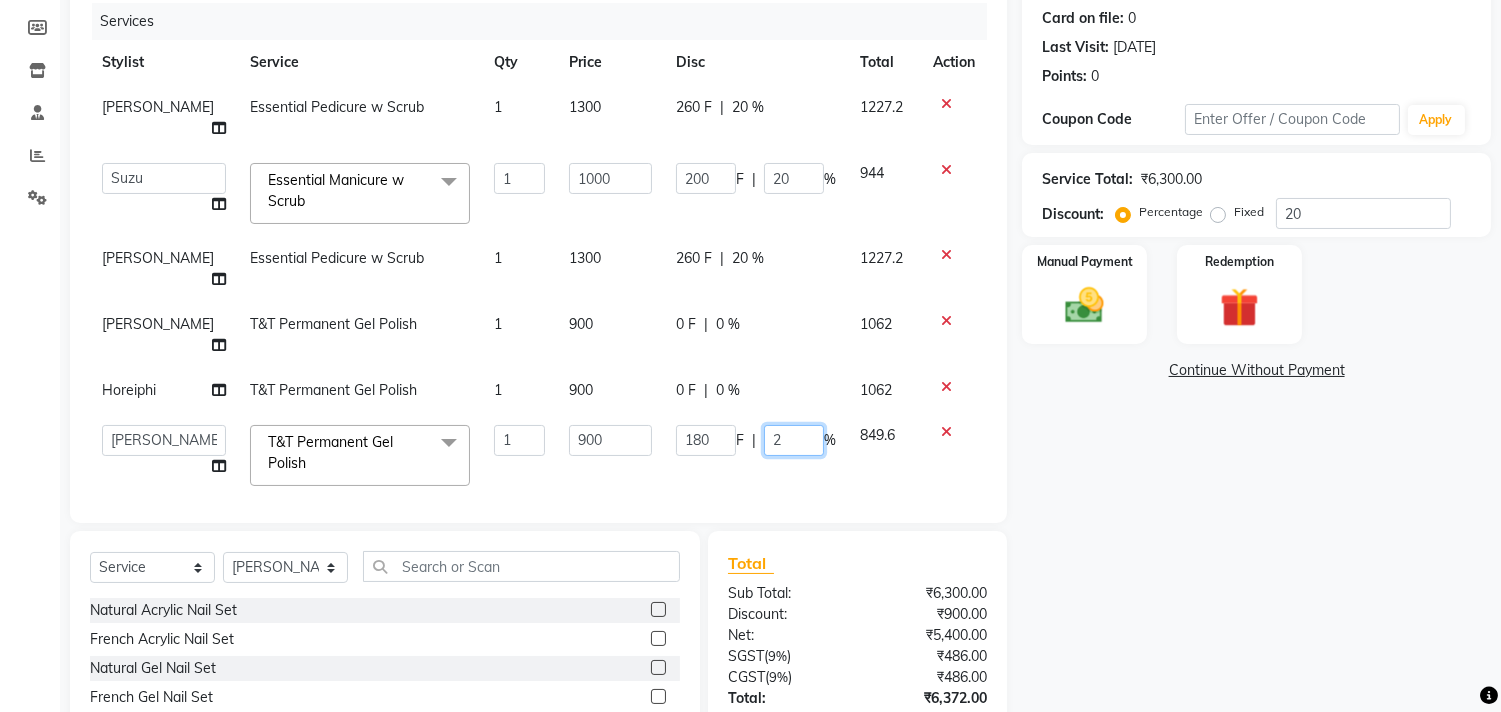 type 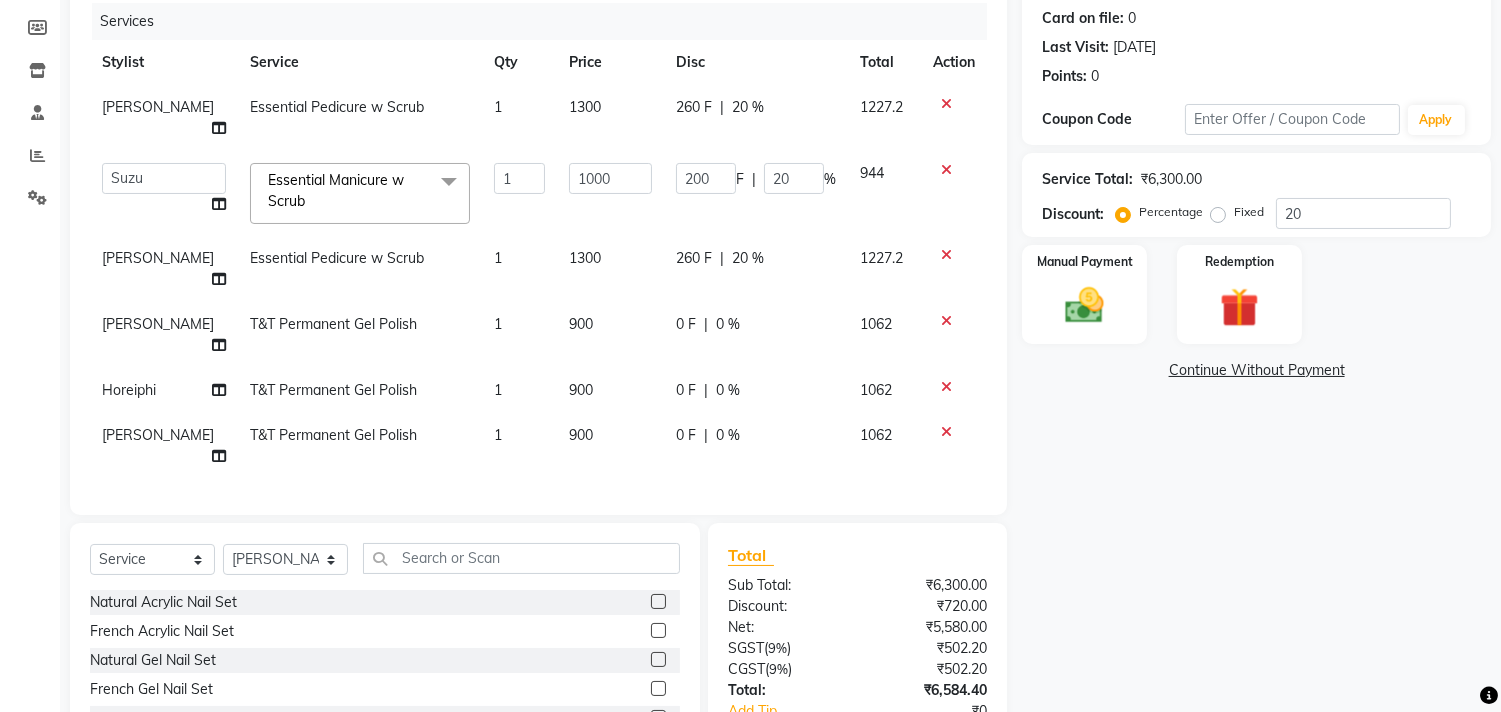 click on "Name: Raana Zahid Membership:  No Active Membership  Total Visits:  13 Card on file:  0 Last Visit:   08-04-2025 Points:   0  Coupon Code Apply Service Total:  ₹6,300.00  Discount:  Percentage   Fixed  20 Manual Payment Redemption  Continue Without Payment" 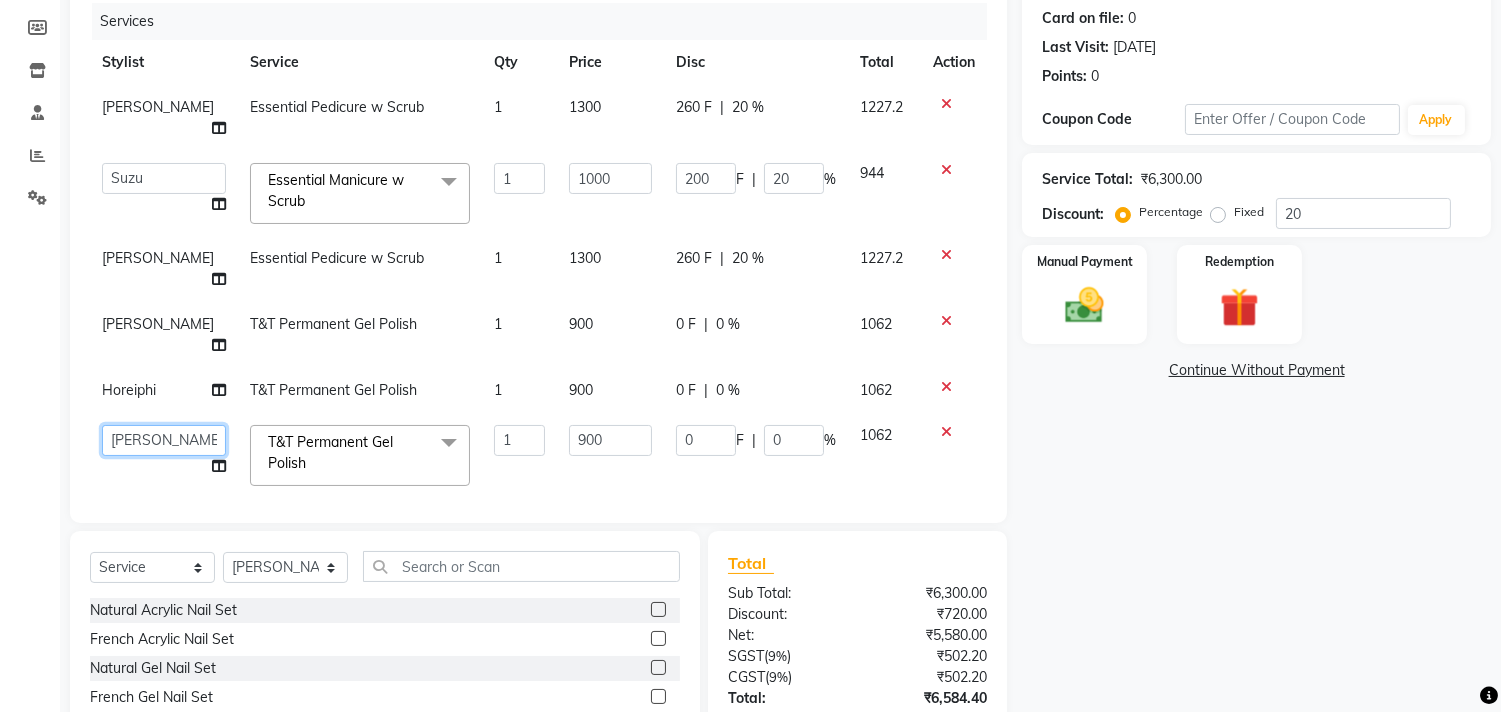 click on "Aditya   Admin   ARSHAD   Bhavna   Chonya   Front Desk   Hajra Sayed   Horeiphi   Jai Randeria   Jiten   Jyoti Singh   Keishing   Kumar   MADHURA   Nikhil   Shailesh Maheshker   Suzu" 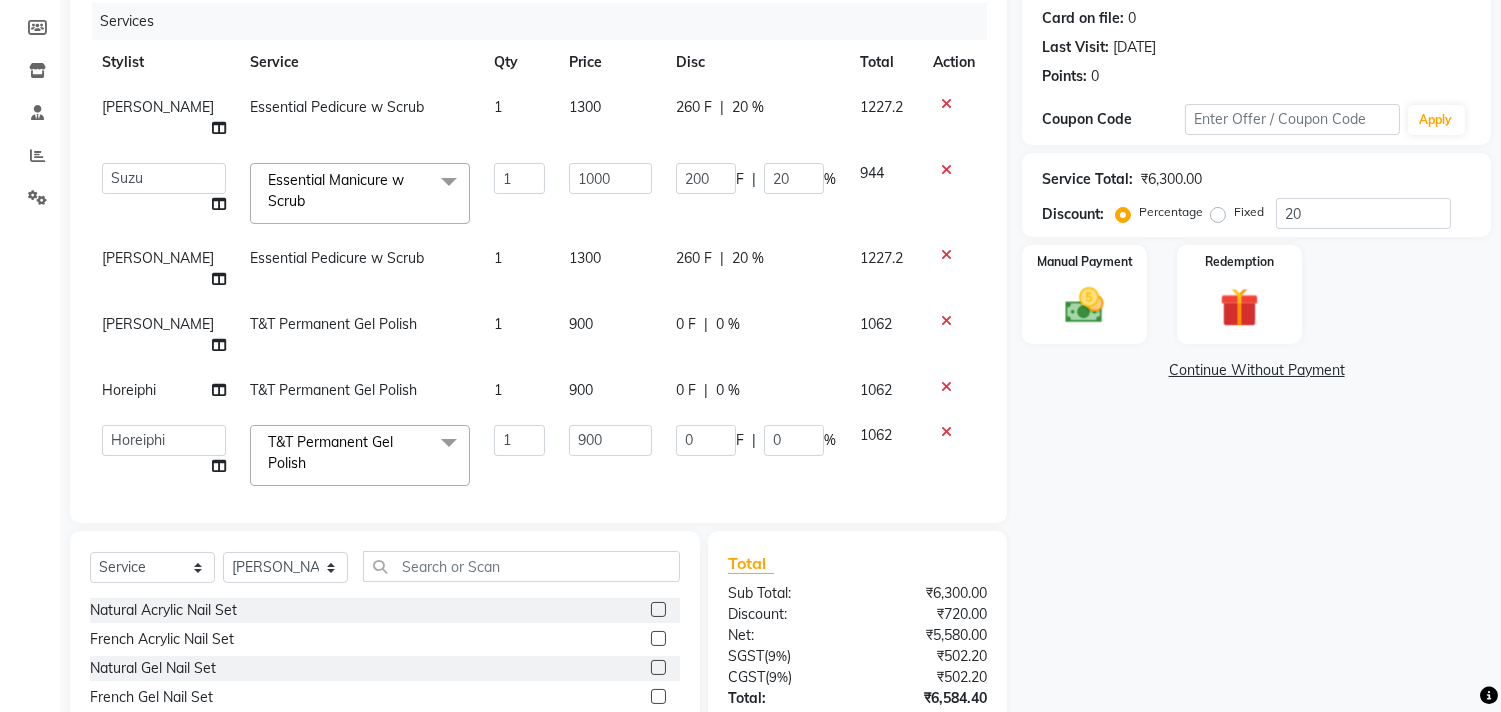 select on "38767" 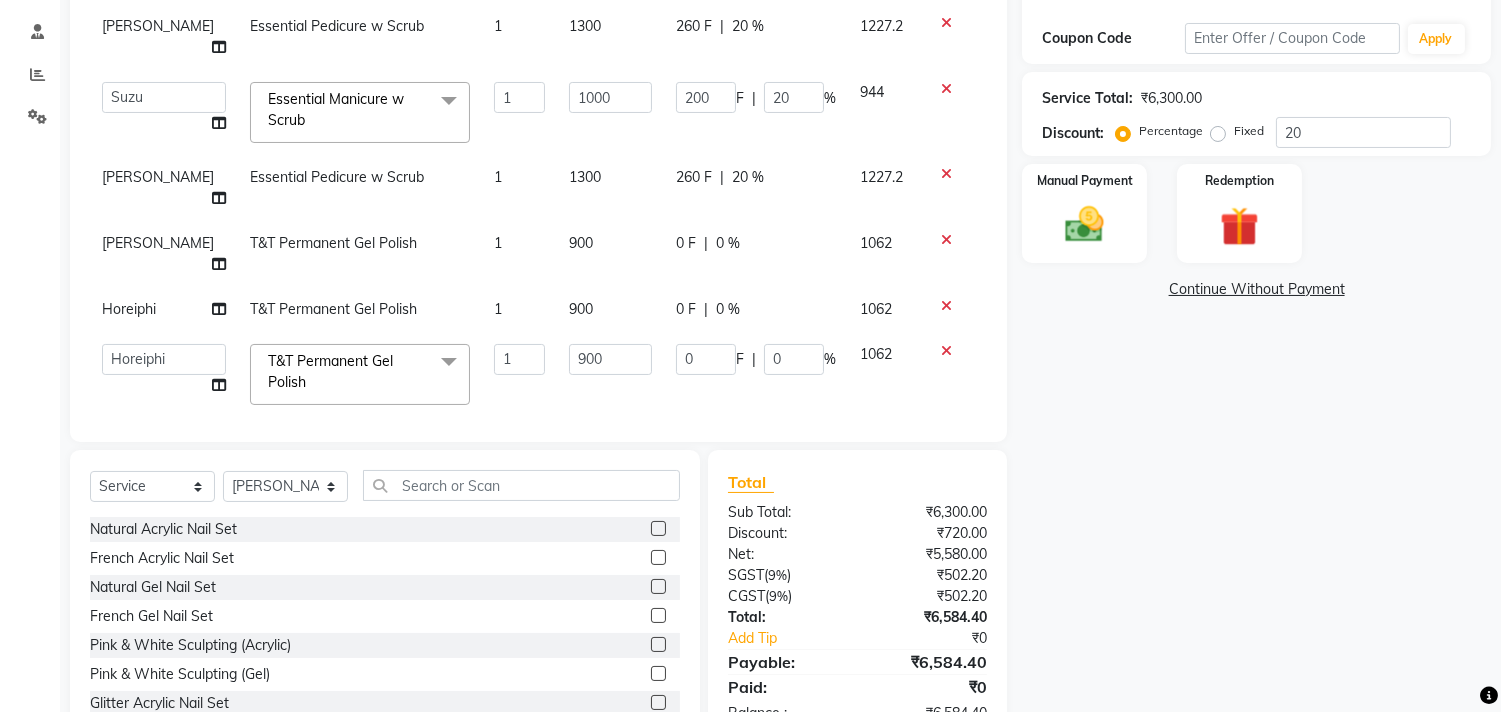 scroll, scrollTop: 353, scrollLeft: 0, axis: vertical 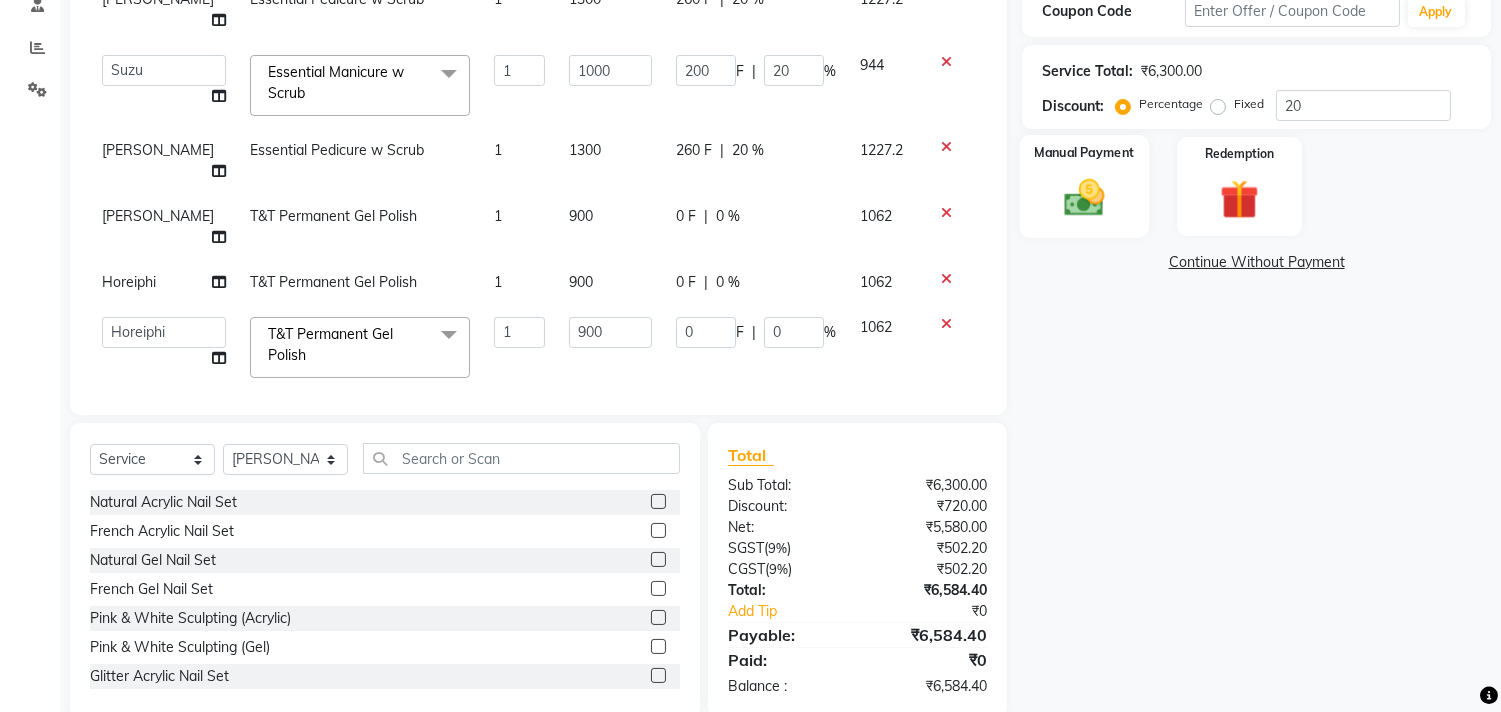 click 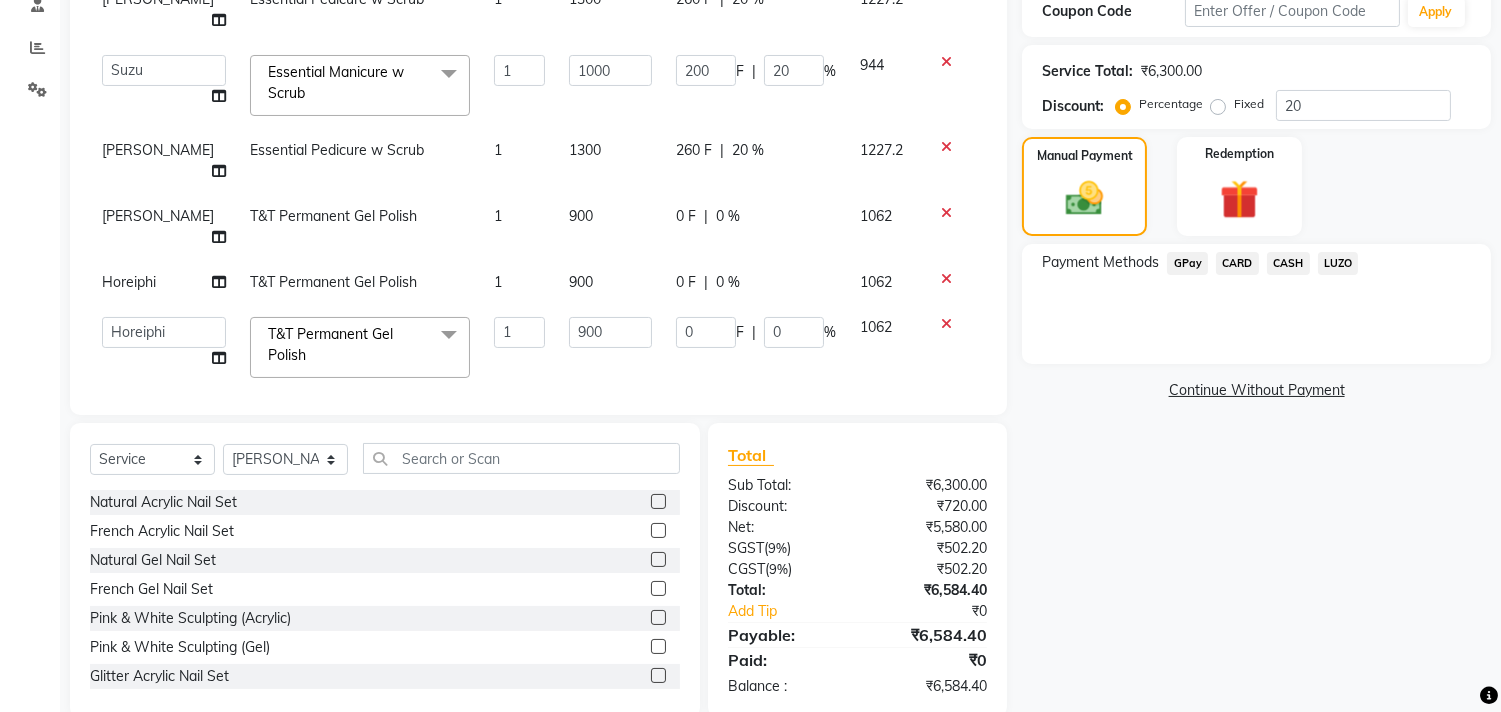 click on "CARD" 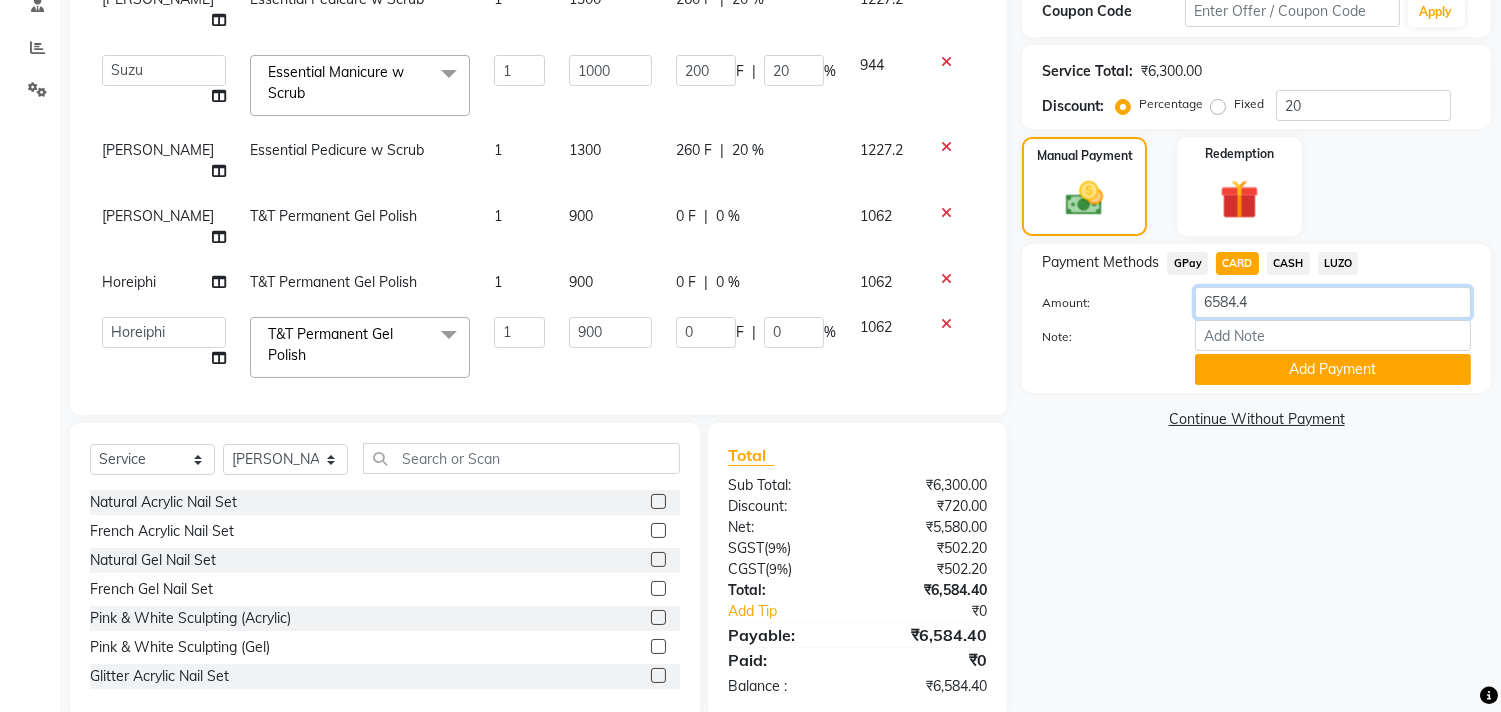 click on "6584.4" 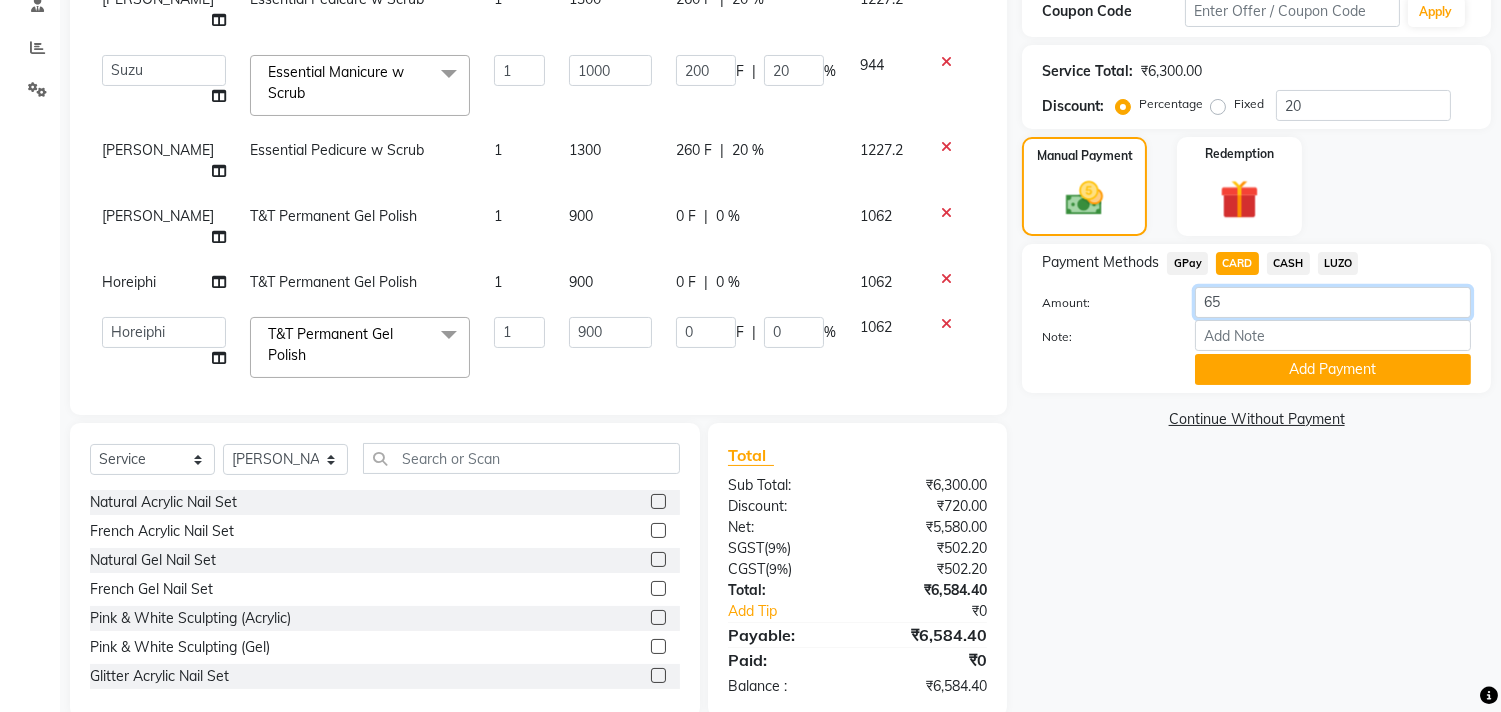 type on "6" 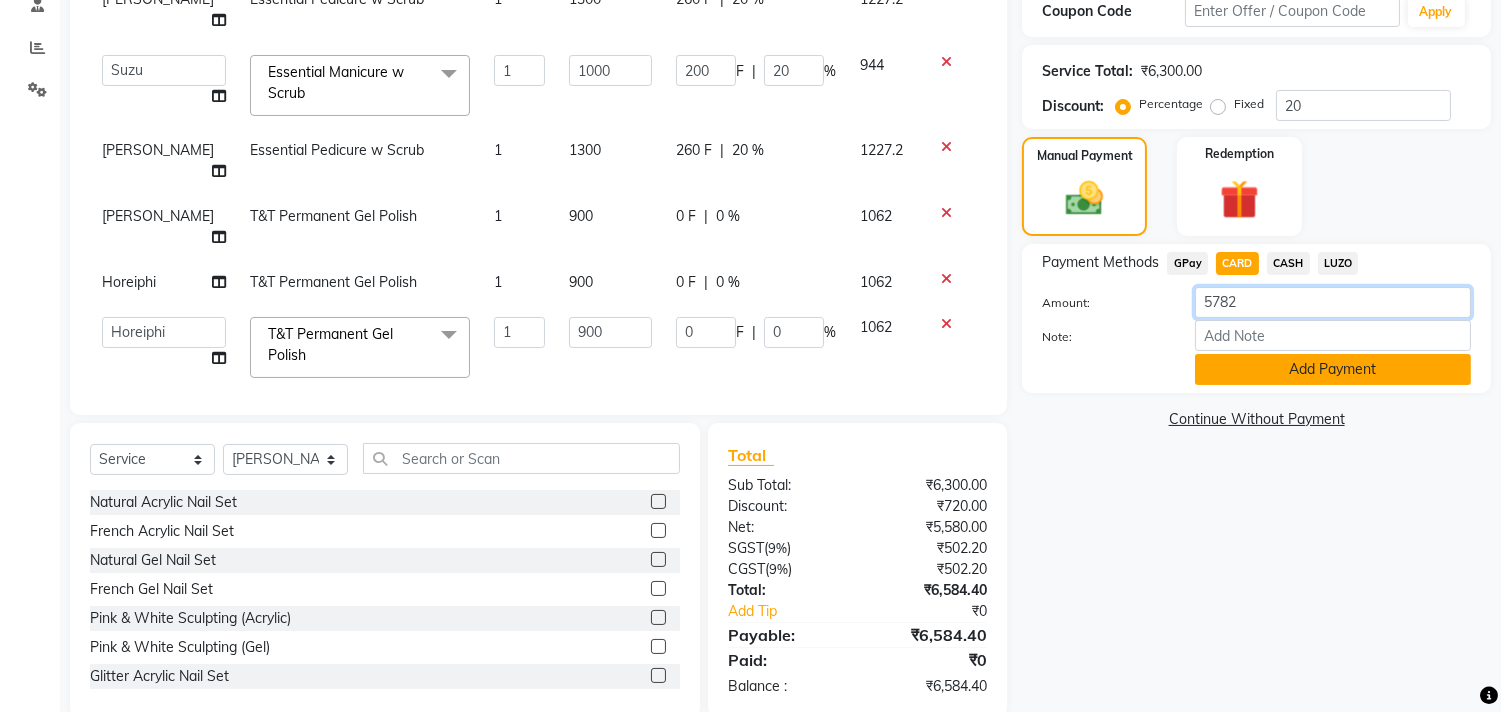 type on "5782" 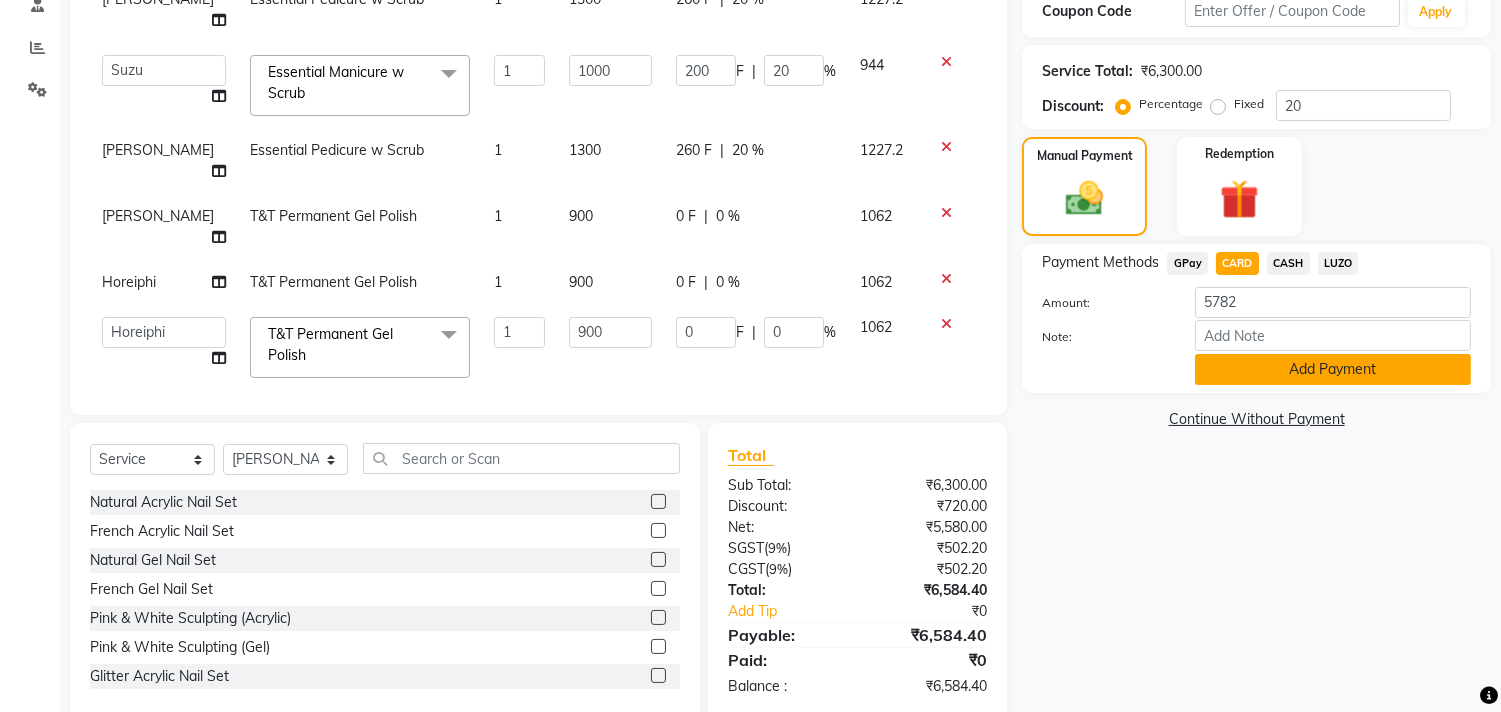 click on "Add Payment" 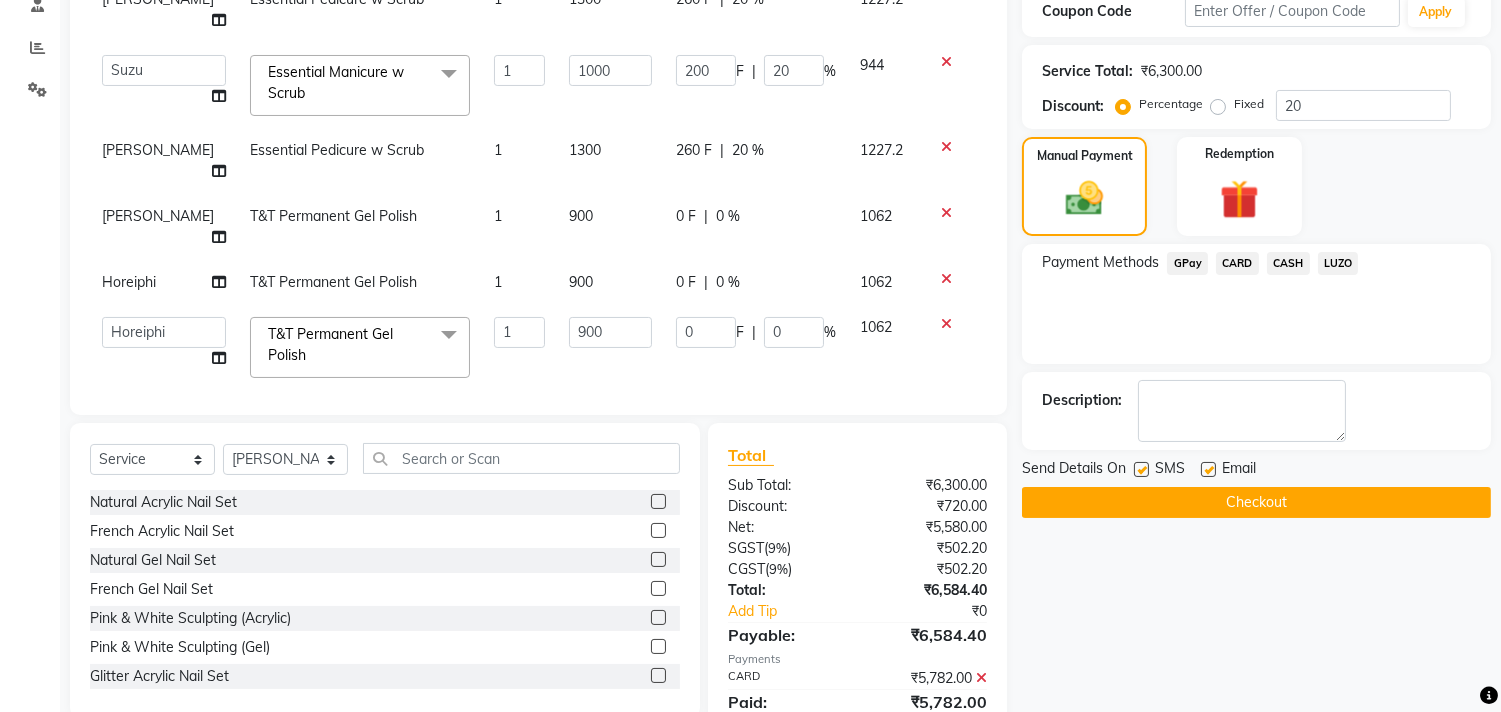 click on "CASH" 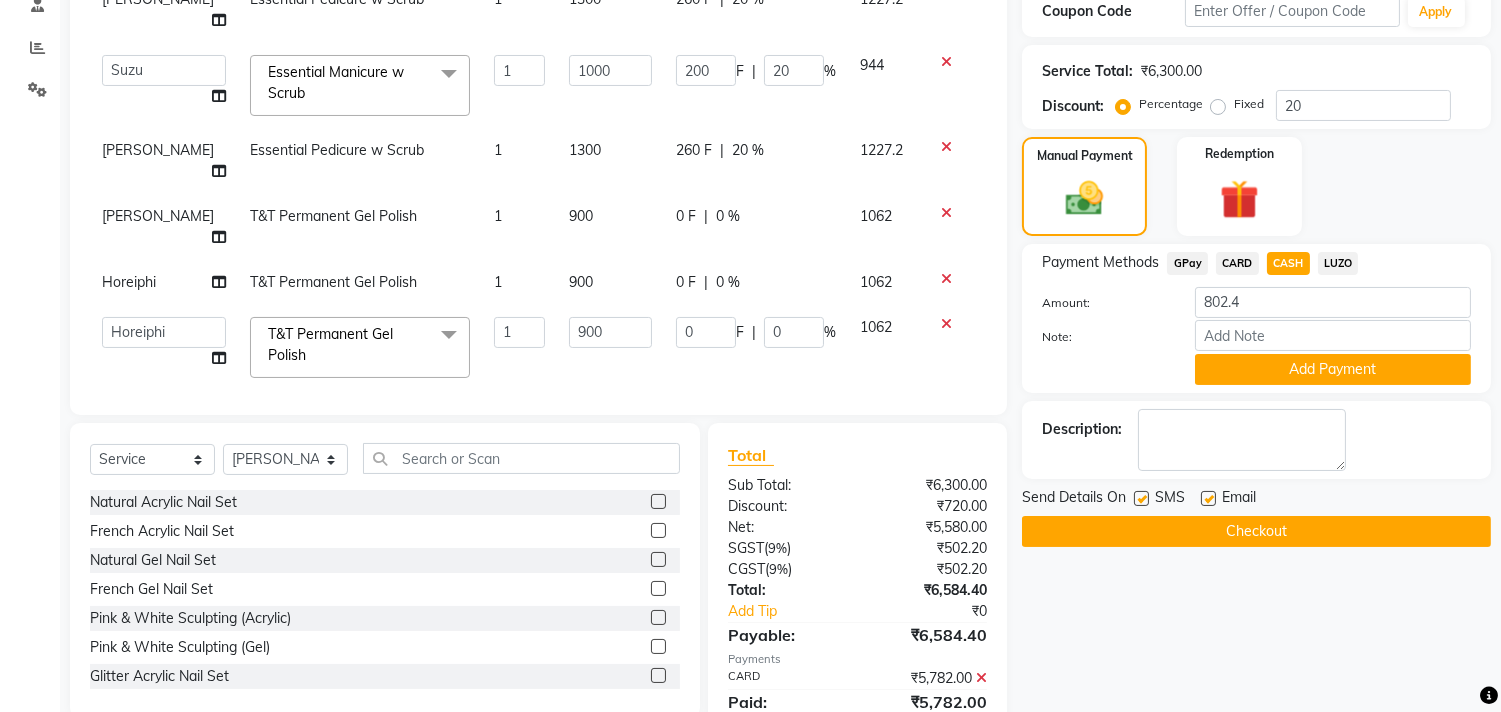 click 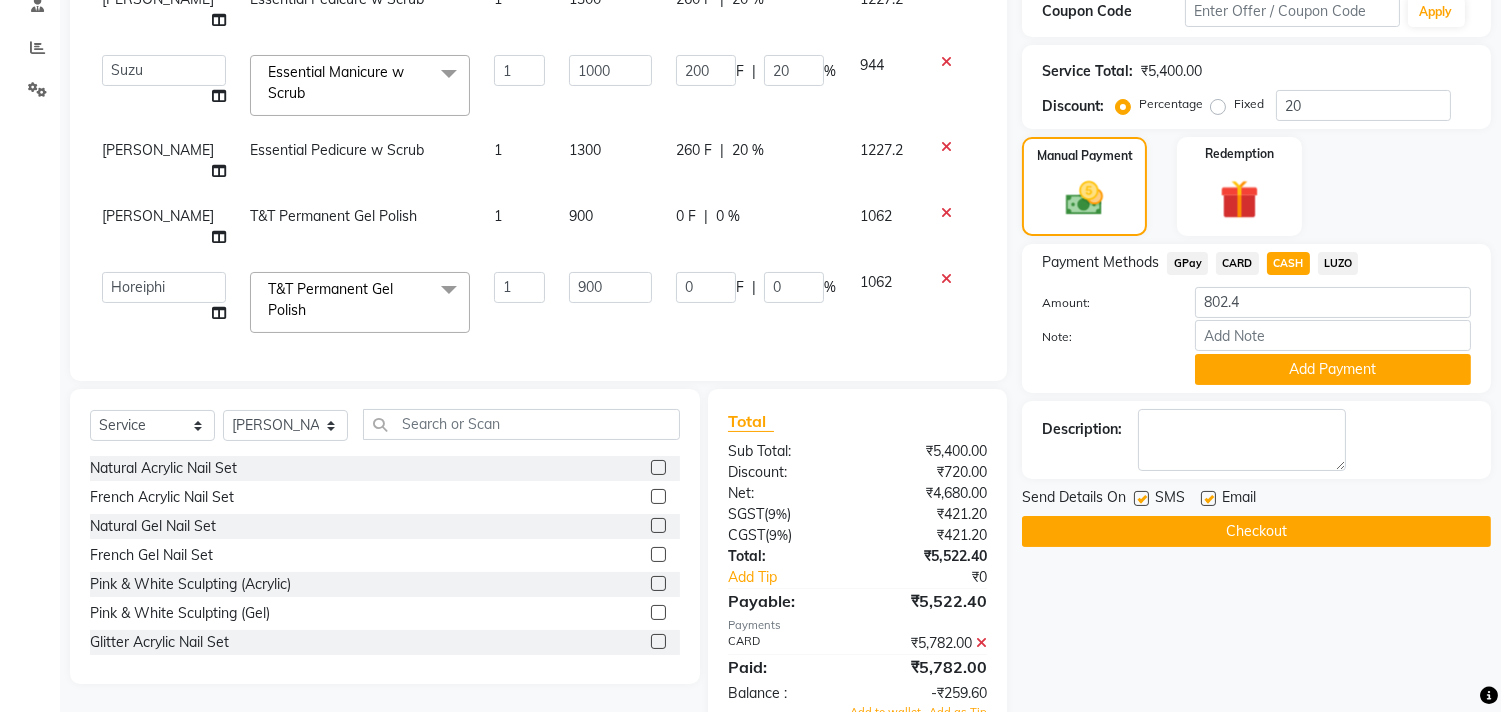 click 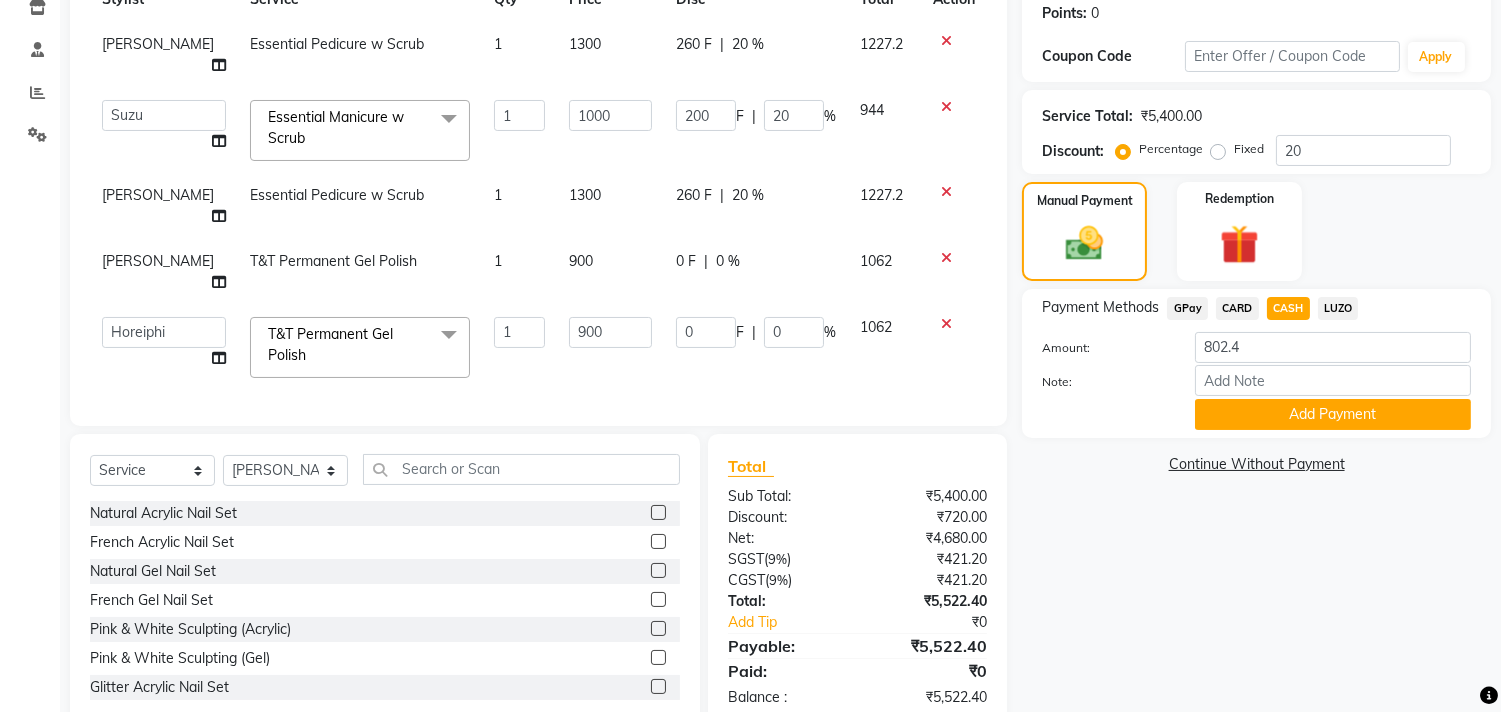 click 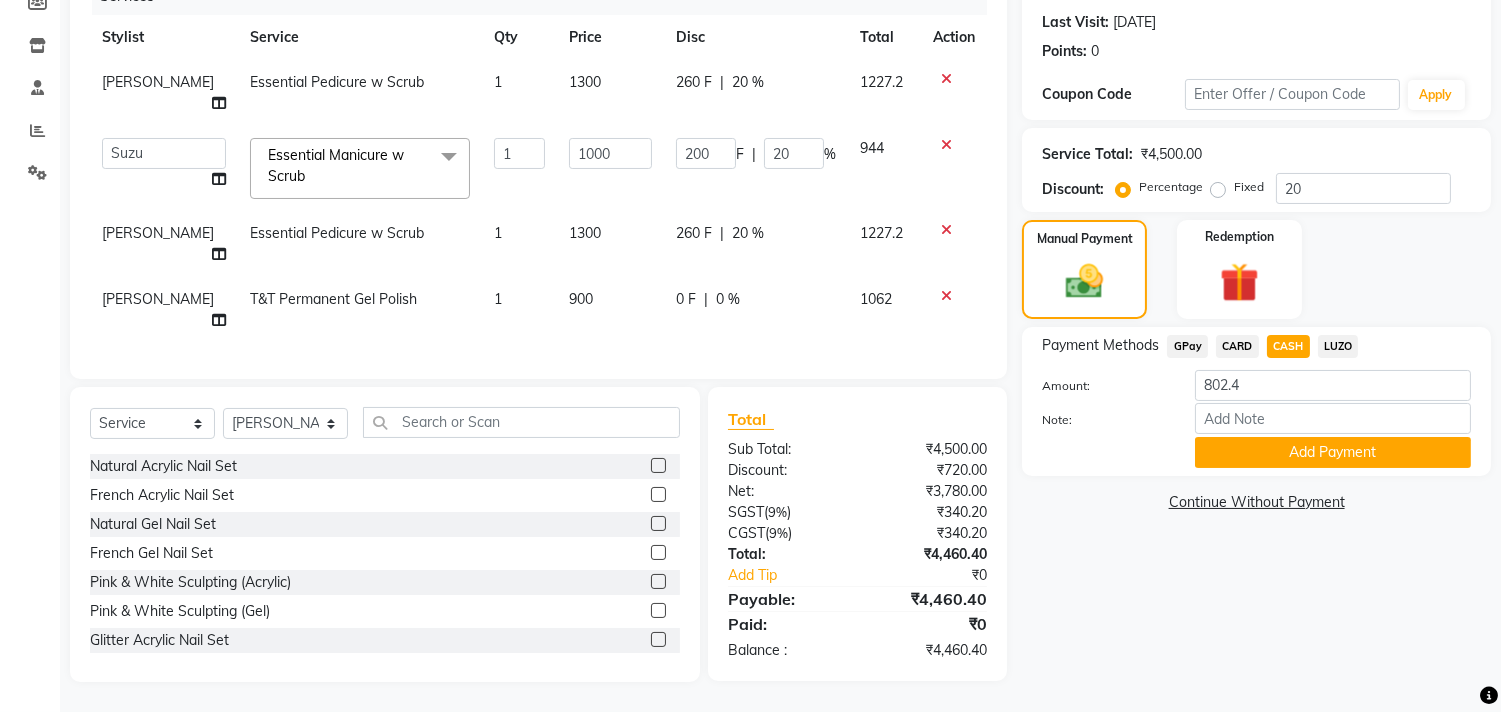scroll, scrollTop: 223, scrollLeft: 0, axis: vertical 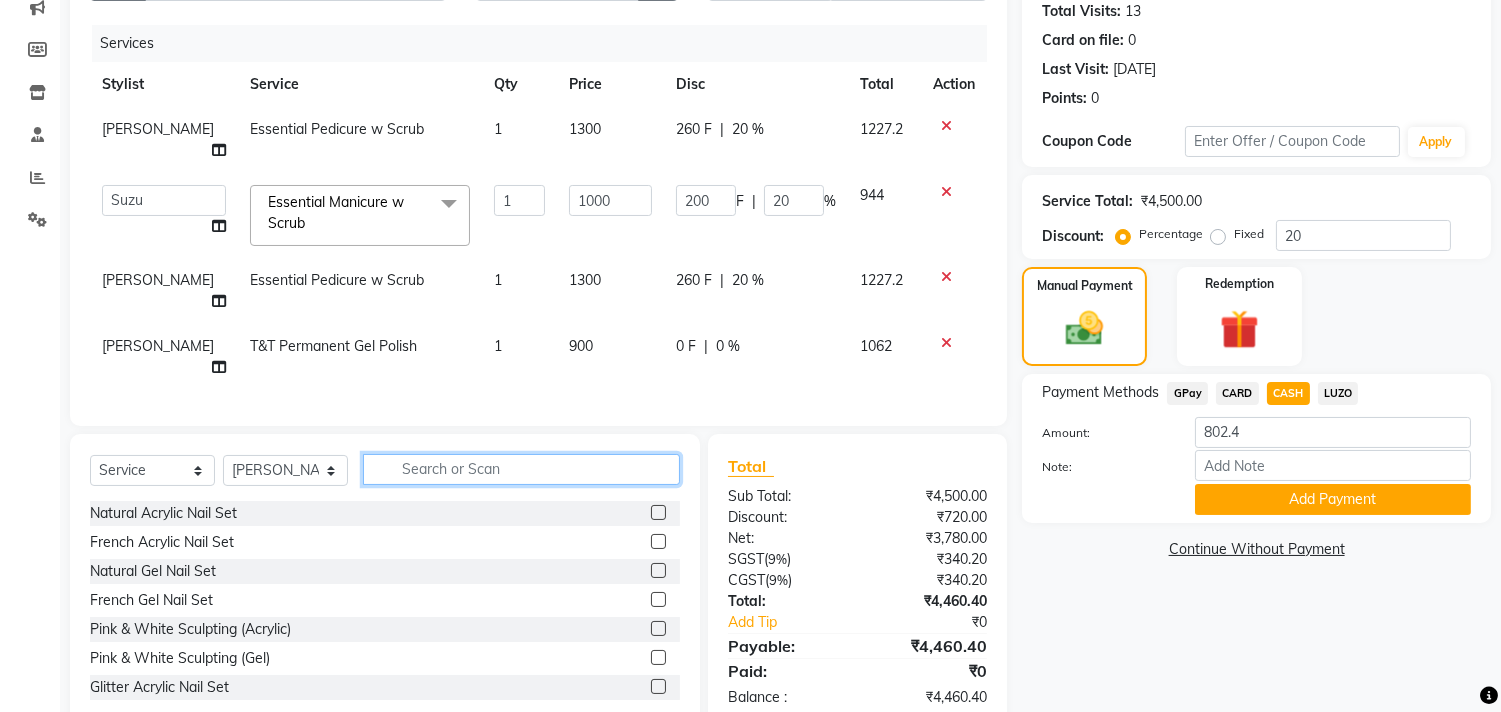 click 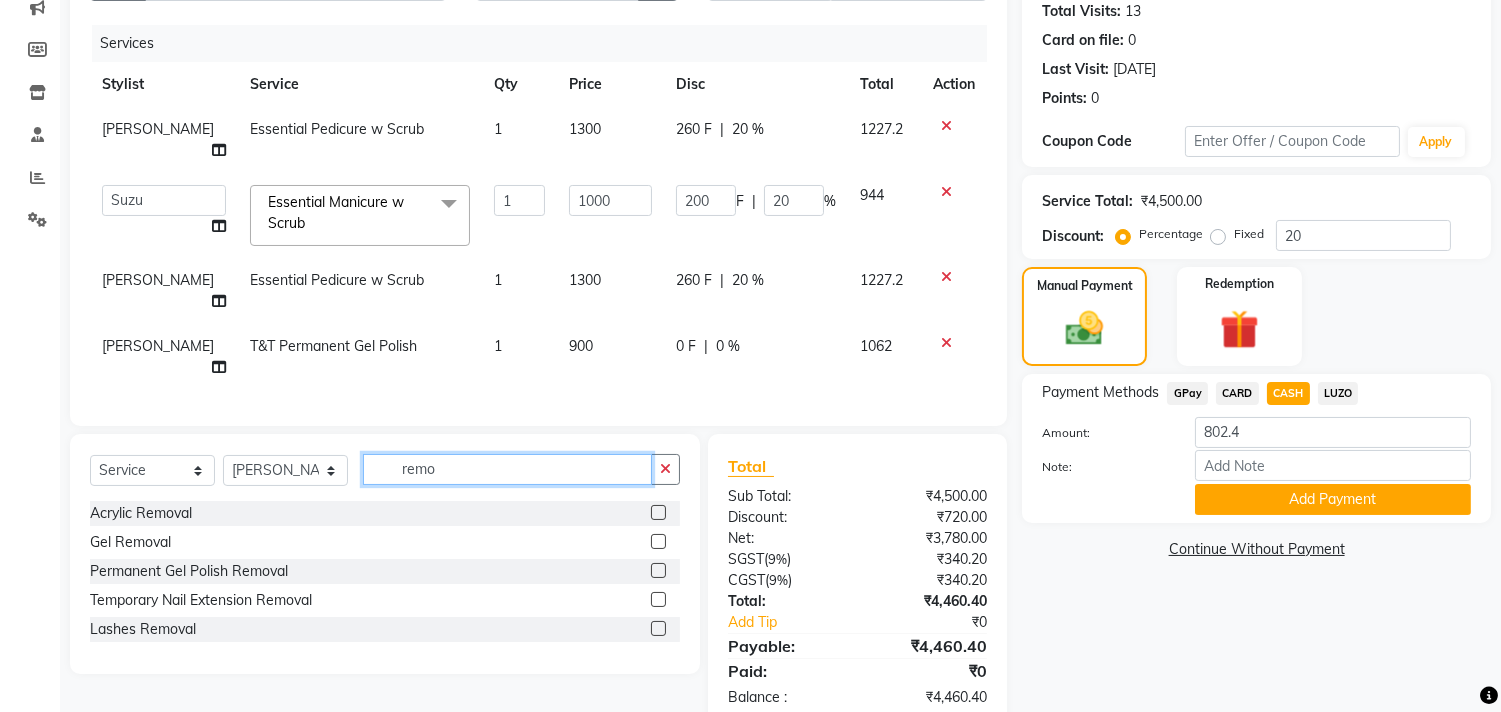 scroll, scrollTop: 222, scrollLeft: 0, axis: vertical 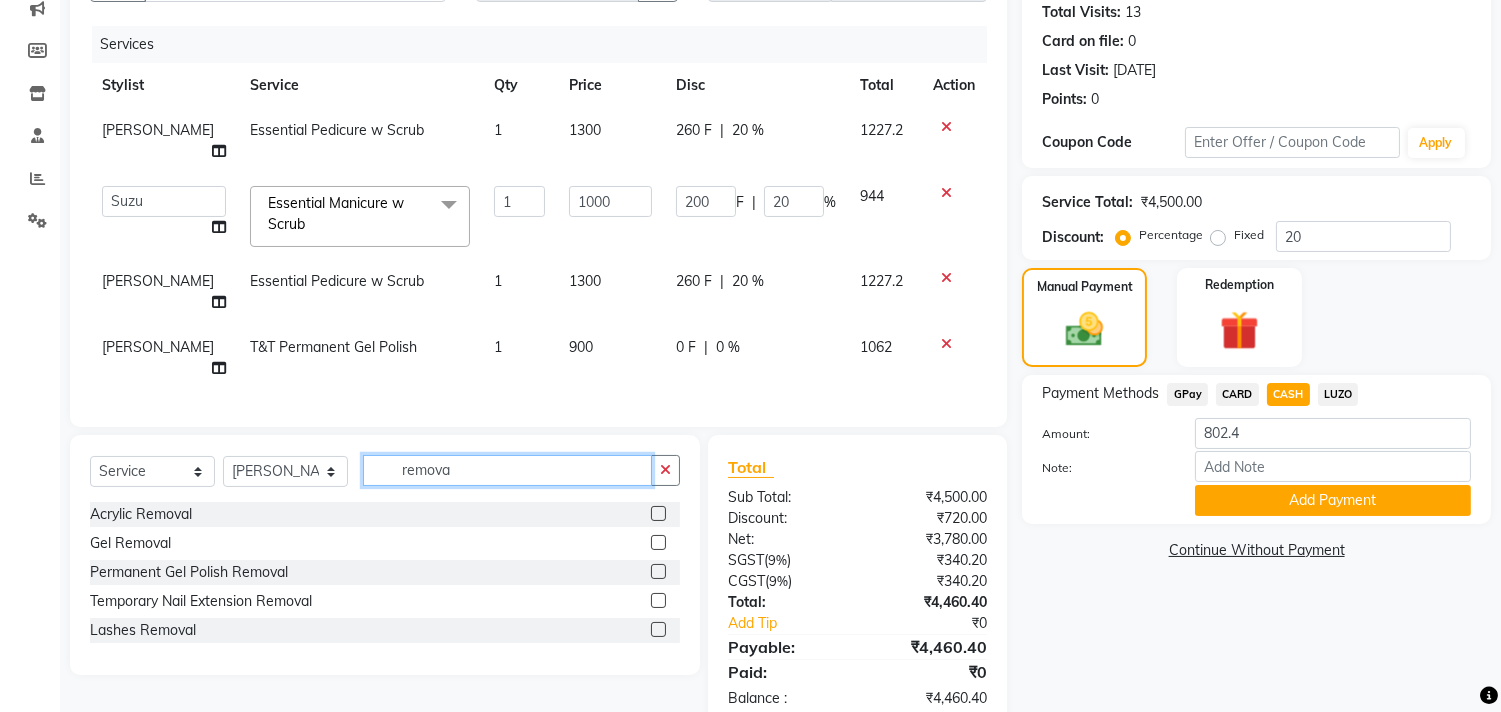 type on "remova" 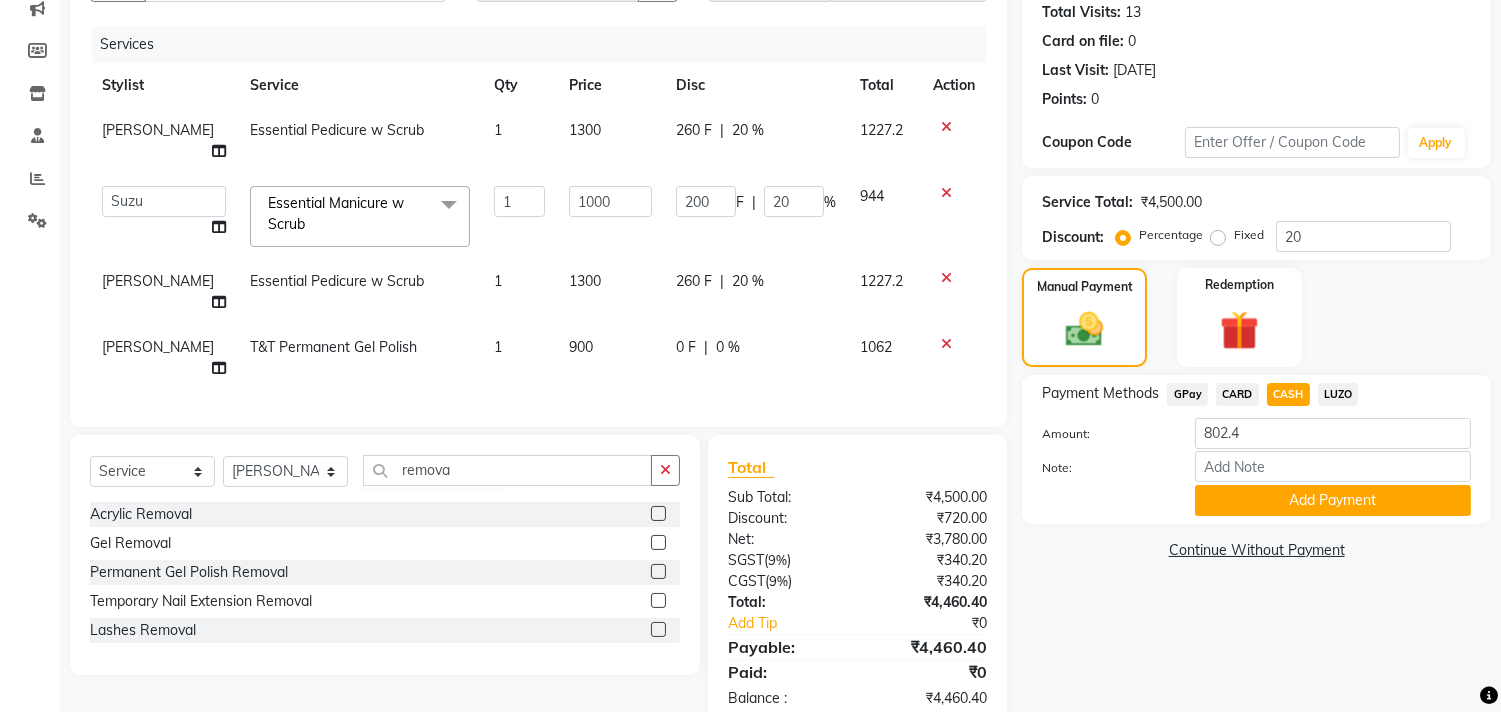click 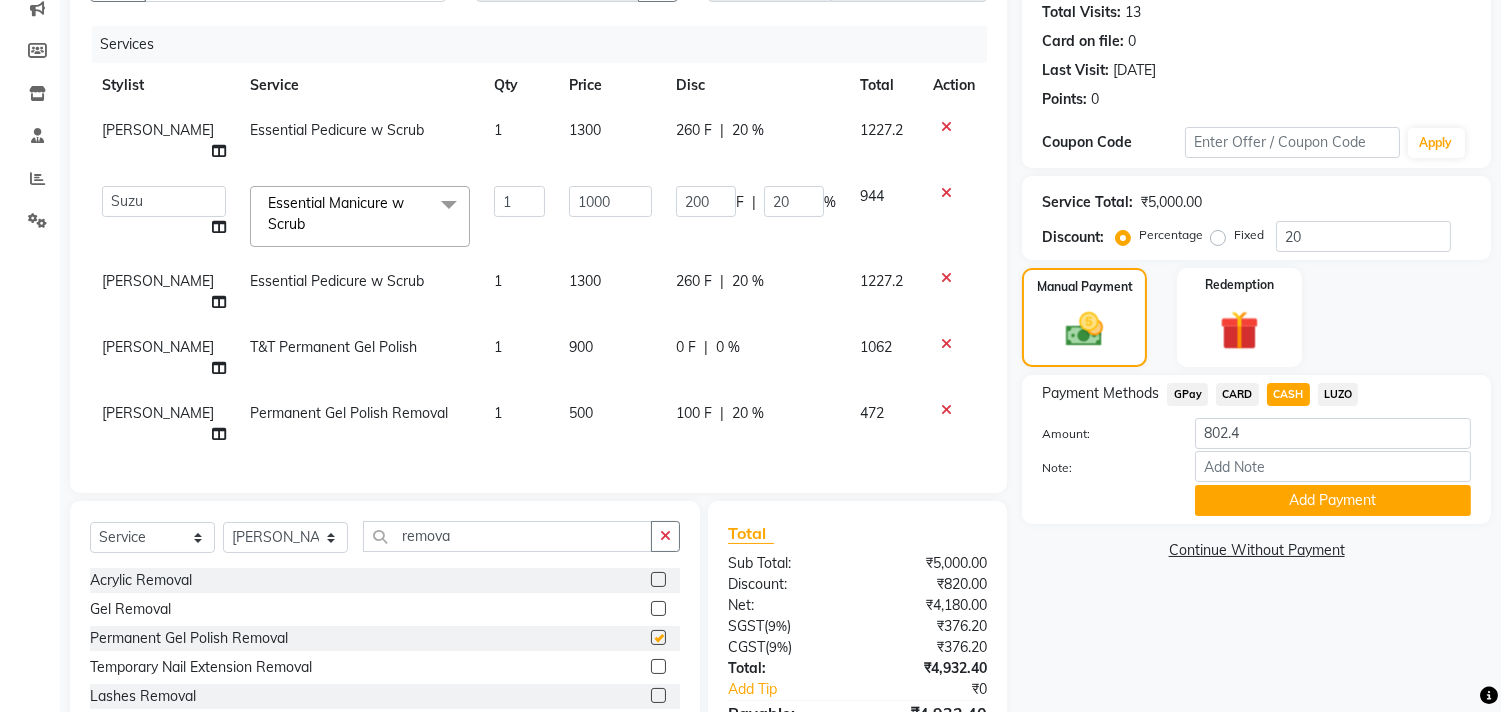 checkbox on "false" 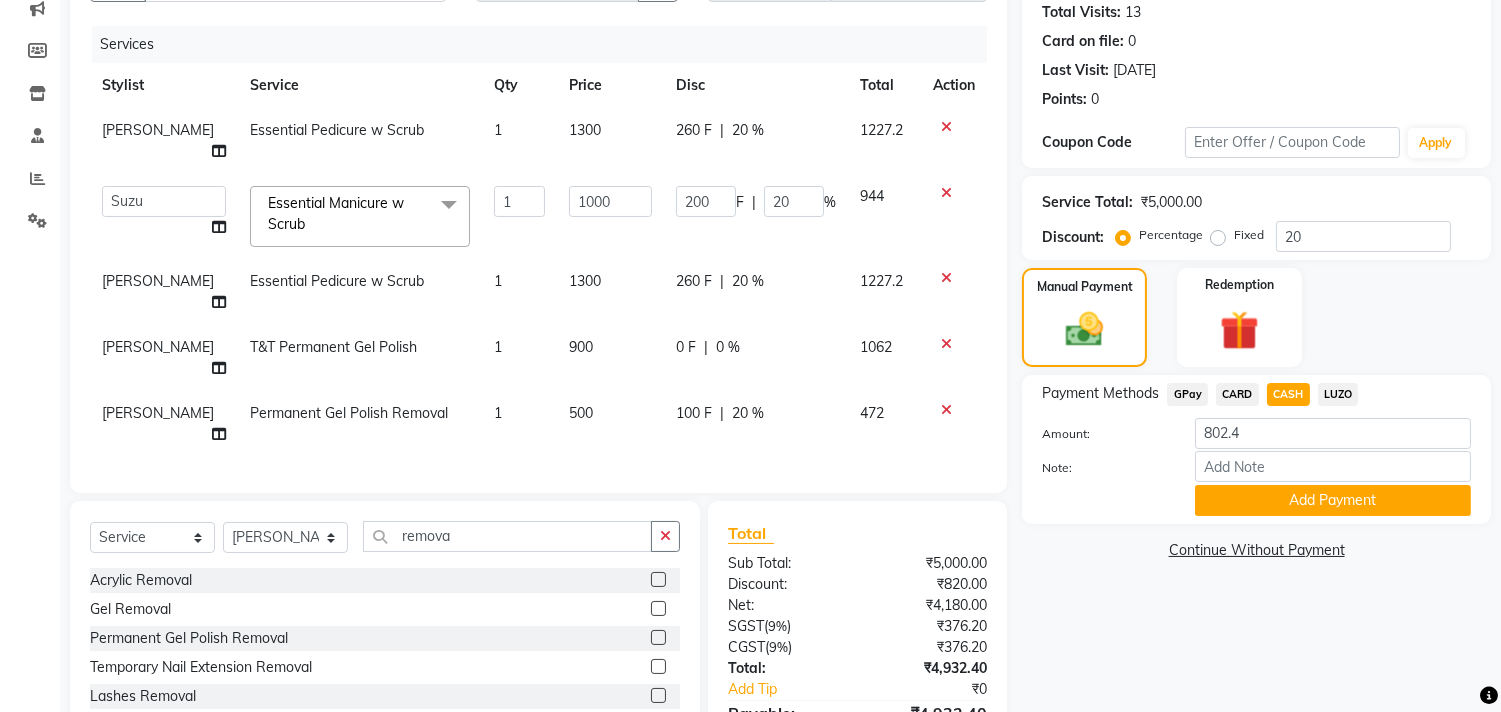 click on "Jiten" 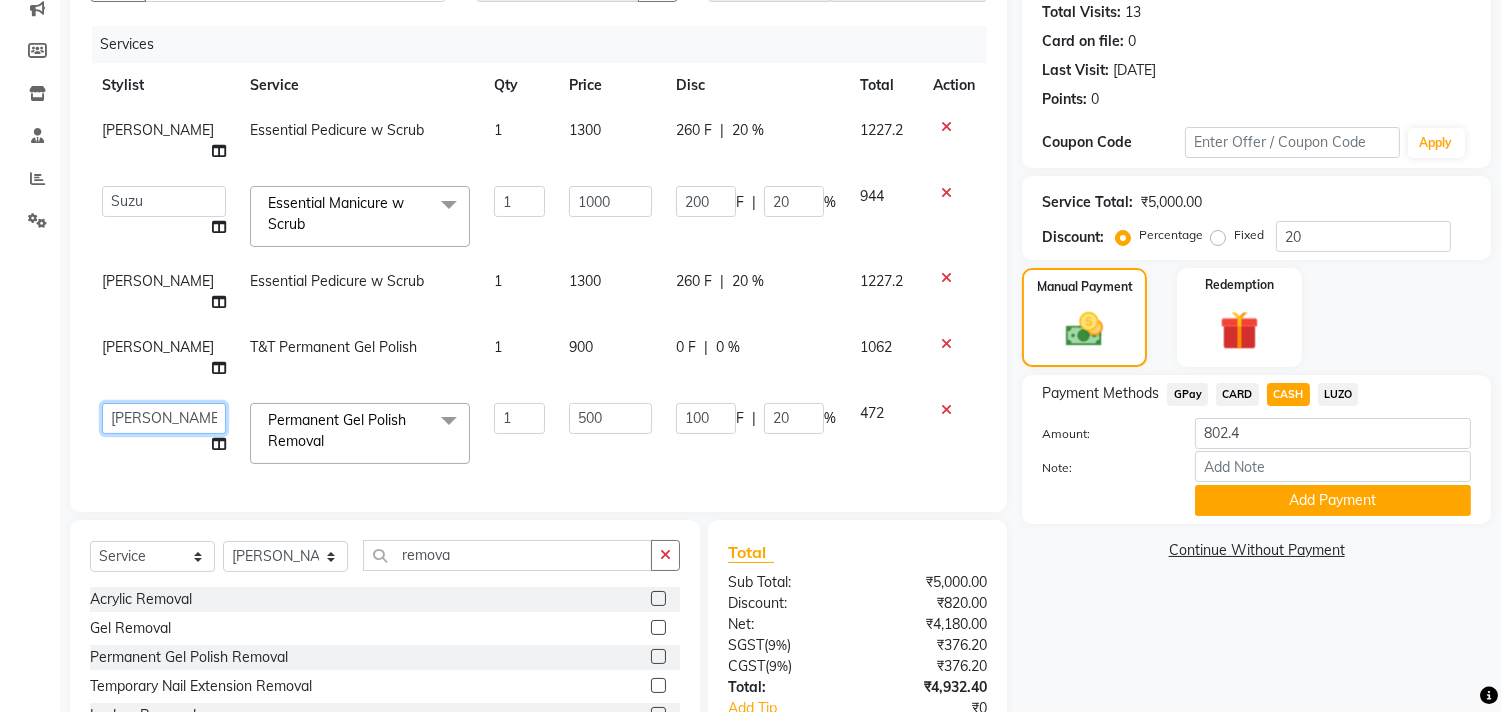 click on "Aditya   Admin   ARSHAD   Bhavna   Chonya   Front Desk   Hajra Sayed   Horeiphi   Jai Randeria   Jiten   Jyoti Singh   Keishing   Kumar   MADHURA   Nikhil   Shailesh Maheshker   Suzu" 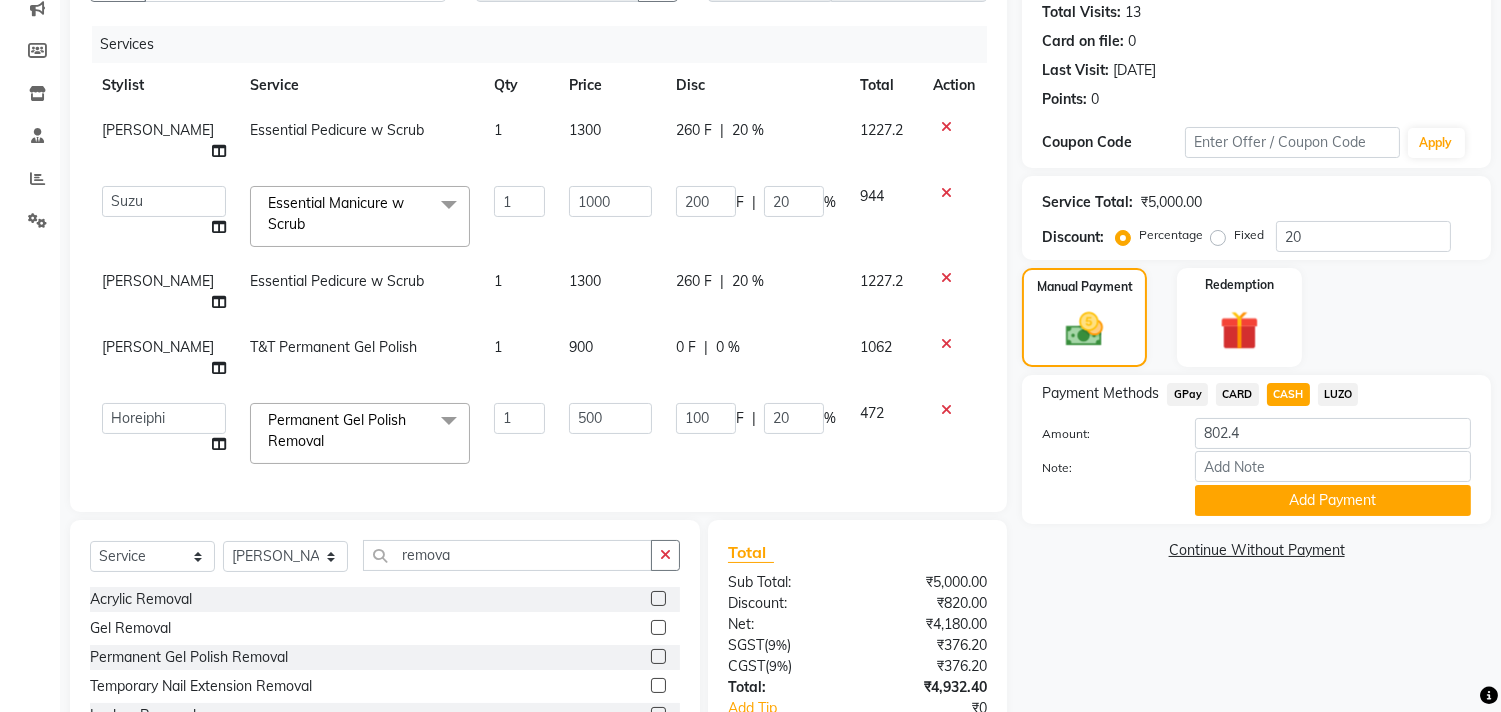 select on "38767" 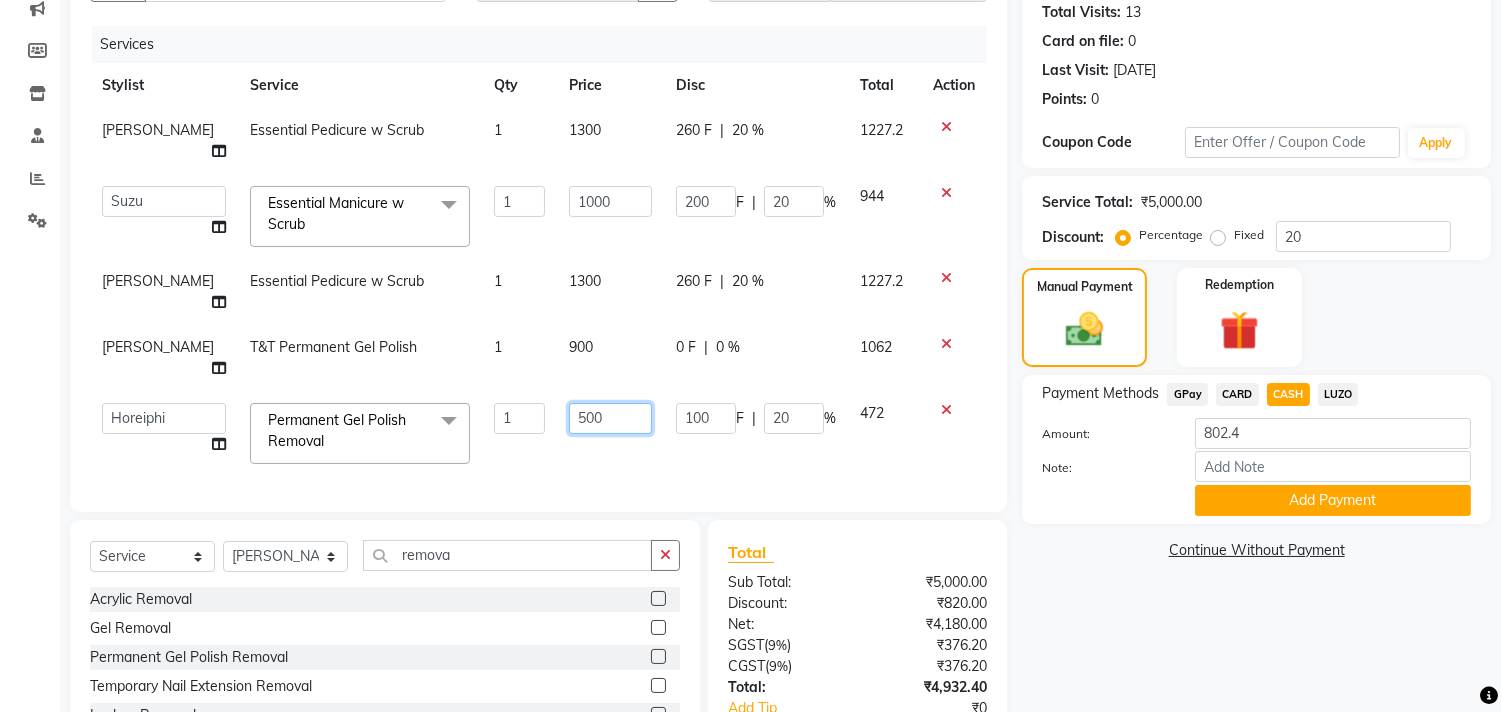 click on "500" 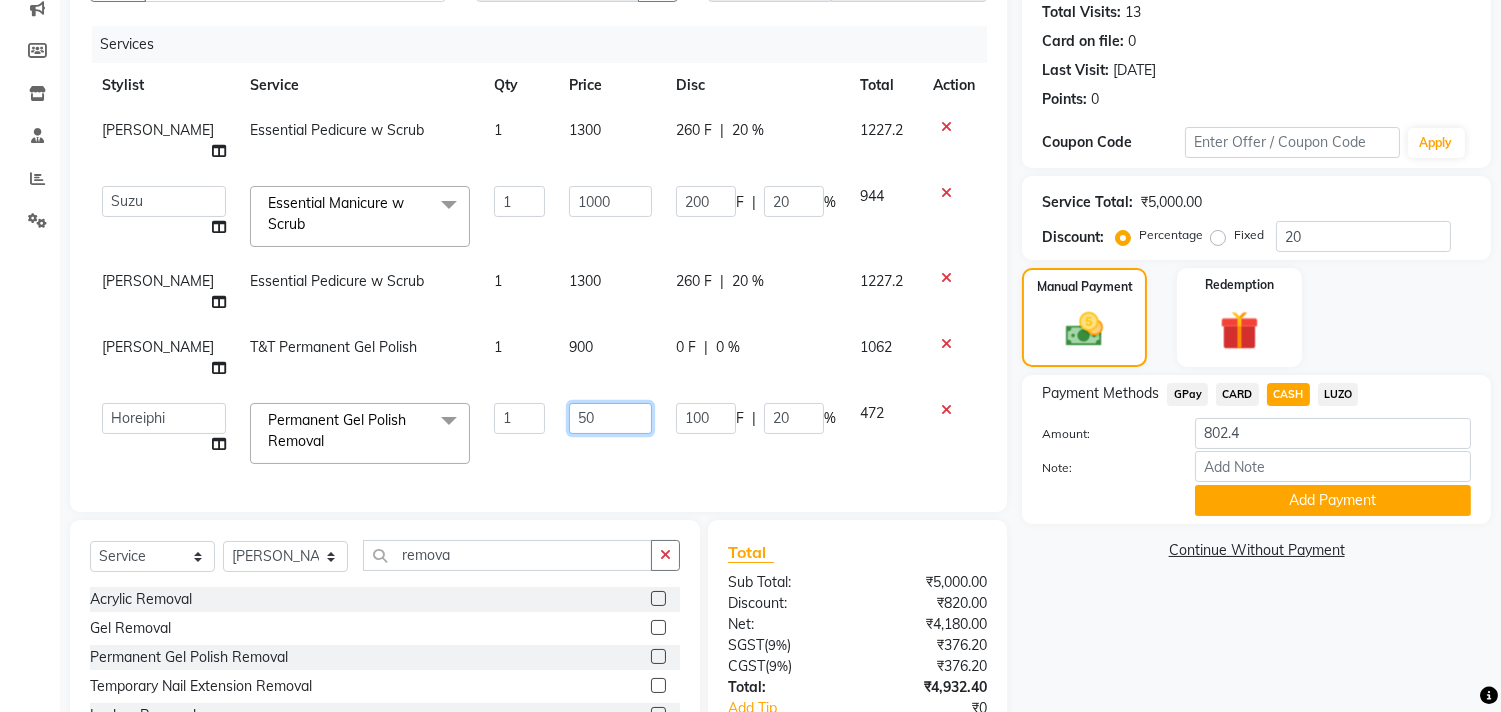 type on "5" 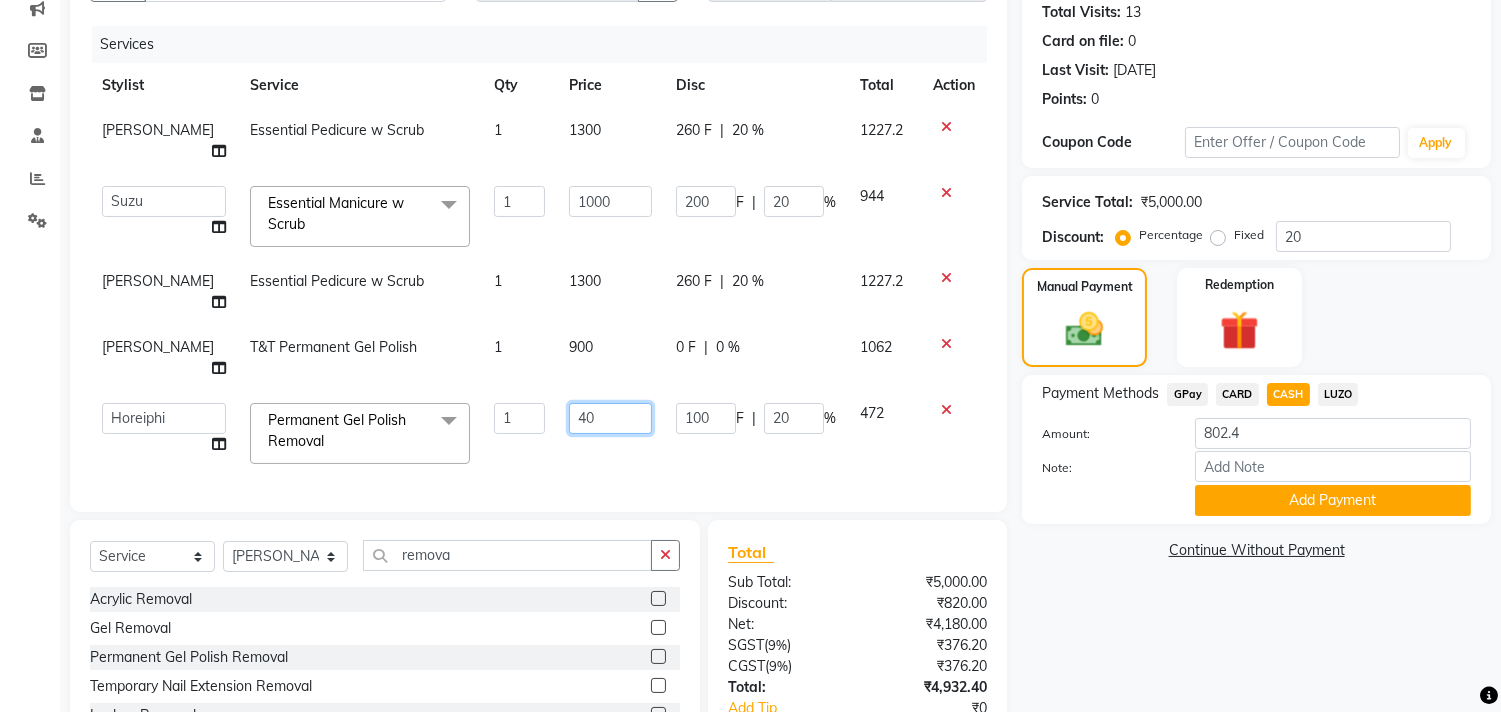 type on "400" 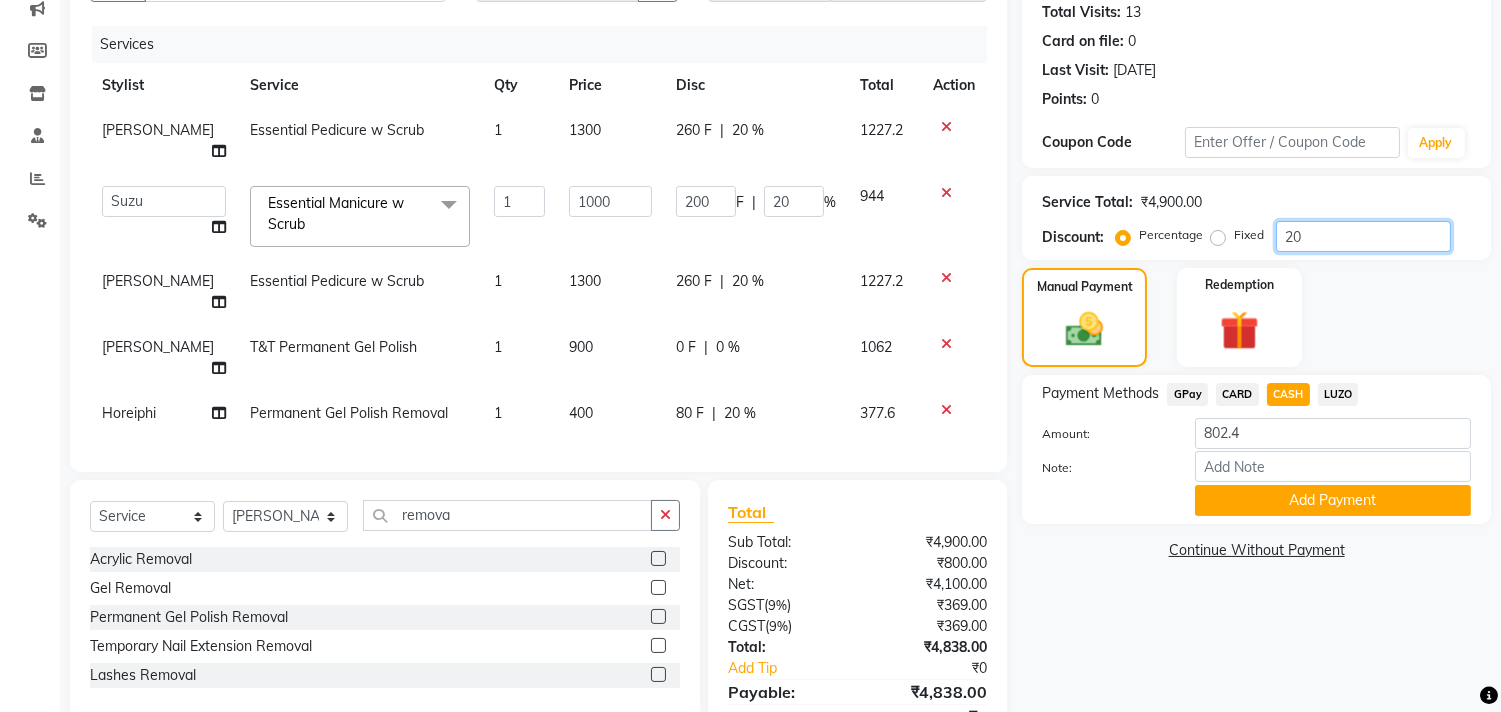 click on "20" 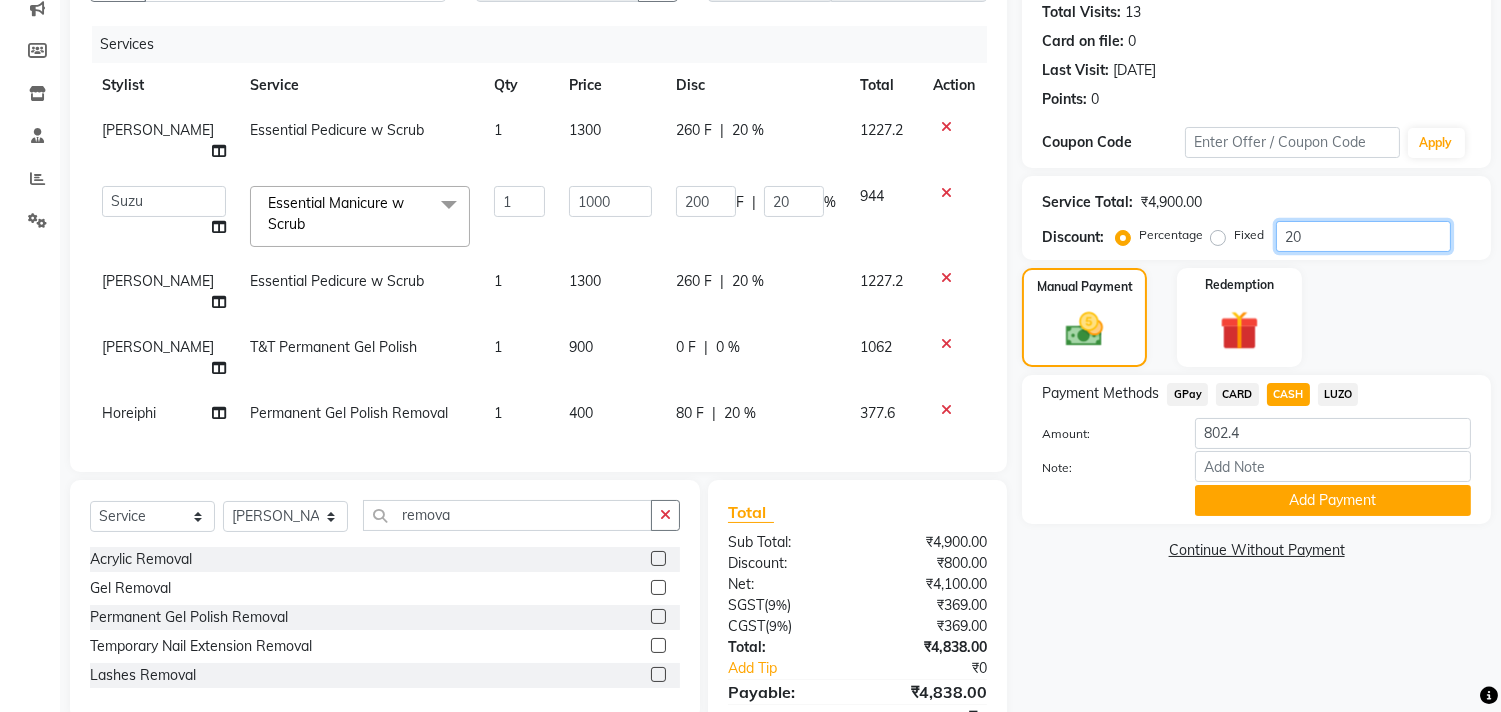 type on "2" 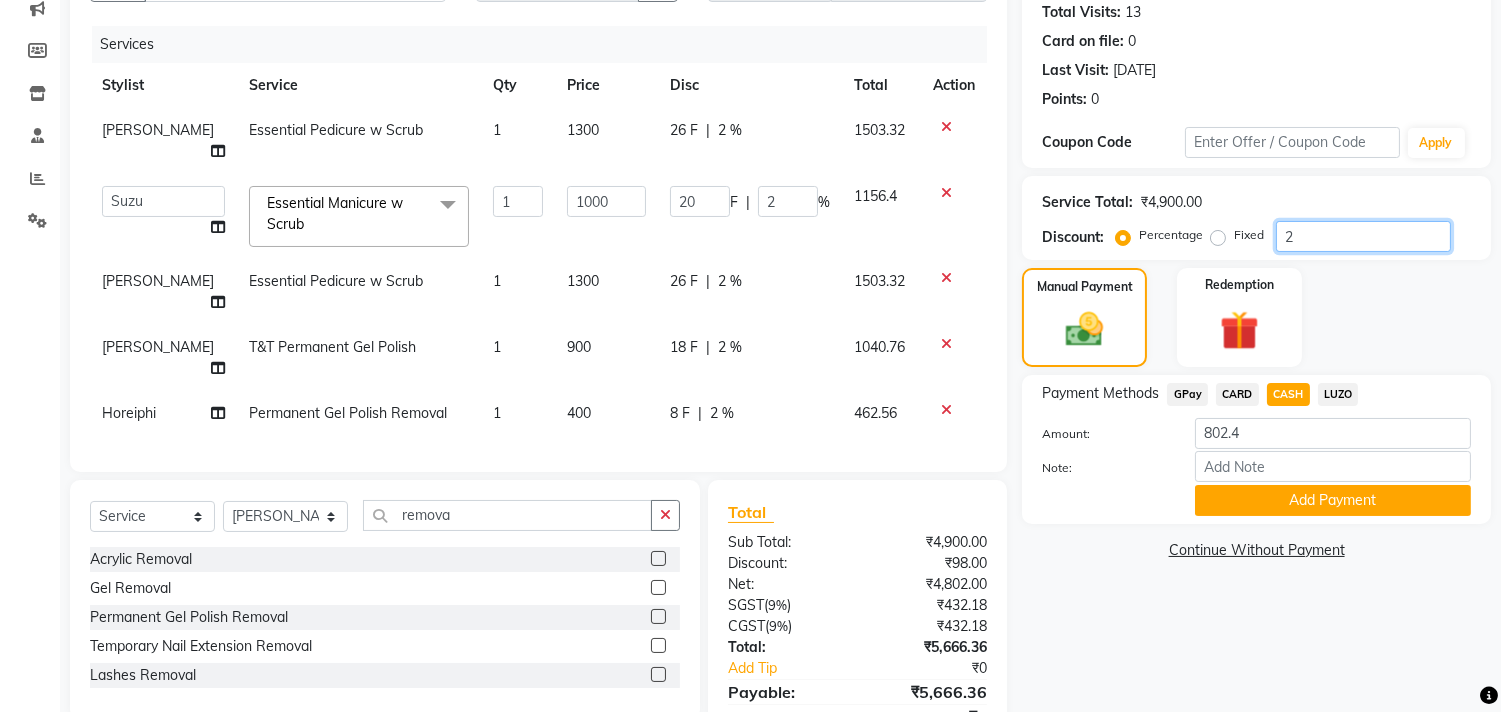 type 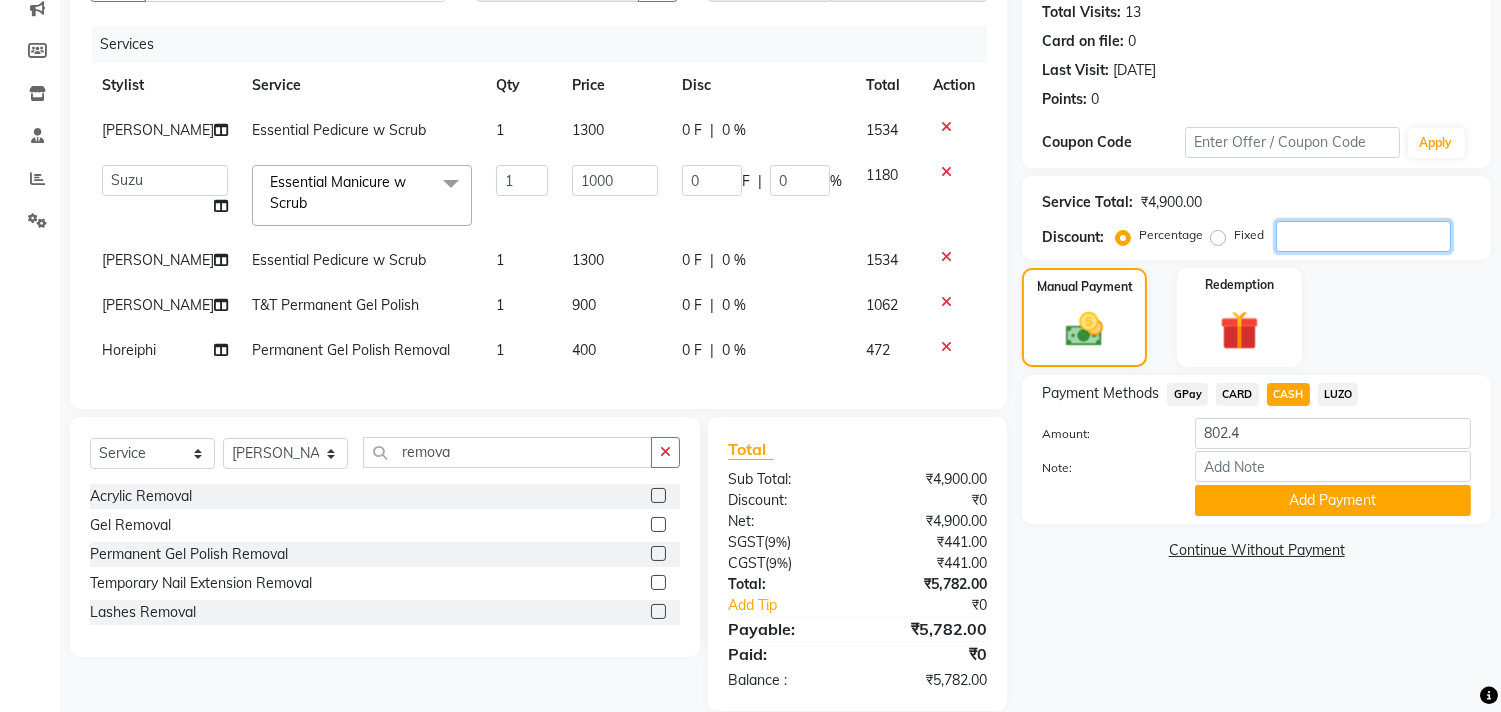 type 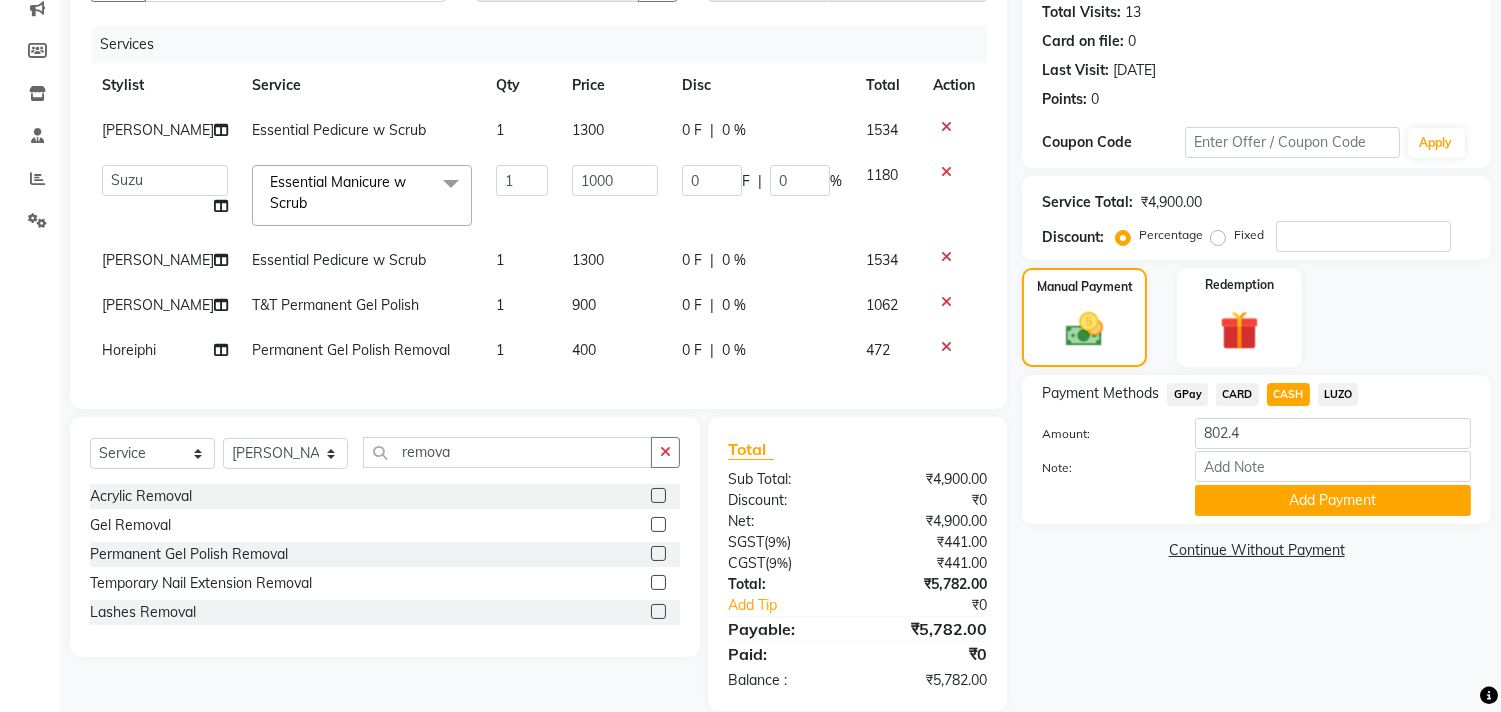 click on "Name: Raana Zahid Membership:  No Active Membership  Total Visits:  13 Card on file:  0 Last Visit:   08-04-2025 Points:   0  Coupon Code Apply Service Total:  ₹4,900.00  Discount:  Percentage   Fixed  Manual Payment Redemption Payment Methods  GPay   CARD   CASH   LUZO  Amount: 802.4 Note: Add Payment  Continue Without Payment" 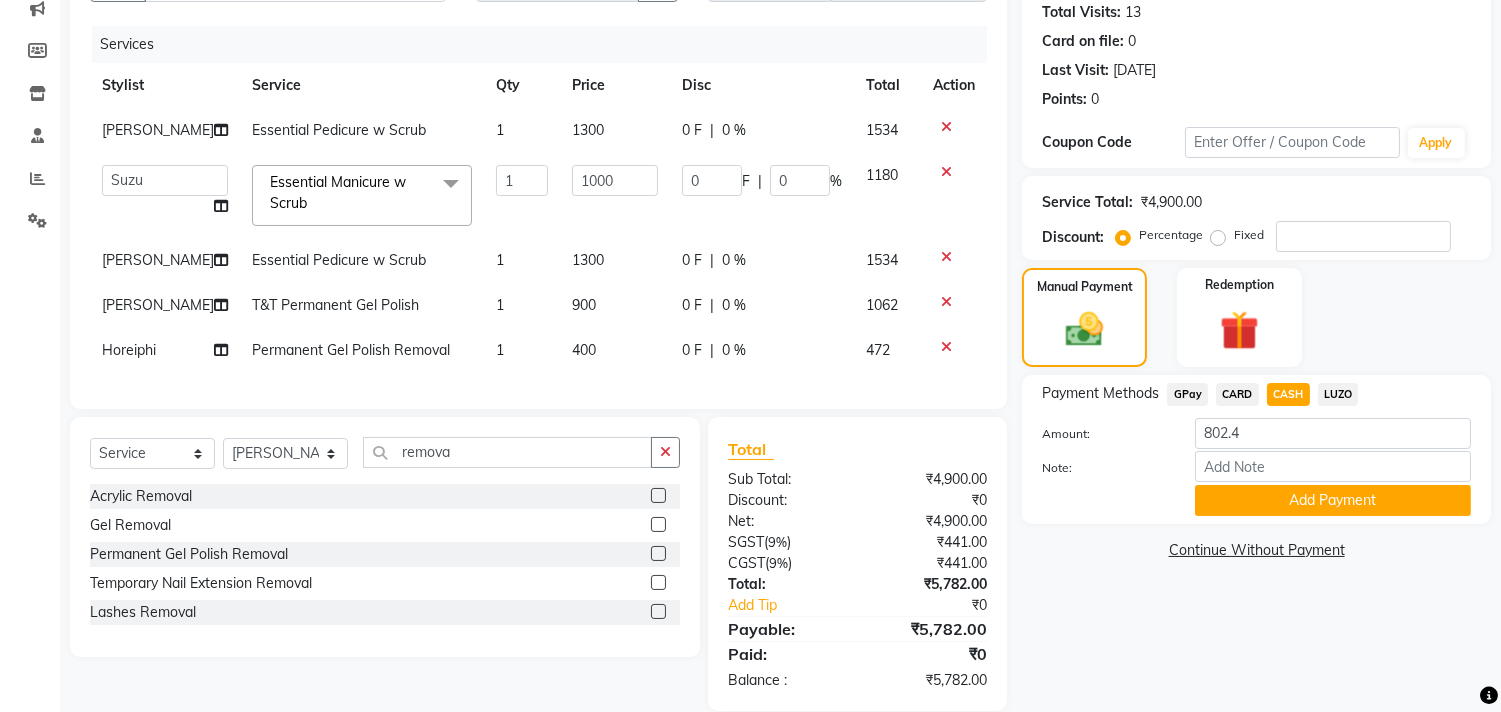 click on "Jiten" 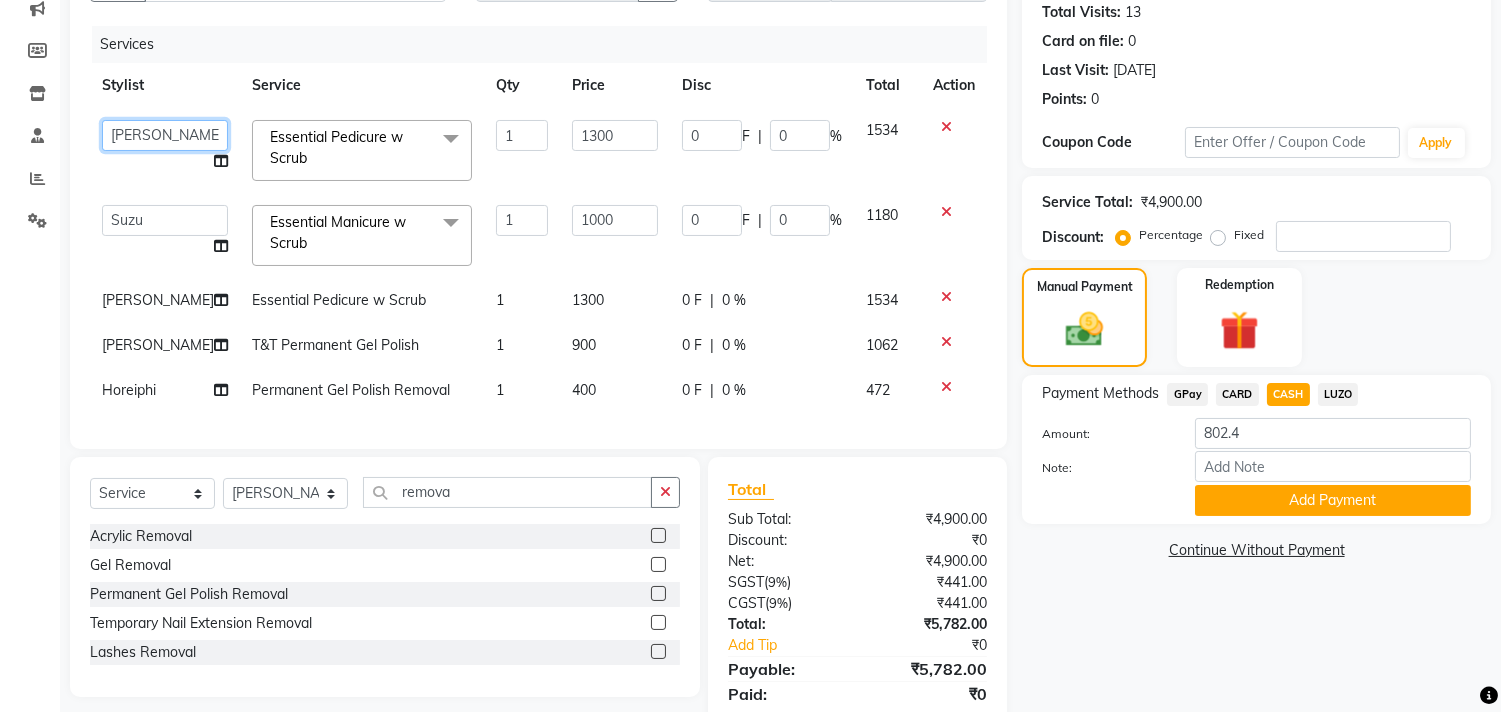 click on "Aditya   Admin   ARSHAD   Bhavna   Chonya   Front Desk   Hajra Sayed   Horeiphi   Jai Randeria   Jiten   Jyoti Singh   Keishing   Kumar   MADHURA   Nikhil   Shailesh Maheshker   Suzu" 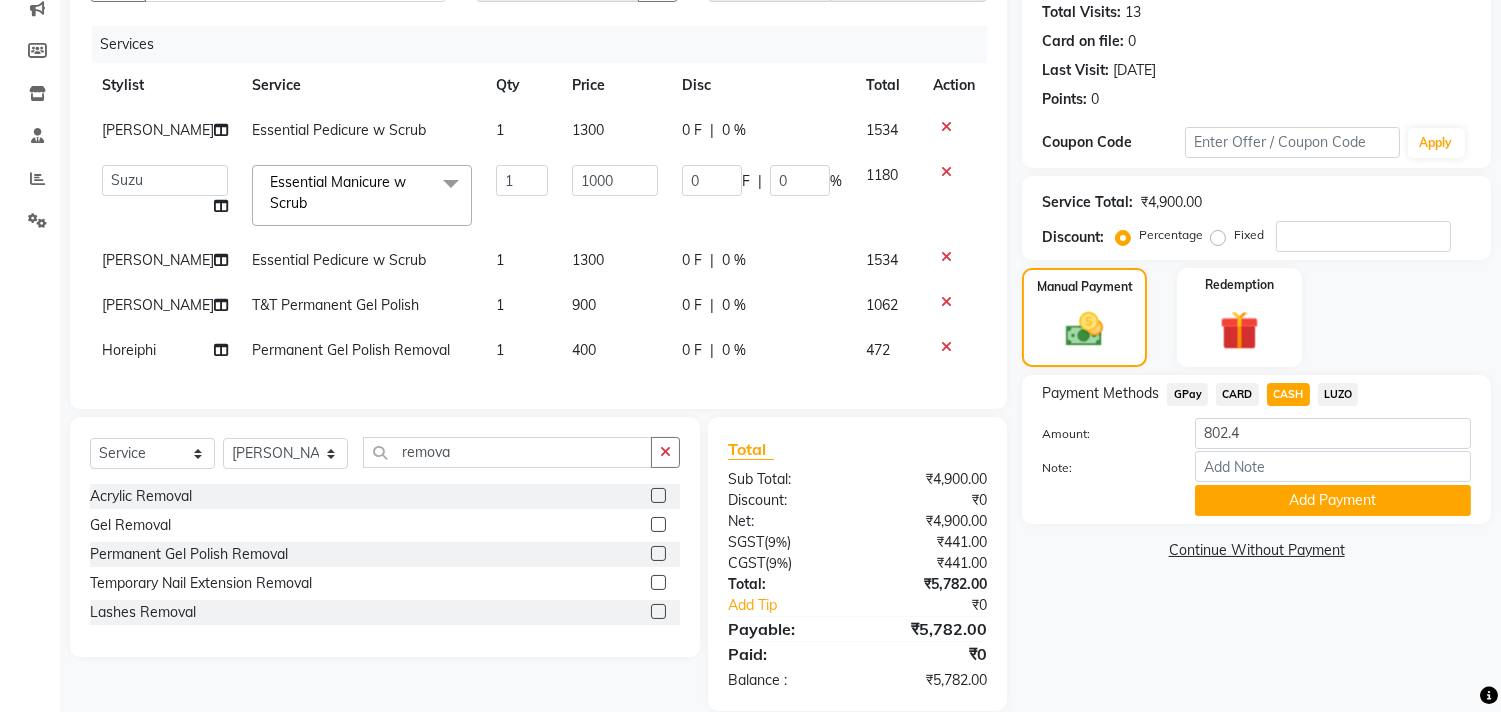 click on "Client +91 9821610356 Date 10-07-2025 Invoice Number V/2025 V/2025-26 0787 Services Stylist Service Qty Price Disc Total Action Jiten Essential Pedicure w Scrub 1 1300 0 F | 0 % 1534  Aditya   Admin   ARSHAD   Bhavna   Chonya   Front Desk   Hajra Sayed   Horeiphi   Jai Randeria   Jiten   Jyoti Singh   Keishing   Kumar   MADHURA   Nikhil   Shailesh Maheshker   Suzu  Essential Manicure w Scrub  x Natural Acrylic Nail Set French Acrylic Nail Set Natural Gel Nail Set French Gel Nail Set Pink & White Sculpting (Acrylic) Pink & White Sculpting (Gel) Glitter Acrylic Nail Set Glitter Gel Nail Set Acrylic Overlays Gel Overlays Pink & White Acrylic Overlays Pink & White Gel Overlays Glitter Acrylic Overlays Glitter Gel Overlays Form Acrylic Nail Set Form Gel Nail Set Shattered Glass Holographic Nails Ombre Gel Polish Chameleon Nails Chrome/Metallic Nails Cateye Gel Polish Glitter Gel Polish Permanent Gel Polish French Permanent Gel Polish Temporary Nail Extension Acrylic Nail Re-fills Gel Nail Re-fills Acrylic Removal" 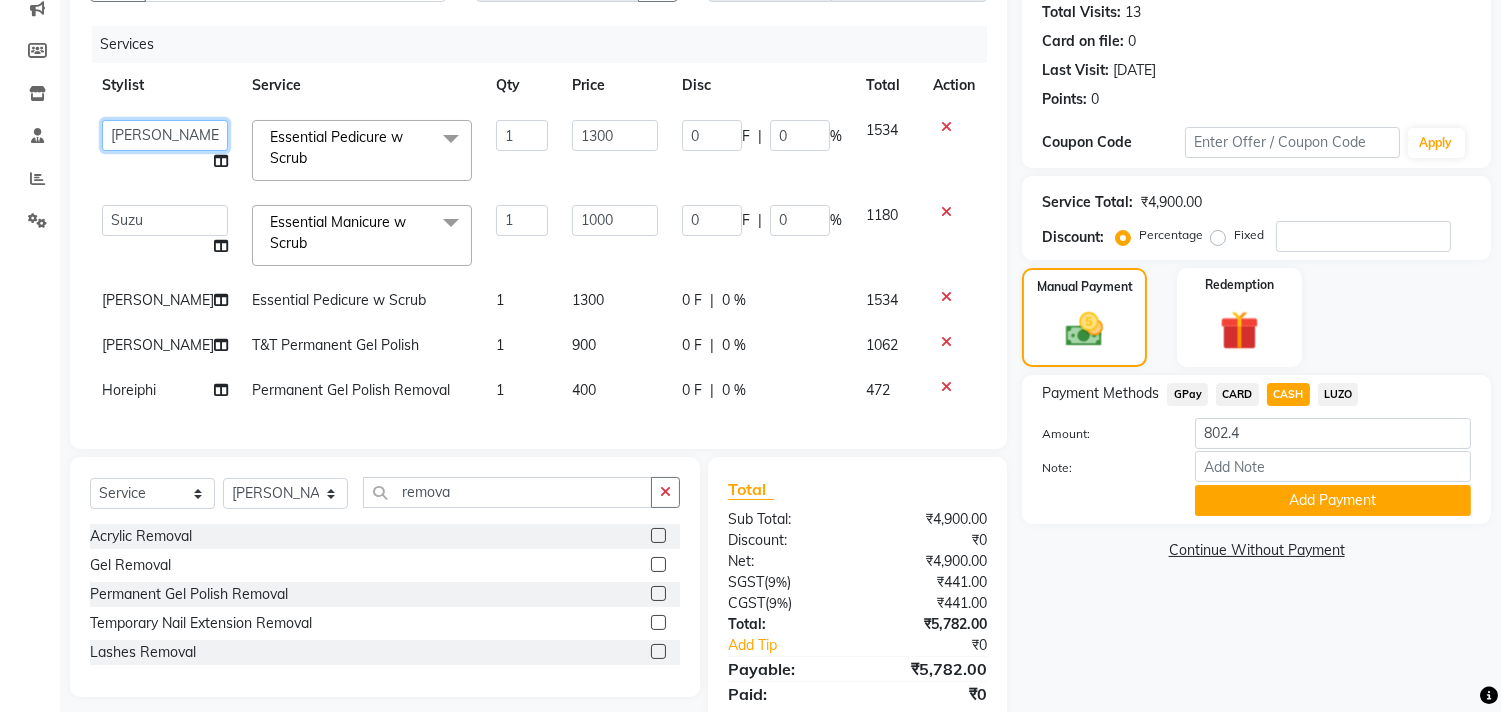 click on "Aditya   Admin   ARSHAD   Bhavna   Chonya   Front Desk   Hajra Sayed   Horeiphi   Jai Randeria   Jiten   Jyoti Singh   Keishing   Kumar   MADHURA   Nikhil   Shailesh Maheshker   Suzu" 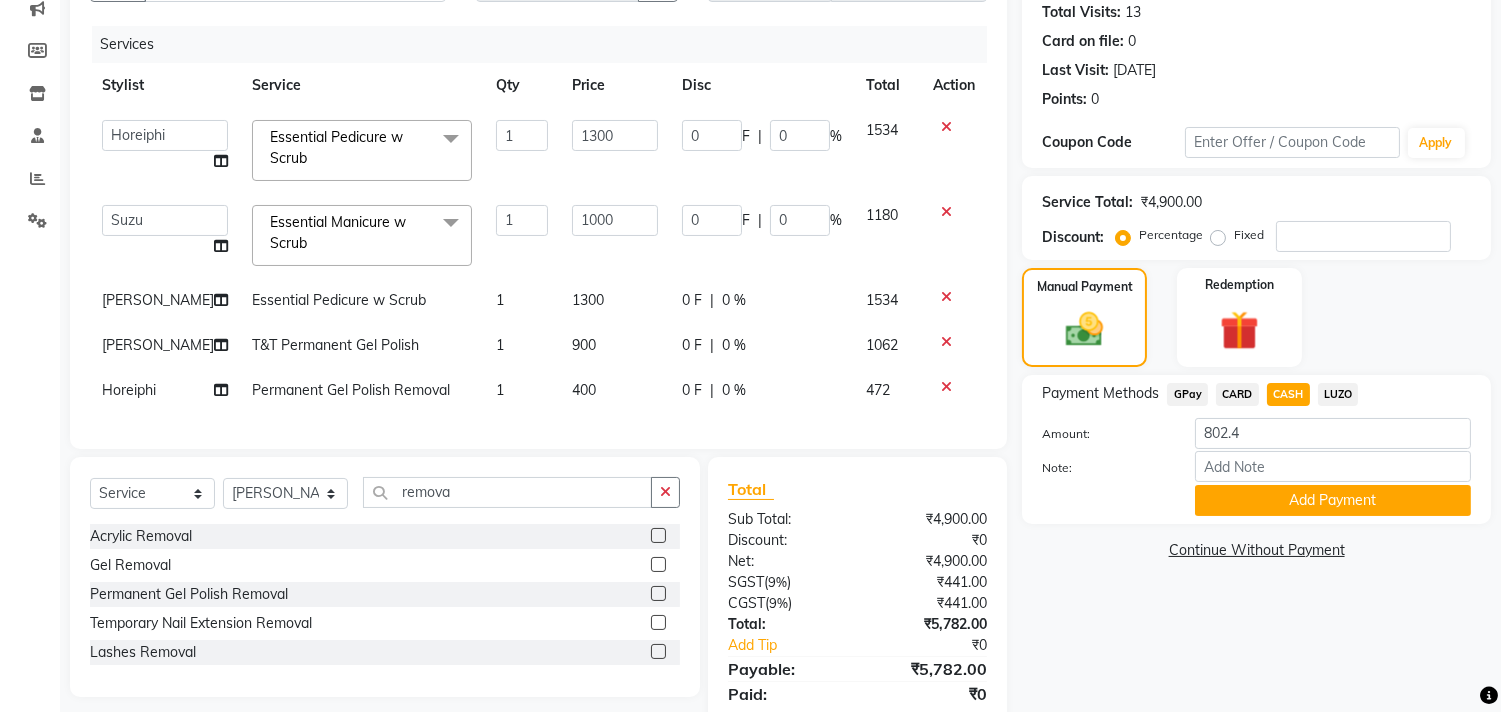 select on "38767" 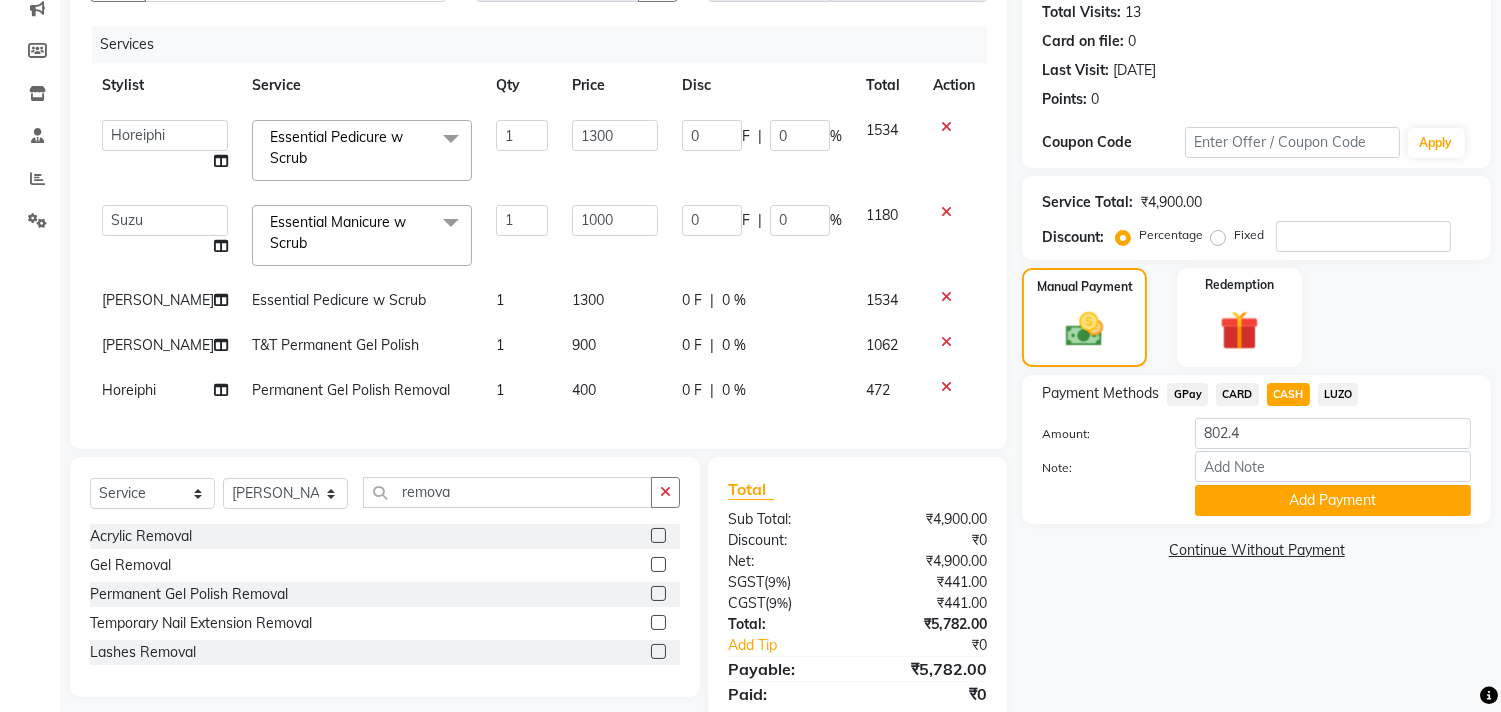click on "Essential Pedicure w Scrub" 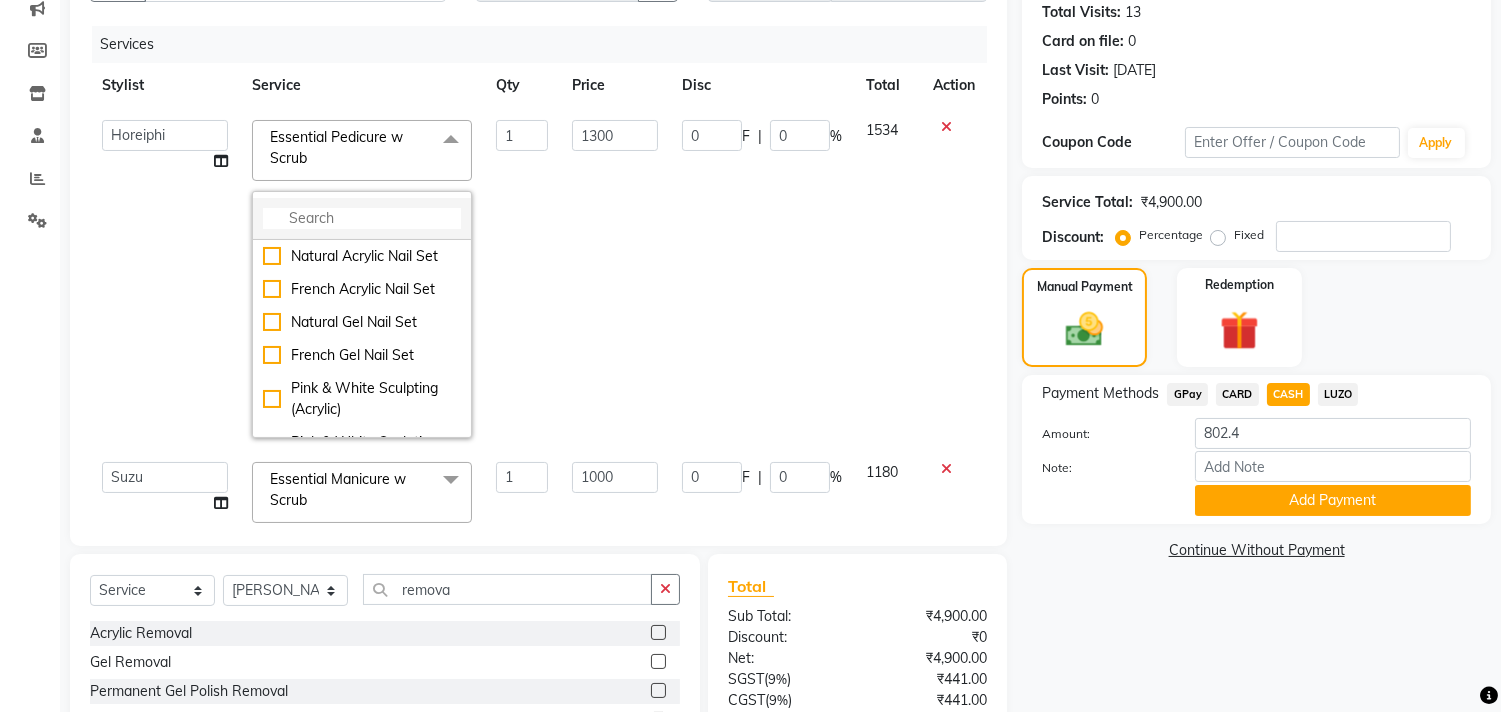 click 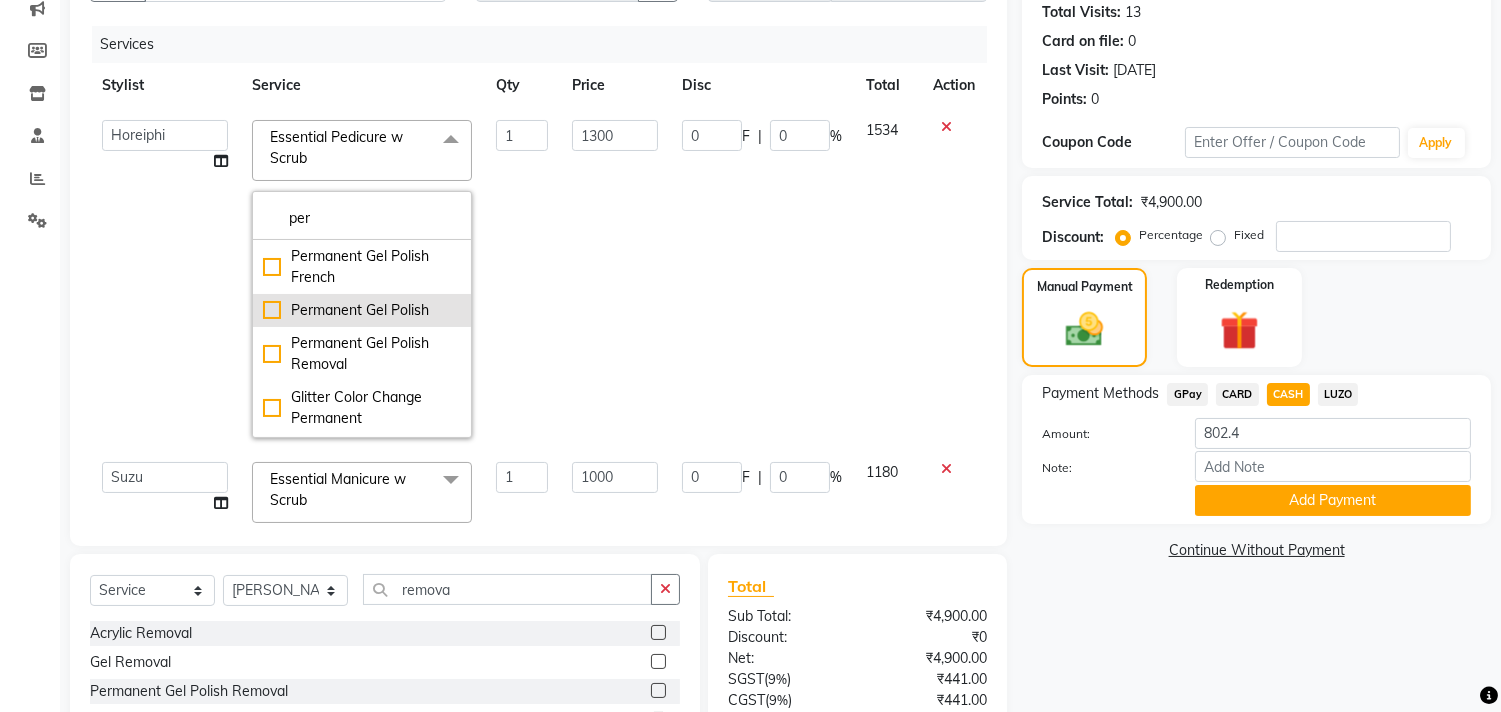 type on "per" 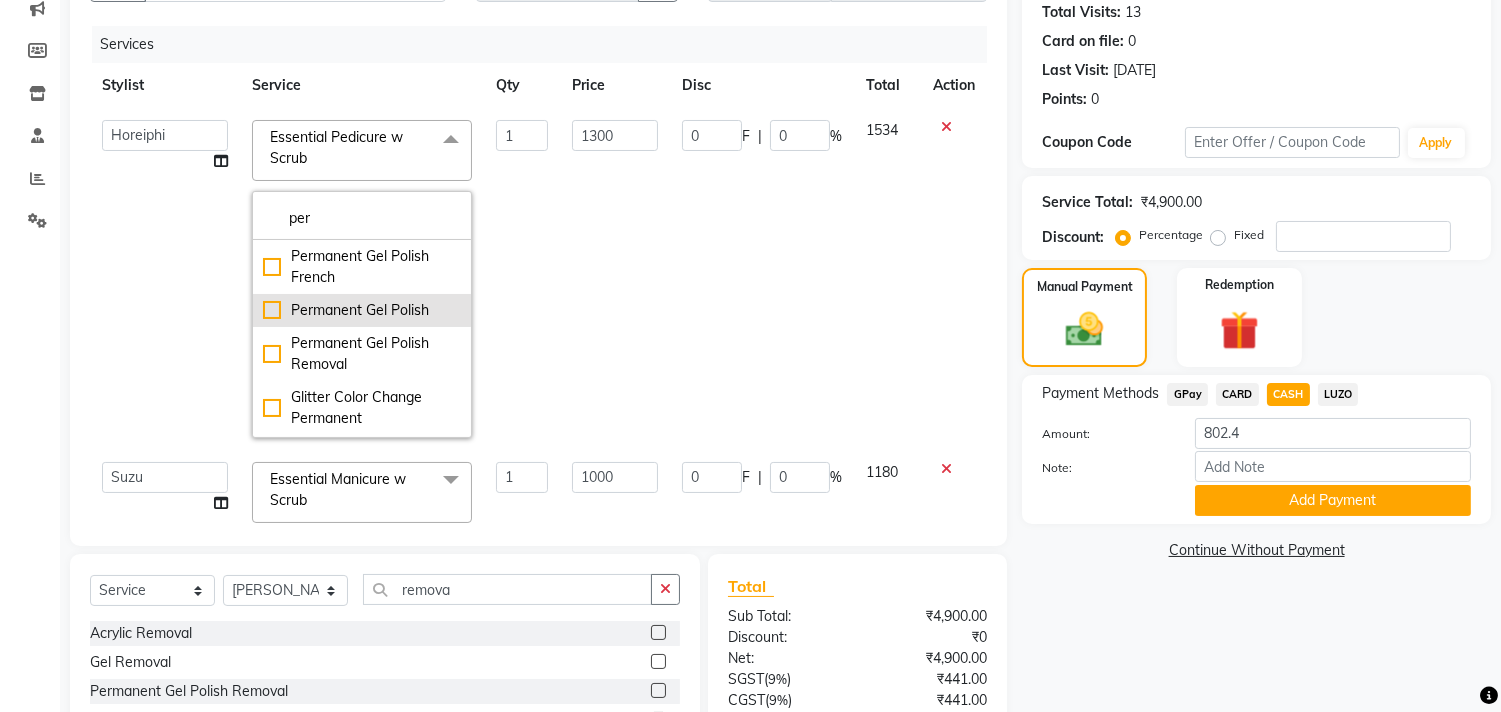 click on "Permanent Gel Polish" 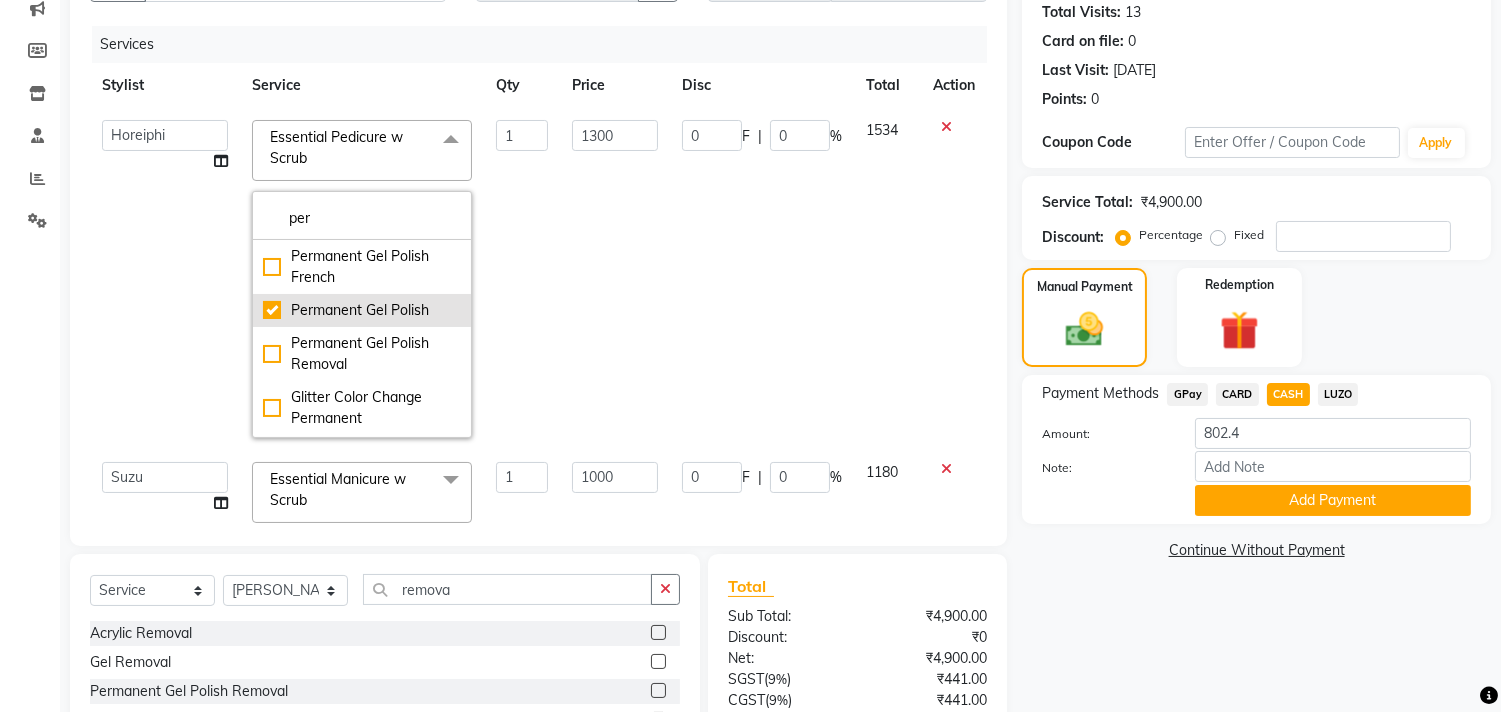 checkbox on "true" 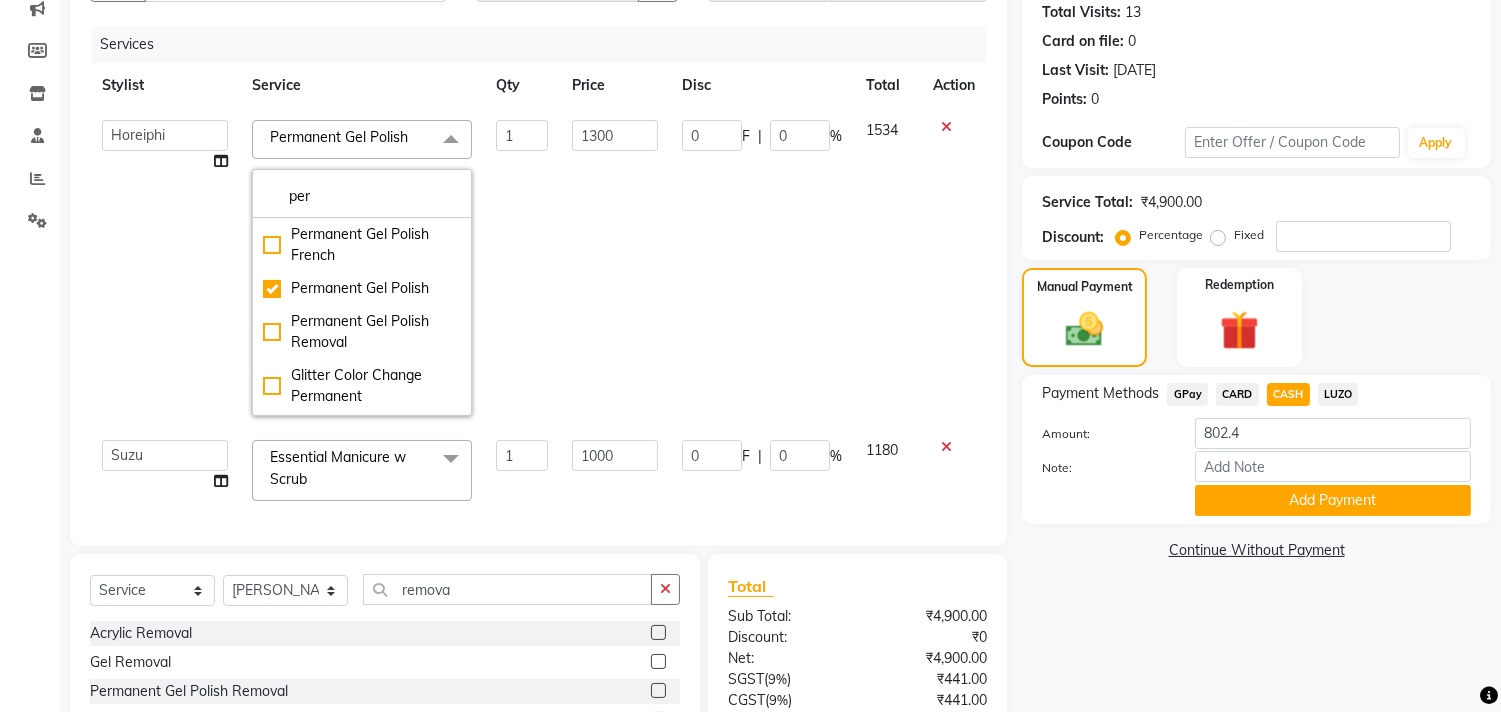 click on "1" 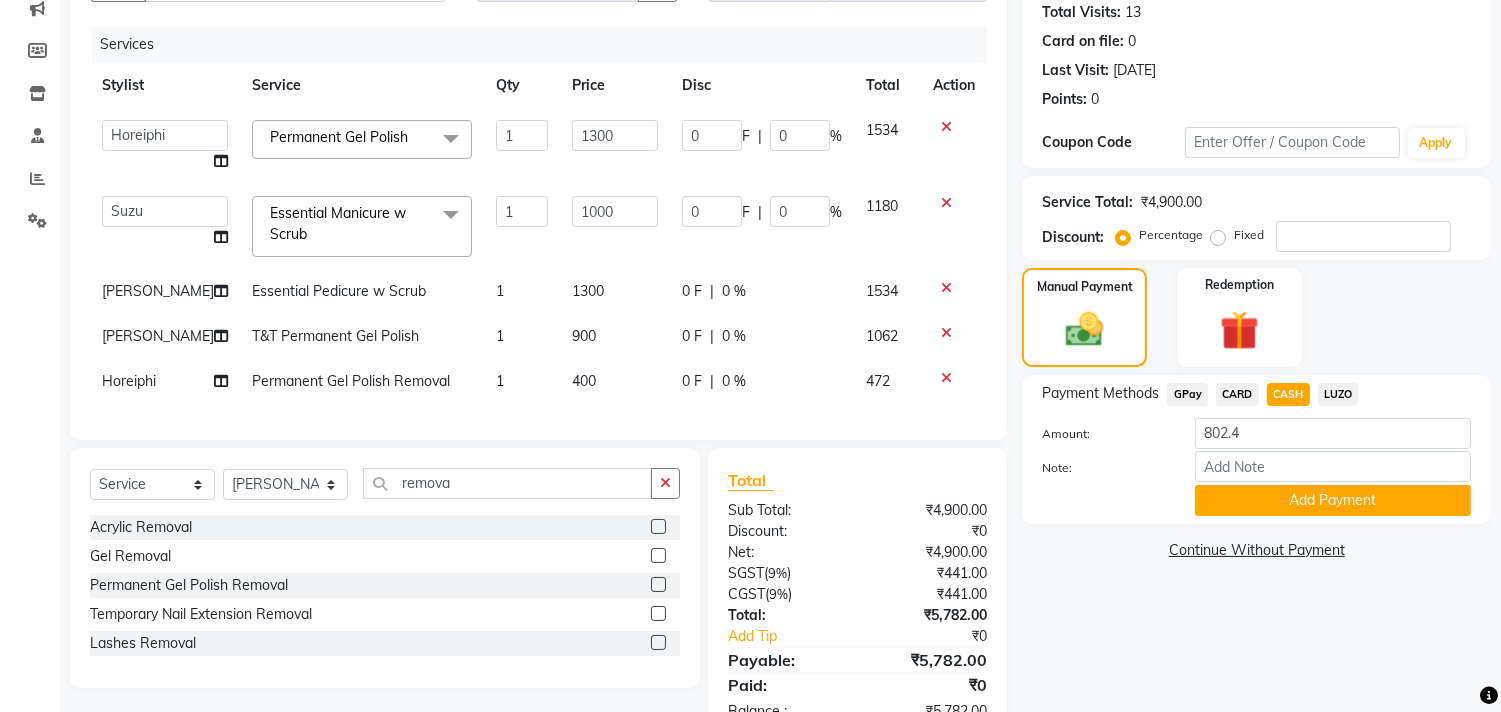 click on "CARD" 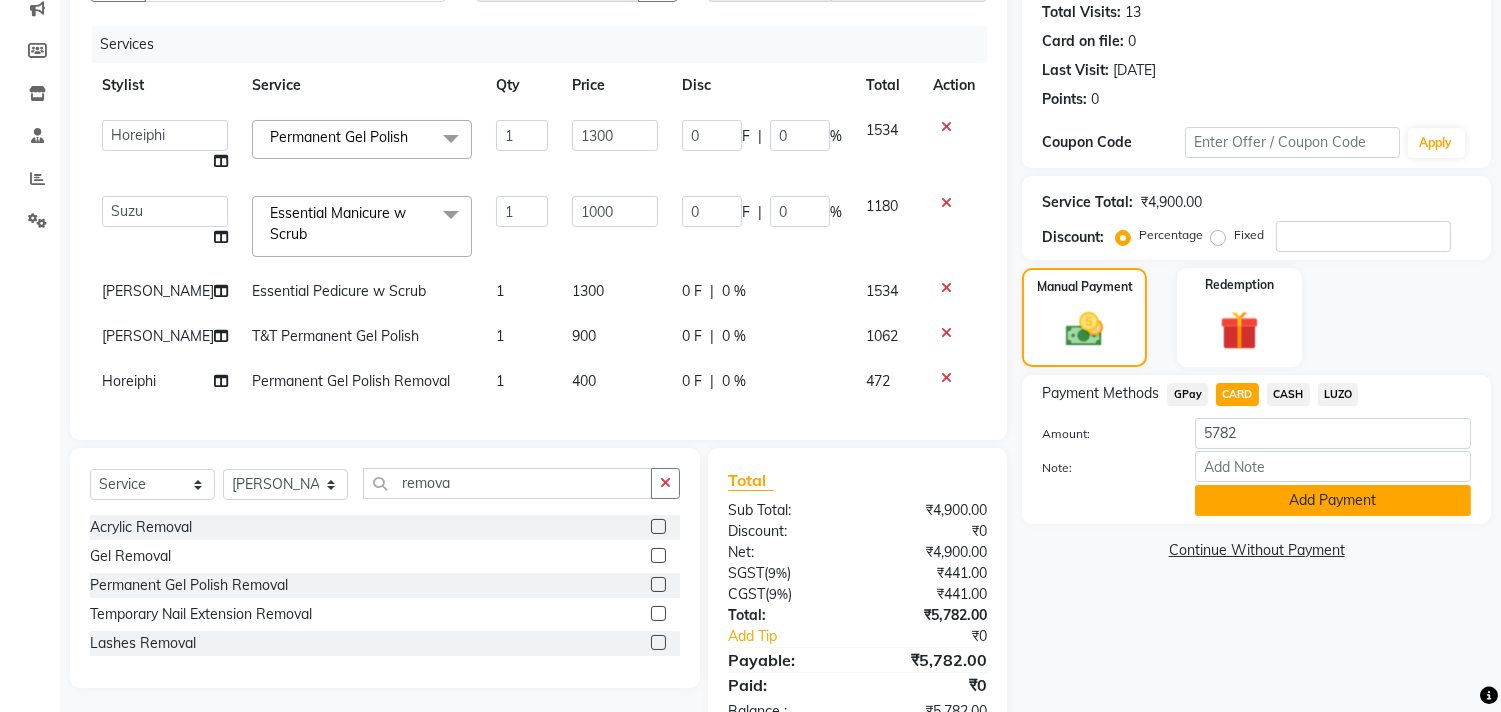 click on "Add Payment" 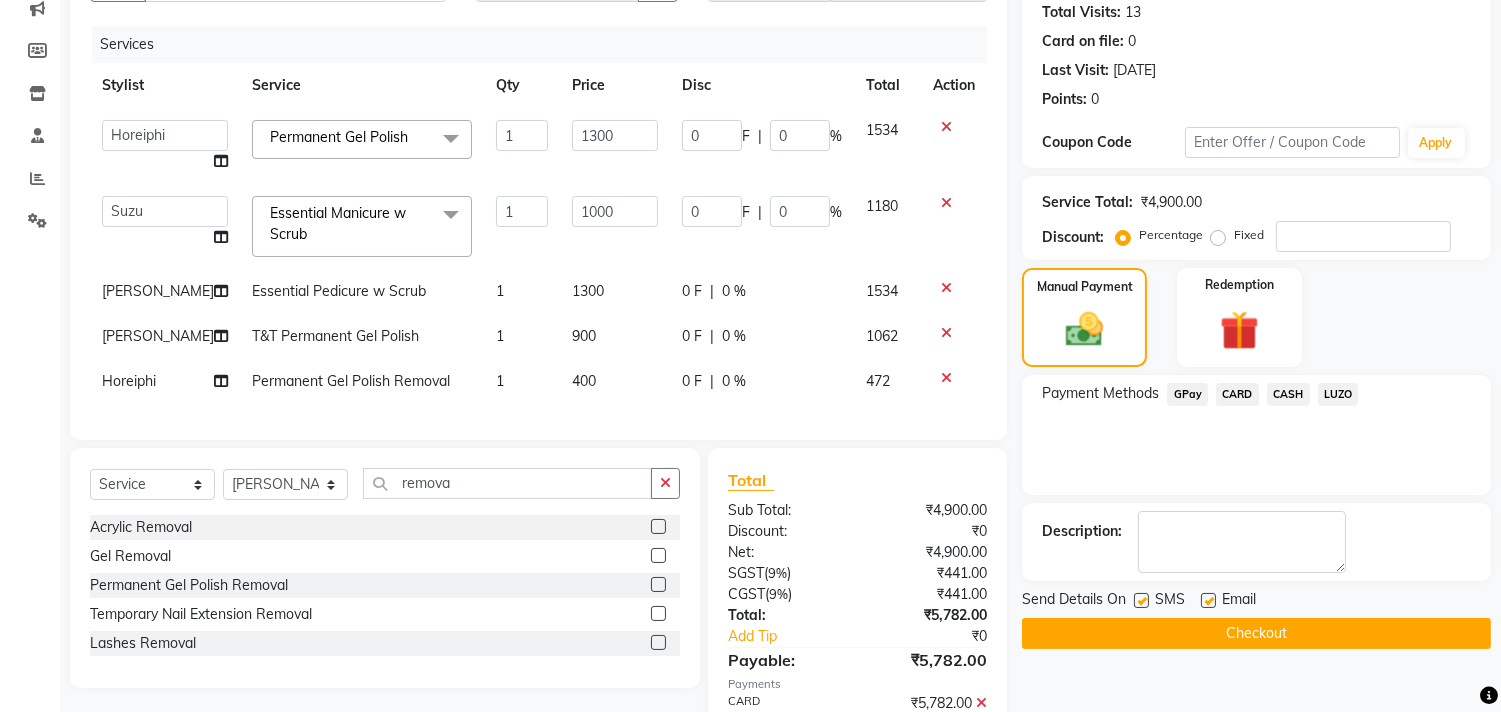 click on "Checkout" 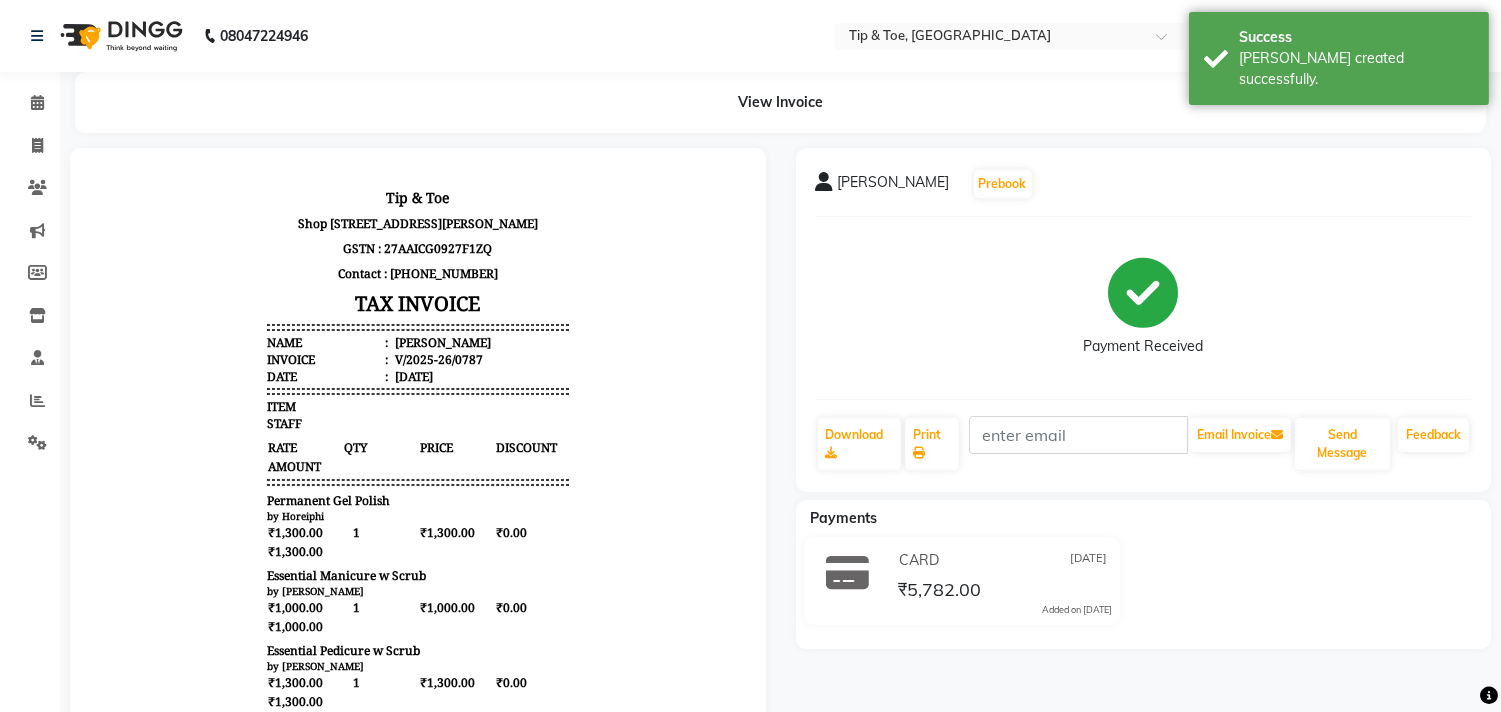 scroll, scrollTop: 0, scrollLeft: 0, axis: both 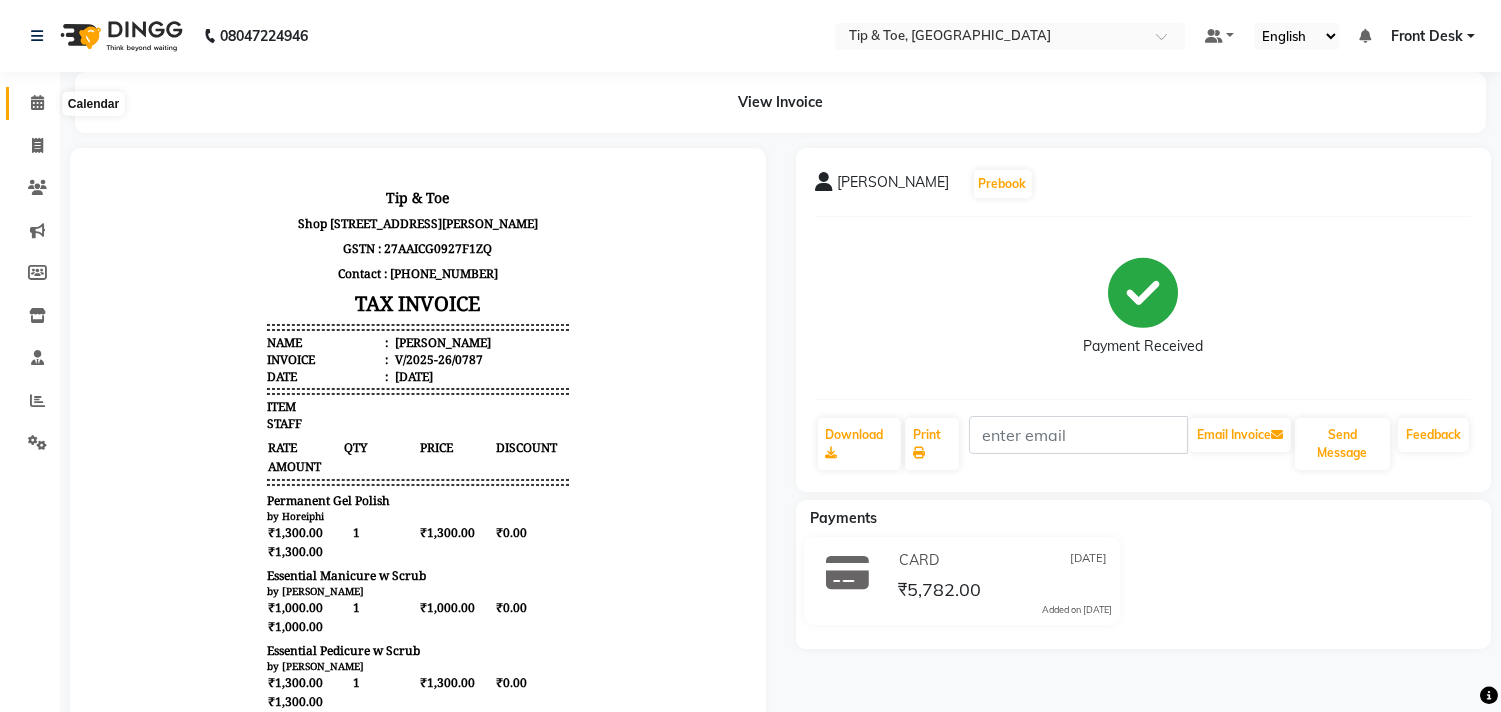 click 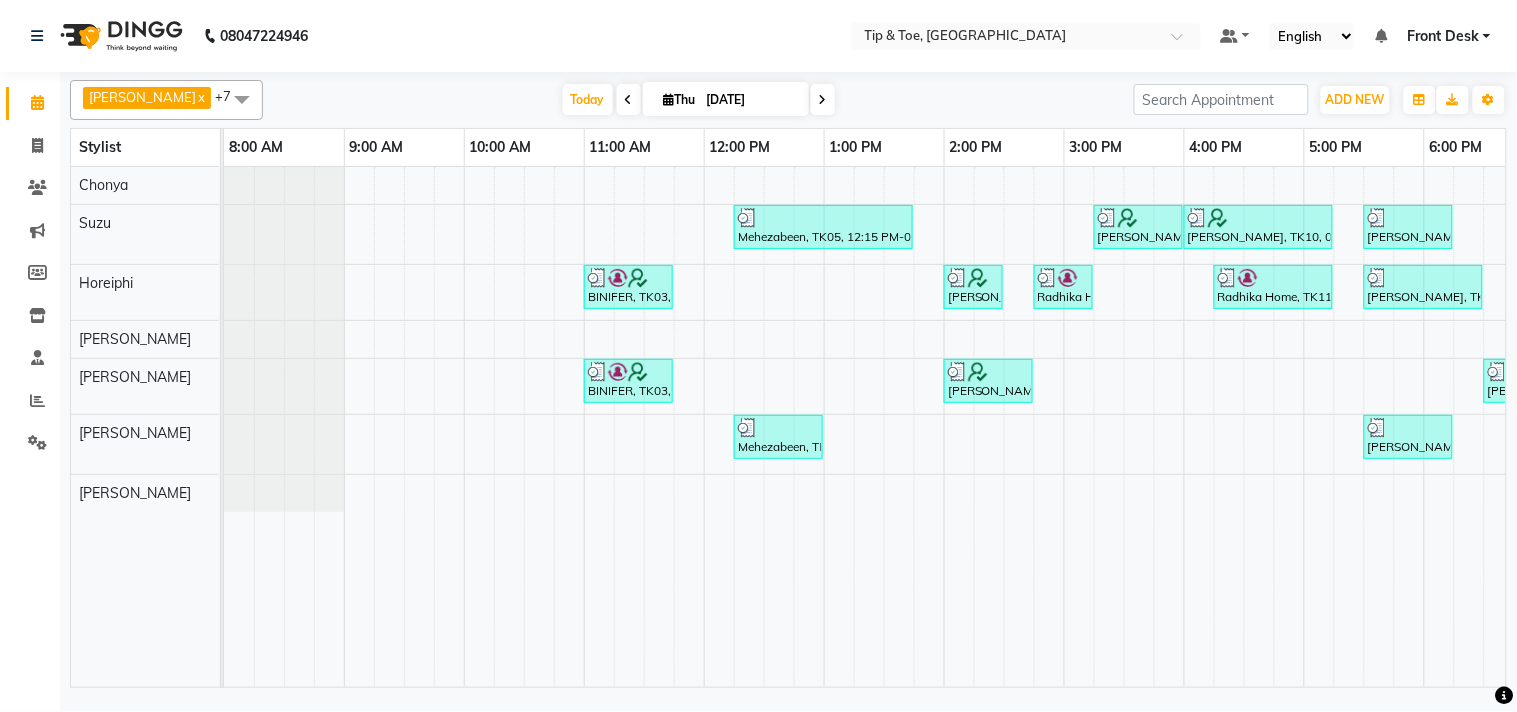 scroll, scrollTop: 0, scrollLeft: 277, axis: horizontal 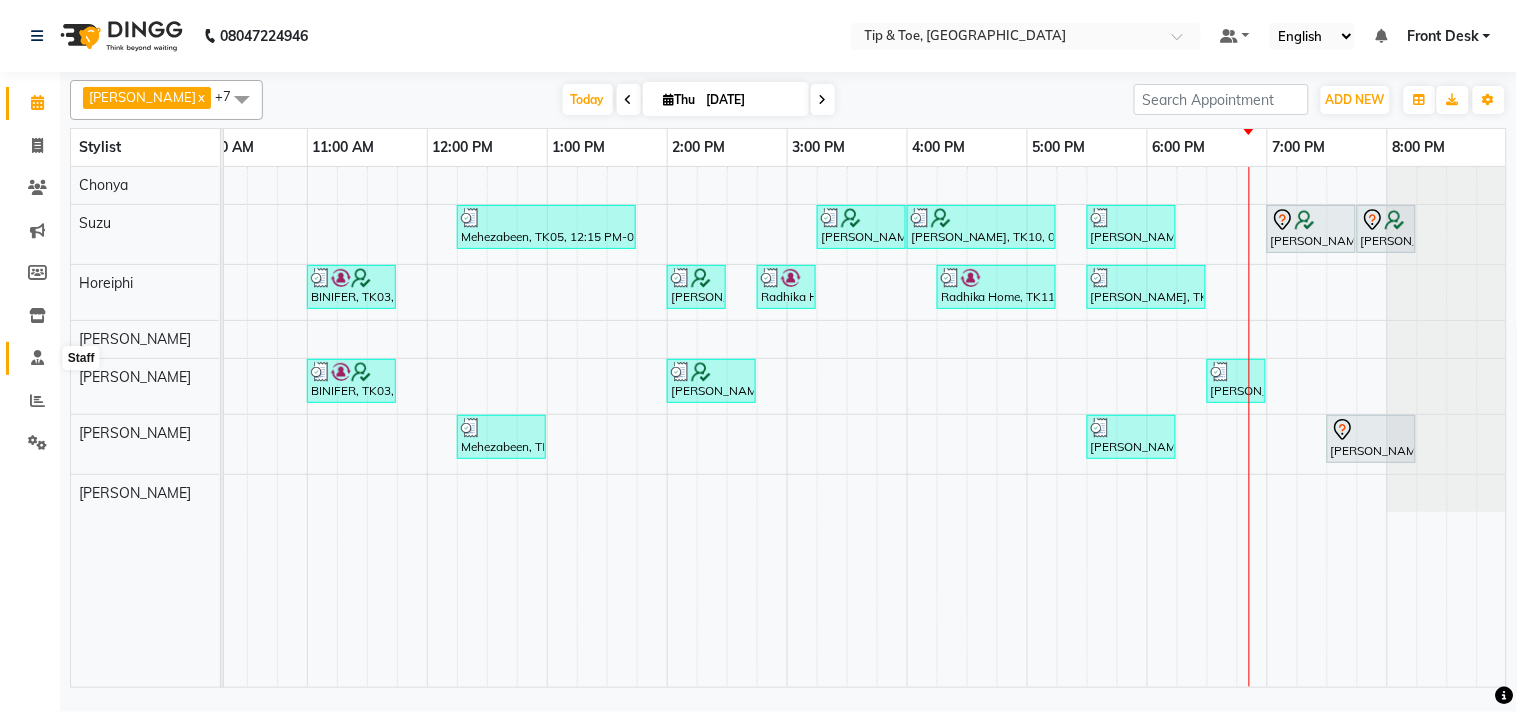 click 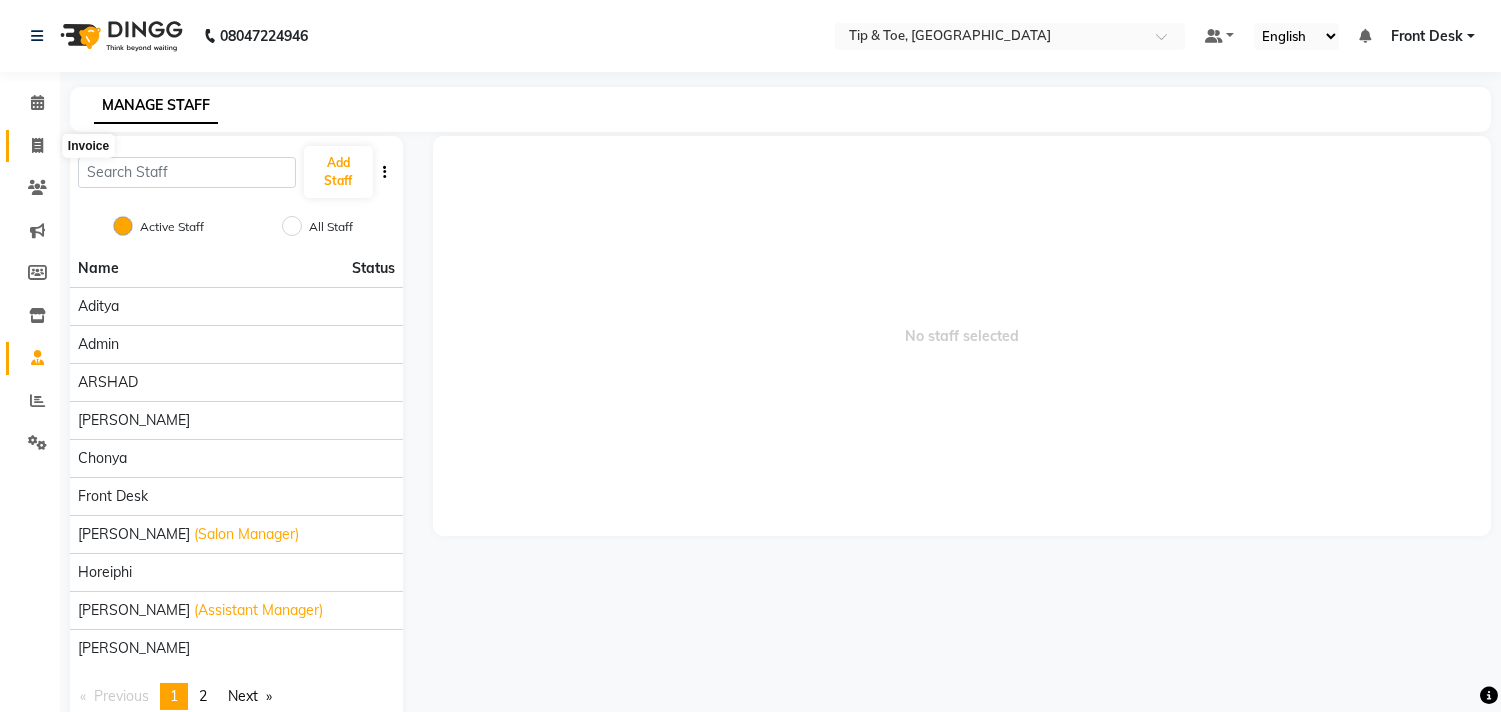 click 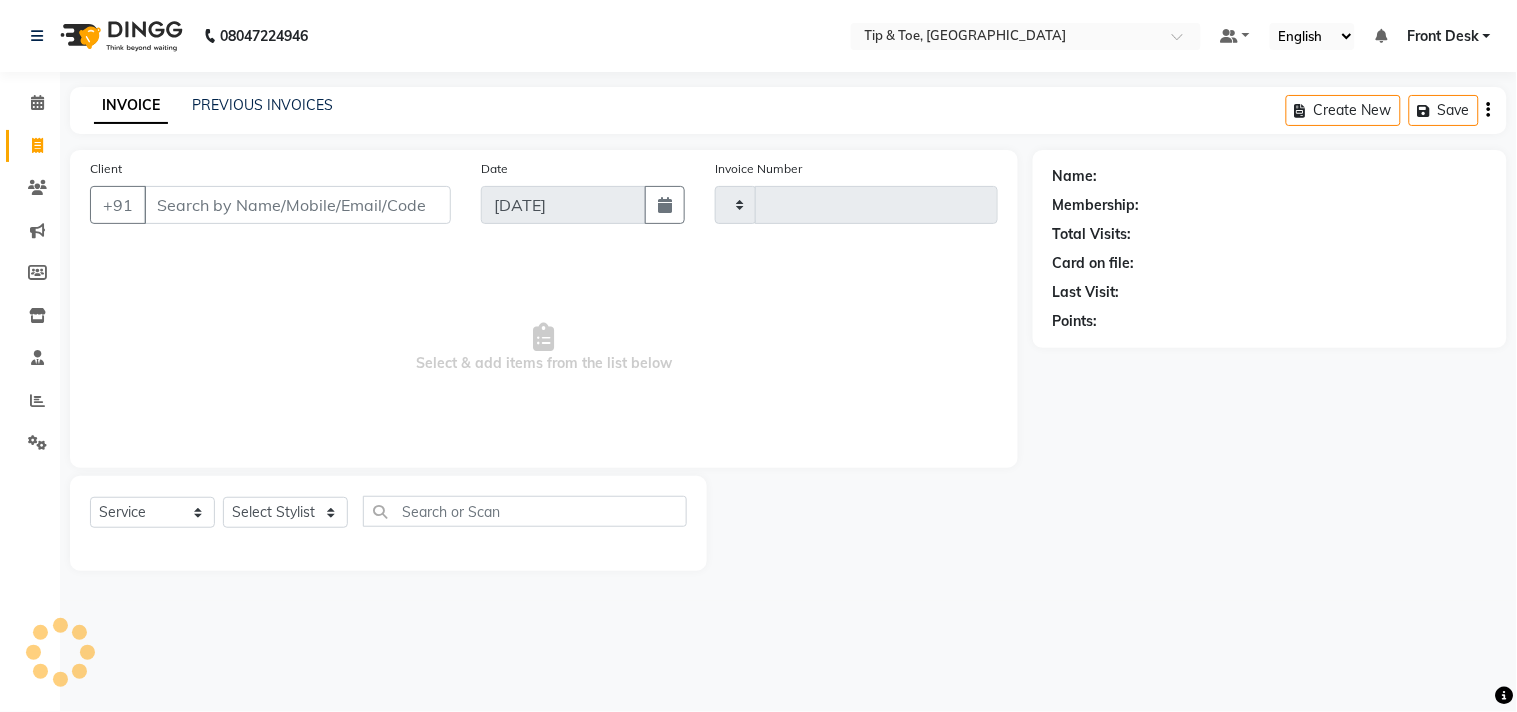 type on "0788" 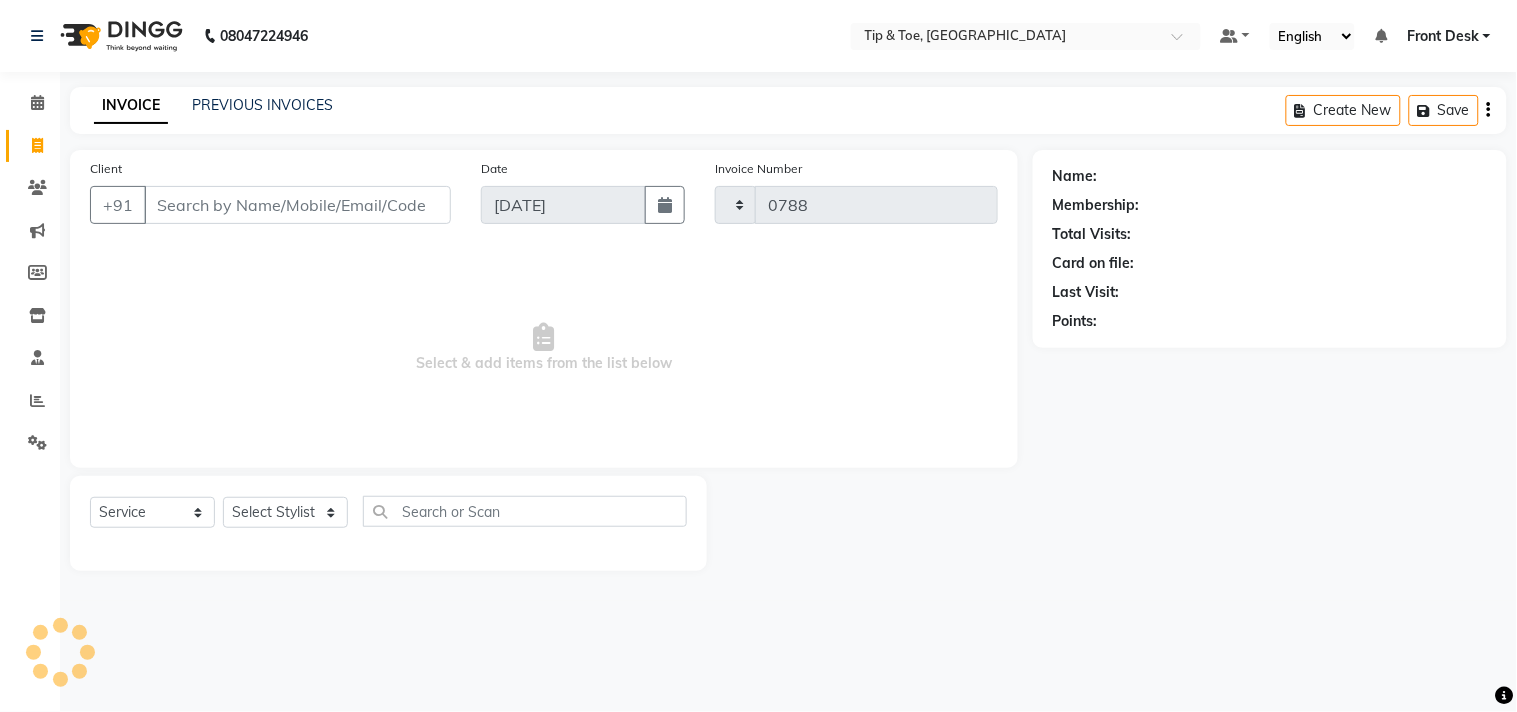 select on "5655" 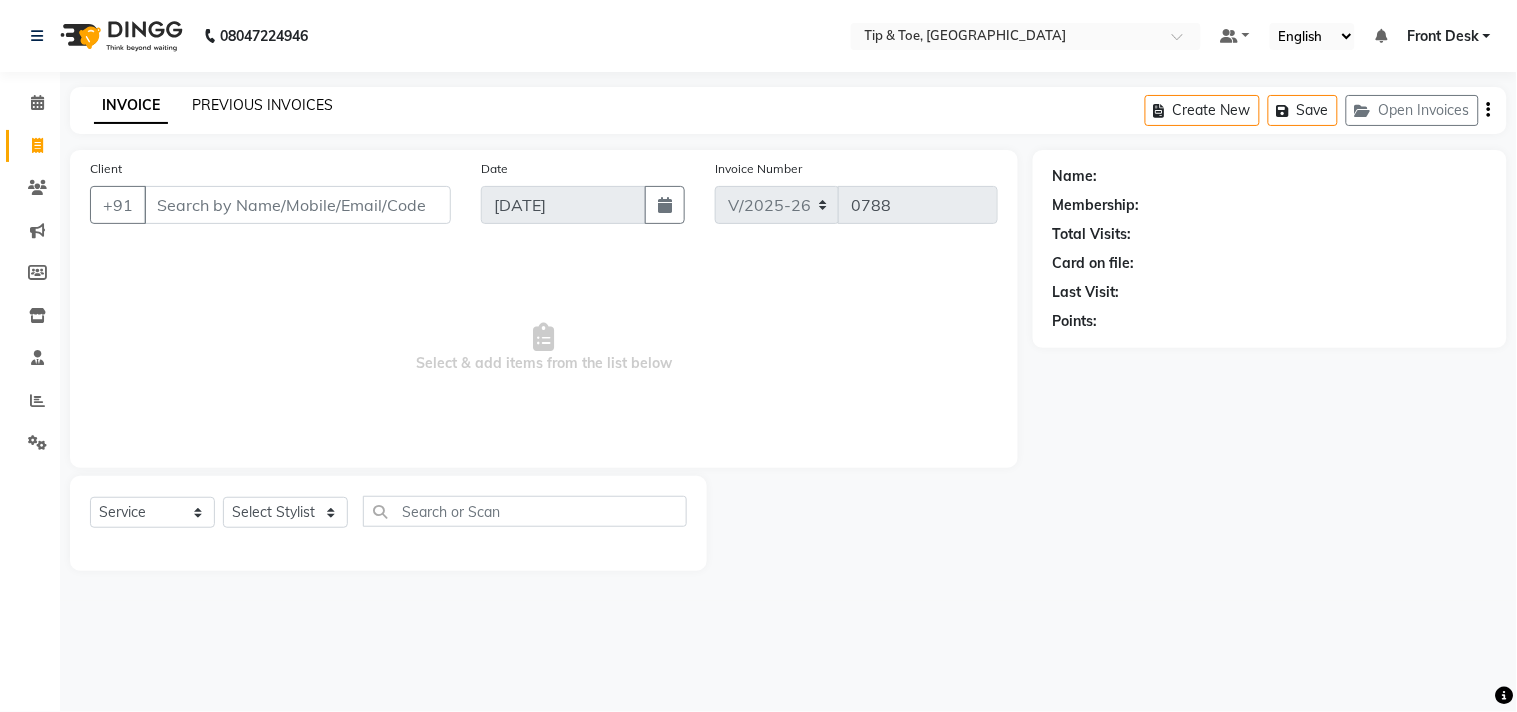 click on "PREVIOUS INVOICES" 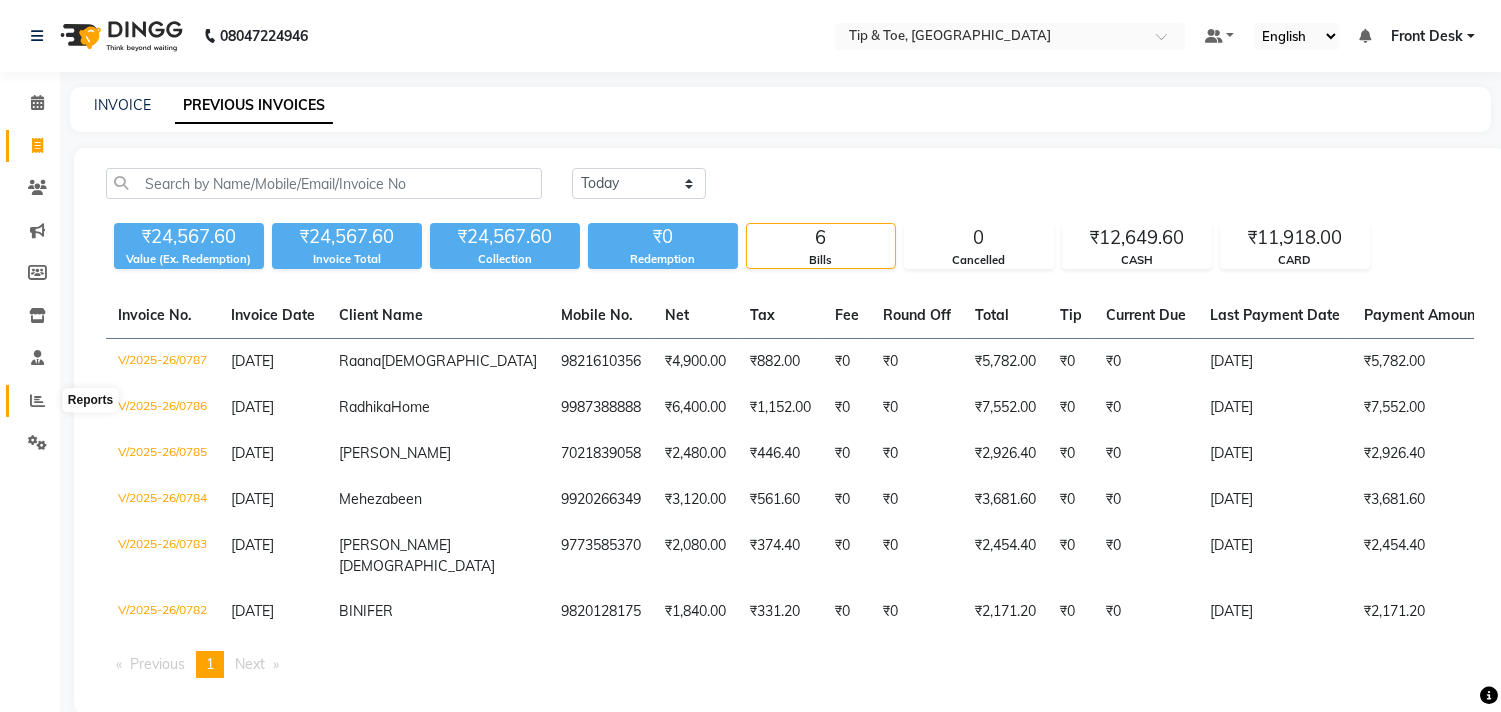 click 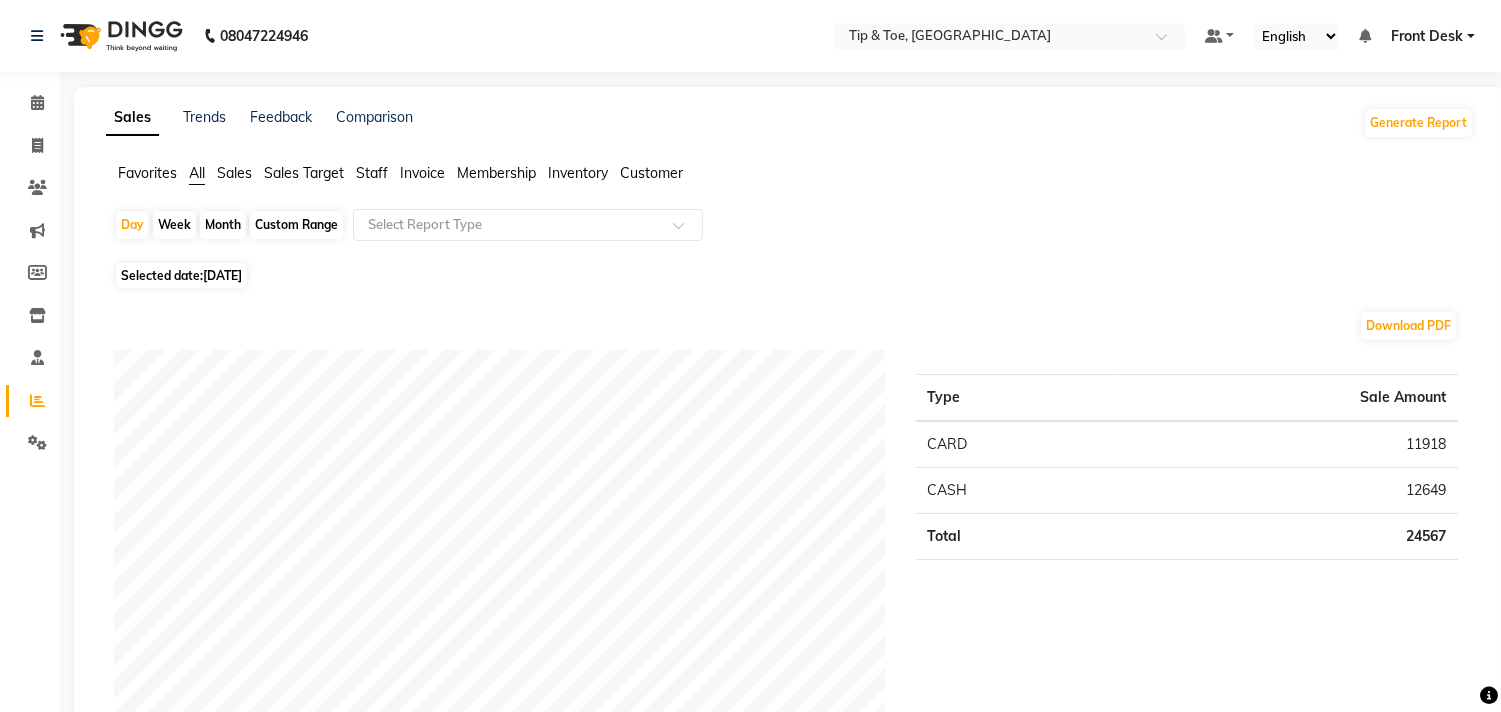 click on "Staff" 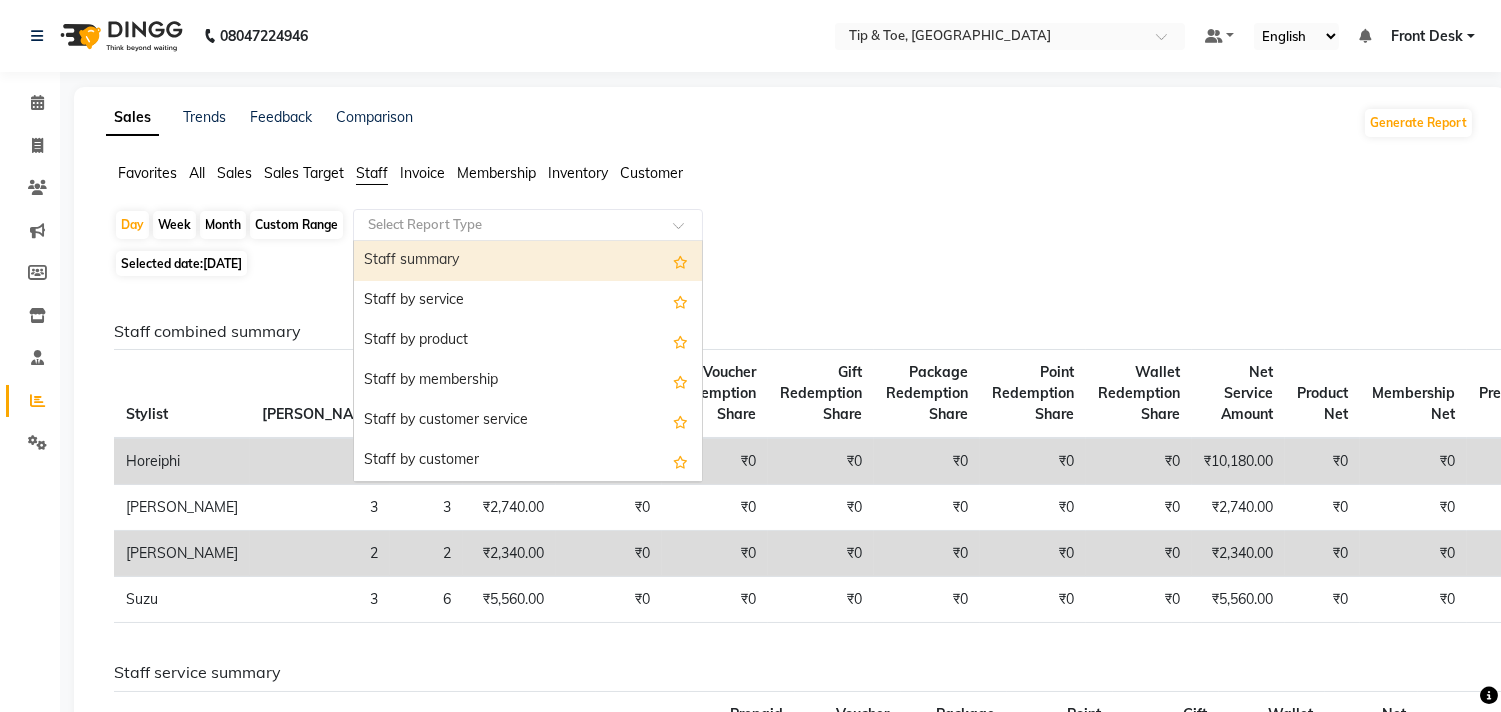 click 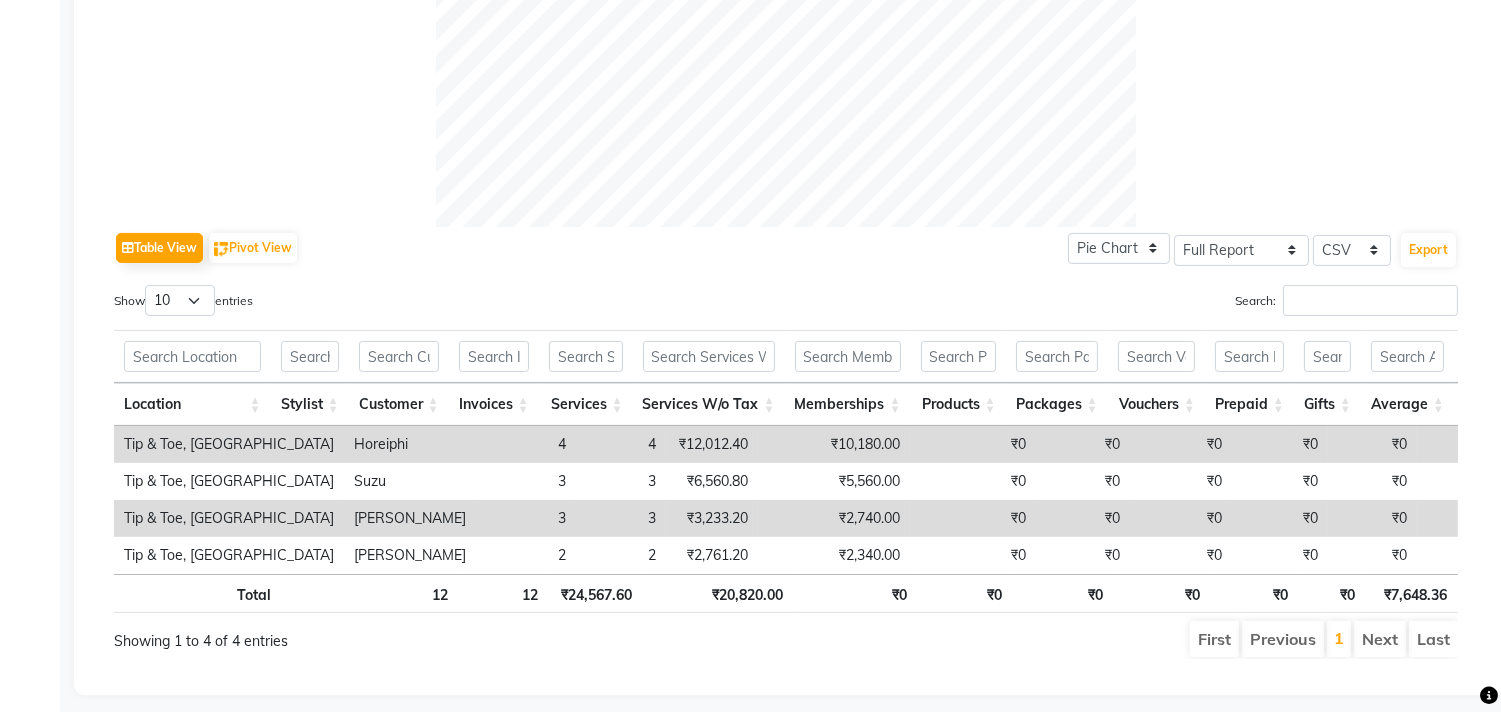 scroll, scrollTop: 798, scrollLeft: 0, axis: vertical 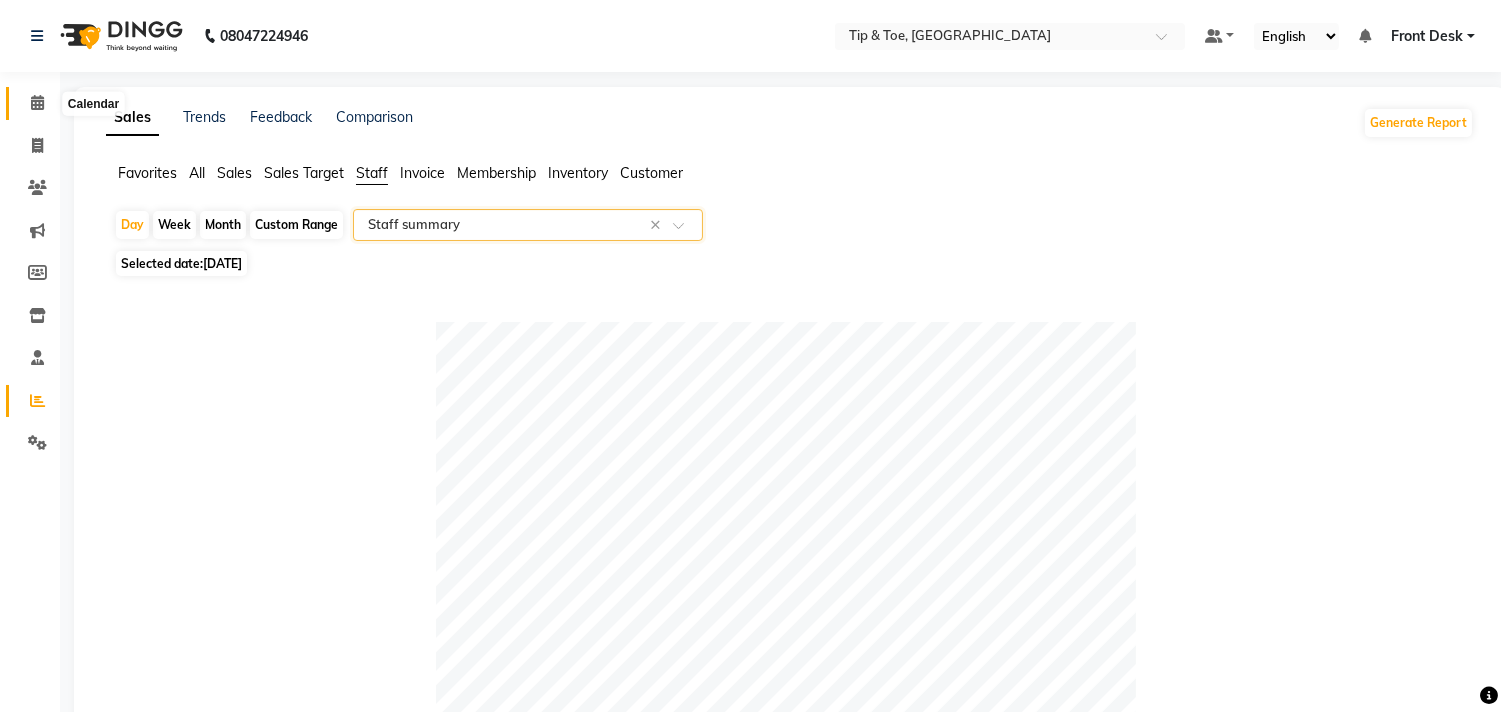 click 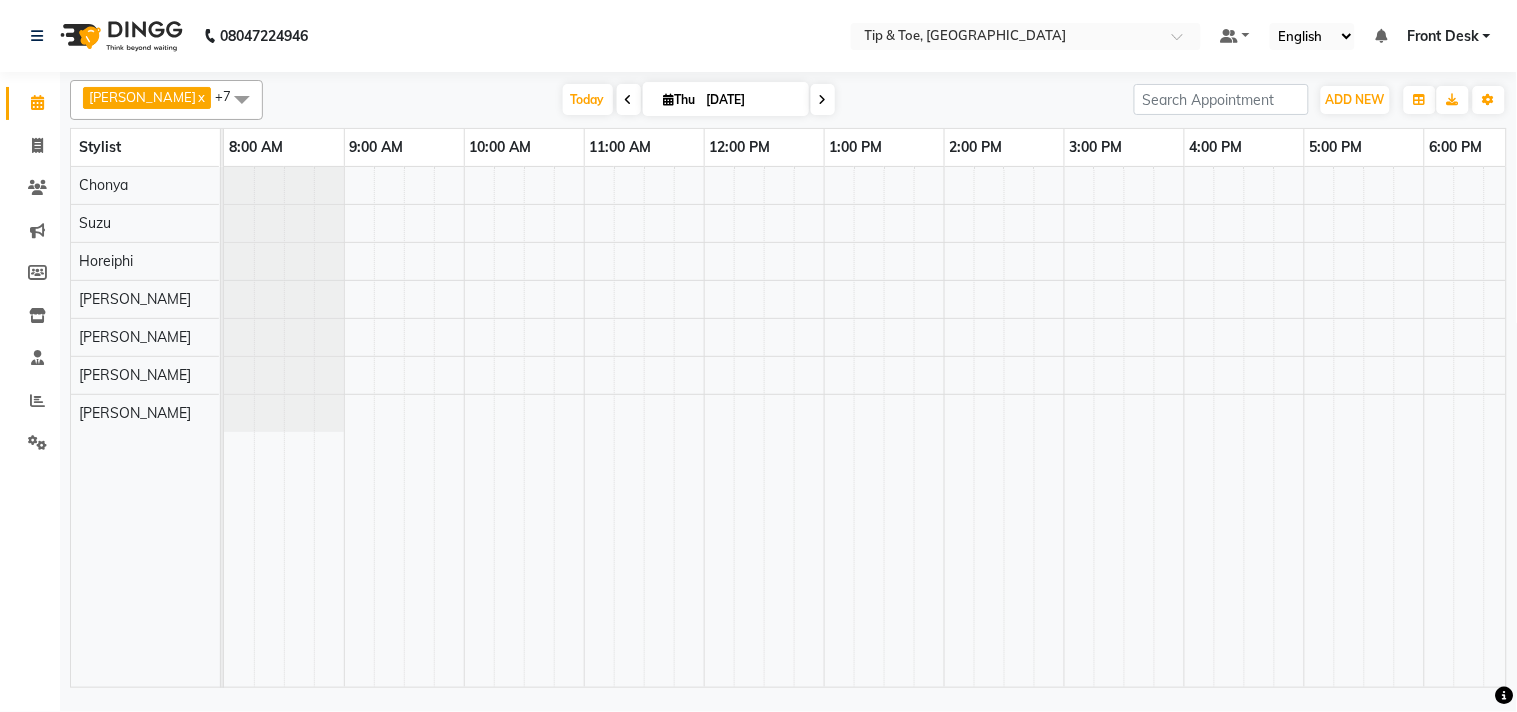 scroll, scrollTop: 0, scrollLeft: 0, axis: both 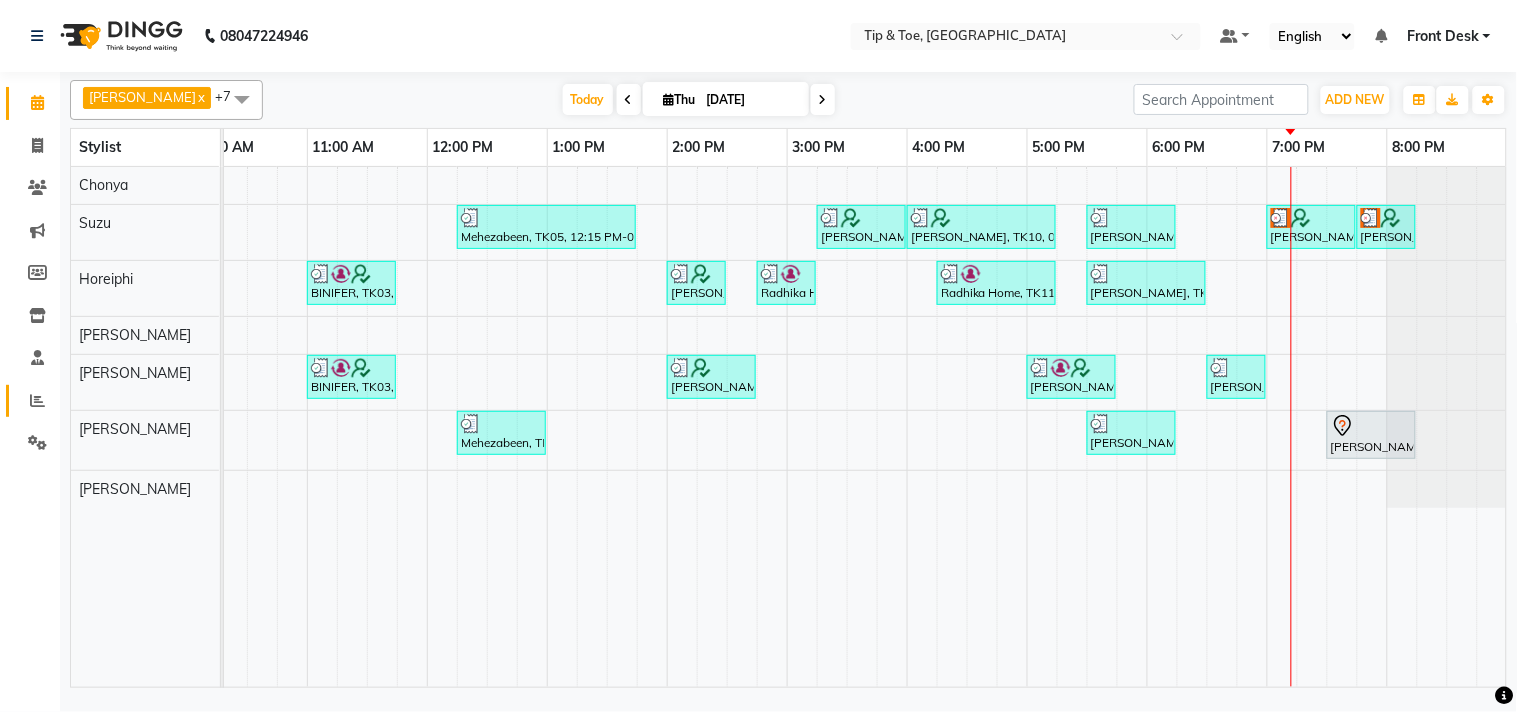 click on "Reports" 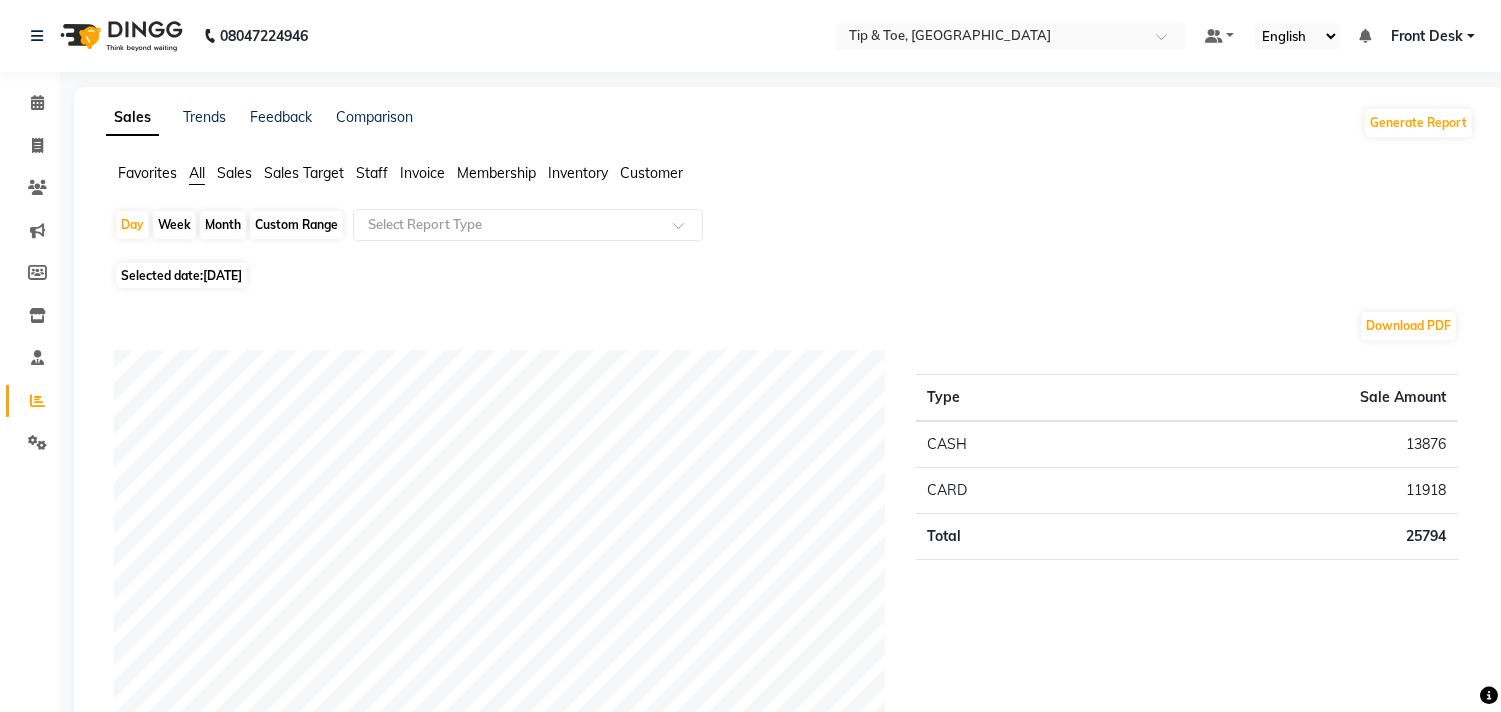 click on "Staff" 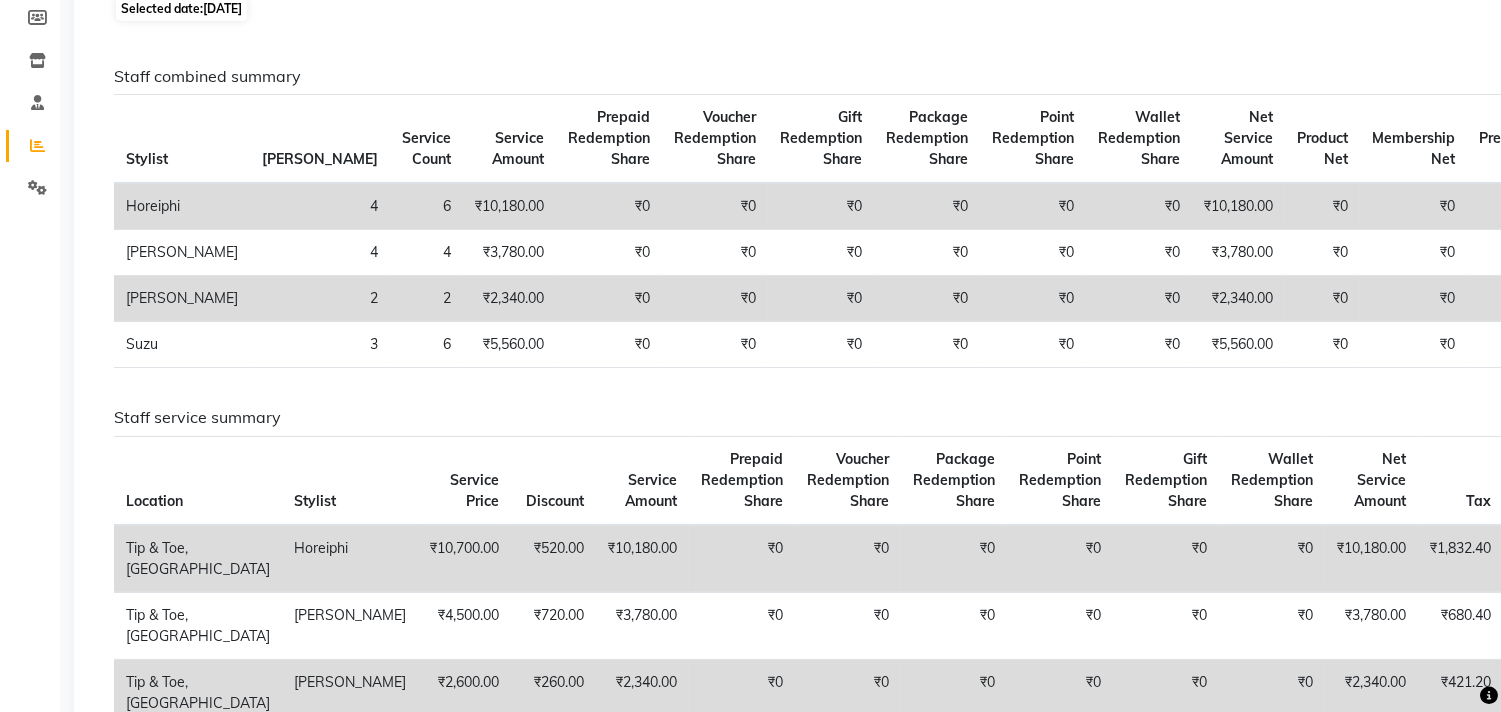 scroll, scrollTop: 257, scrollLeft: 0, axis: vertical 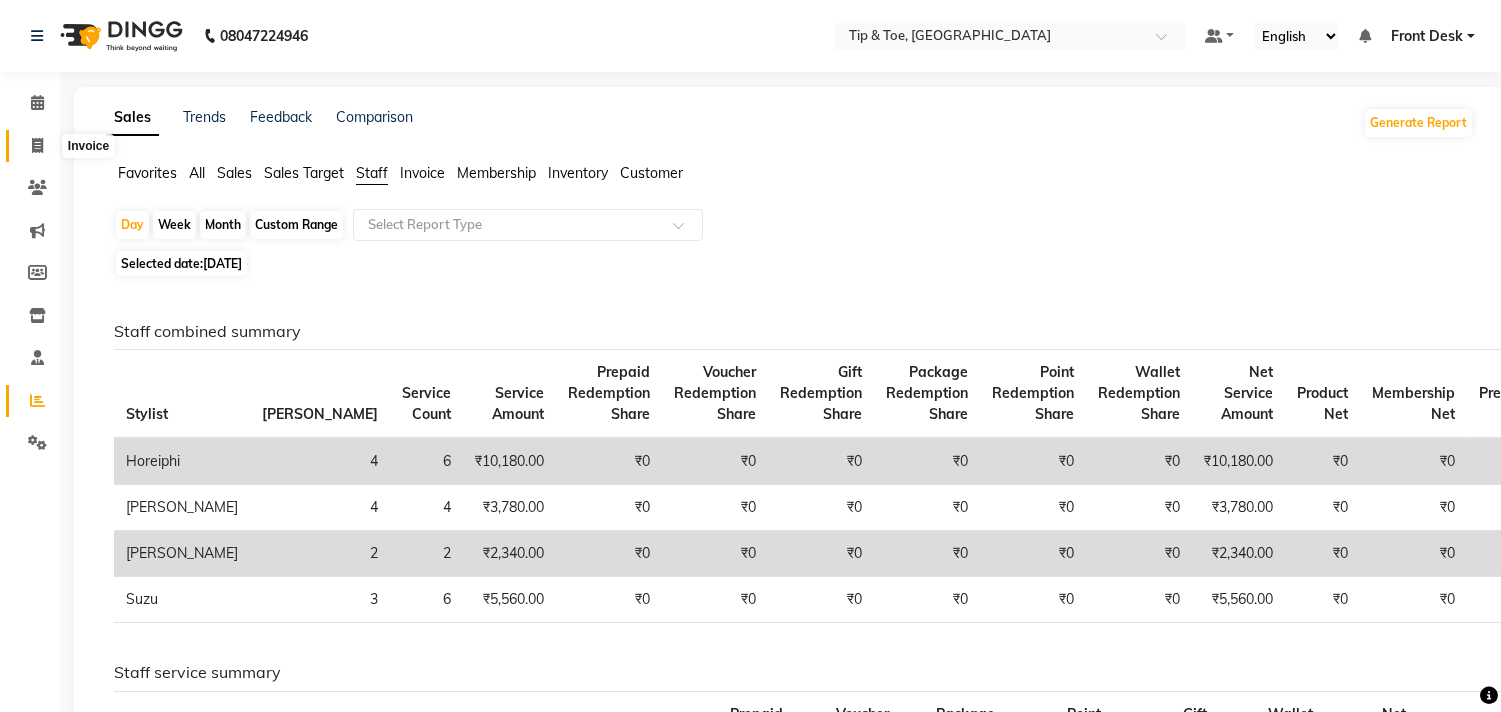 click 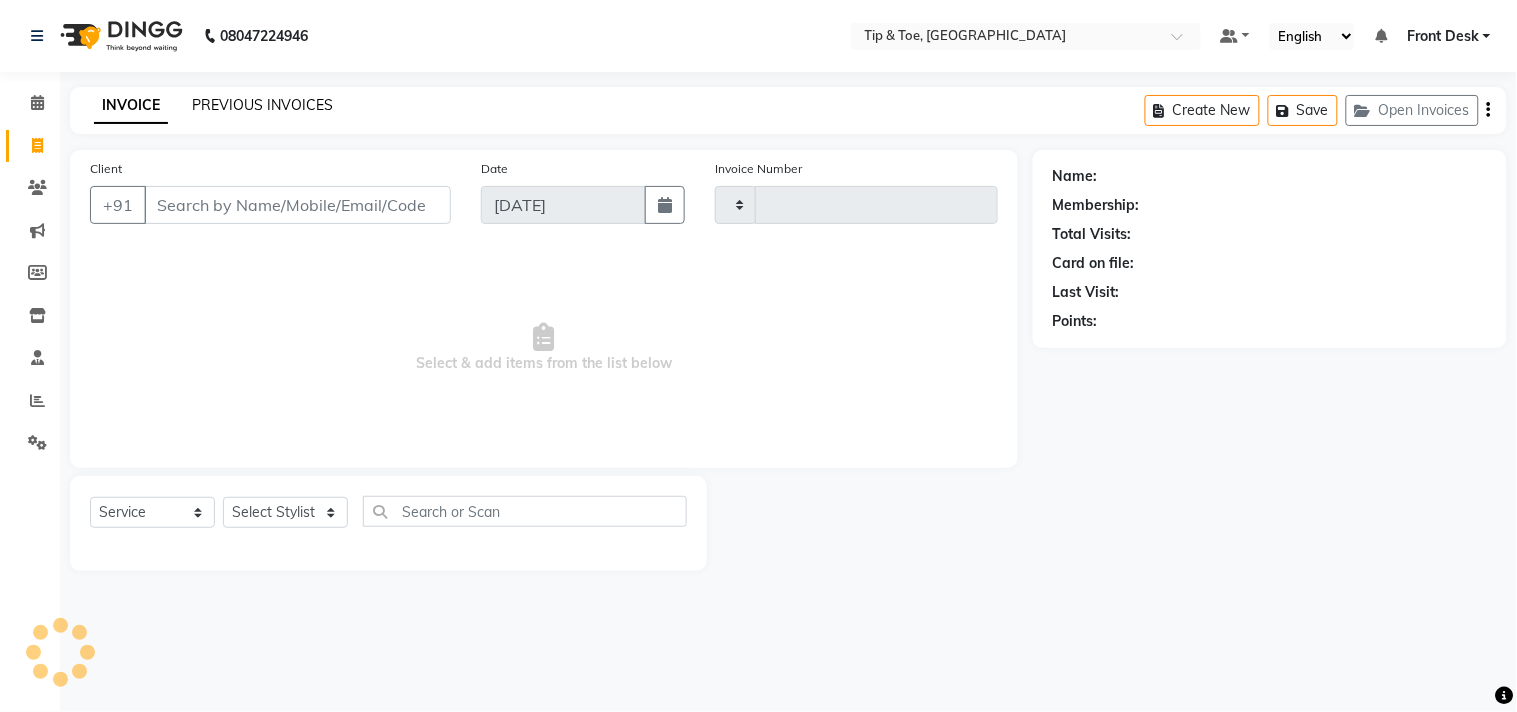 type on "0789" 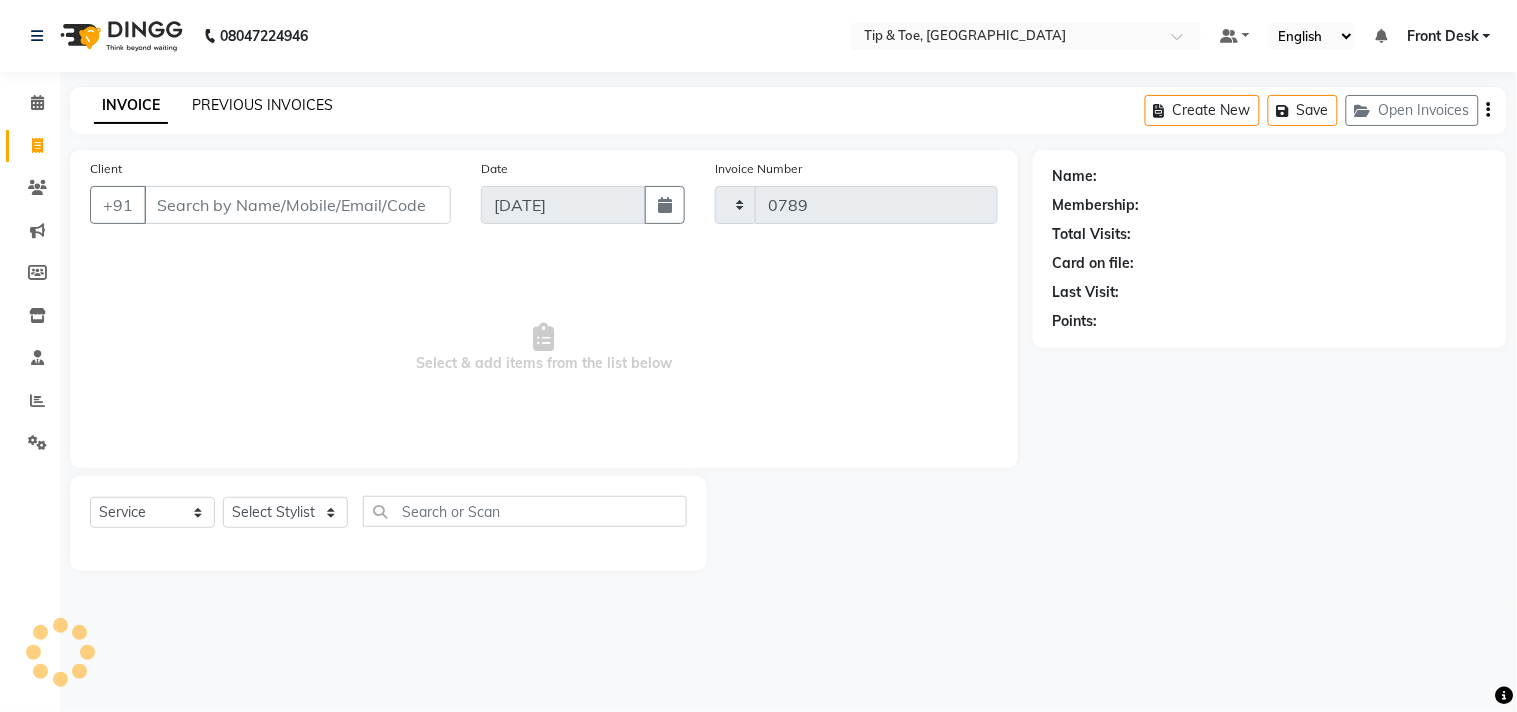 select on "5655" 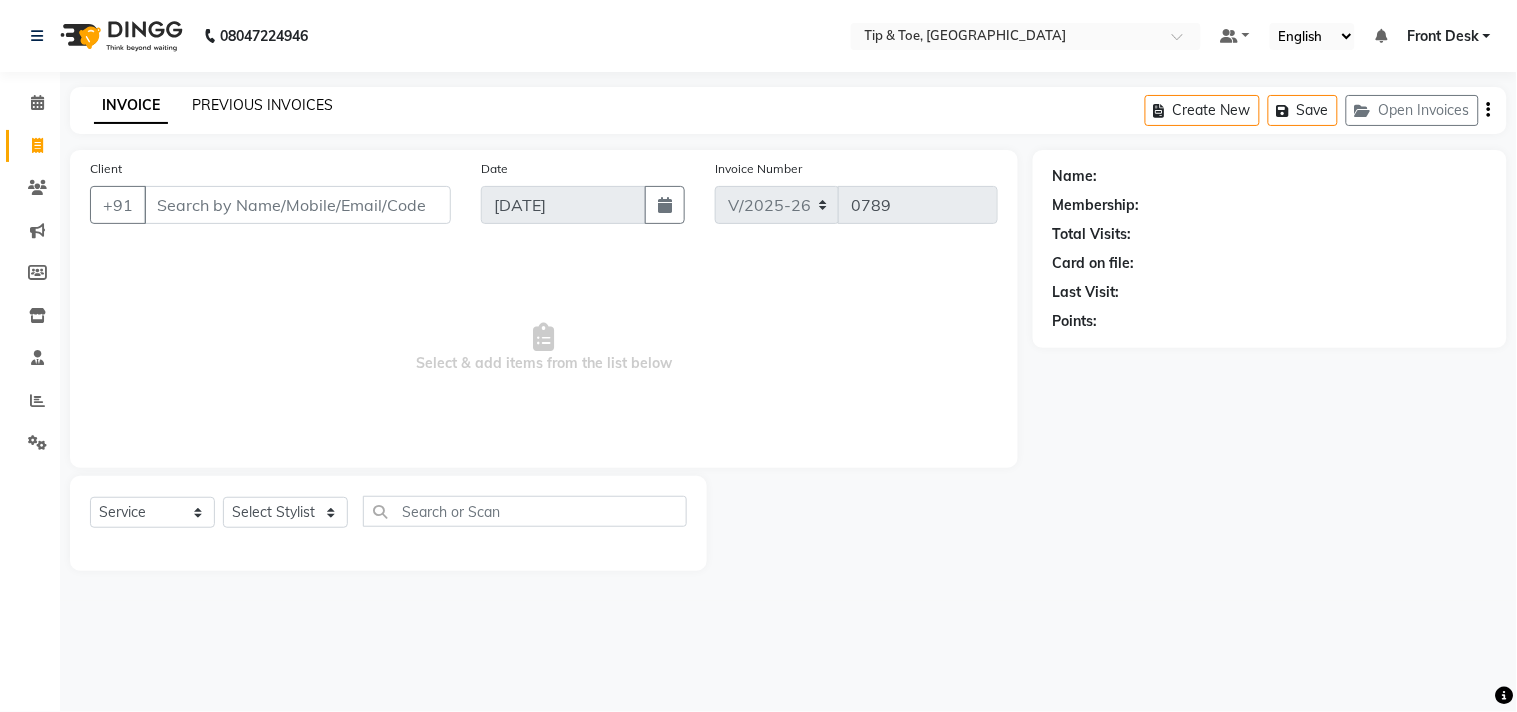 click on "PREVIOUS INVOICES" 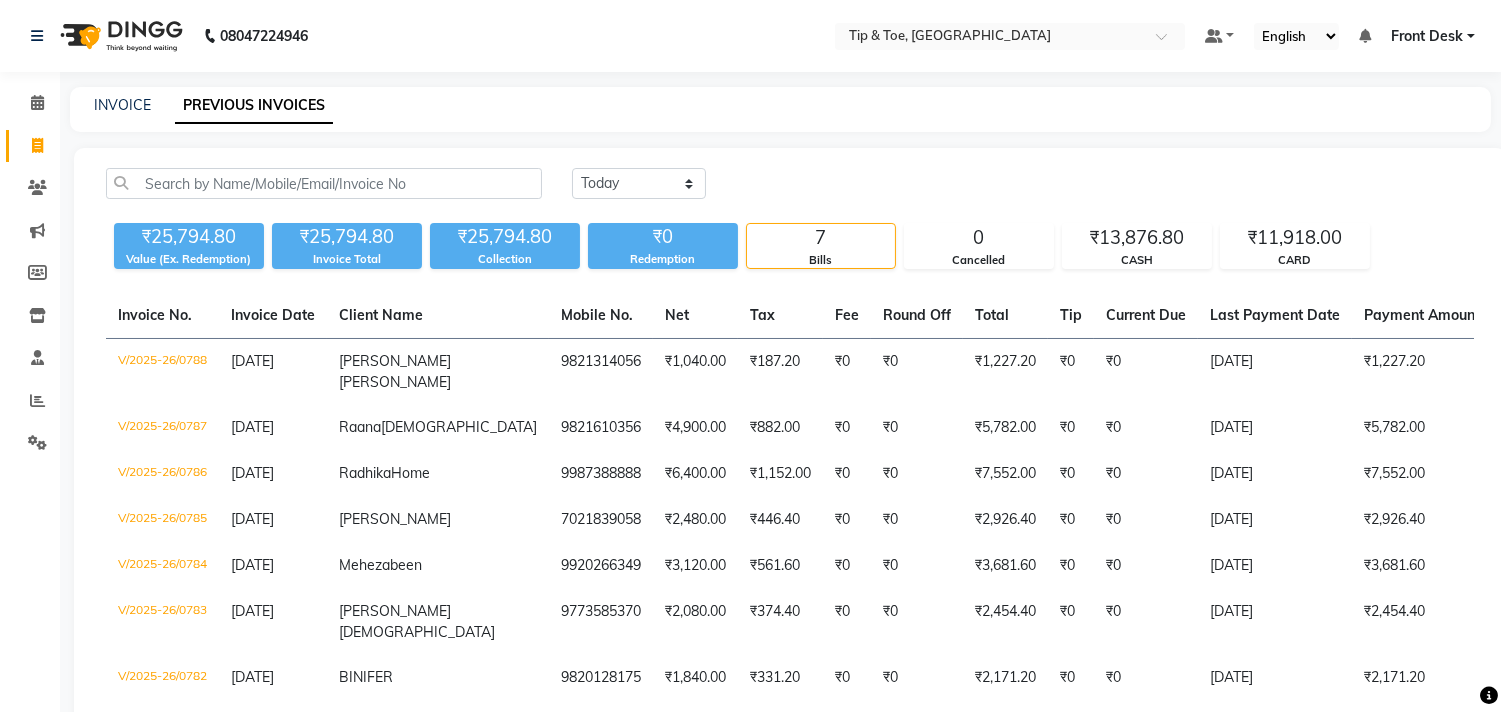 scroll, scrollTop: 113, scrollLeft: 0, axis: vertical 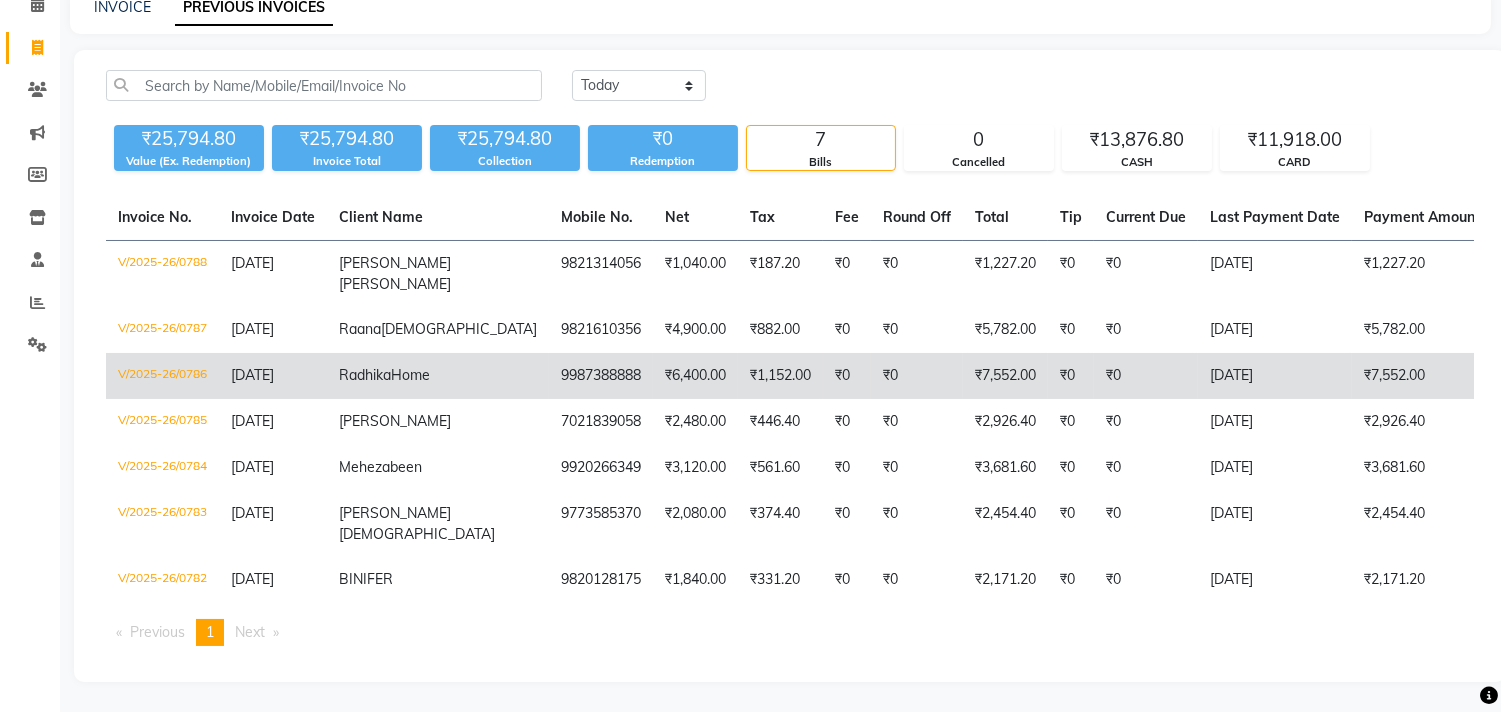 click on "[DATE]" 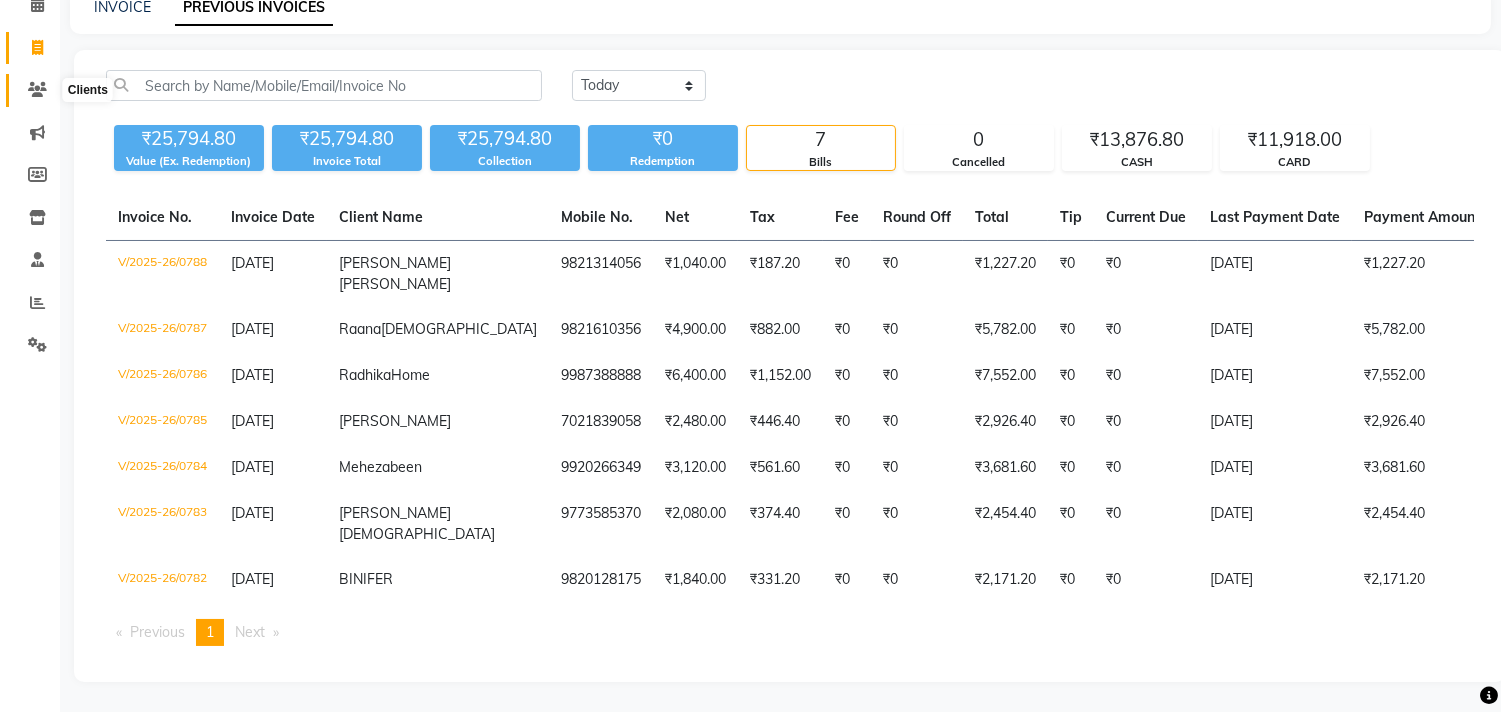 click 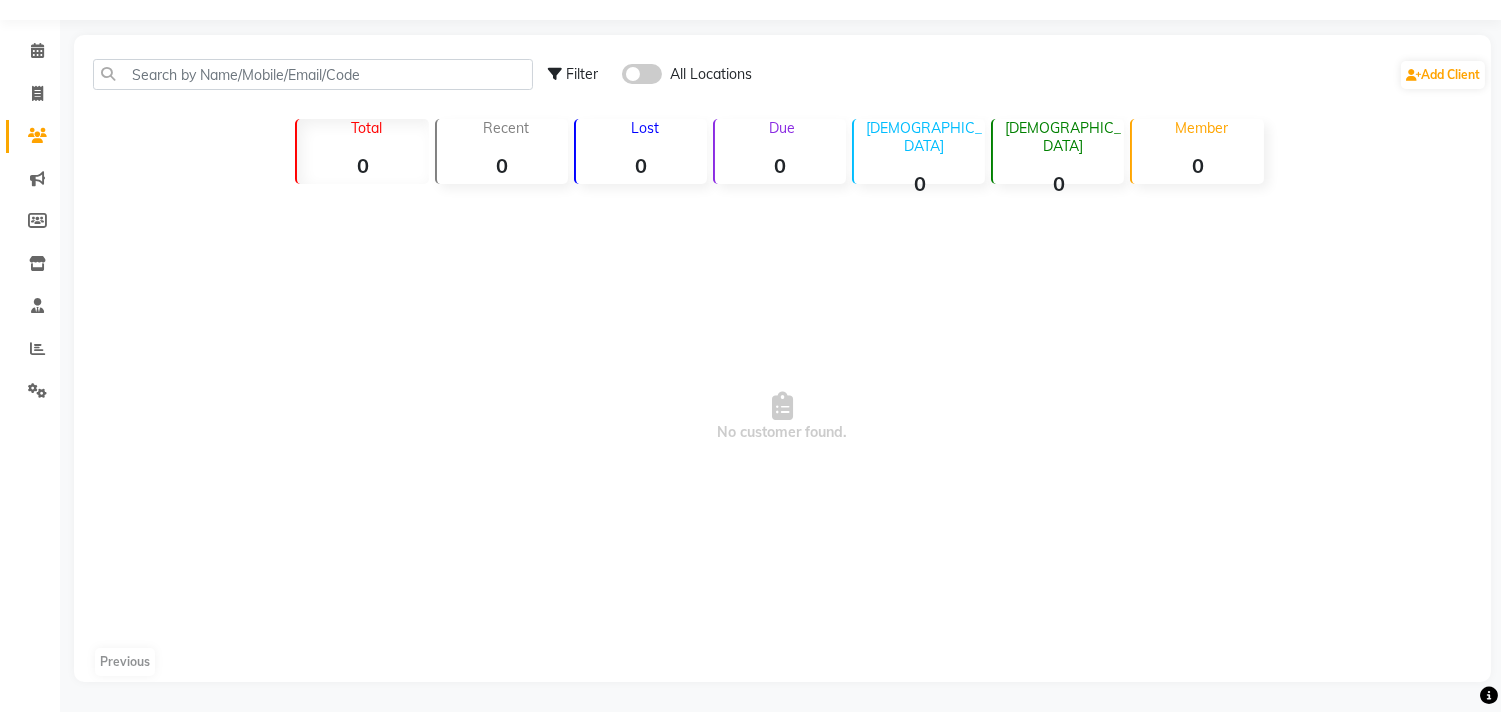 scroll, scrollTop: 113, scrollLeft: 0, axis: vertical 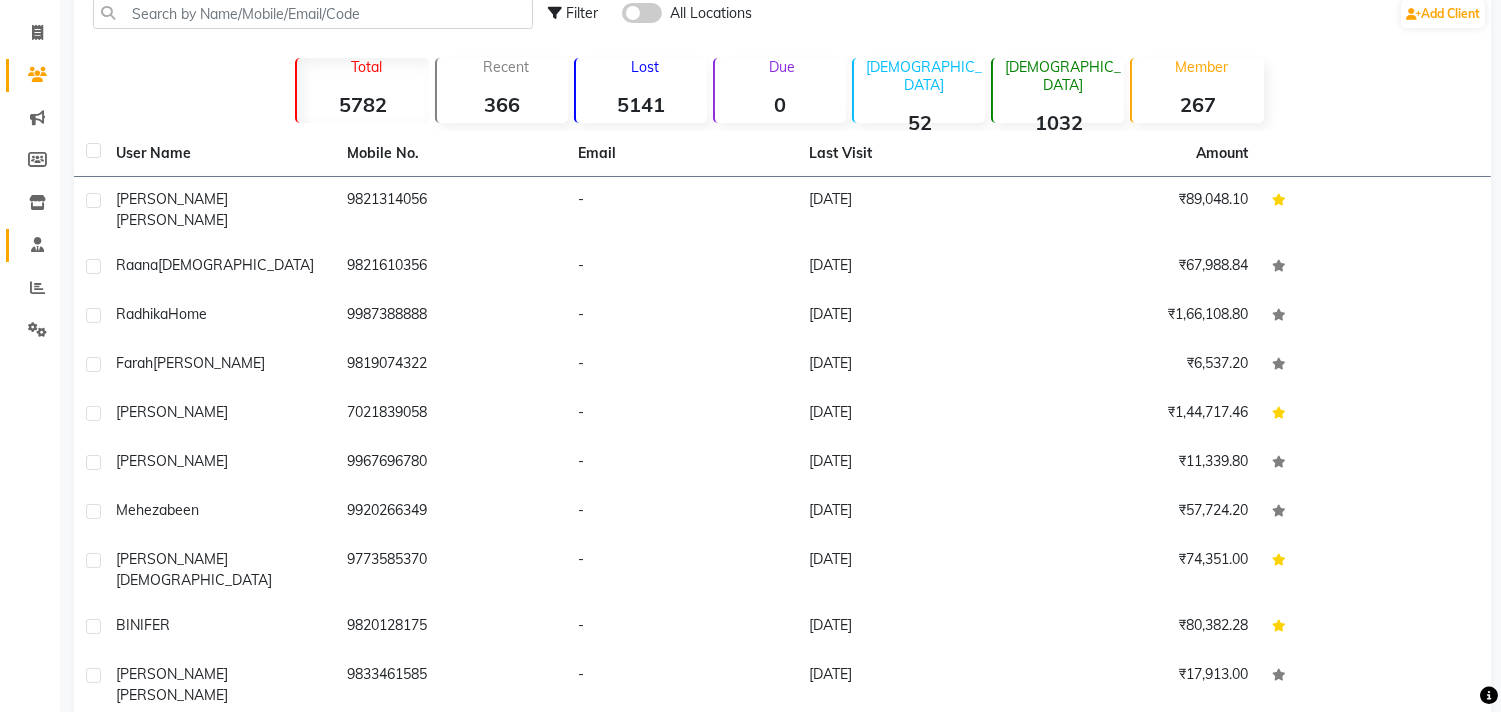 click on "Staff" 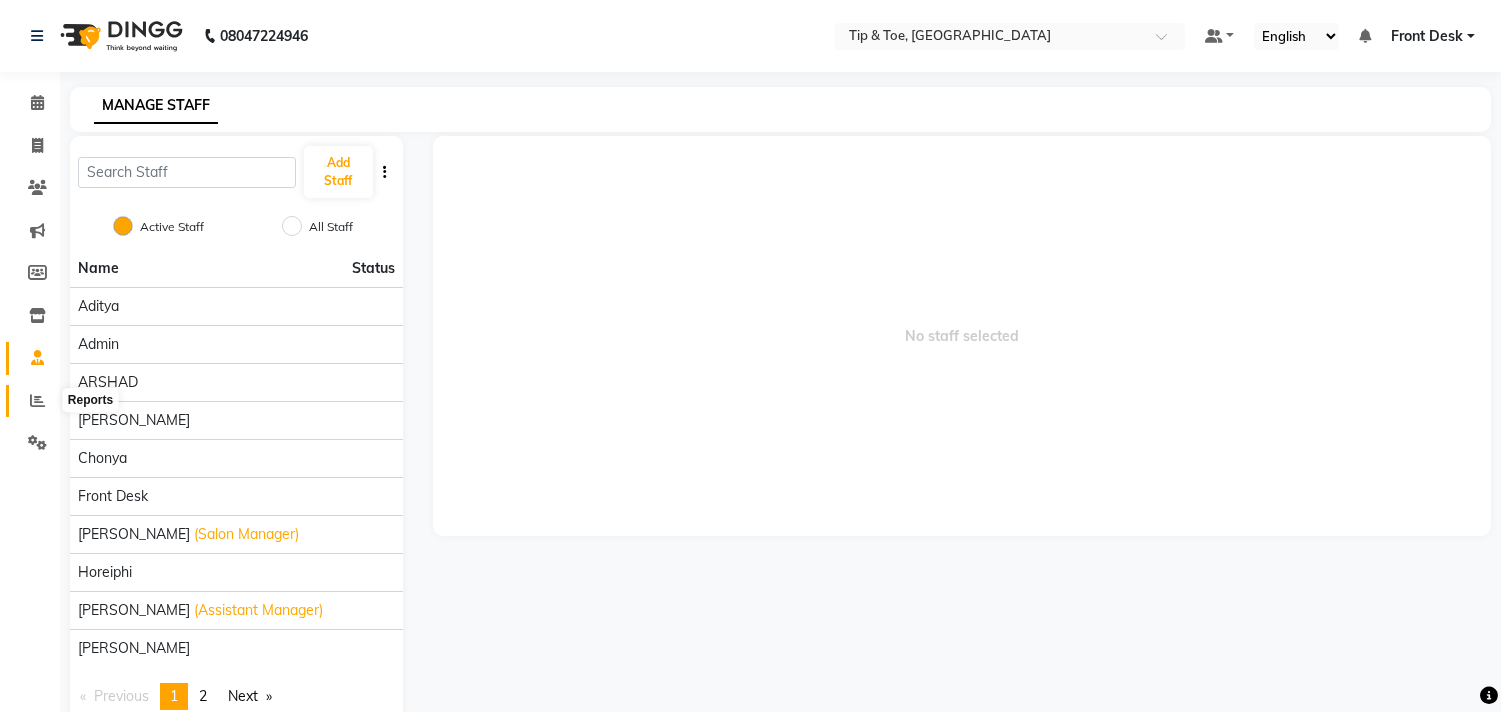 click 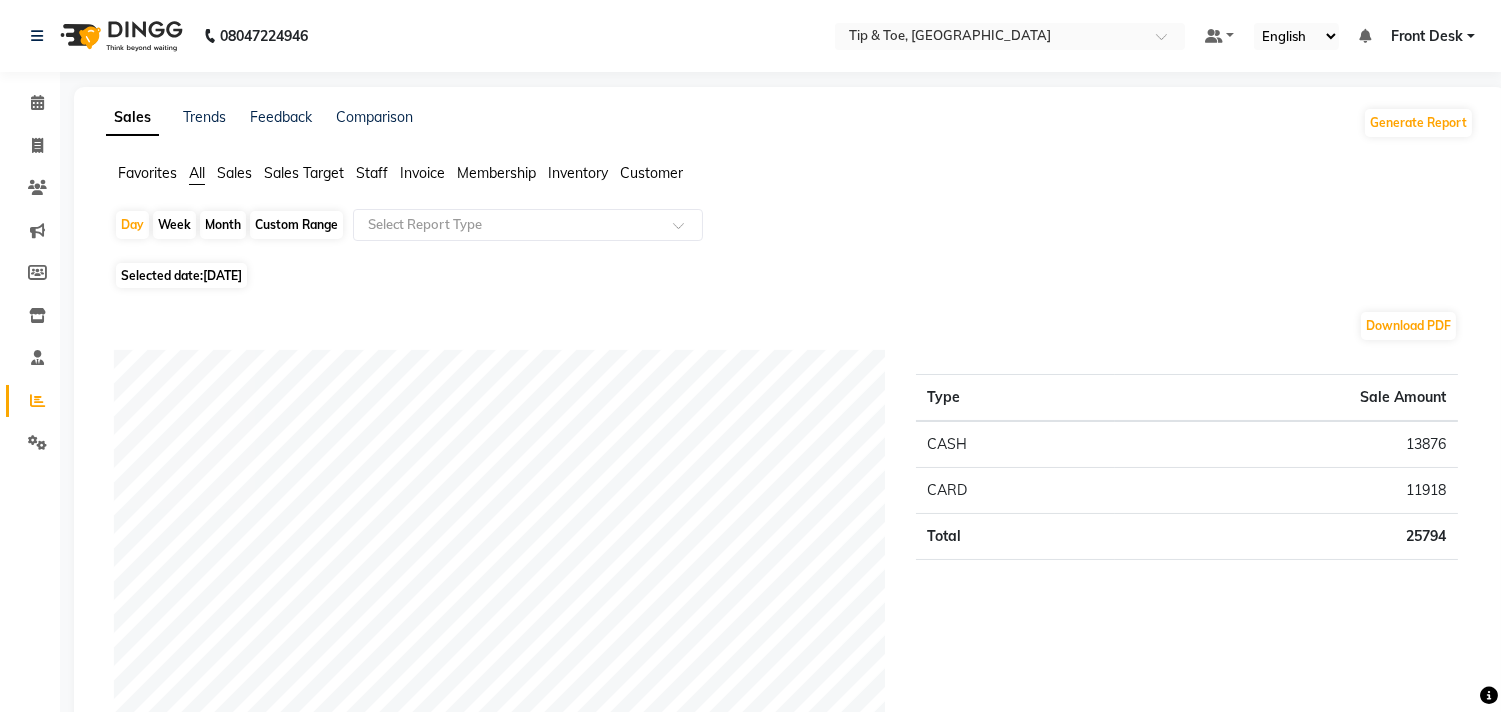 click on "Staff" 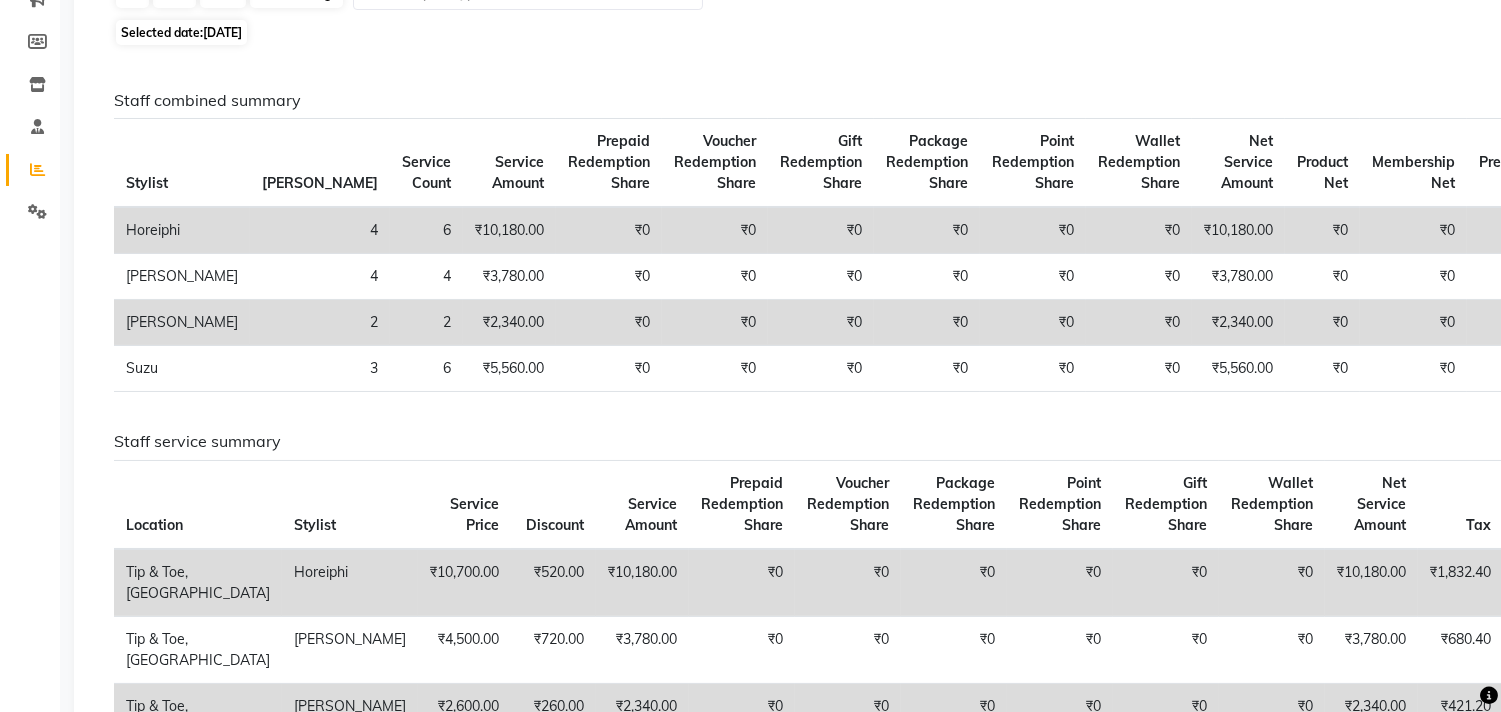 scroll, scrollTop: 224, scrollLeft: 0, axis: vertical 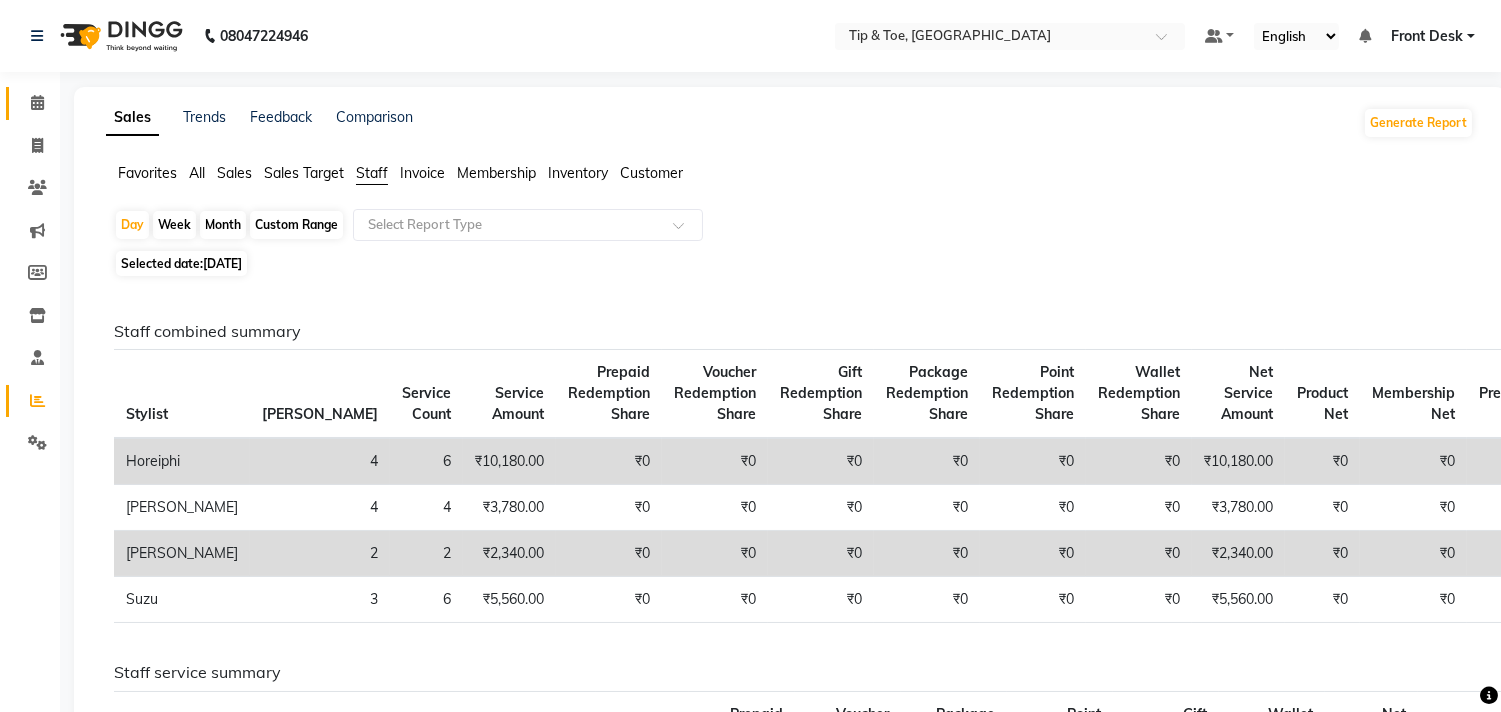 click on "Calendar" 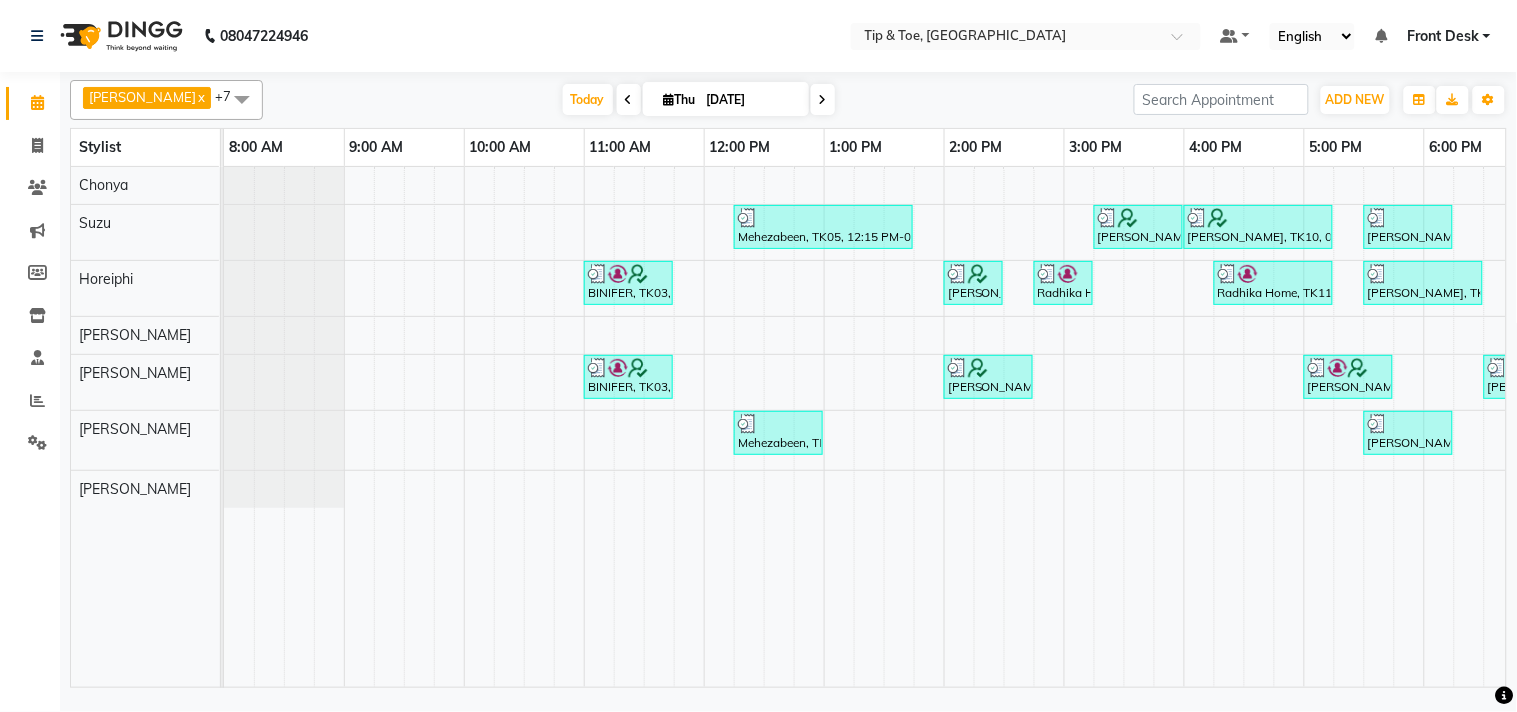 scroll, scrollTop: 0, scrollLeft: 277, axis: horizontal 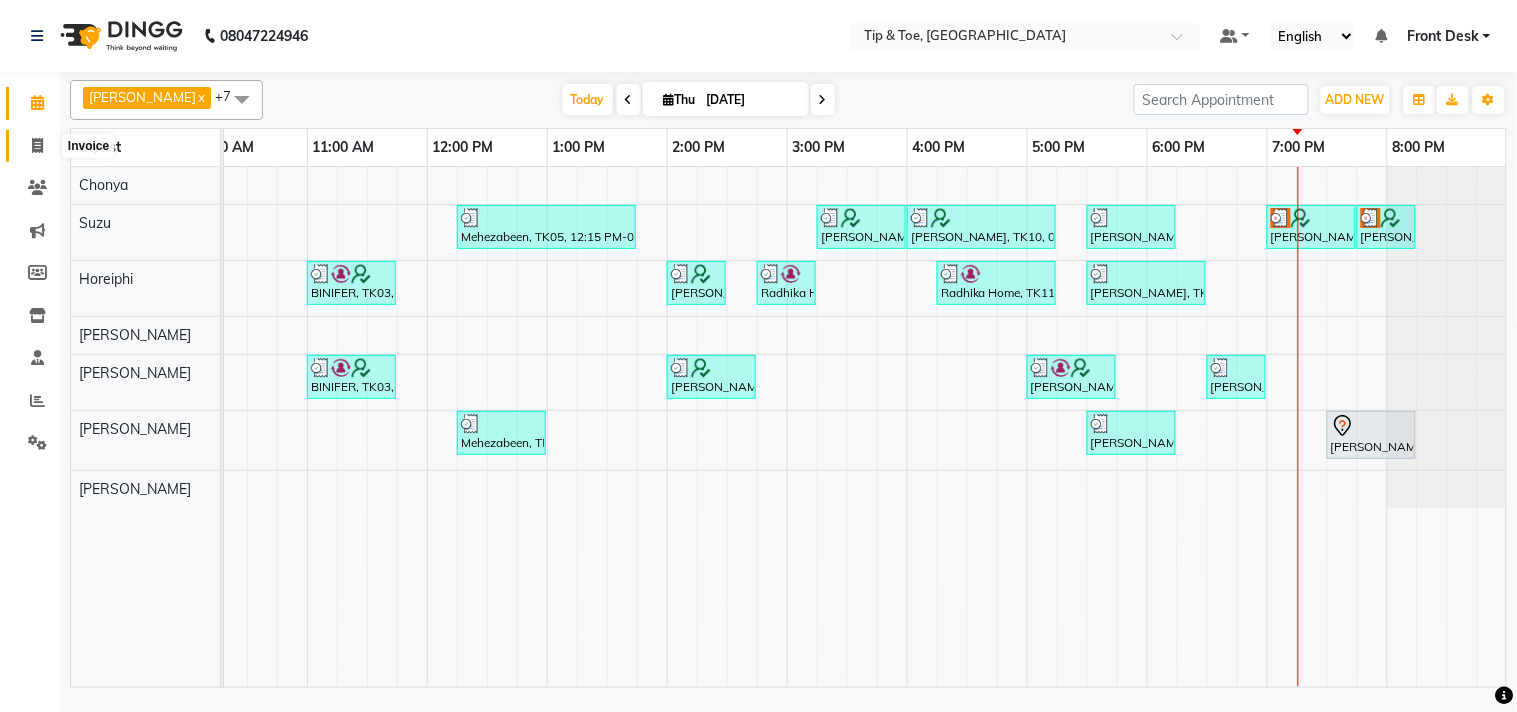 click 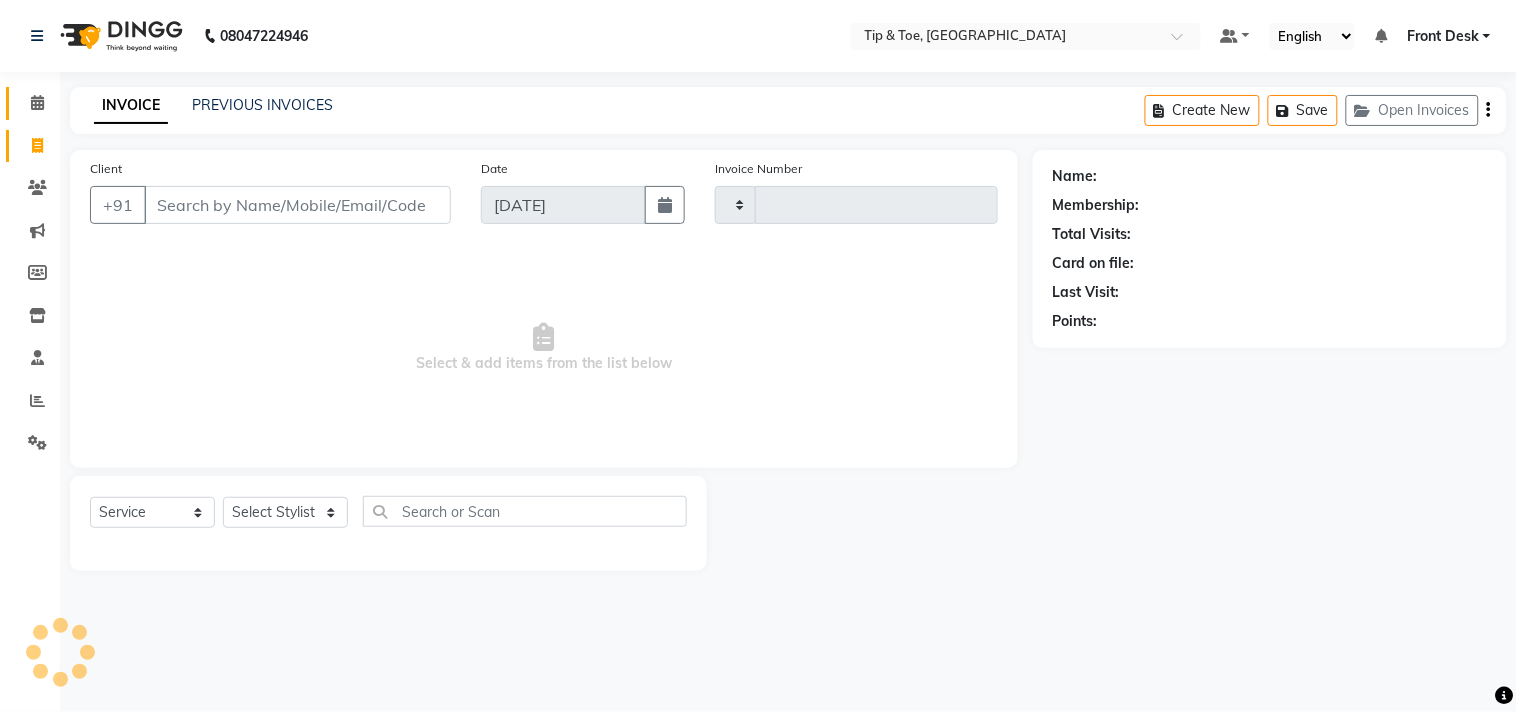 type on "0789" 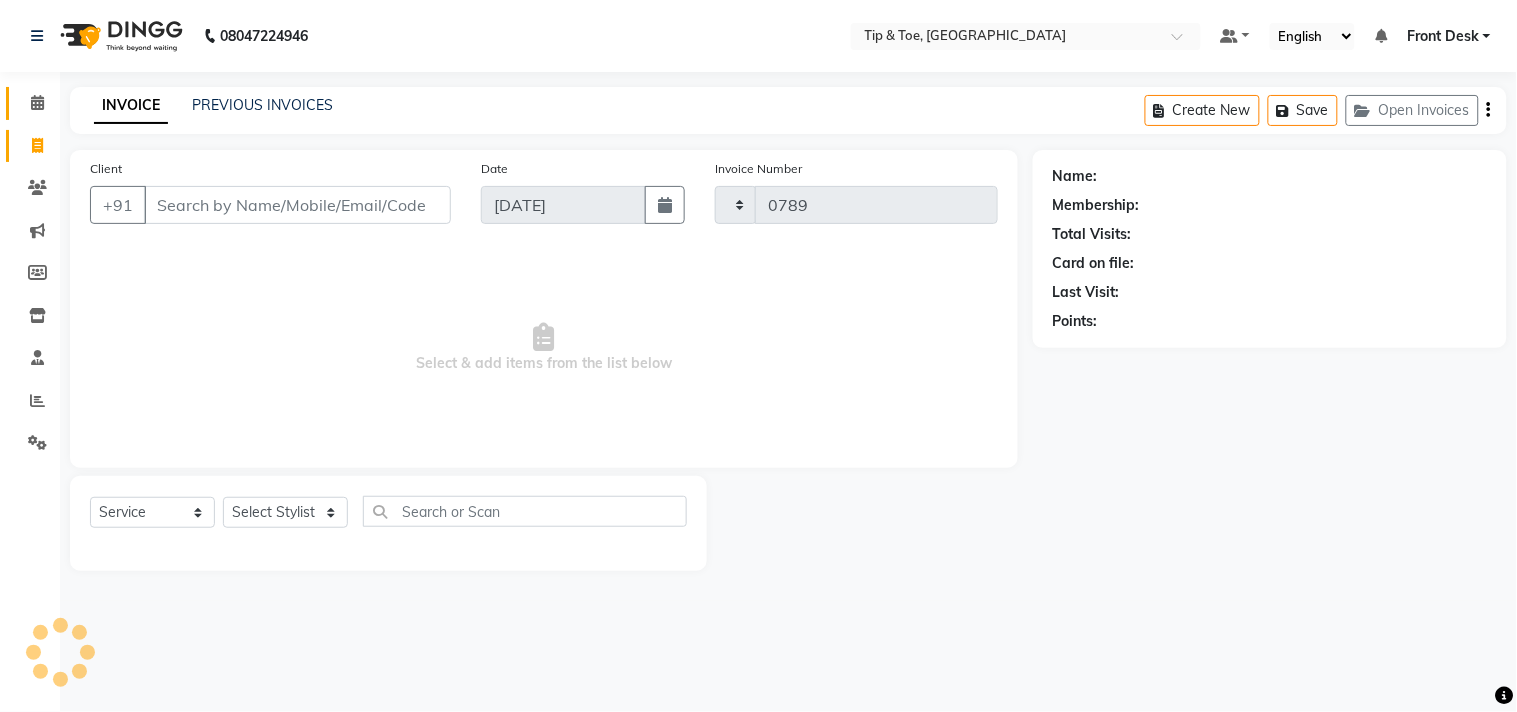 select on "5655" 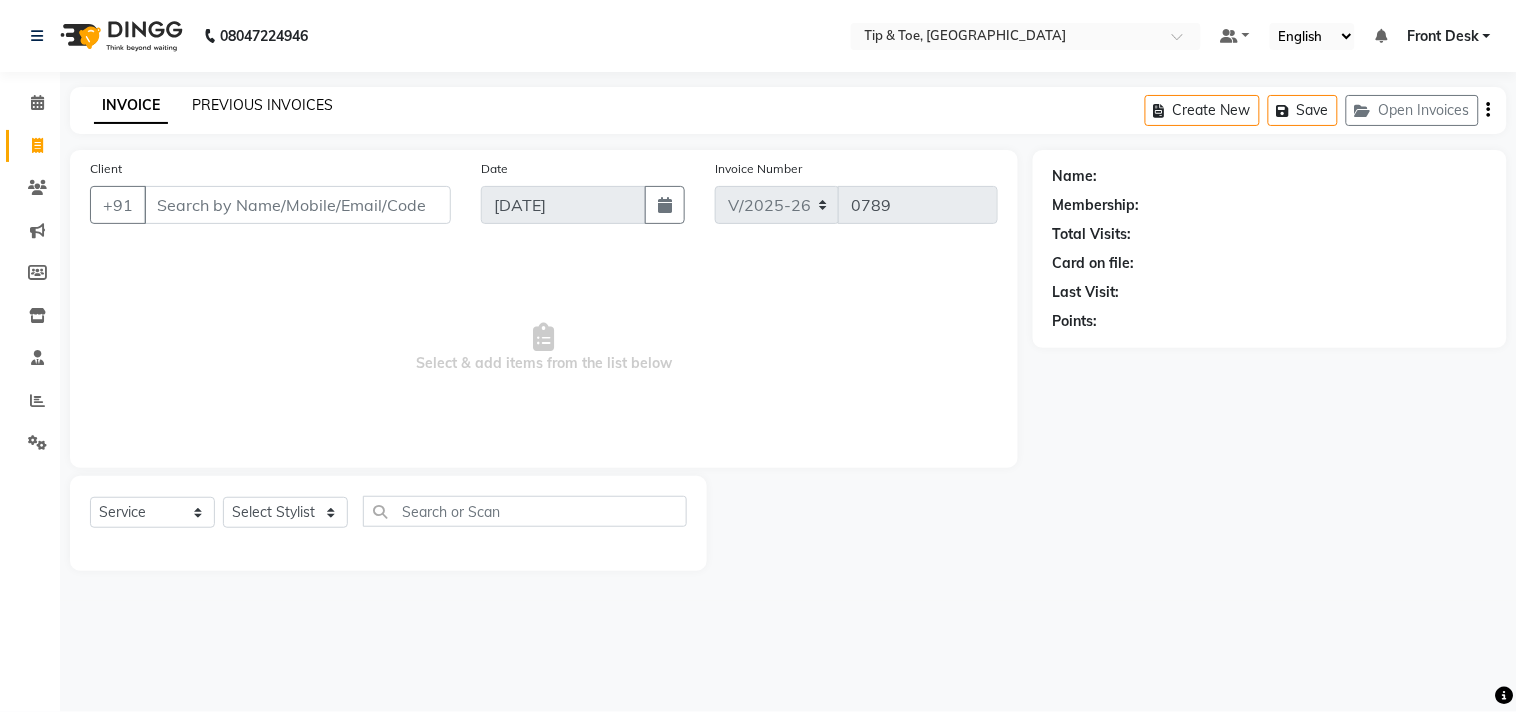 click on "PREVIOUS INVOICES" 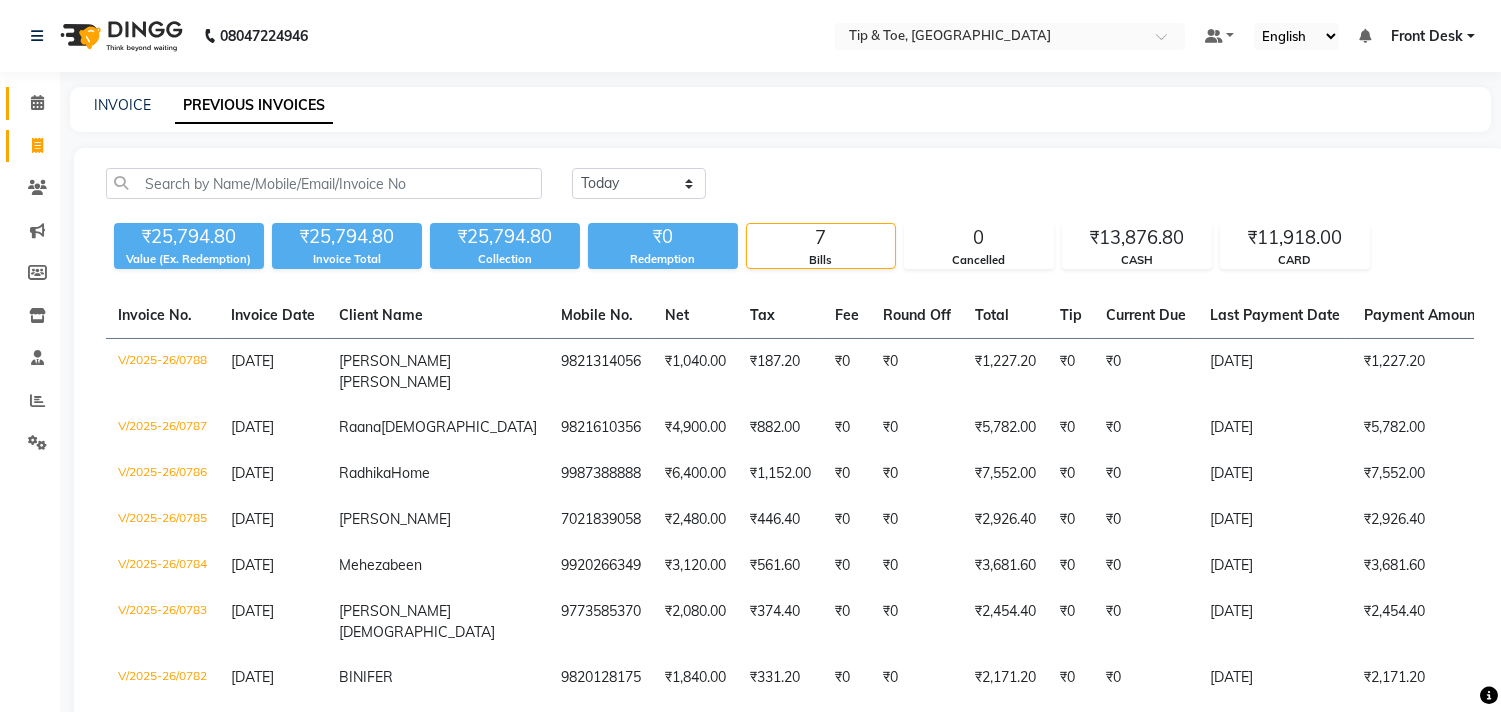 click on "Calendar" 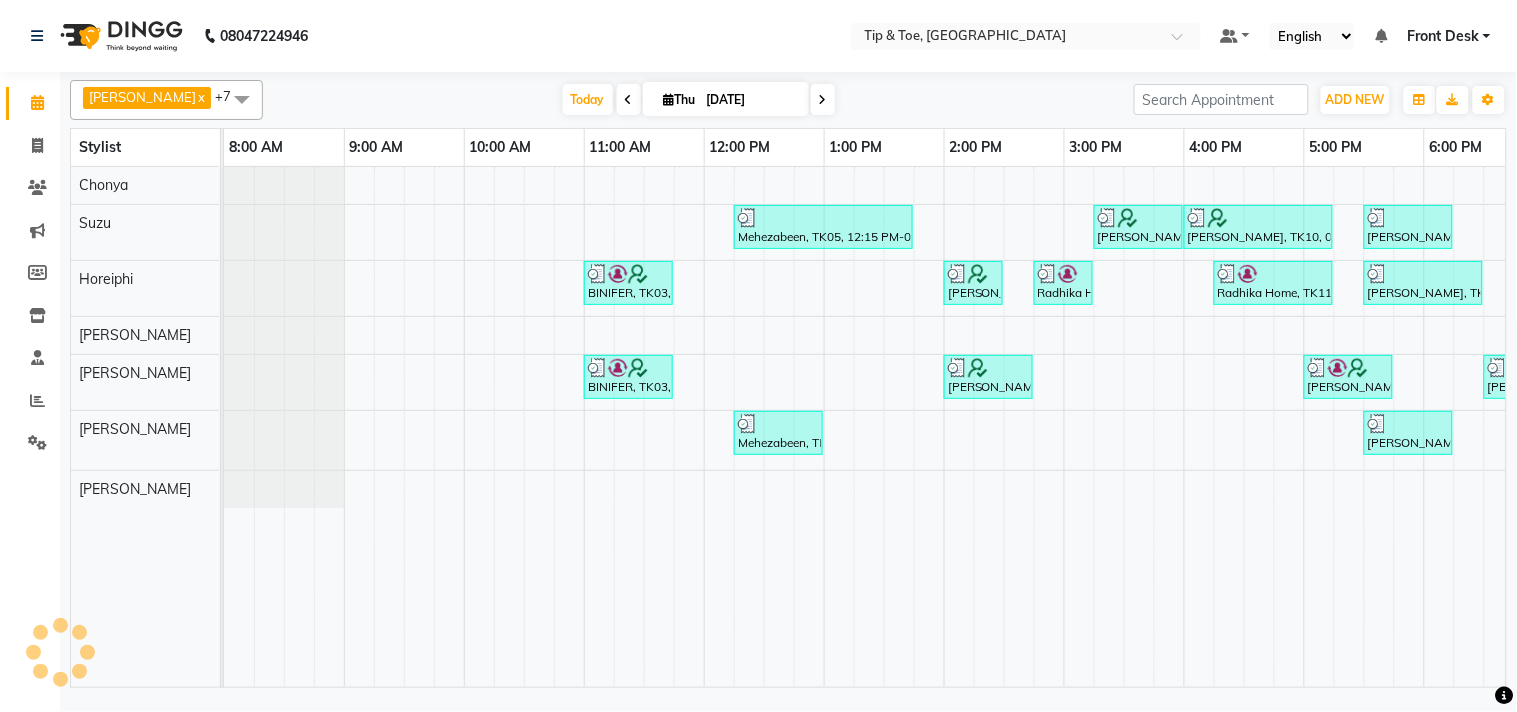 scroll, scrollTop: 0, scrollLeft: 0, axis: both 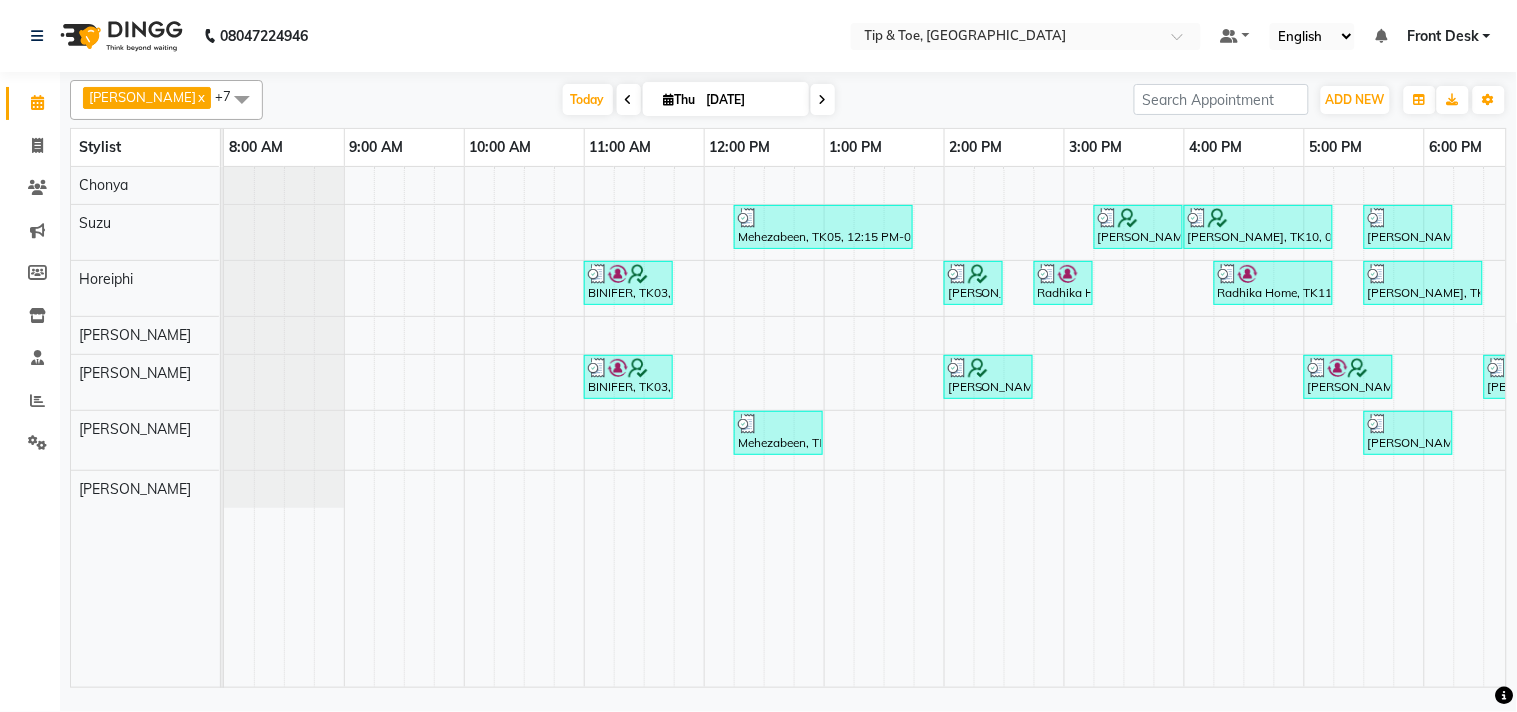 click at bounding box center (823, 100) 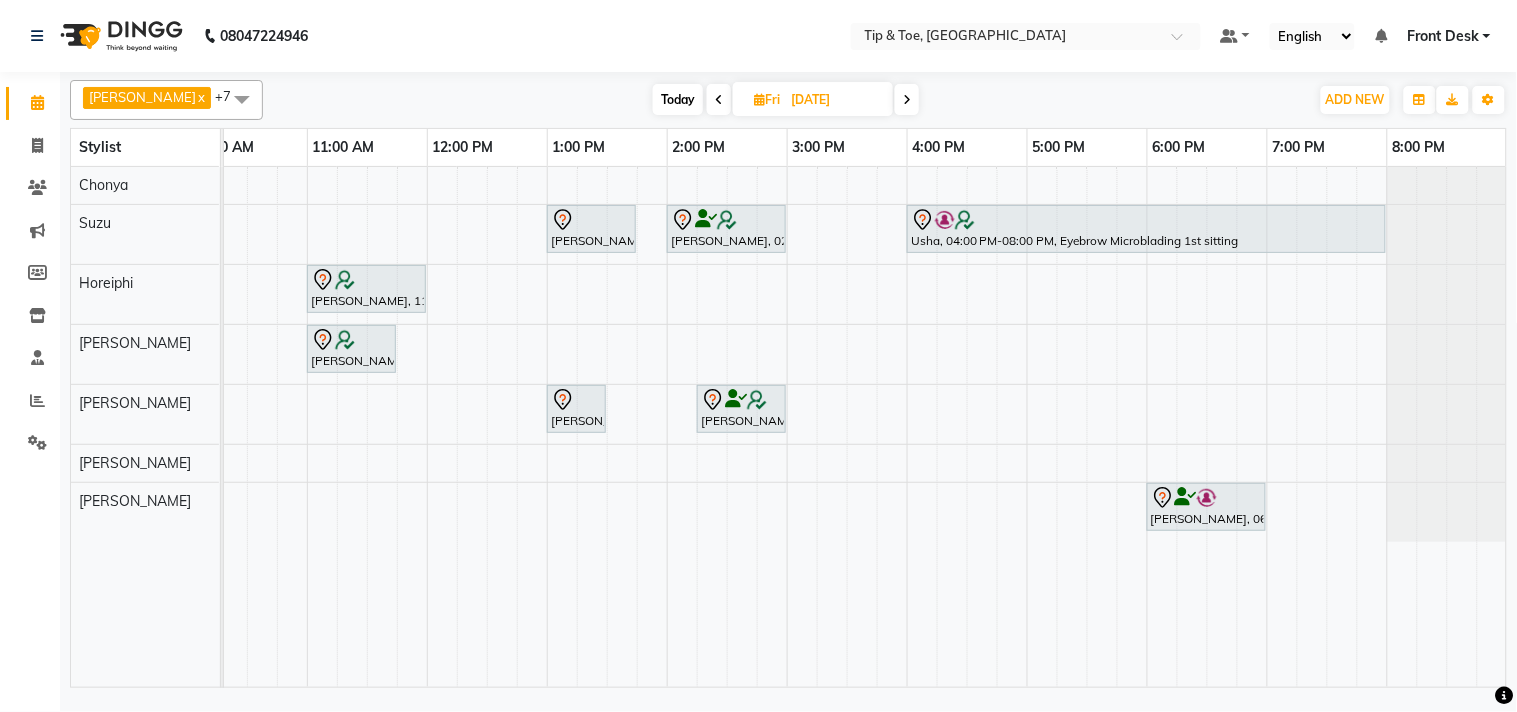 scroll, scrollTop: 0, scrollLeft: 192, axis: horizontal 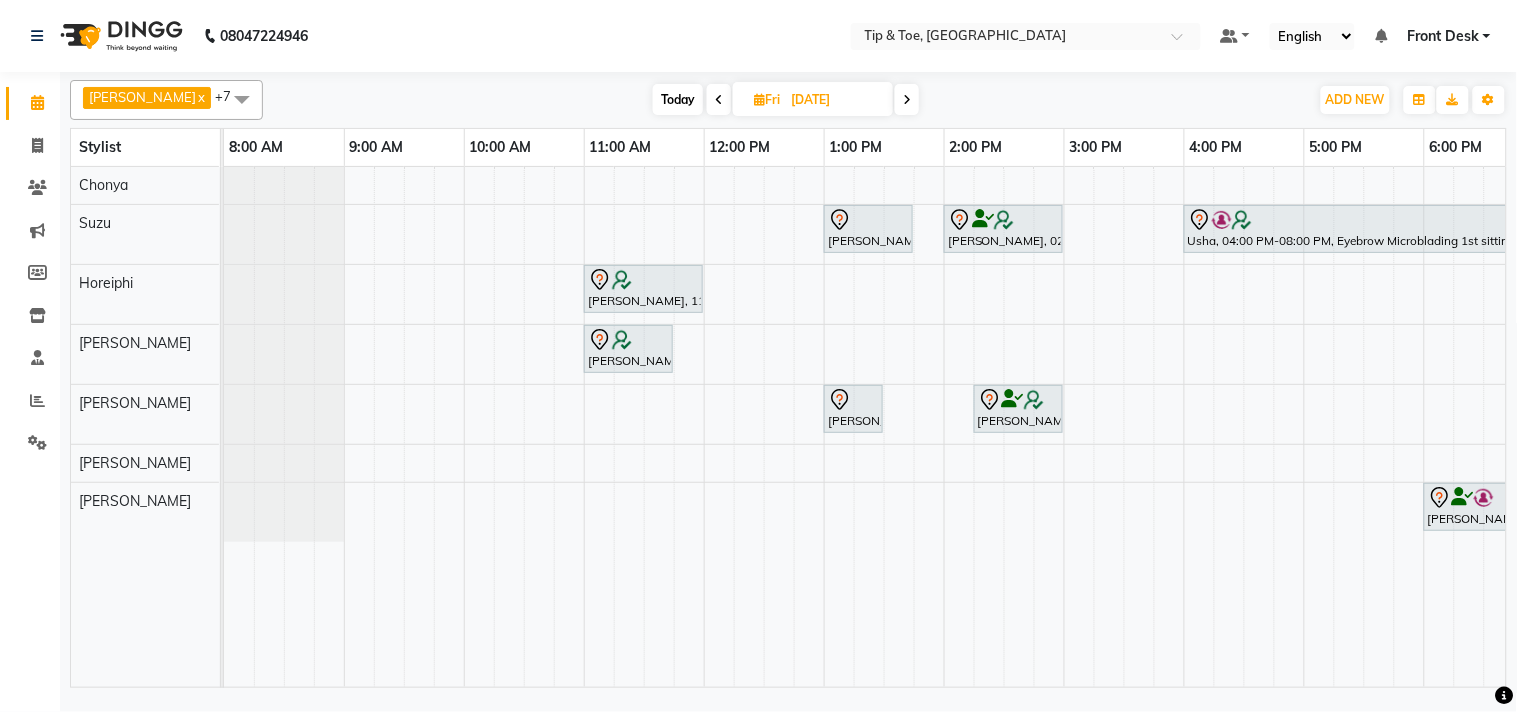 click on "Today" at bounding box center [678, 99] 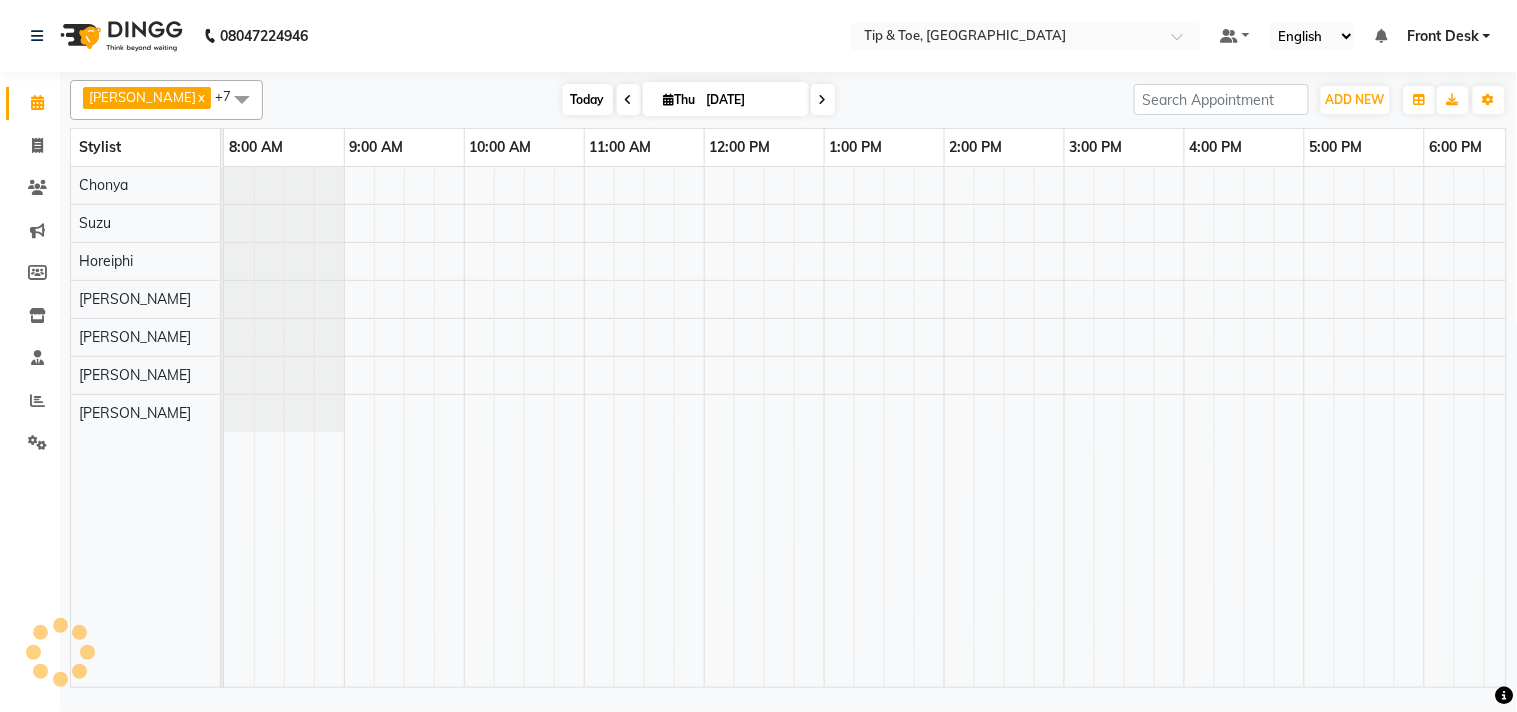 scroll, scrollTop: 0, scrollLeft: 277, axis: horizontal 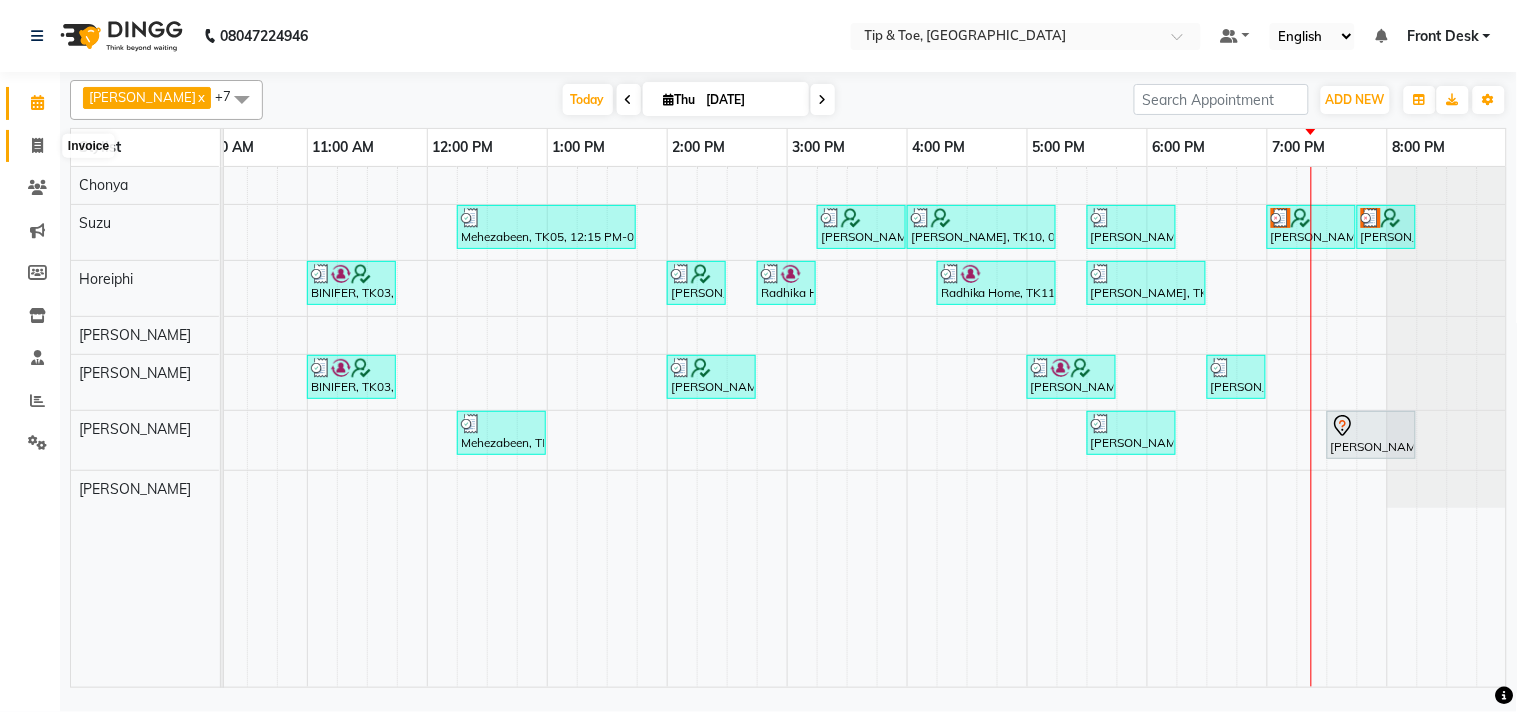 click 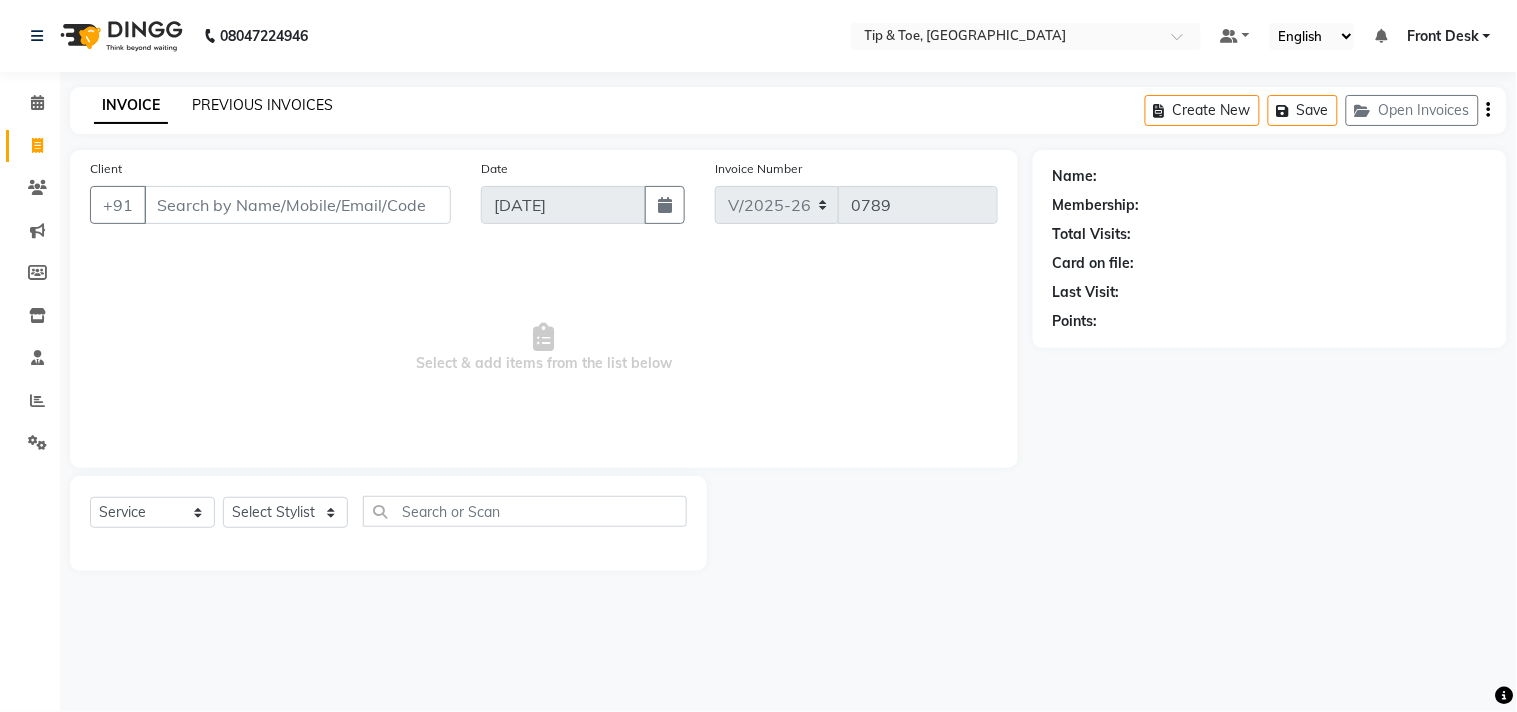 click on "PREVIOUS INVOICES" 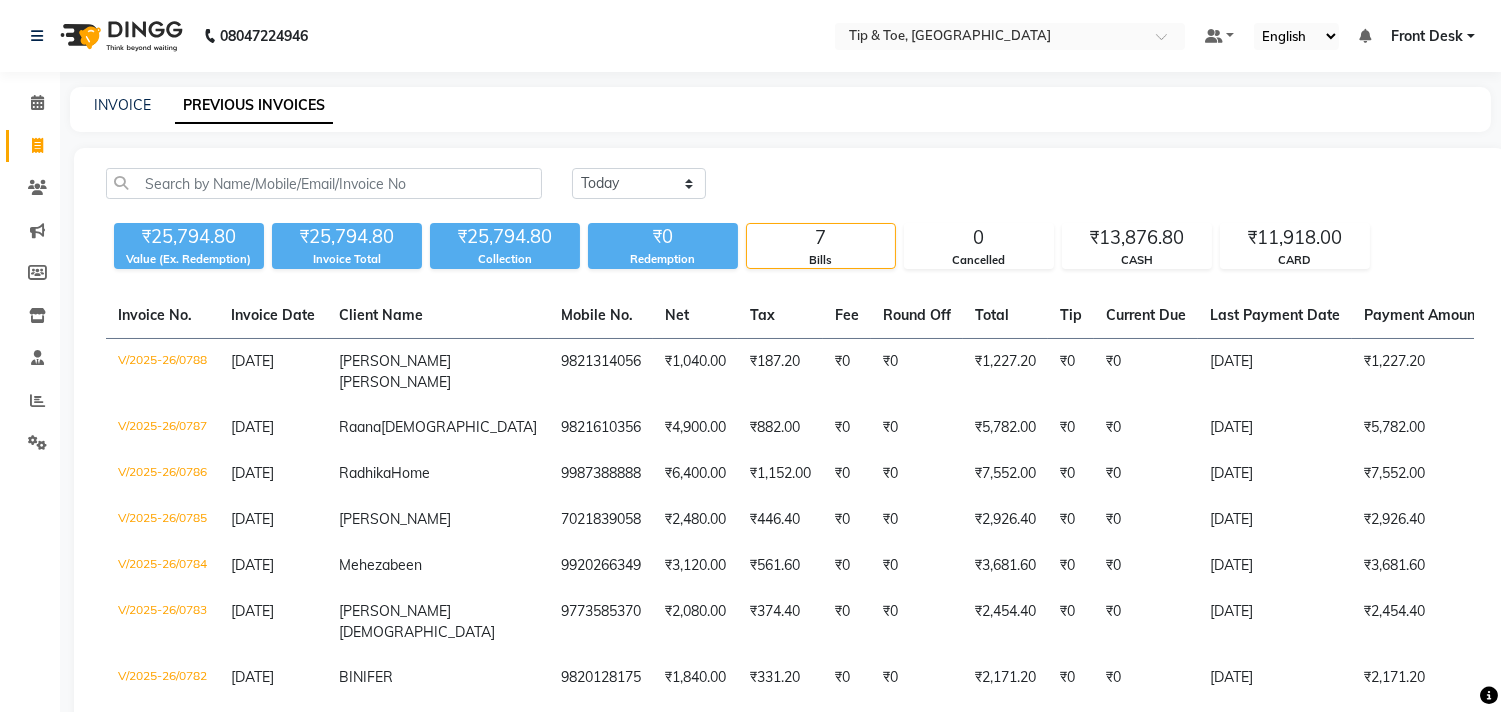 scroll, scrollTop: 113, scrollLeft: 0, axis: vertical 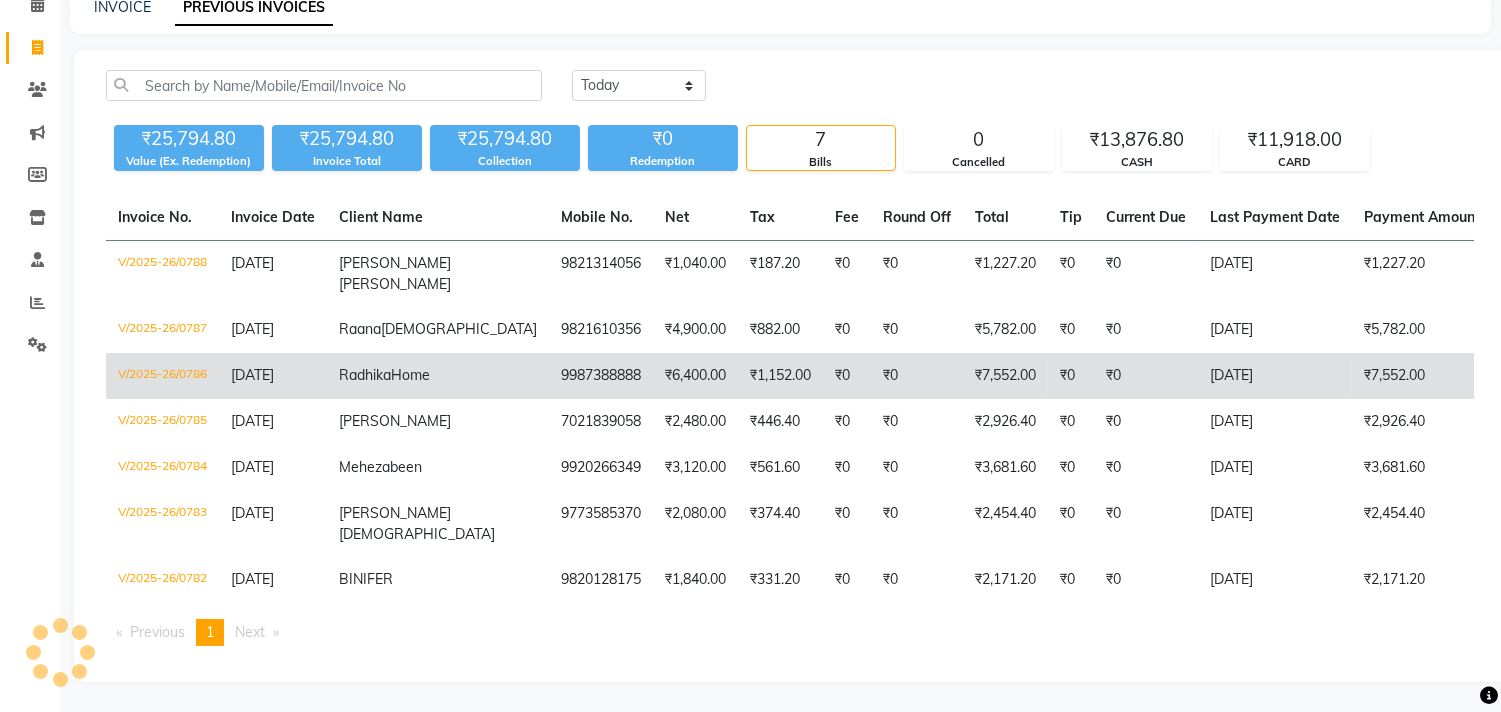 click on "9987388888" 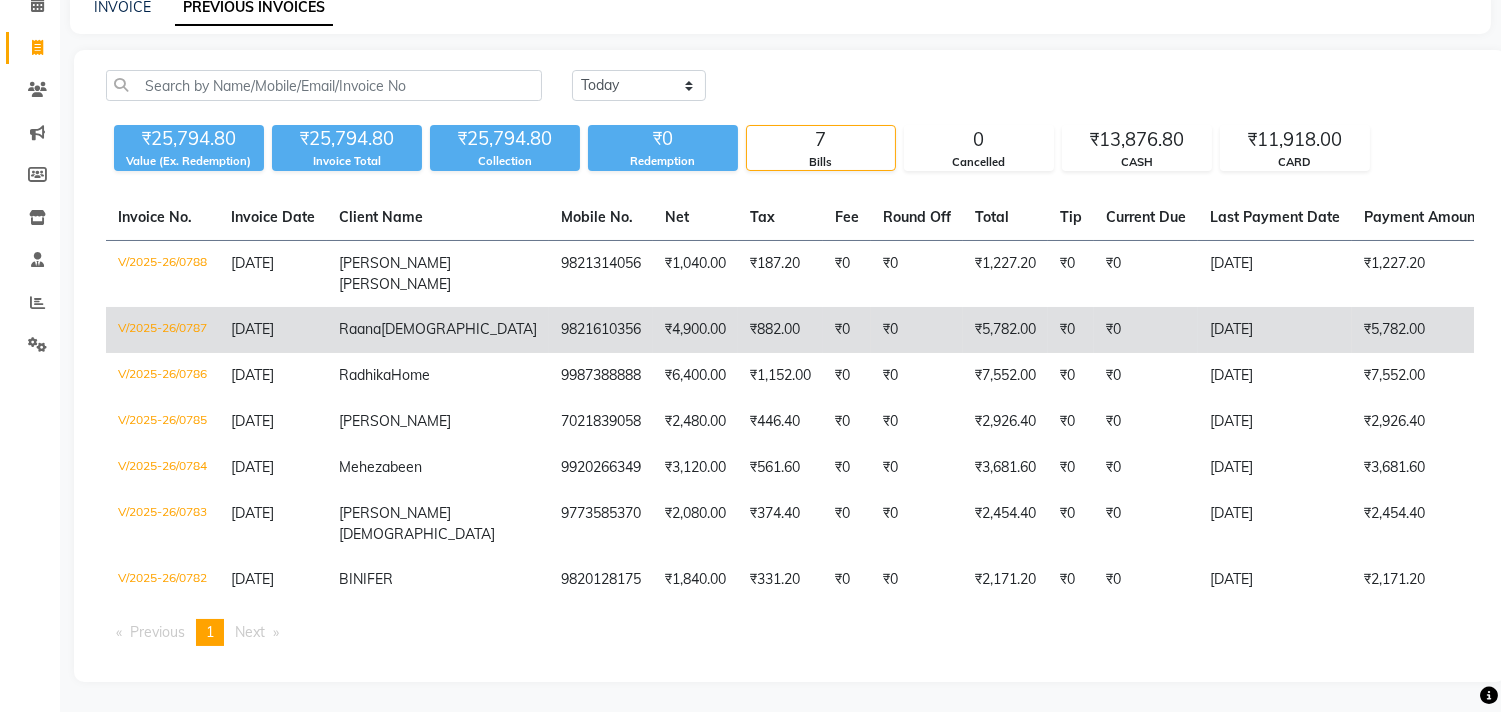 click on "₹4,900.00" 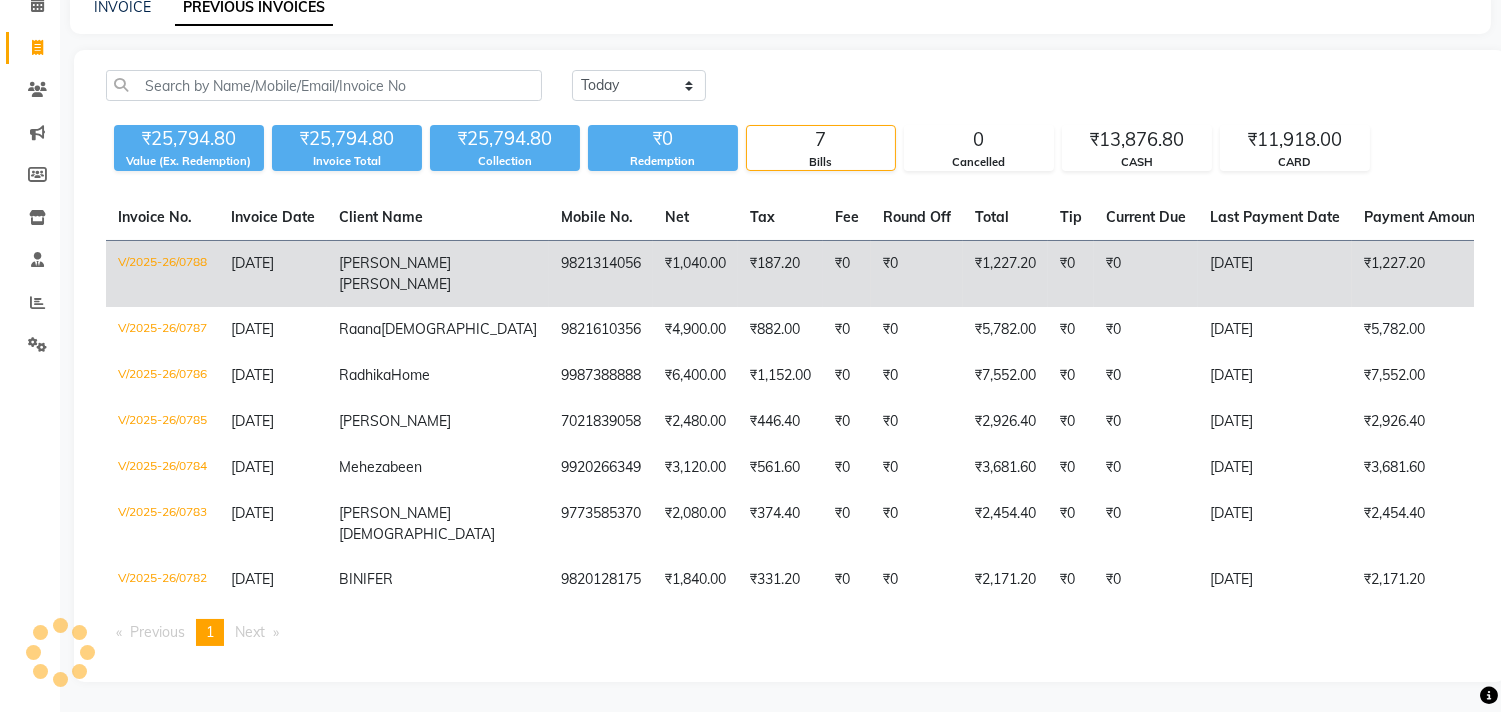 click on "₹1,040.00" 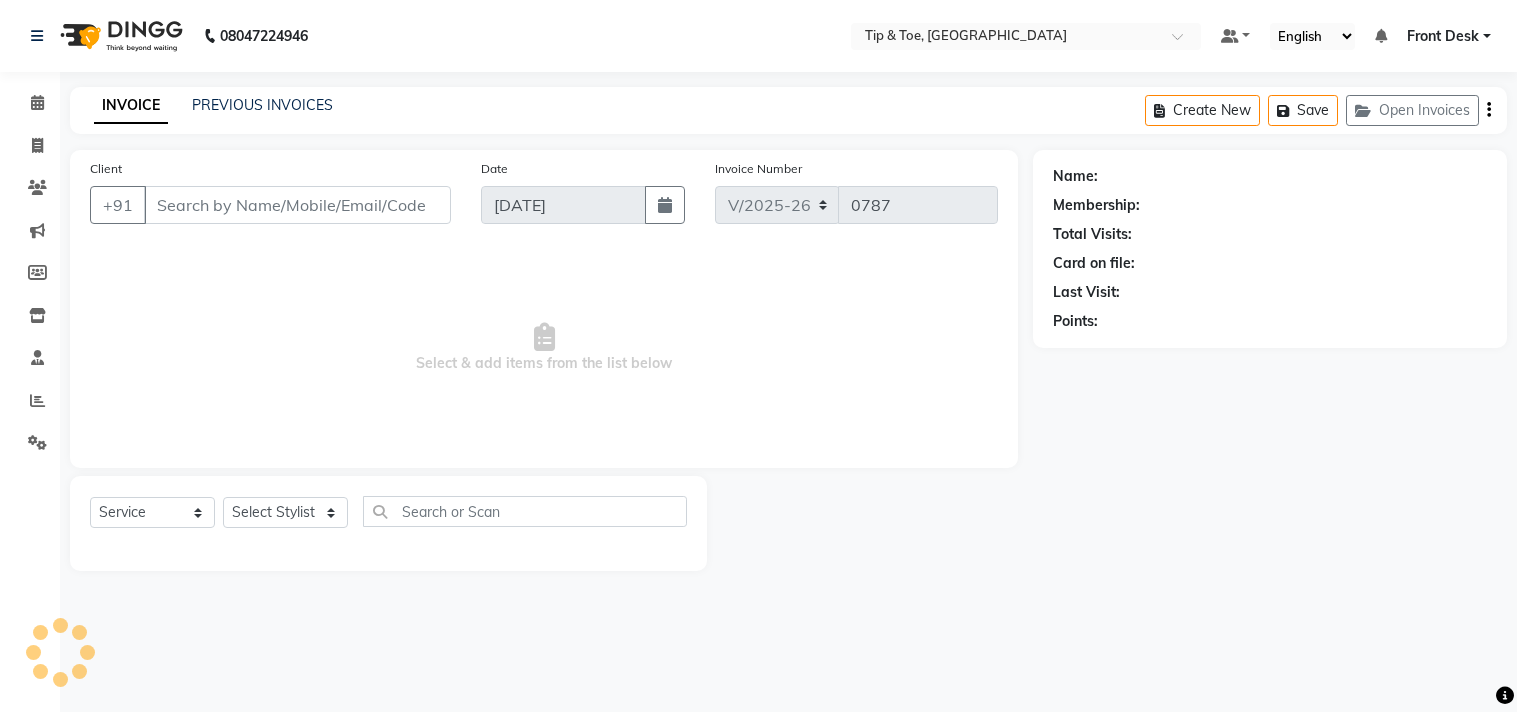 select on "5655" 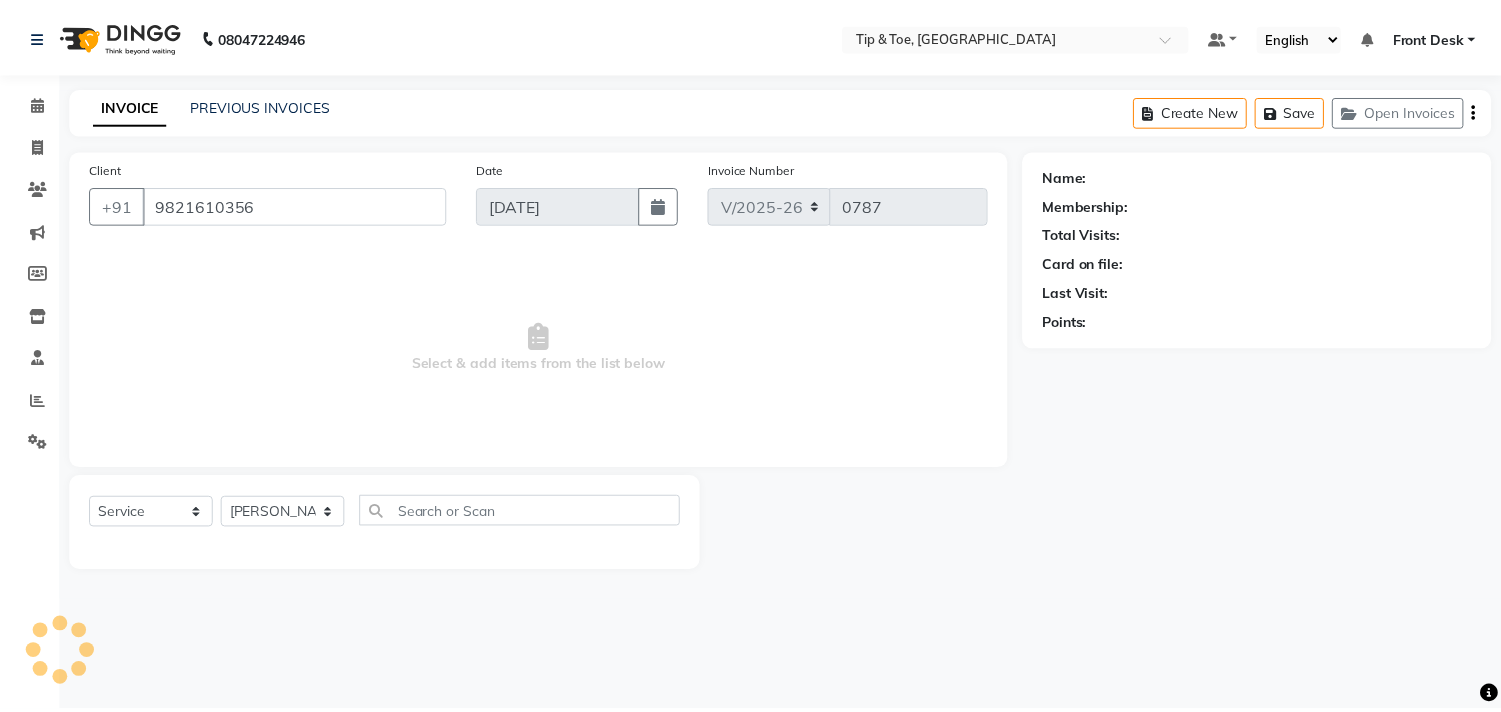 scroll, scrollTop: 0, scrollLeft: 0, axis: both 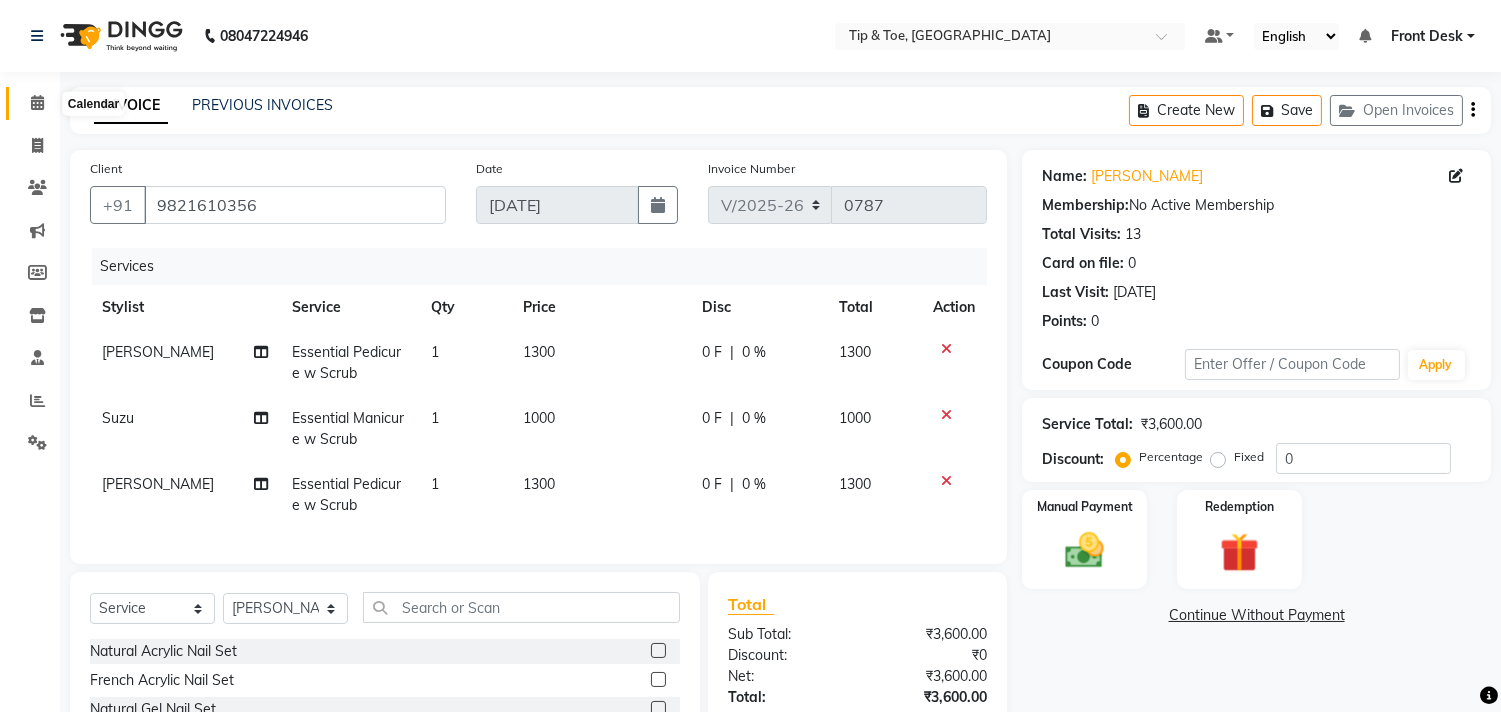click 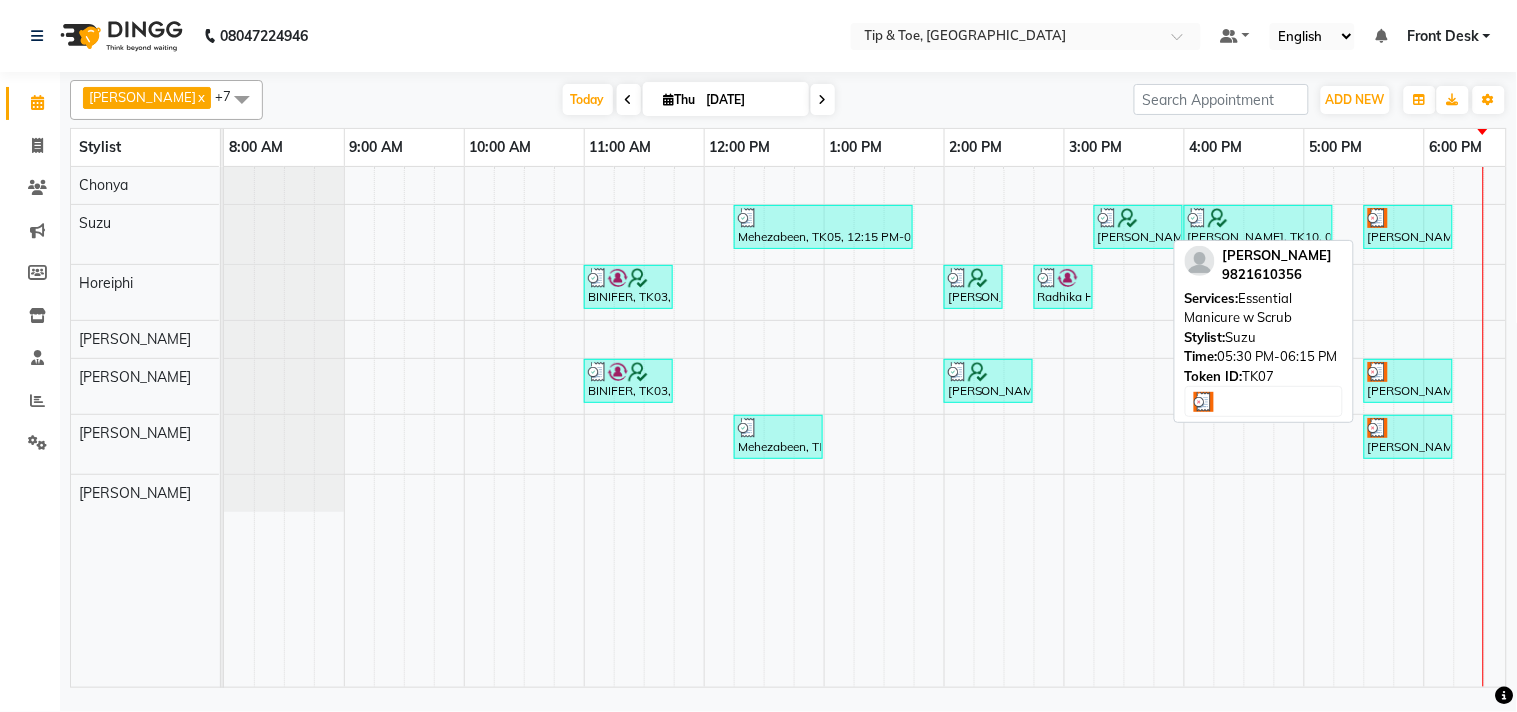 click at bounding box center [1408, 218] 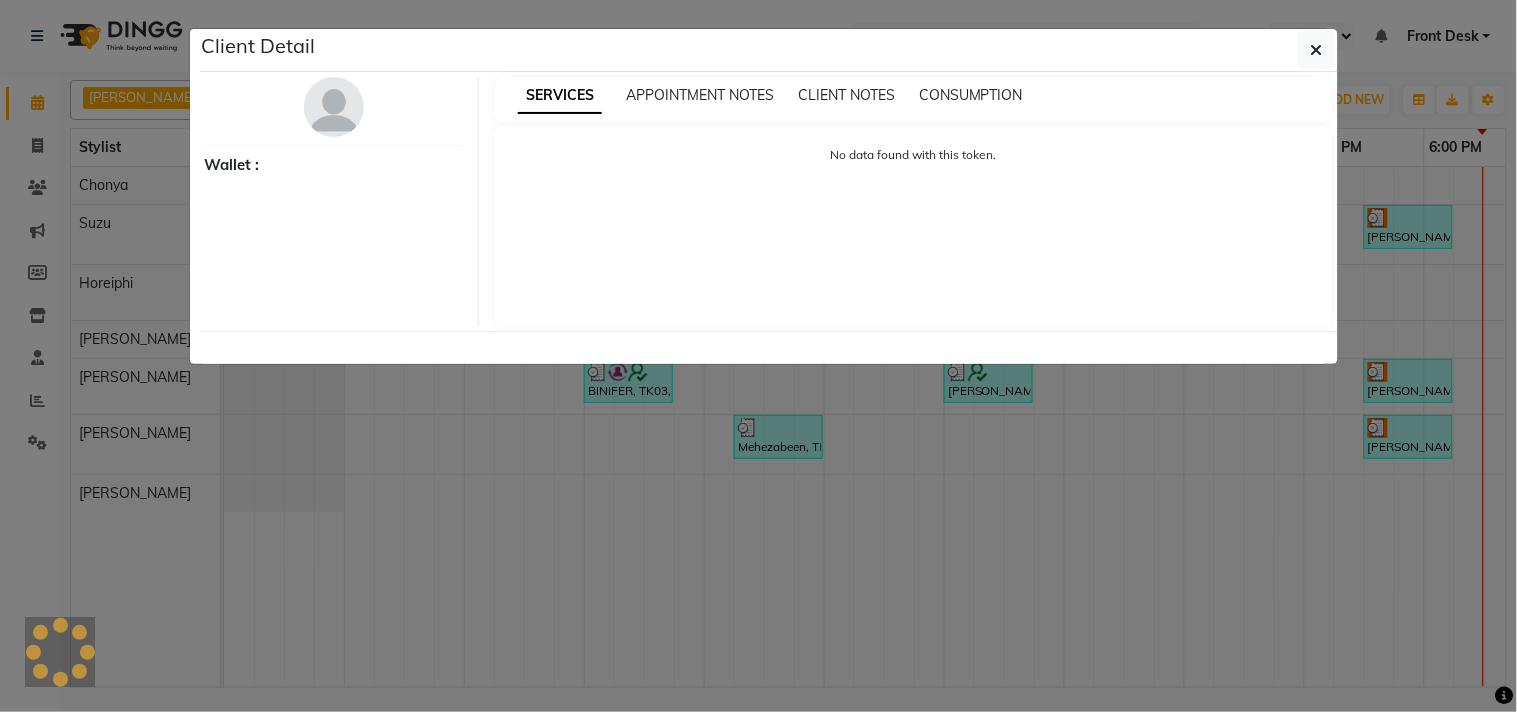 select on "3" 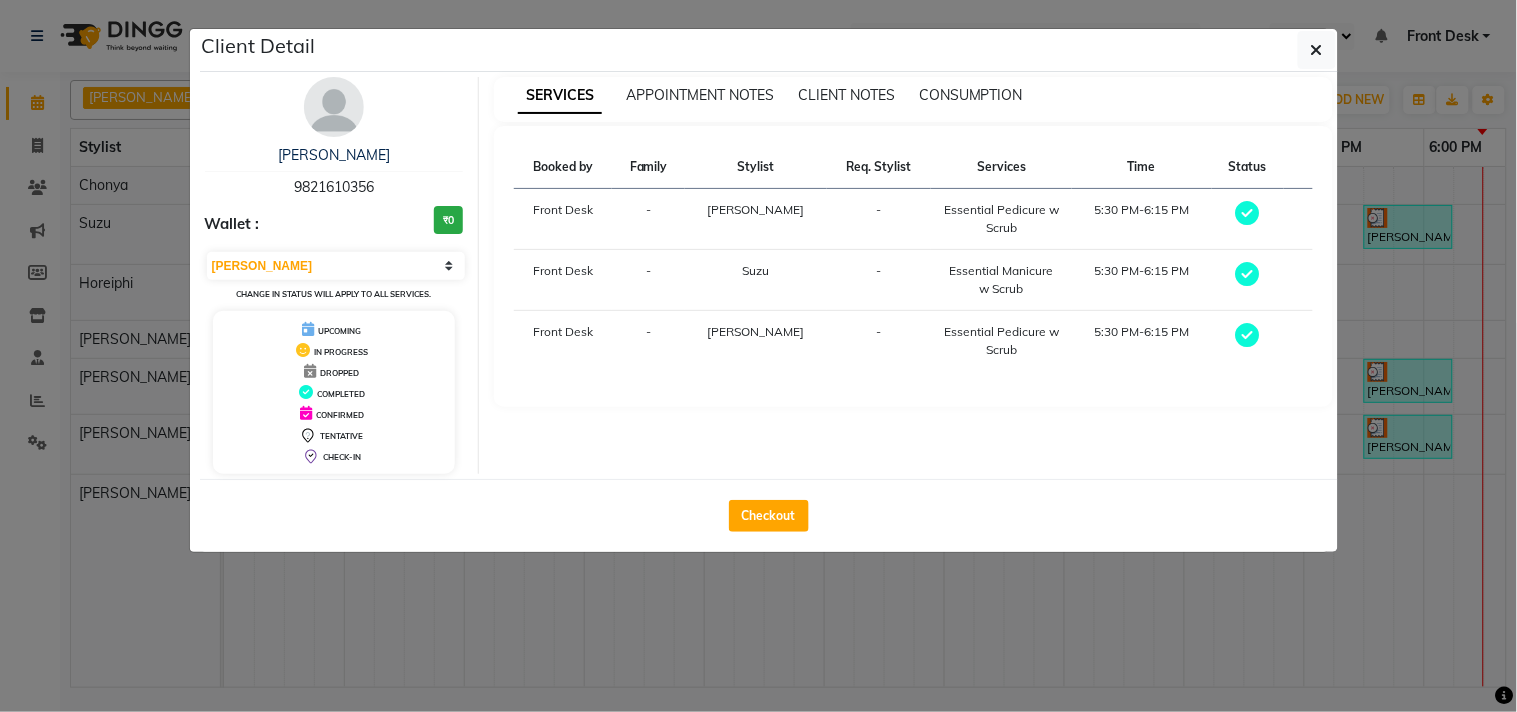 click at bounding box center (334, 107) 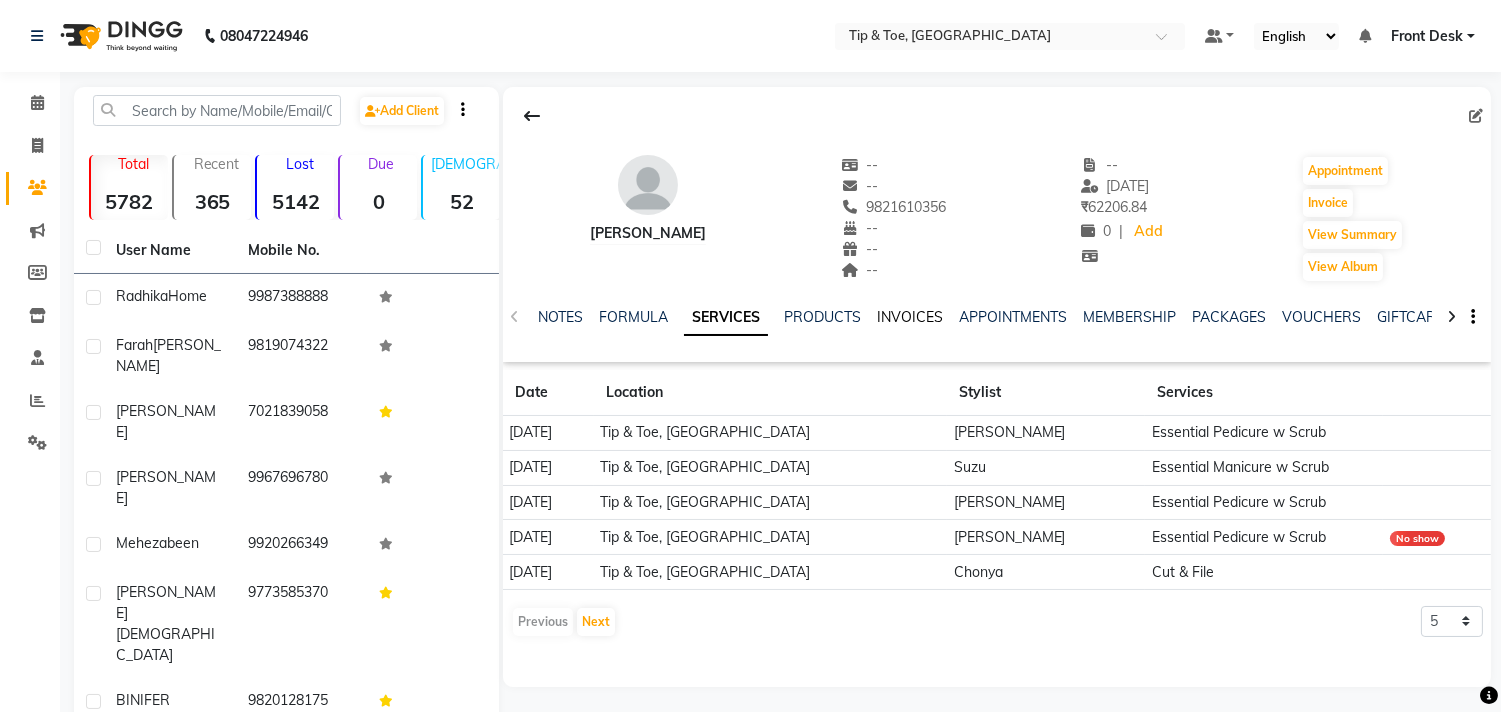 click on "INVOICES" 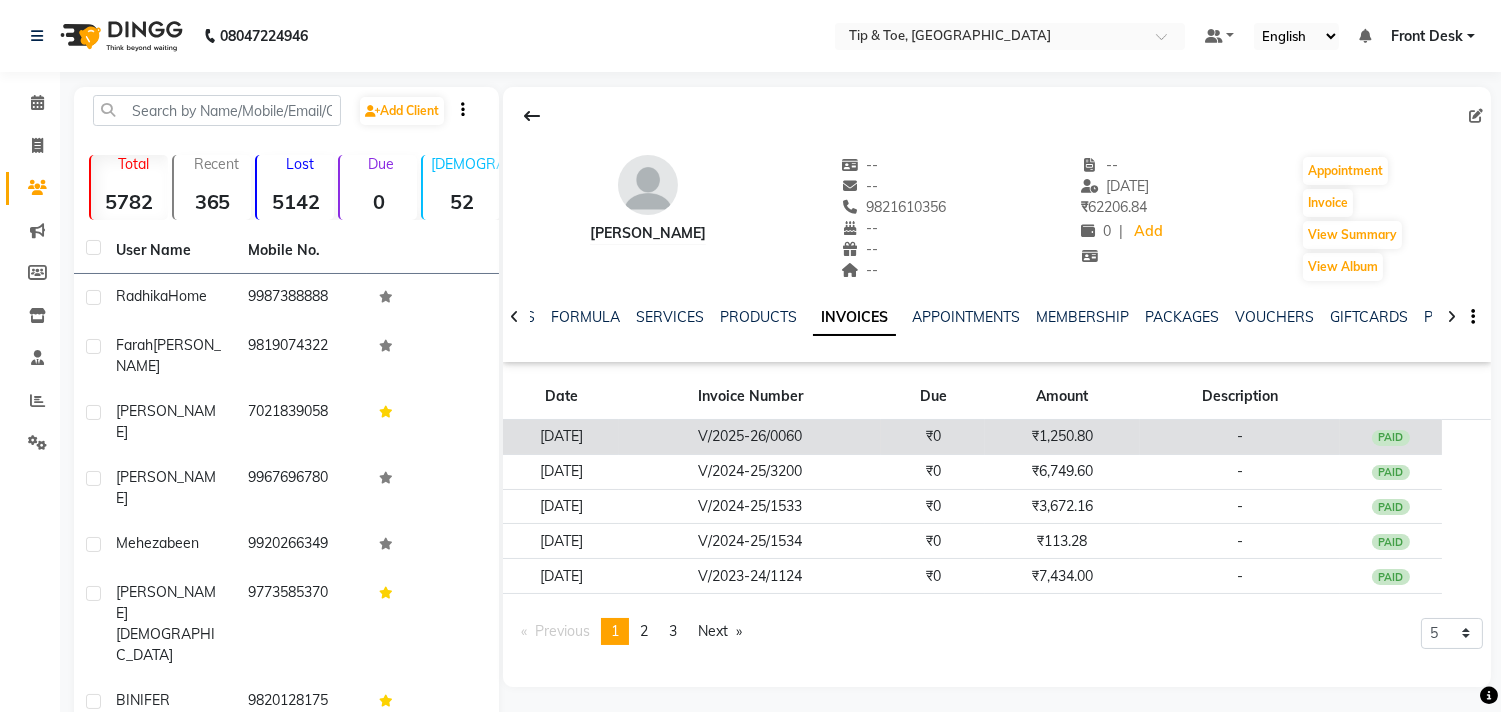 click on "V/2025-26/0060" 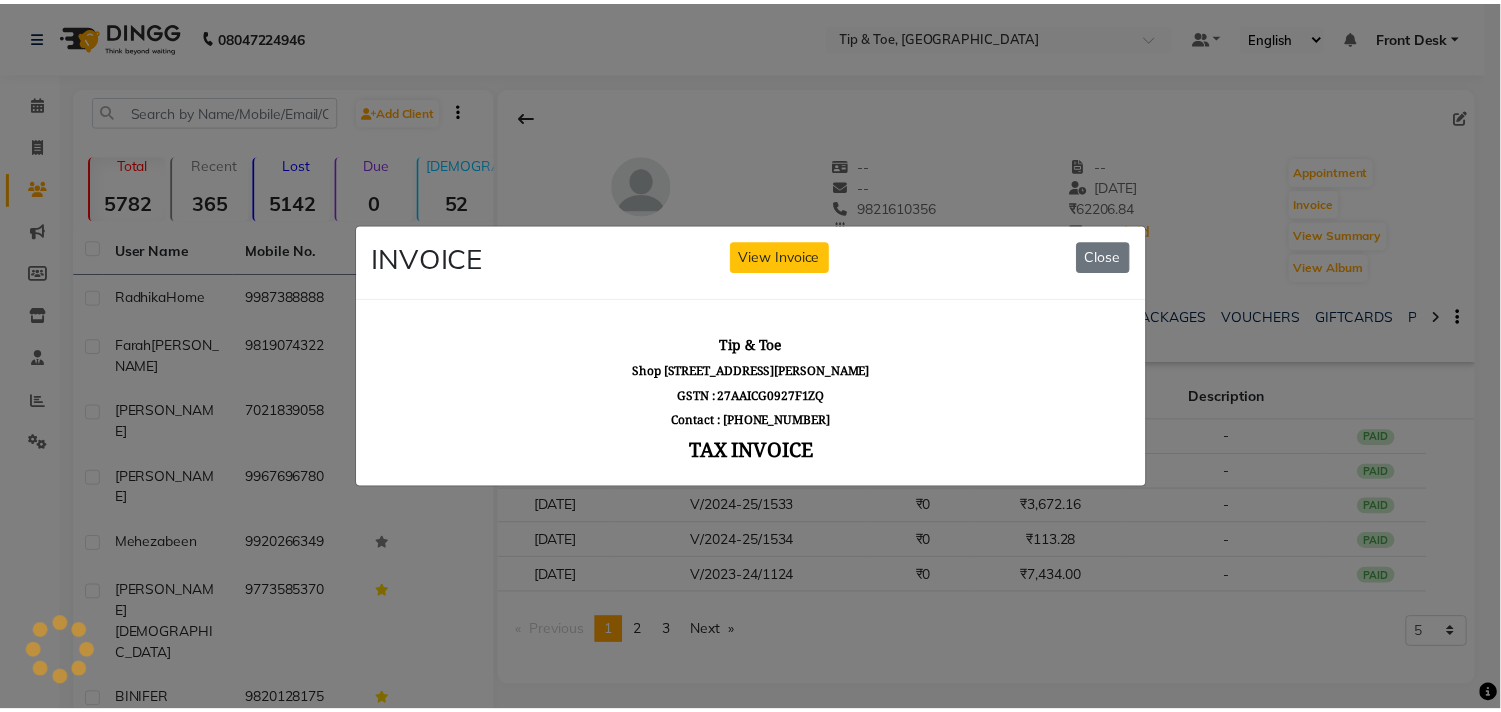 scroll, scrollTop: 0, scrollLeft: 0, axis: both 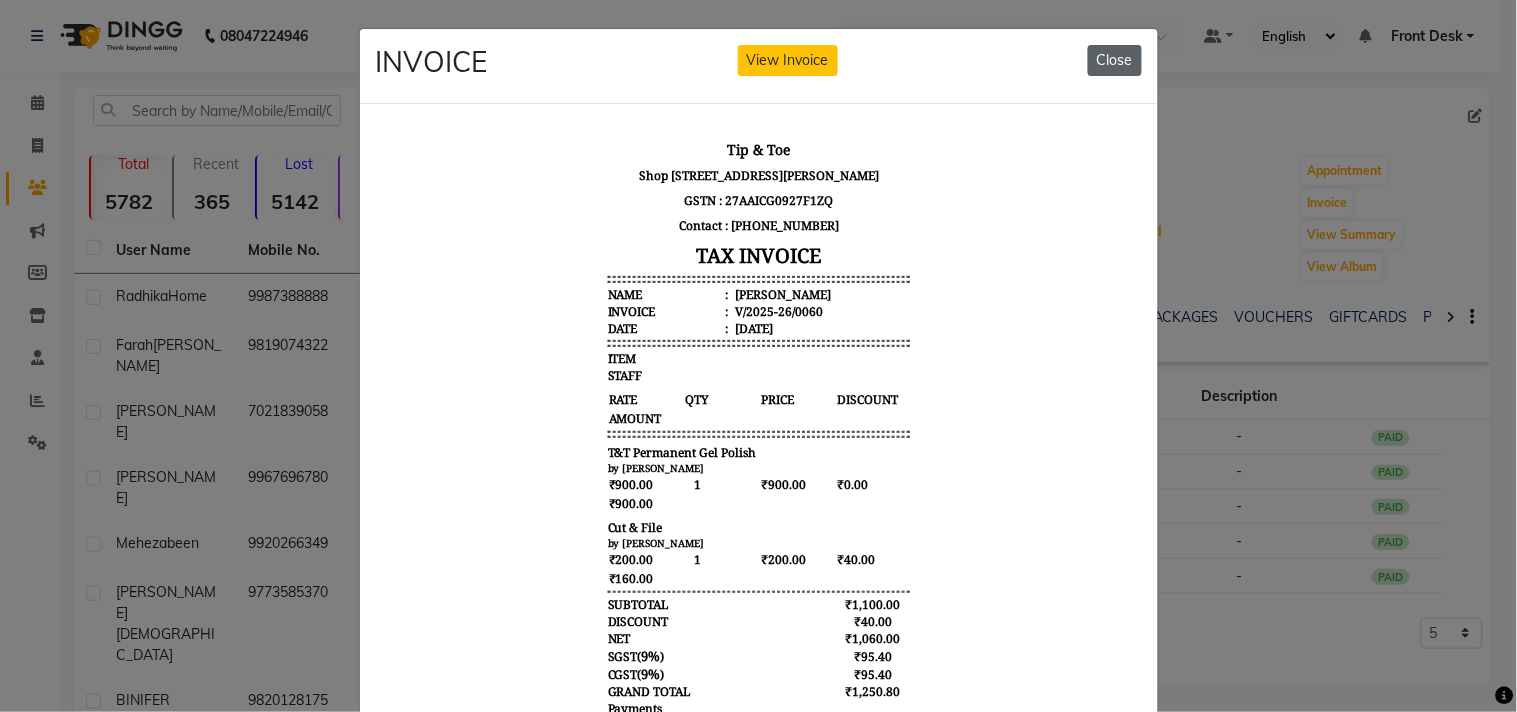 click on "Close" 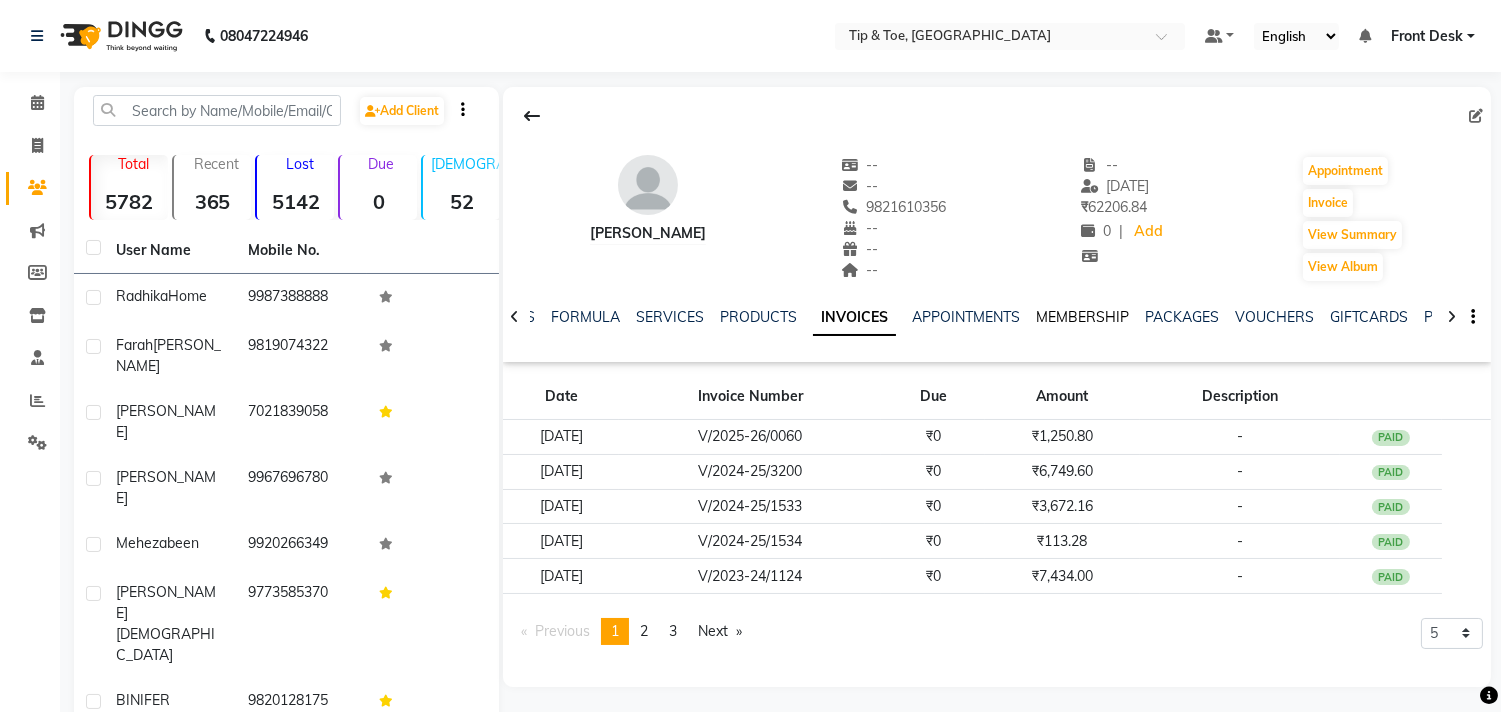 click on "MEMBERSHIP" 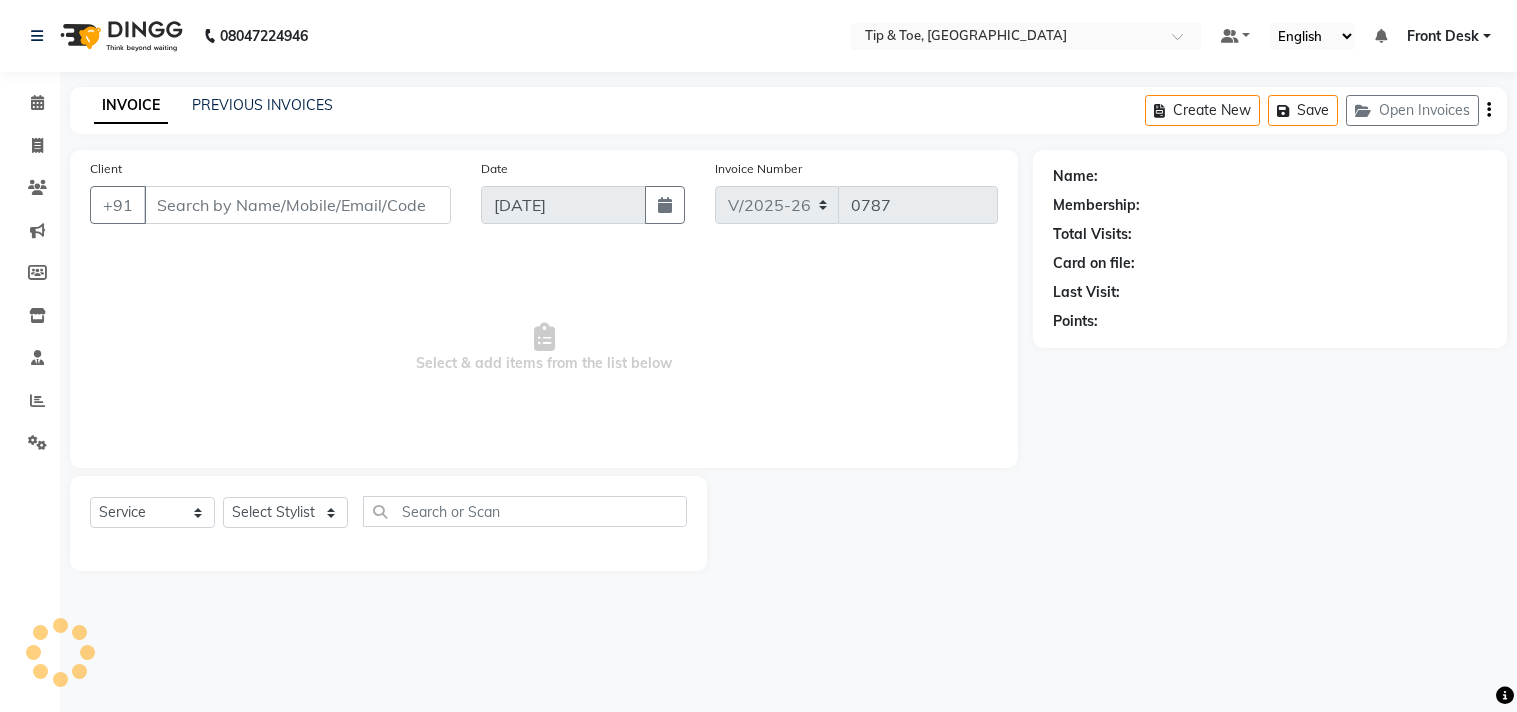 select on "5655" 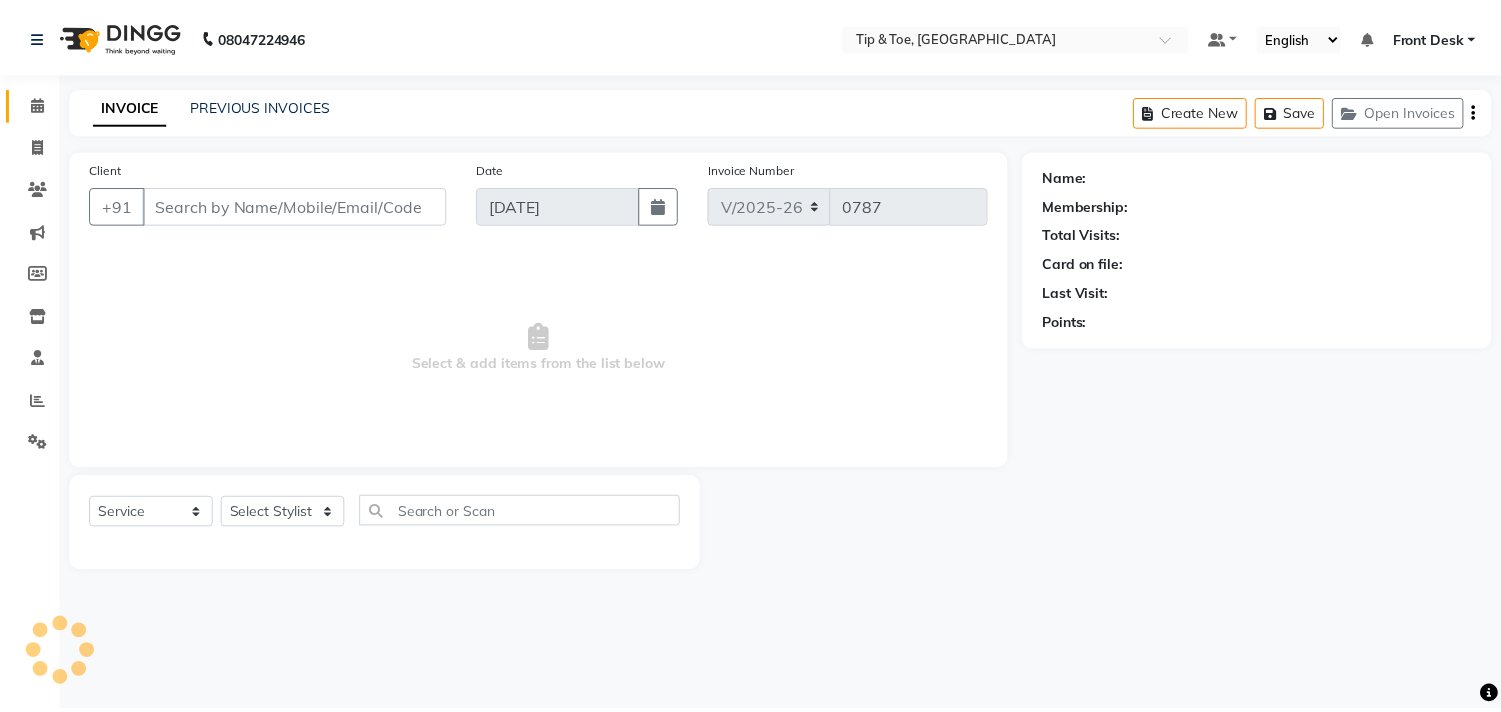 scroll, scrollTop: 0, scrollLeft: 0, axis: both 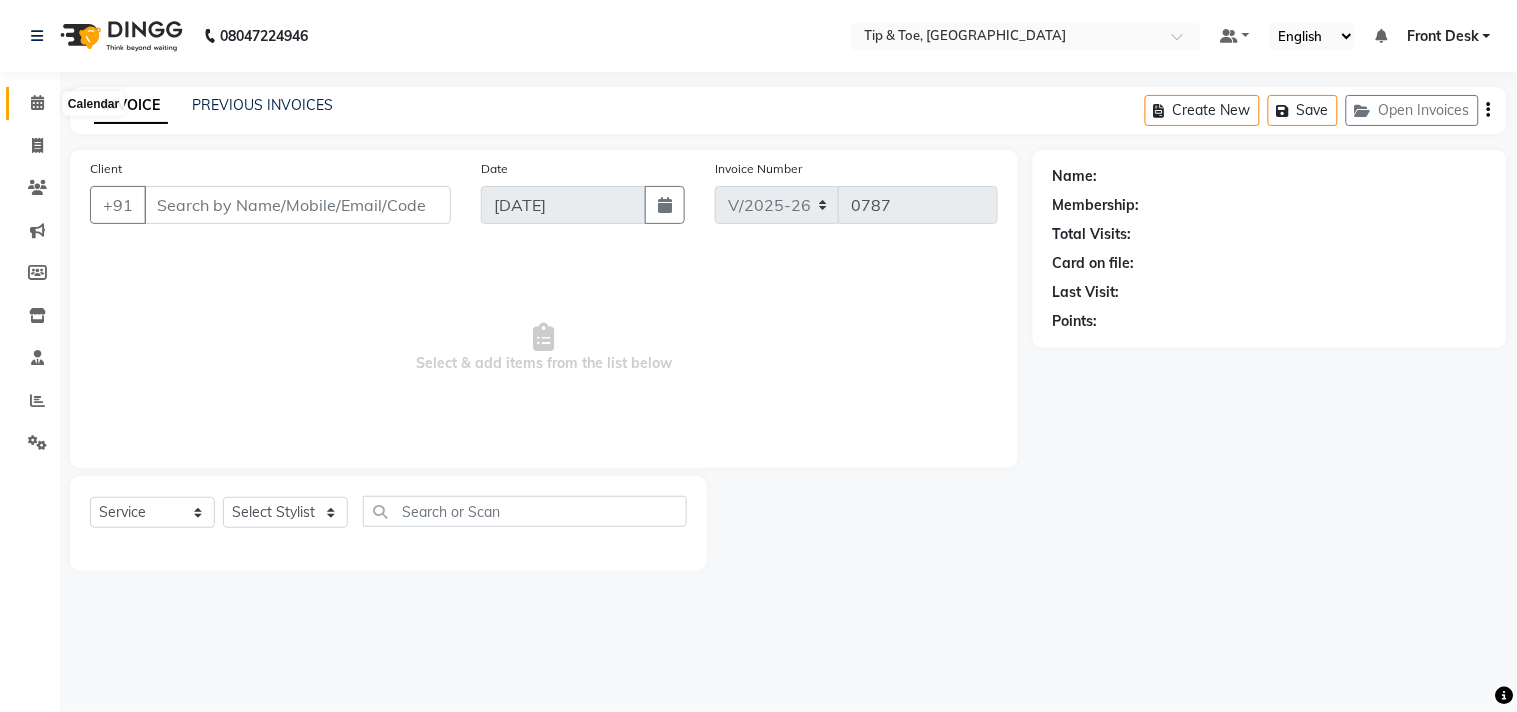 type on "9821610356" 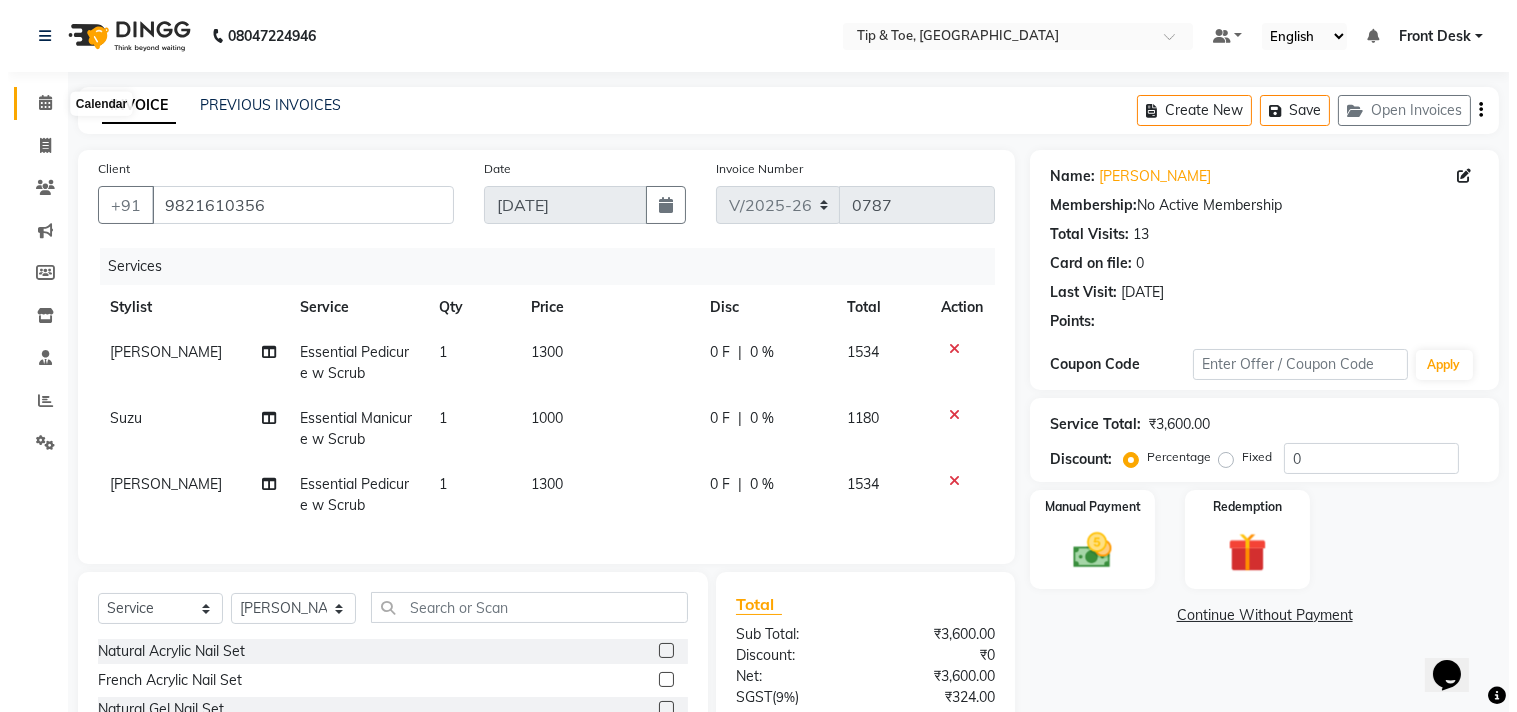 scroll, scrollTop: 0, scrollLeft: 0, axis: both 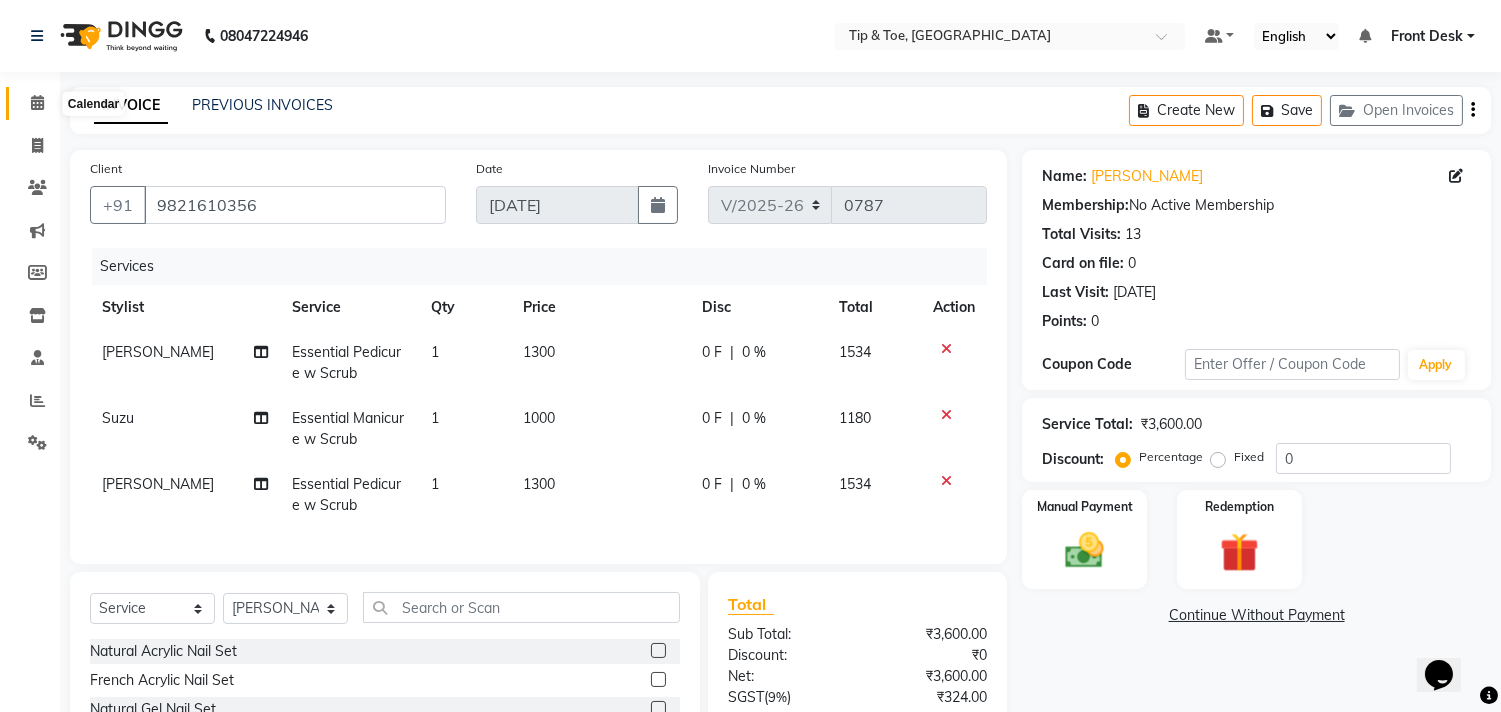 click 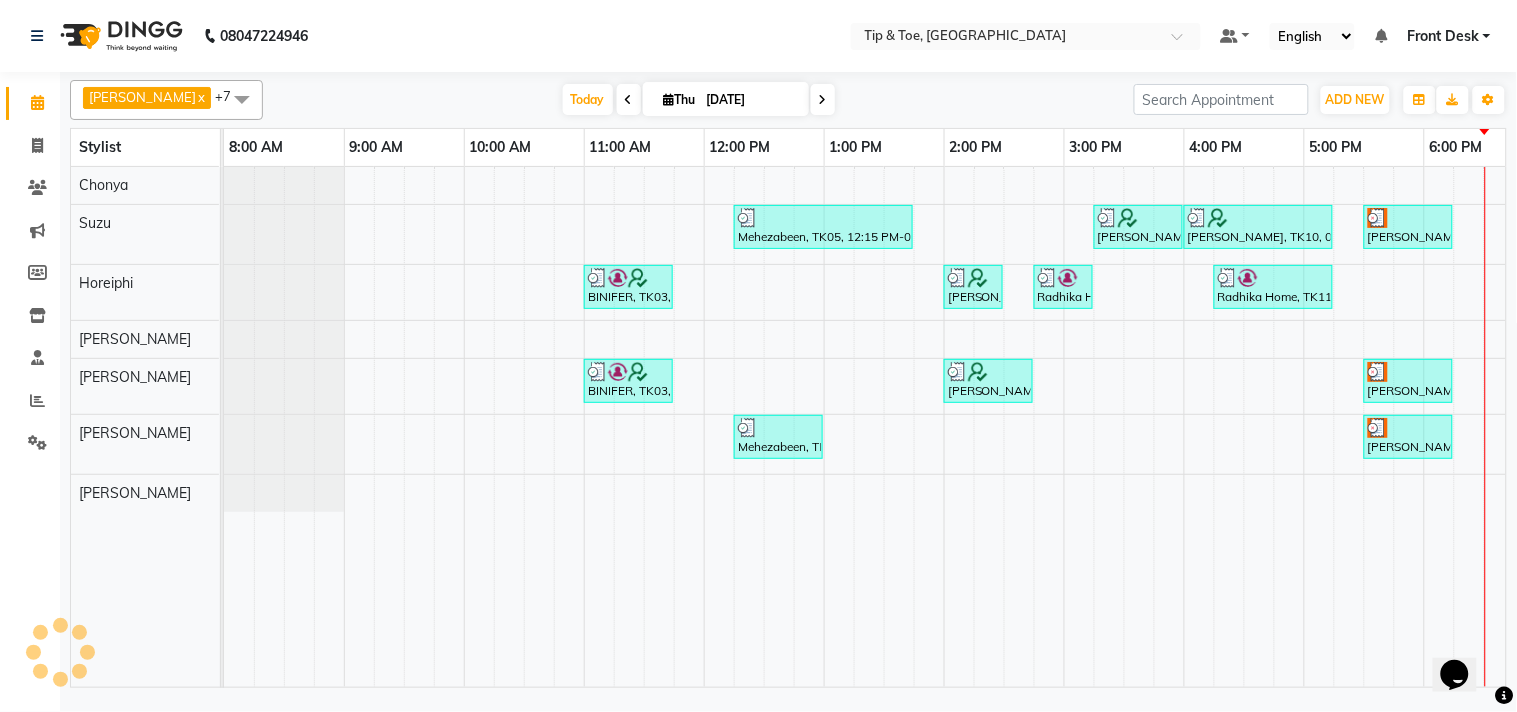scroll, scrollTop: 0, scrollLeft: 0, axis: both 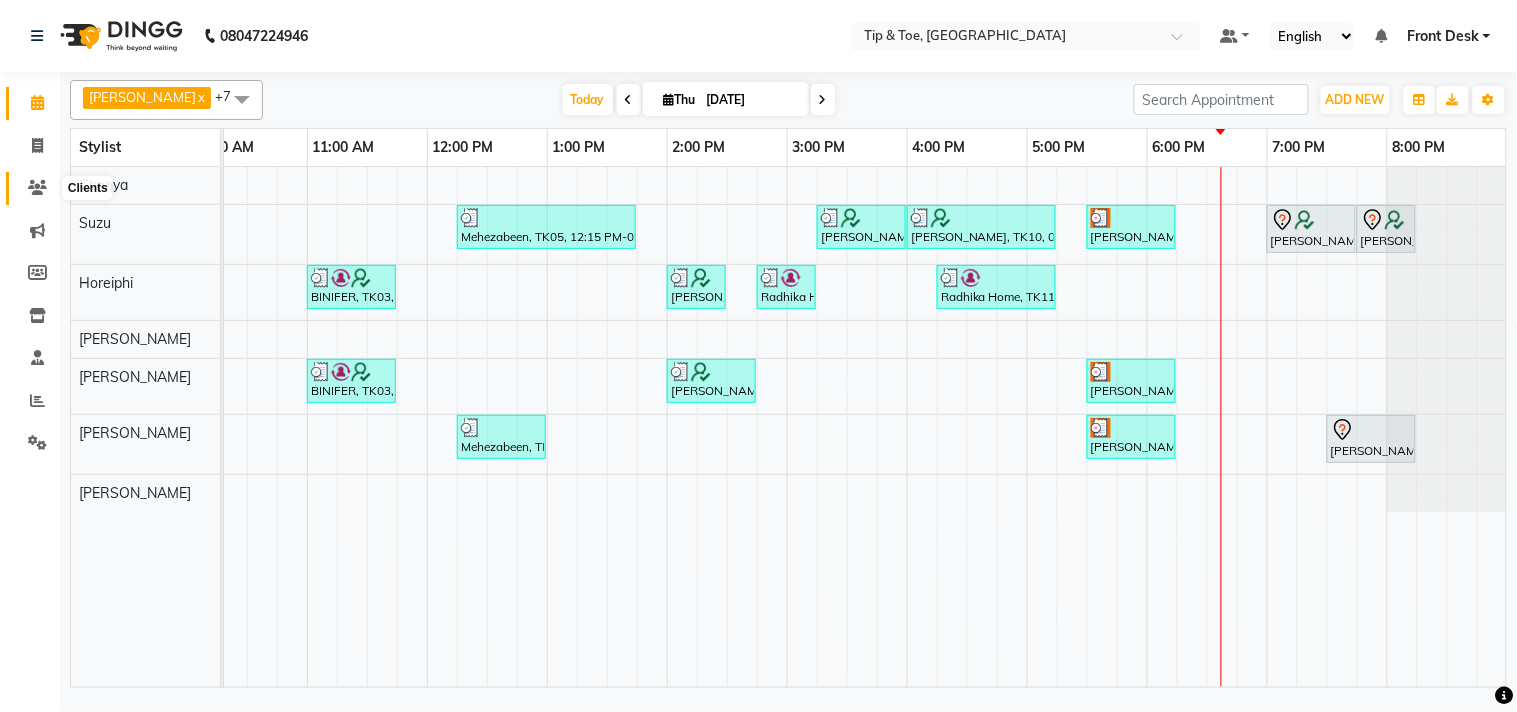 click 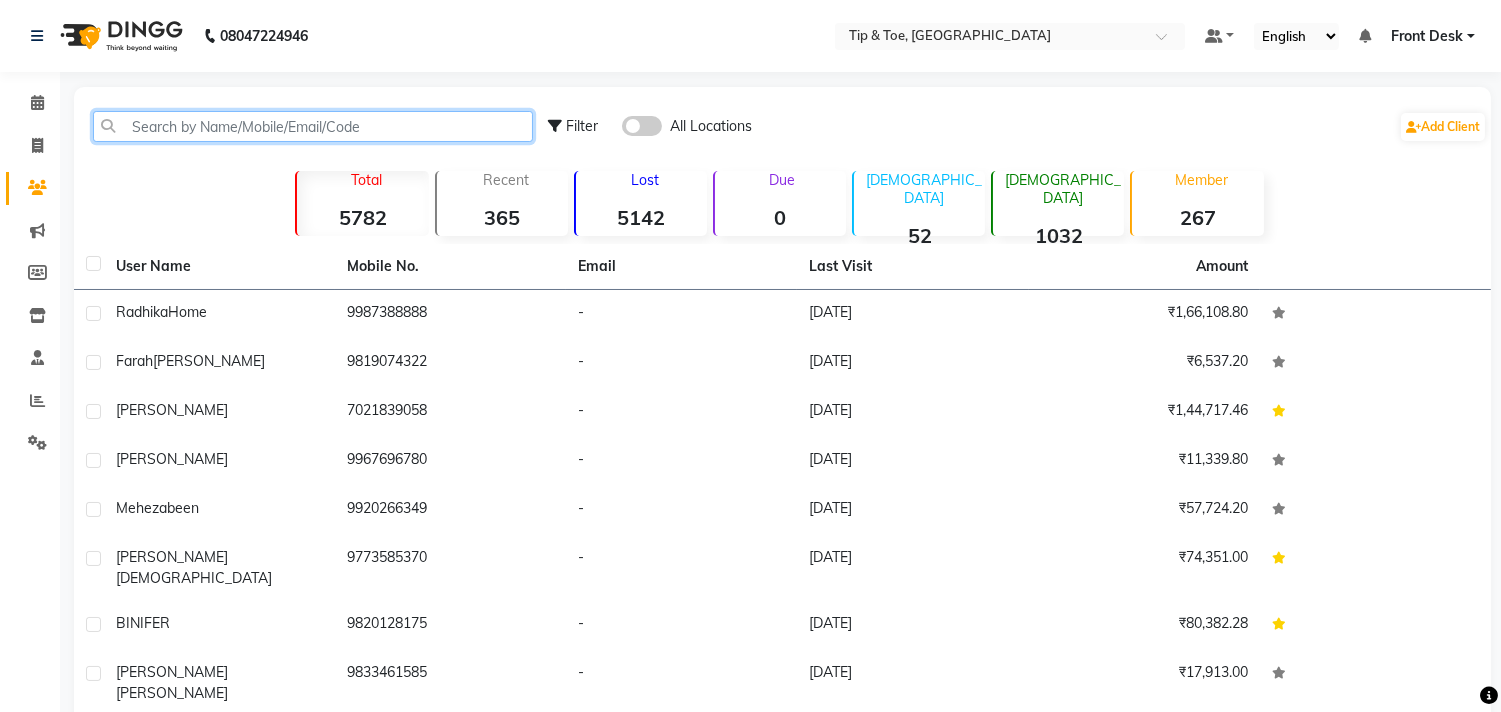click 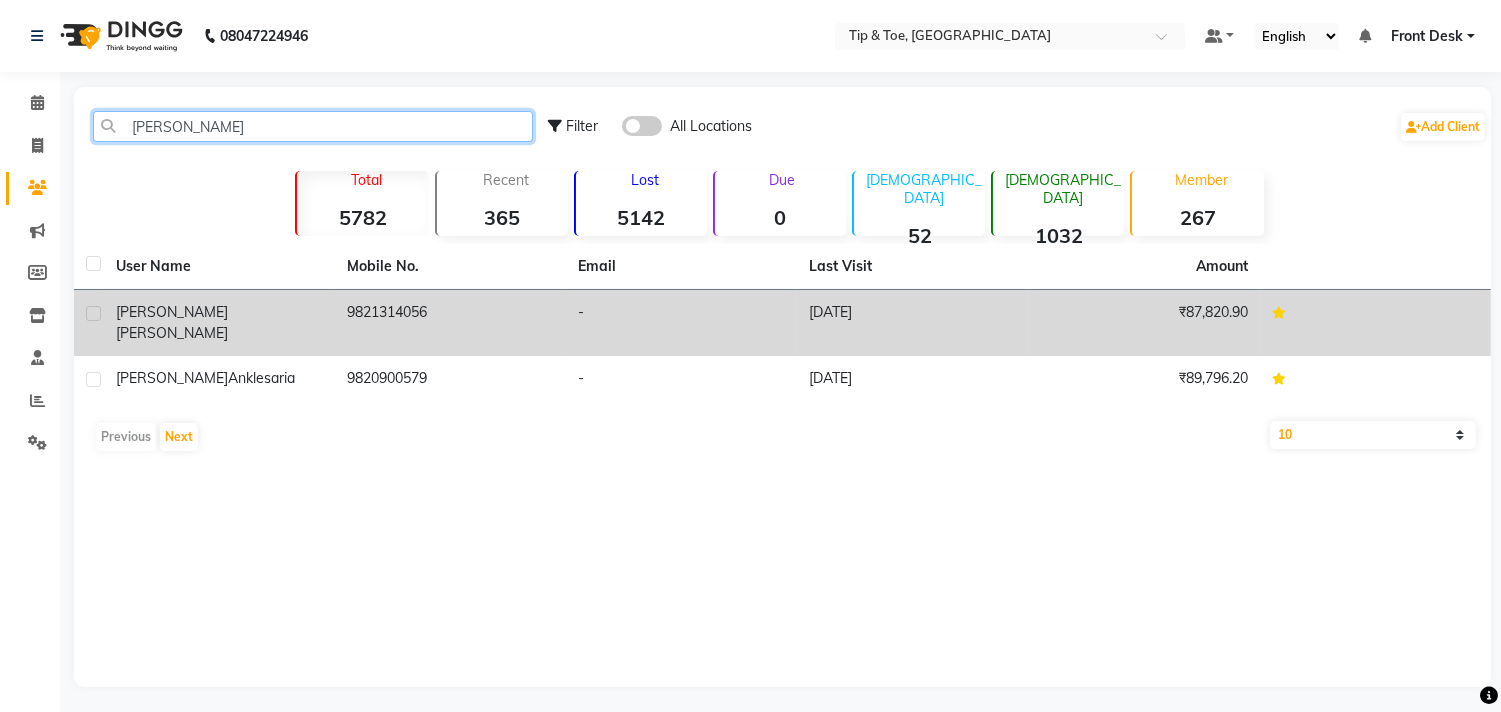 type on "[PERSON_NAME]" 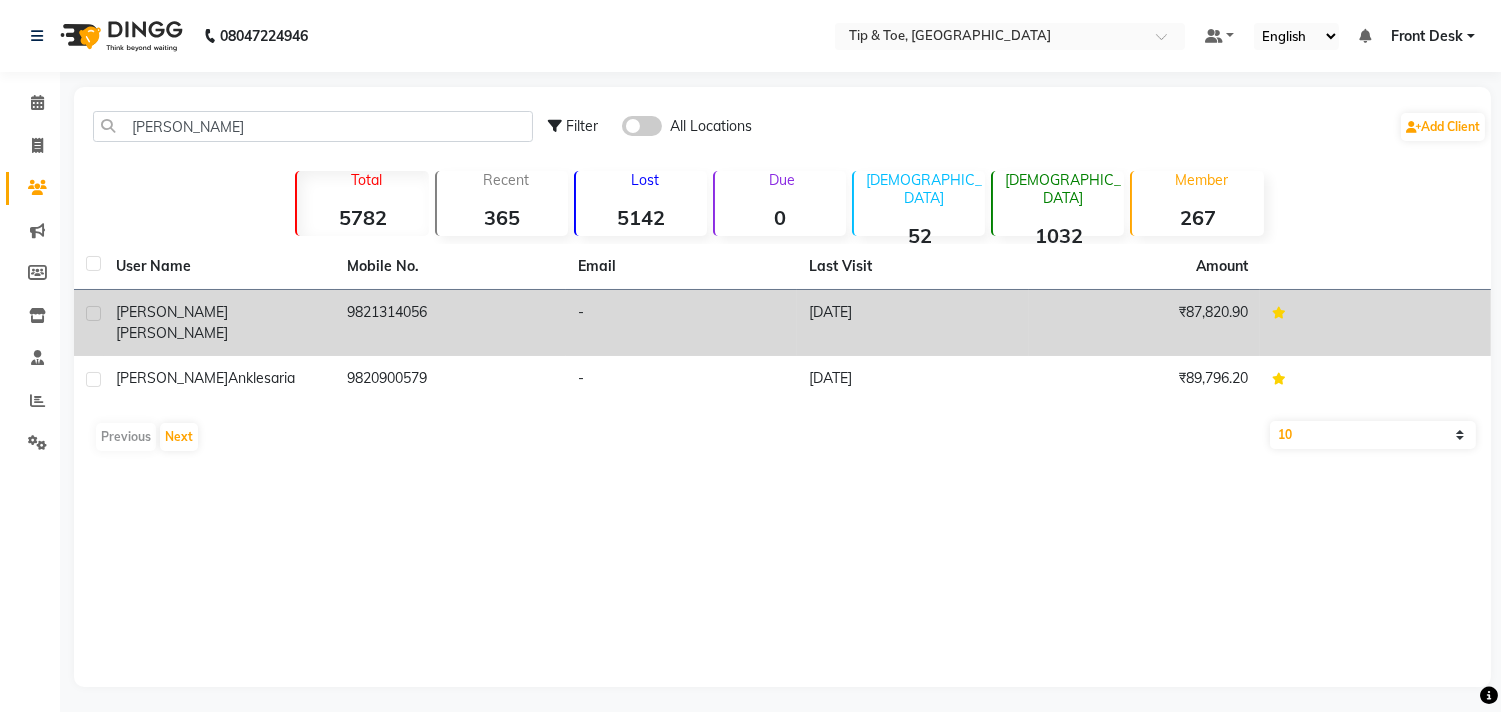 click on "9821314056" 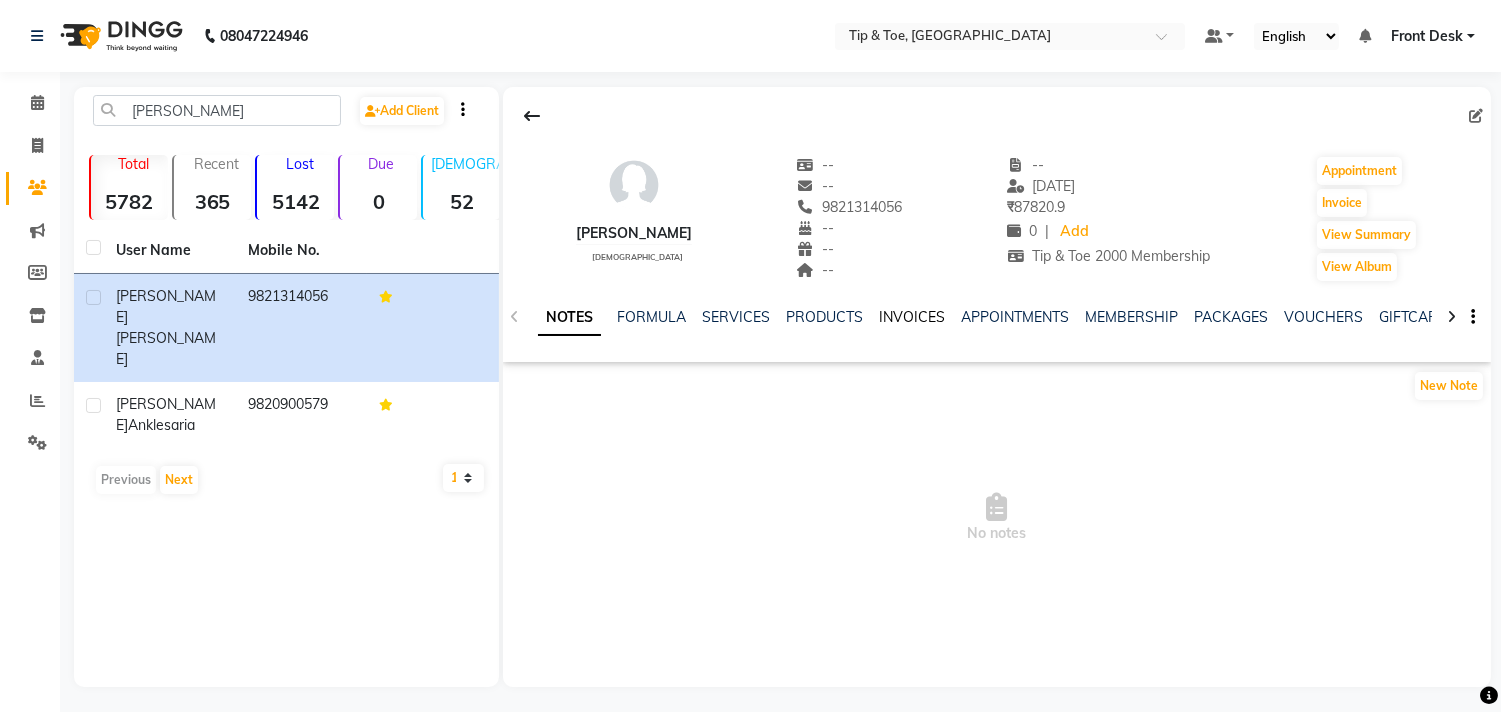 click on "INVOICES" 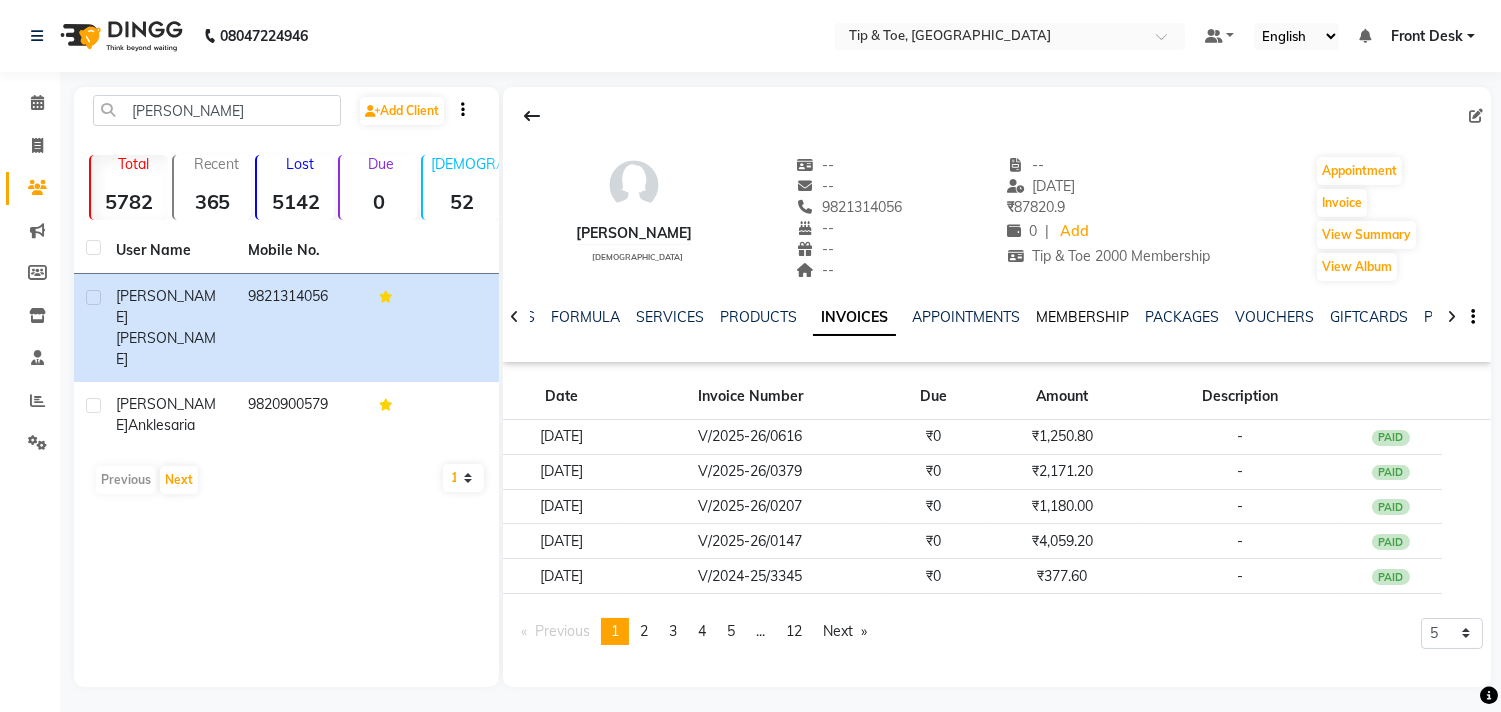 click on "MEMBERSHIP" 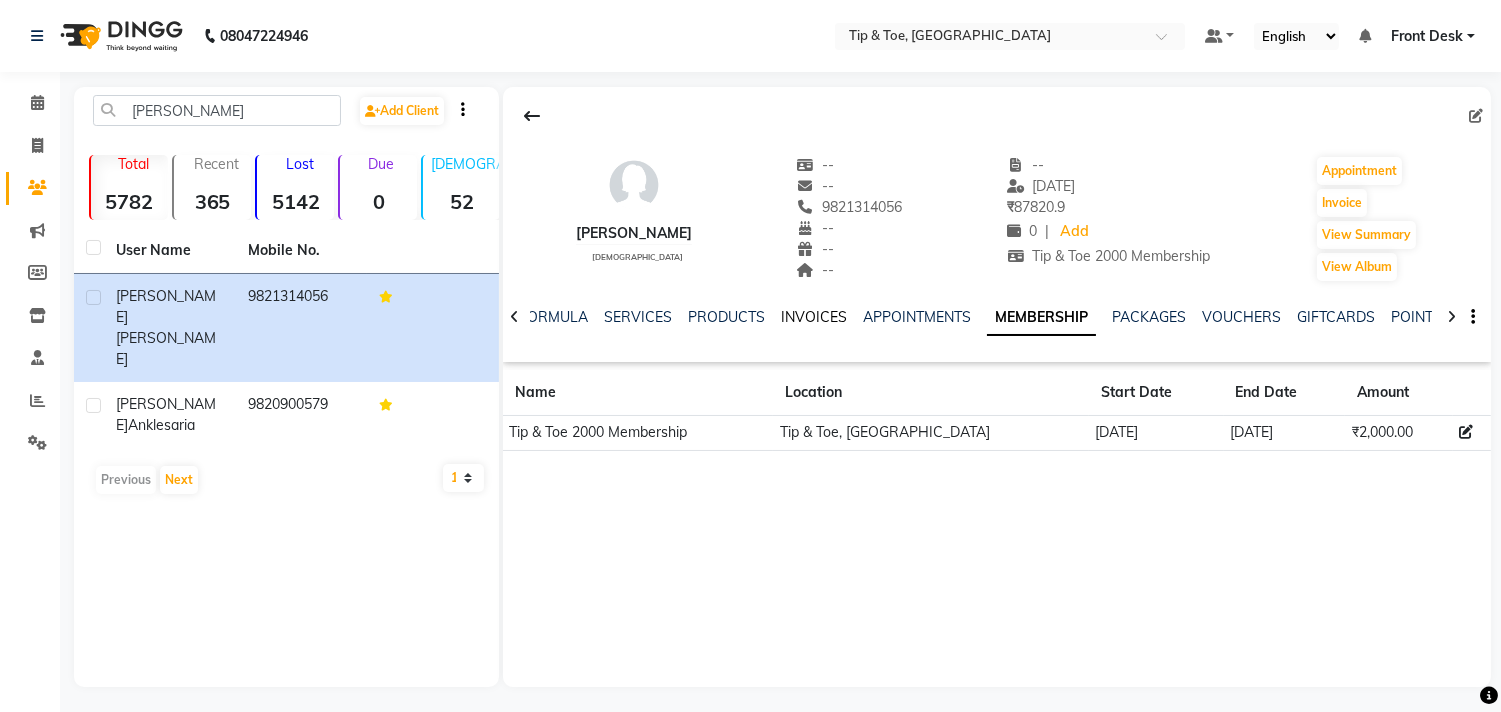 click on "INVOICES" 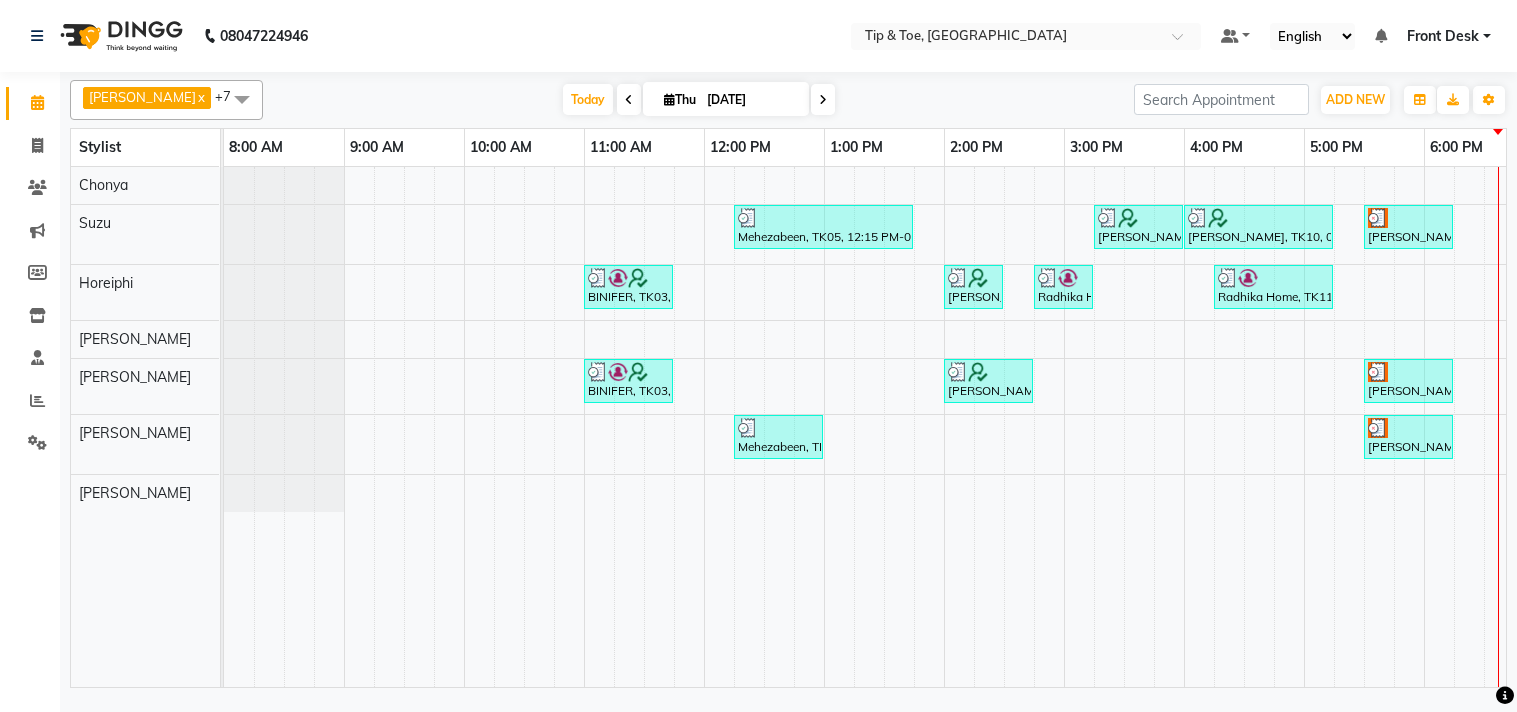 scroll, scrollTop: 0, scrollLeft: 0, axis: both 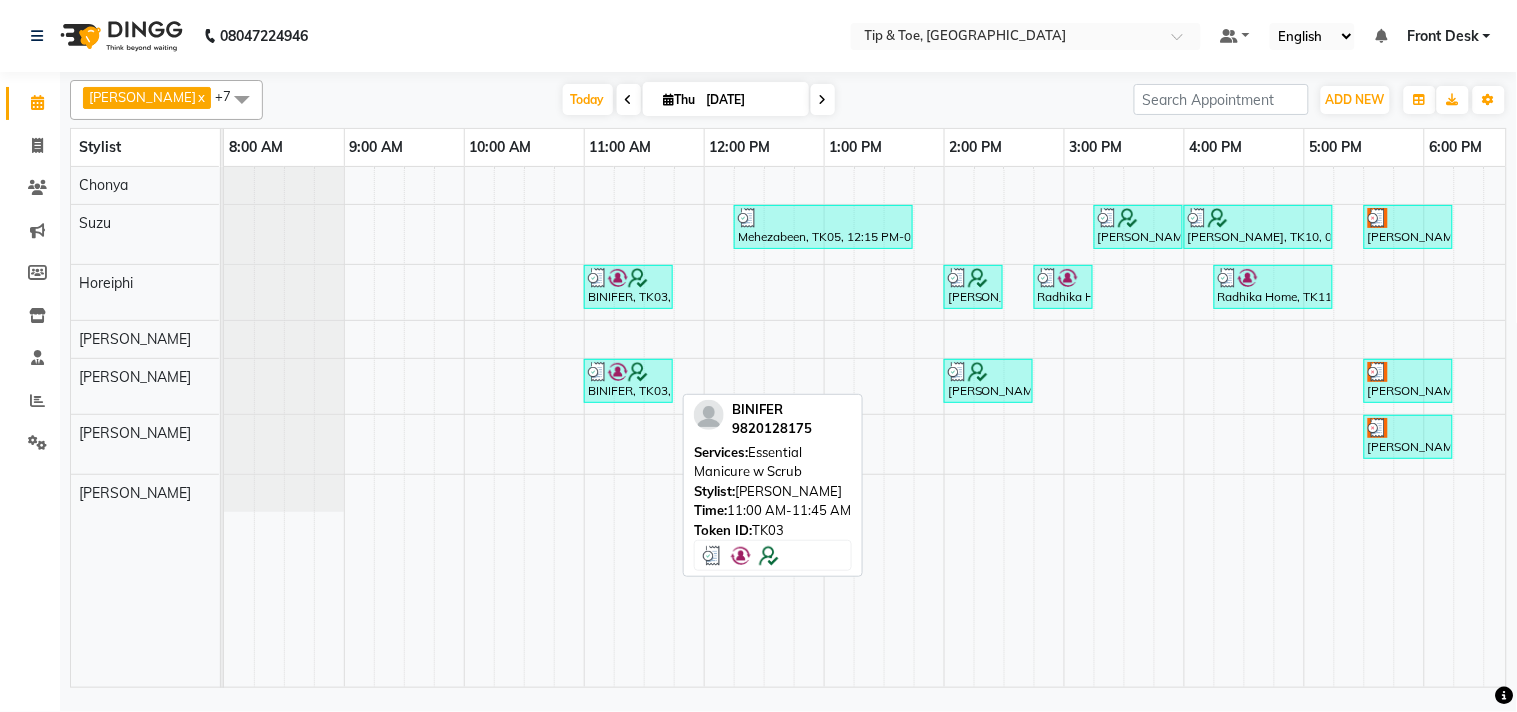click on "BINIFER, TK03, 11:00 AM-11:45 AM, Essential Manicure w Scrub" at bounding box center [628, 381] 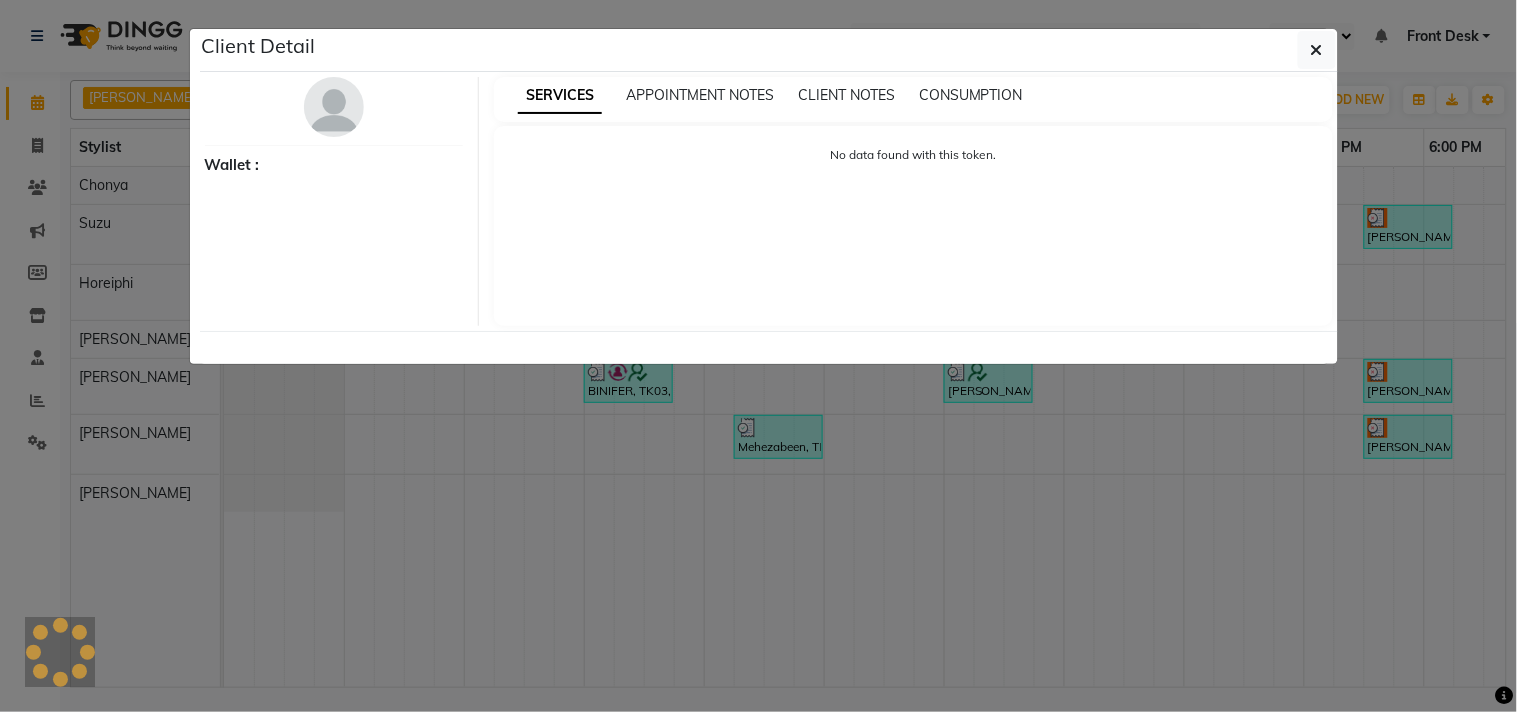 select on "3" 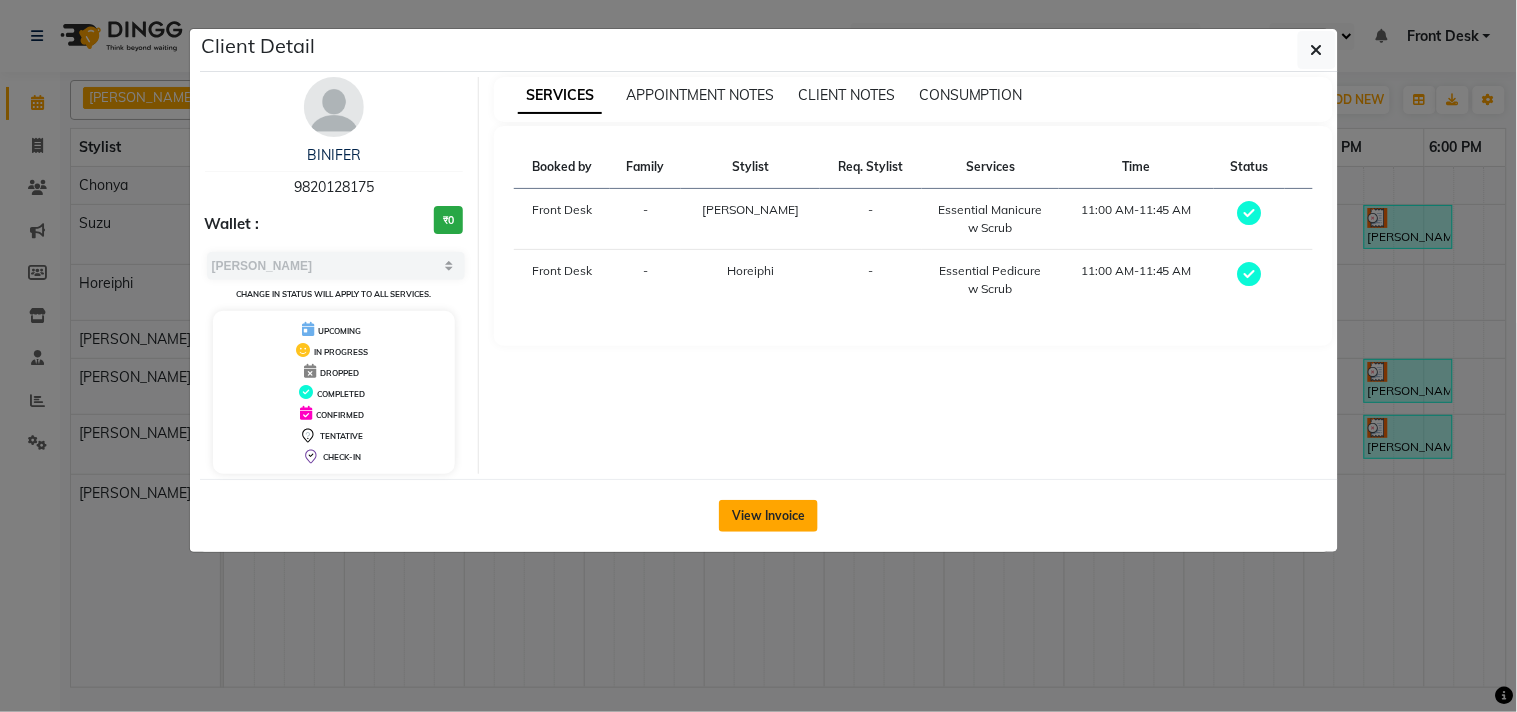 click on "View Invoice" 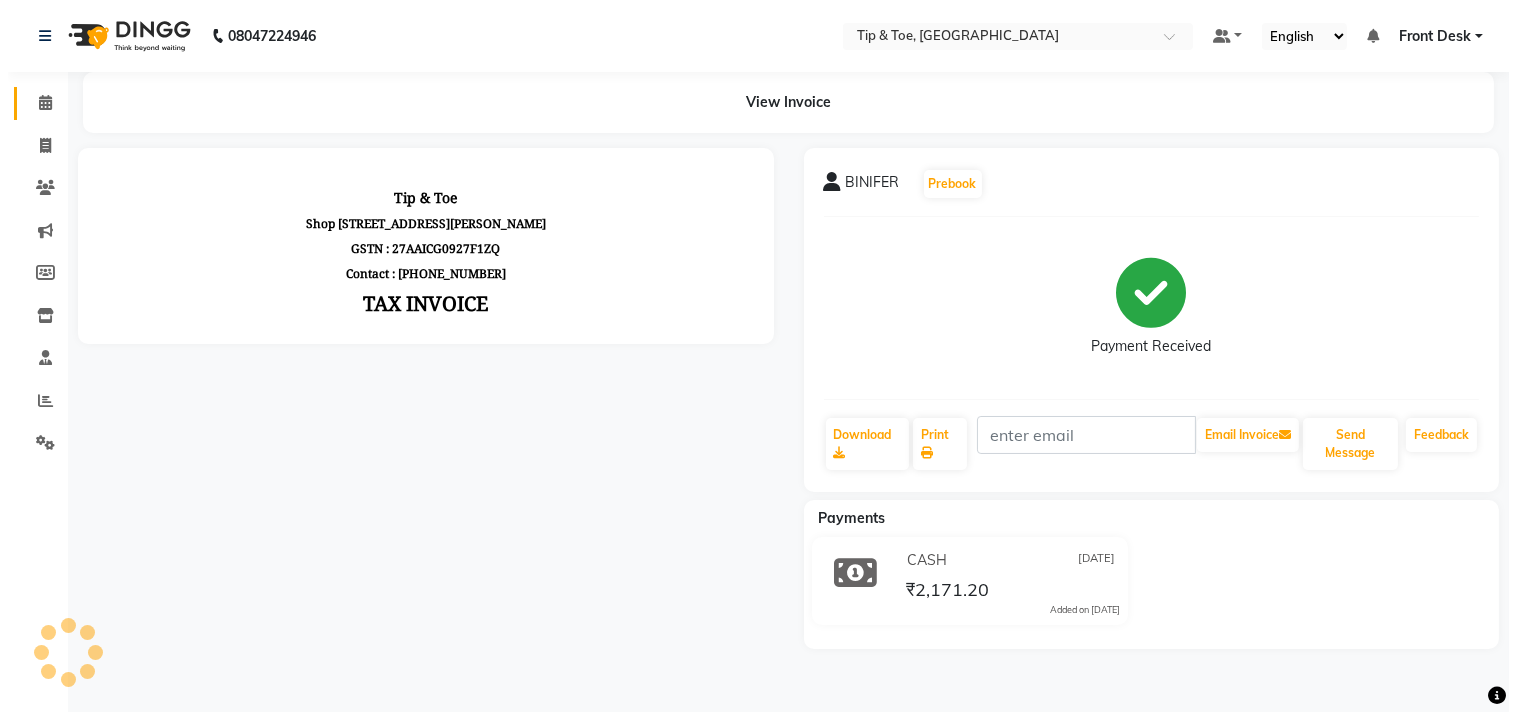 scroll, scrollTop: 0, scrollLeft: 0, axis: both 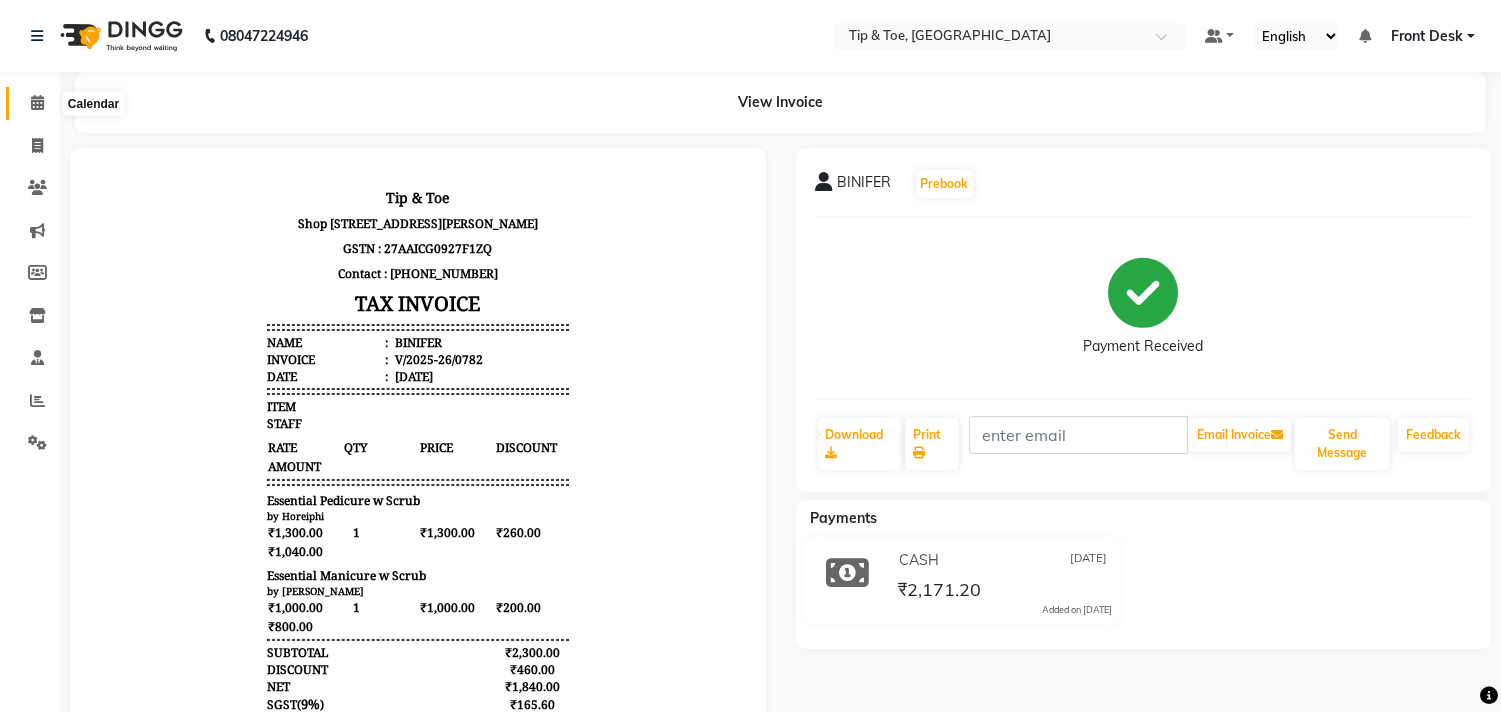 click 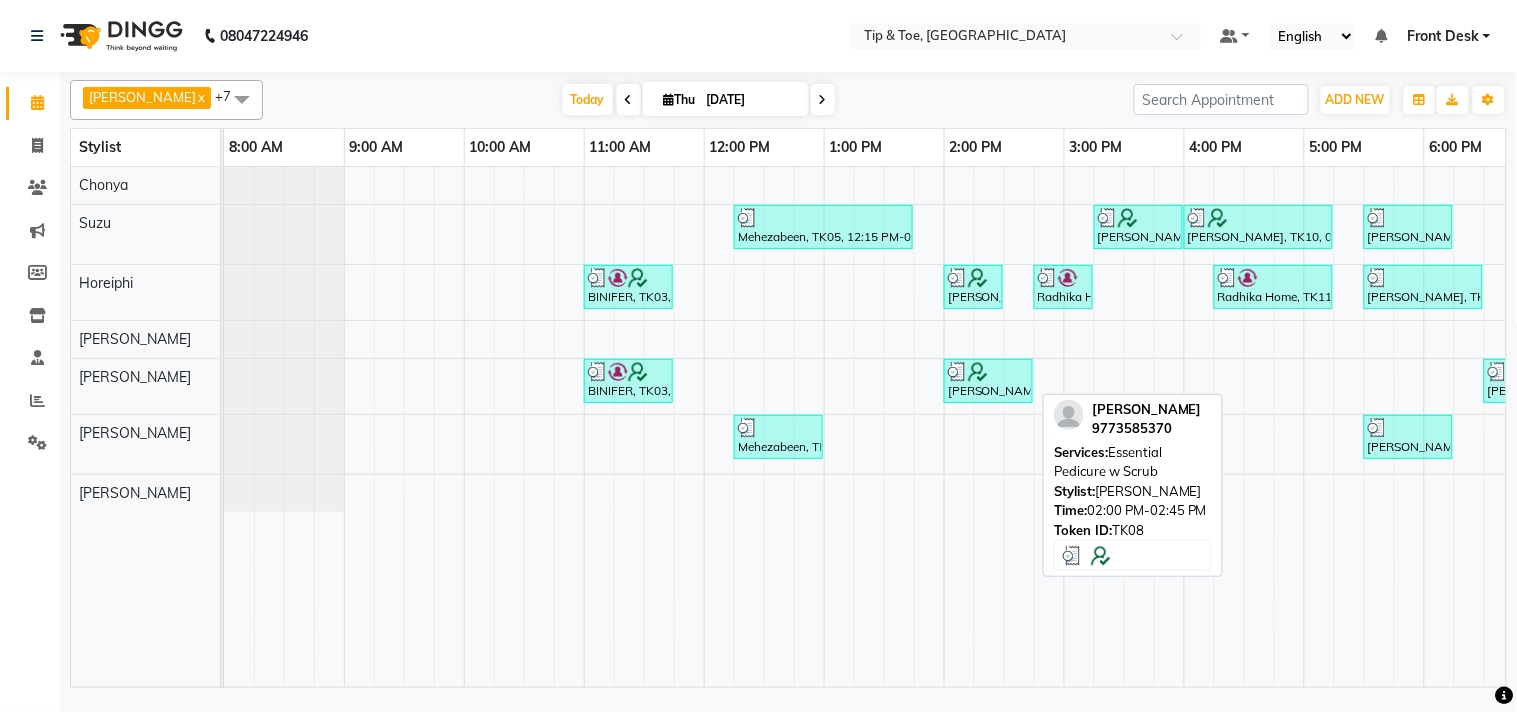 click at bounding box center (978, 372) 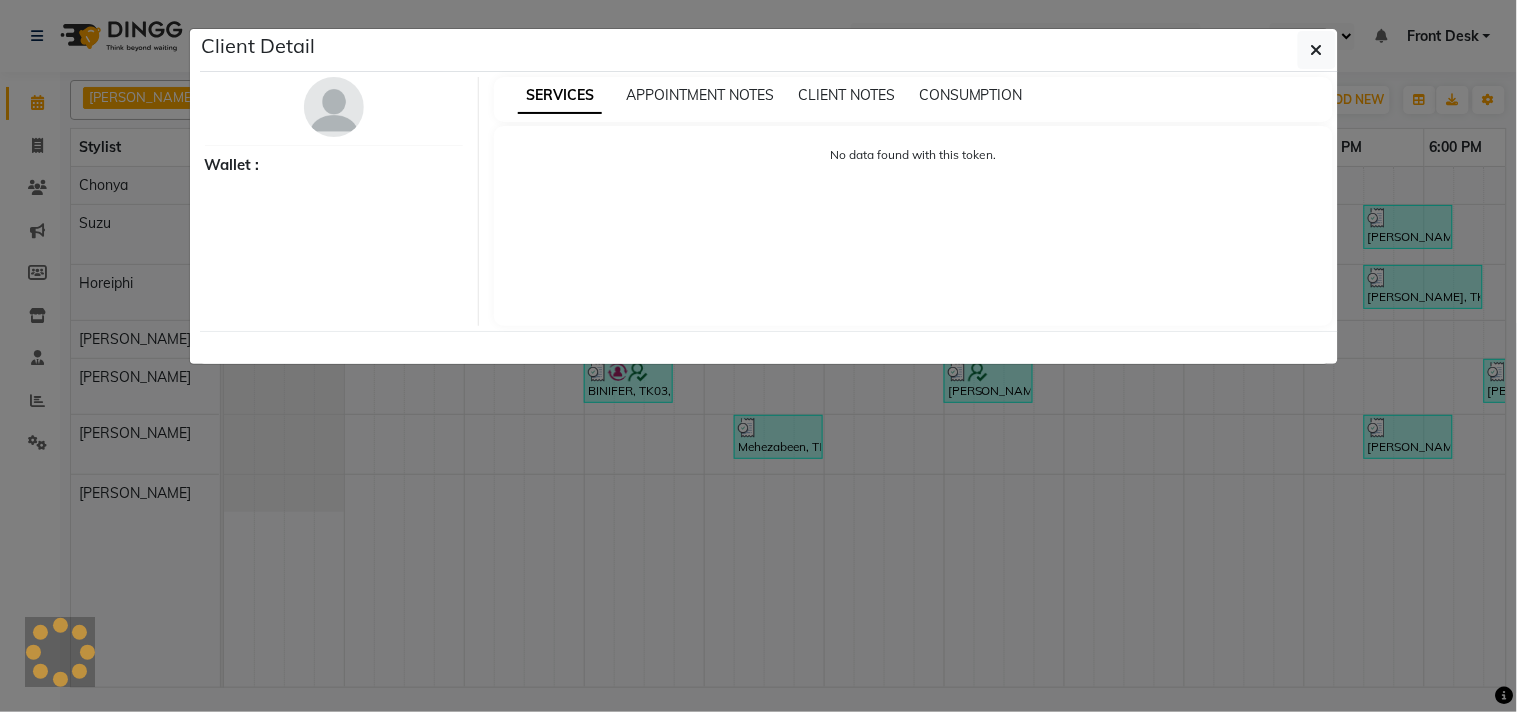 select on "3" 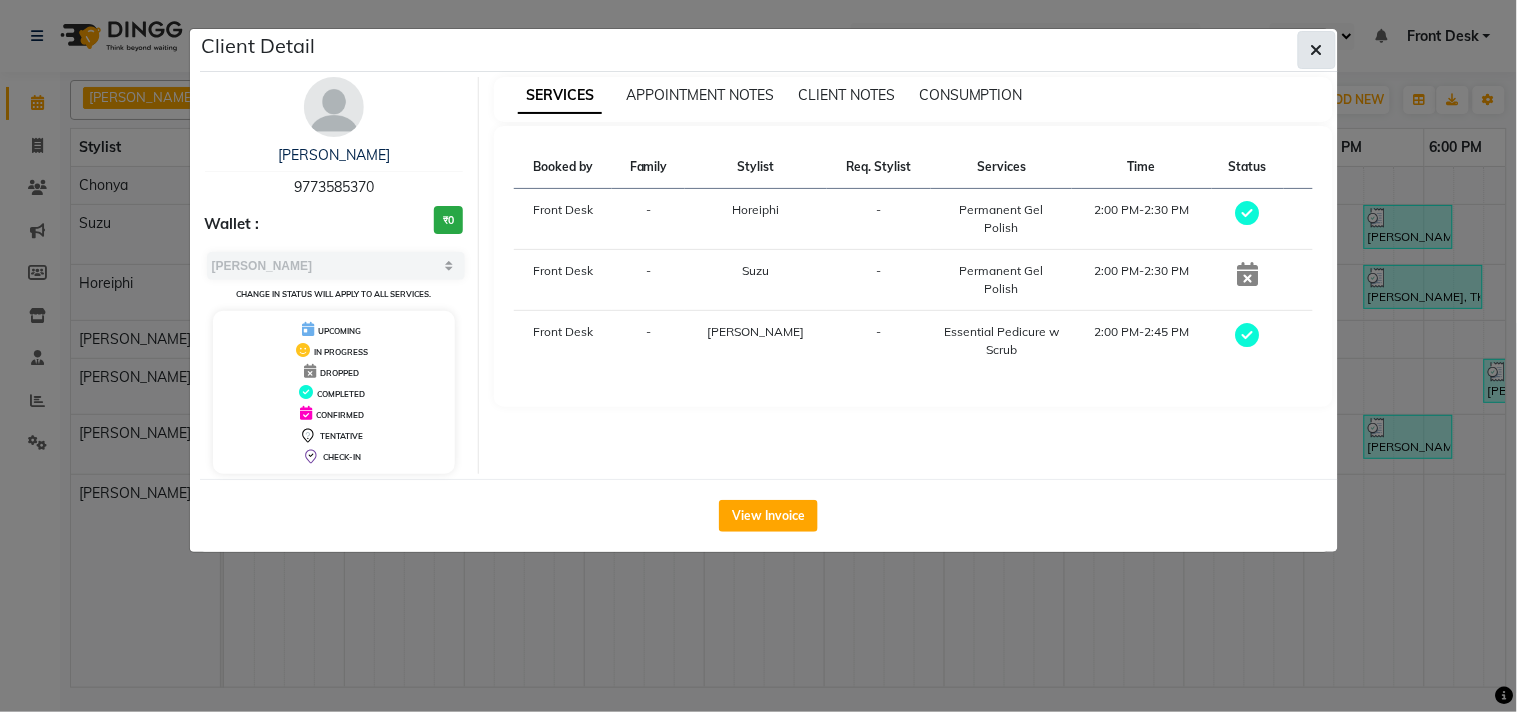 click 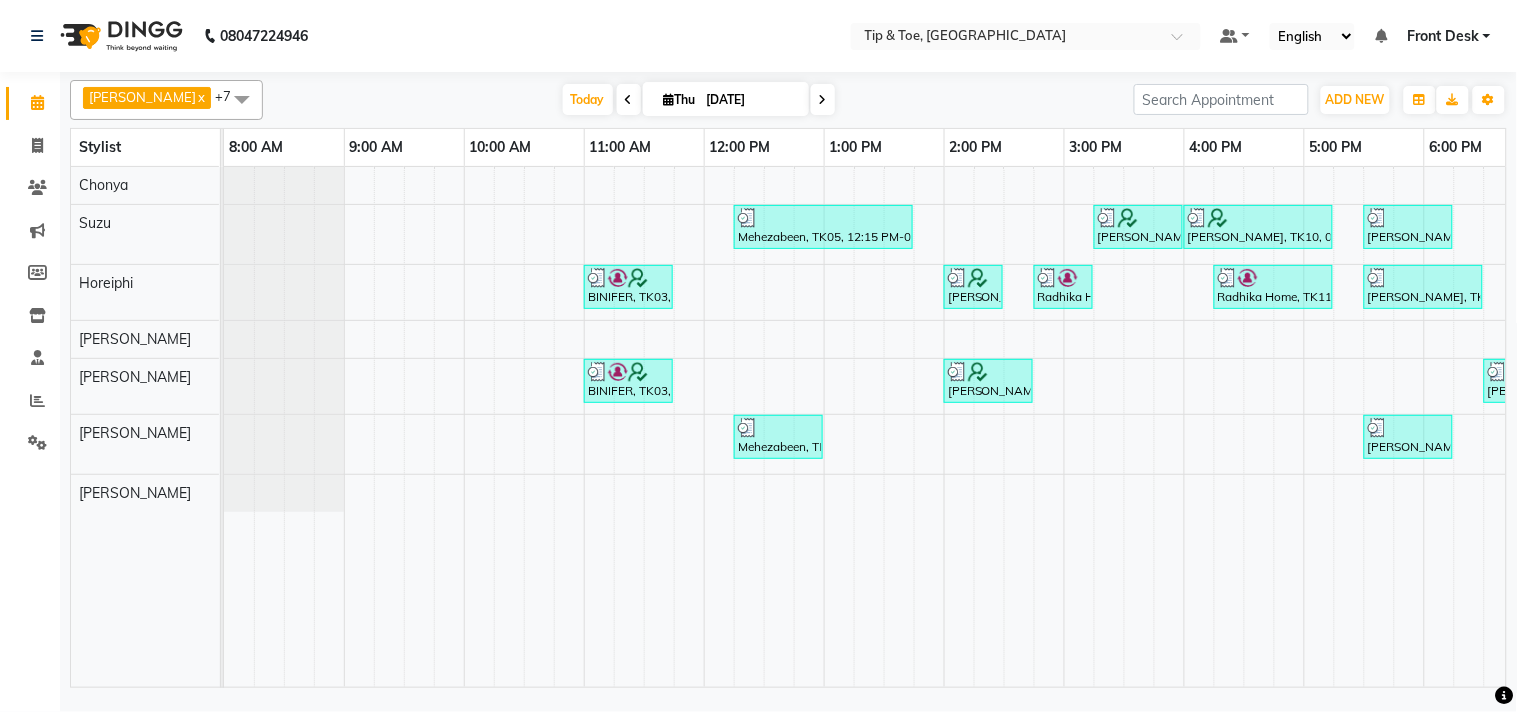 scroll, scrollTop: 0, scrollLeft: 277, axis: horizontal 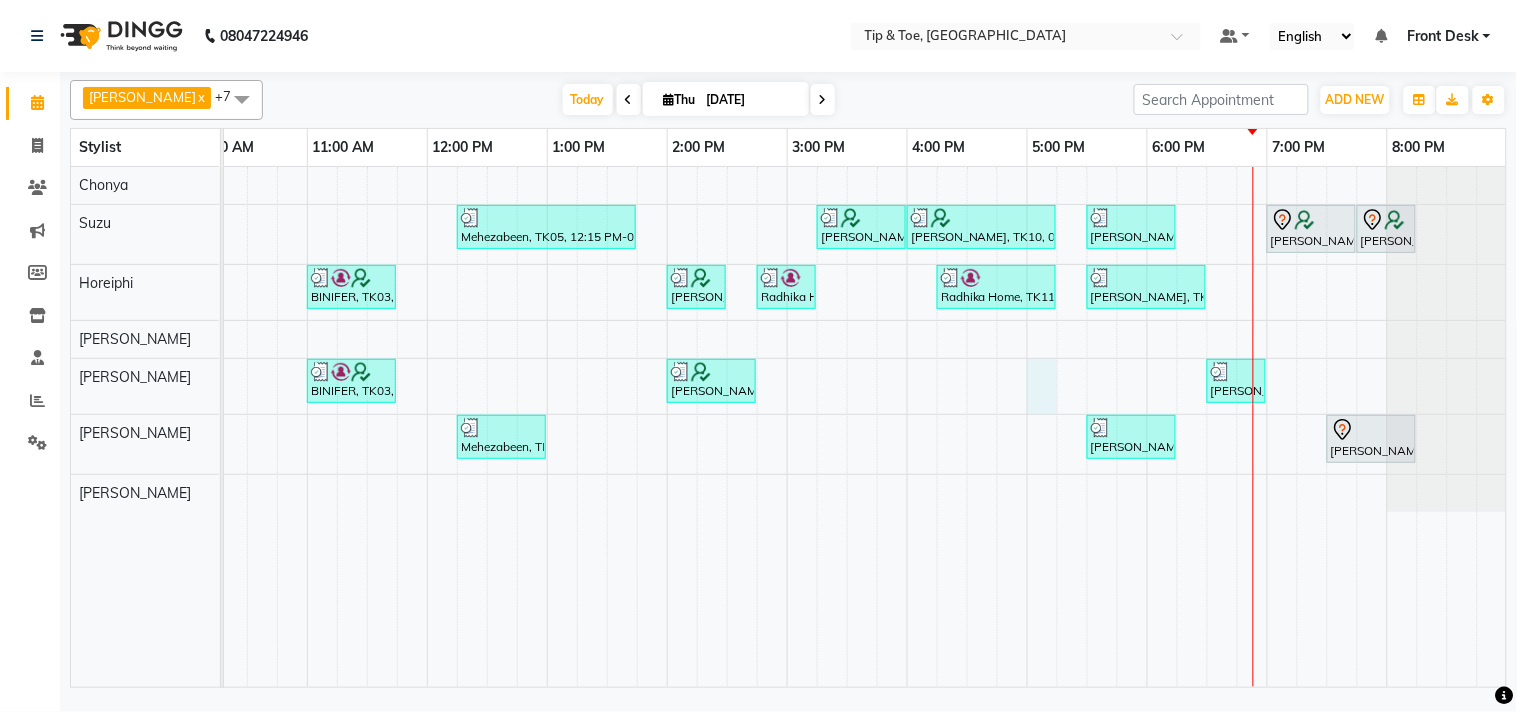 click on "Mehezabeen, TK05, 12:15 PM-01:45 PM, Essential Manicure w Scrub,Permanent Gel Polish [PERSON_NAME], TK10, 03:15 PM-04:00 PM, Permanent Gel Polish [PERSON_NAME], TK10, 04:00 PM-05:15 PM, Permanent Gel Polish Removal,Permanent Gel Polish French,Essential Manicure w Scrub     [PERSON_NAME], TK07, 05:30 PM-06:15 PM, Essential Manicure w Scrub             Priya Aga, TK04, 07:00 PM-07:45 PM, Essential Manicure w Scrub             Priya Aga, TK04, 07:45 PM-08:15 PM, T&T Permanent Gel Polish     BINIFER, TK03, 11:00 AM-11:45 AM, Essential Pedicure w Scrub     [PERSON_NAME], TK08, 02:00 PM-02:30 PM, Permanent Gel Polish     Radhika Home, TK11, 02:45 PM-03:15 PM, Permanent Gel Polish     Radhika Home, TK11, 04:15 PM-05:15 PM, Acrylic Nail Re-fills     [PERSON_NAME], TK07, 05:30 PM-06:30 PM, Permanent Gel Polish,Permanent Gel Polish Removal     BINIFER, TK03, 11:00 AM-11:45 AM, Essential Manicure w Scrub     [PERSON_NAME], TK08, 02:00 PM-02:45 PM, Essential Pedicure w Scrub" at bounding box center (727, 427) 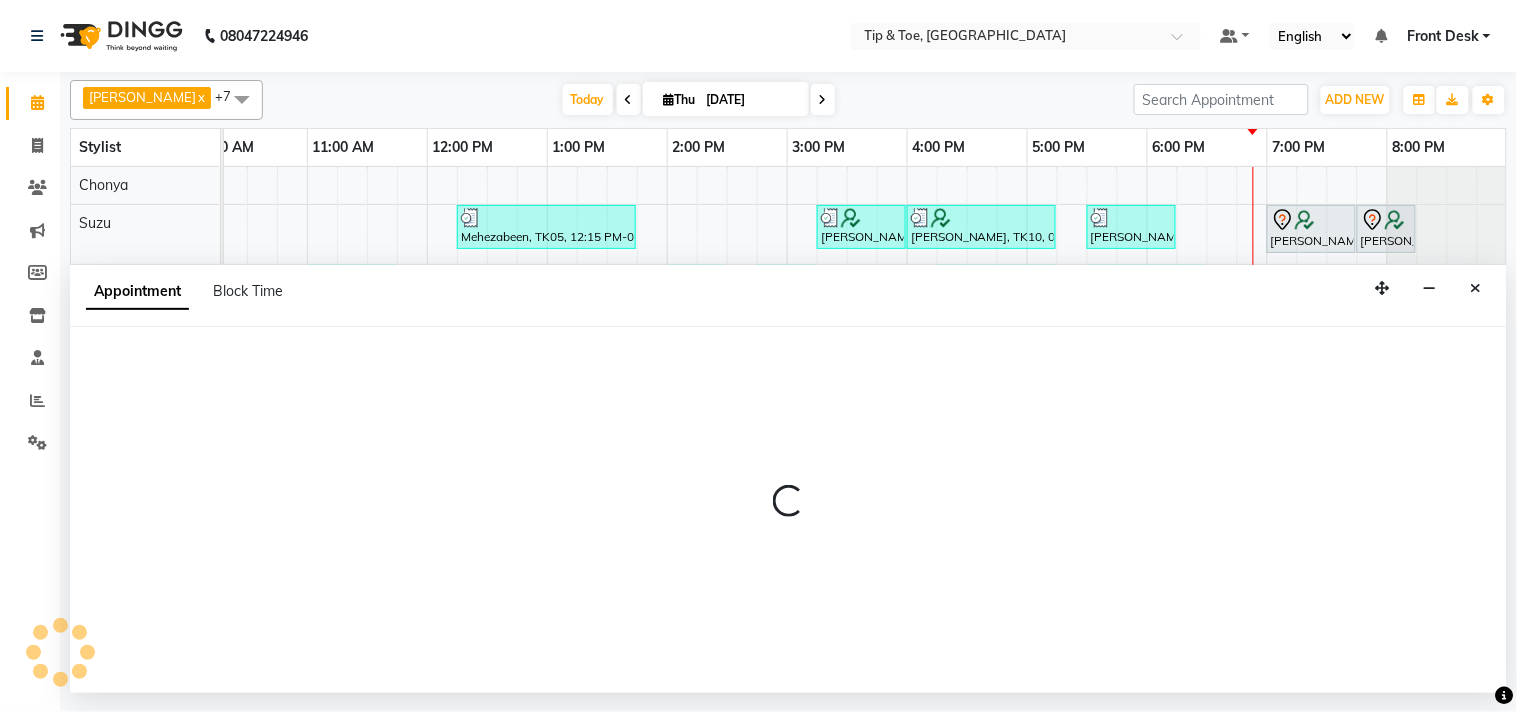 select on "38703" 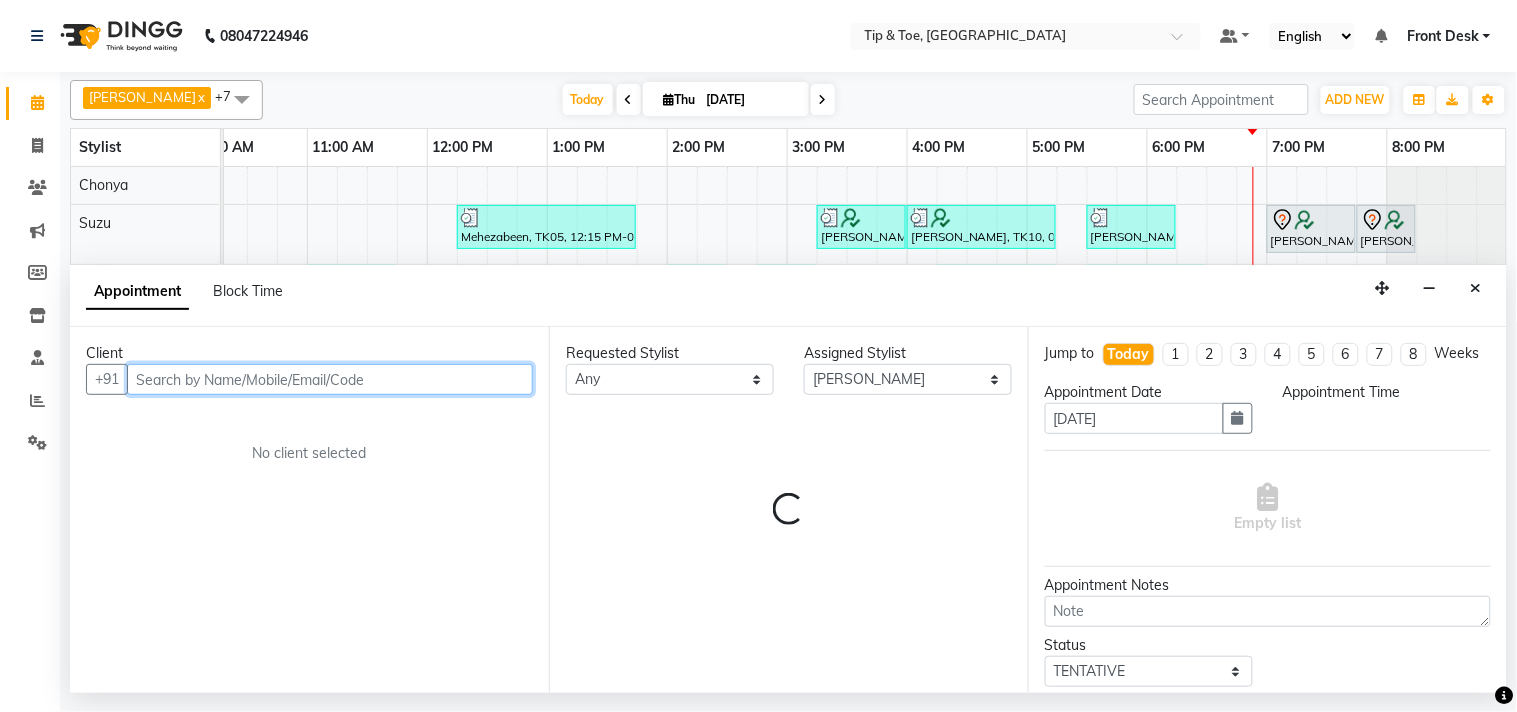 select on "1020" 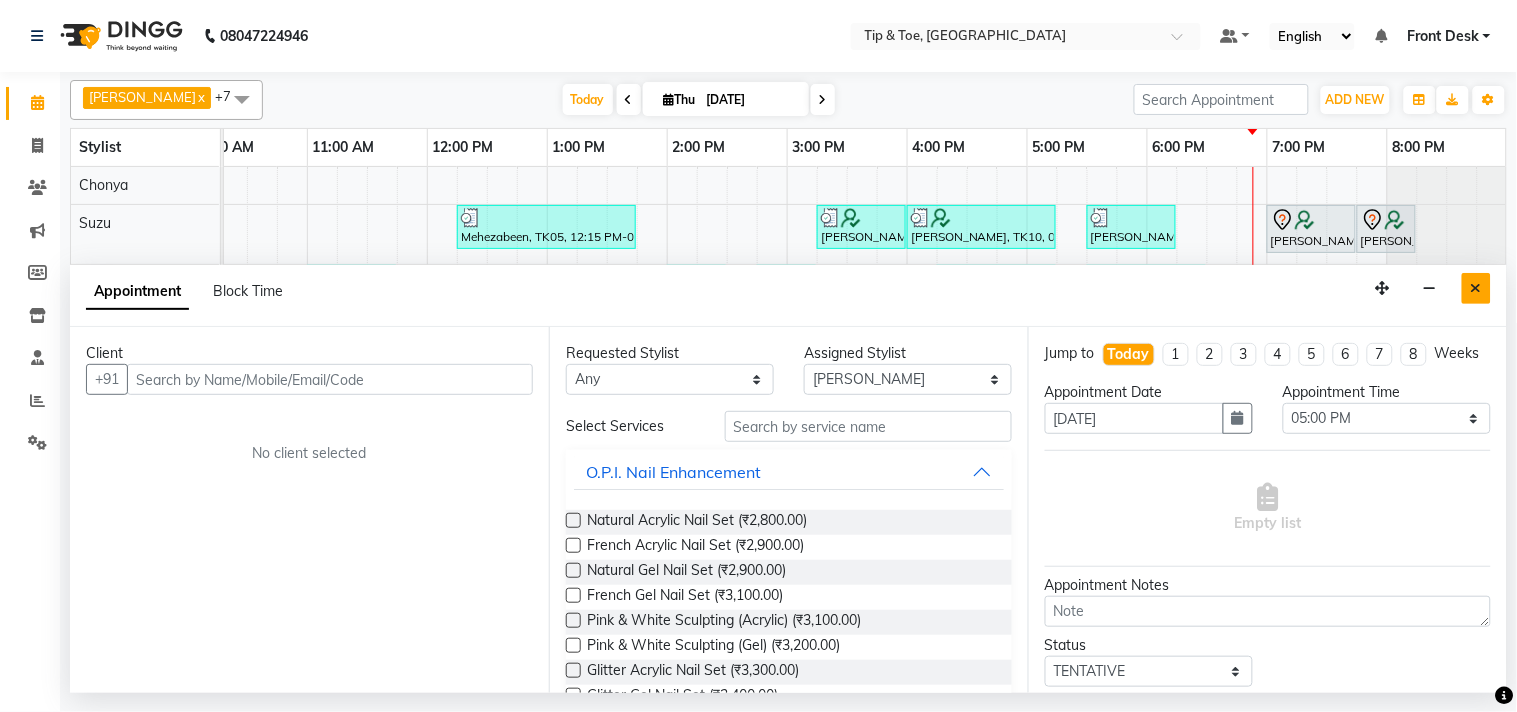 click at bounding box center [1476, 288] 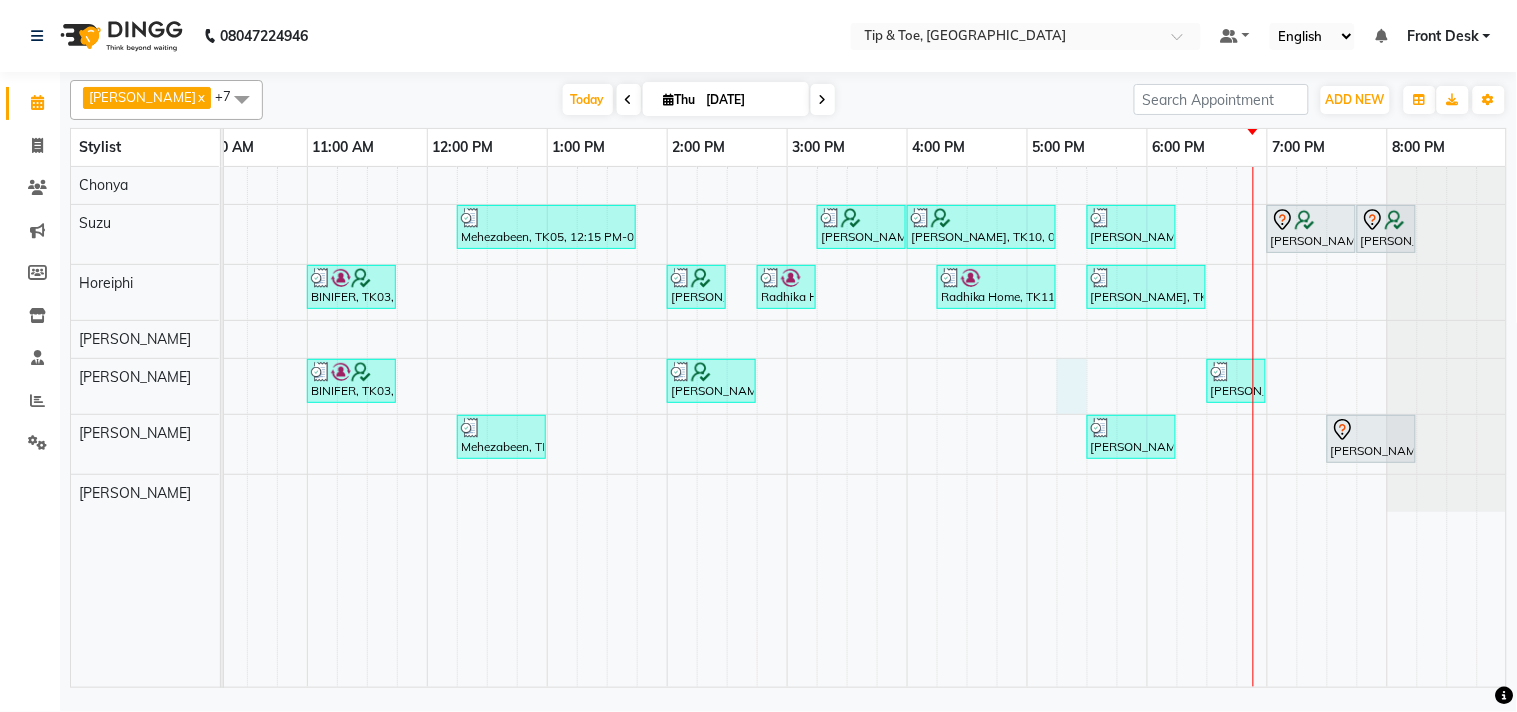 click on "Mehezabeen, TK05, 12:15 PM-01:45 PM, Essential Manicure w Scrub,Permanent Gel Polish [PERSON_NAME], TK10, 03:15 PM-04:00 PM, Permanent Gel Polish [PERSON_NAME], TK10, 04:00 PM-05:15 PM, Permanent Gel Polish Removal,Permanent Gel Polish French,Essential Manicure w Scrub     [PERSON_NAME], TK07, 05:30 PM-06:15 PM, Essential Manicure w Scrub             Priya Aga, TK04, 07:00 PM-07:45 PM, Essential Manicure w Scrub             Priya Aga, TK04, 07:45 PM-08:15 PM, T&T Permanent Gel Polish     BINIFER, TK03, 11:00 AM-11:45 AM, Essential Pedicure w Scrub     [PERSON_NAME], TK08, 02:00 PM-02:30 PM, Permanent Gel Polish     Radhika Home, TK11, 02:45 PM-03:15 PM, Permanent Gel Polish     Radhika Home, TK11, 04:15 PM-05:15 PM, Acrylic Nail Re-fills     [PERSON_NAME], TK07, 05:30 PM-06:30 PM, Permanent Gel Polish,Permanent Gel Polish Removal     BINIFER, TK03, 11:00 AM-11:45 AM, Essential Manicure w Scrub     [PERSON_NAME], TK08, 02:00 PM-02:45 PM, Essential Pedicure w Scrub" at bounding box center (727, 427) 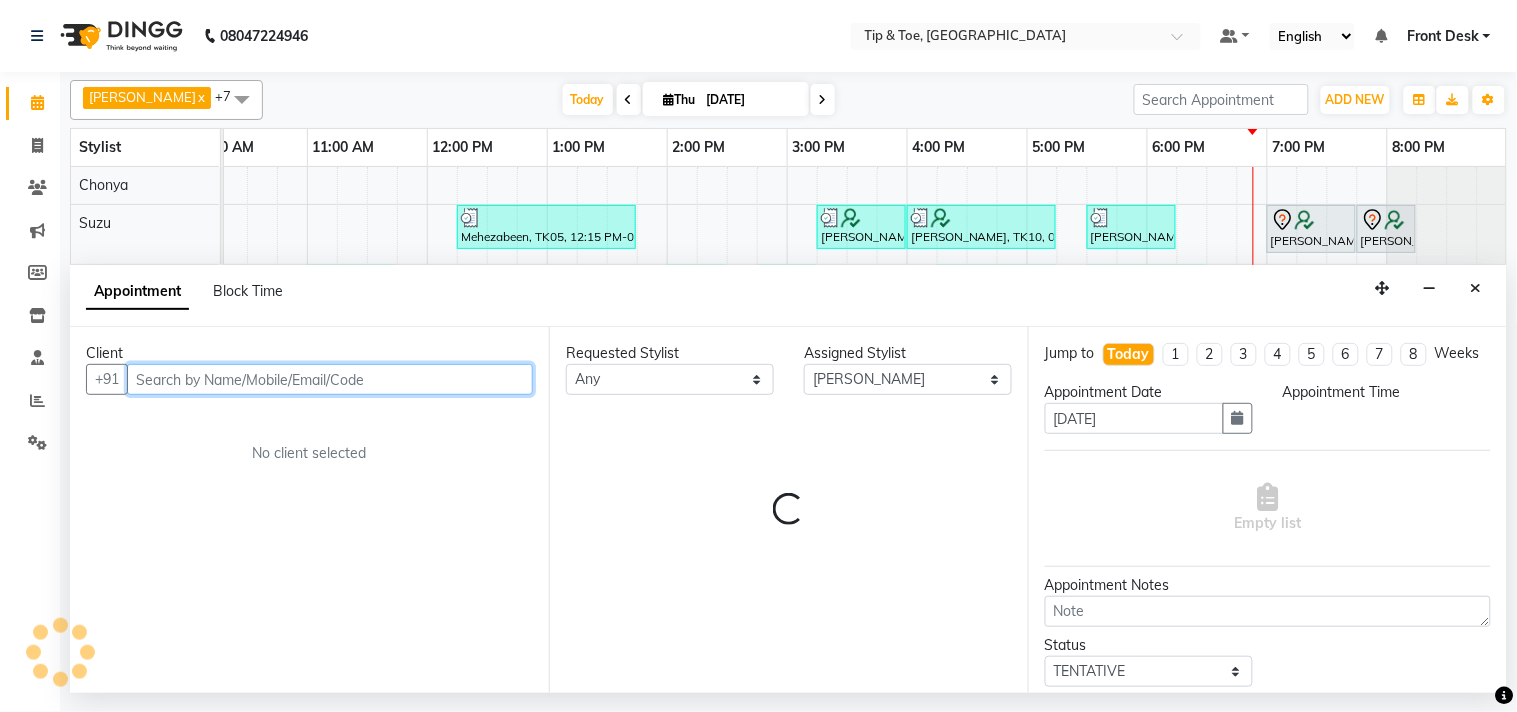 select on "1035" 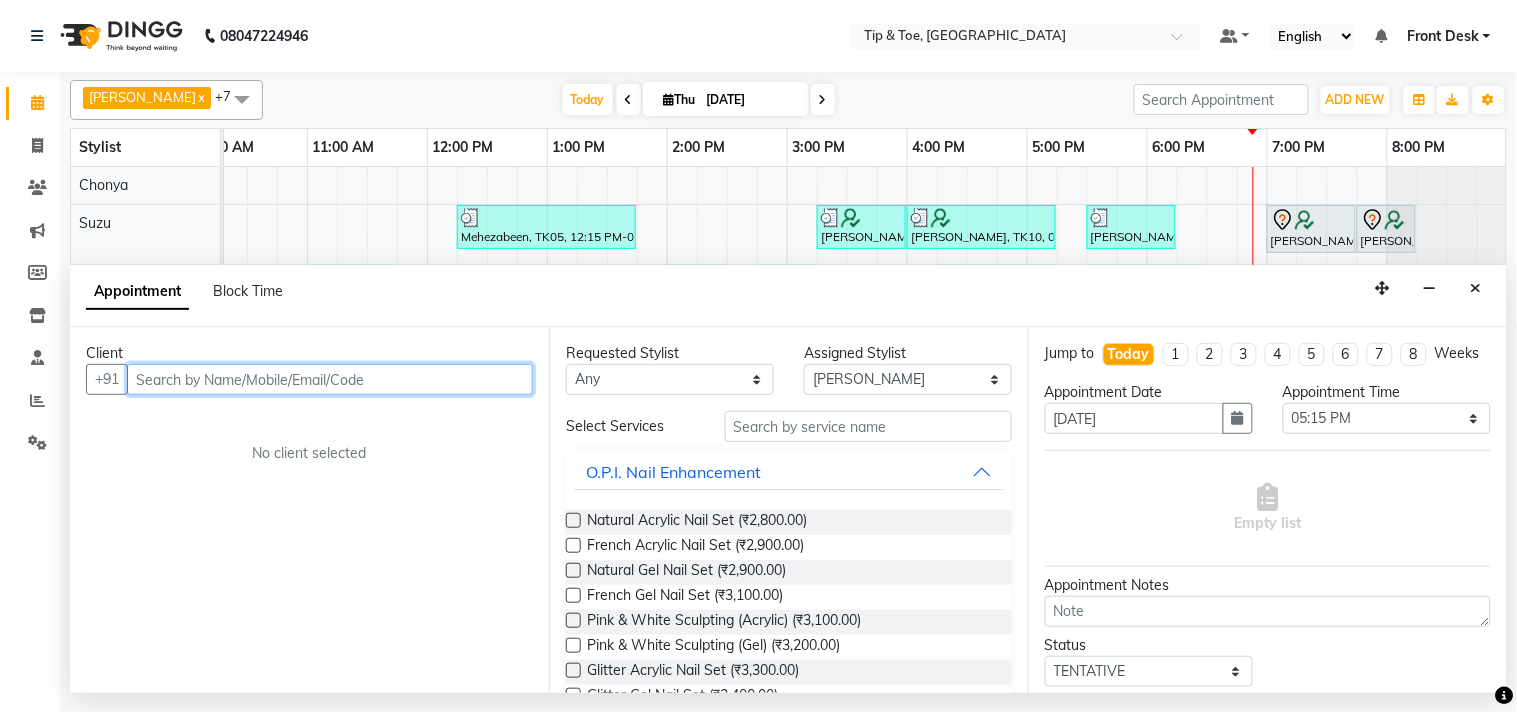 click at bounding box center [330, 379] 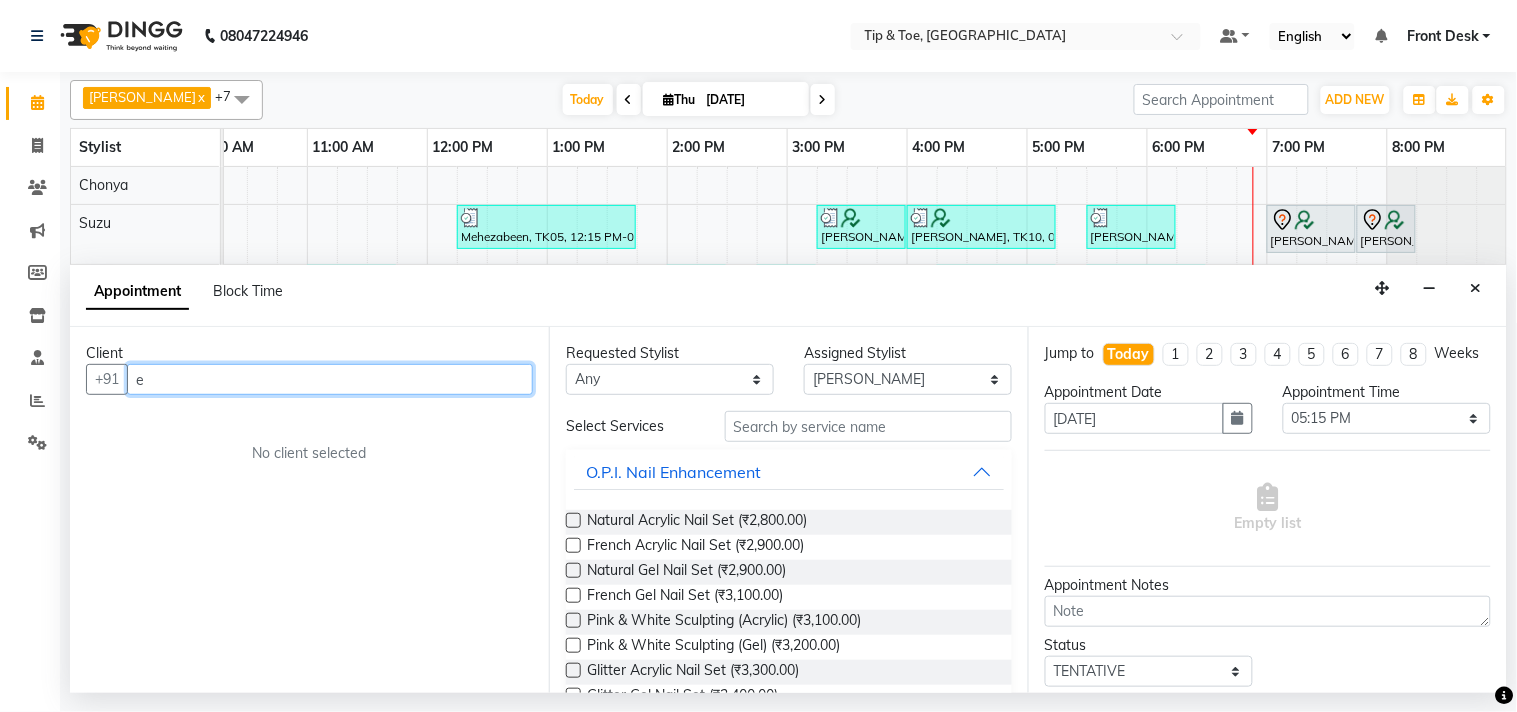 type 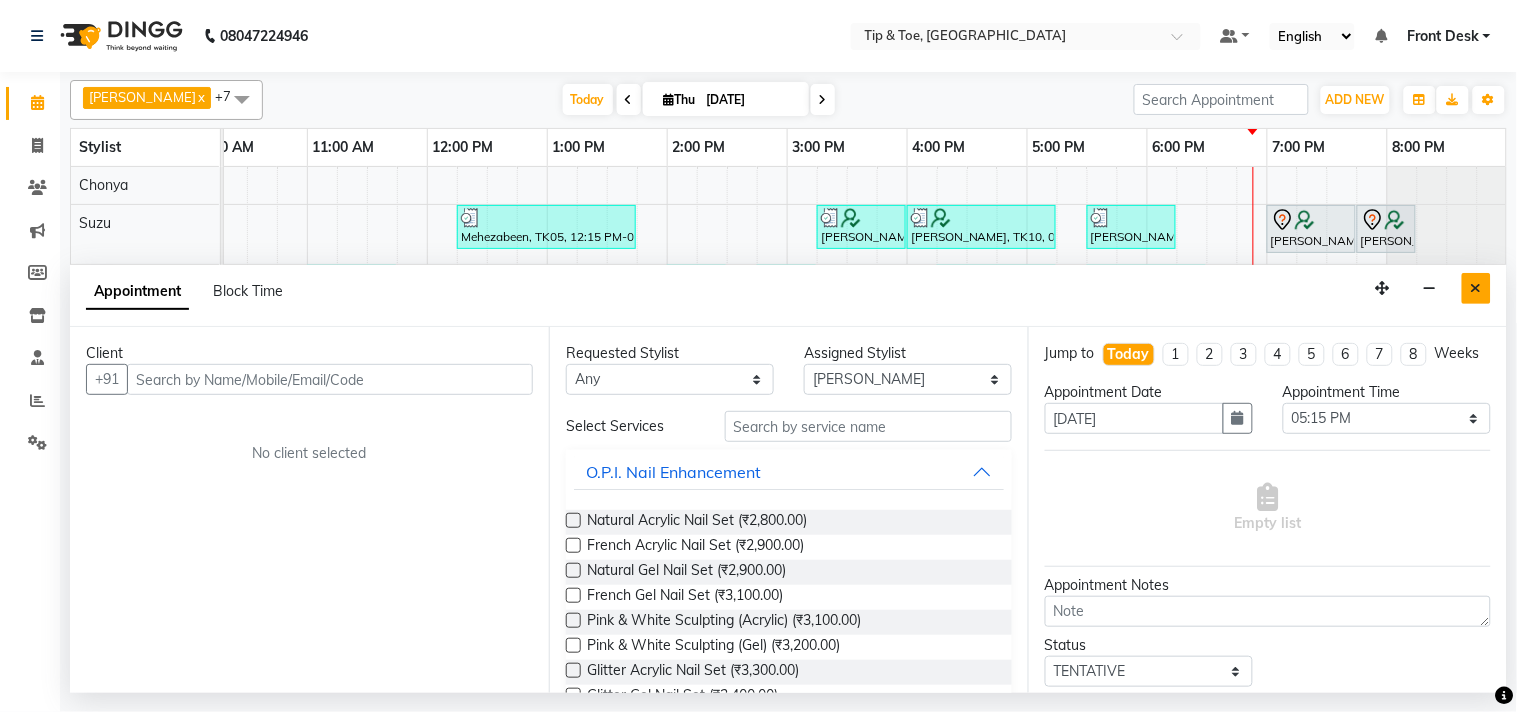 click at bounding box center [1476, 288] 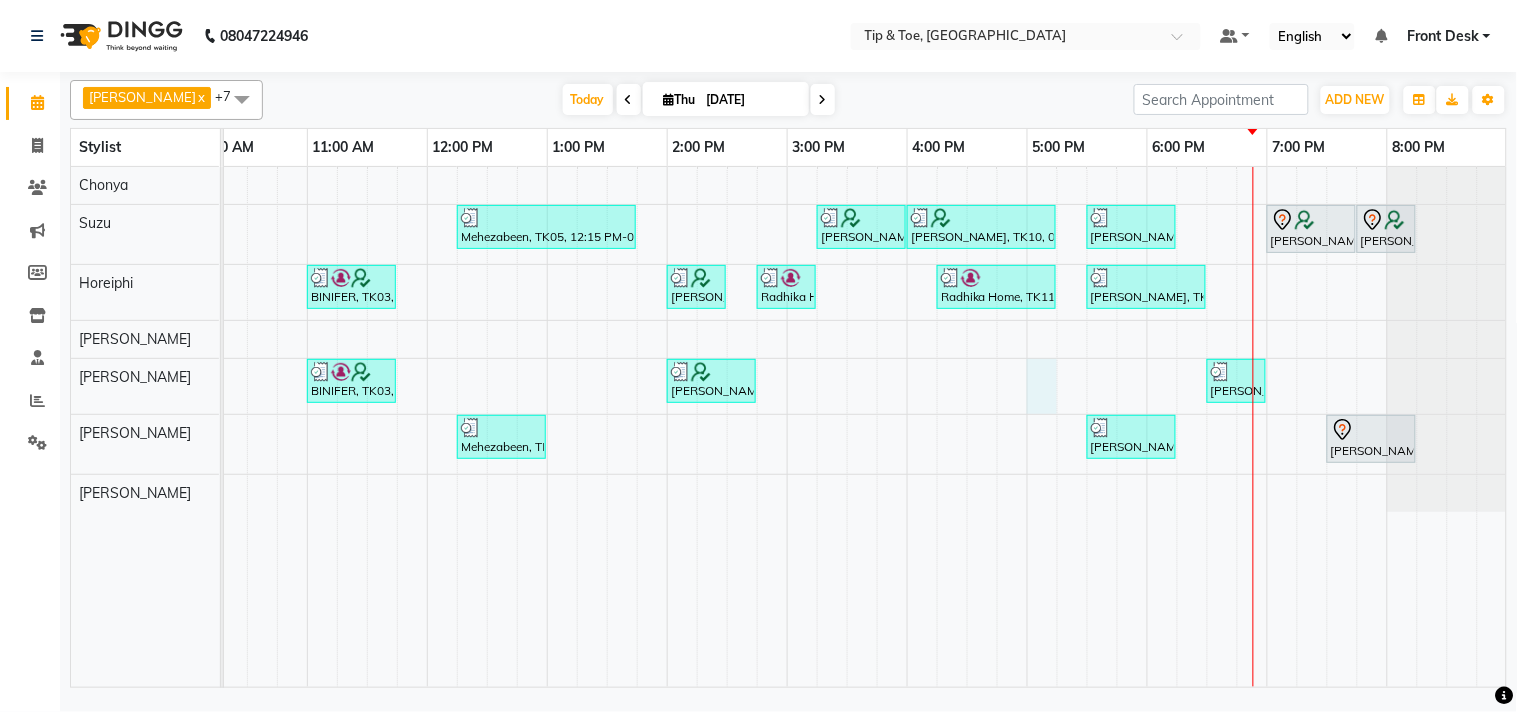 click on "Mehezabeen, TK05, 12:15 PM-01:45 PM, Essential Manicure w Scrub,Permanent Gel Polish [PERSON_NAME], TK10, 03:15 PM-04:00 PM, Permanent Gel Polish [PERSON_NAME], TK10, 04:00 PM-05:15 PM, Permanent Gel Polish Removal,Permanent Gel Polish French,Essential Manicure w Scrub     [PERSON_NAME], TK07, 05:30 PM-06:15 PM, Essential Manicure w Scrub             Priya Aga, TK04, 07:00 PM-07:45 PM, Essential Manicure w Scrub             Priya Aga, TK04, 07:45 PM-08:15 PM, T&T Permanent Gel Polish     BINIFER, TK03, 11:00 AM-11:45 AM, Essential Pedicure w Scrub     [PERSON_NAME], TK08, 02:00 PM-02:30 PM, Permanent Gel Polish     Radhika Home, TK11, 02:45 PM-03:15 PM, Permanent Gel Polish     Radhika Home, TK11, 04:15 PM-05:15 PM, Acrylic Nail Re-fills     [PERSON_NAME], TK07, 05:30 PM-06:30 PM, Permanent Gel Polish,Permanent Gel Polish Removal     BINIFER, TK03, 11:00 AM-11:45 AM, Essential Manicure w Scrub     [PERSON_NAME], TK08, 02:00 PM-02:45 PM, Essential Pedicure w Scrub" at bounding box center [727, 427] 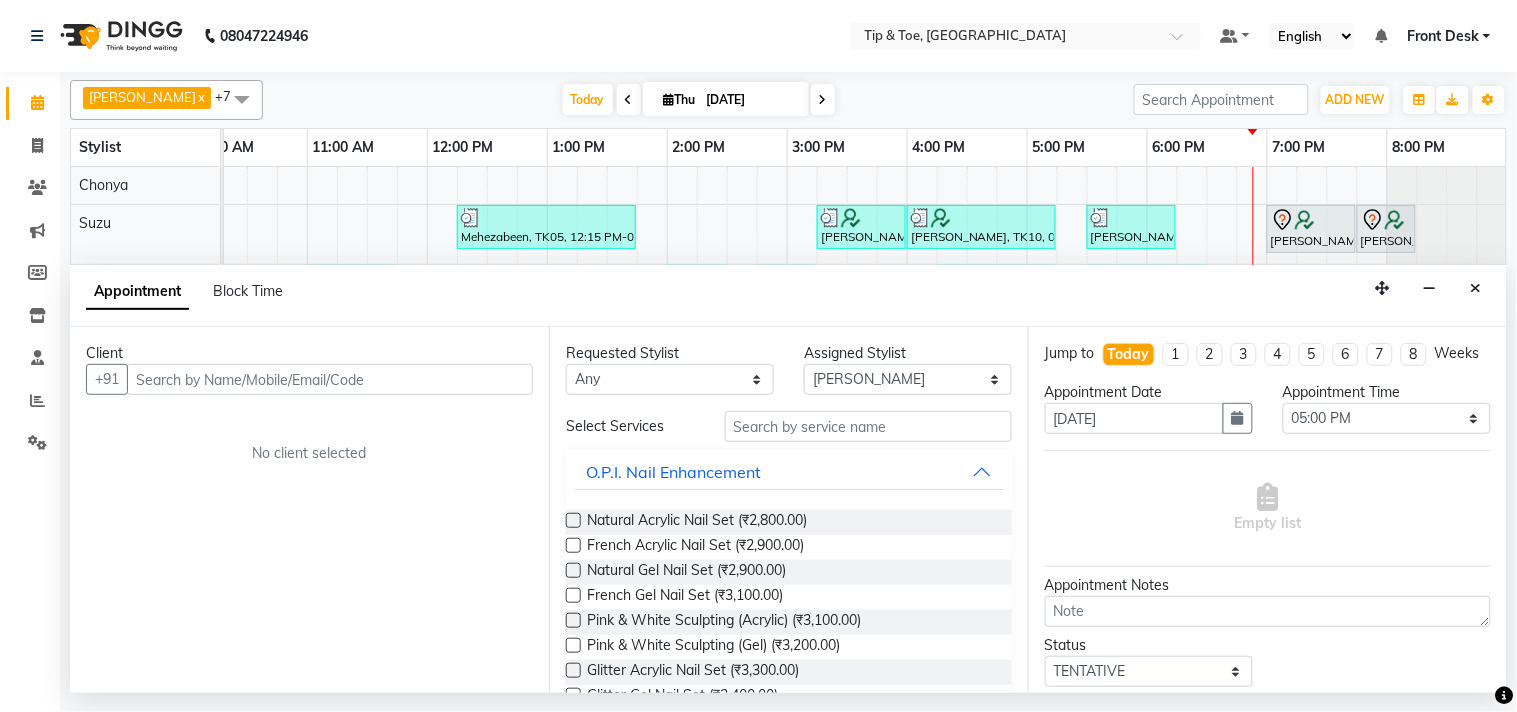 click at bounding box center (330, 379) 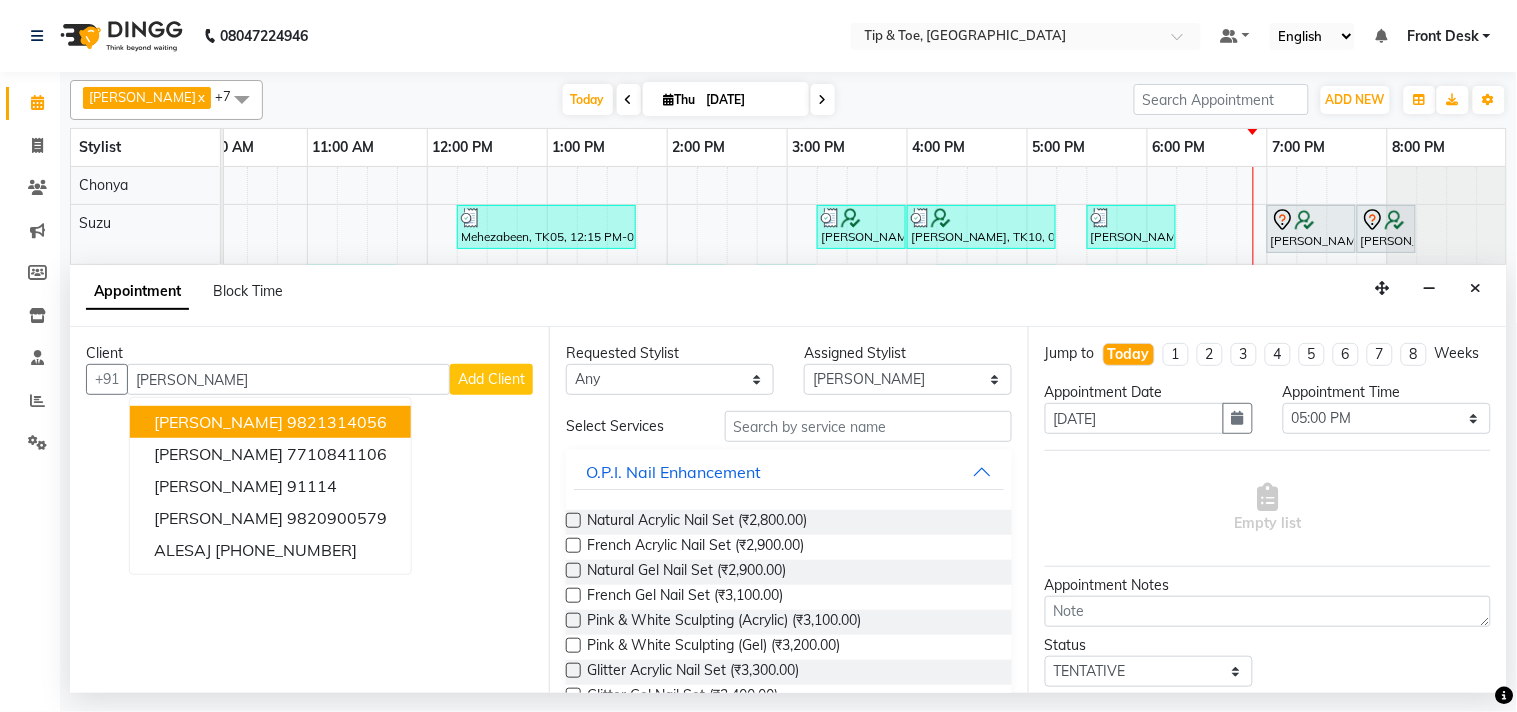 click on "[PERSON_NAME]" at bounding box center (218, 422) 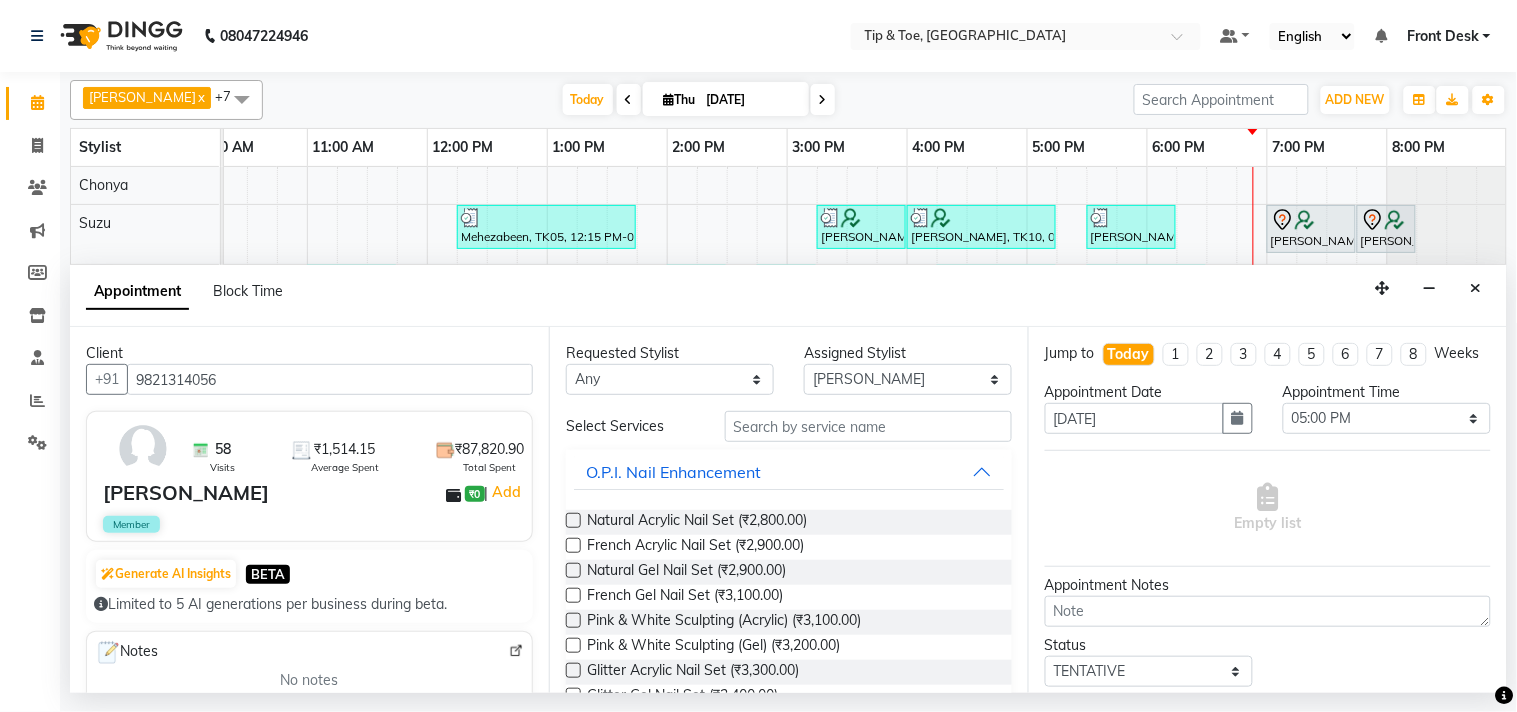 type on "9821314056" 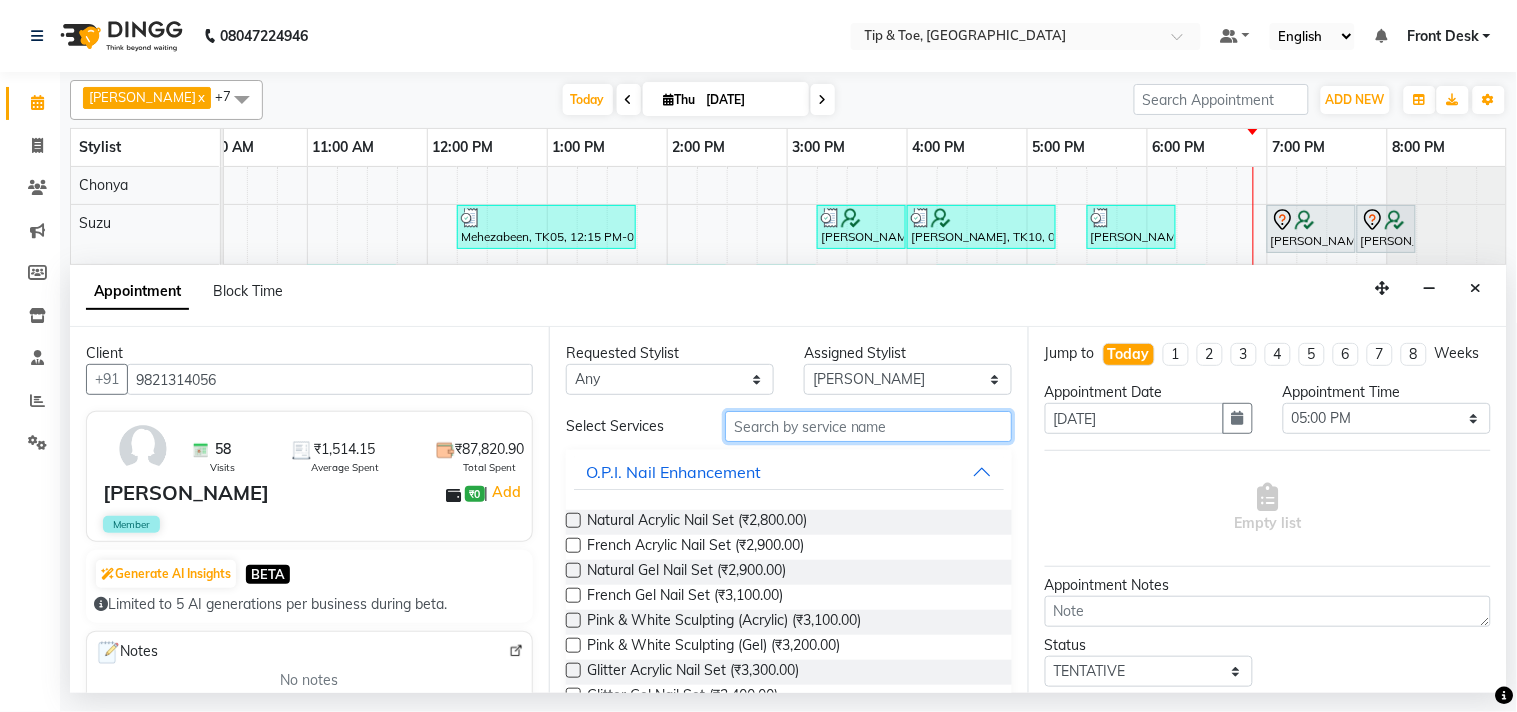 click at bounding box center [868, 426] 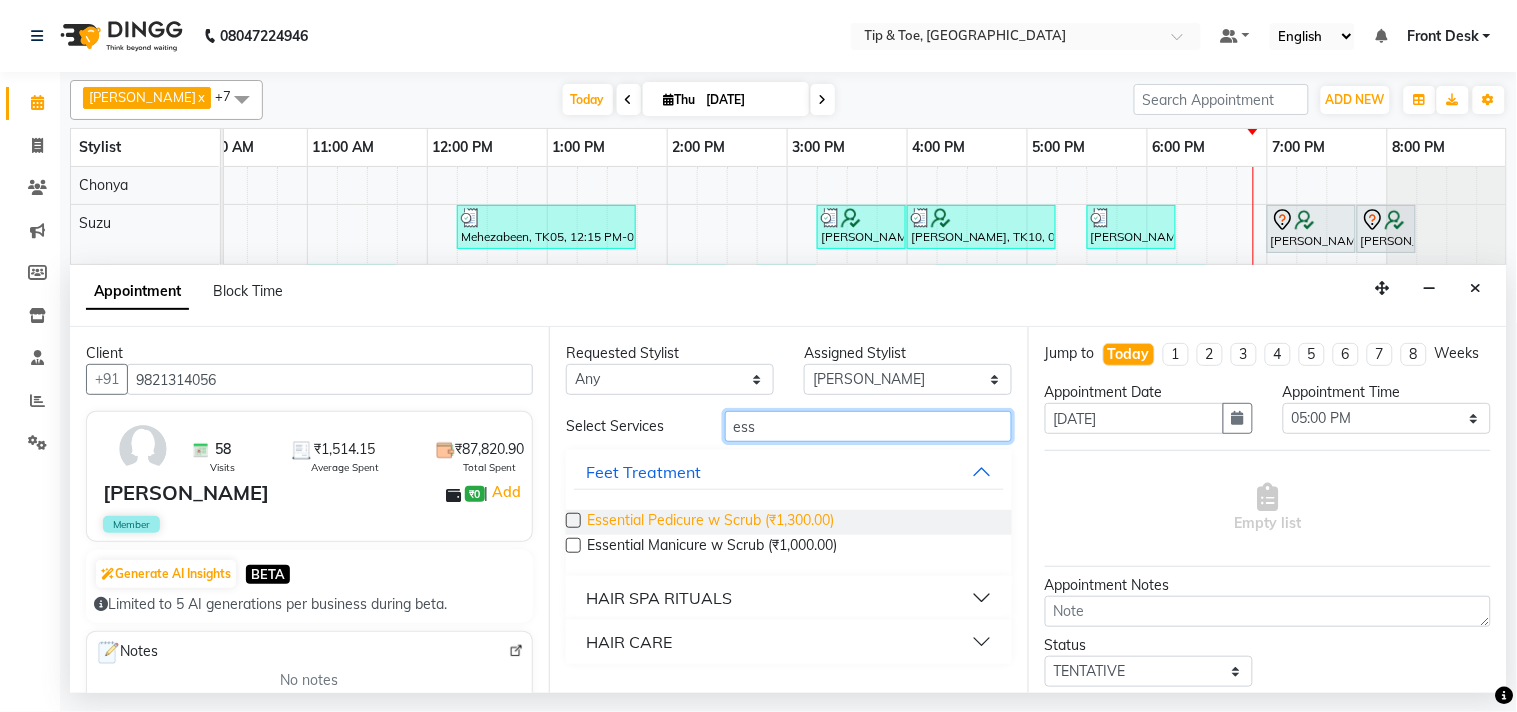 type on "ess" 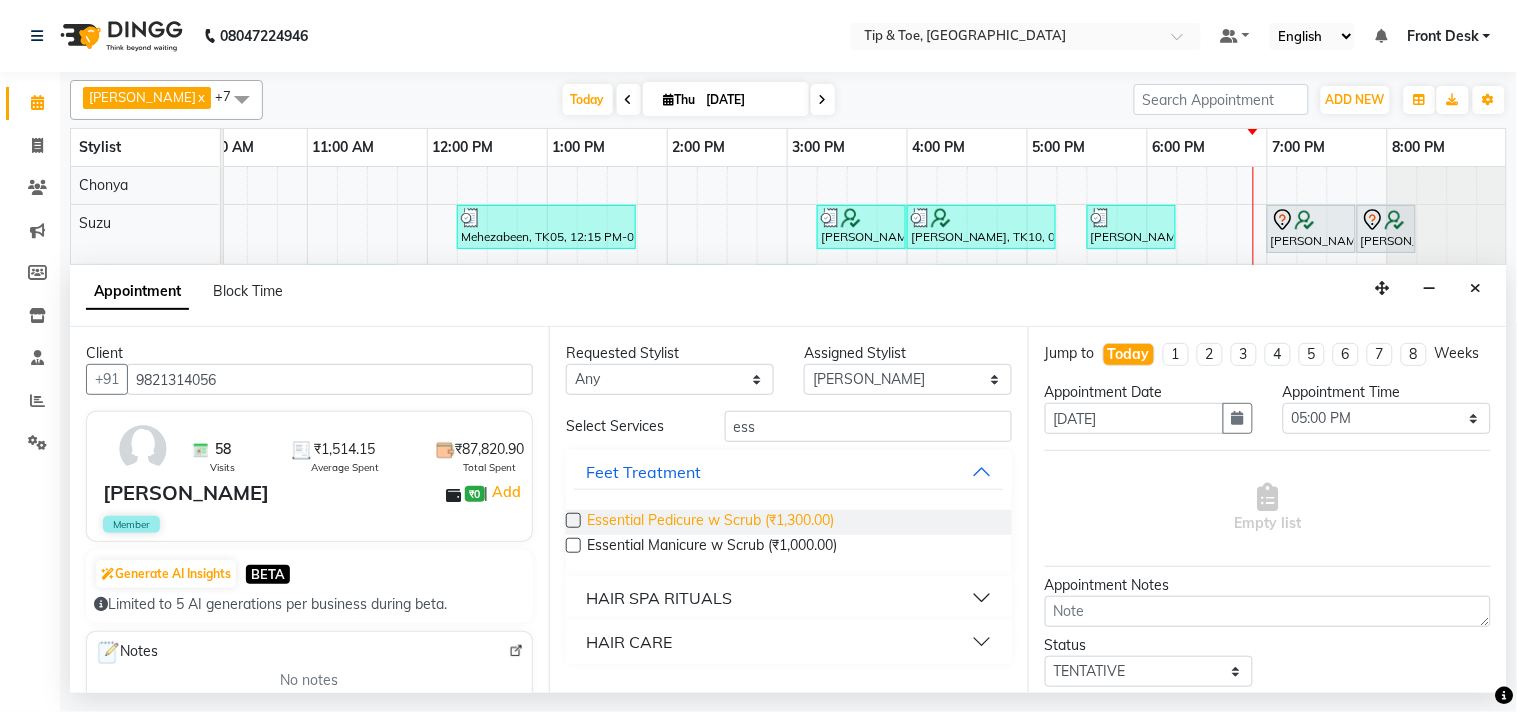 click on "Essential Pedicure w Scrub (₹1,300.00)" at bounding box center (710, 522) 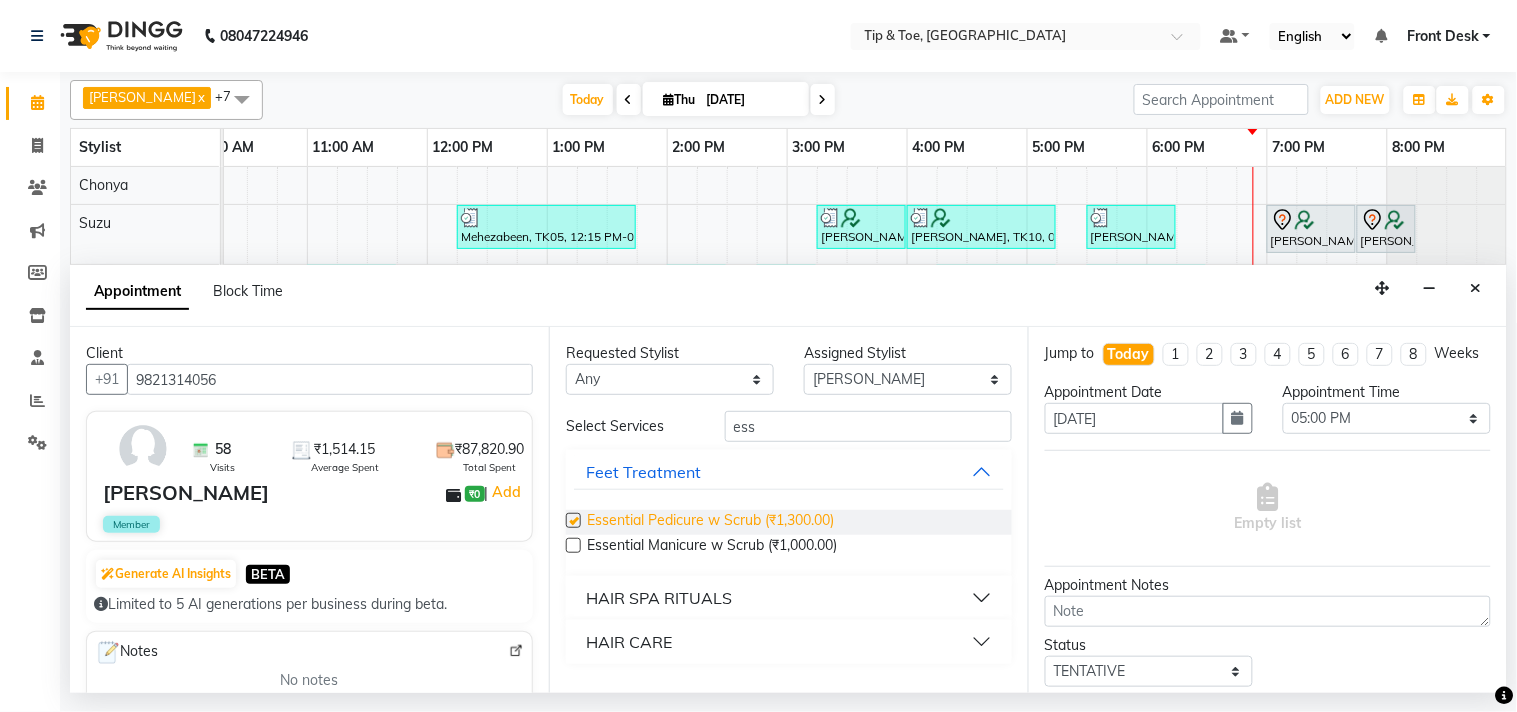 checkbox on "false" 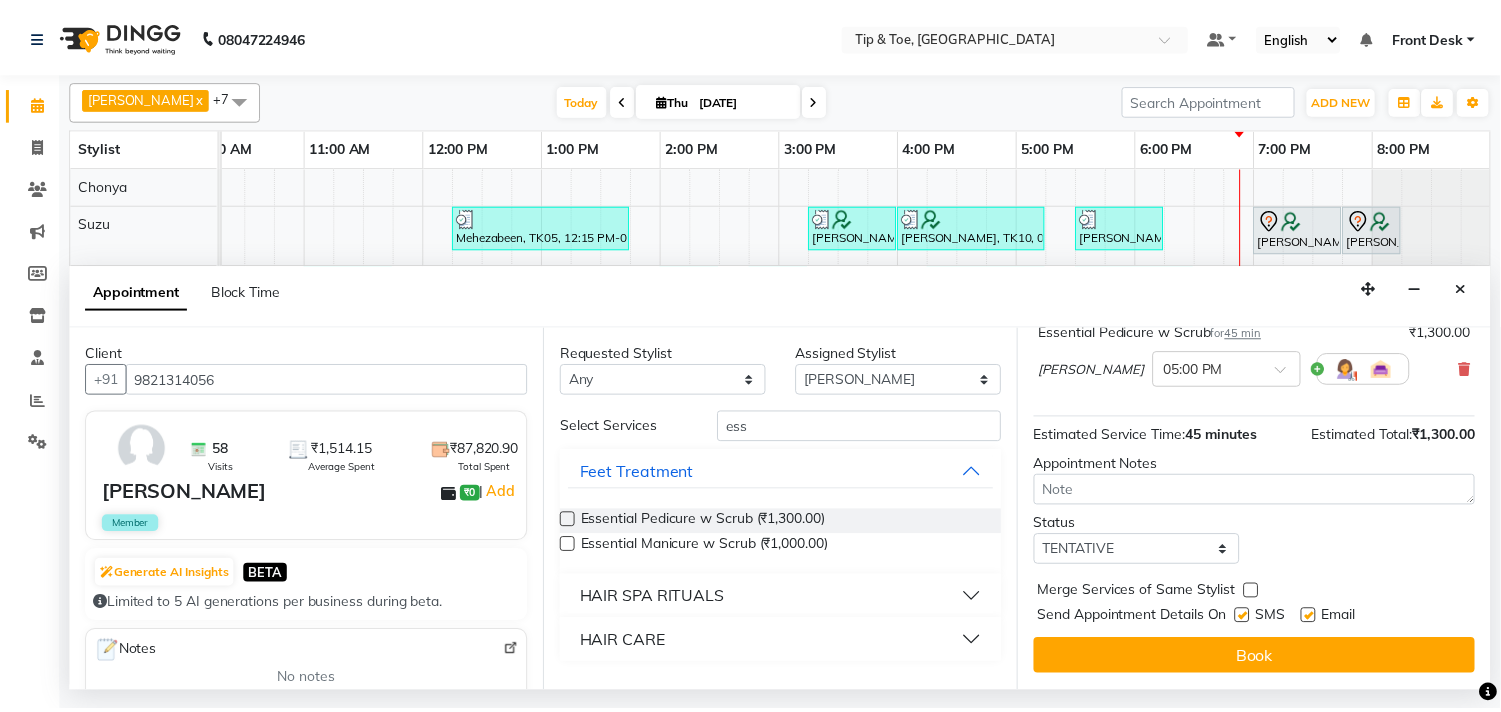 scroll, scrollTop: 161, scrollLeft: 0, axis: vertical 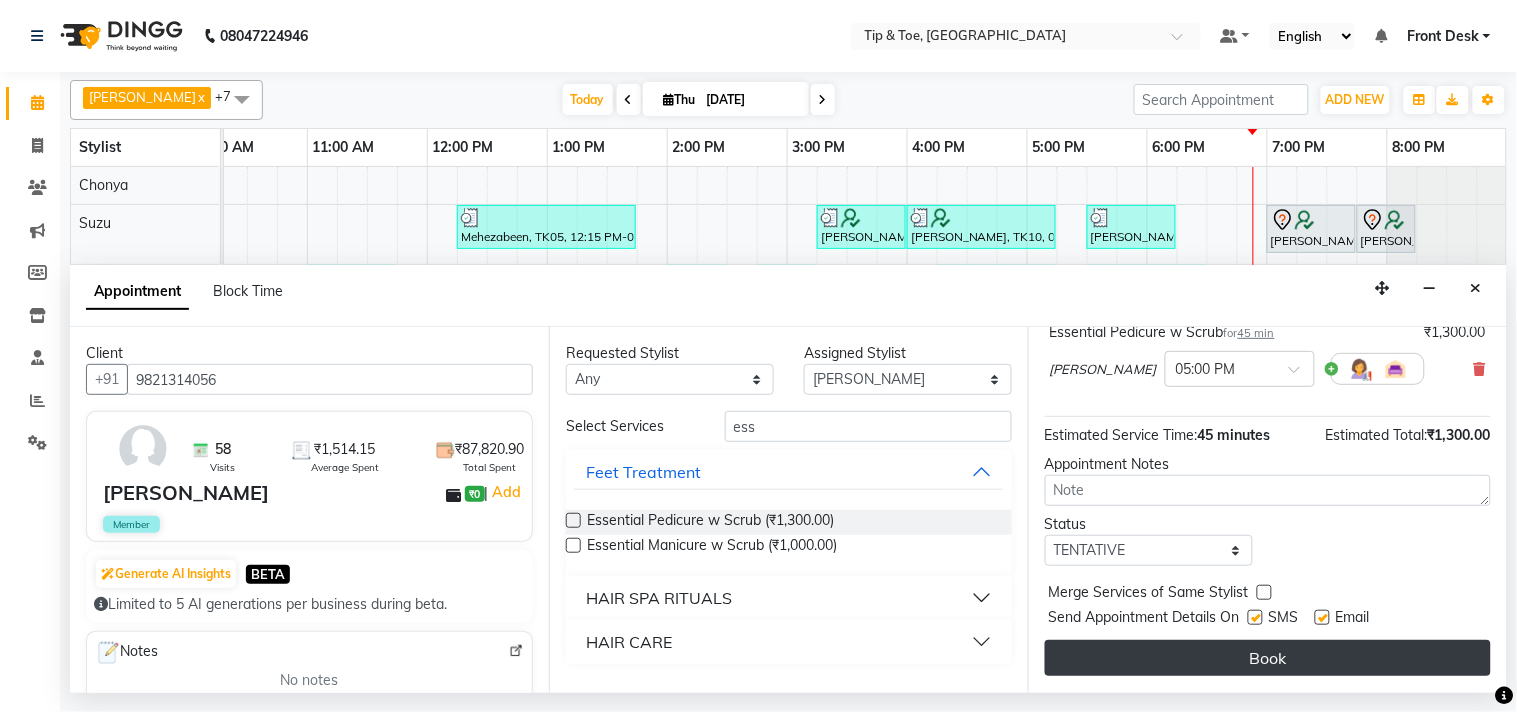 click on "Book" at bounding box center [1268, 658] 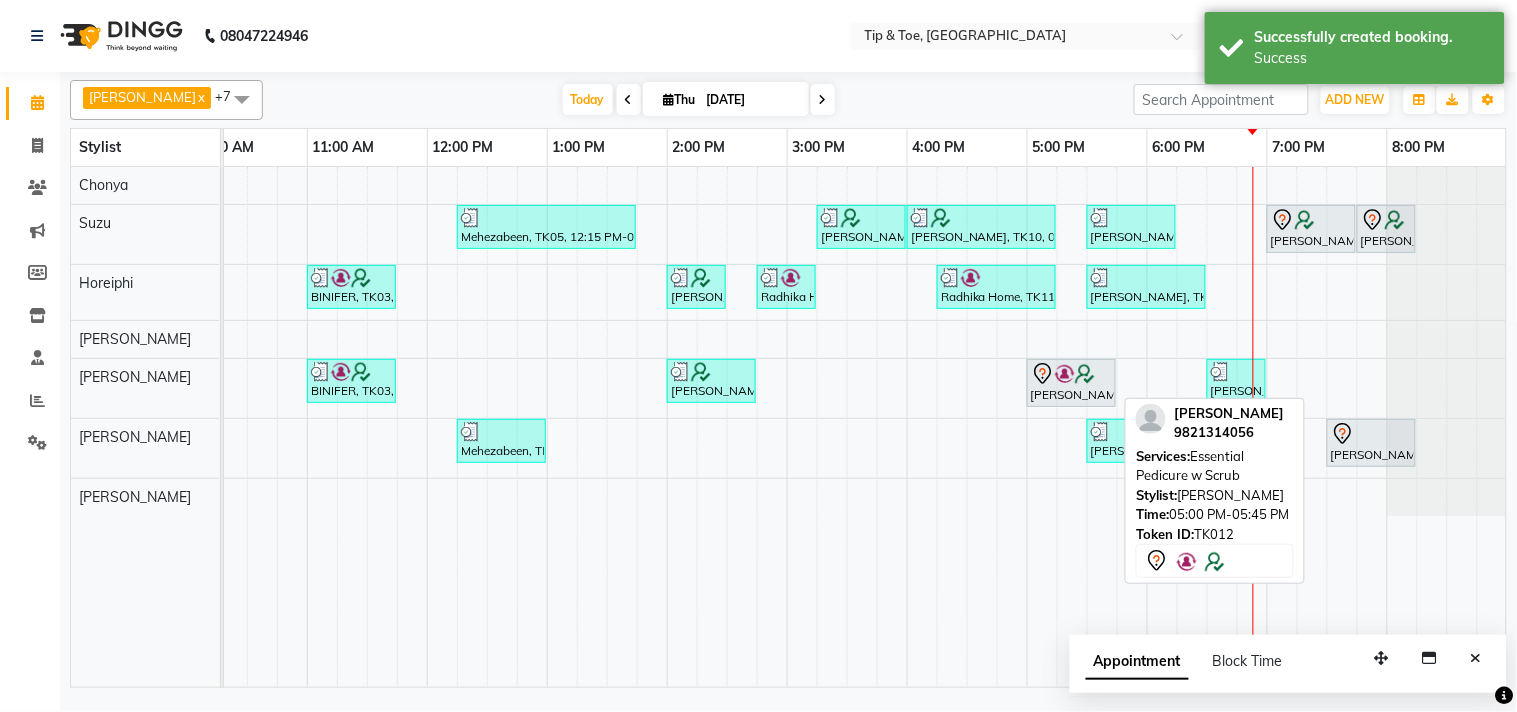 click on "Lesa Dalal, TK12, 05:00 PM-05:45 PM, Essential Pedicure w Scrub" at bounding box center (1071, 383) 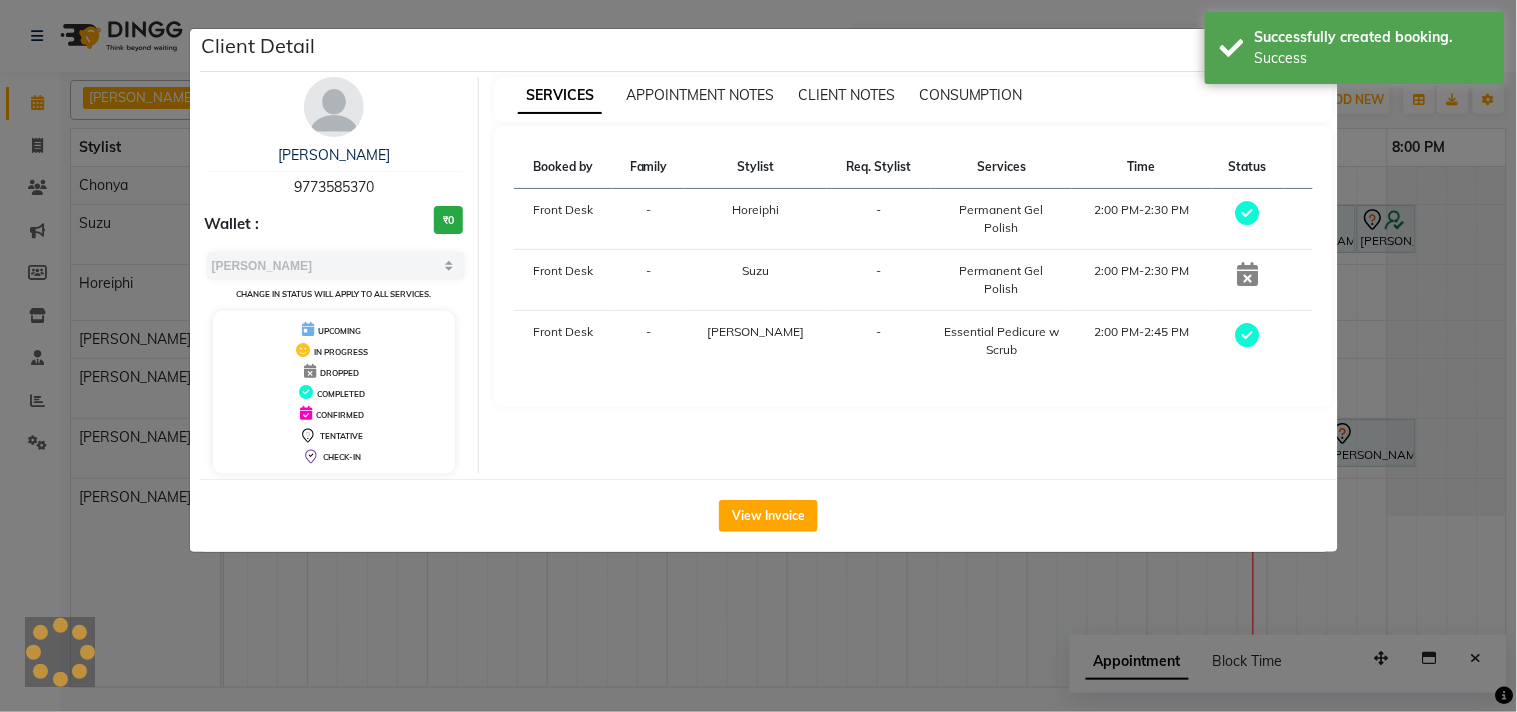 select on "7" 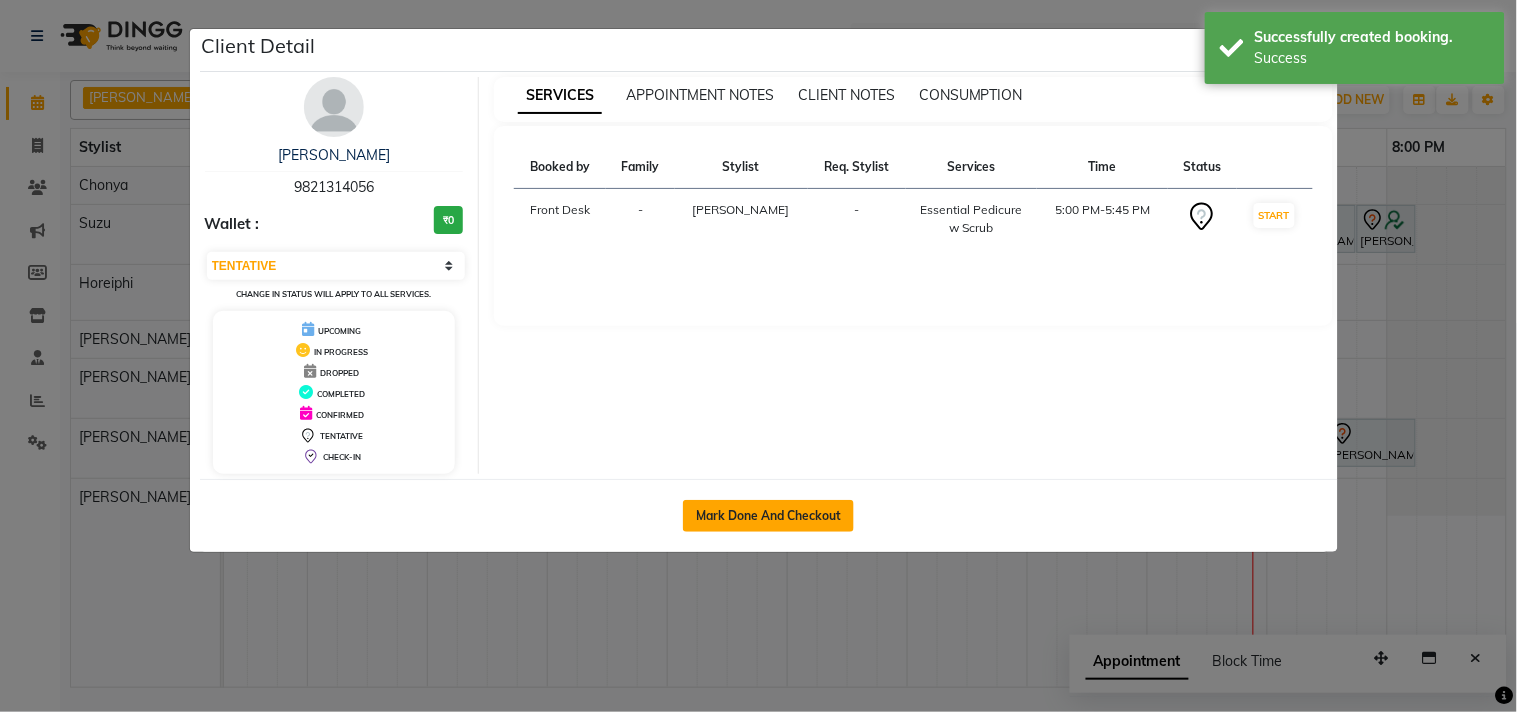 click on "Mark Done And Checkout" 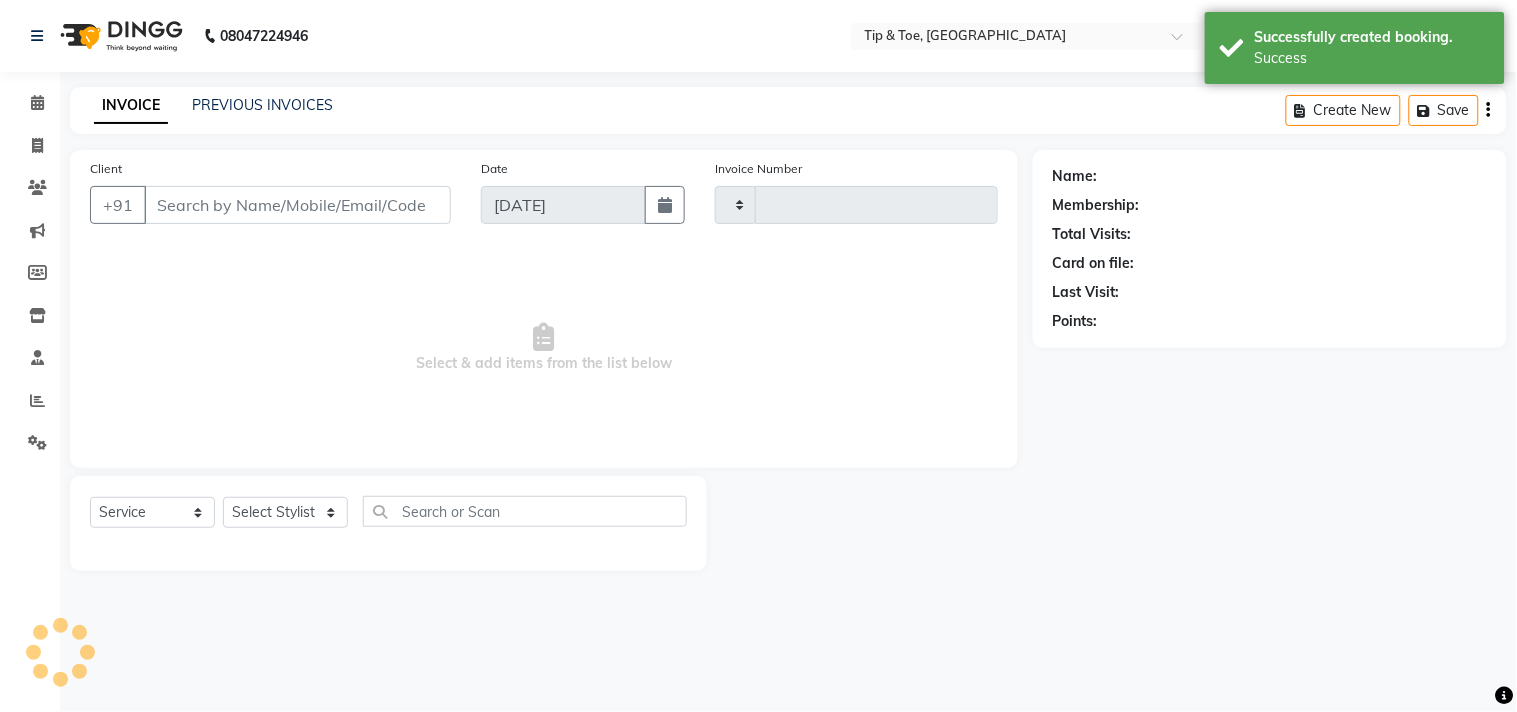 type on "0788" 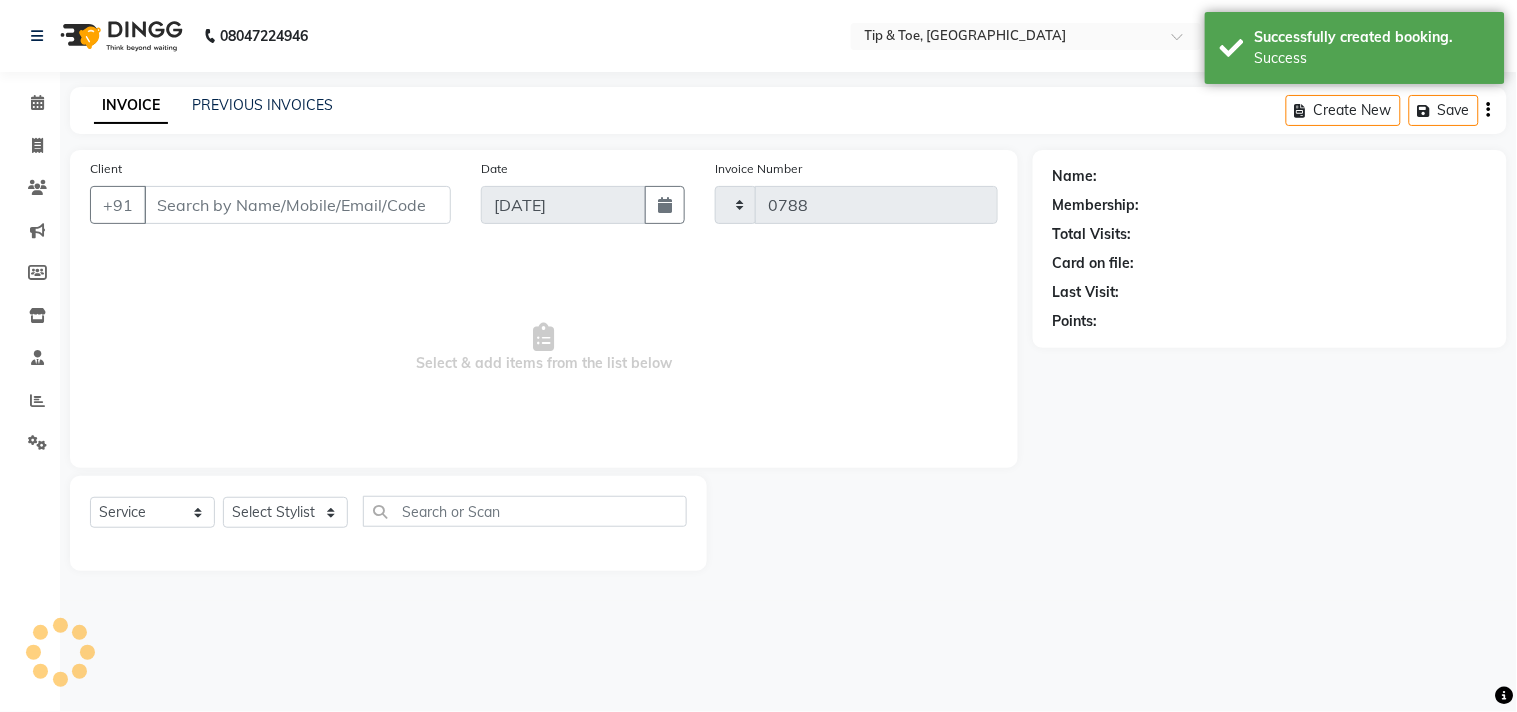 select on "3" 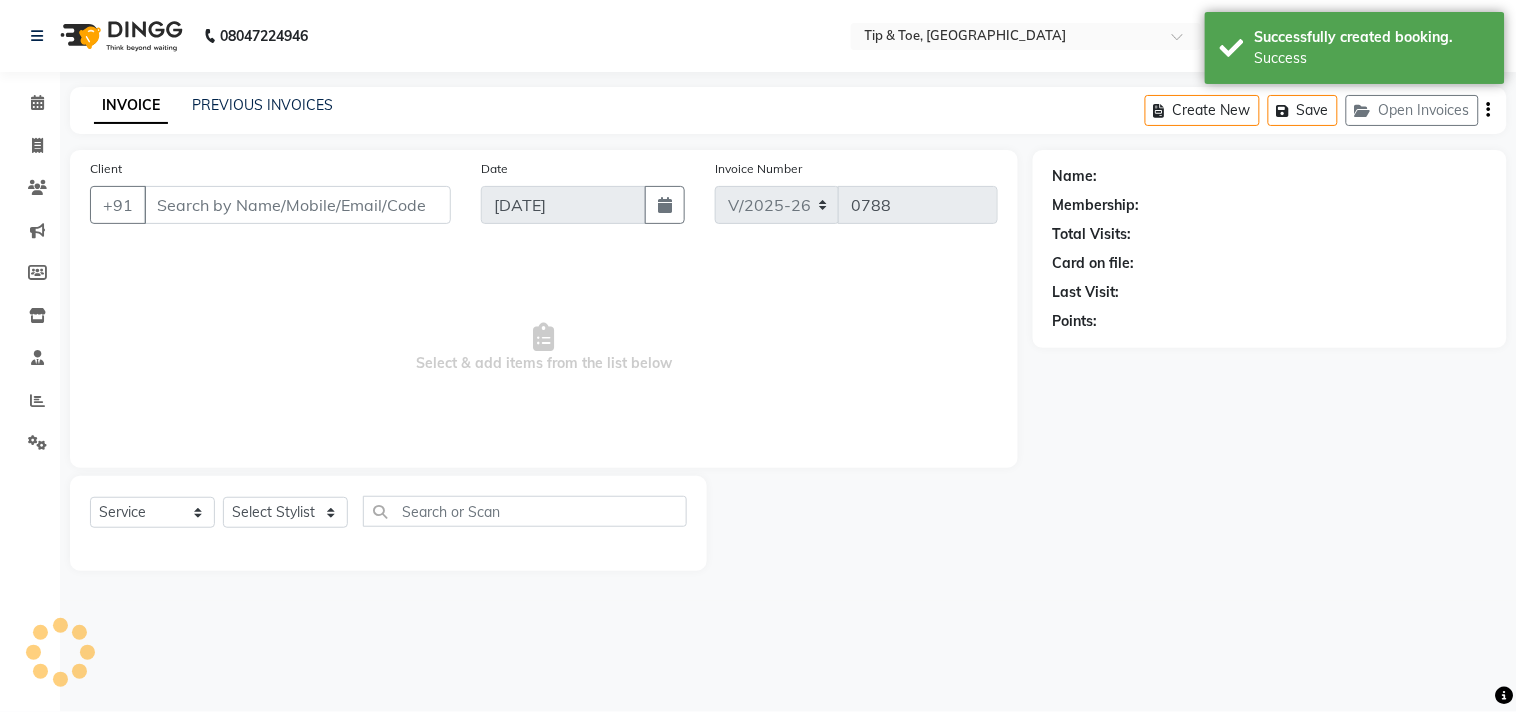 type on "9821314056" 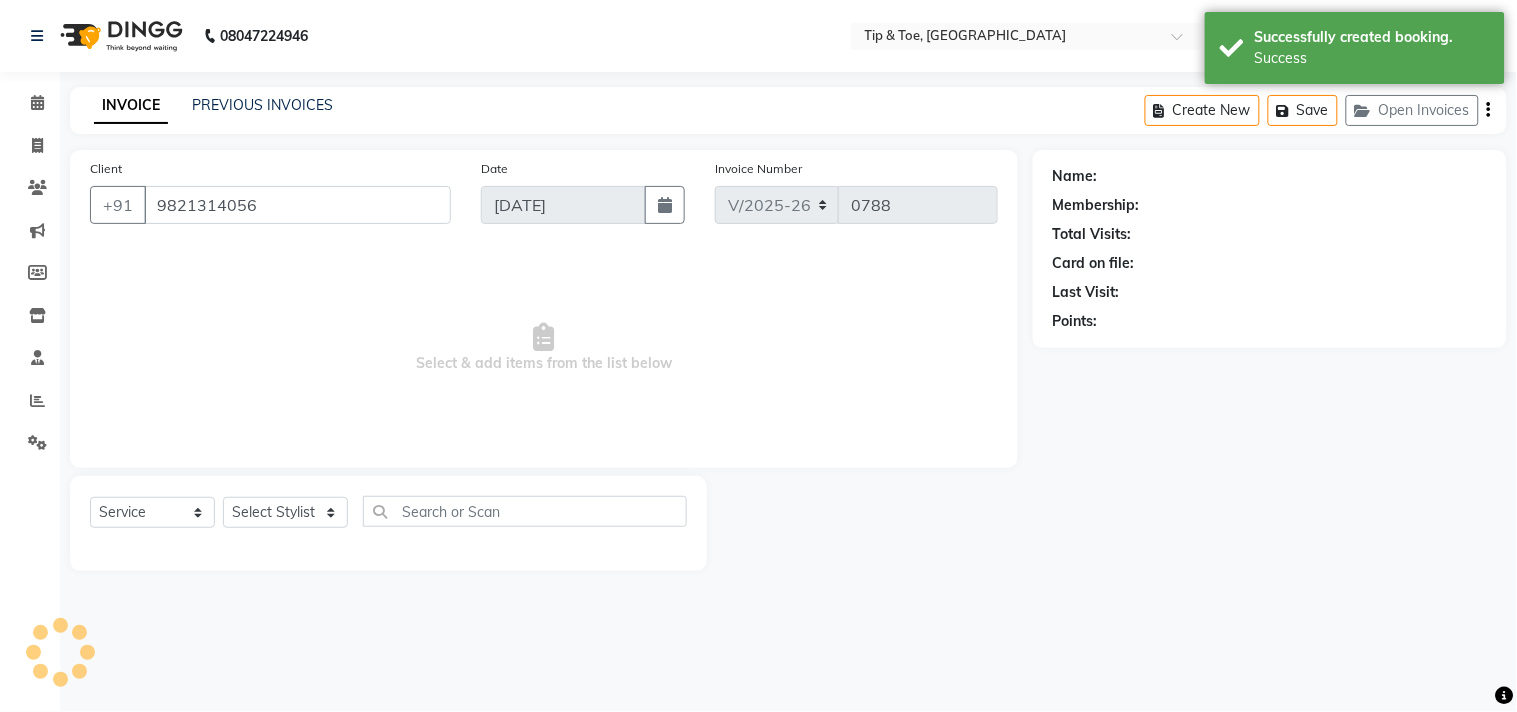 select on "38703" 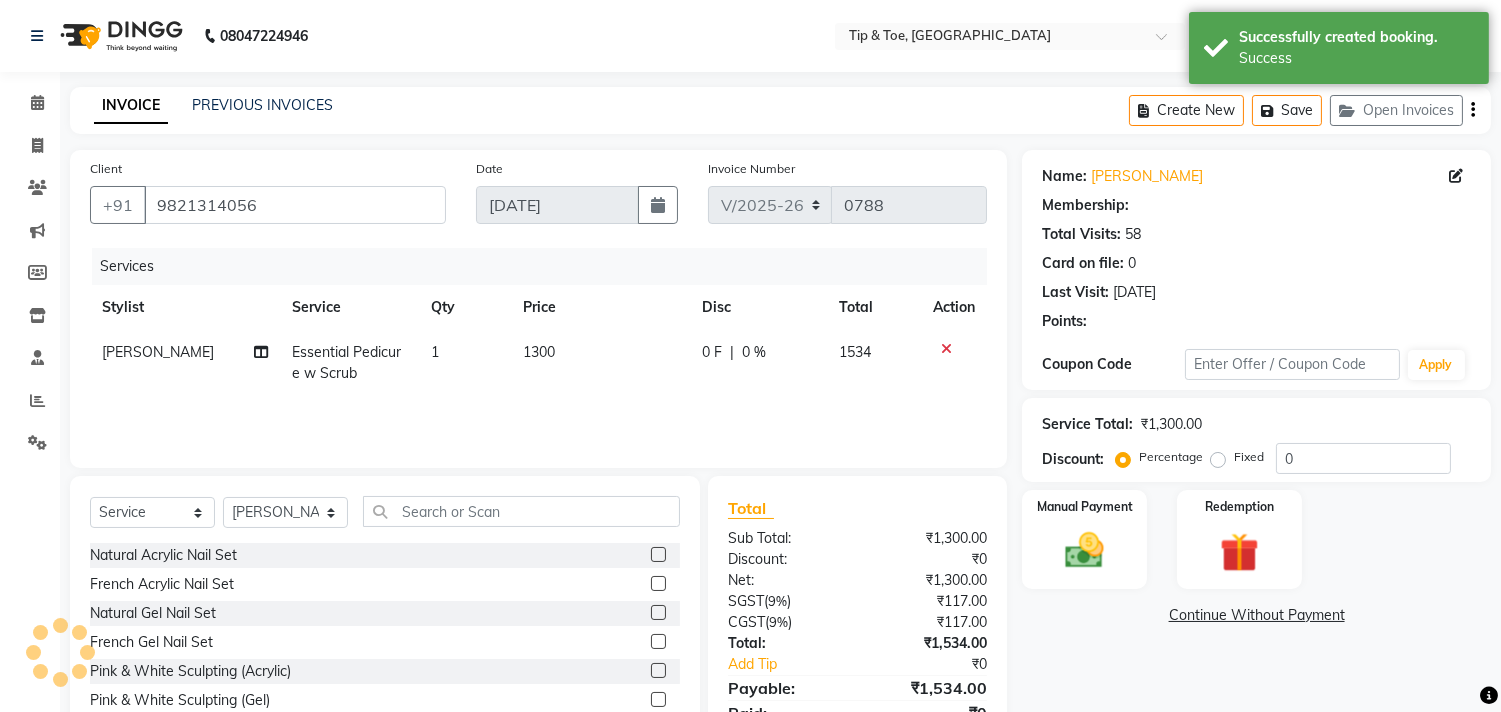 type on "20" 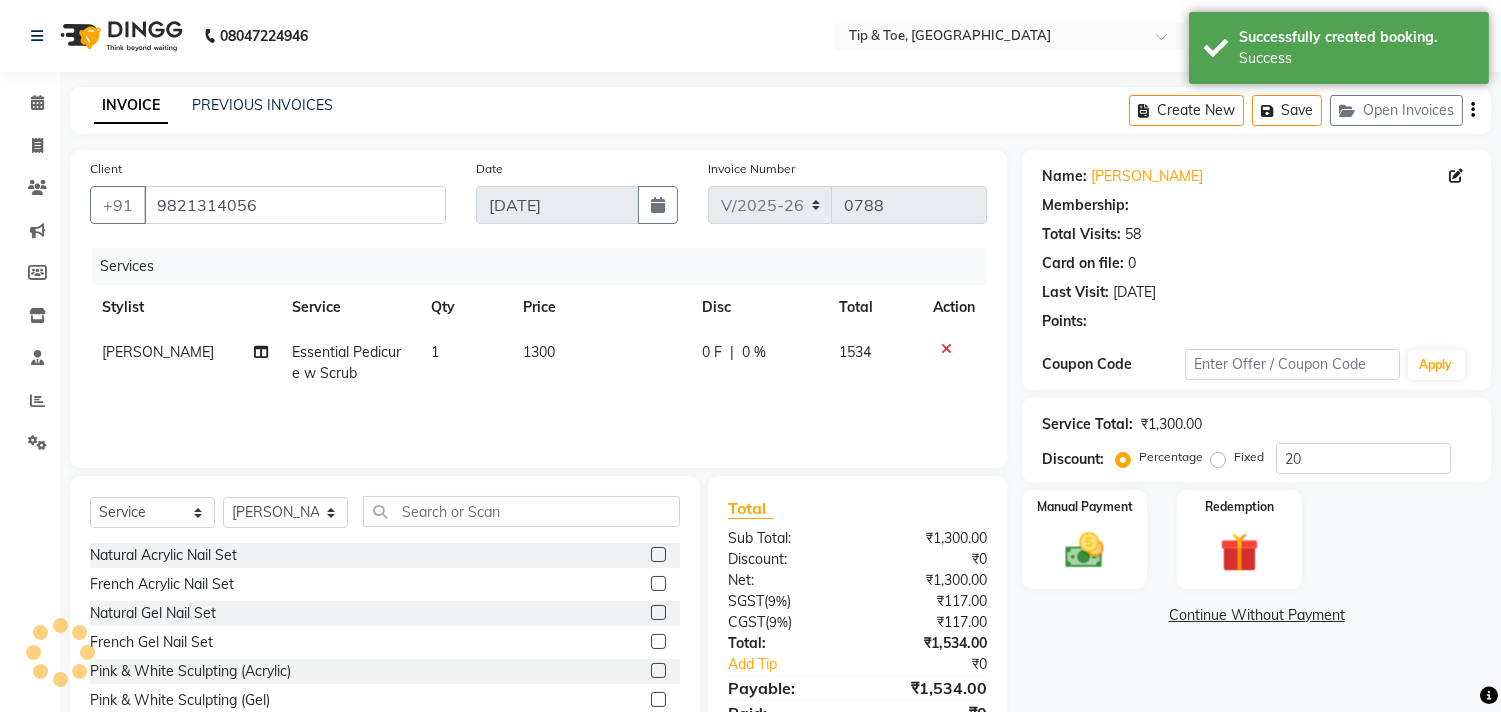 select on "1: Object" 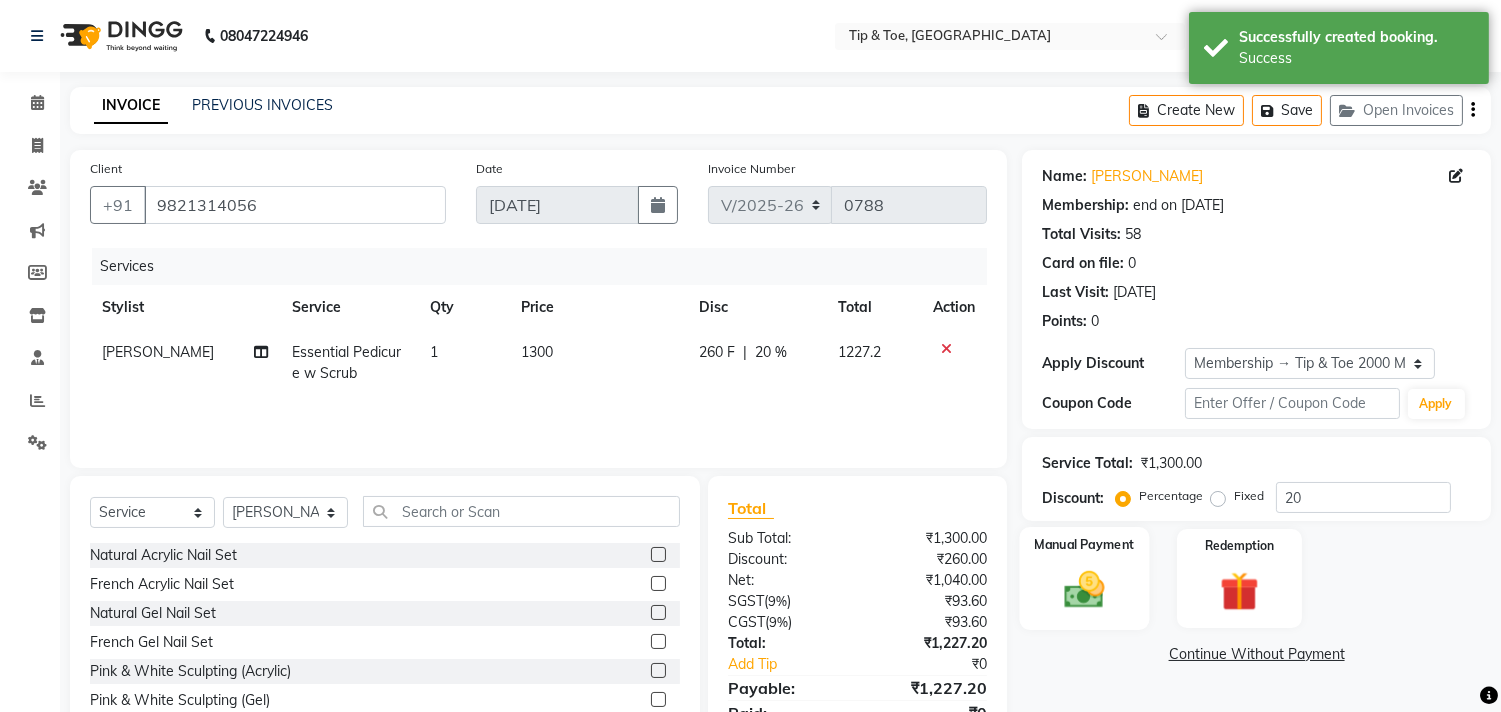 click 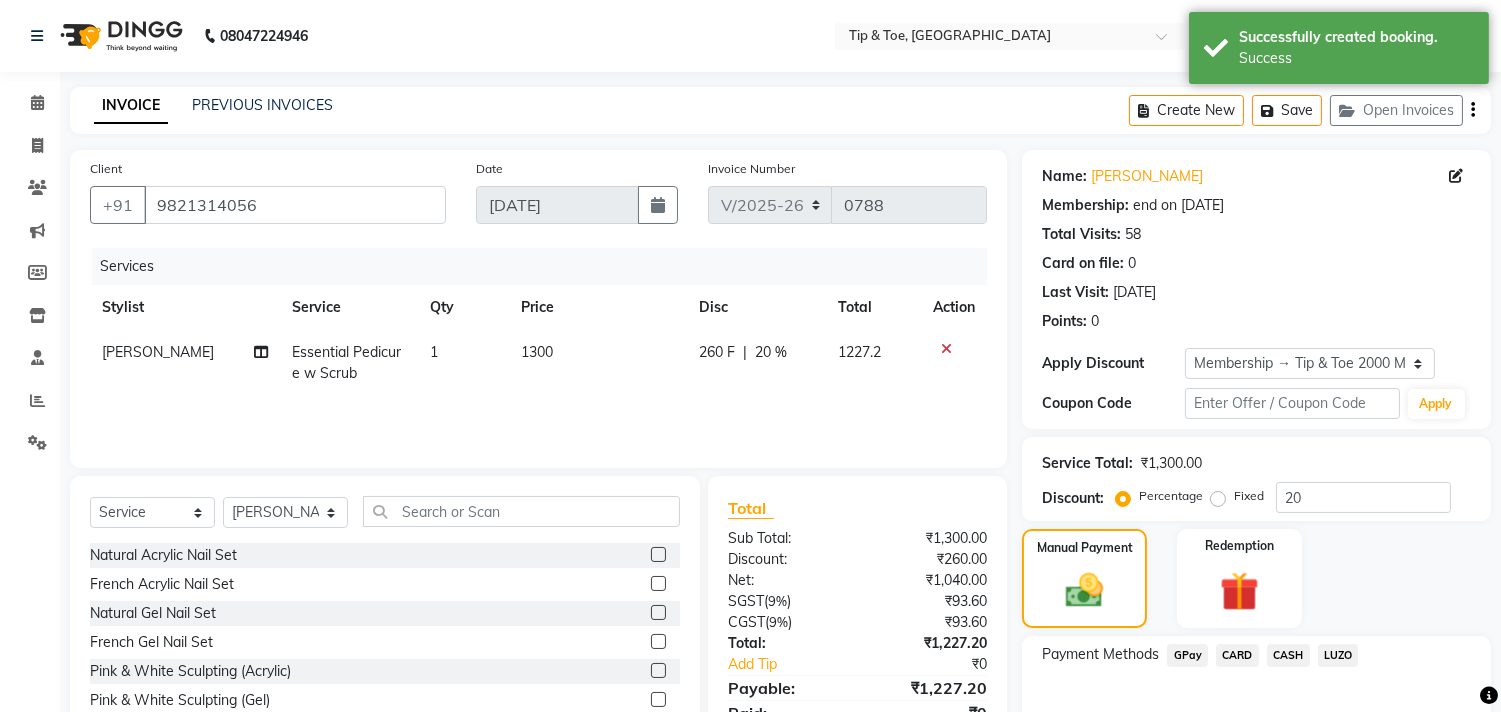 click on "CASH" 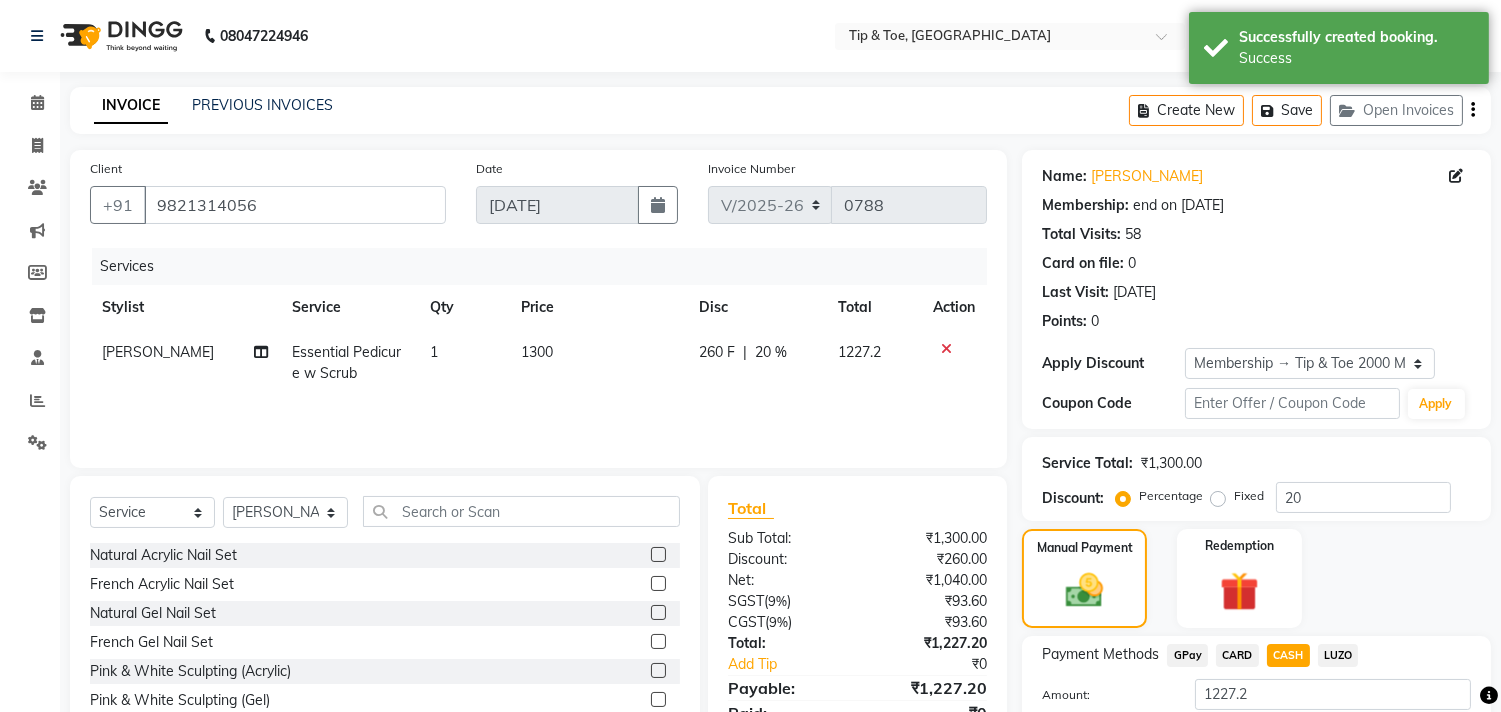 scroll, scrollTop: 143, scrollLeft: 0, axis: vertical 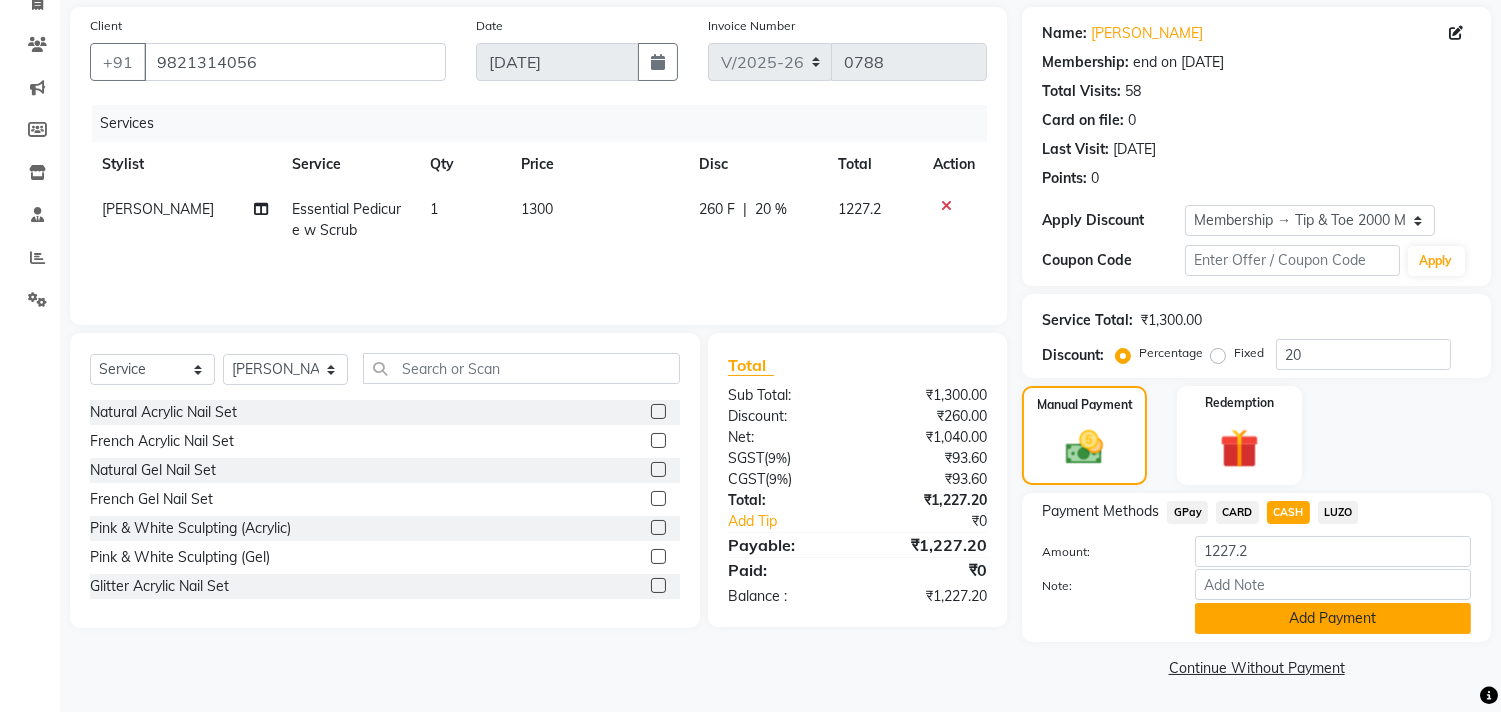 click on "Add Payment" 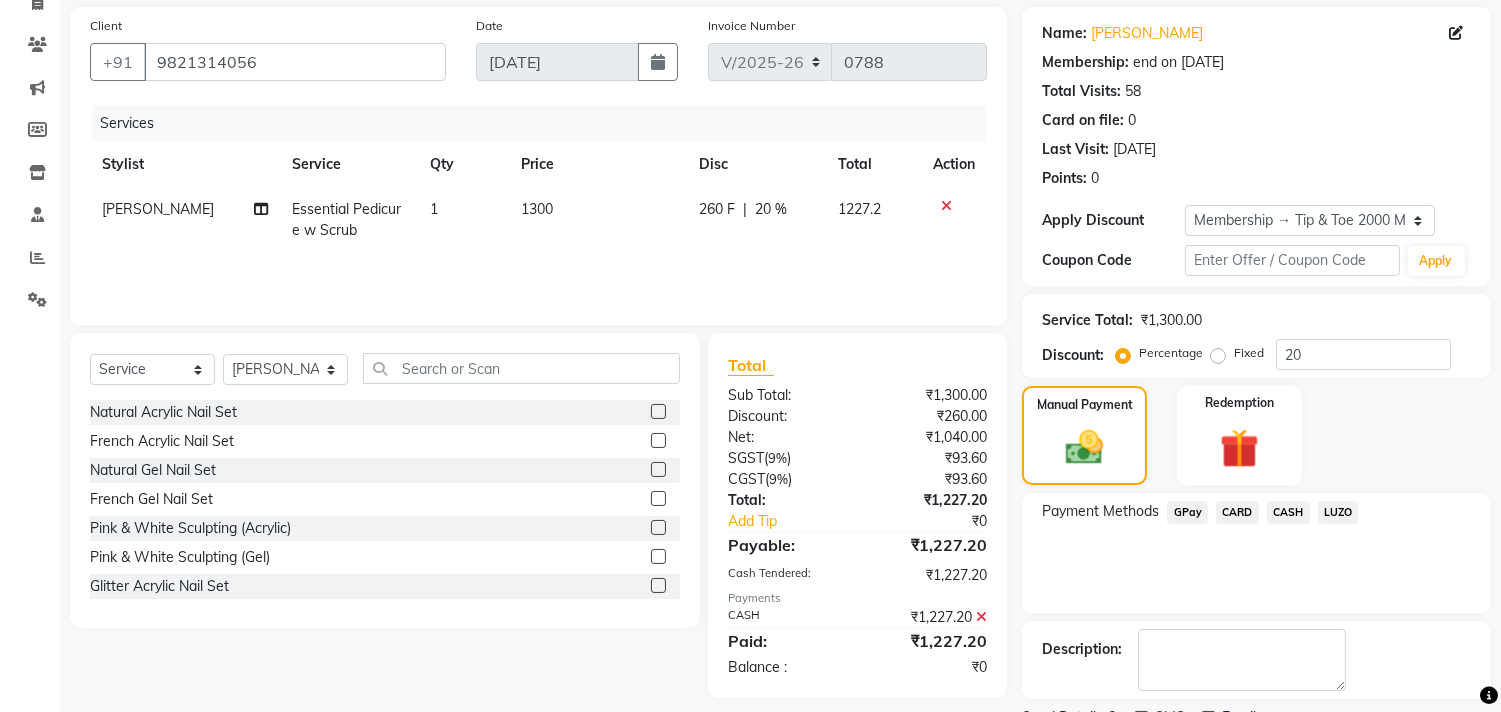 scroll, scrollTop: 227, scrollLeft: 0, axis: vertical 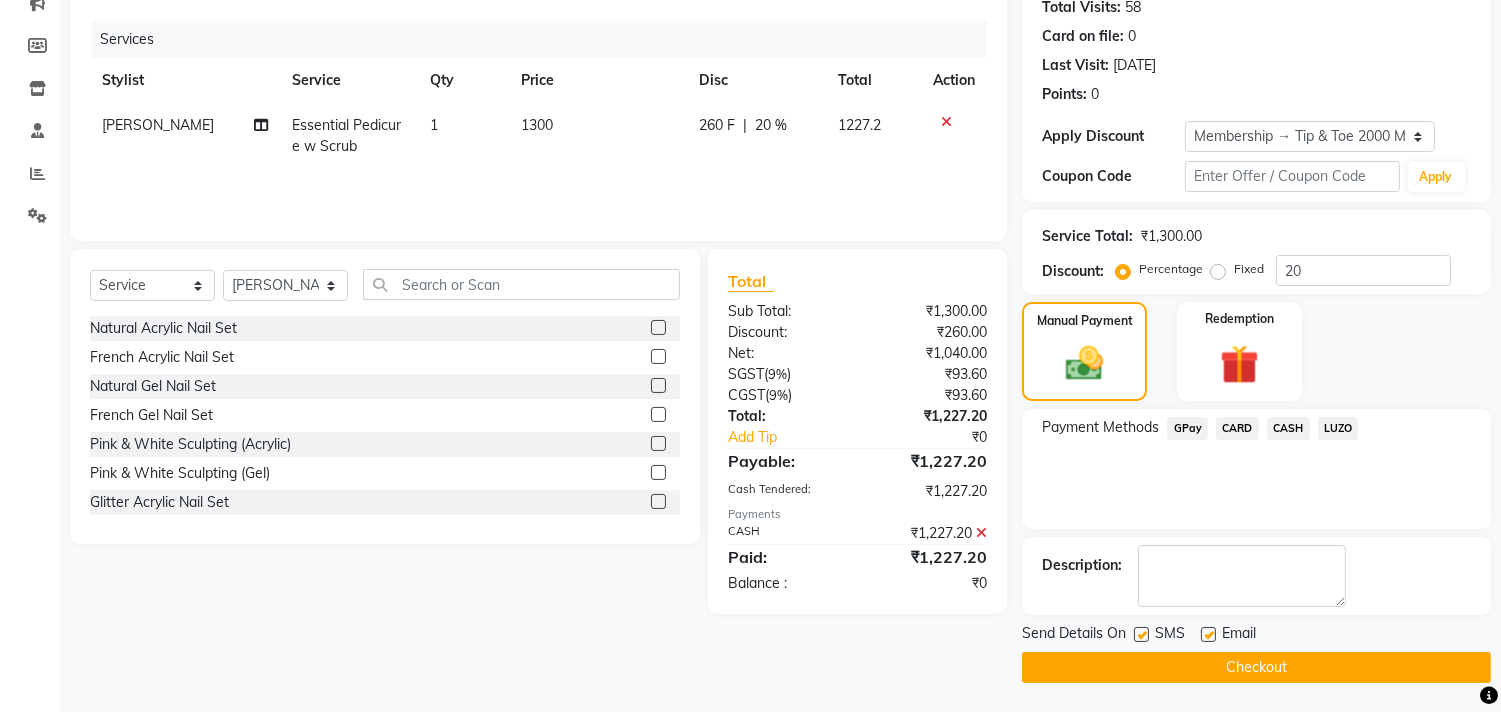 click on "Checkout" 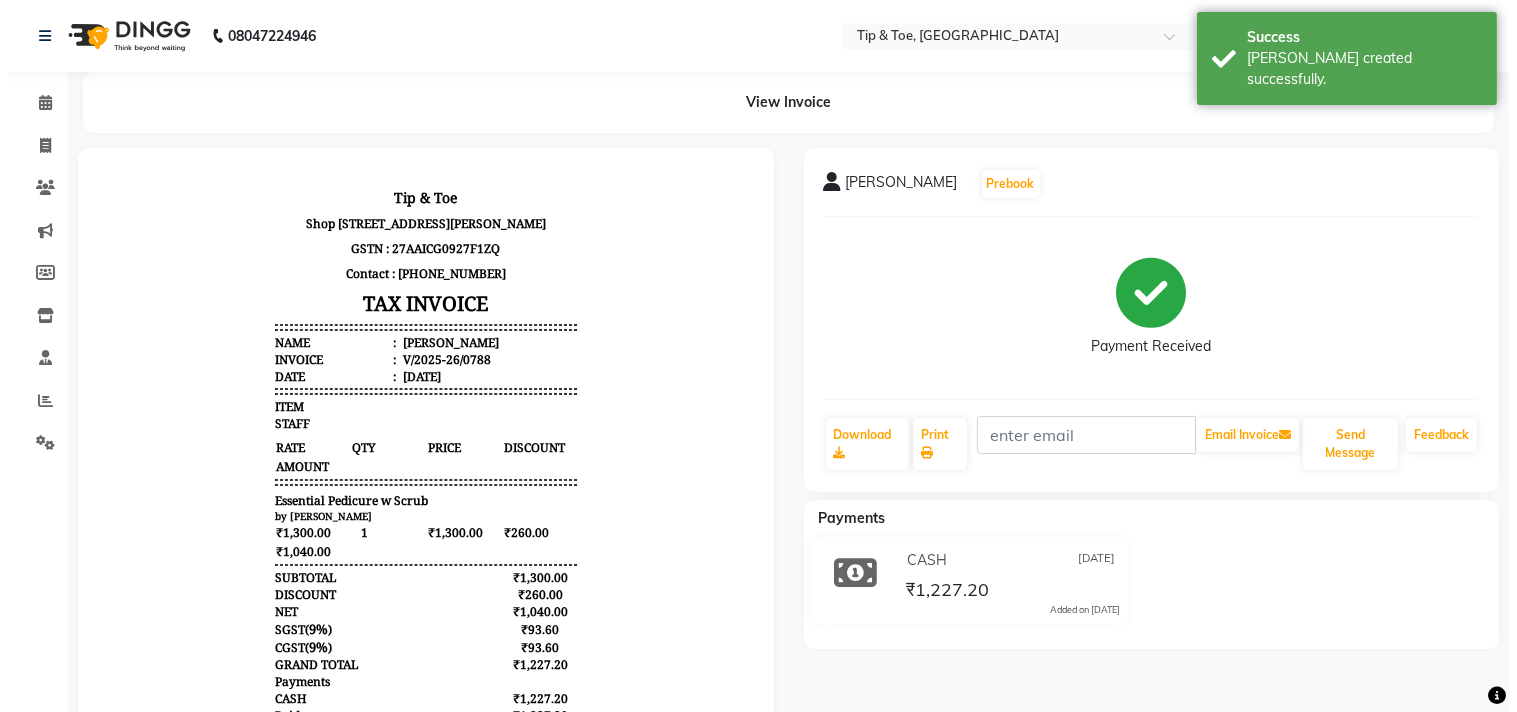 scroll, scrollTop: 0, scrollLeft: 0, axis: both 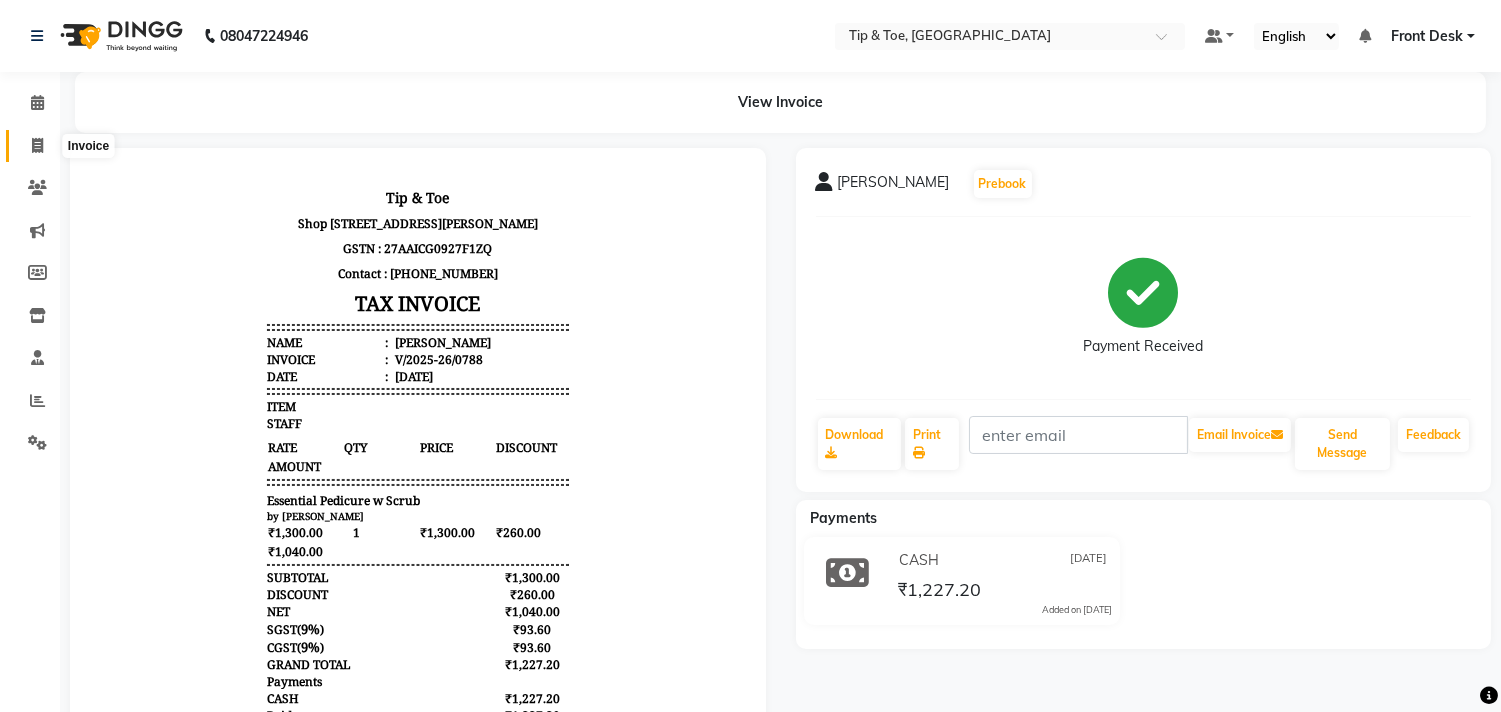 click 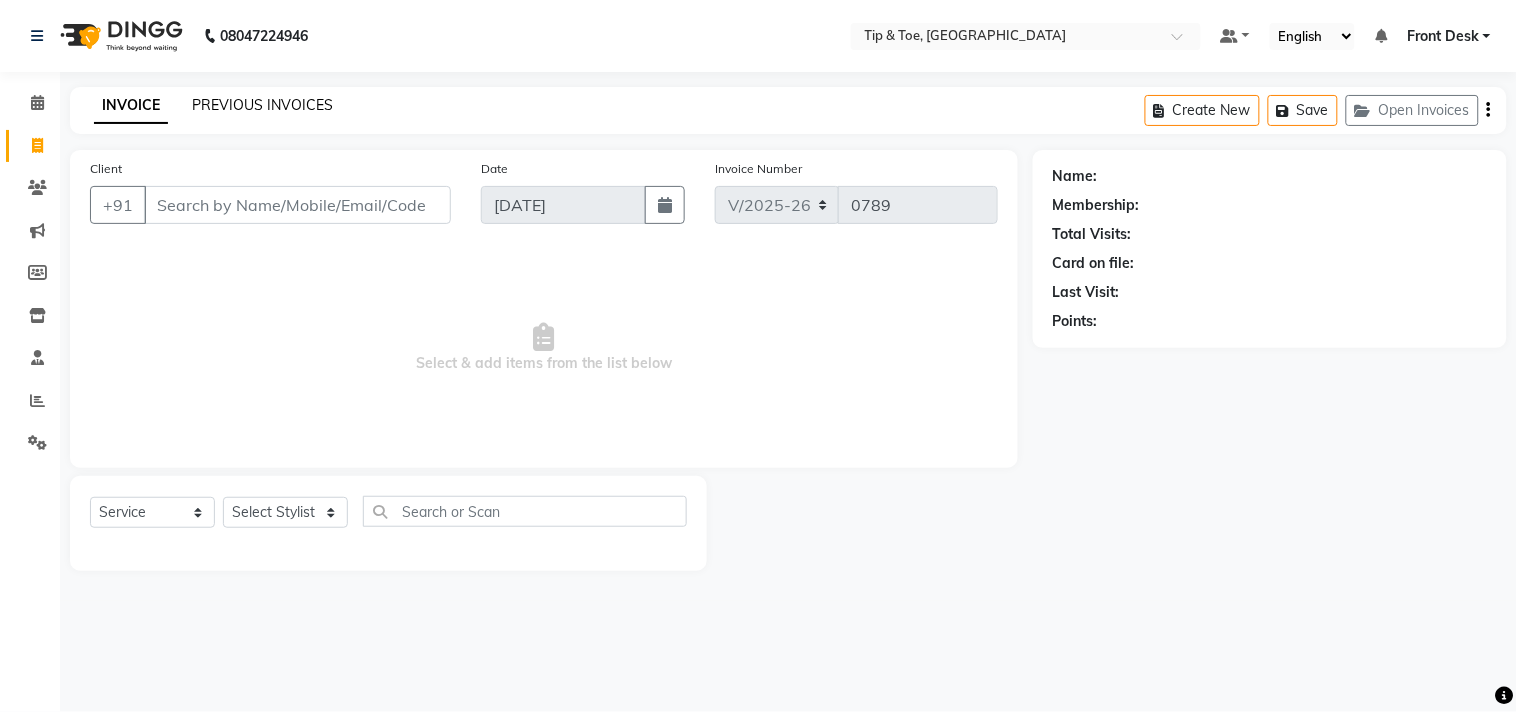 click on "PREVIOUS INVOICES" 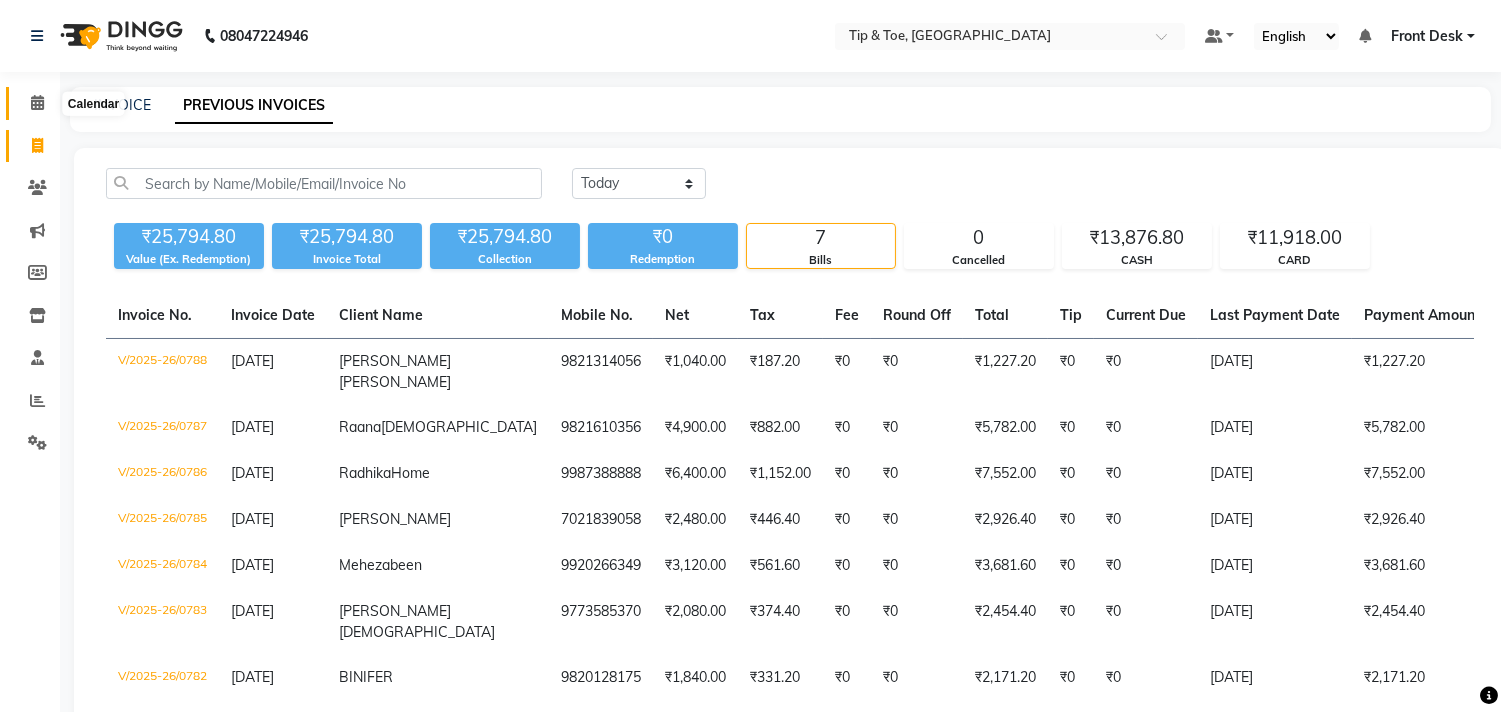 click 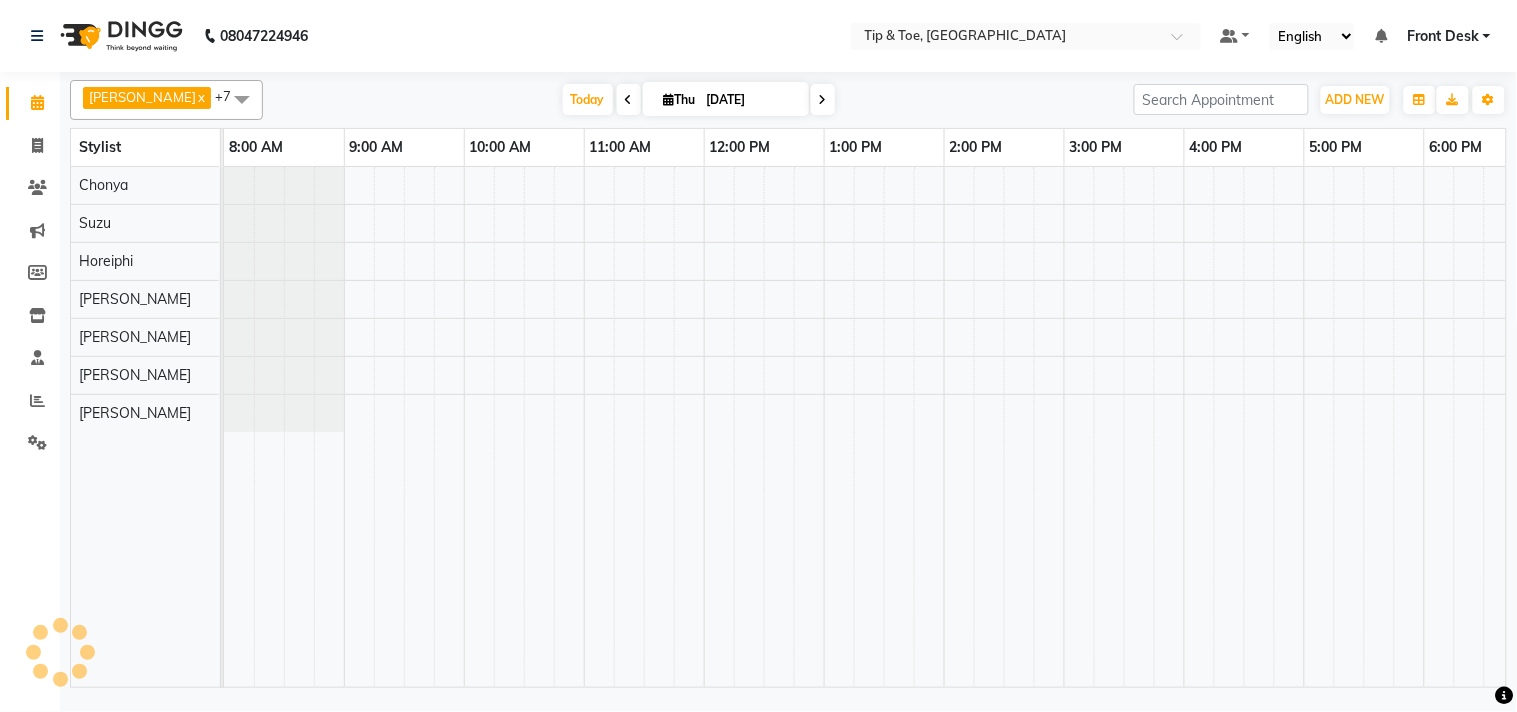 scroll, scrollTop: 0, scrollLeft: 0, axis: both 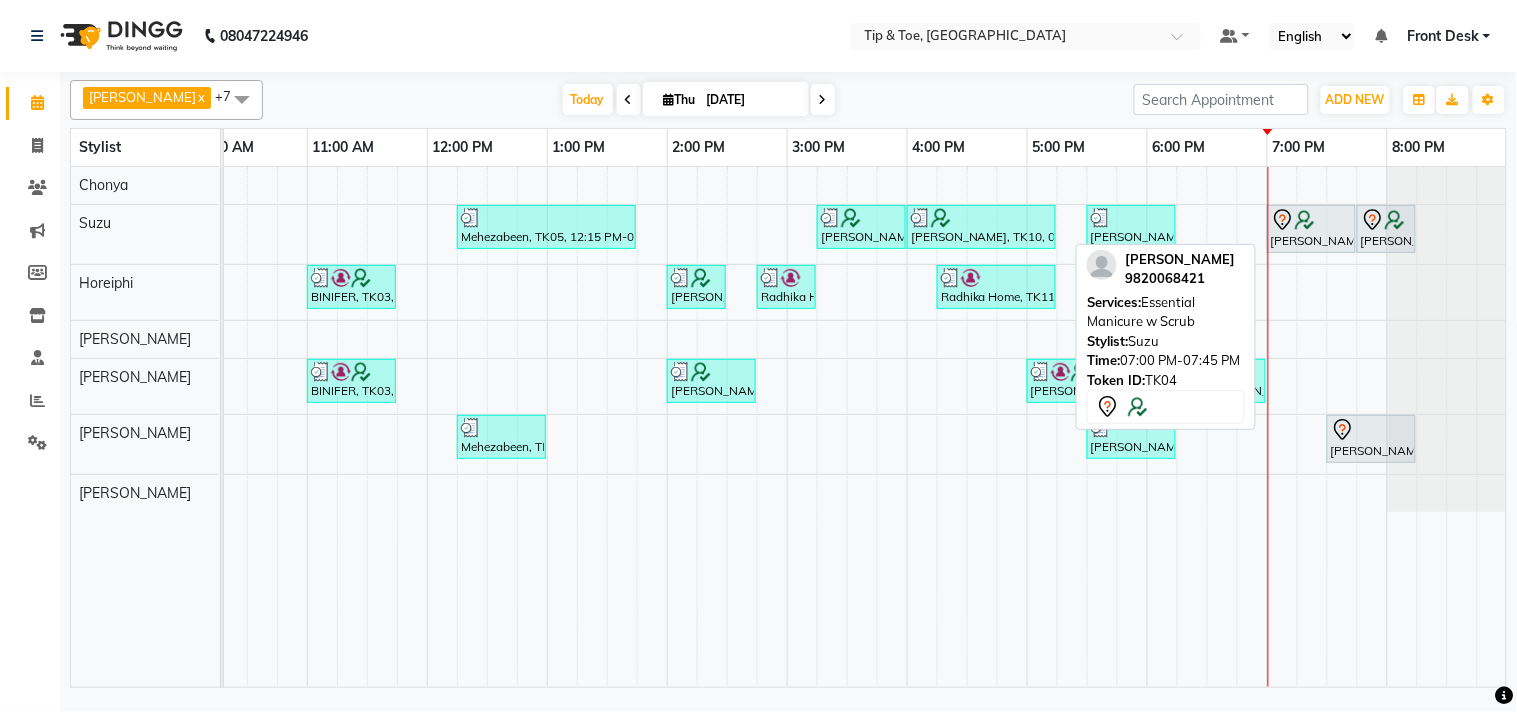 click 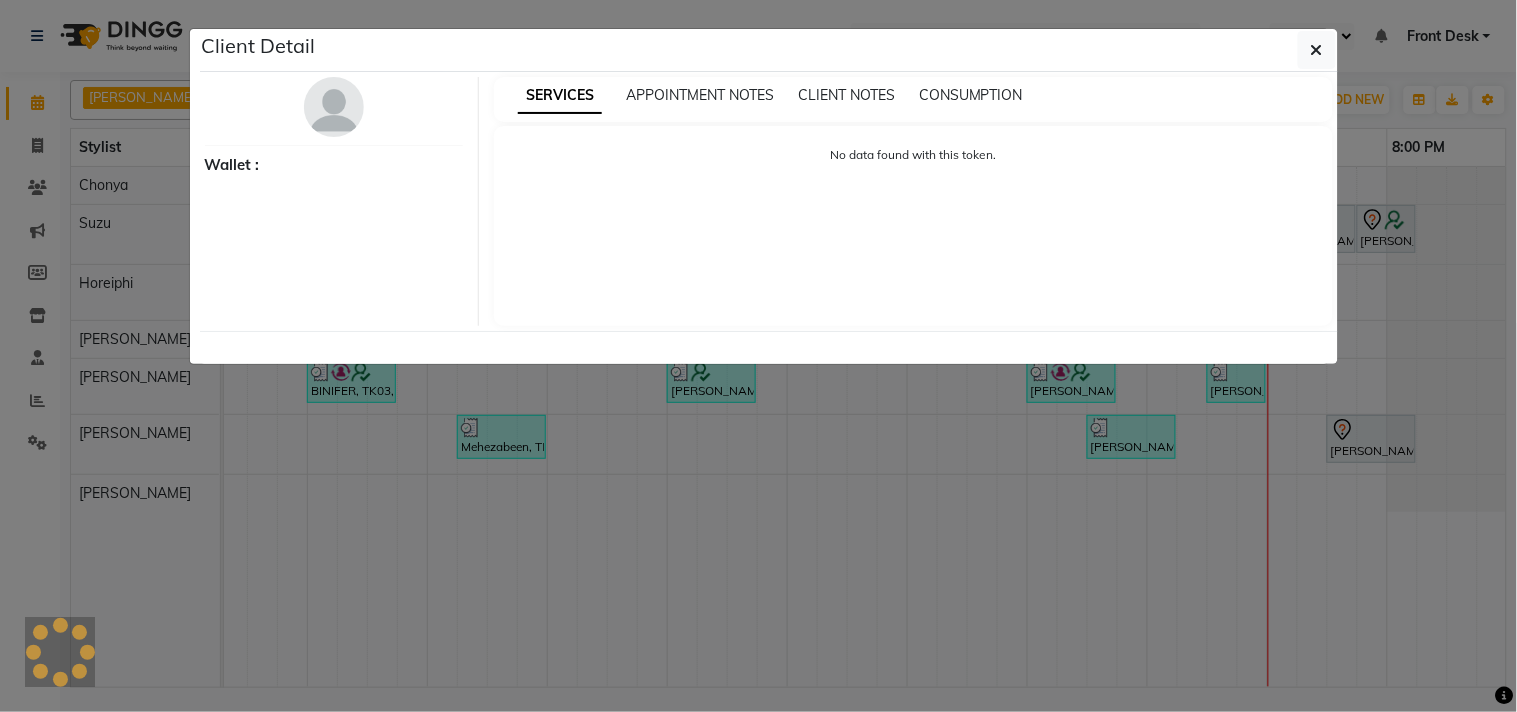 select on "7" 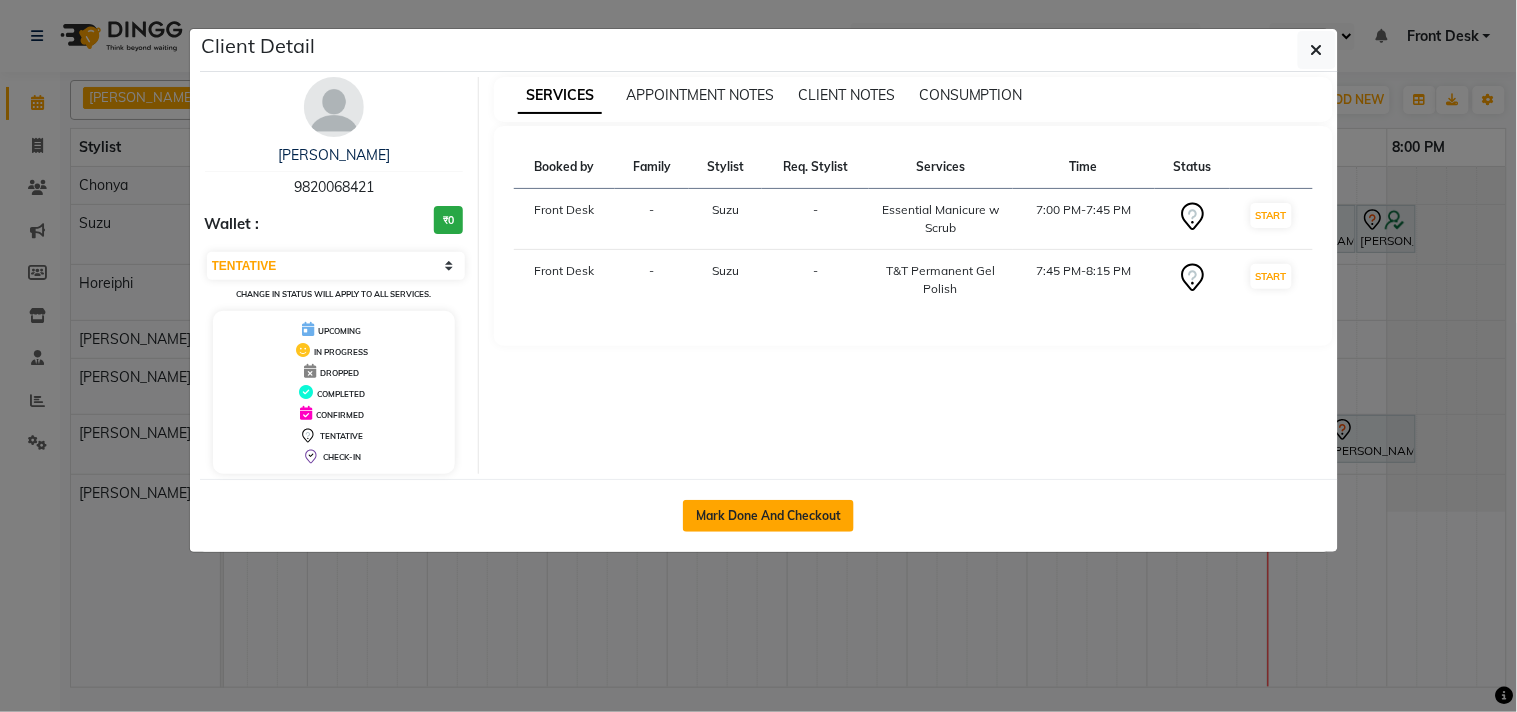 click on "Mark Done And Checkout" 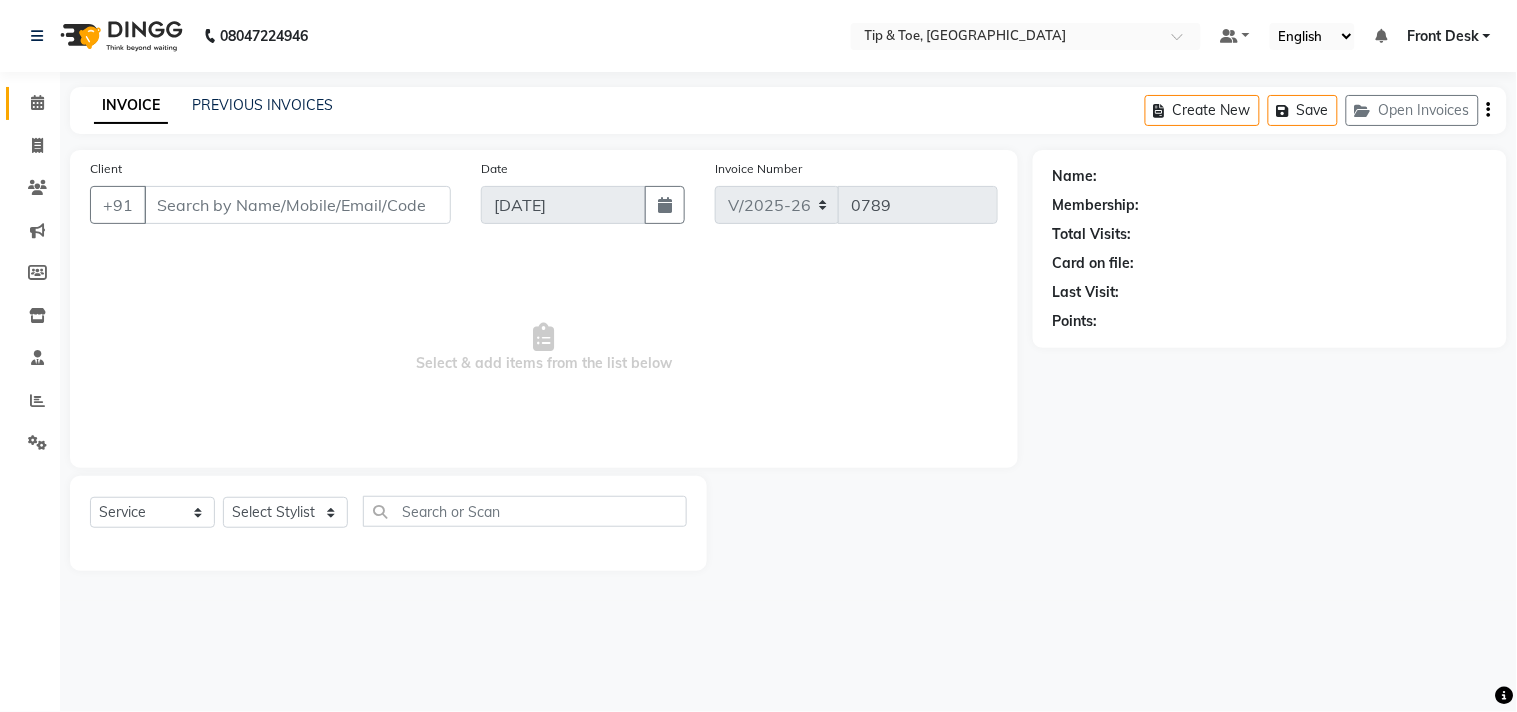 type on "9820068421" 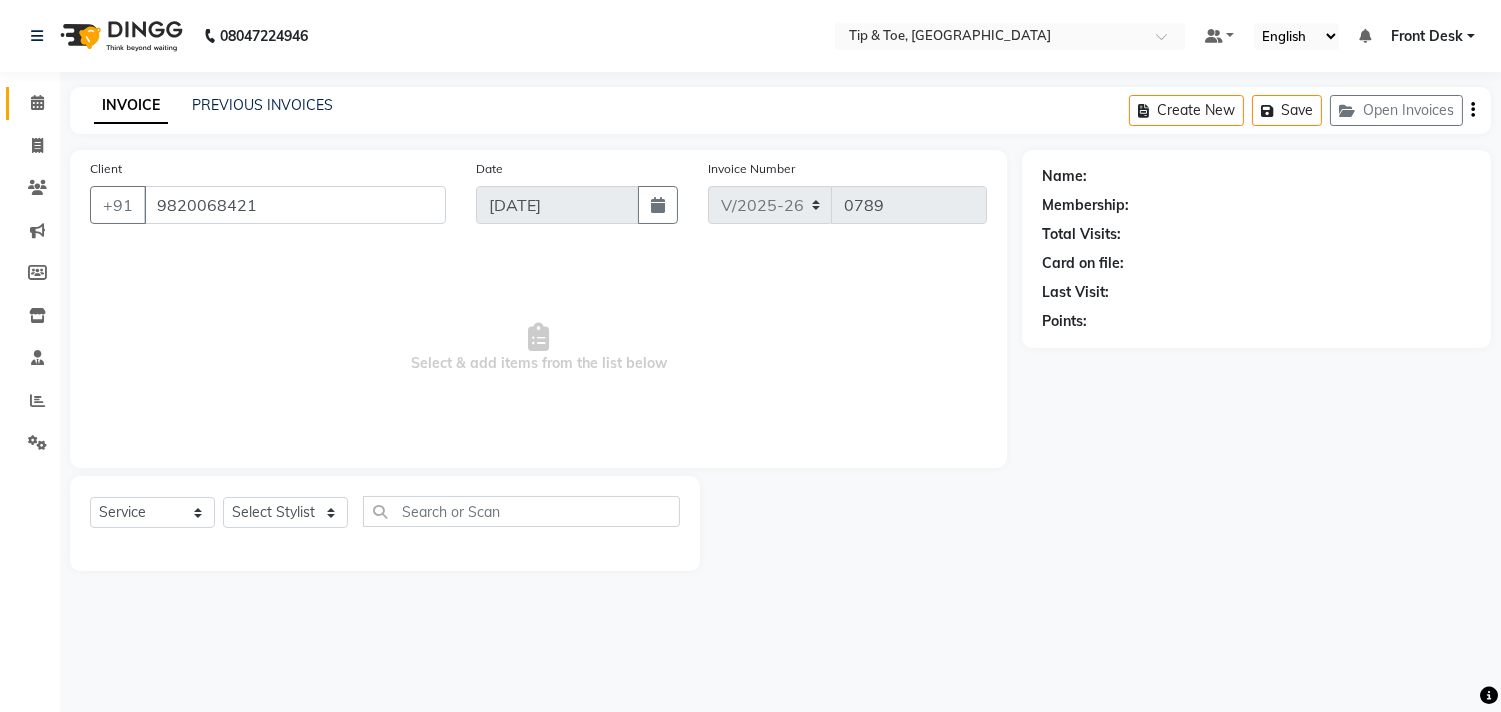 select on "38742" 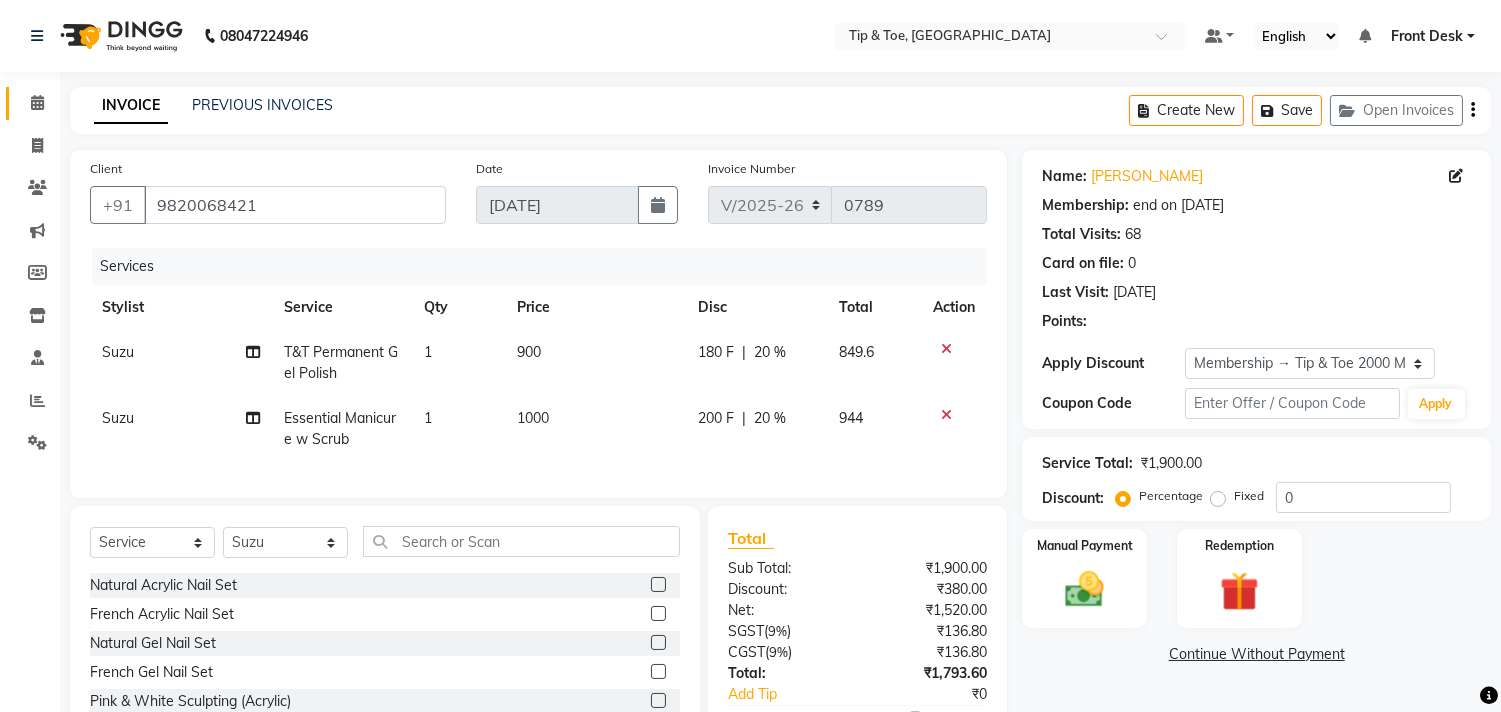 type on "20" 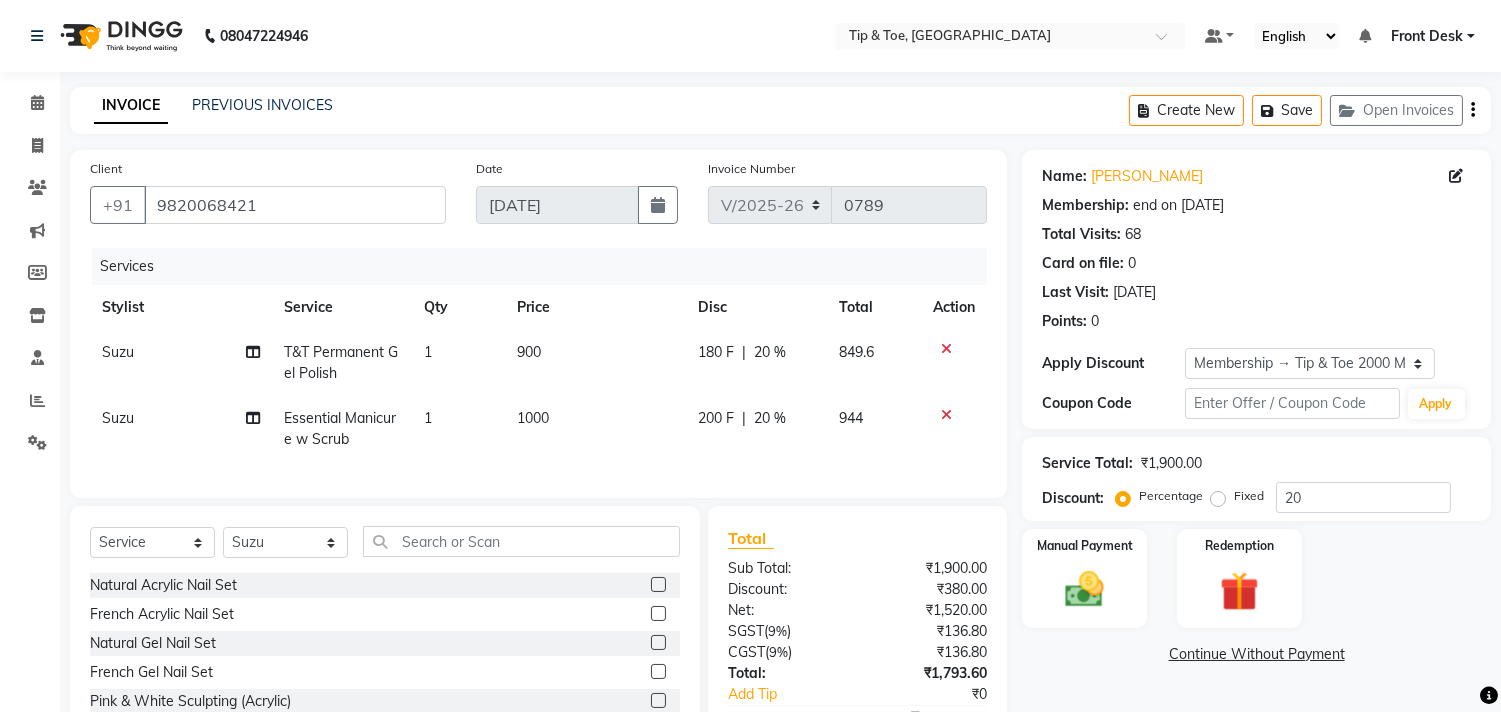 click on "T&T Permanent Gel Polish" 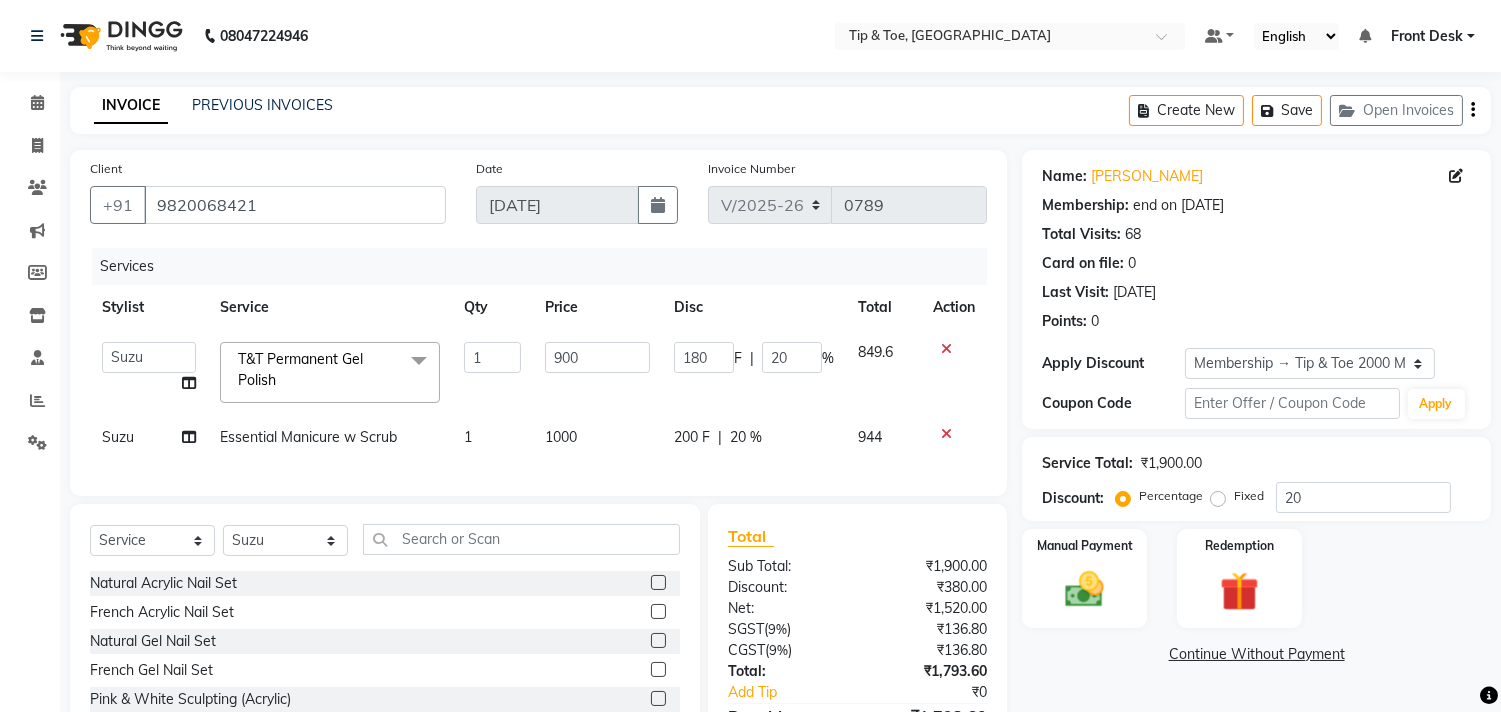 click on "T&T Permanent Gel Polish  x" 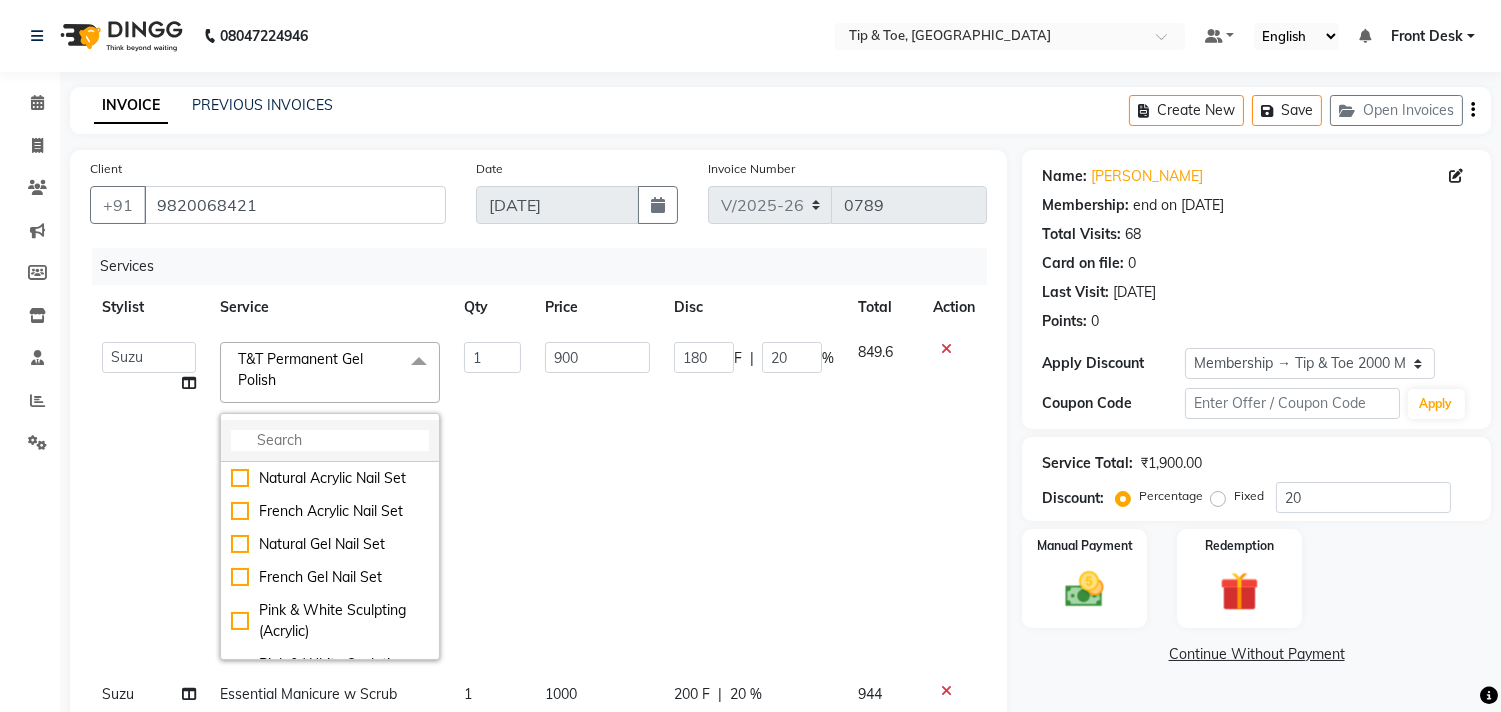 click 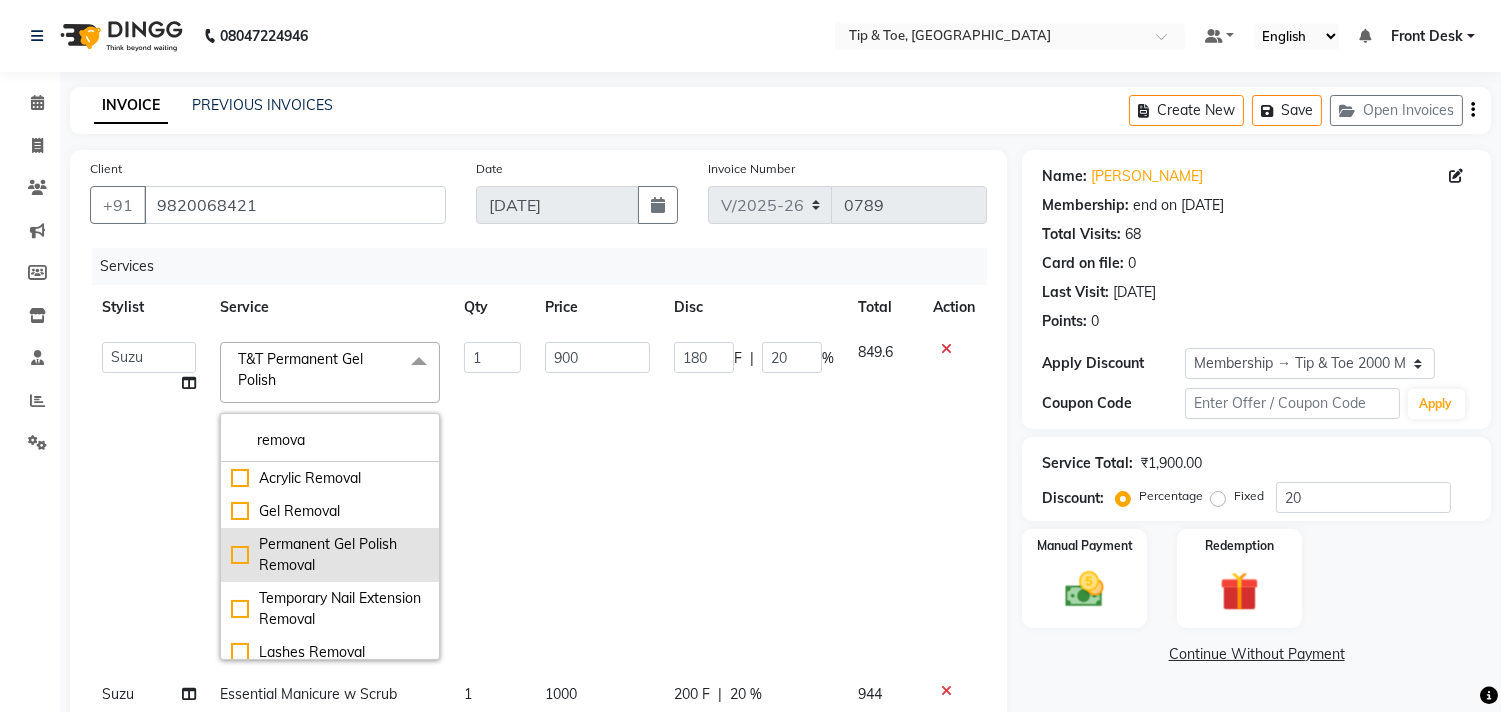 type on "remova" 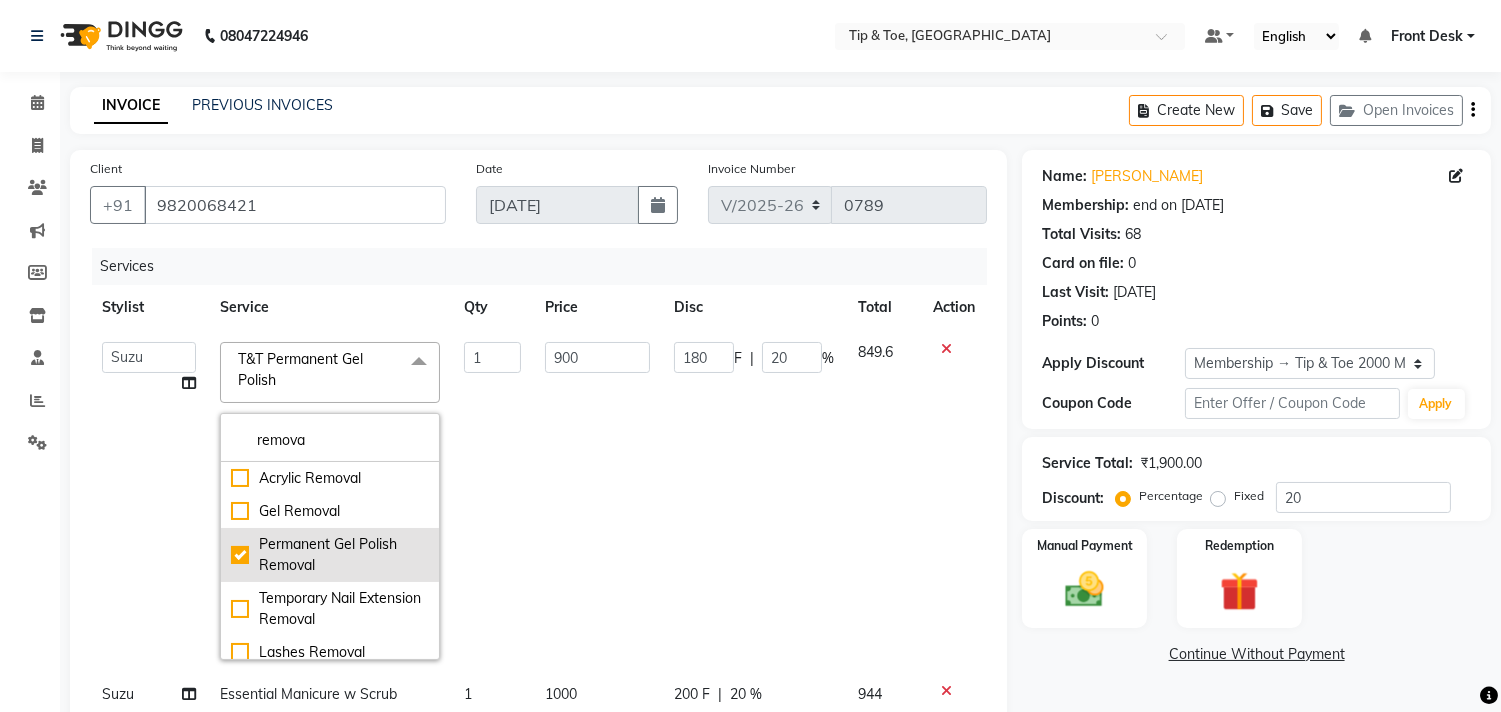 checkbox on "true" 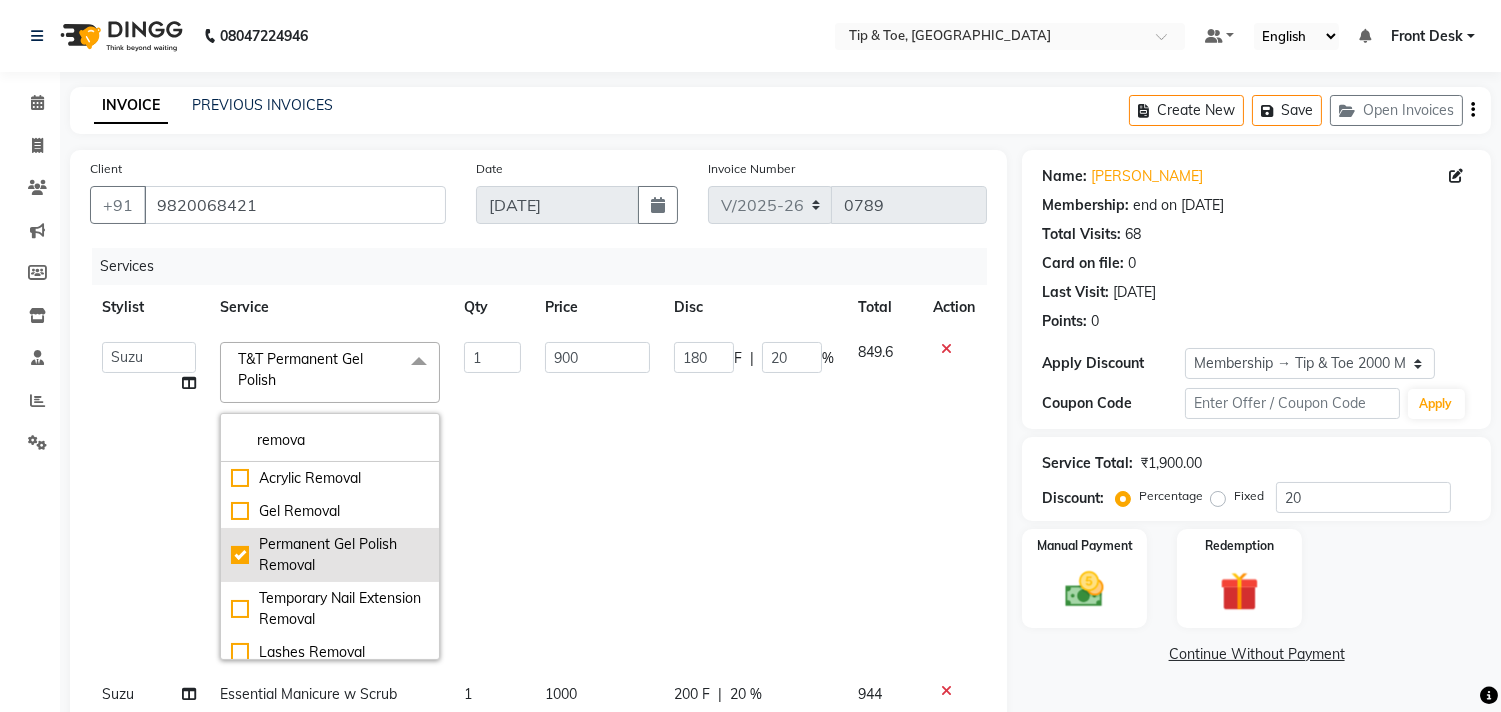 type on "500" 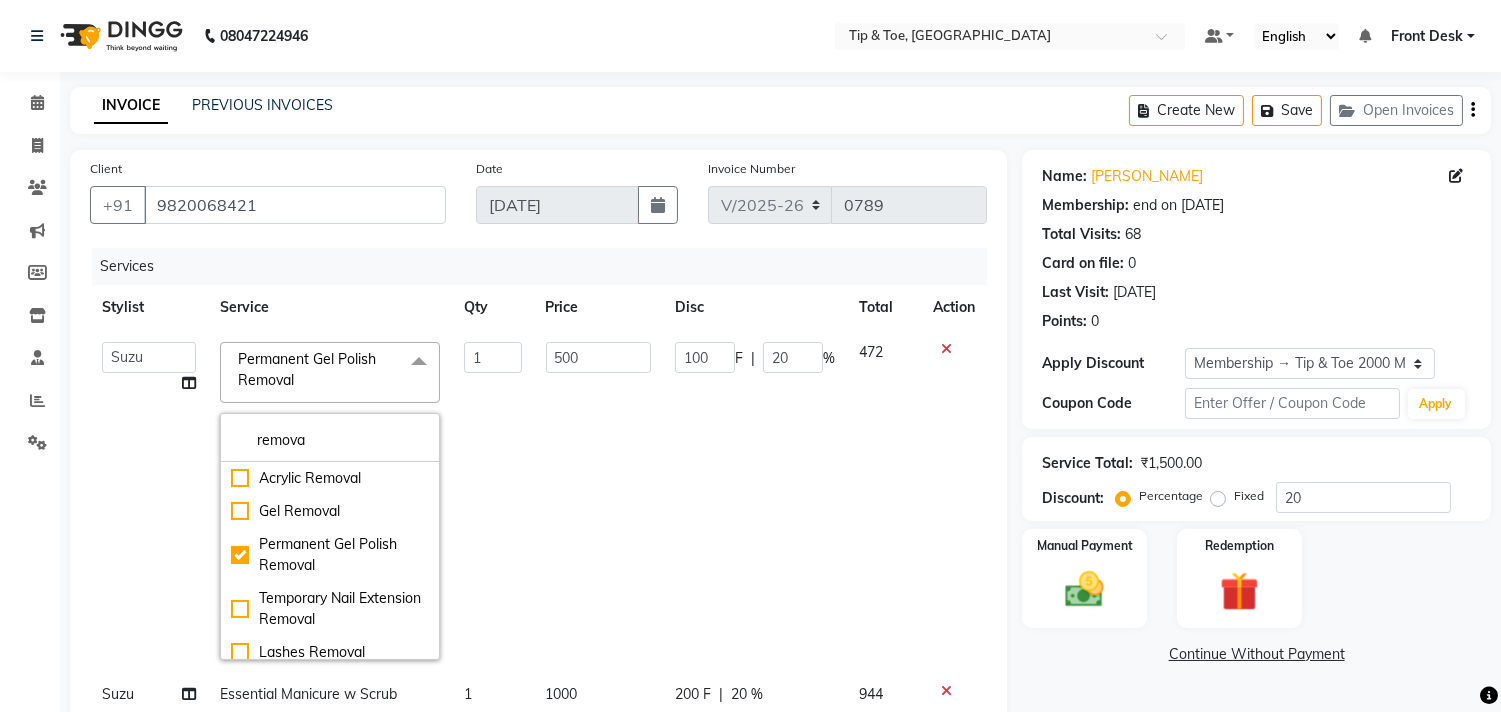 click on "500" 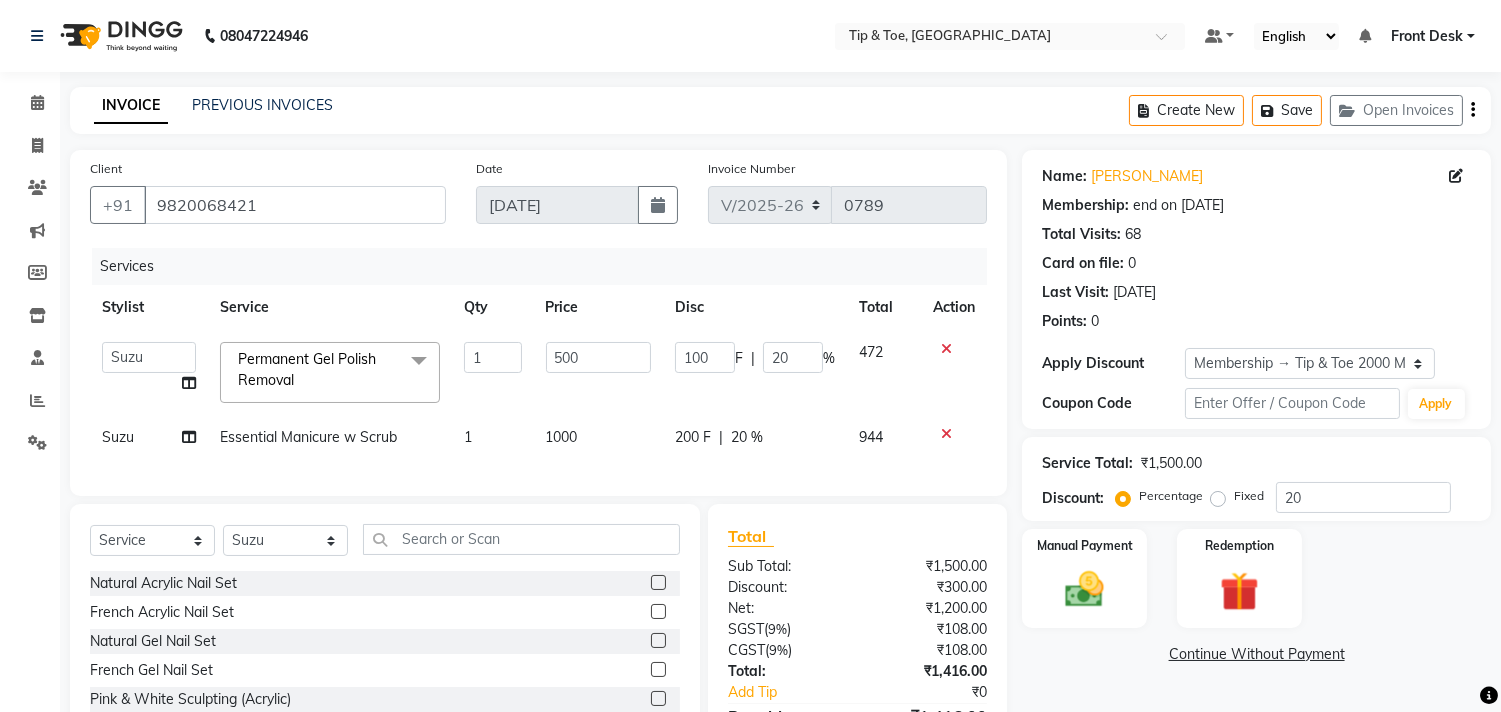 click on "Suzu" 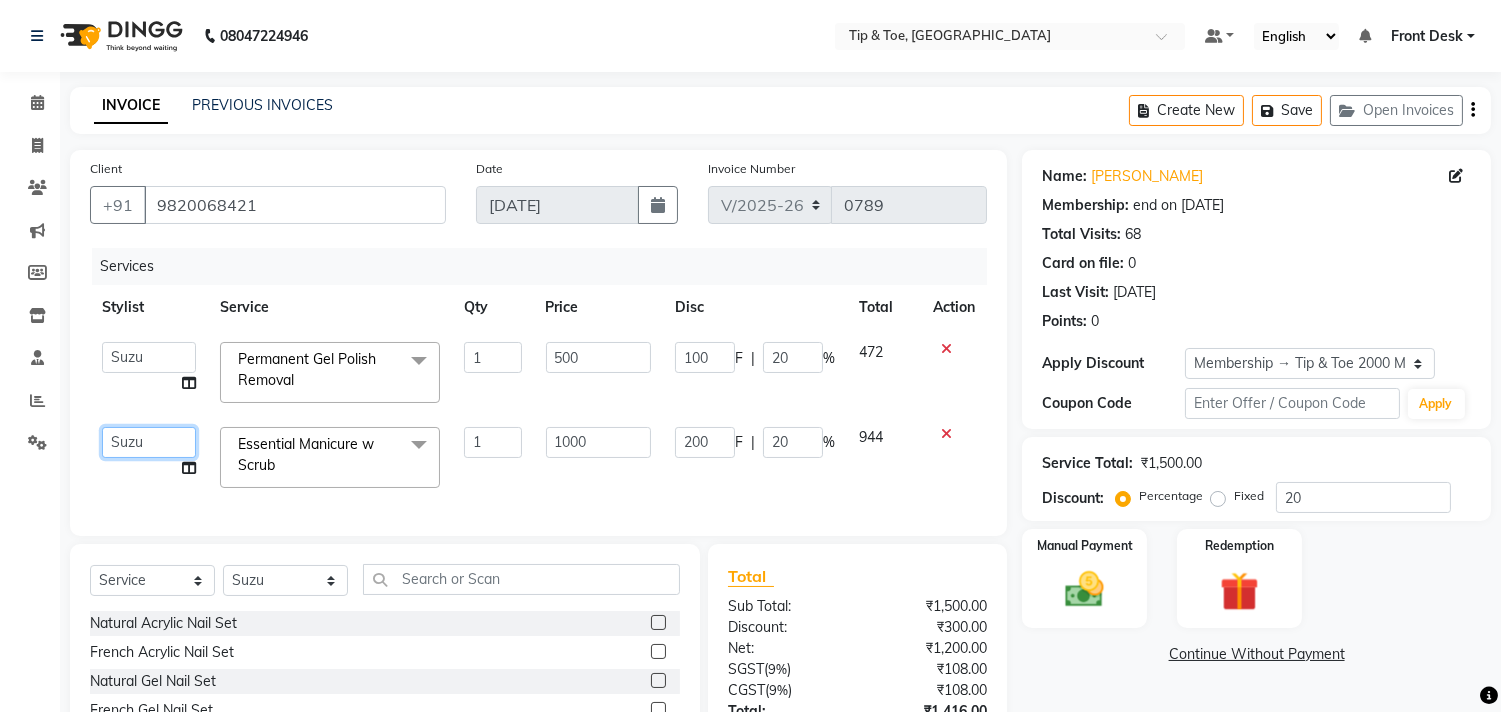 click on "Aditya   Admin   ARSHAD   Bhavna   Chonya   Front Desk   Hajra Sayed   Horeiphi   Jai Randeria   Jiten   Jyoti Singh   Keishing   Kumar   MADHURA   Nikhil   Shailesh Maheshker   Suzu" 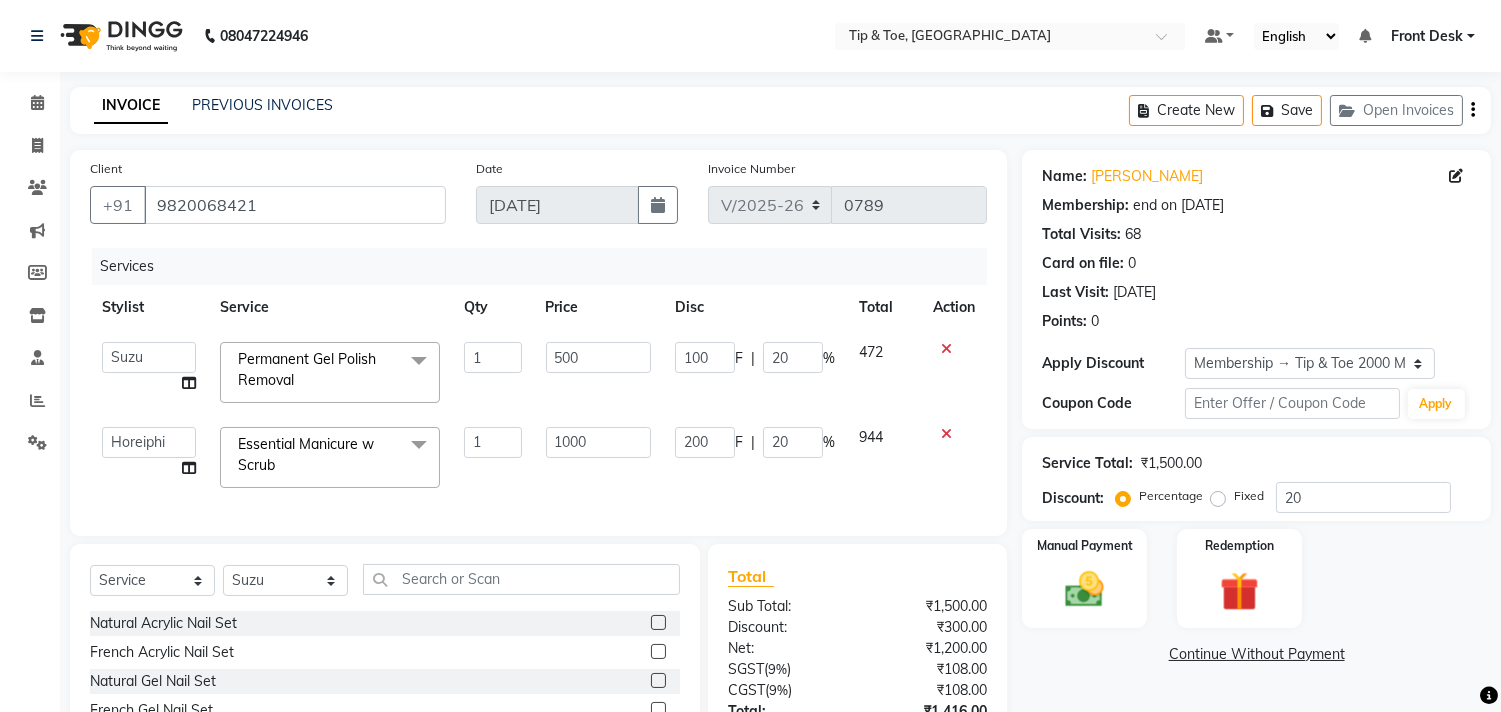 select on "38767" 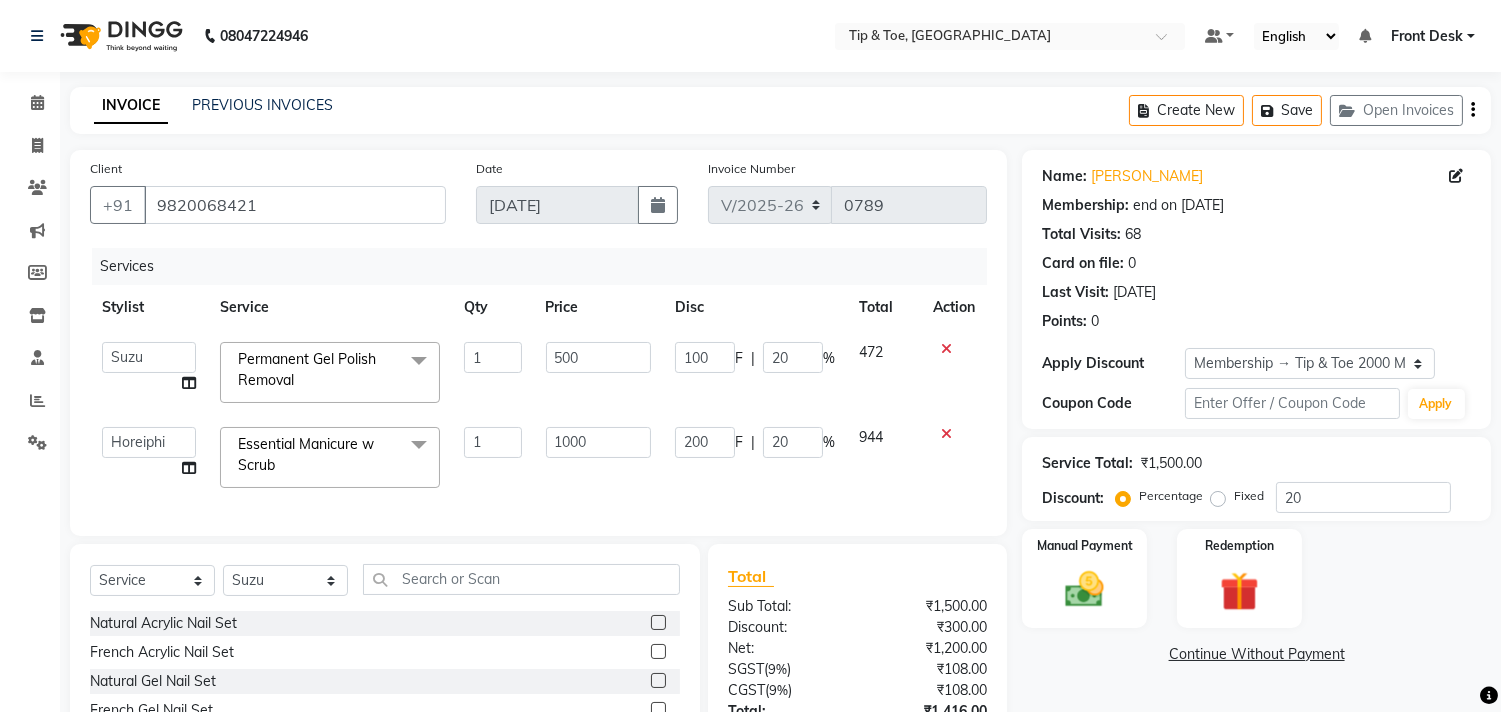click on "Essential Manicure w Scrub  x" 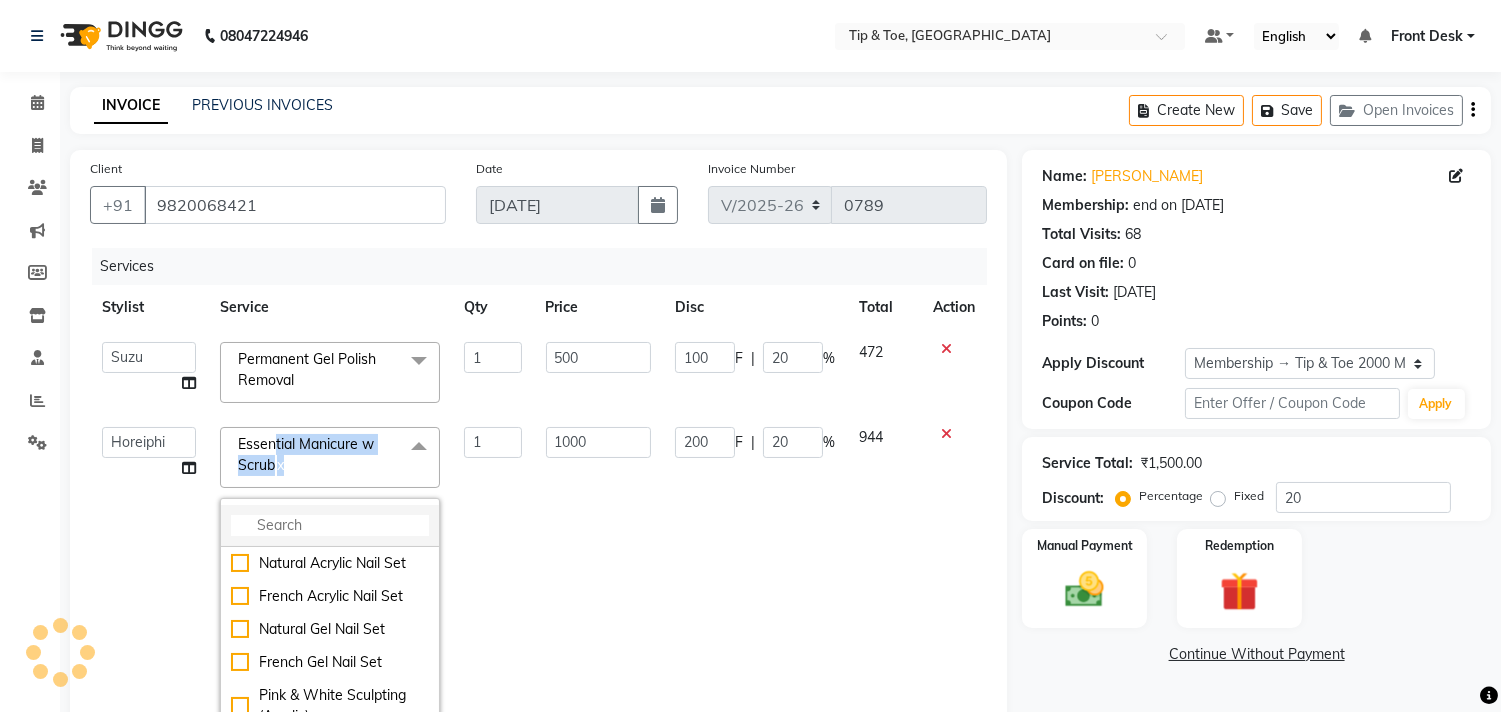 drag, startPoint x: 267, startPoint y: 455, endPoint x: 250, endPoint y: 544, distance: 90.60905 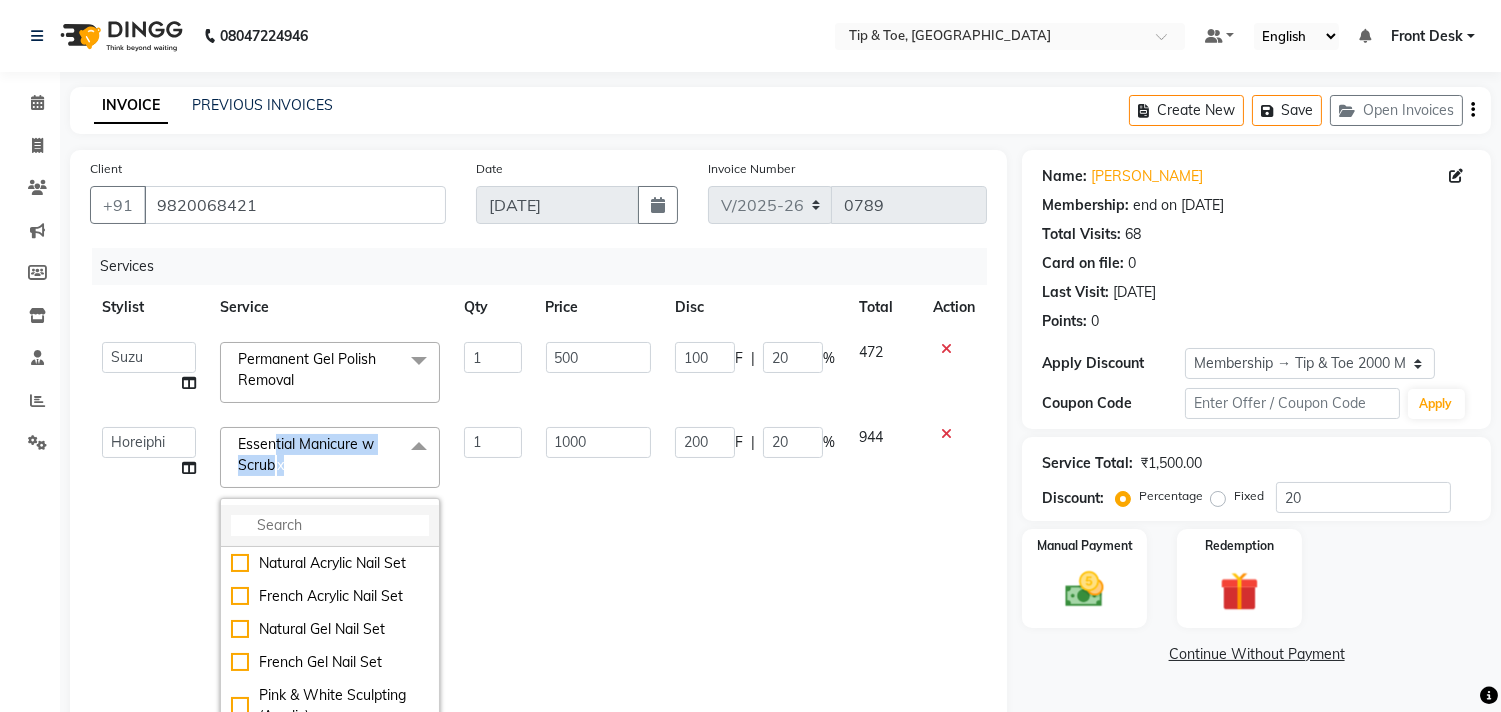 click 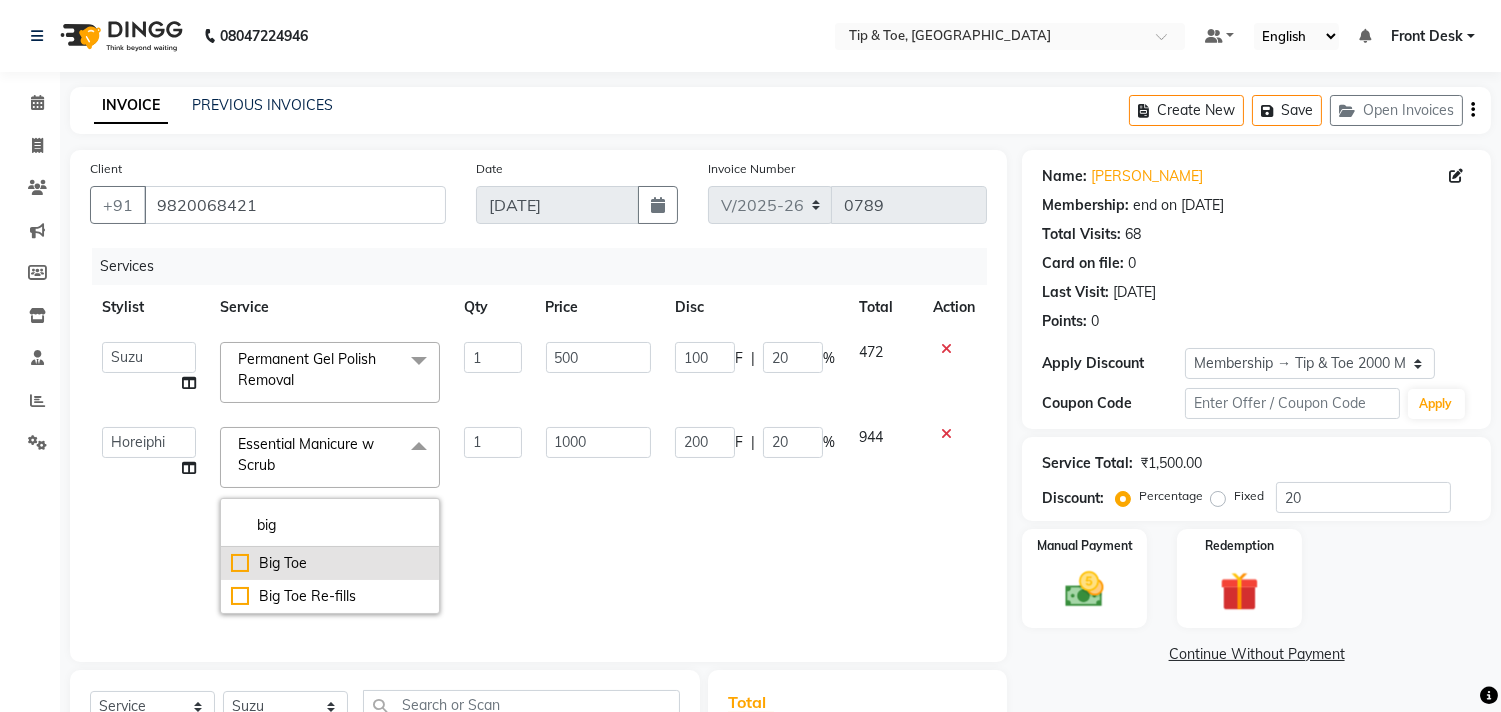 type on "big" 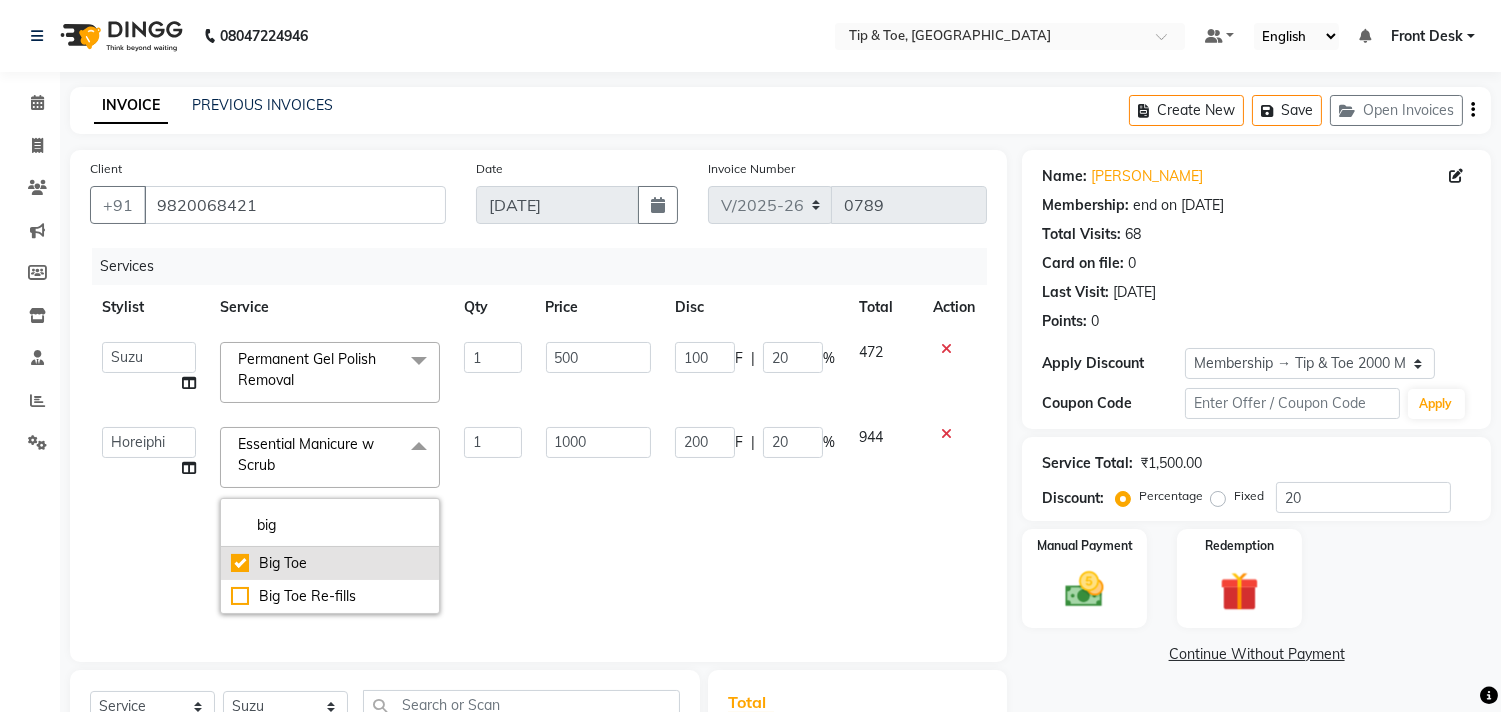 checkbox on "true" 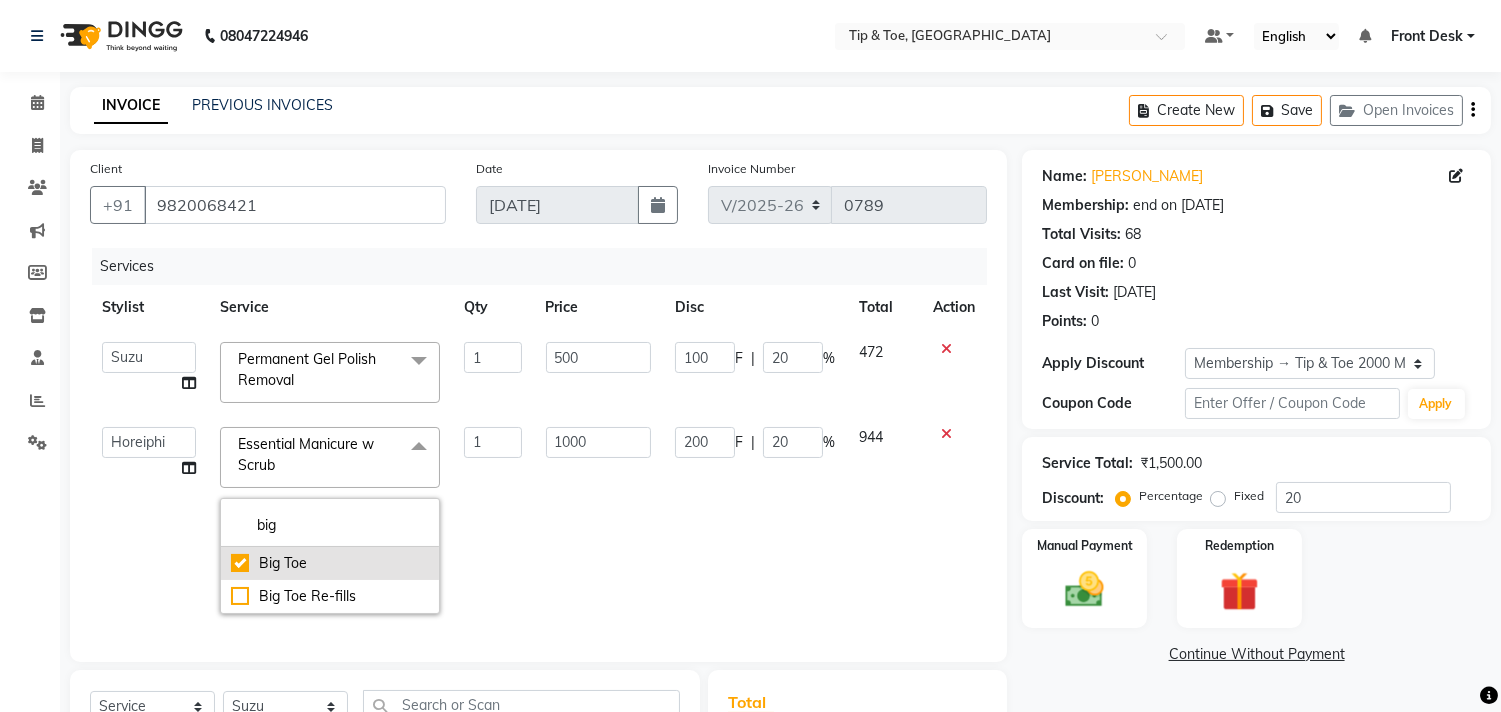 type on "500" 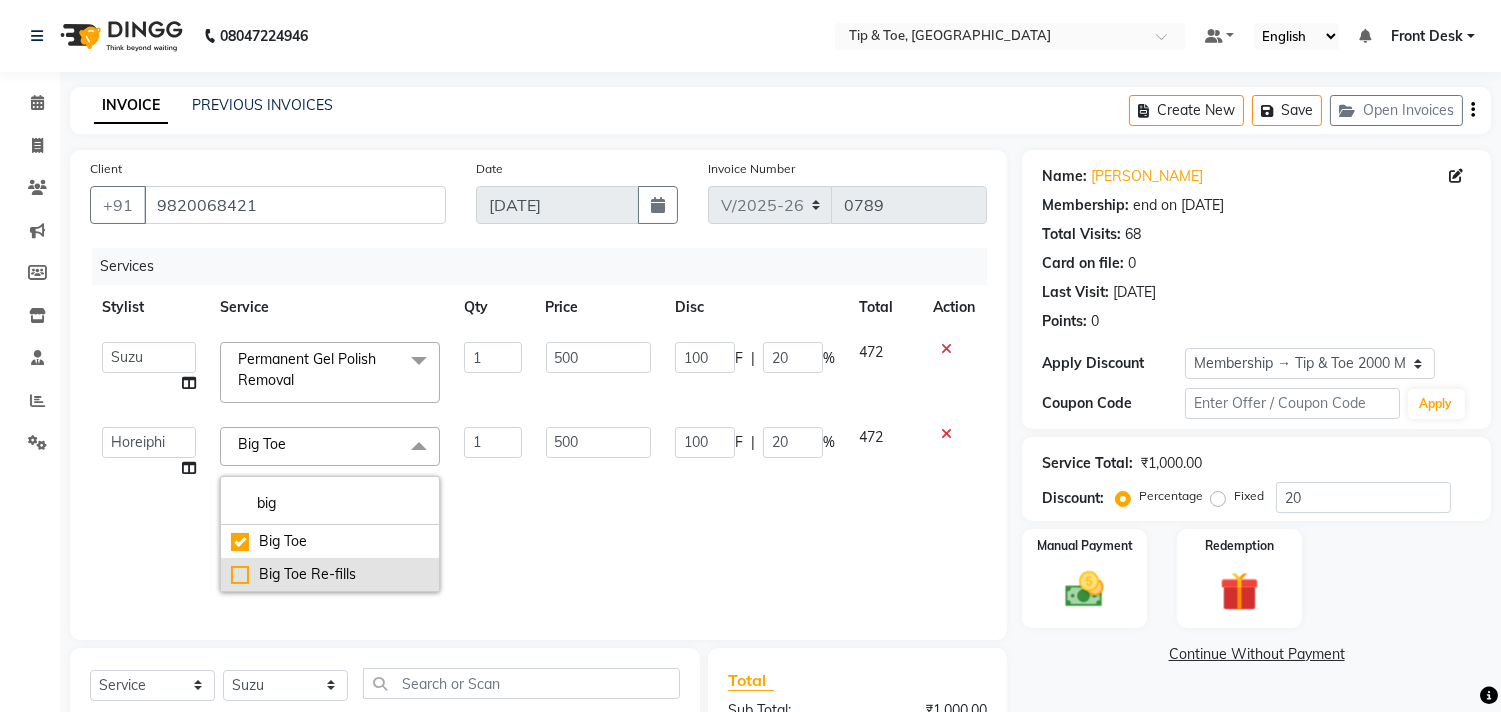 click on "Big Toe Re-fills" 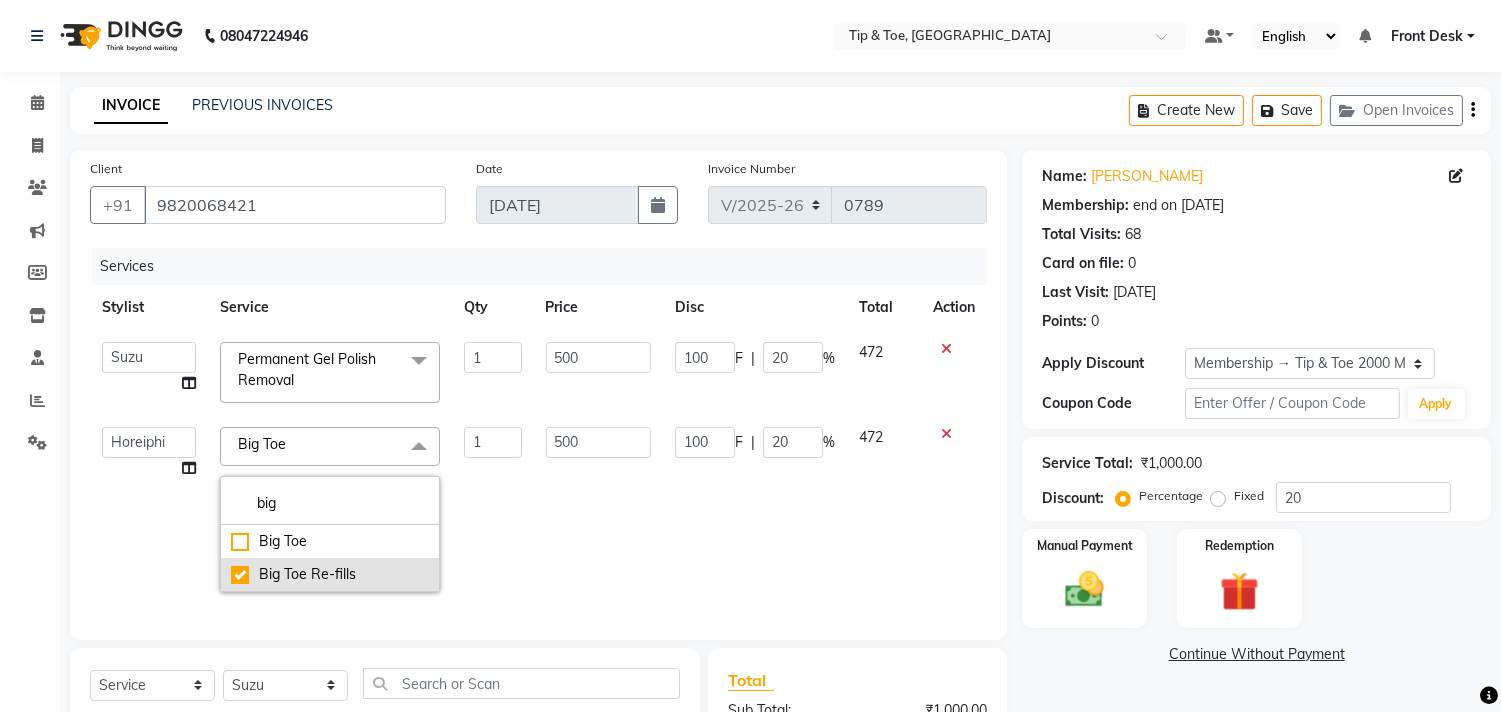 checkbox on "false" 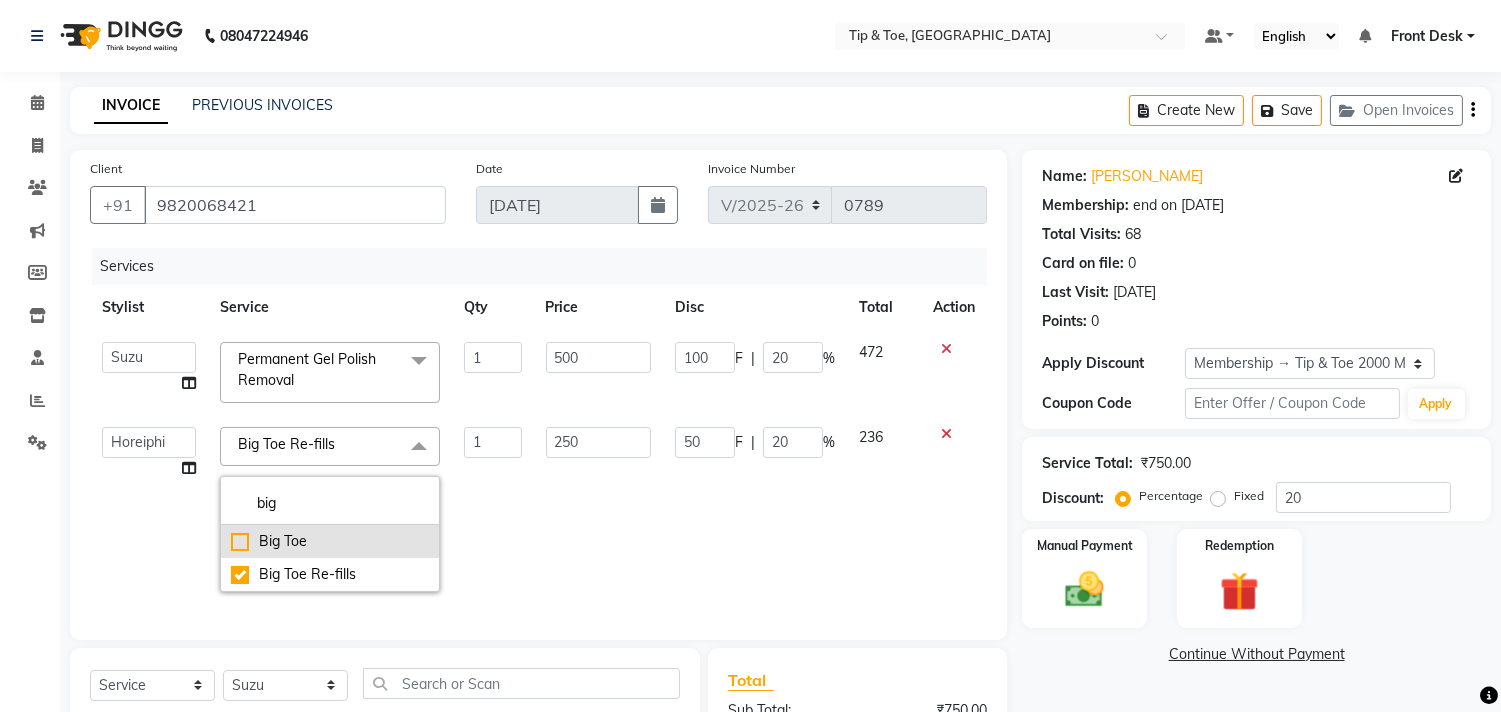 click on "Big Toe" 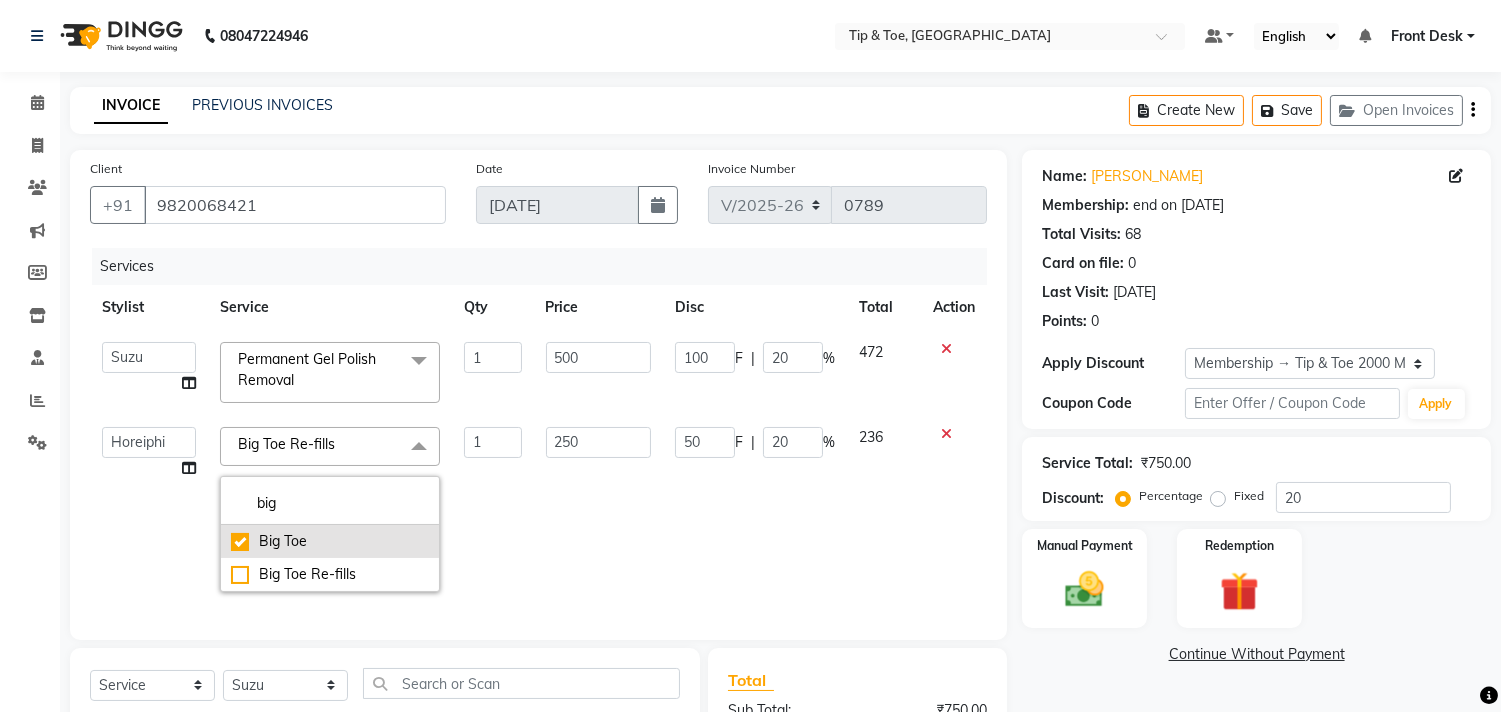 checkbox on "true" 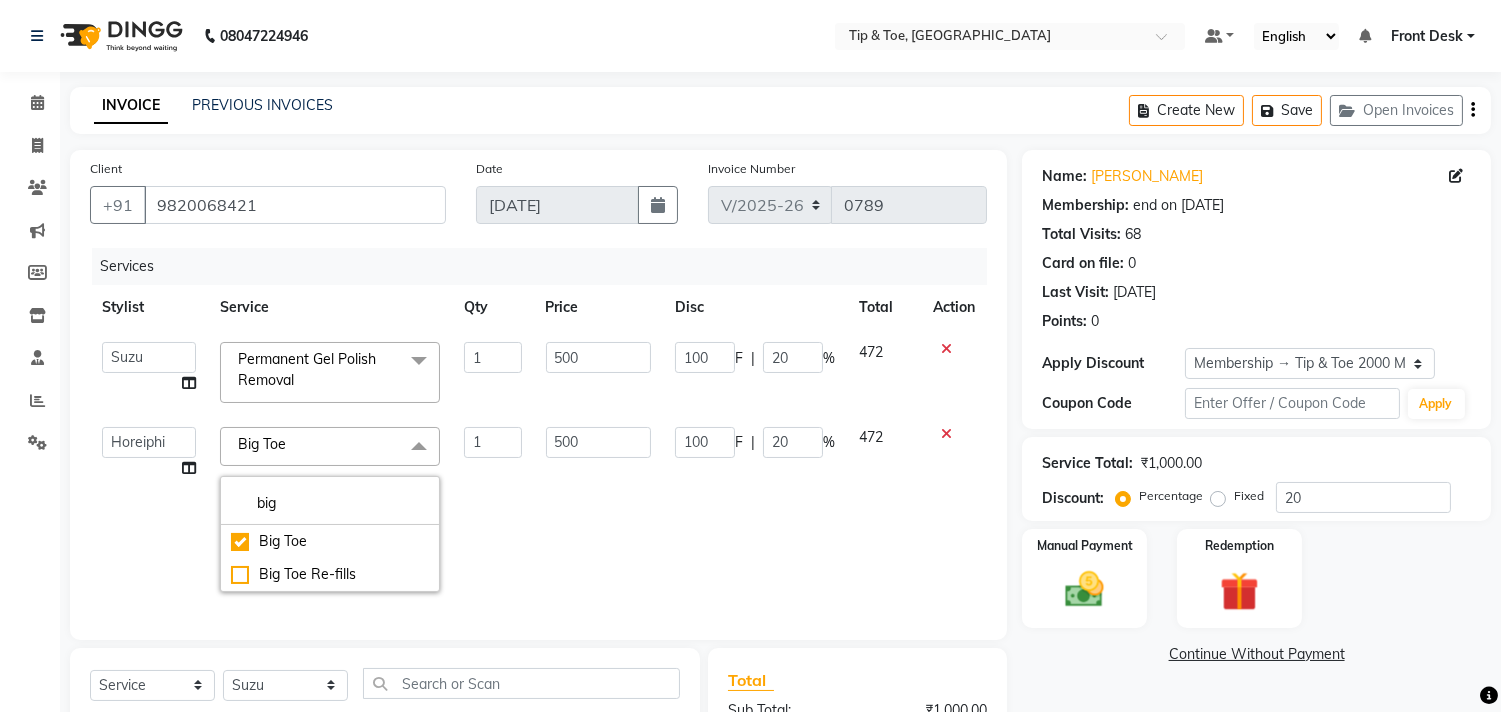 click on "500" 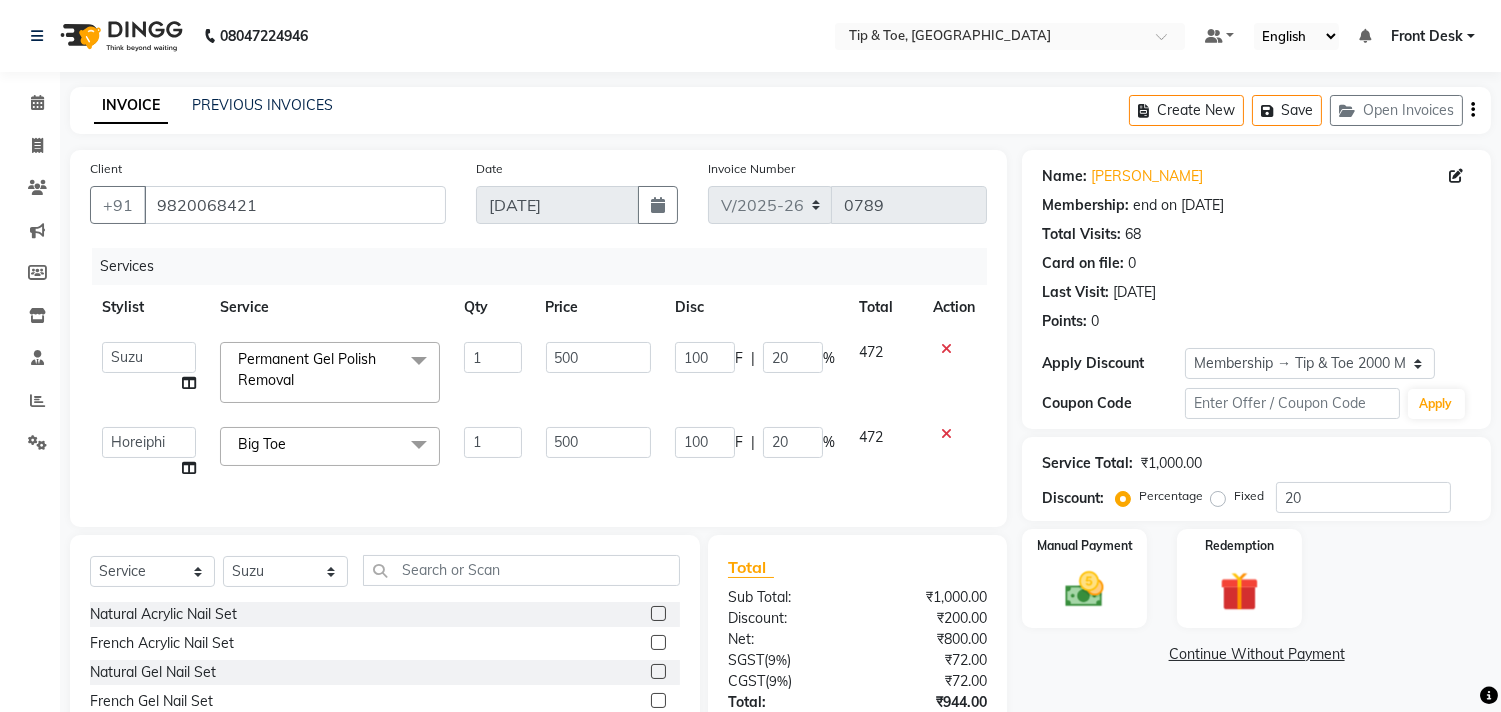 scroll, scrollTop: 164, scrollLeft: 0, axis: vertical 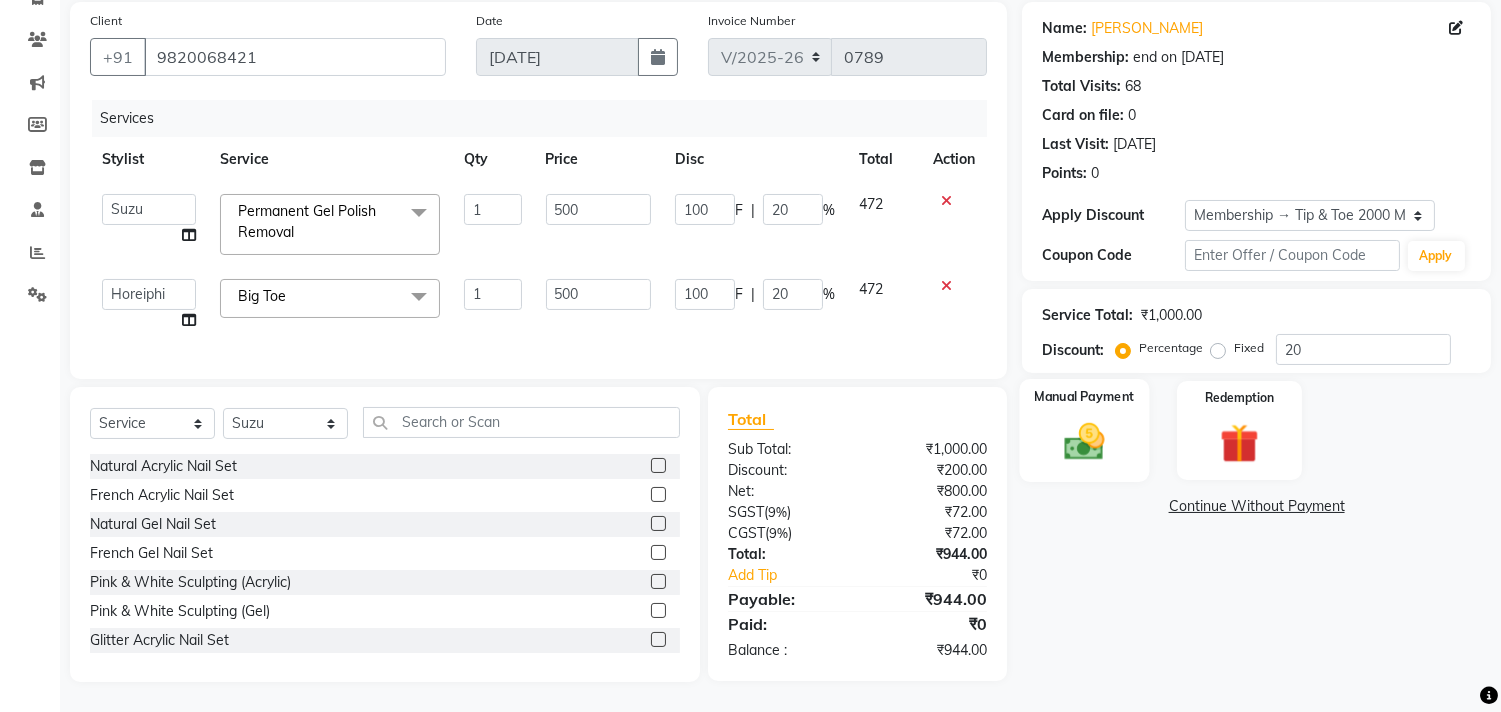 click 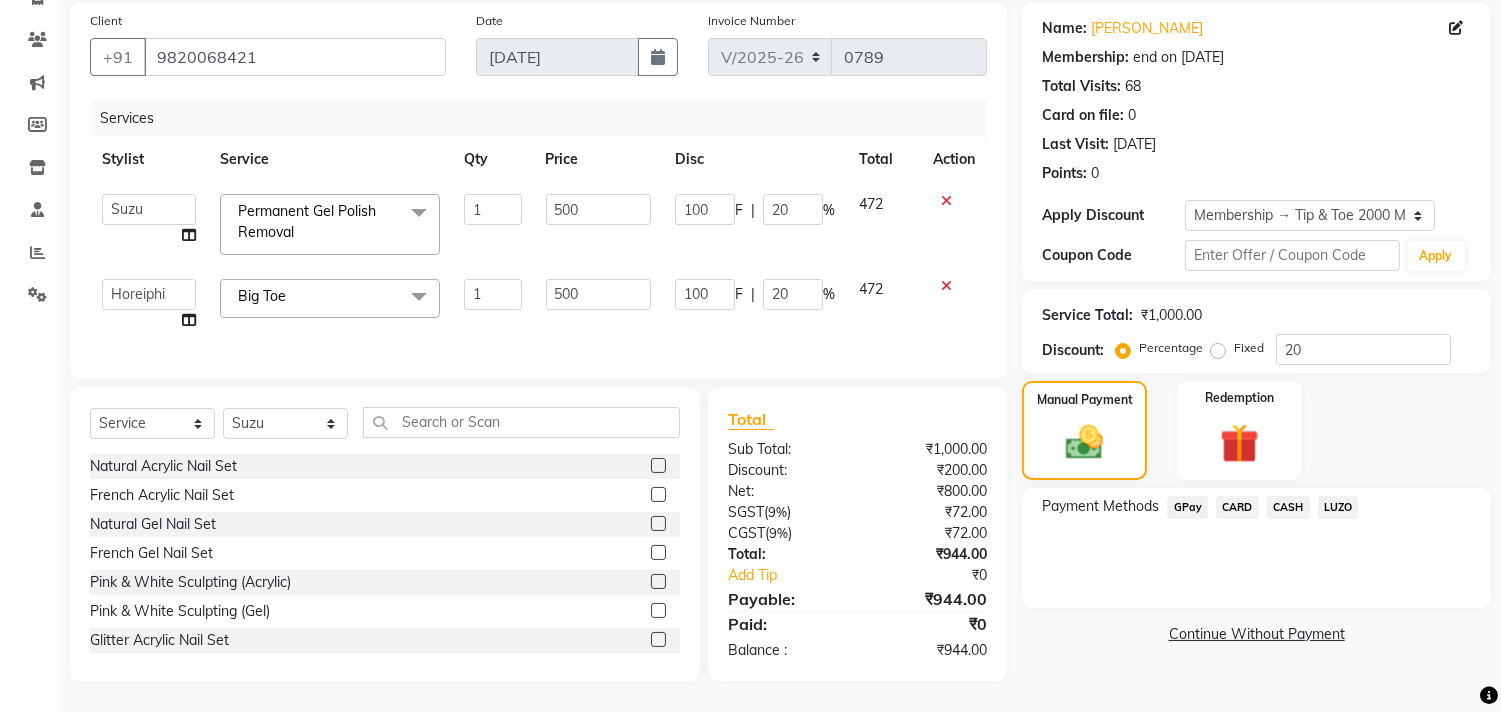 click on "GPay" 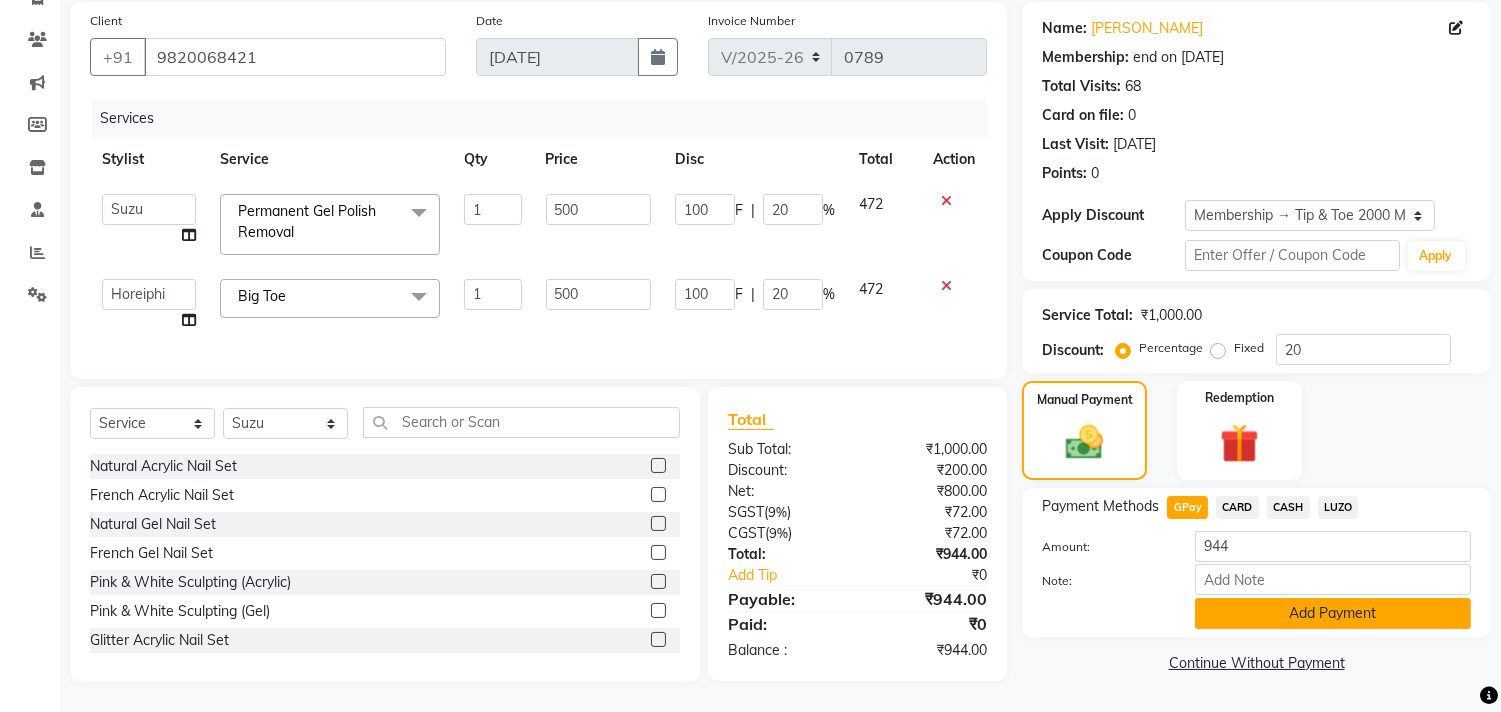 click on "Add Payment" 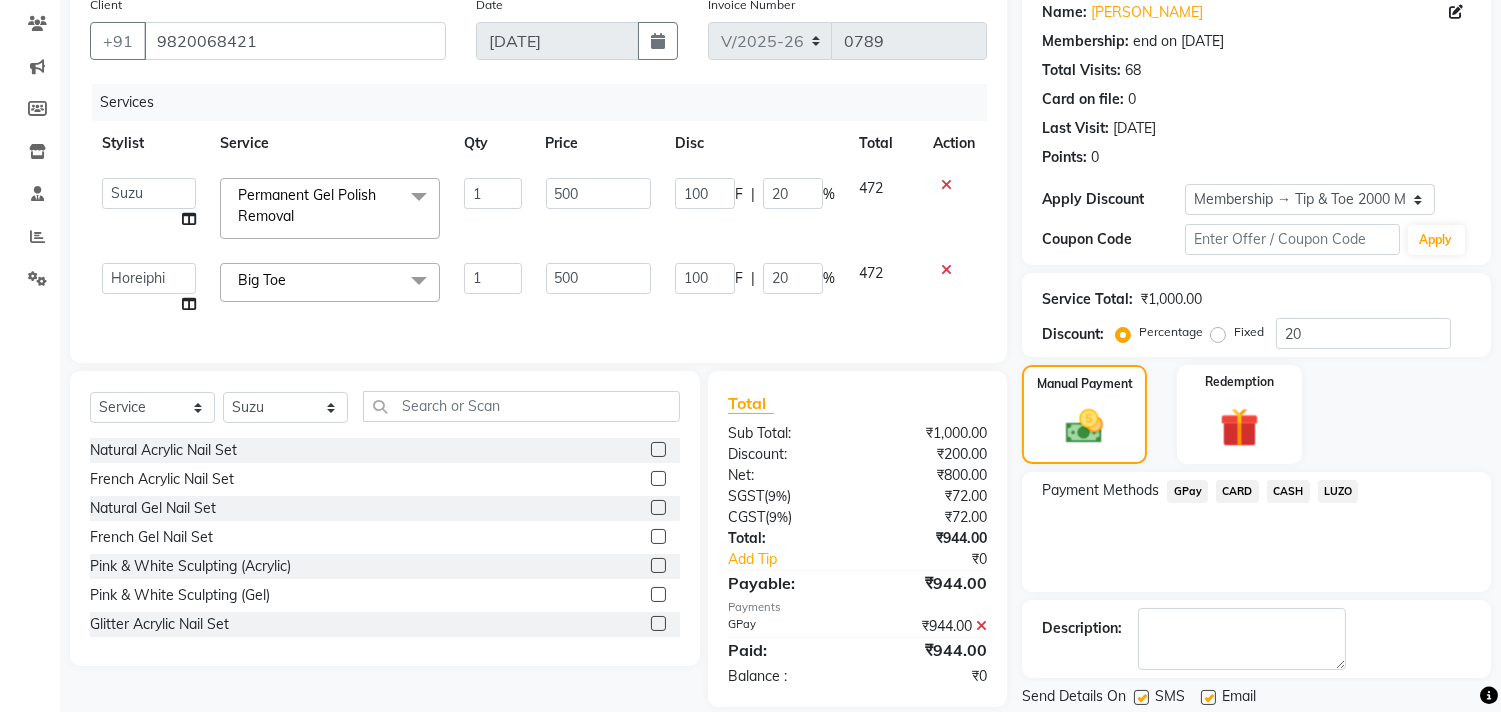 scroll, scrollTop: 227, scrollLeft: 0, axis: vertical 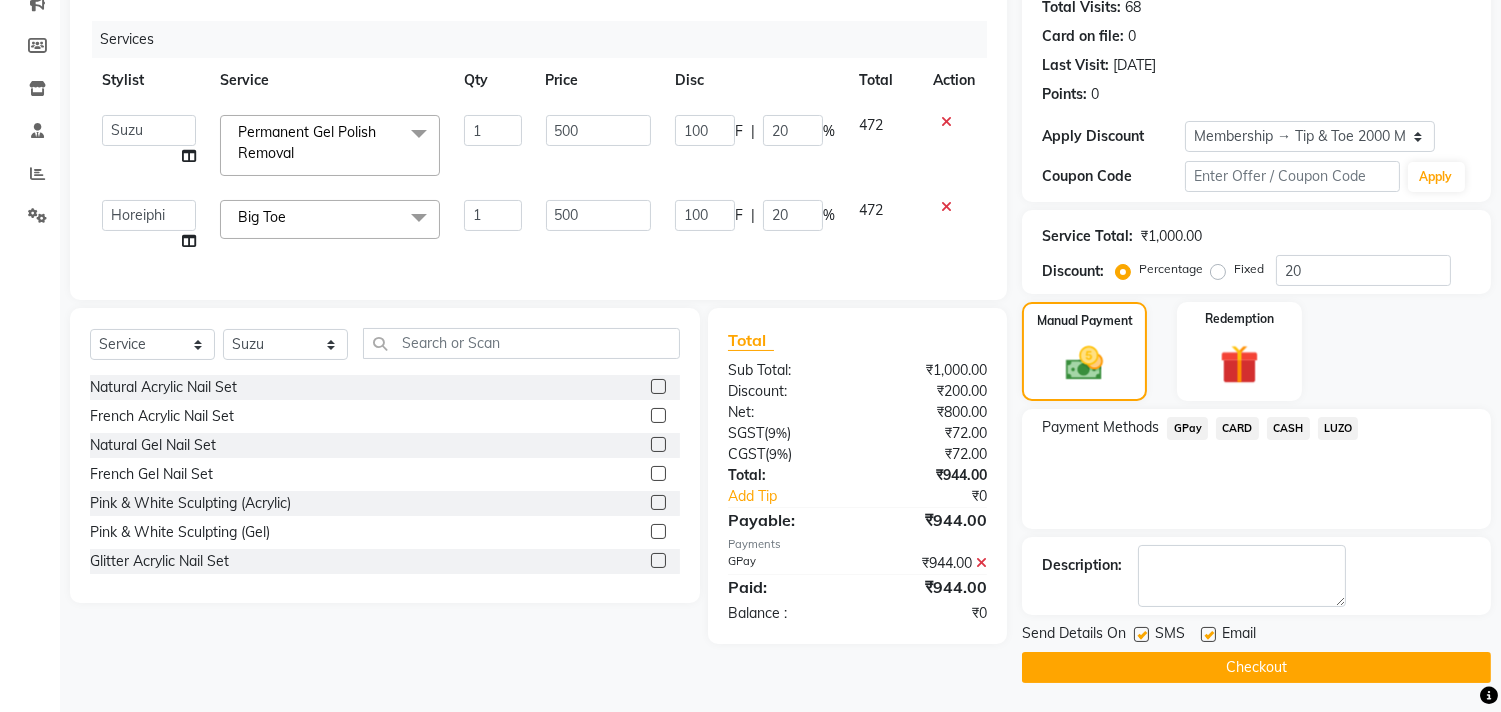 click on "Checkout" 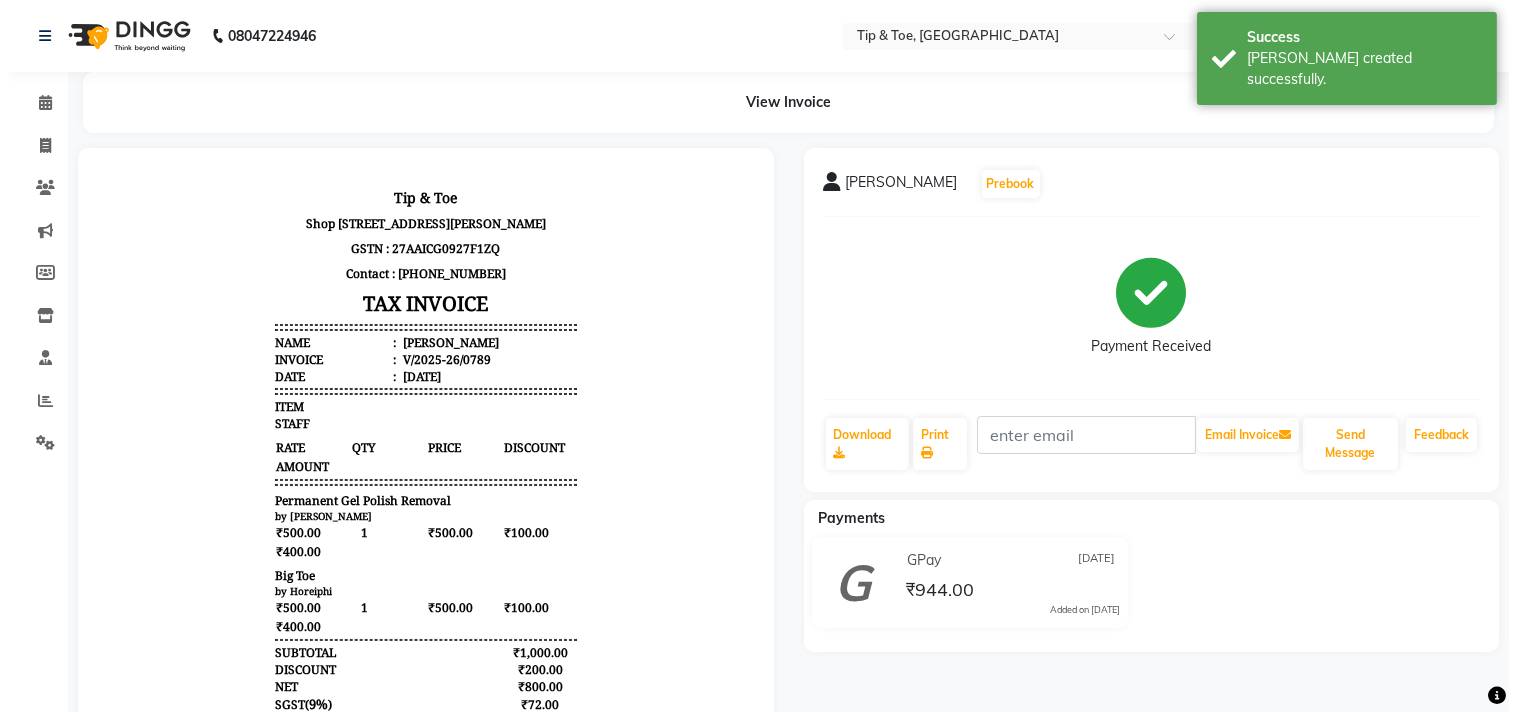 scroll, scrollTop: 0, scrollLeft: 0, axis: both 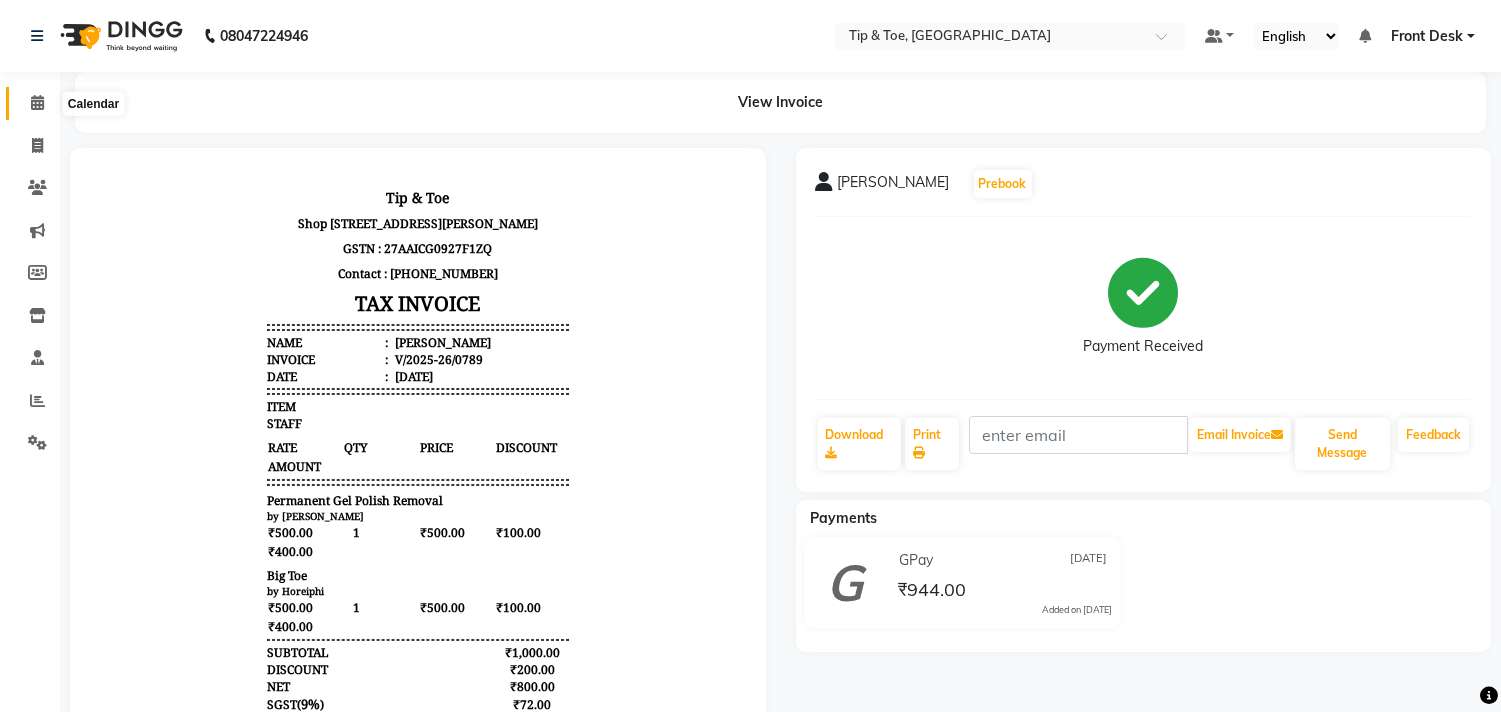 click 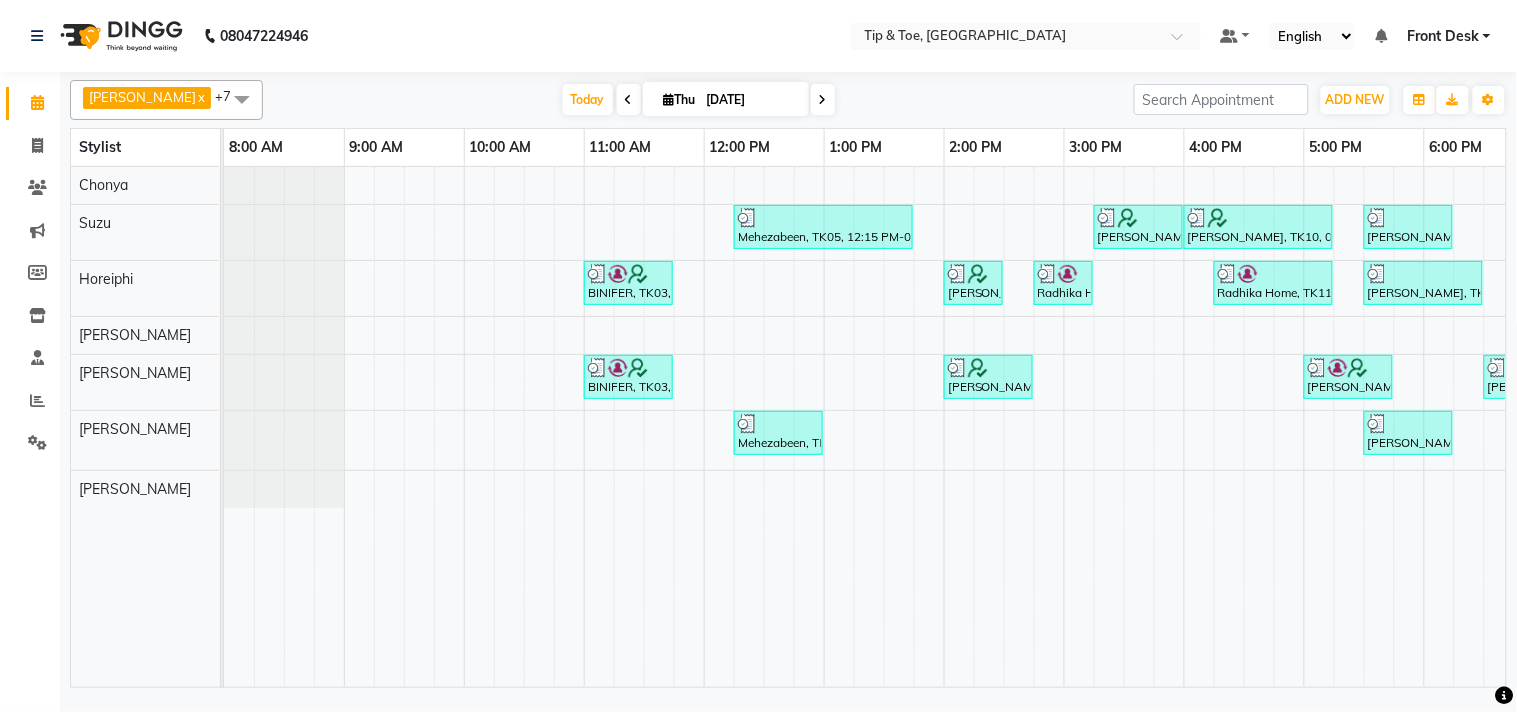 scroll, scrollTop: 0, scrollLeft: 277, axis: horizontal 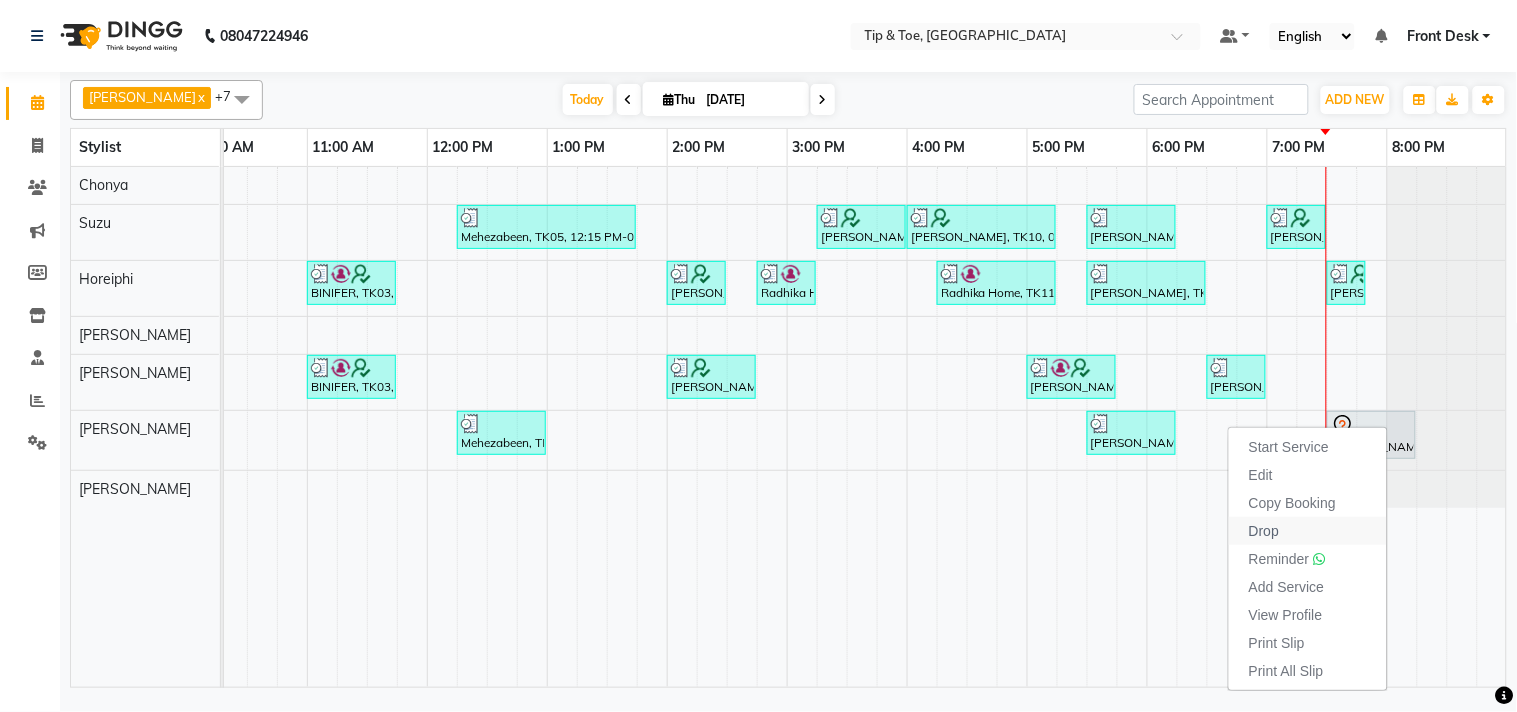 click on "Drop" at bounding box center (1264, 531) 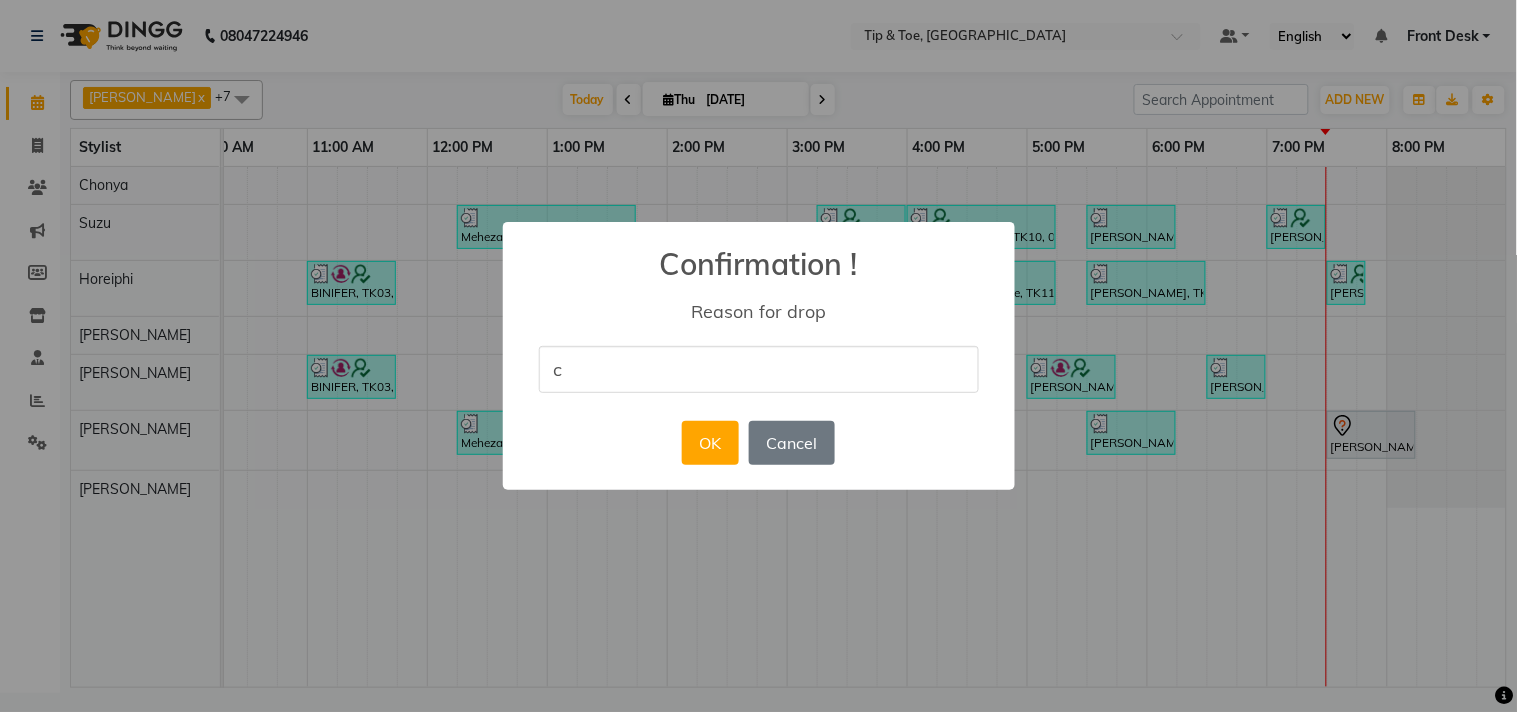 type on "c" 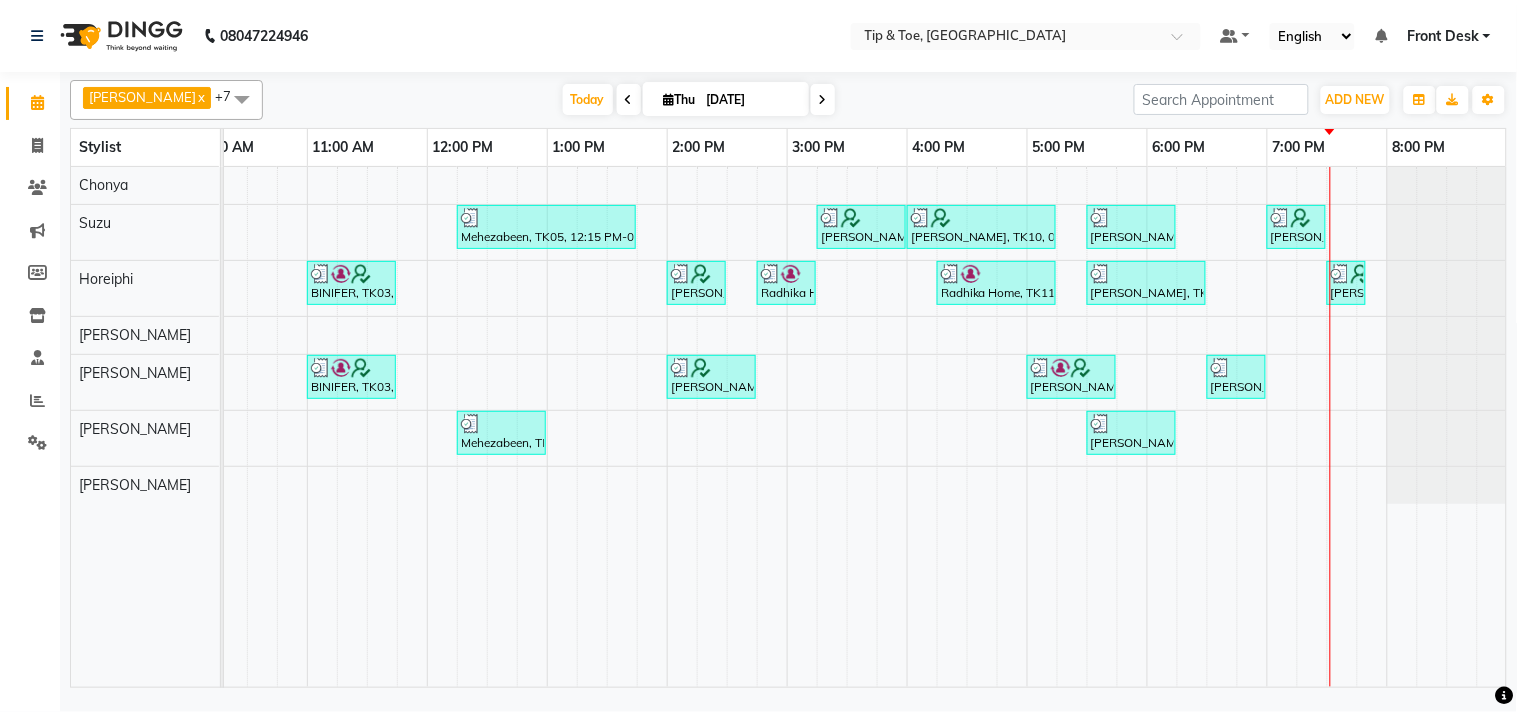 click at bounding box center [823, 99] 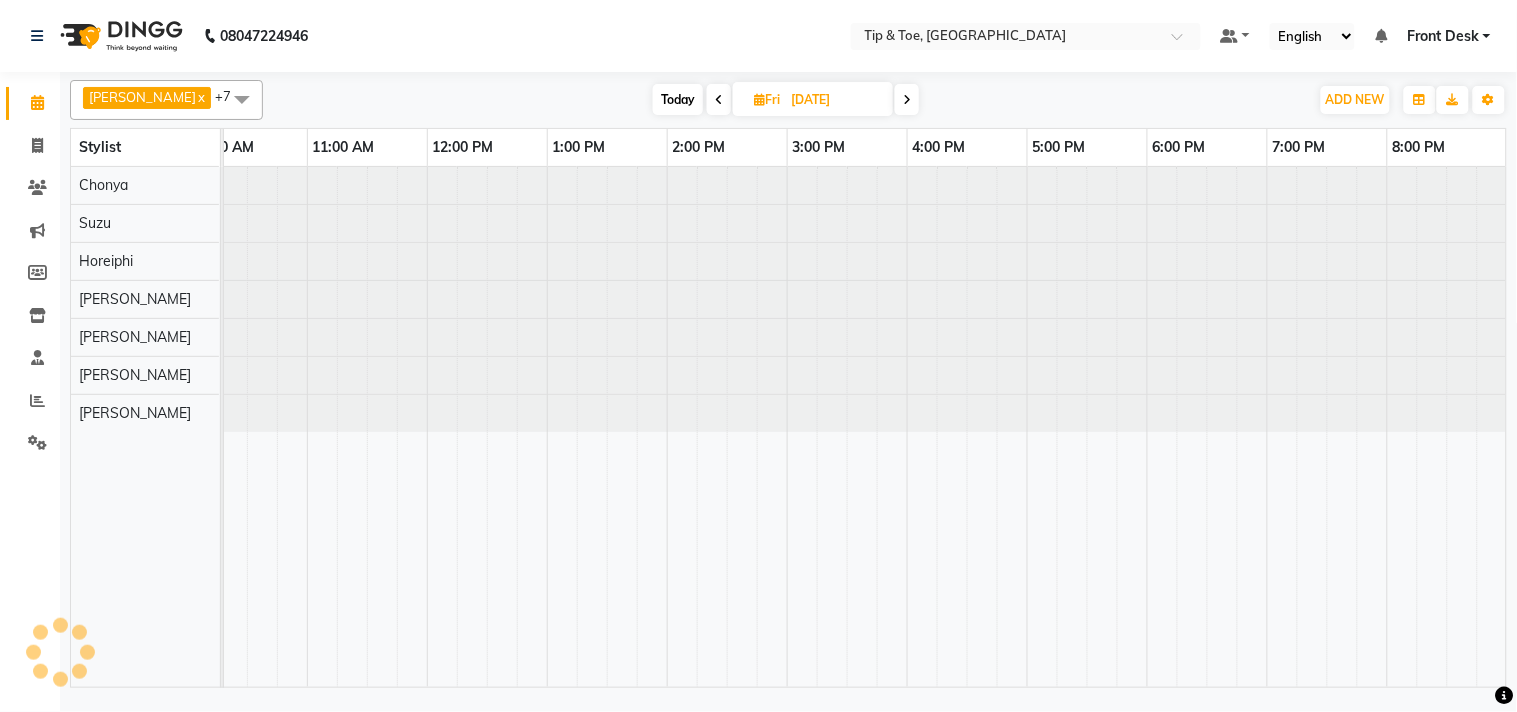 scroll, scrollTop: 0, scrollLeft: 277, axis: horizontal 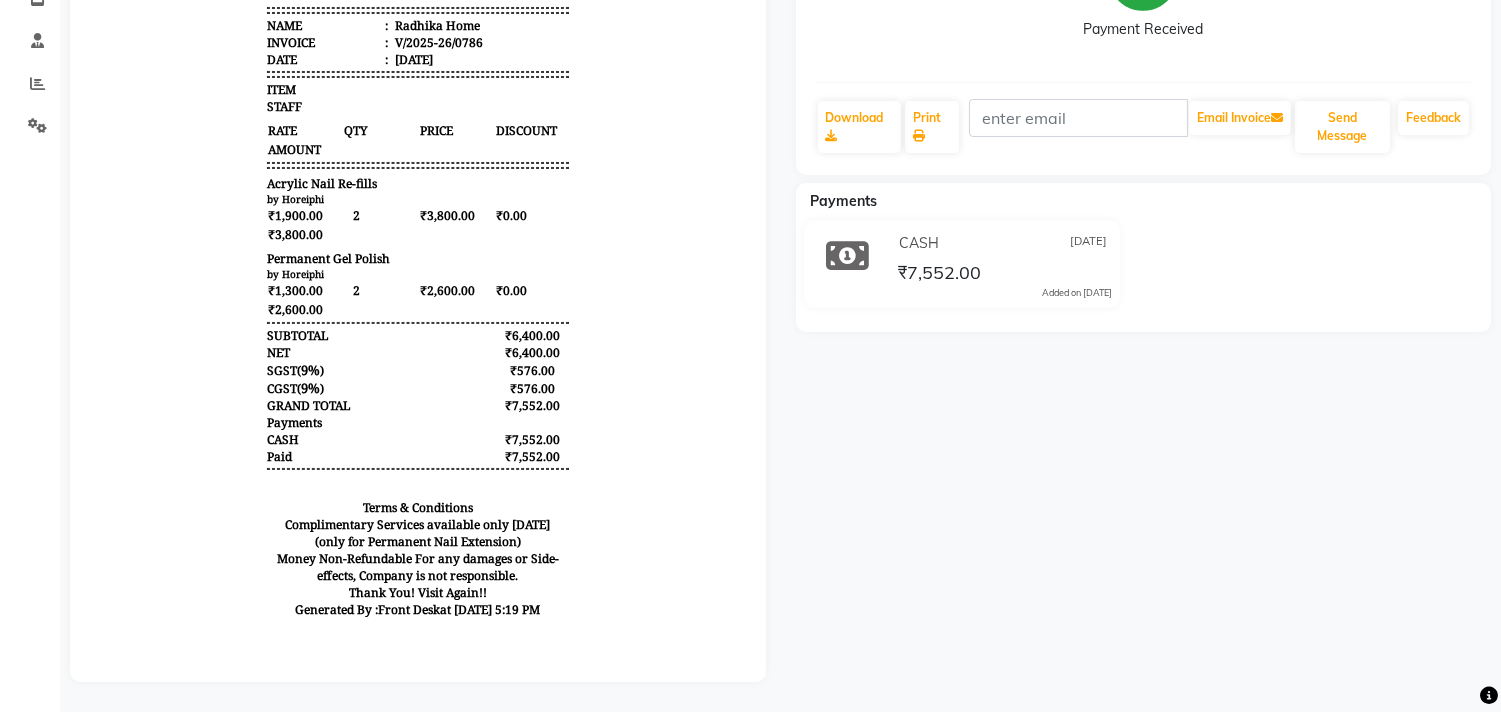 drag, startPoint x: 1494, startPoint y: 577, endPoint x: 1501, endPoint y: 550, distance: 27.89265 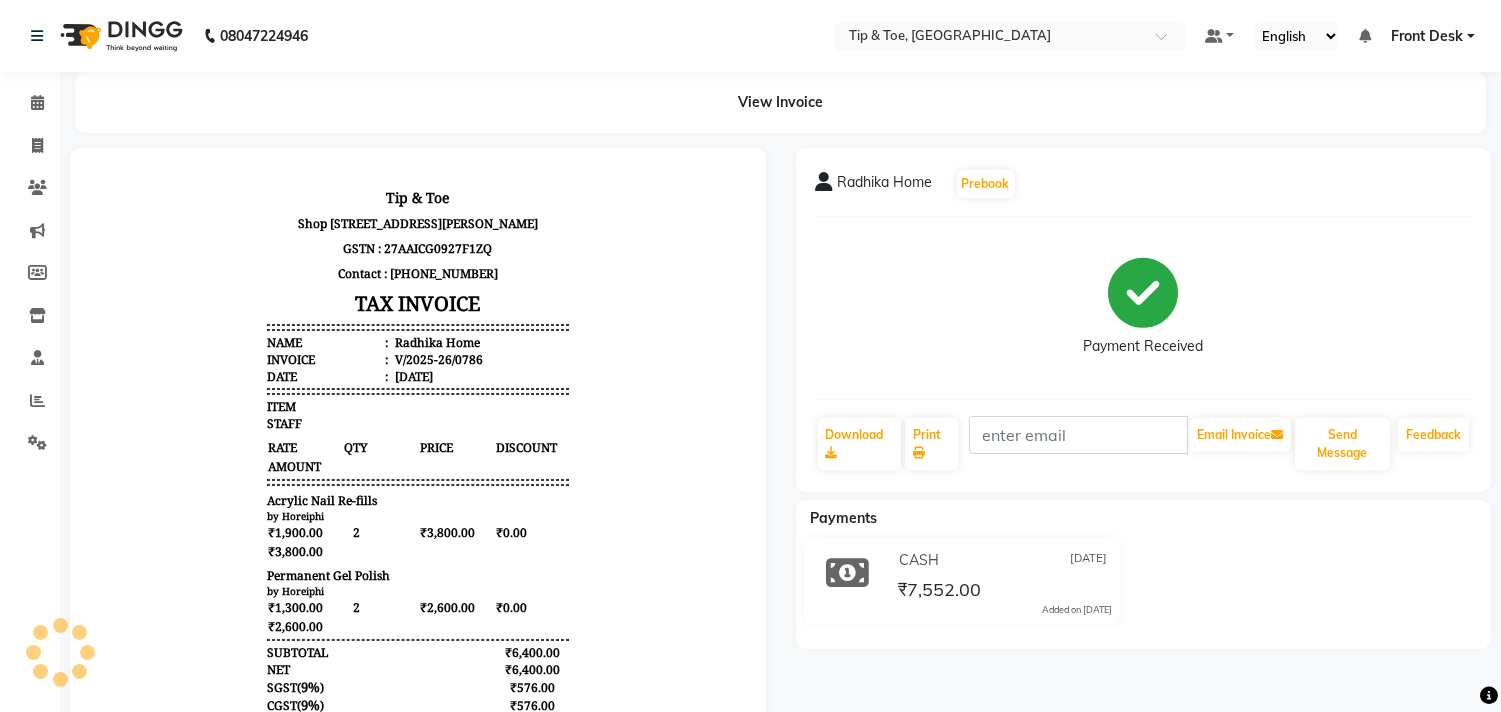 scroll, scrollTop: 0, scrollLeft: 0, axis: both 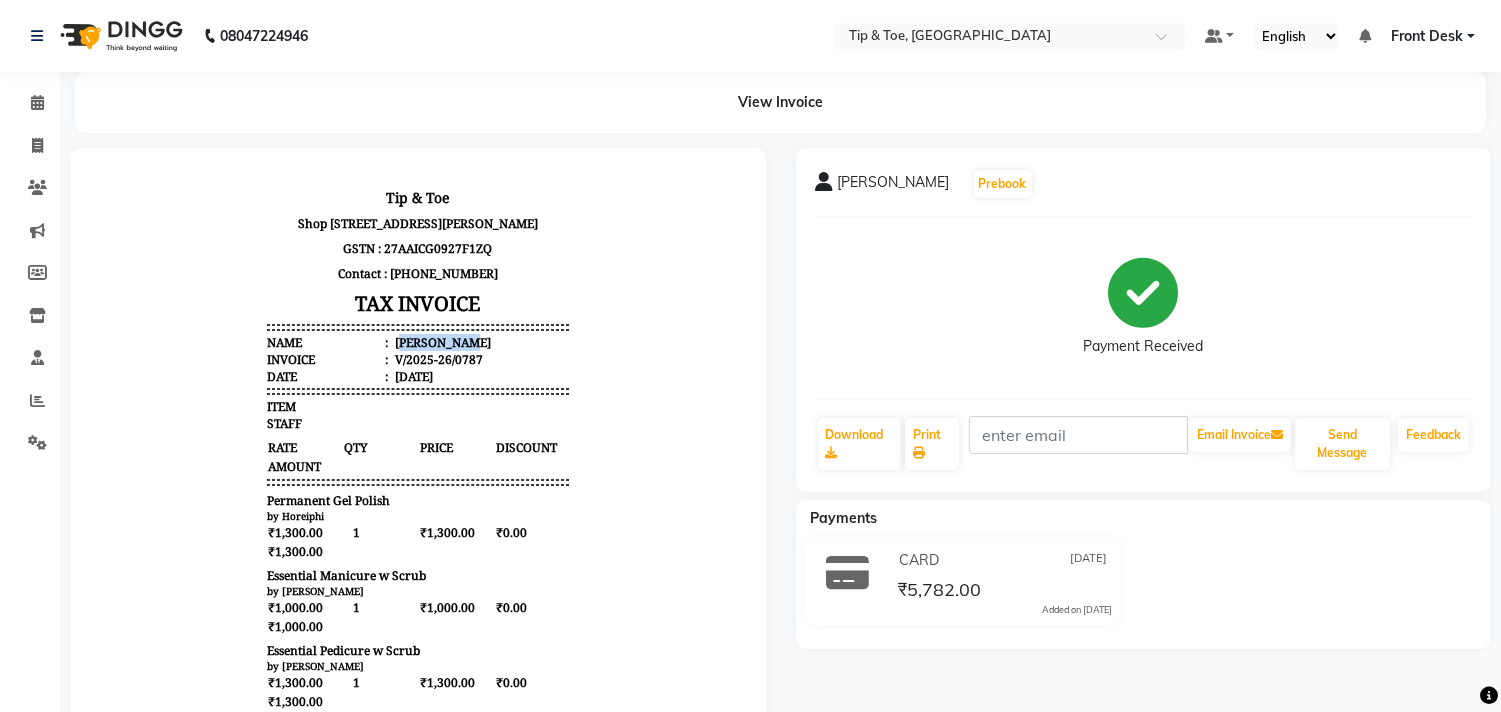 drag, startPoint x: 453, startPoint y: 353, endPoint x: 382, endPoint y: 357, distance: 71.11259 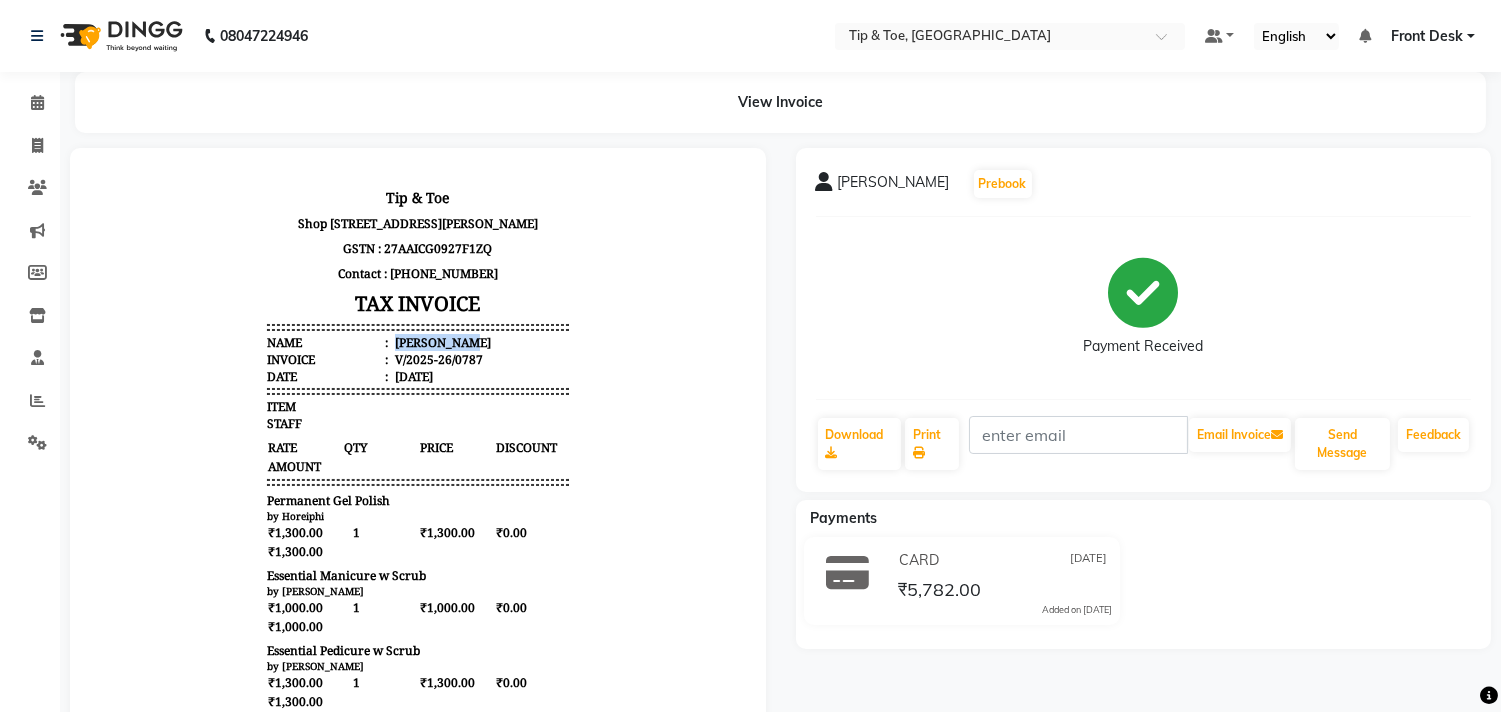 drag, startPoint x: 374, startPoint y: 354, endPoint x: 457, endPoint y: 355, distance: 83.00603 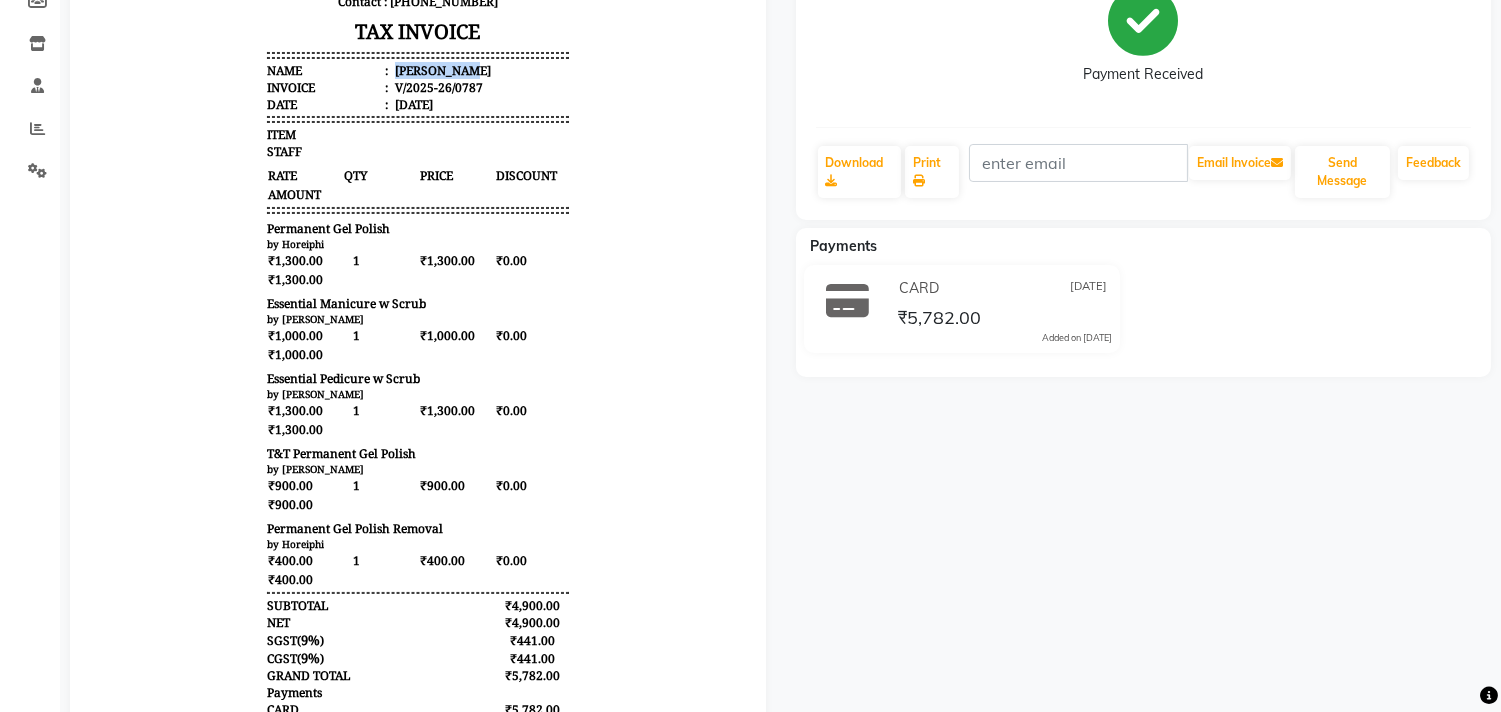scroll, scrollTop: 288, scrollLeft: 0, axis: vertical 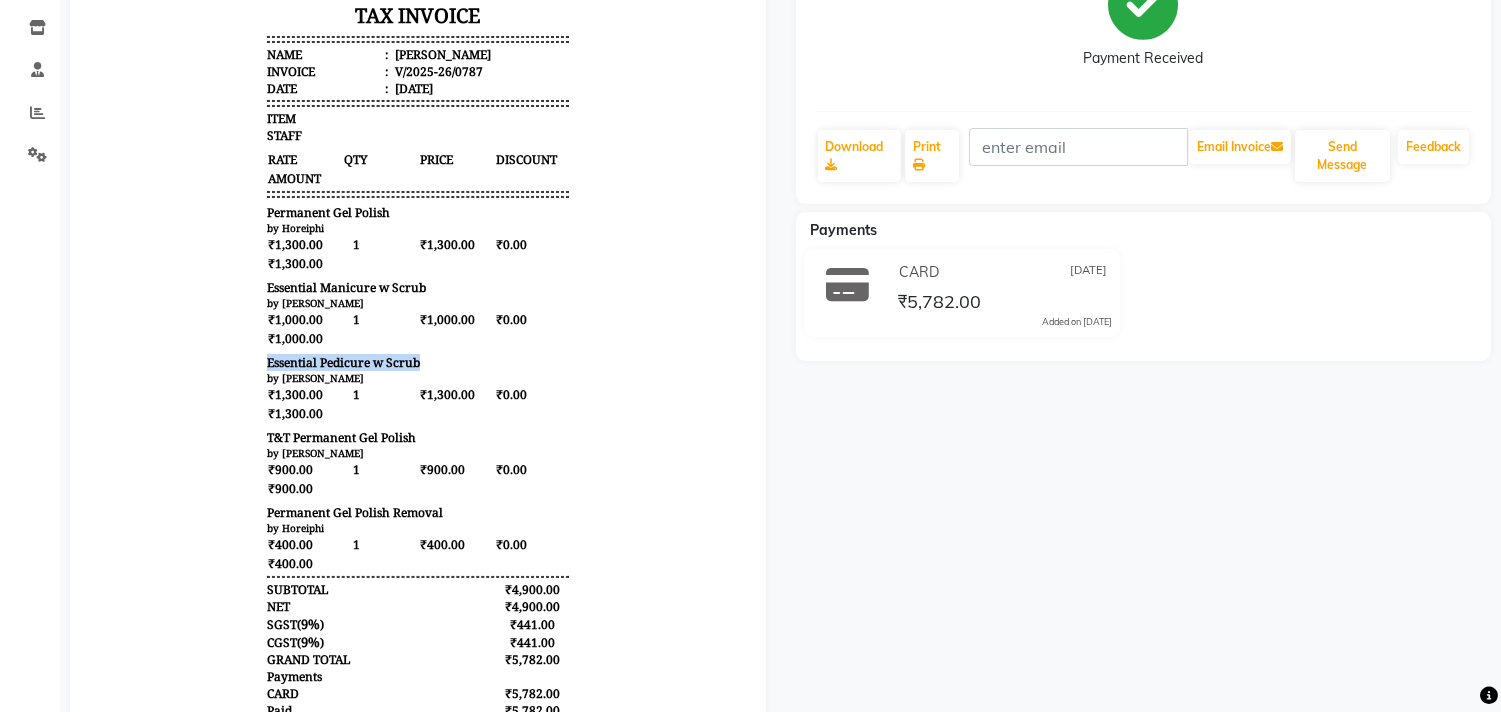 drag, startPoint x: 403, startPoint y: 375, endPoint x: 240, endPoint y: 371, distance: 163.04907 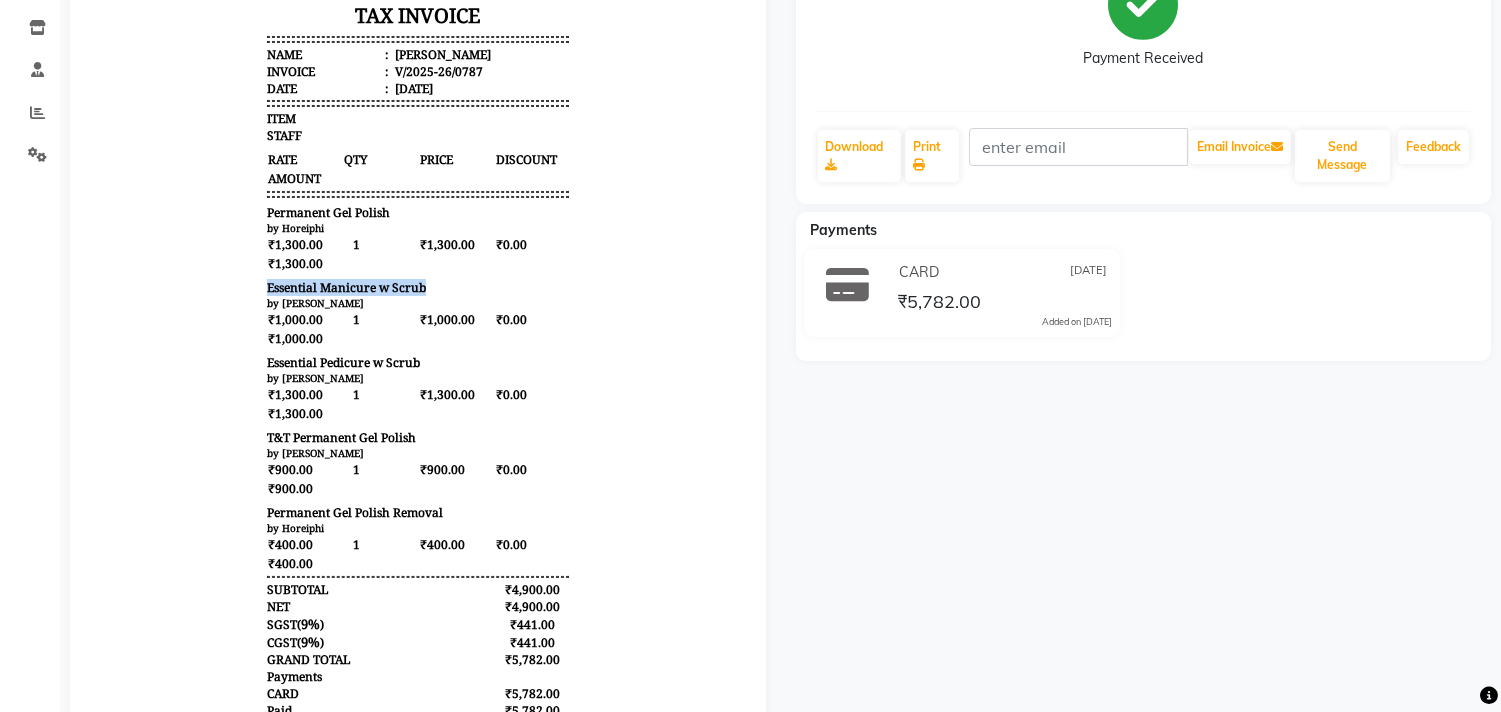 drag, startPoint x: 411, startPoint y: 299, endPoint x: 240, endPoint y: 309, distance: 171.29214 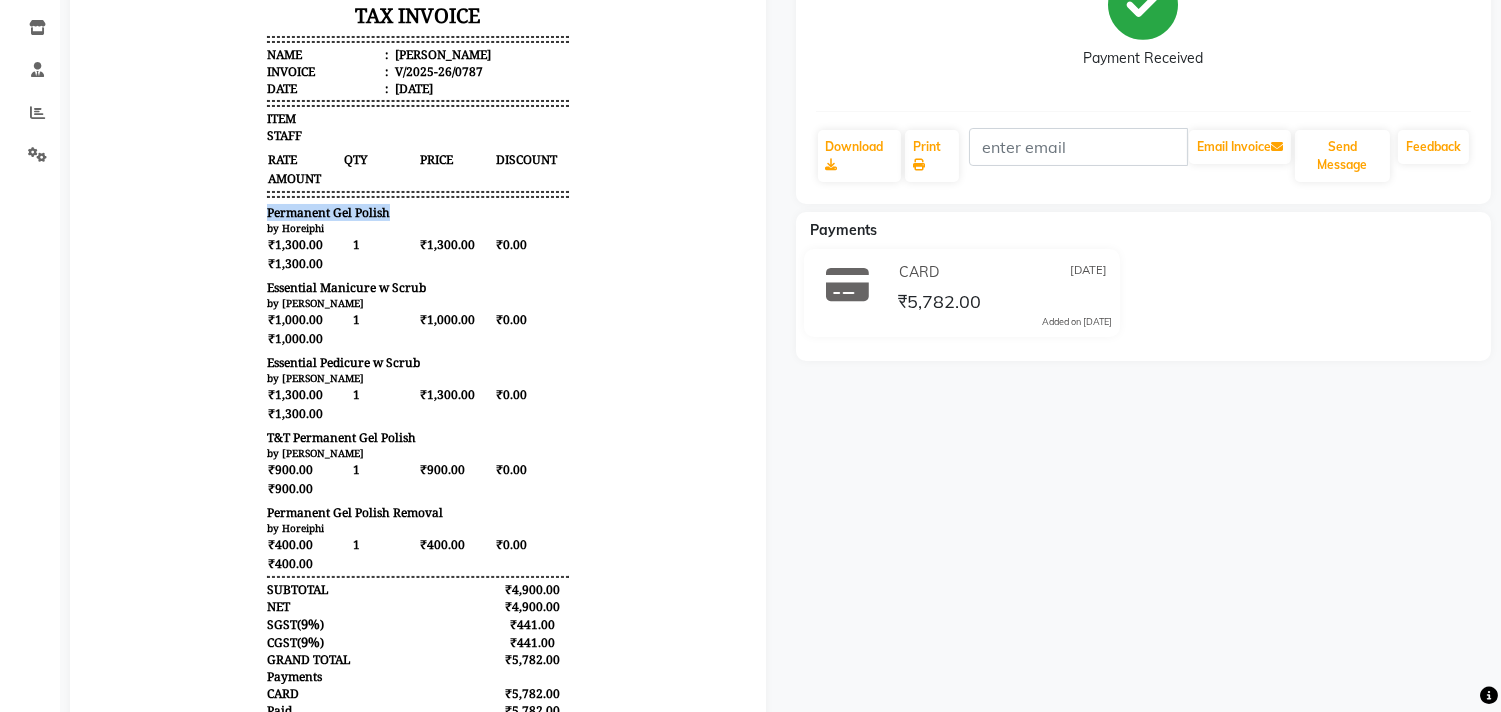 drag, startPoint x: 371, startPoint y: 225, endPoint x: 247, endPoint y: 228, distance: 124.036285 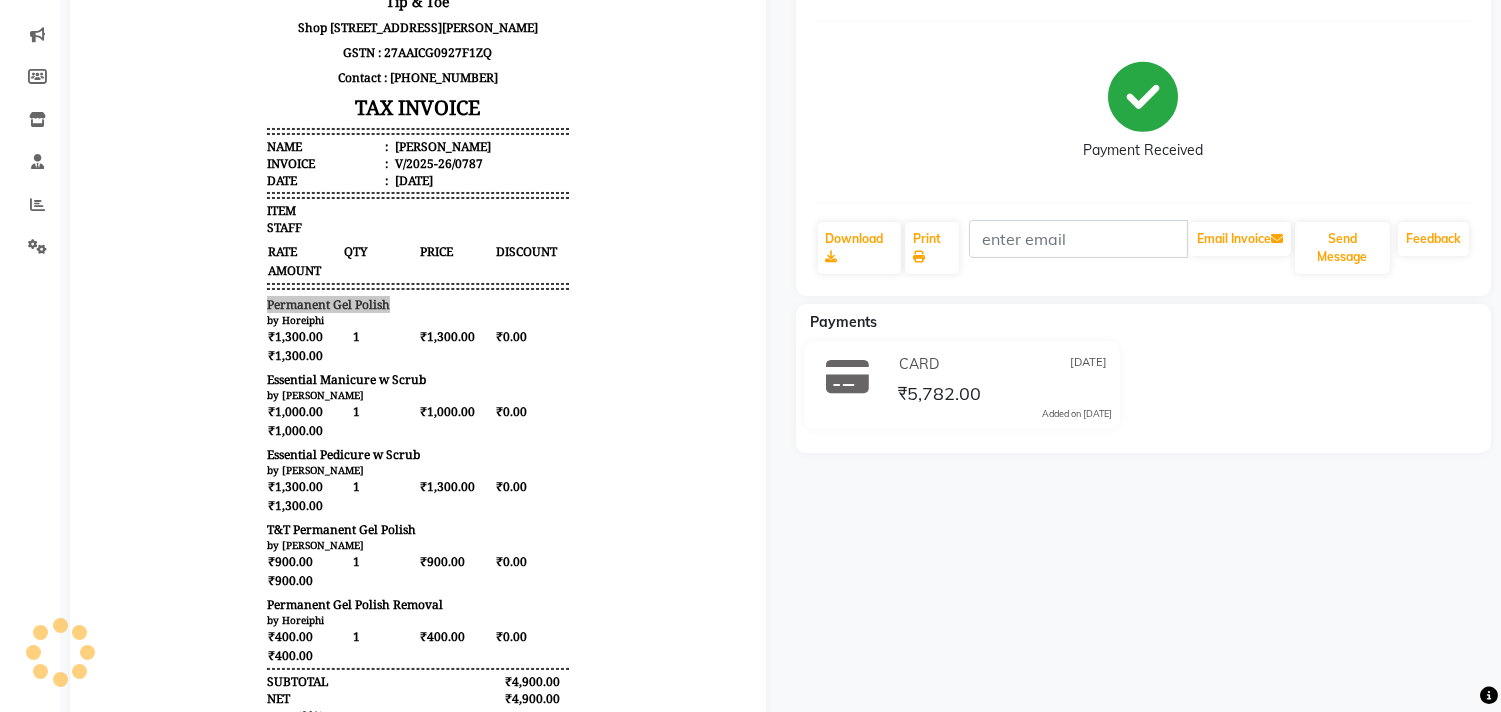 type 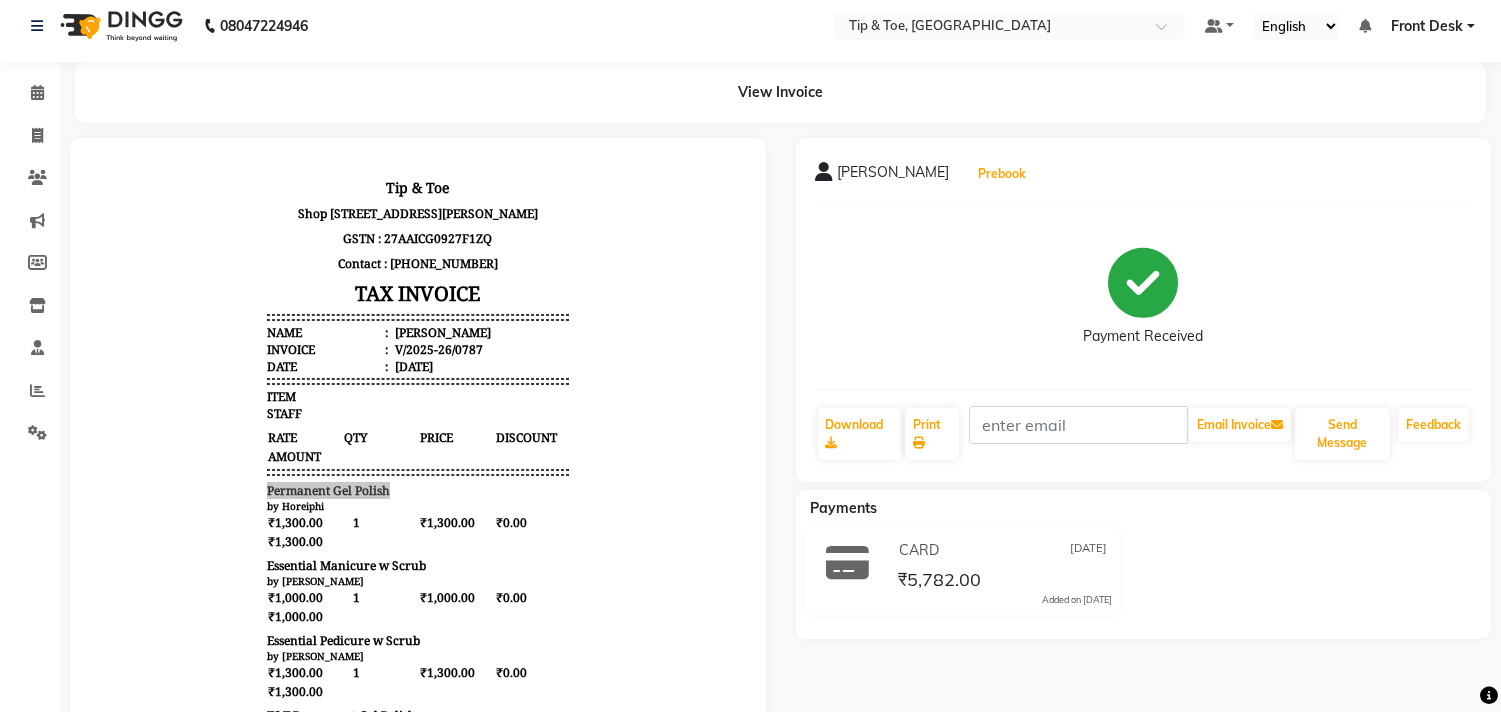 scroll, scrollTop: 0, scrollLeft: 0, axis: both 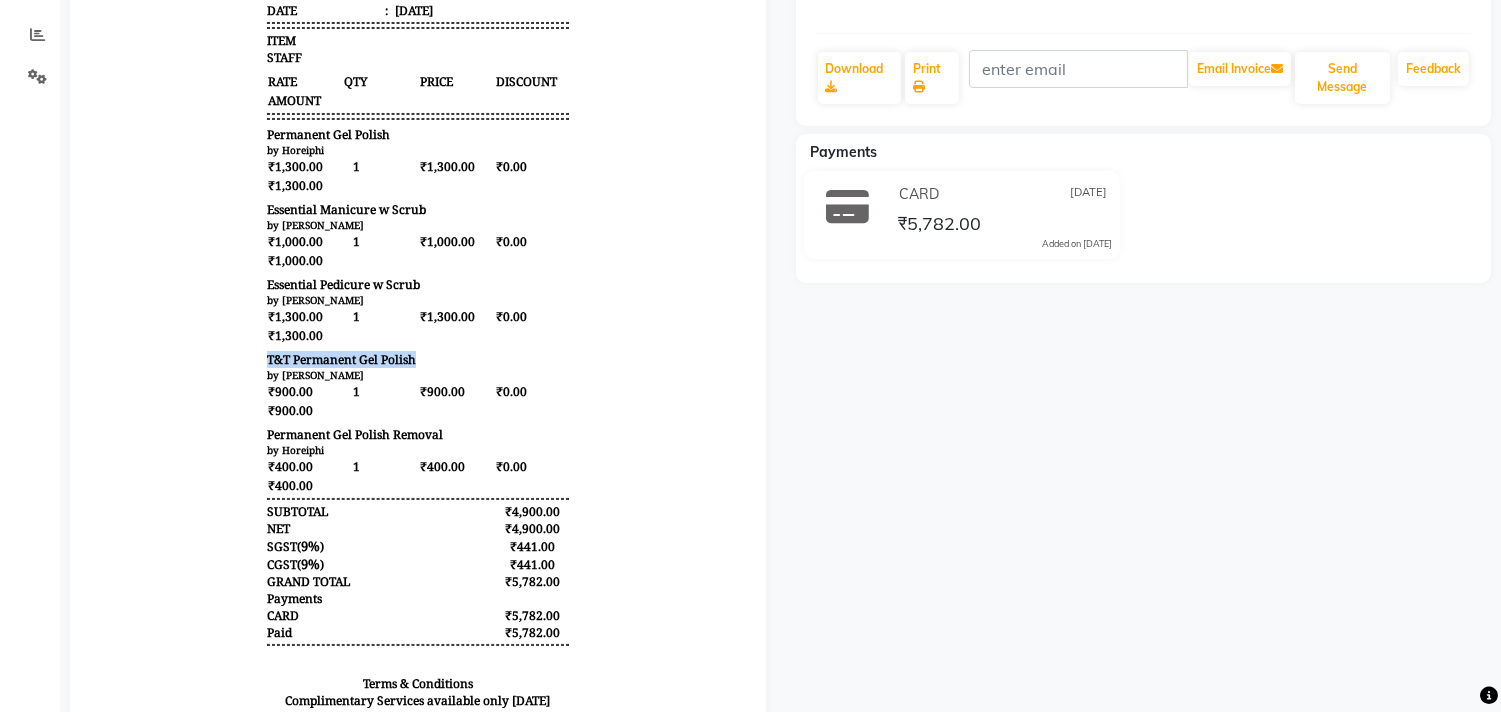 drag, startPoint x: 405, startPoint y: 372, endPoint x: 230, endPoint y: 361, distance: 175.34537 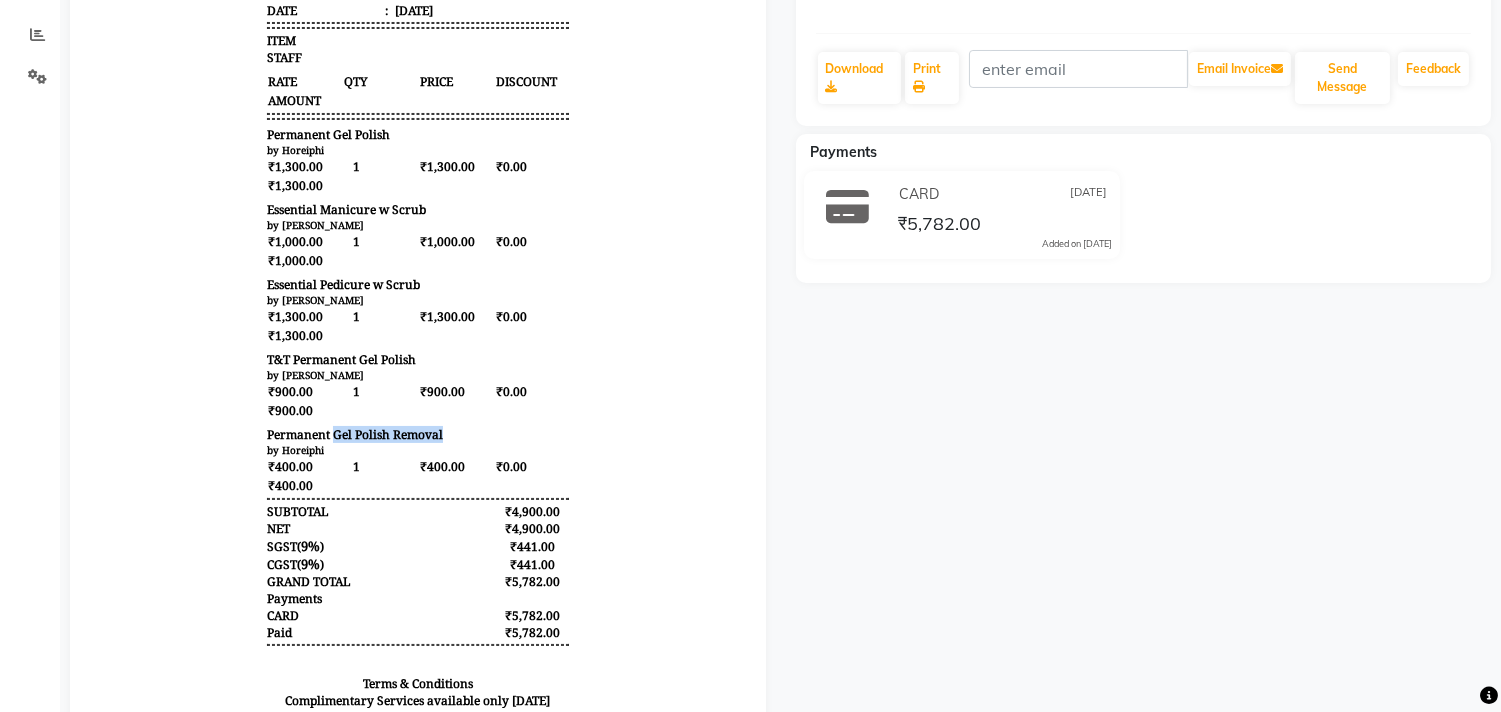 drag, startPoint x: 427, startPoint y: 442, endPoint x: 318, endPoint y: 445, distance: 109.041275 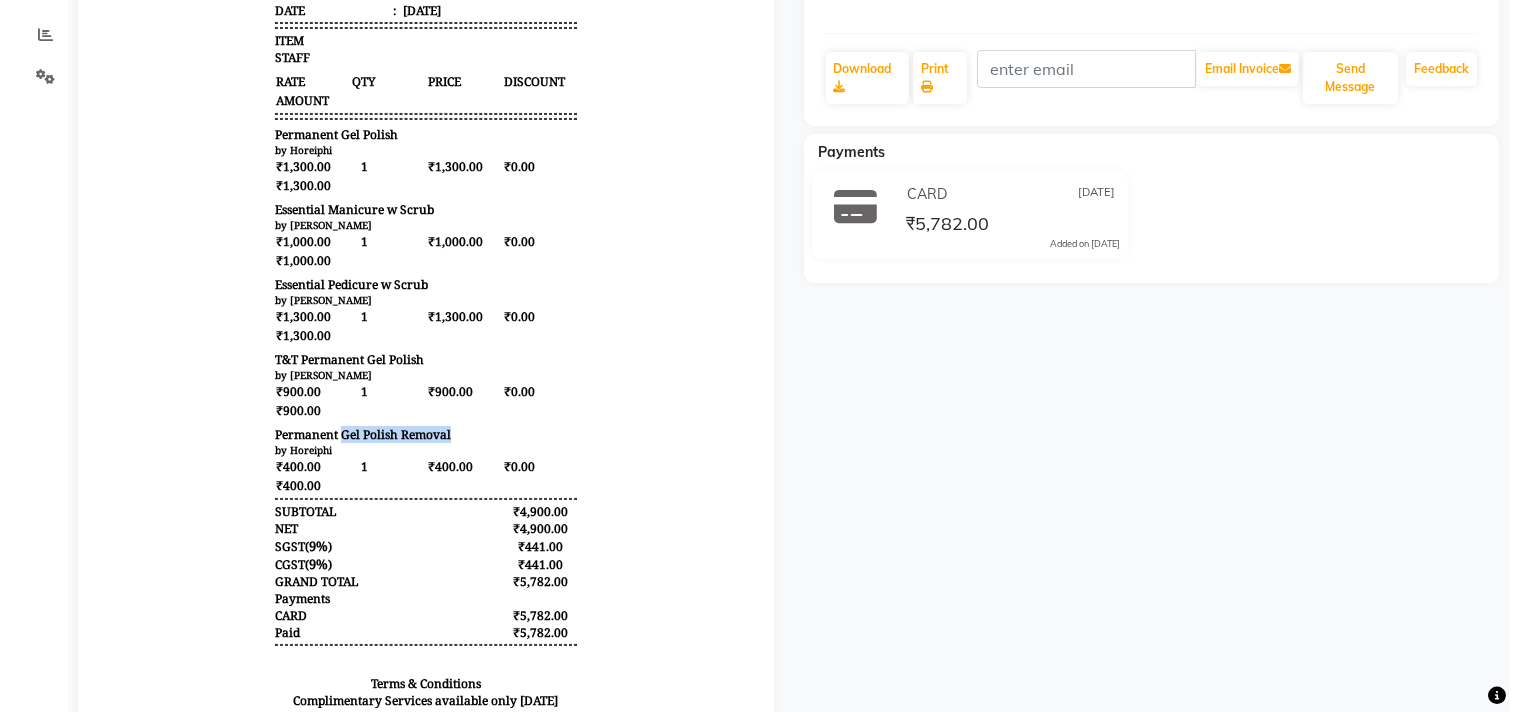 scroll, scrollTop: 0, scrollLeft: 0, axis: both 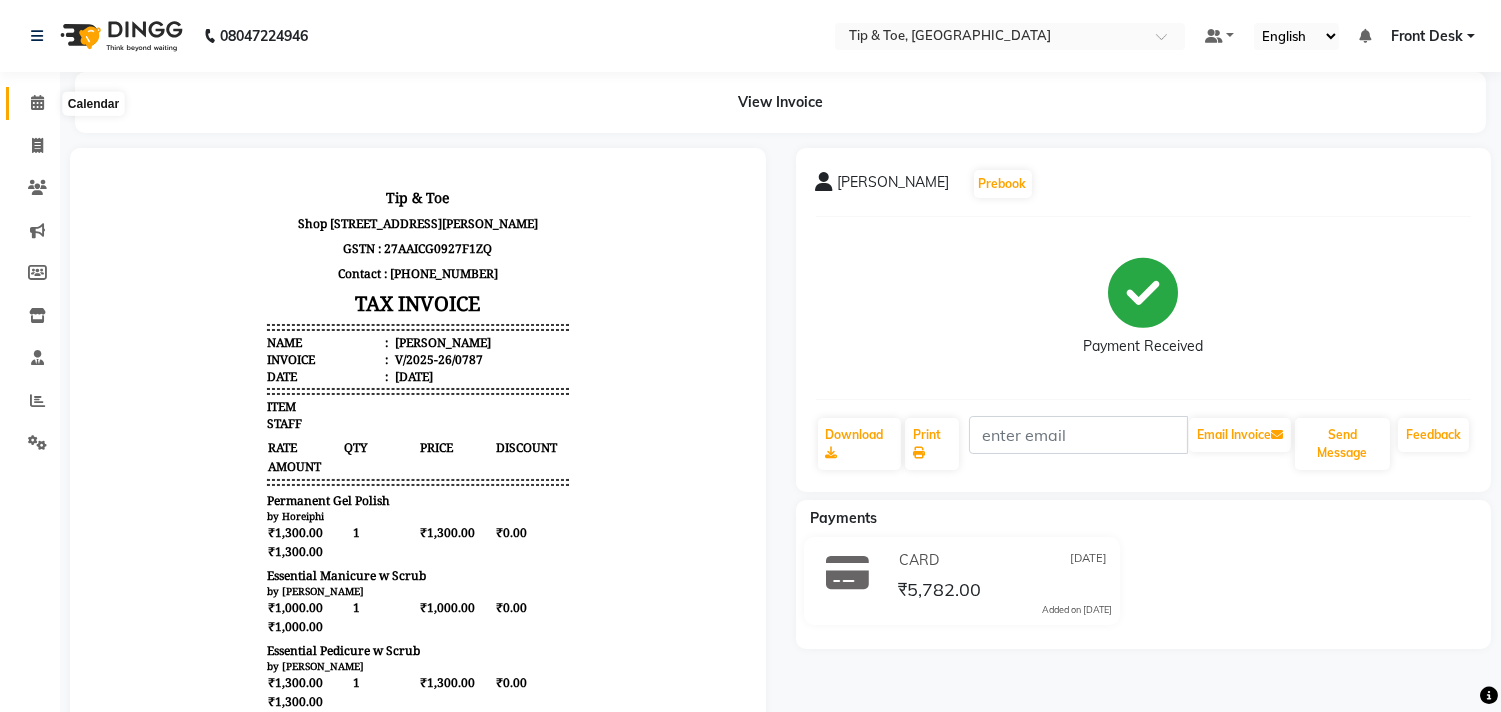 click 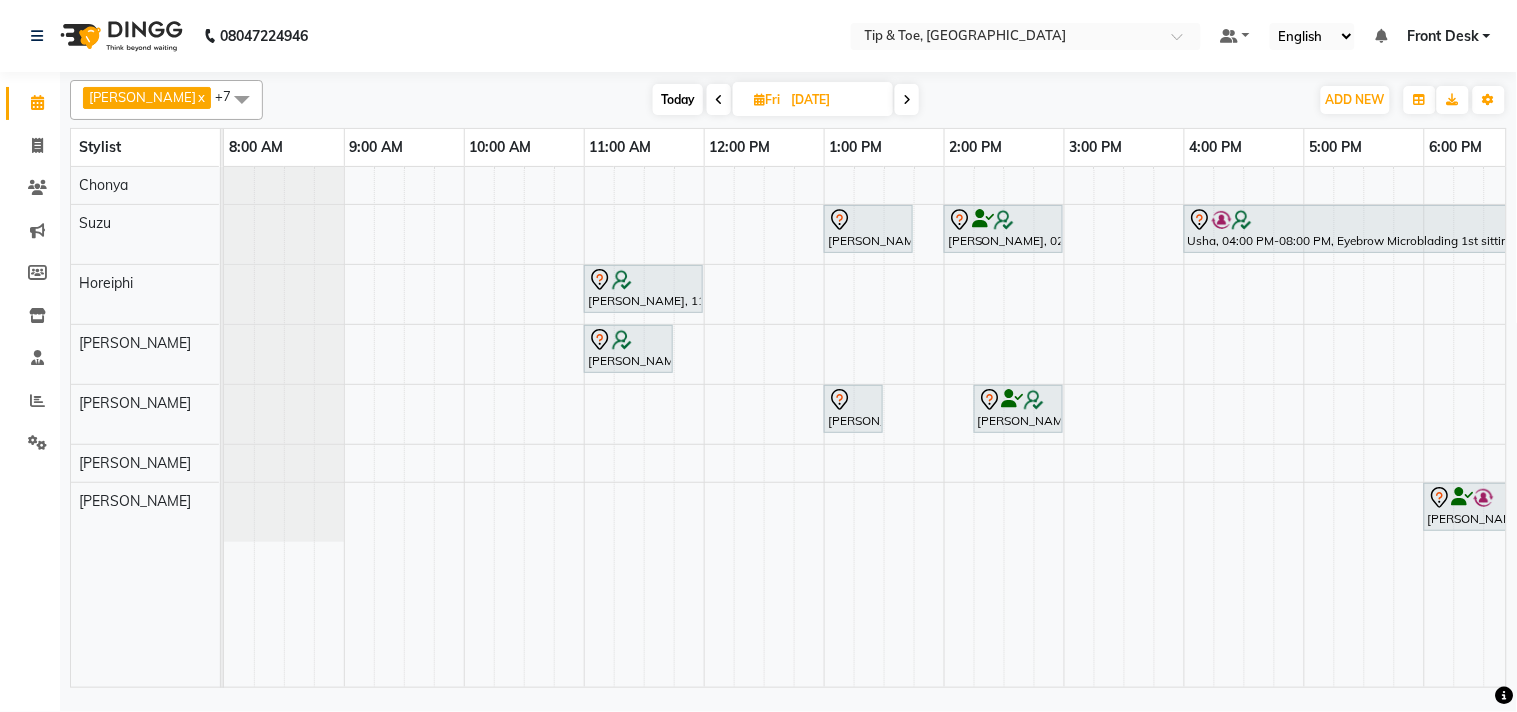 scroll, scrollTop: 0, scrollLeft: 277, axis: horizontal 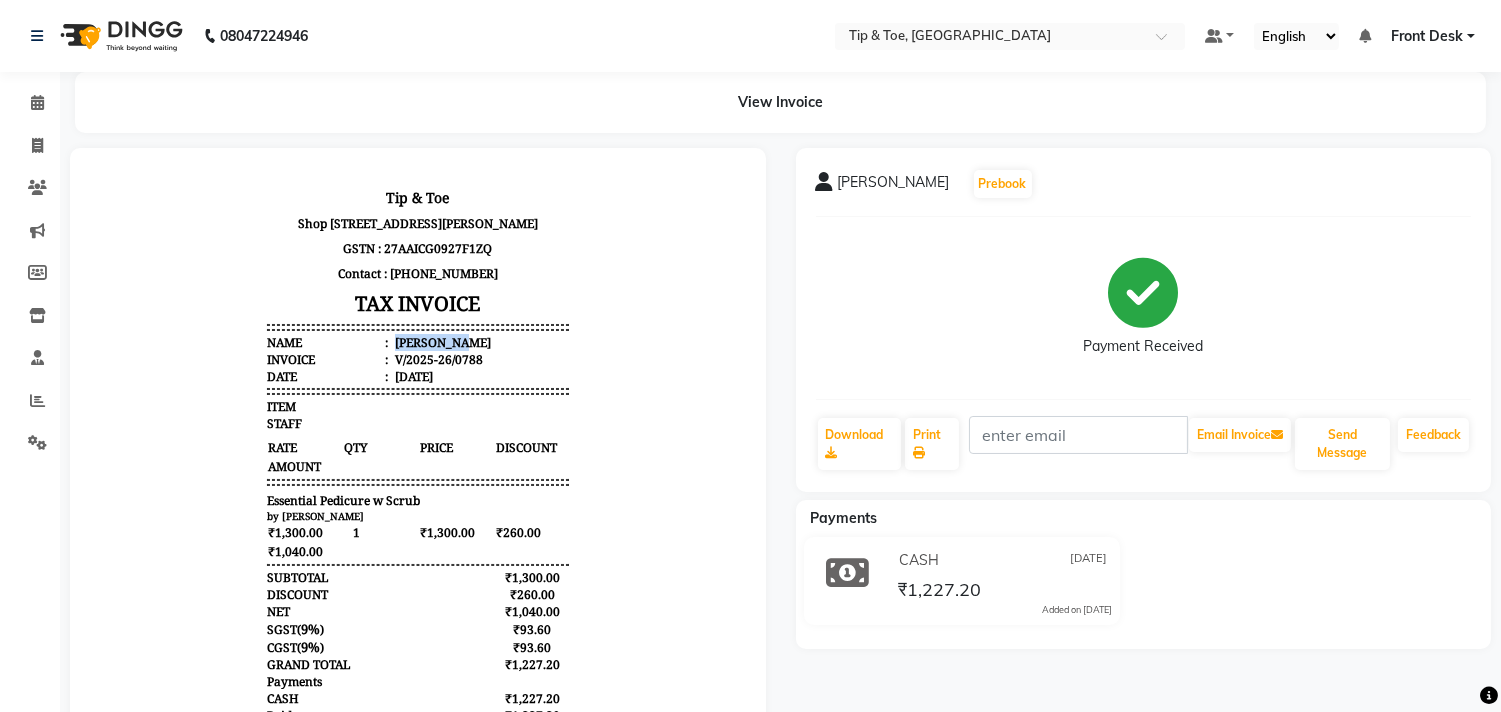 drag, startPoint x: 437, startPoint y: 350, endPoint x: 375, endPoint y: 353, distance: 62.072536 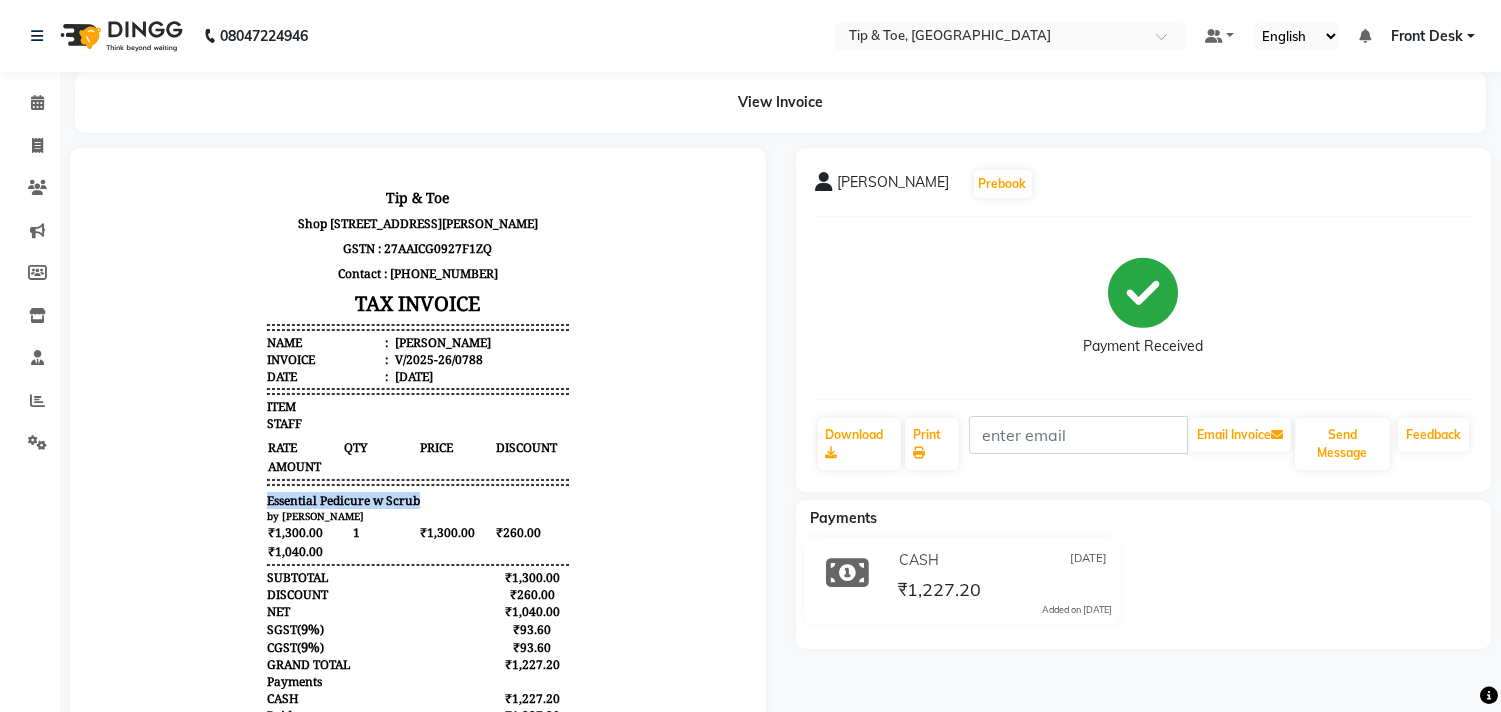 drag, startPoint x: 404, startPoint y: 510, endPoint x: 243, endPoint y: 507, distance: 161.02795 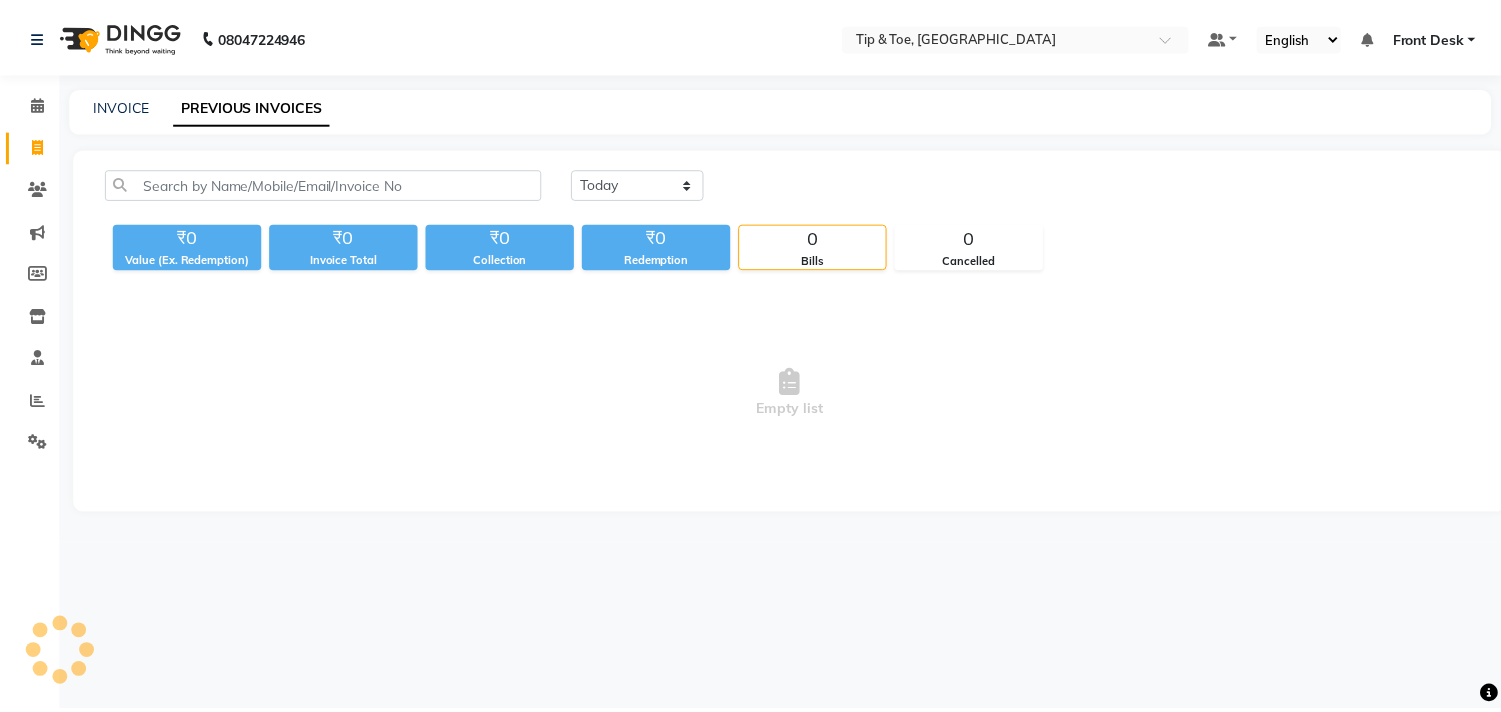 scroll, scrollTop: 0, scrollLeft: 0, axis: both 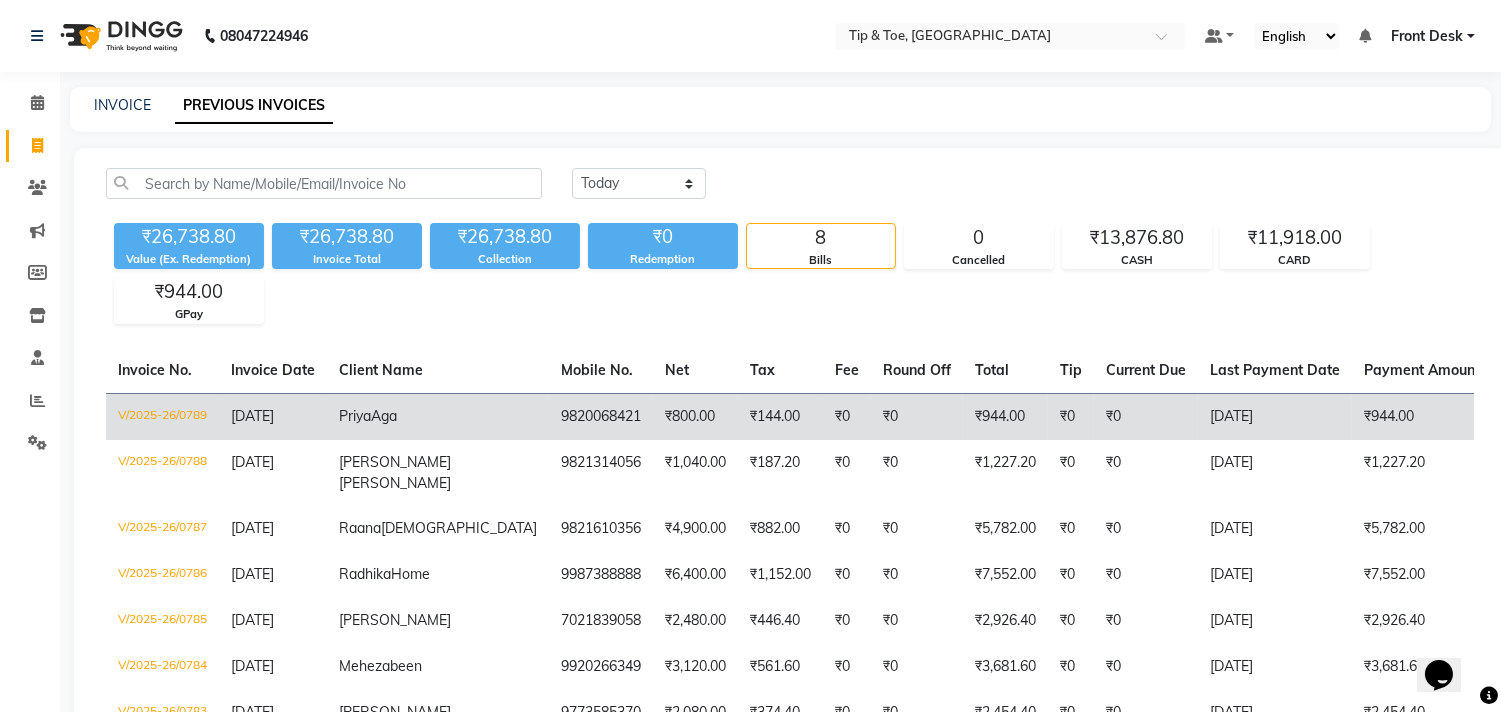 click on "₹800.00" 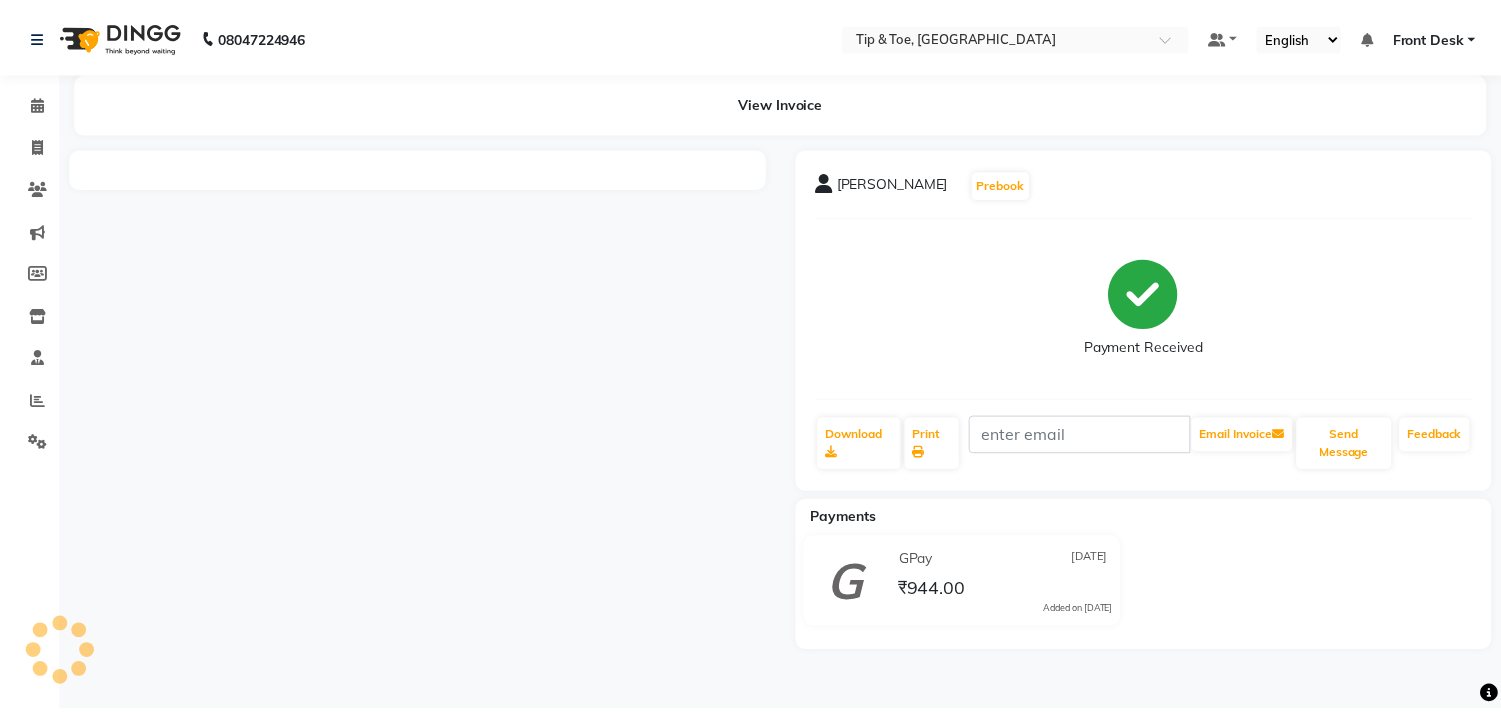scroll, scrollTop: 0, scrollLeft: 0, axis: both 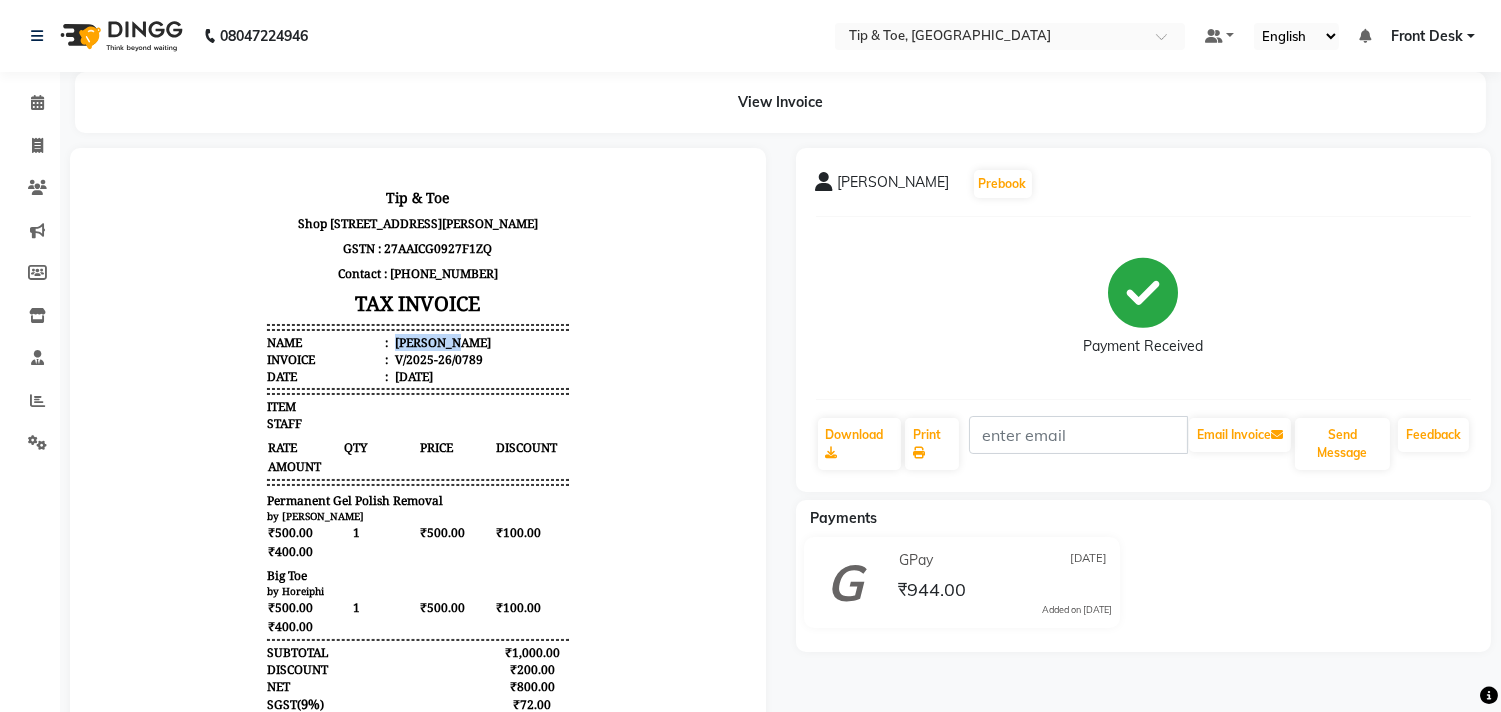 drag, startPoint x: 432, startPoint y: 352, endPoint x: 381, endPoint y: 352, distance: 51 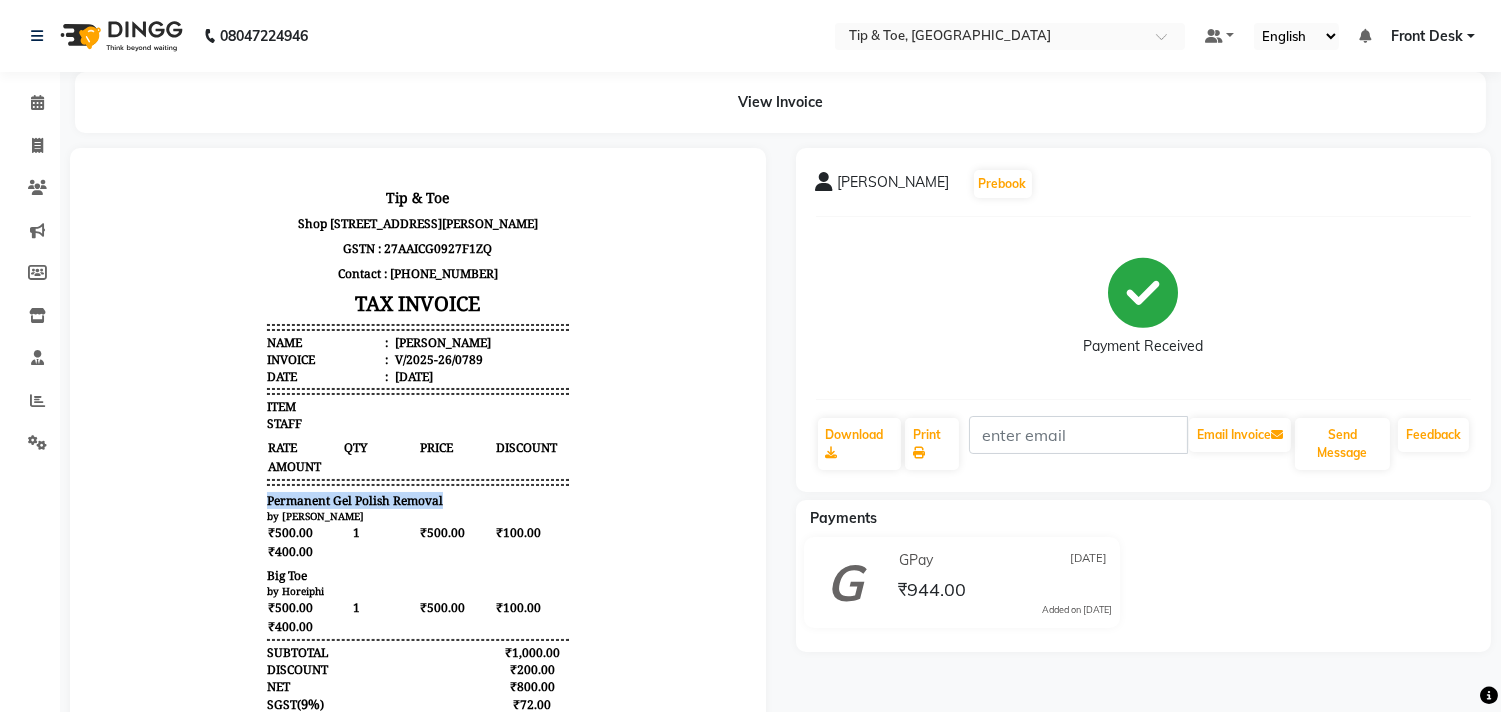 drag, startPoint x: 427, startPoint y: 504, endPoint x: 242, endPoint y: 513, distance: 185.2188 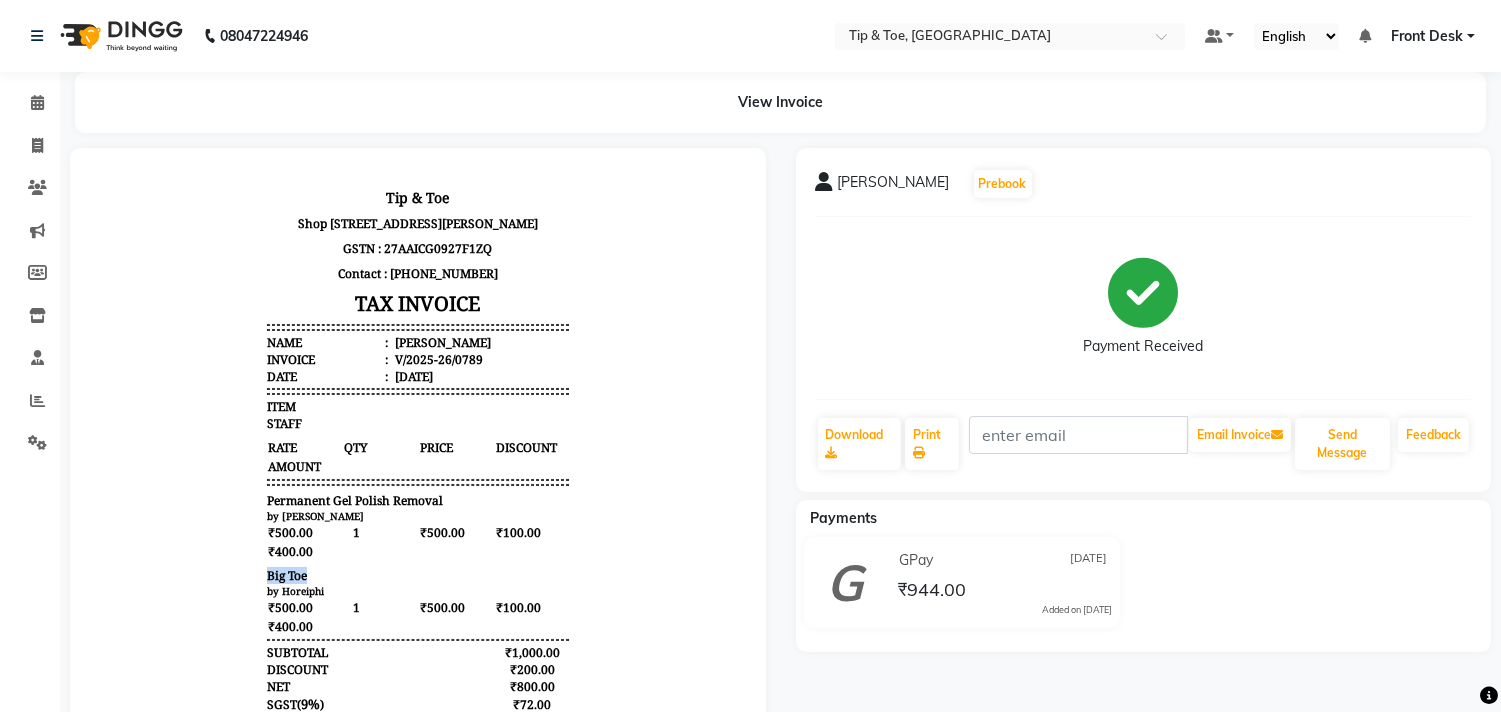 drag, startPoint x: 290, startPoint y: 584, endPoint x: 232, endPoint y: 587, distance: 58.077534 